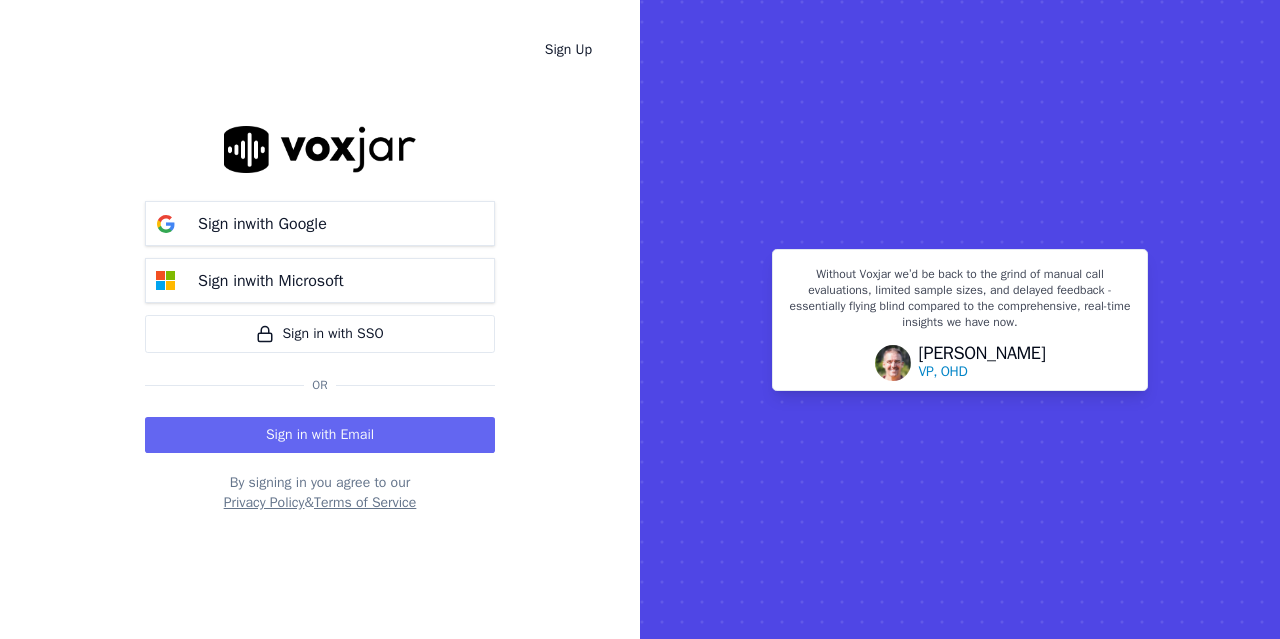 scroll, scrollTop: 0, scrollLeft: 0, axis: both 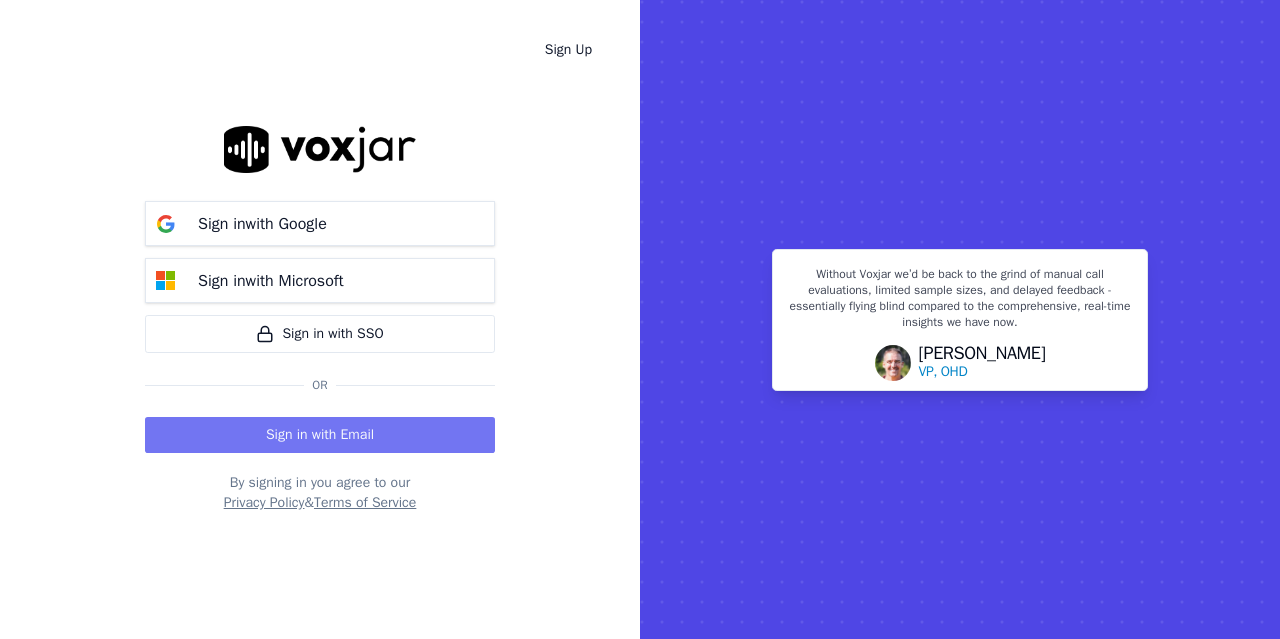 click on "Sign in with Email" at bounding box center (320, 435) 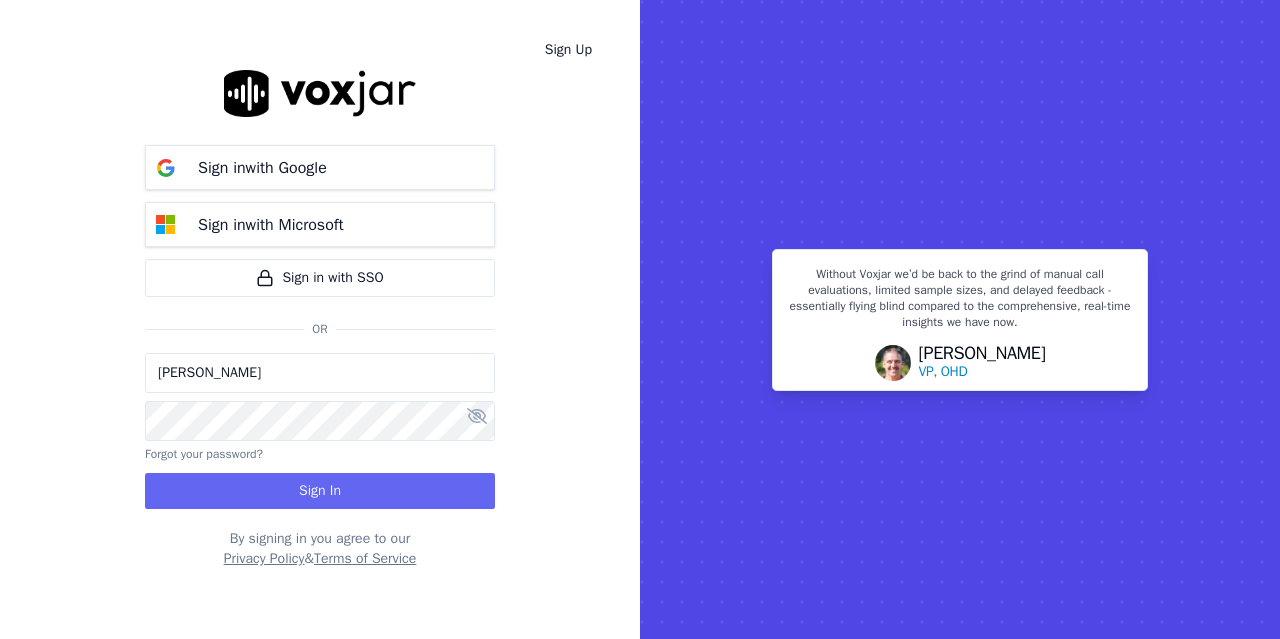 click on "[PERSON_NAME]" at bounding box center [320, 373] 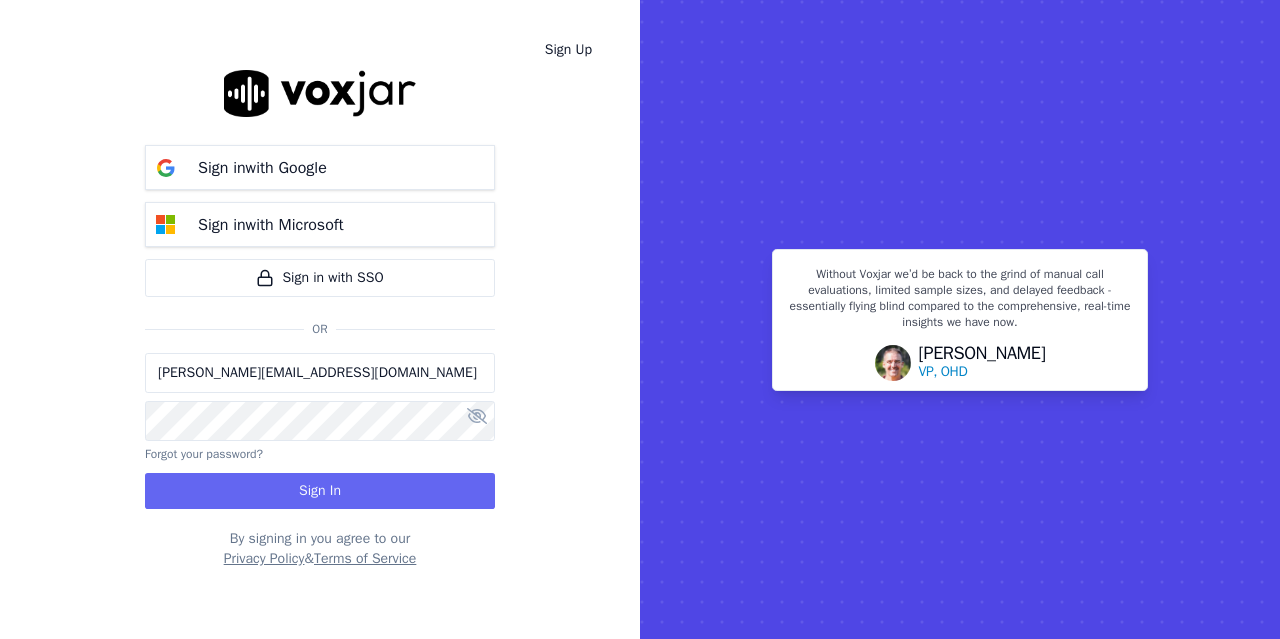 drag, startPoint x: 232, startPoint y: 377, endPoint x: 511, endPoint y: 432, distance: 284.36948 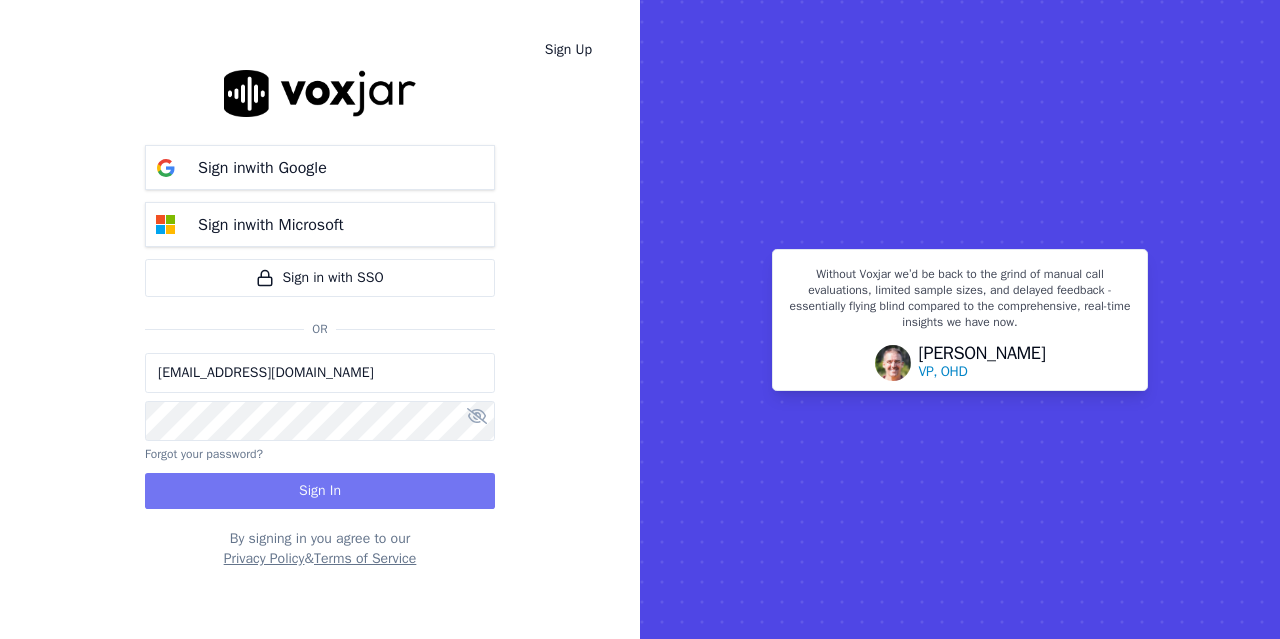 type on "sukhwinderpaygeek@gmail.com" 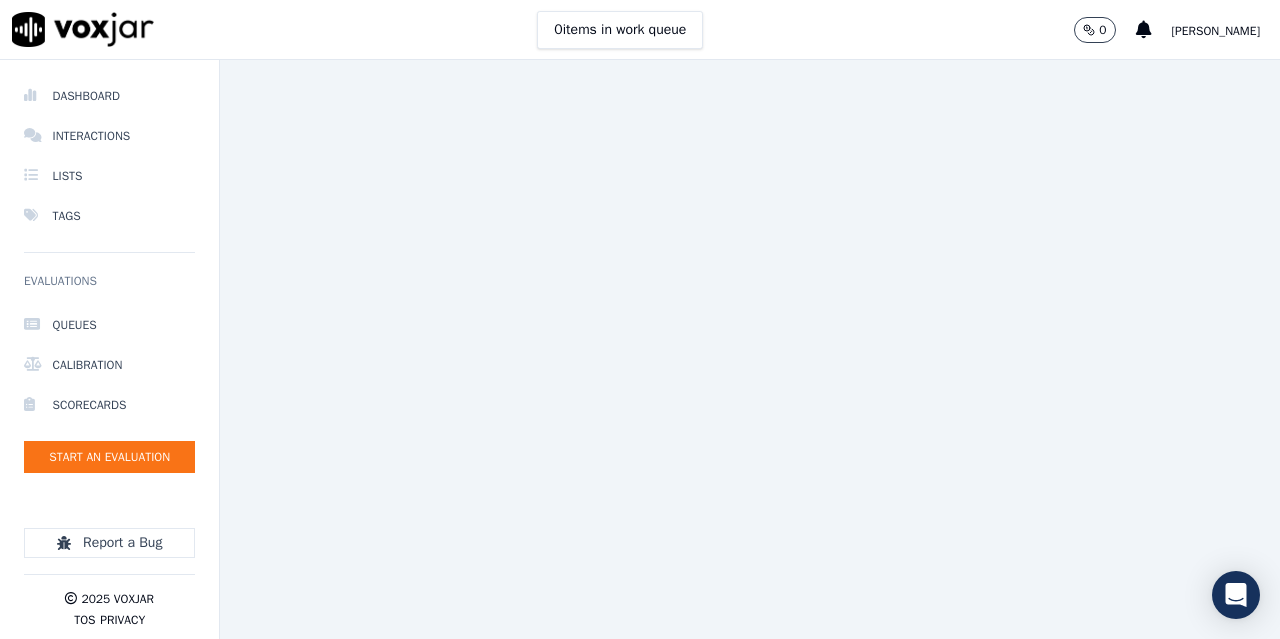 scroll, scrollTop: 0, scrollLeft: 0, axis: both 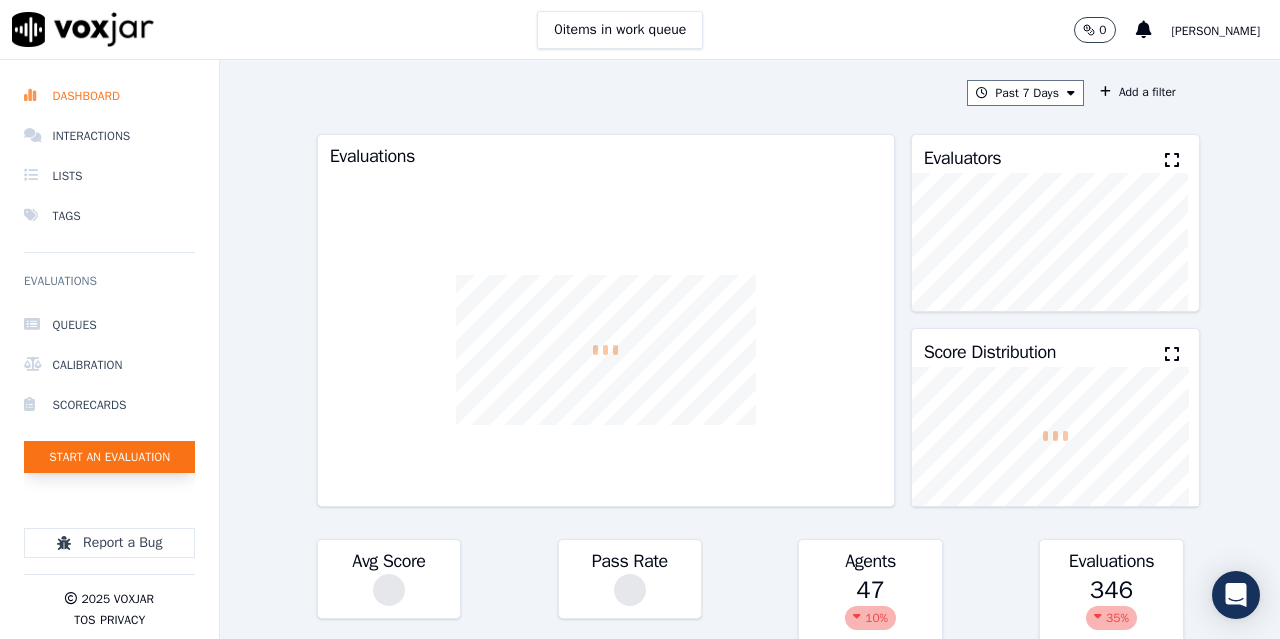click on "Start an Evaluation" 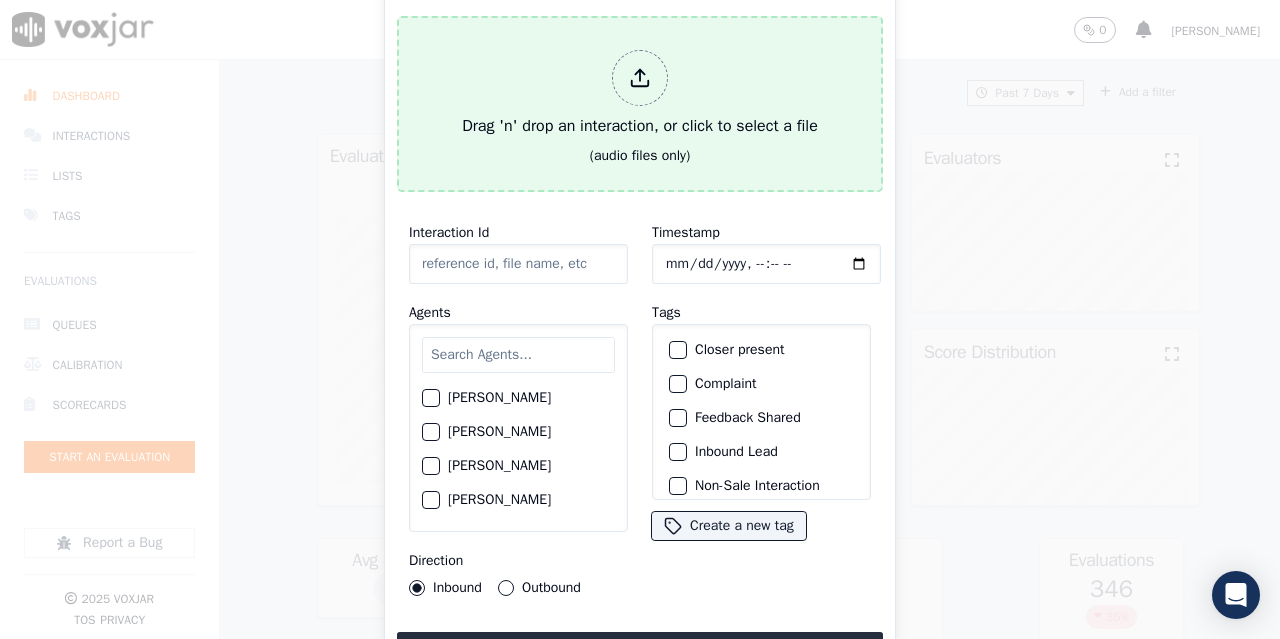 click on "Drag 'n' drop an interaction, or click to select a file" at bounding box center [640, 94] 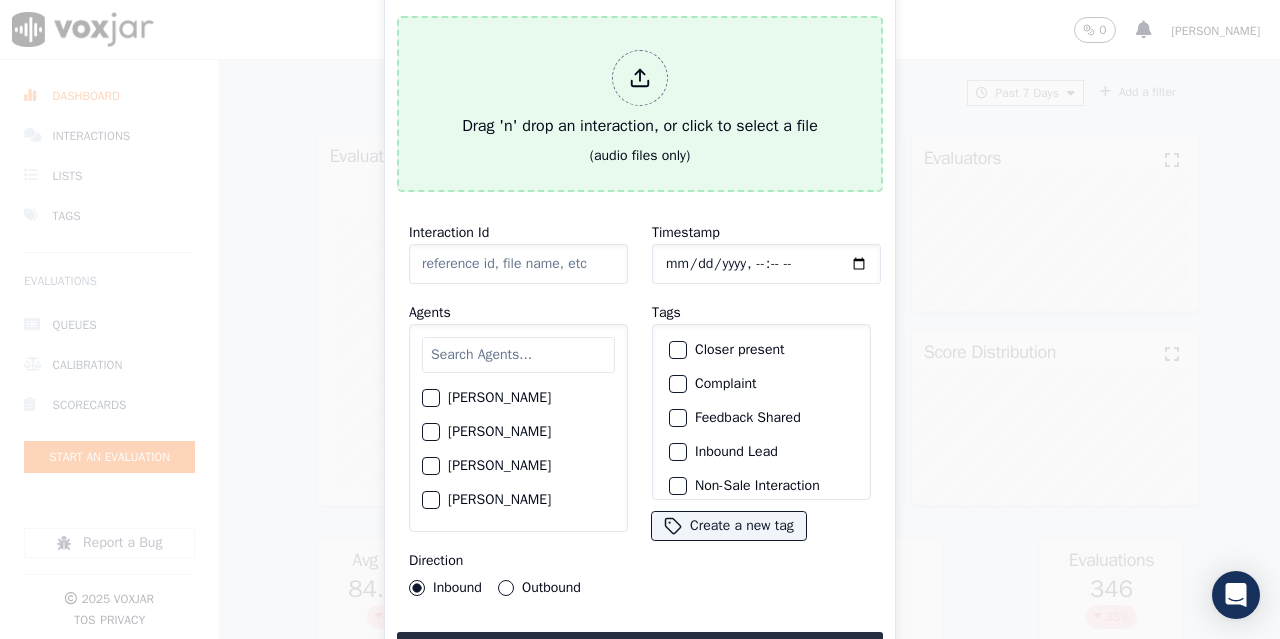 type on "20250707-141507_2162695393-all.mp3" 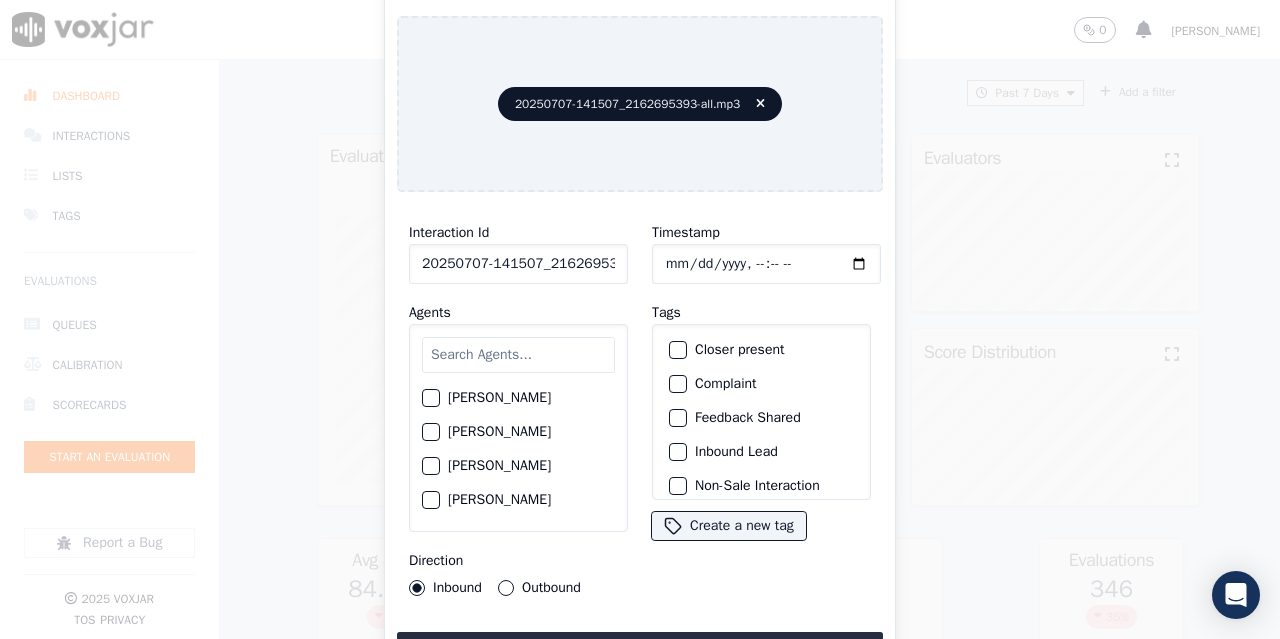 click at bounding box center [518, 355] 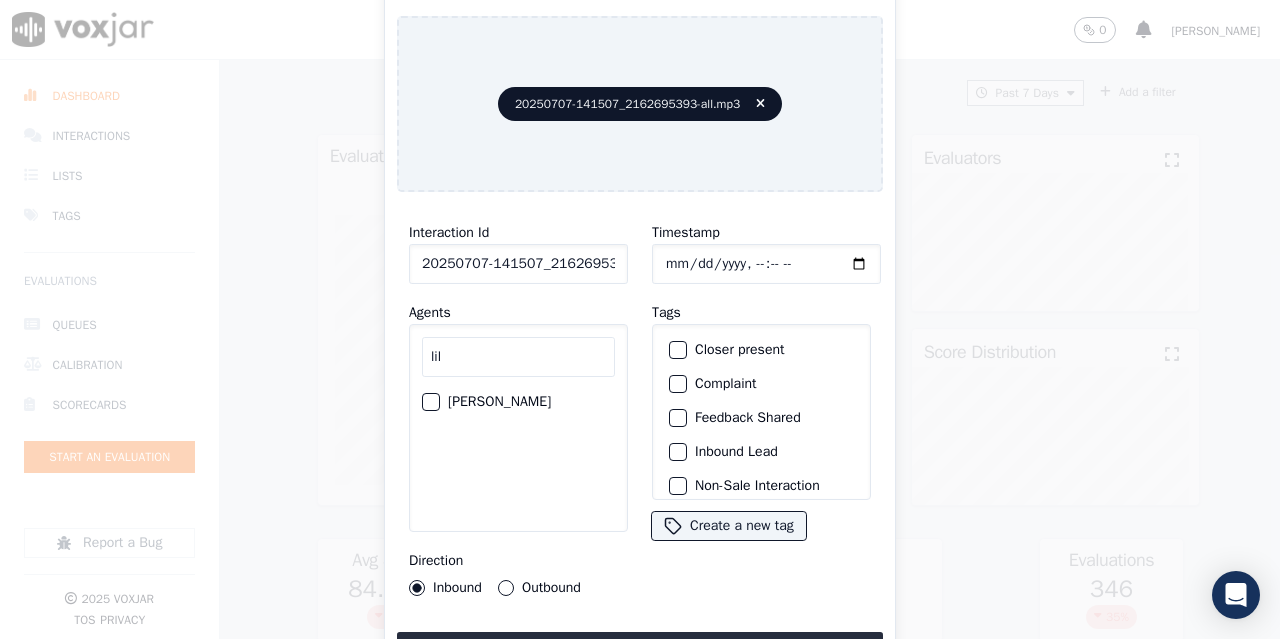 type on "lil" 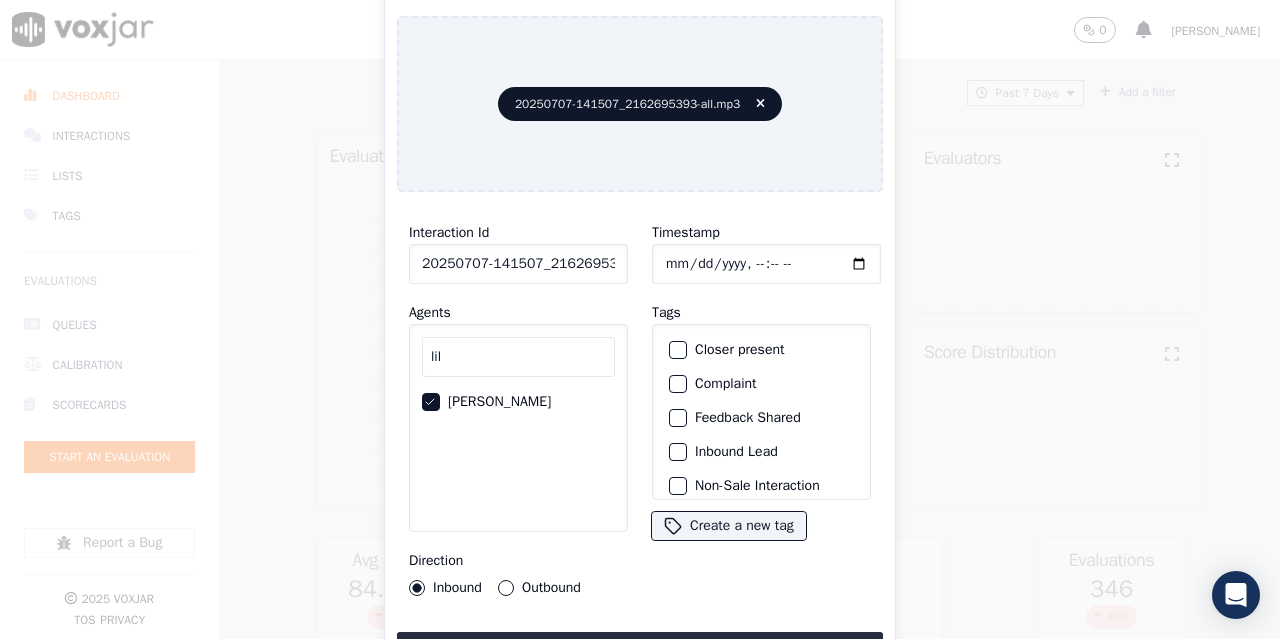 click on "Outbound" 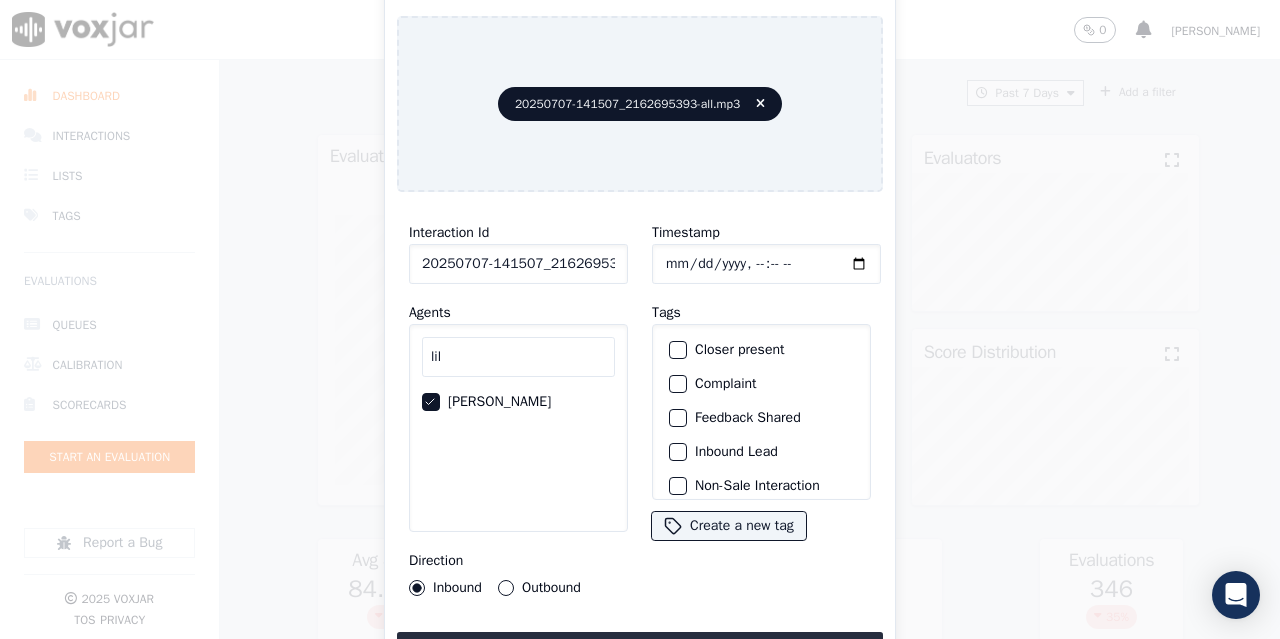 click on "Outbound" at bounding box center (506, 588) 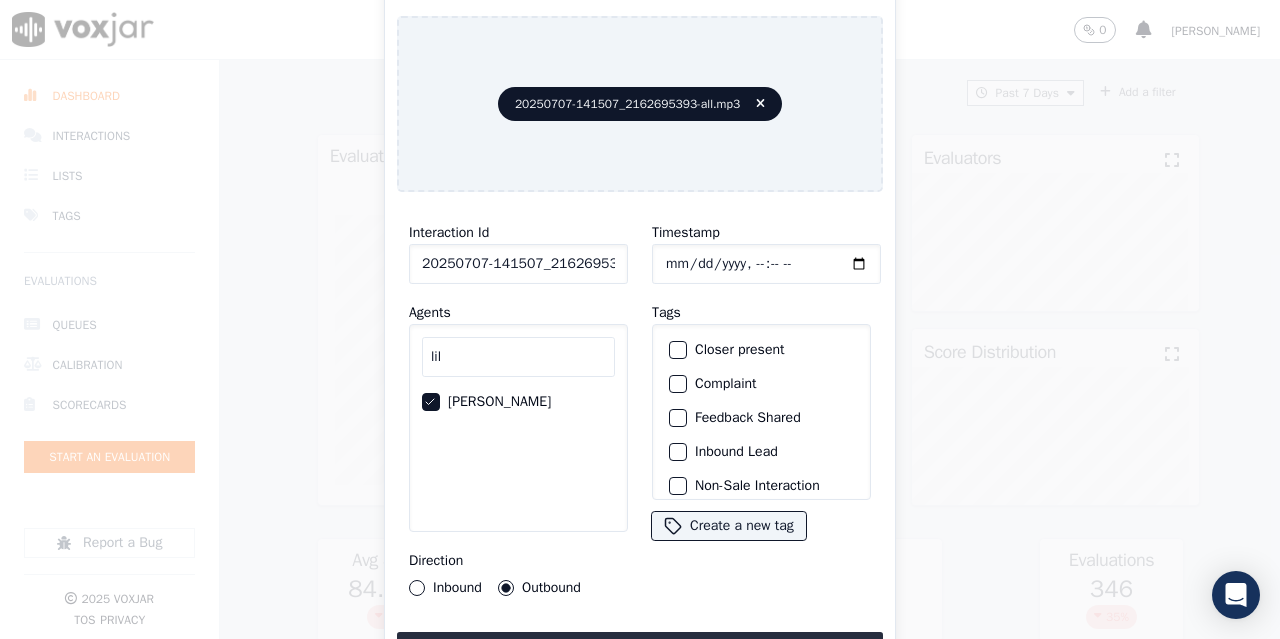 click on "Timestamp" 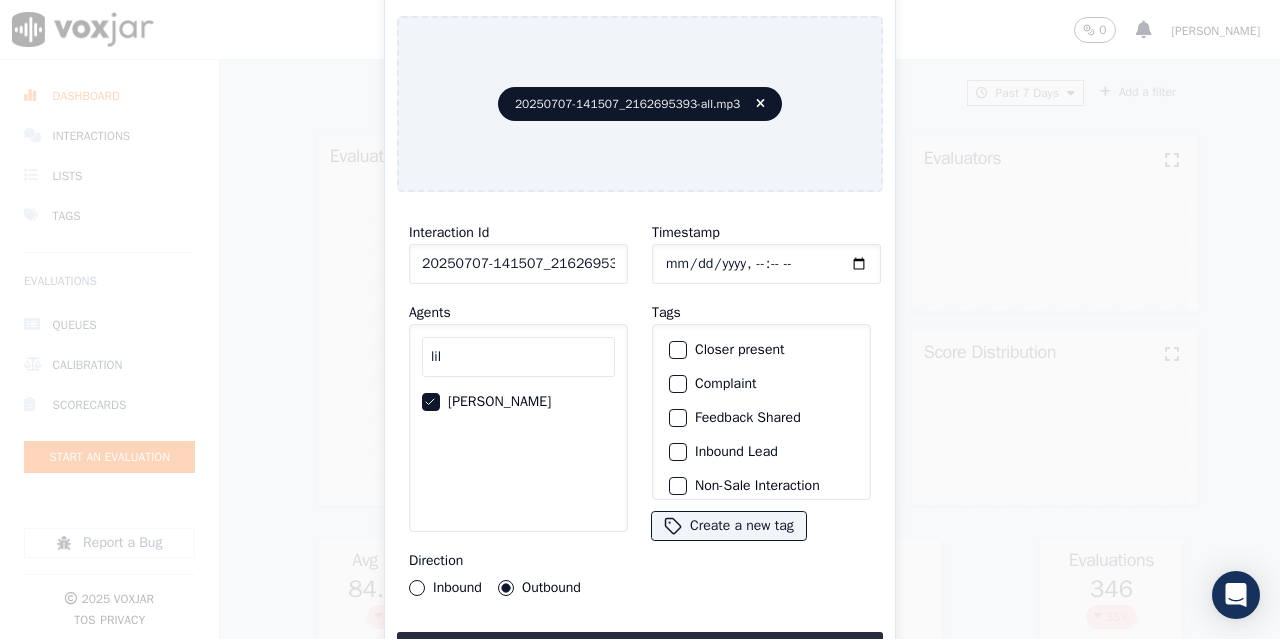 scroll, scrollTop: 189, scrollLeft: 0, axis: vertical 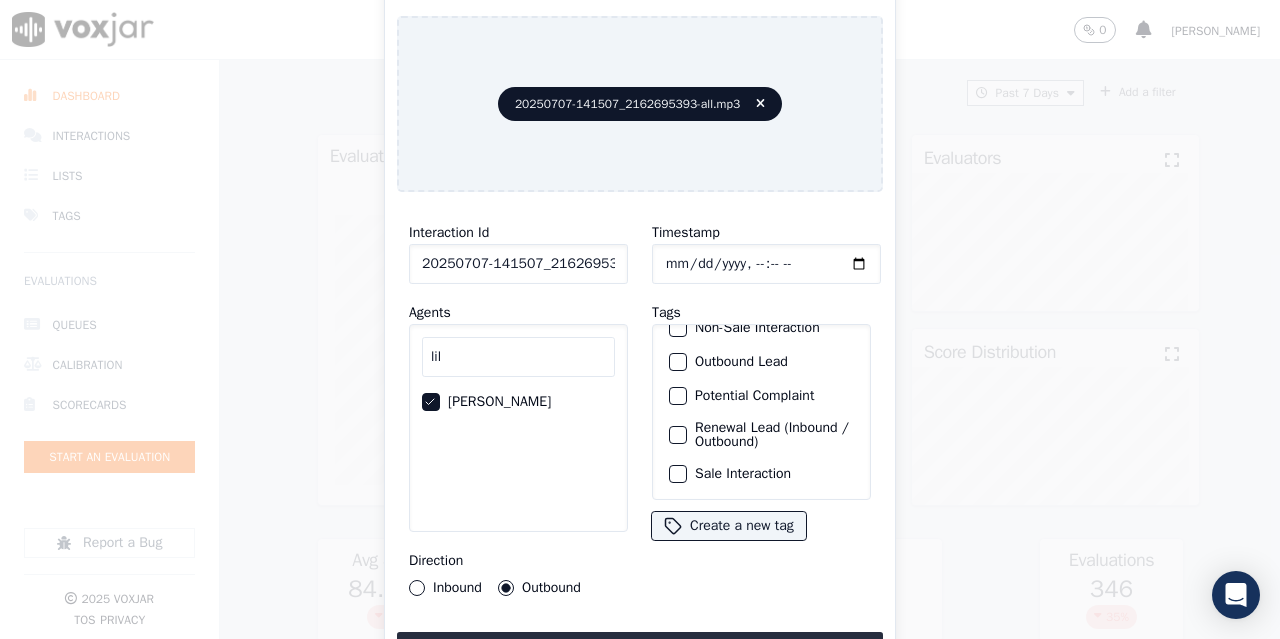 click on "Sale Interaction" 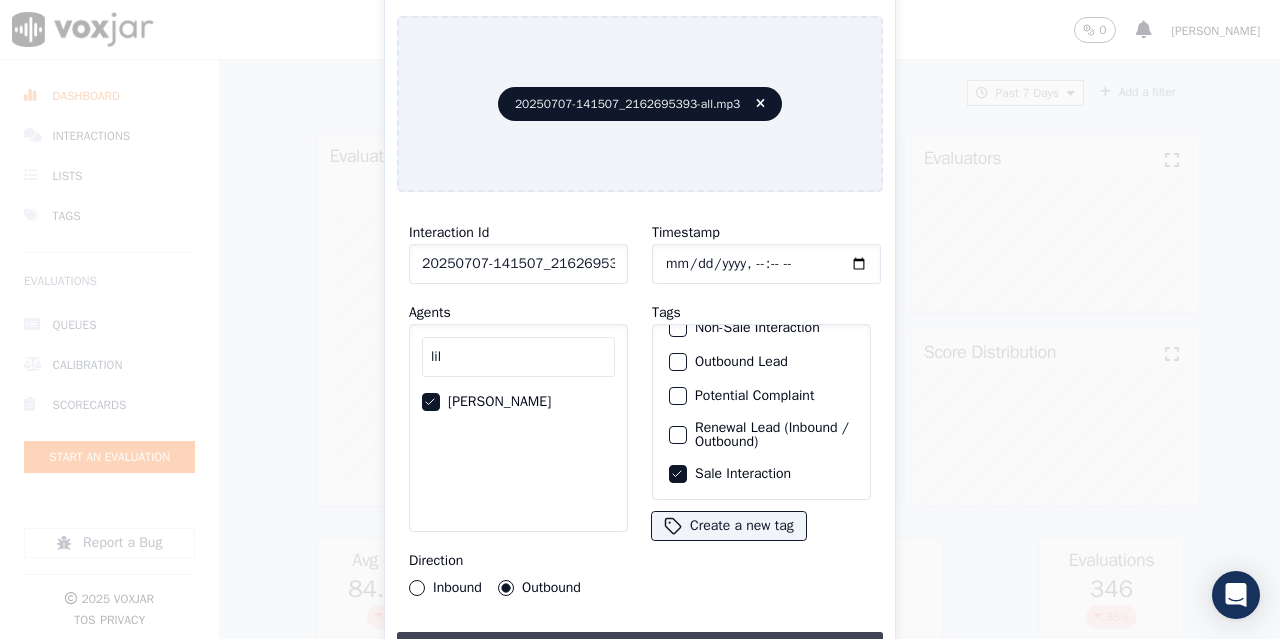 click on "Upload interaction to start evaluation" at bounding box center [640, 650] 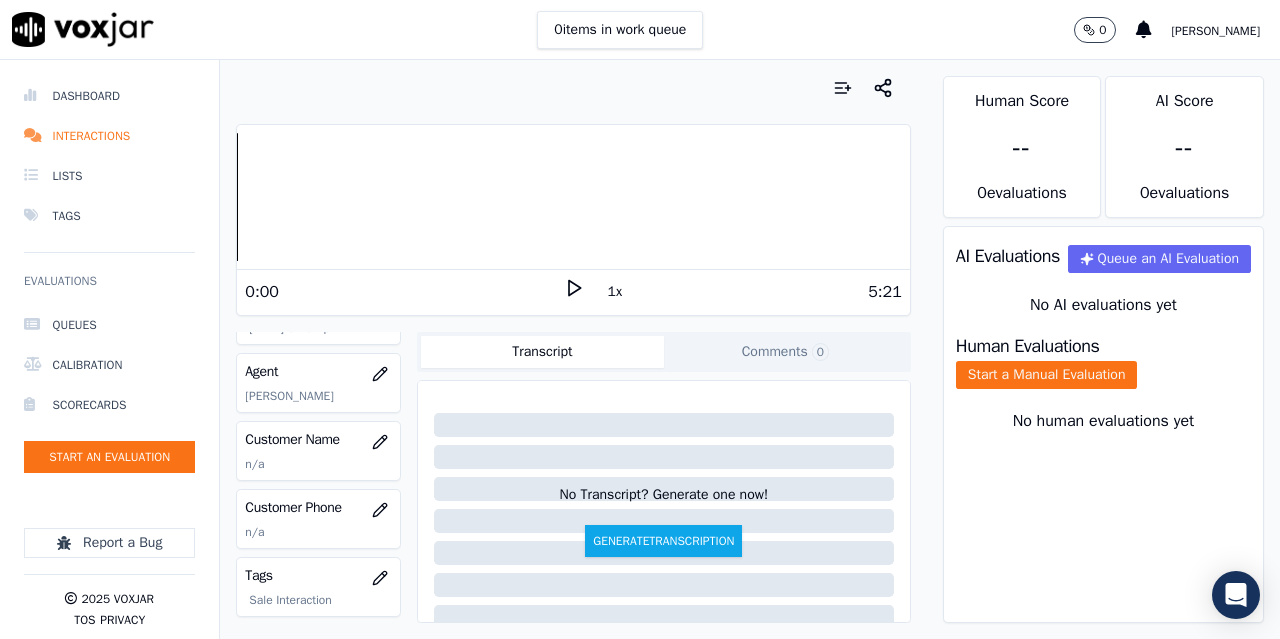 scroll, scrollTop: 200, scrollLeft: 0, axis: vertical 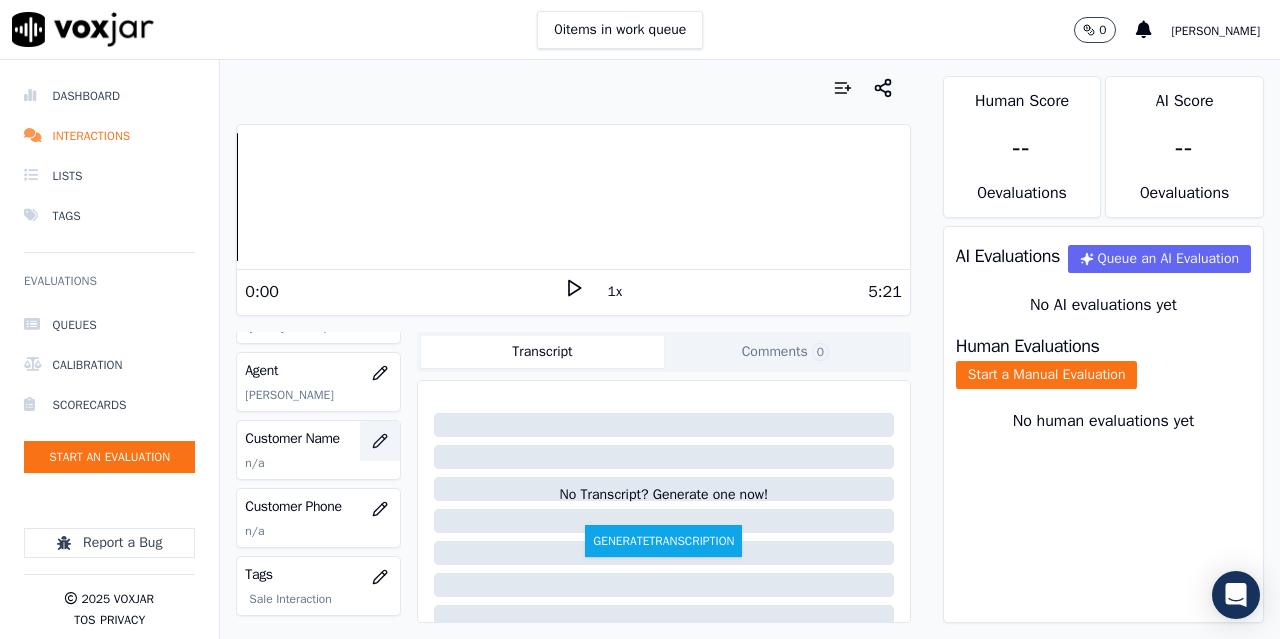 click 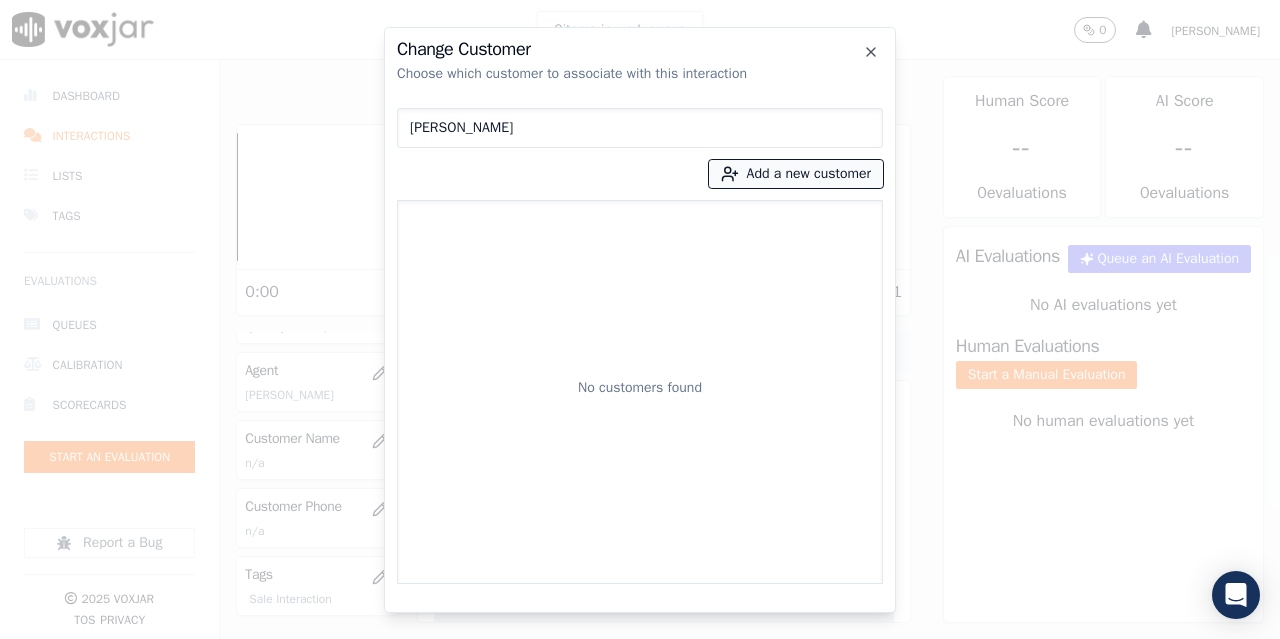 type on "[PERSON_NAME]" 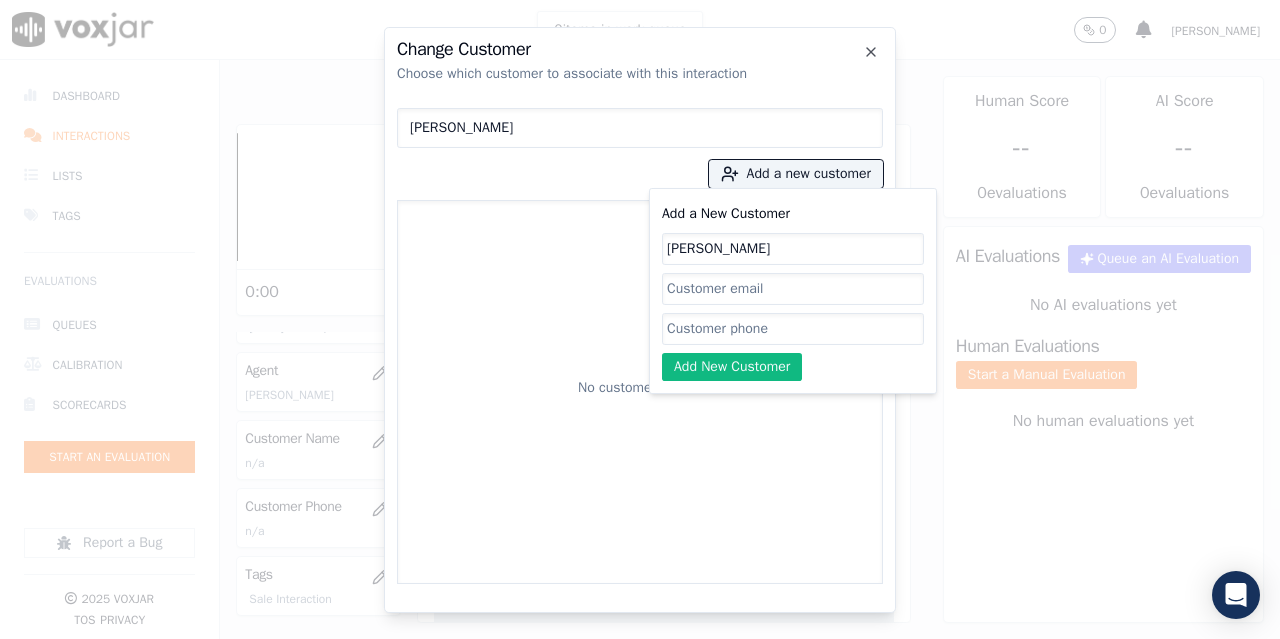 type on "[PERSON_NAME]" 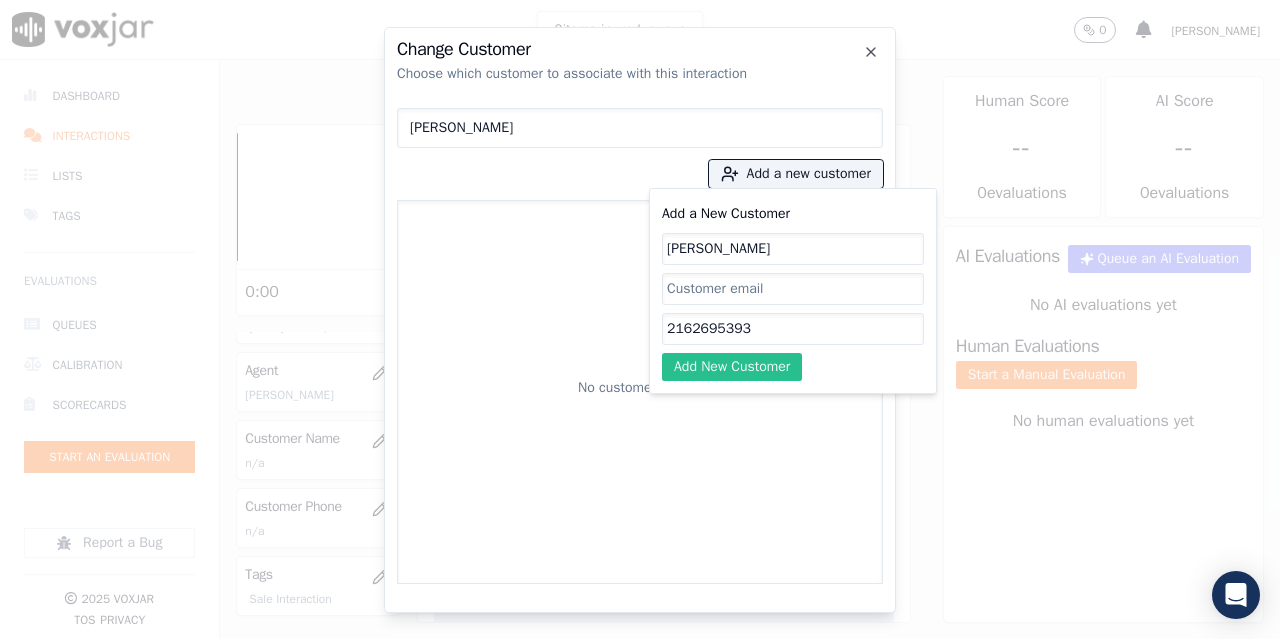 type on "2162695393" 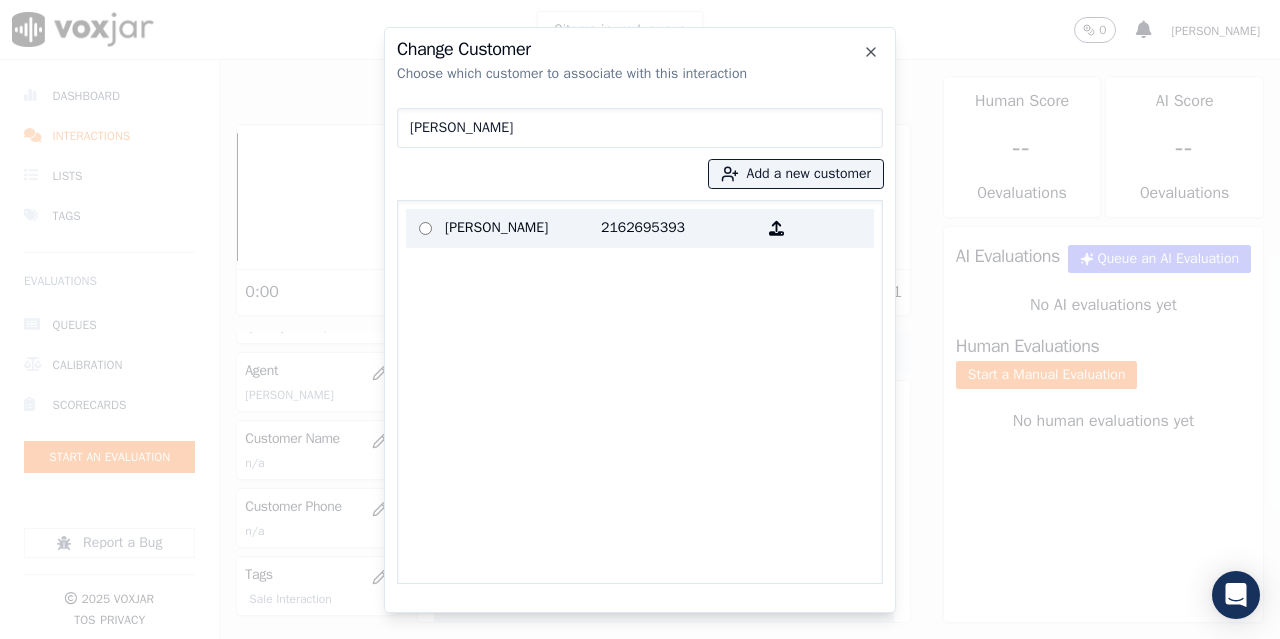 click at bounding box center (425, 228) 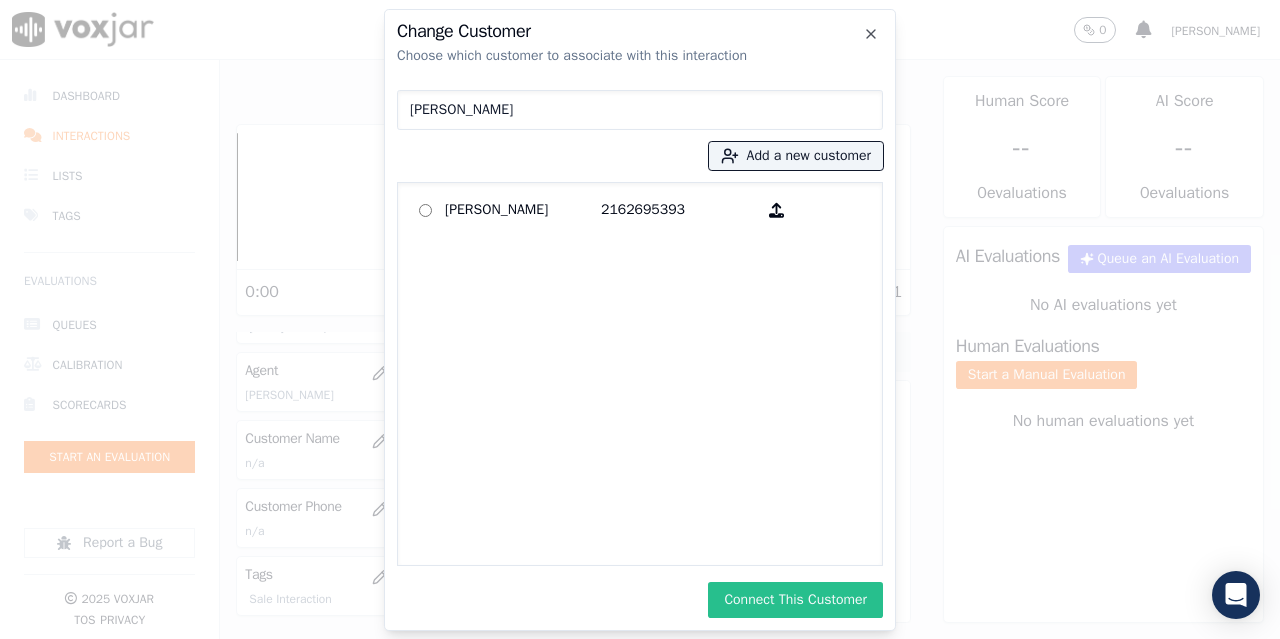 click on "Connect This Customer" at bounding box center [795, 600] 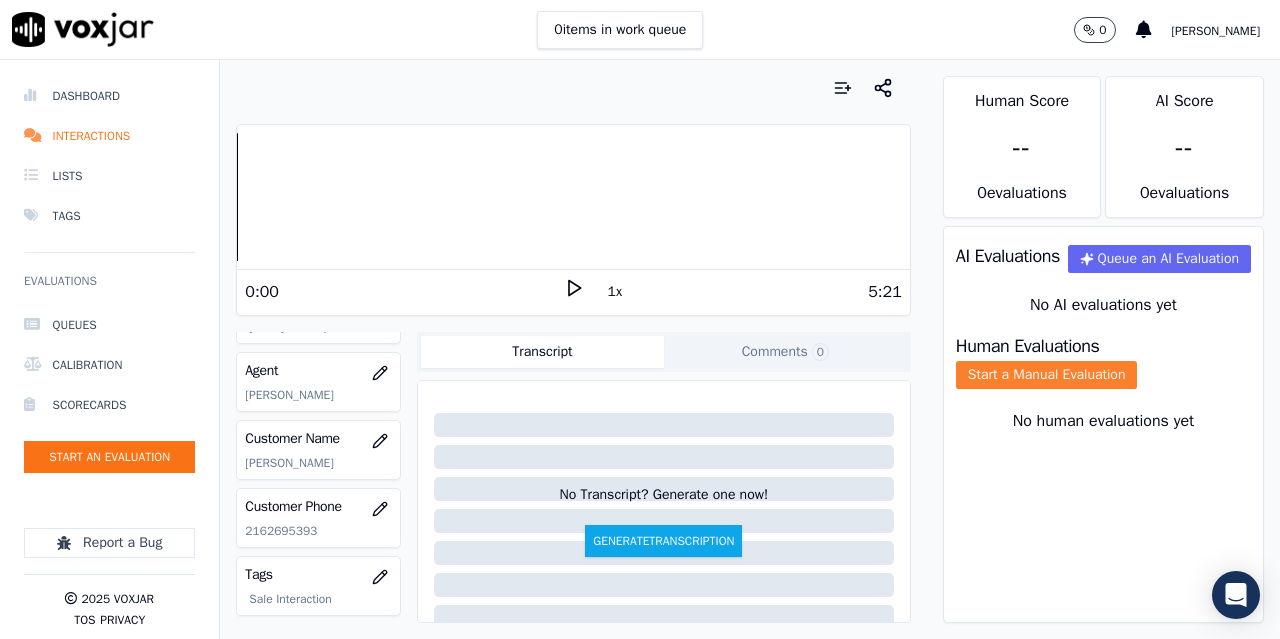click on "Start a Manual Evaluation" 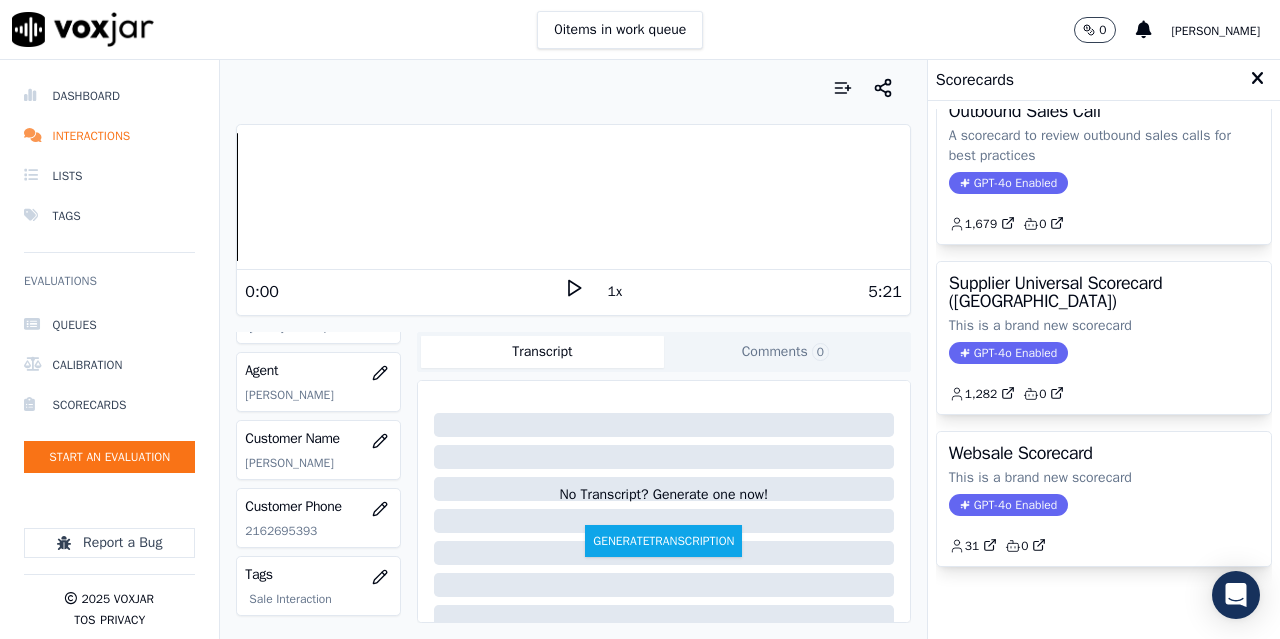 scroll, scrollTop: 403, scrollLeft: 0, axis: vertical 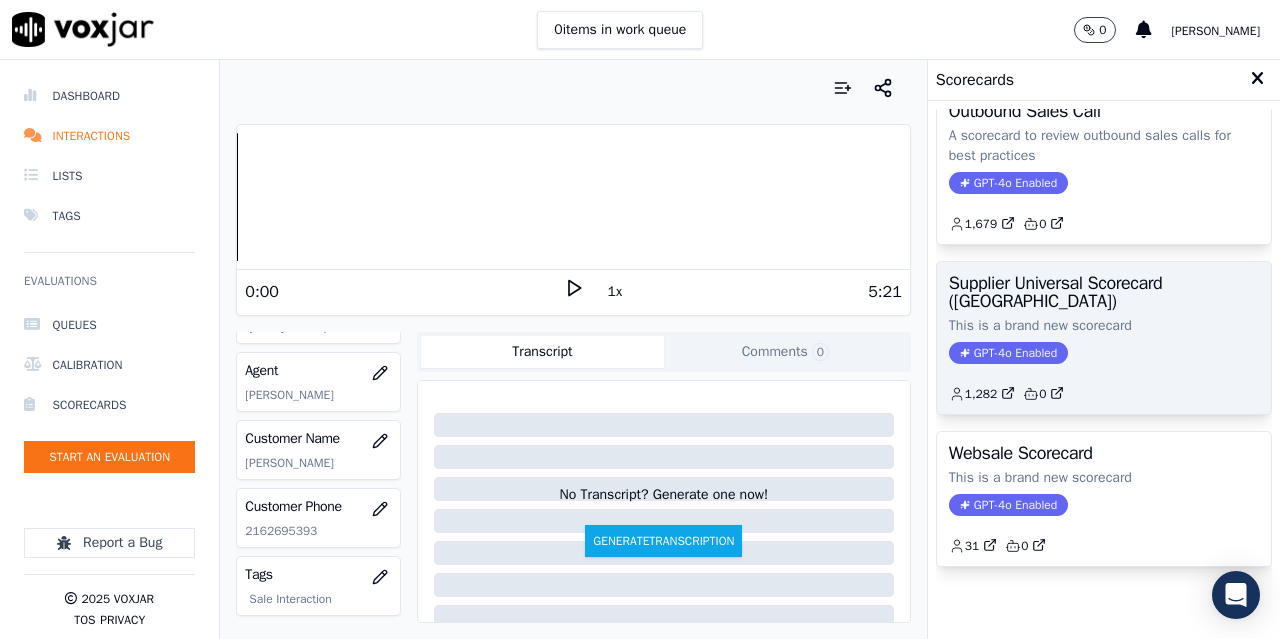 click on "This is a brand new scorecard" 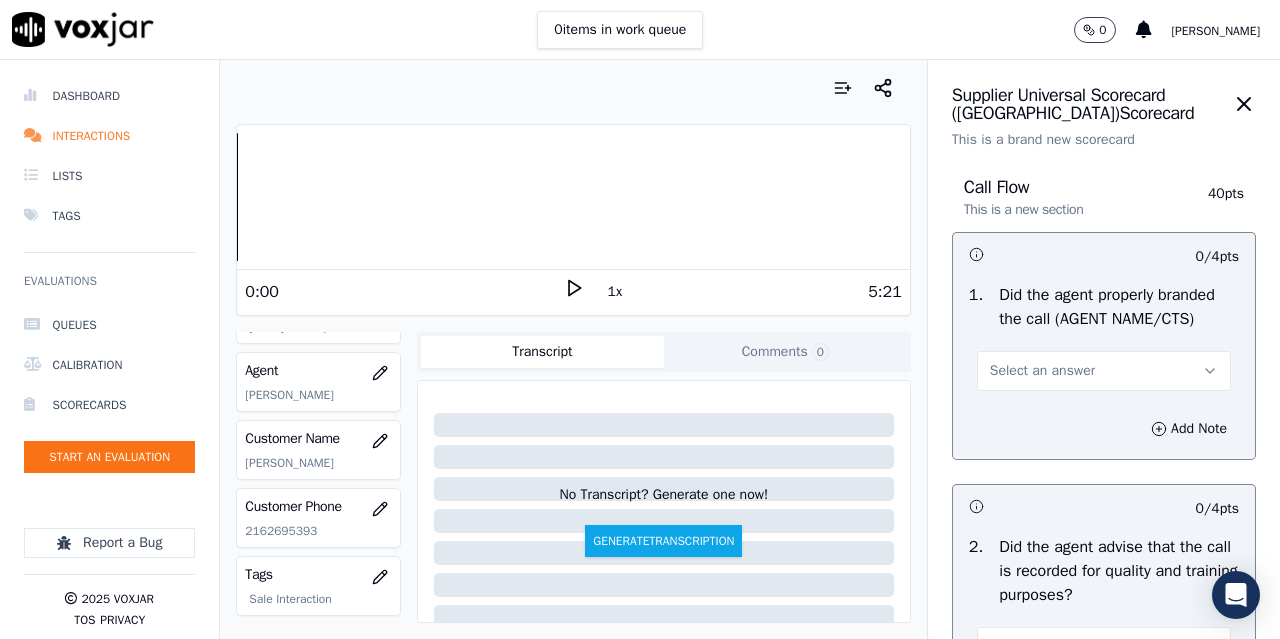 click on "Select an answer" at bounding box center (1104, 371) 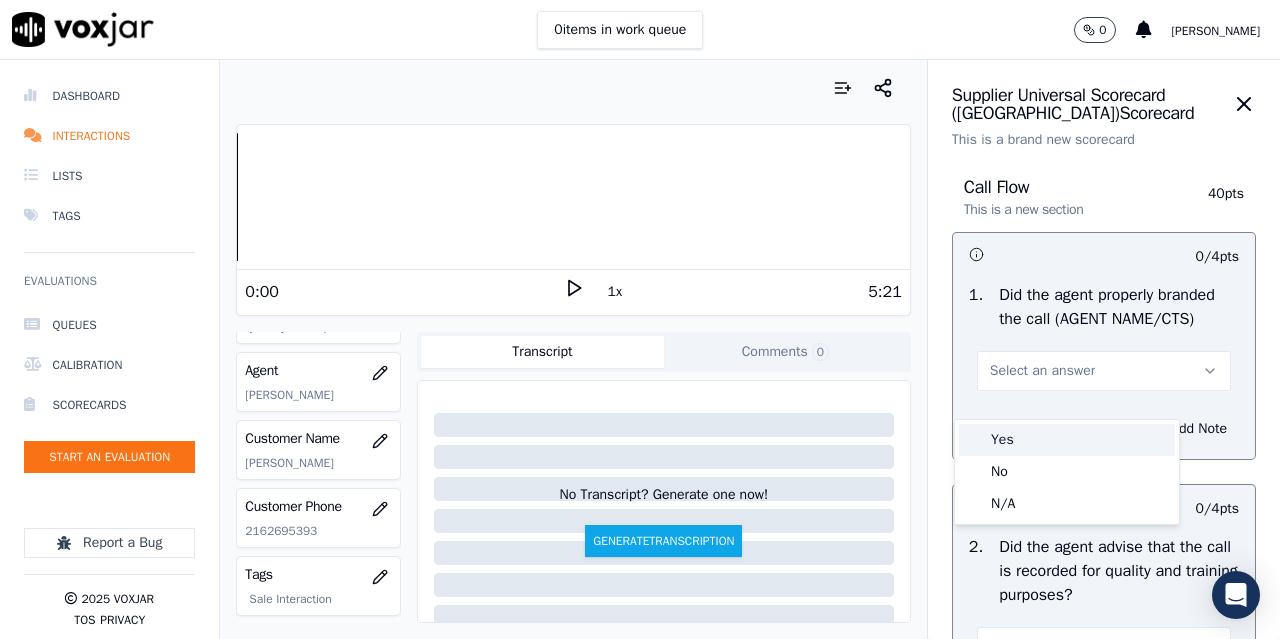click on "Yes" at bounding box center (1067, 440) 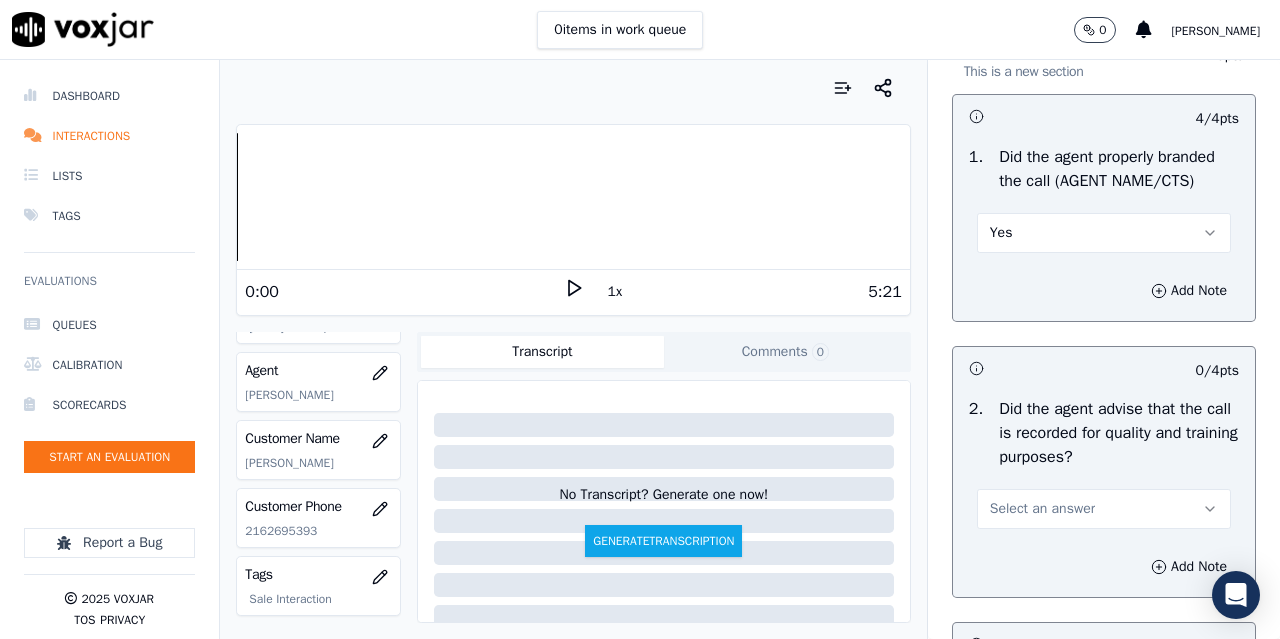 scroll, scrollTop: 400, scrollLeft: 0, axis: vertical 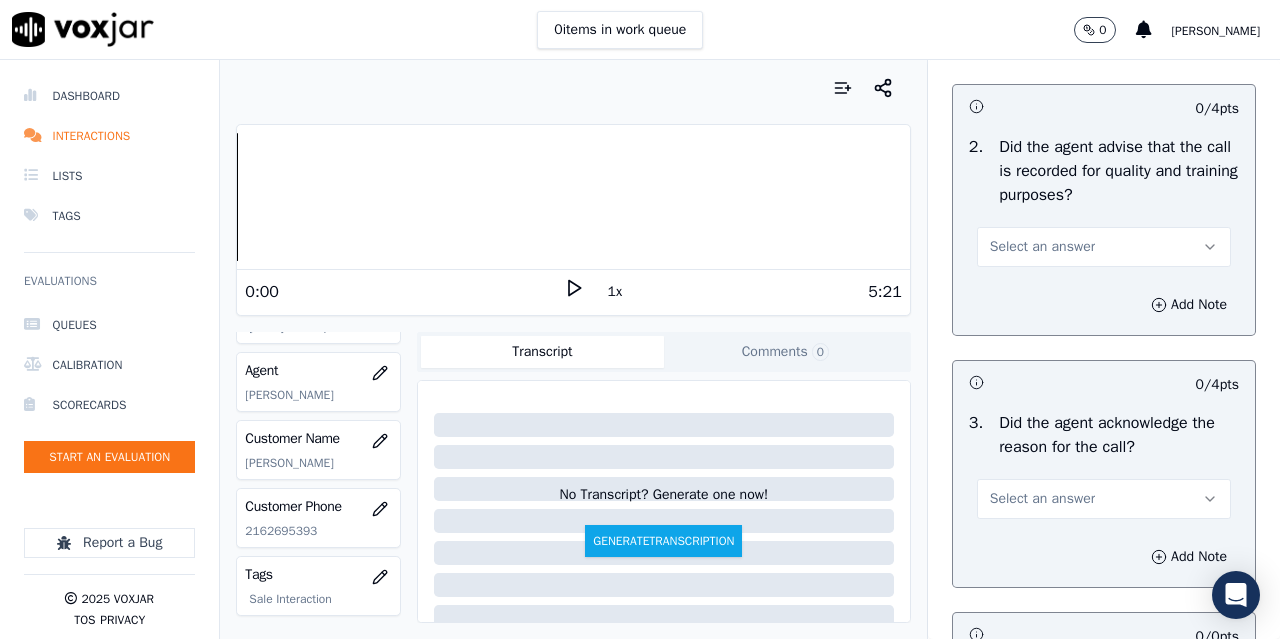 click on "Select an answer" at bounding box center [1042, 247] 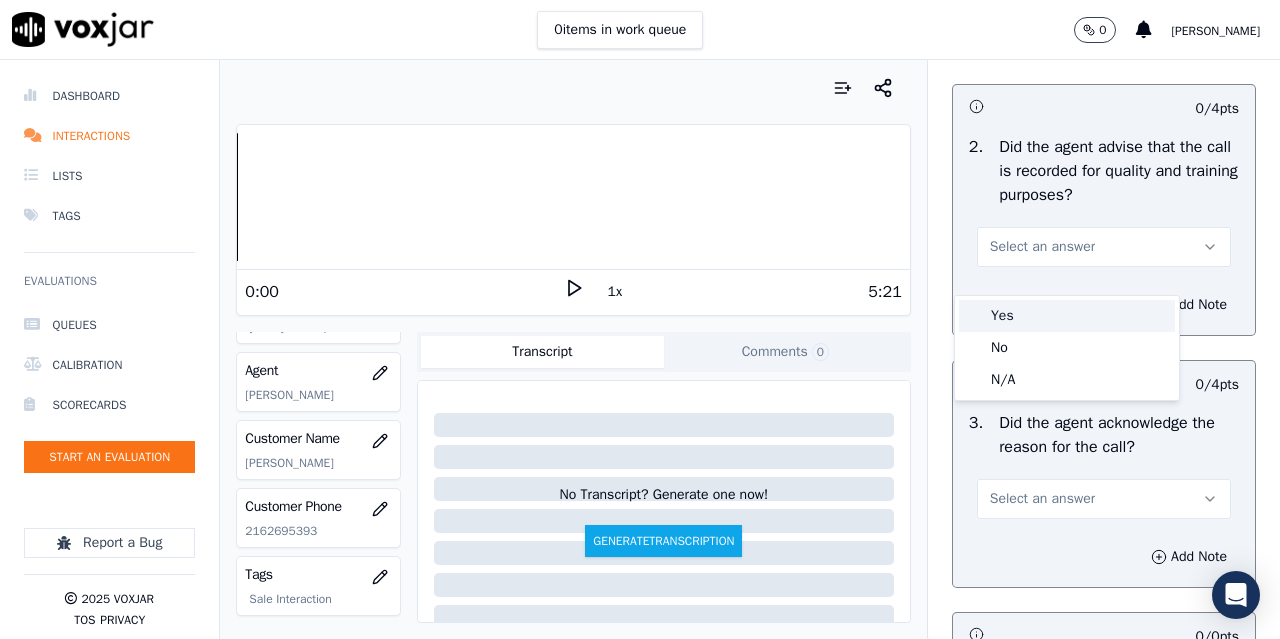 click on "Yes" at bounding box center (1067, 316) 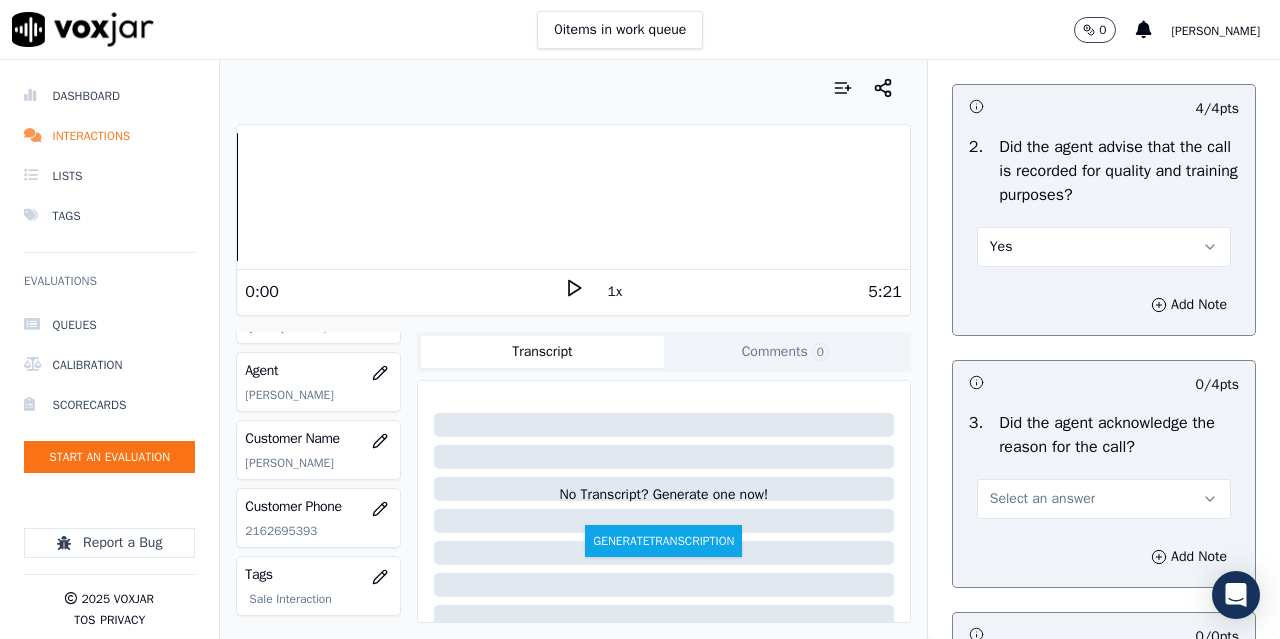 click on "Select an answer" at bounding box center (1042, 499) 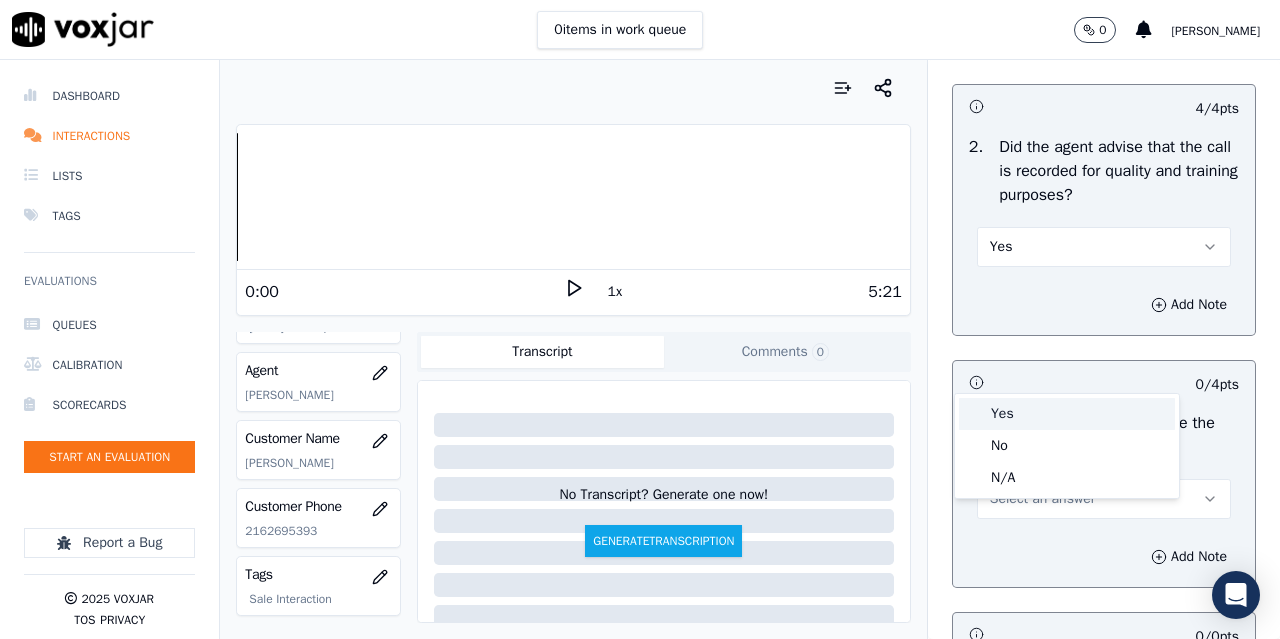 click on "Yes" at bounding box center [1067, 414] 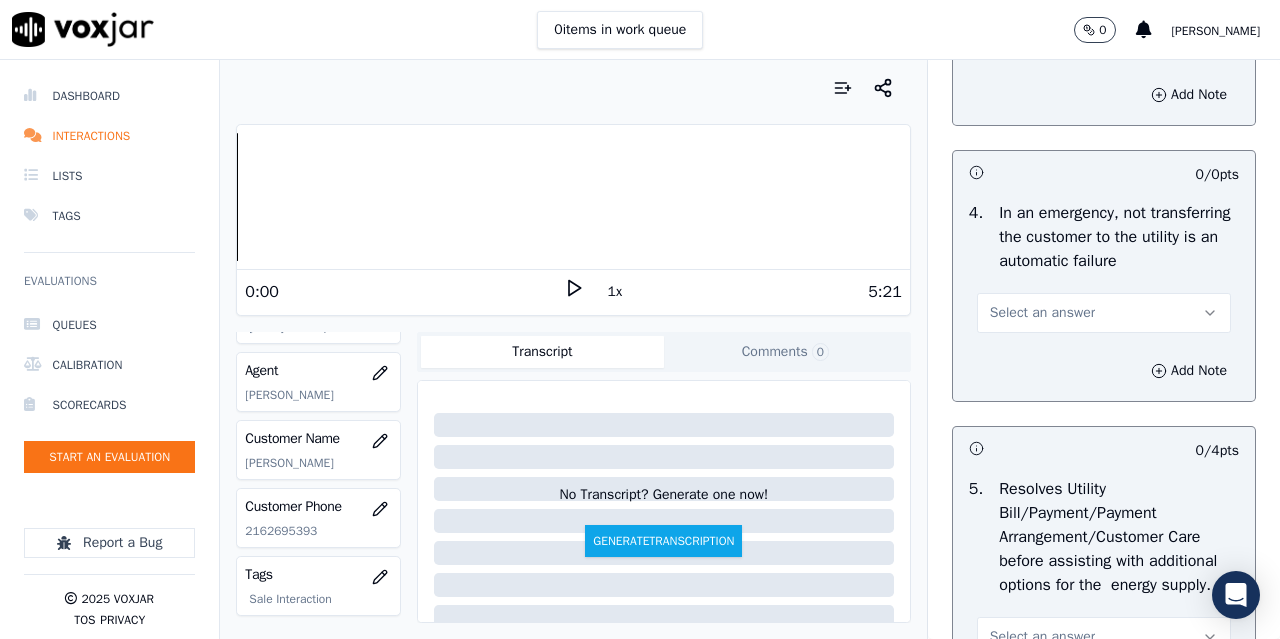 scroll, scrollTop: 1000, scrollLeft: 0, axis: vertical 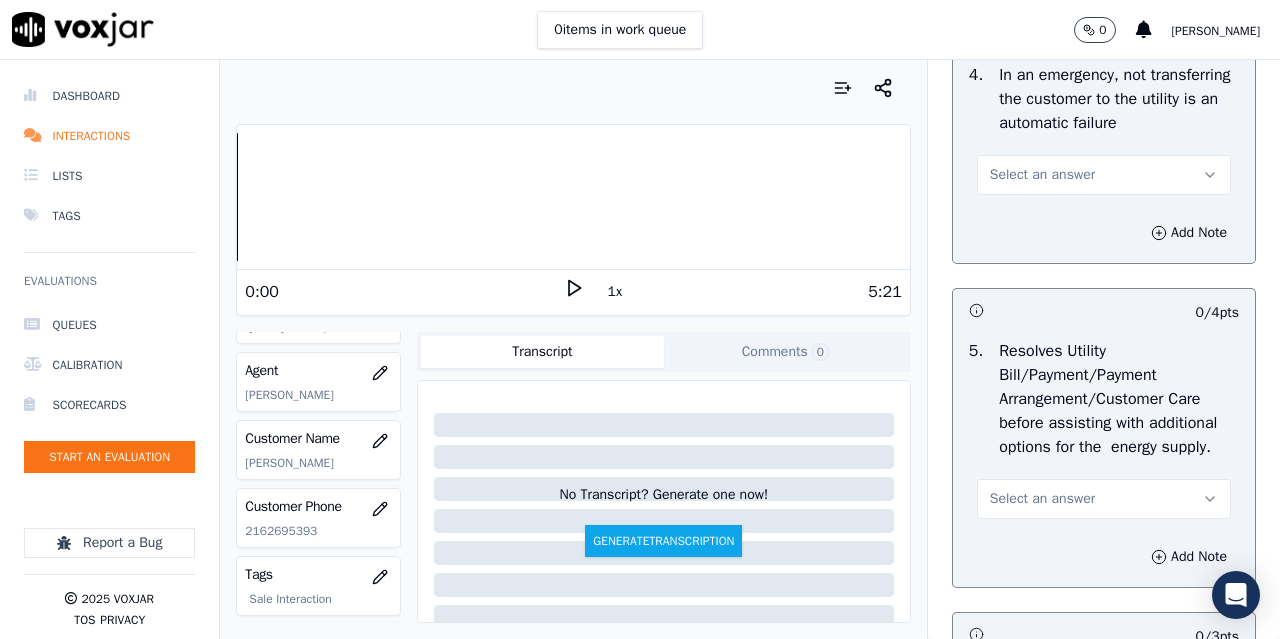 click on "Select an answer" at bounding box center (1104, 175) 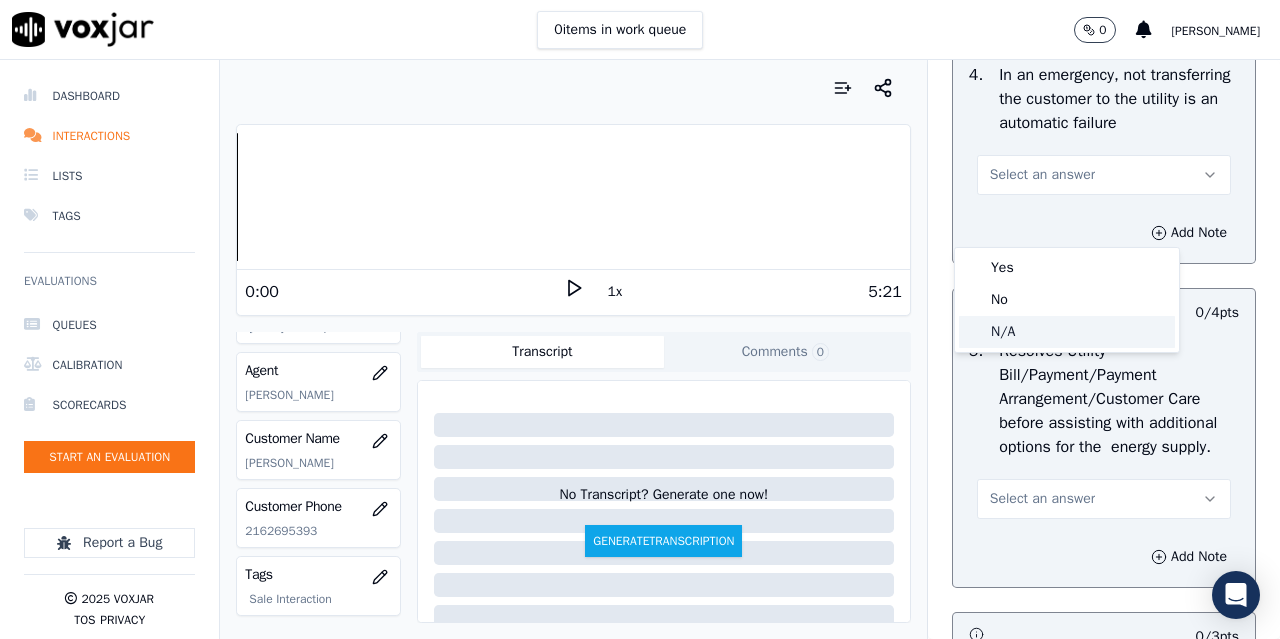 click on "N/A" 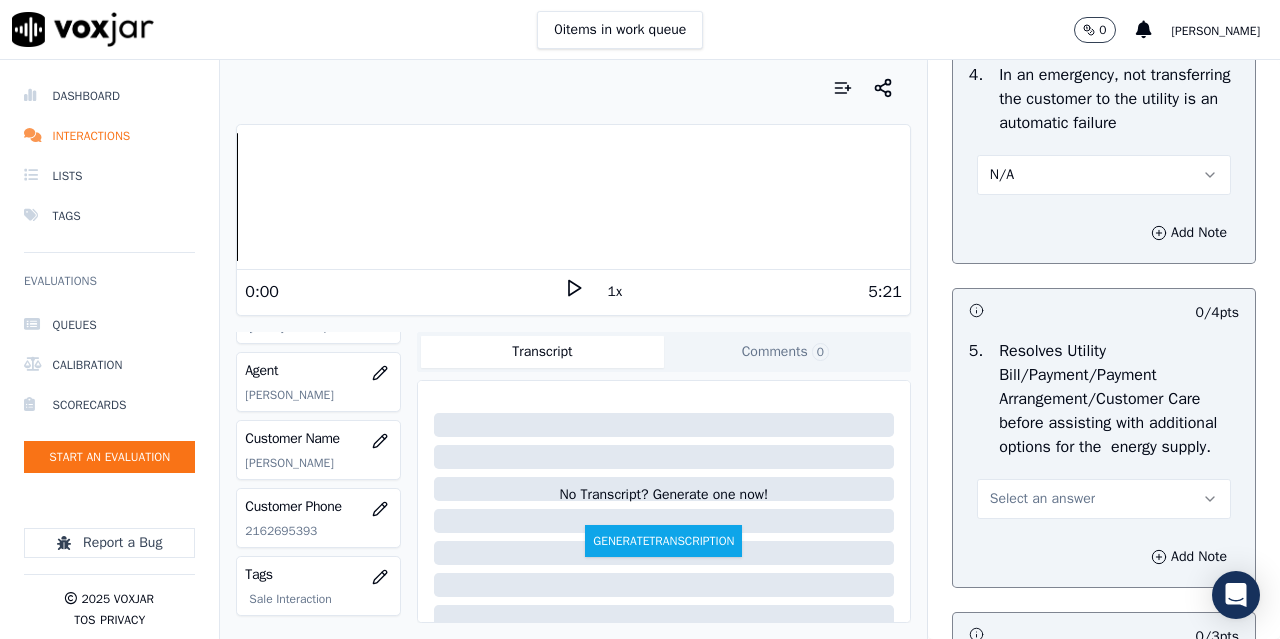click on "Select an answer" at bounding box center [1042, 499] 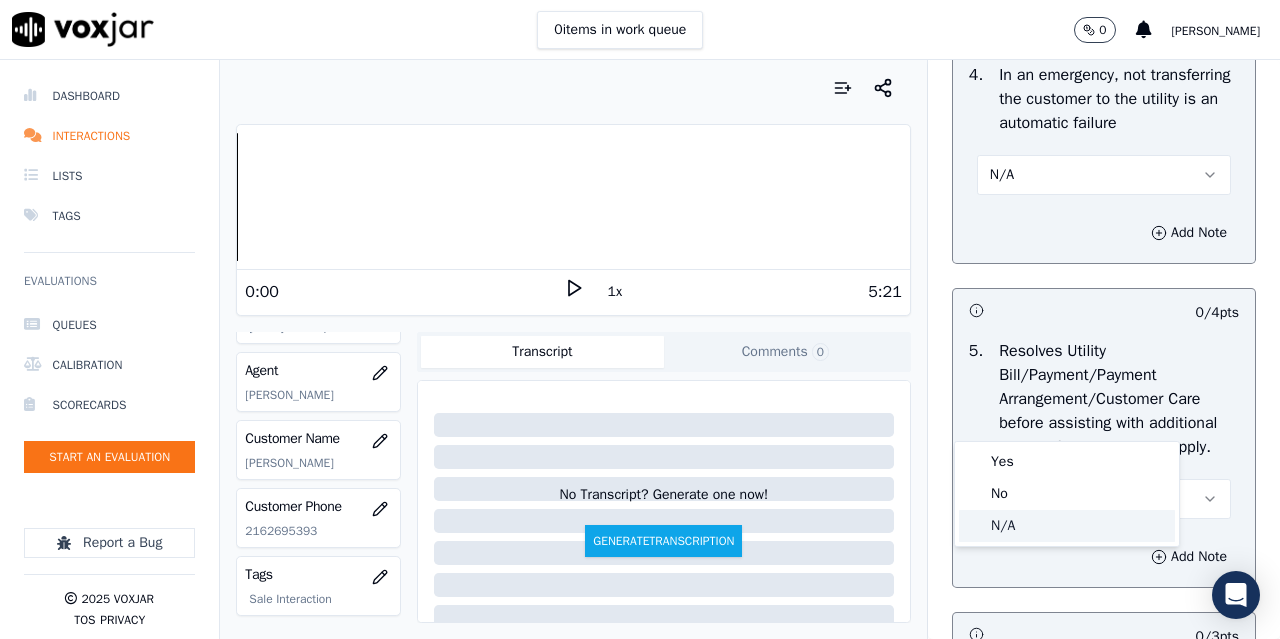 click on "N/A" 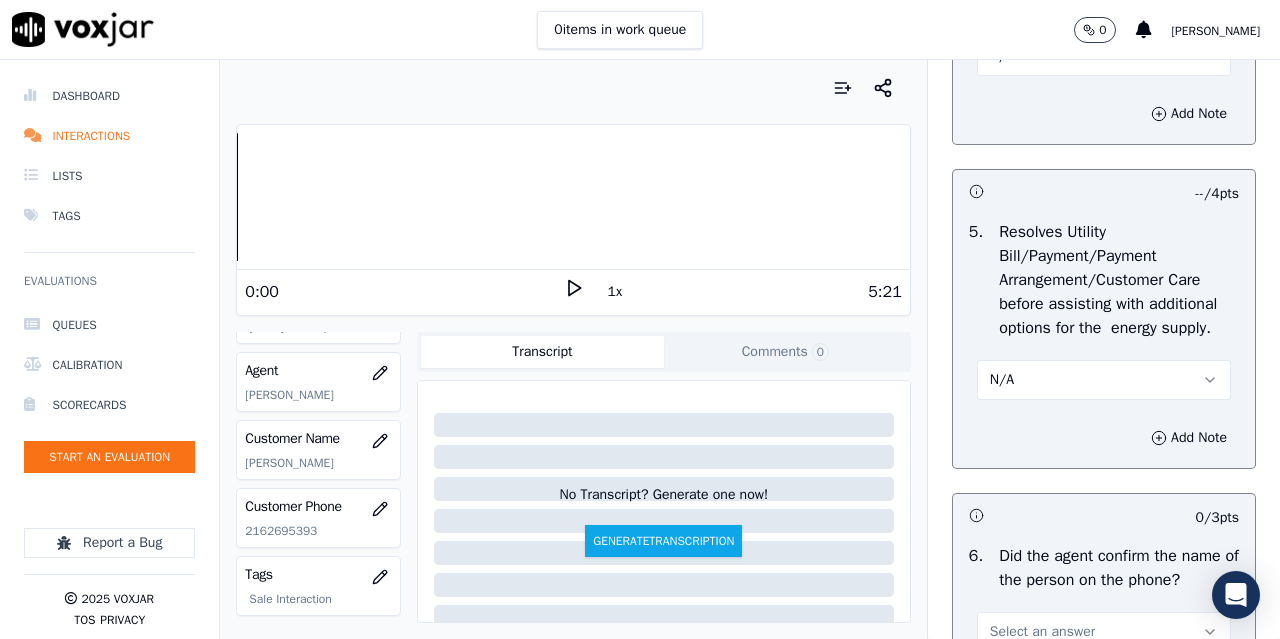 scroll, scrollTop: 1600, scrollLeft: 0, axis: vertical 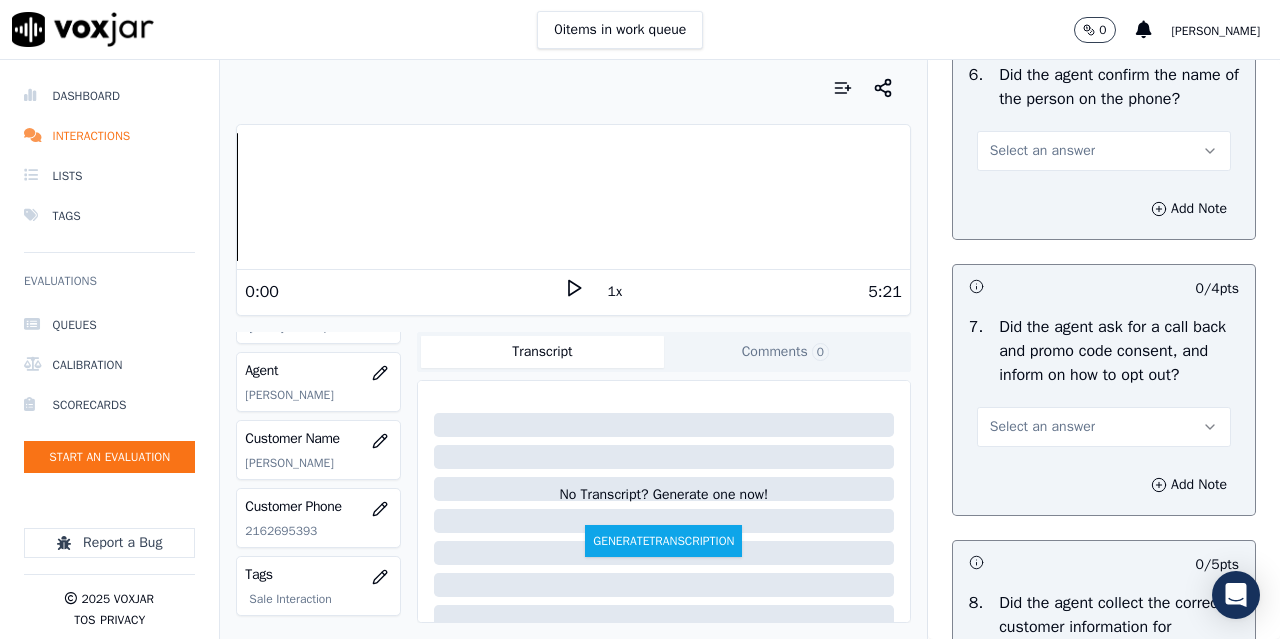 click on "Select an answer" at bounding box center (1042, 151) 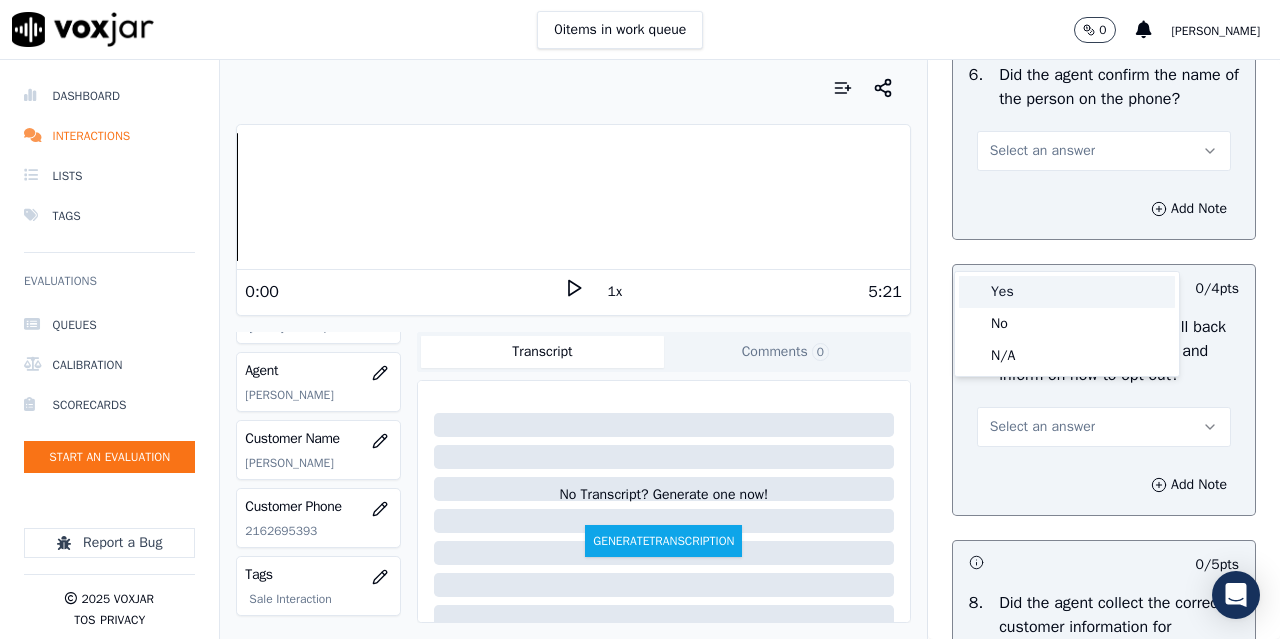 click on "Yes" at bounding box center (1067, 292) 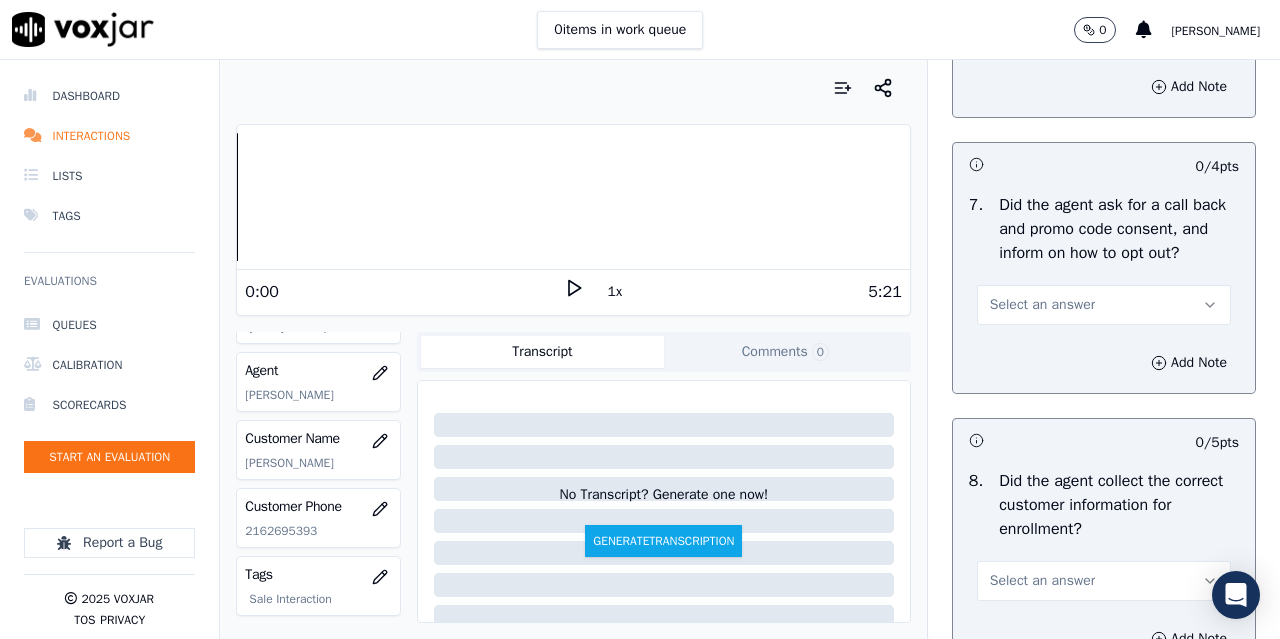 scroll, scrollTop: 1900, scrollLeft: 0, axis: vertical 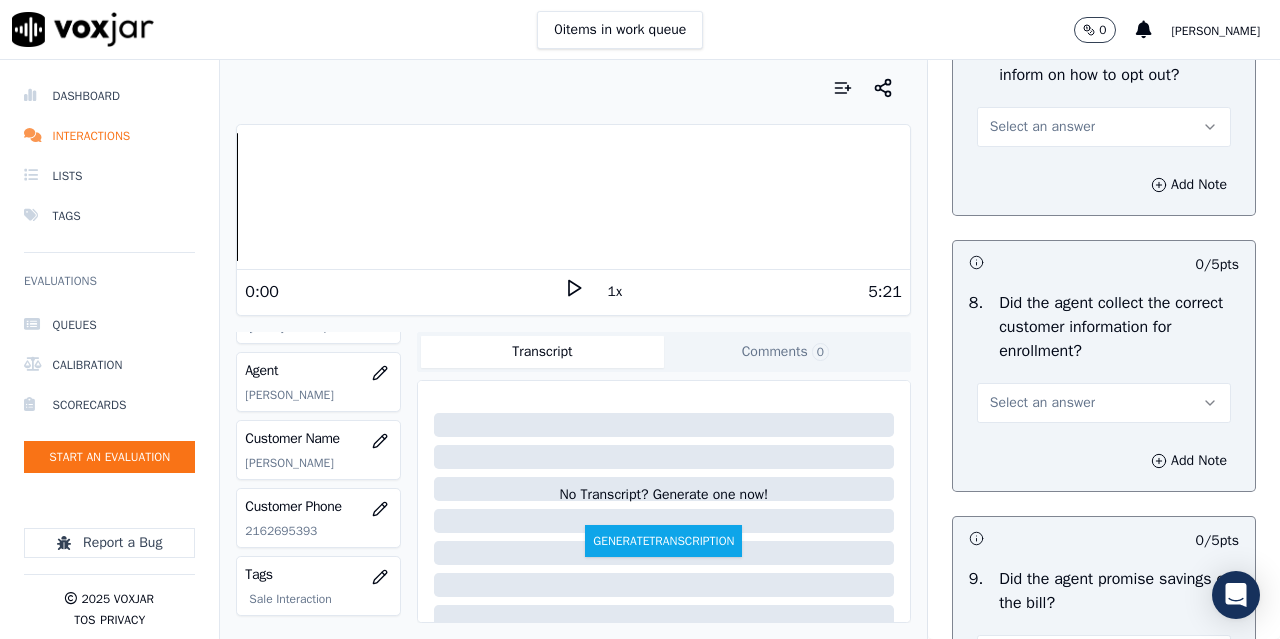 click on "Select an answer" at bounding box center (1042, 127) 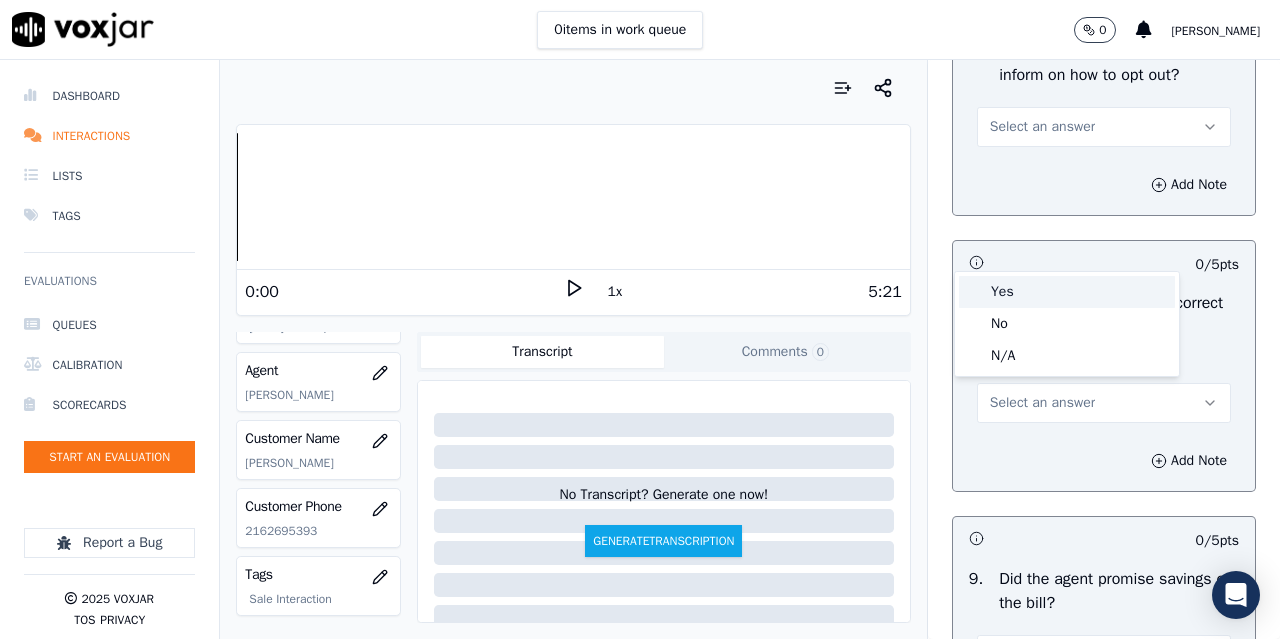 click on "Yes" at bounding box center (1067, 292) 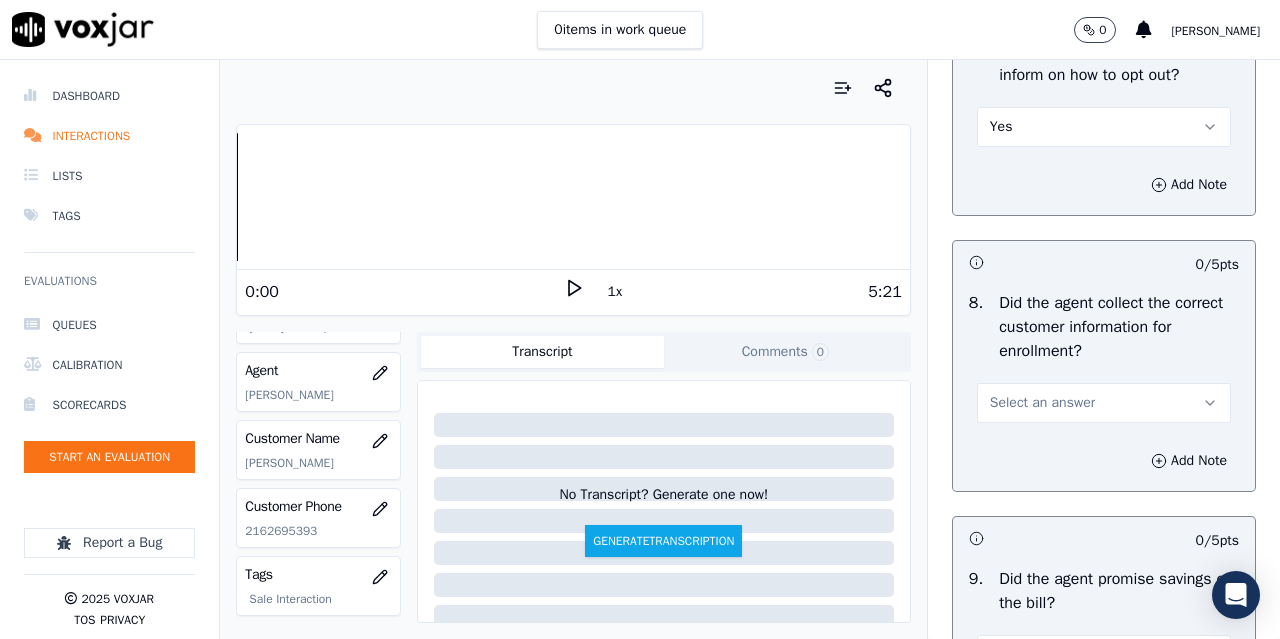 click on "Select an answer" at bounding box center (1104, 403) 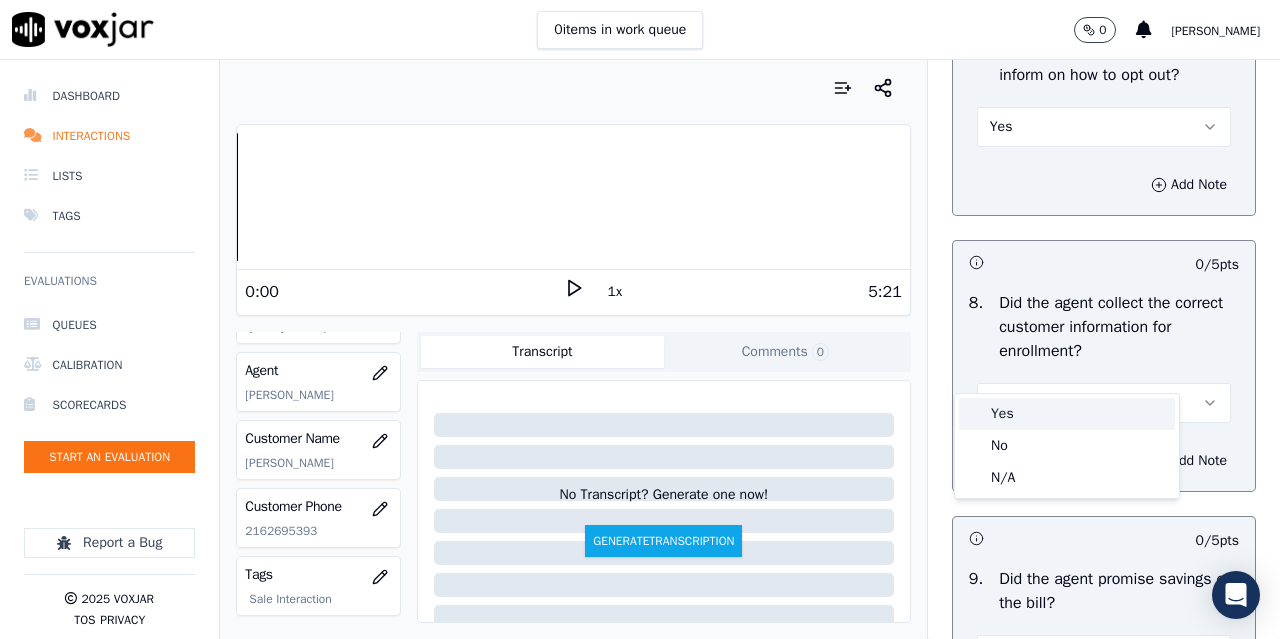 click on "Yes" at bounding box center (1067, 414) 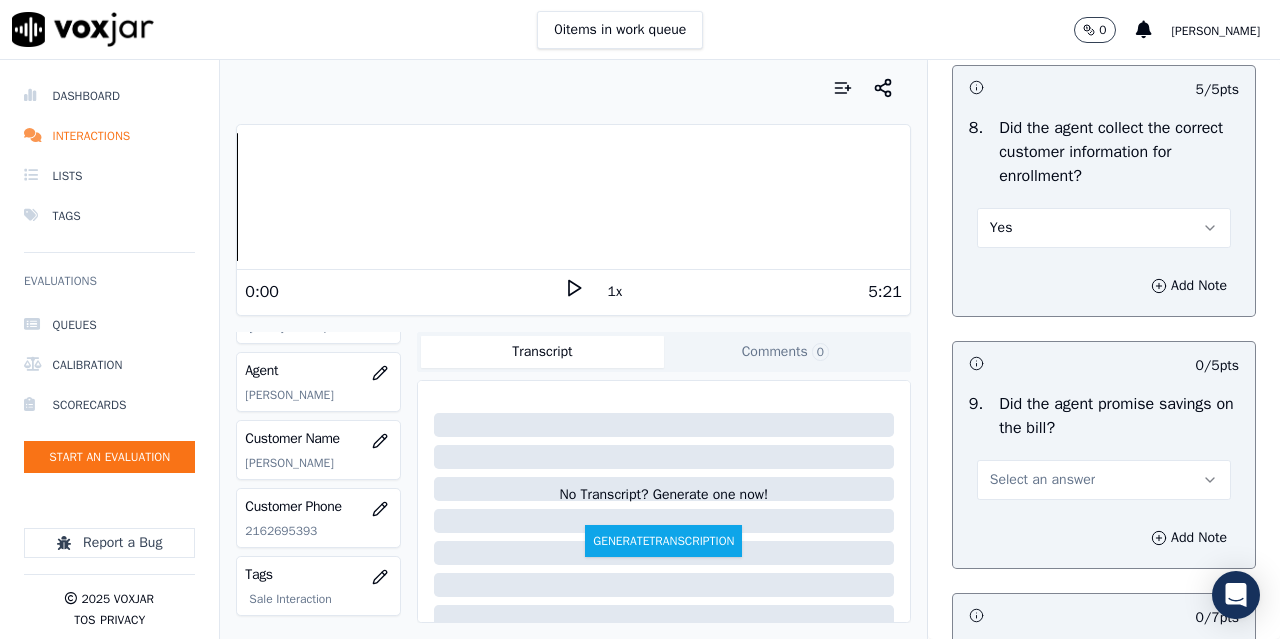 scroll, scrollTop: 2400, scrollLeft: 0, axis: vertical 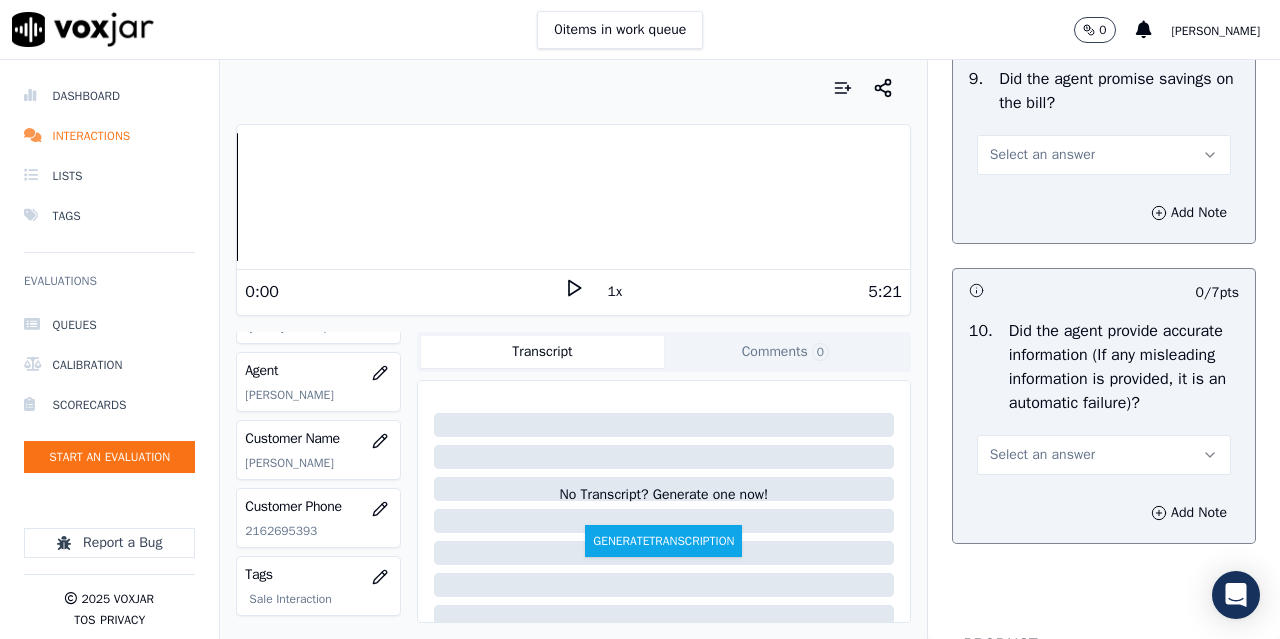 click on "Select an answer" at bounding box center [1042, 155] 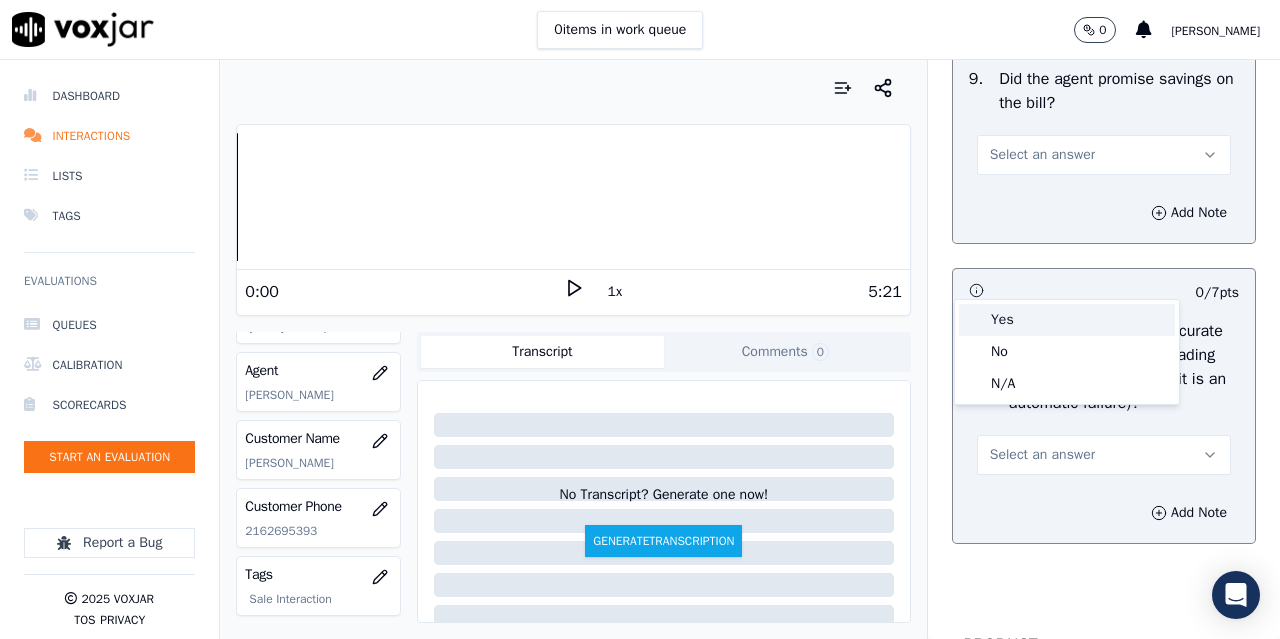 click on "Yes" at bounding box center (1067, 320) 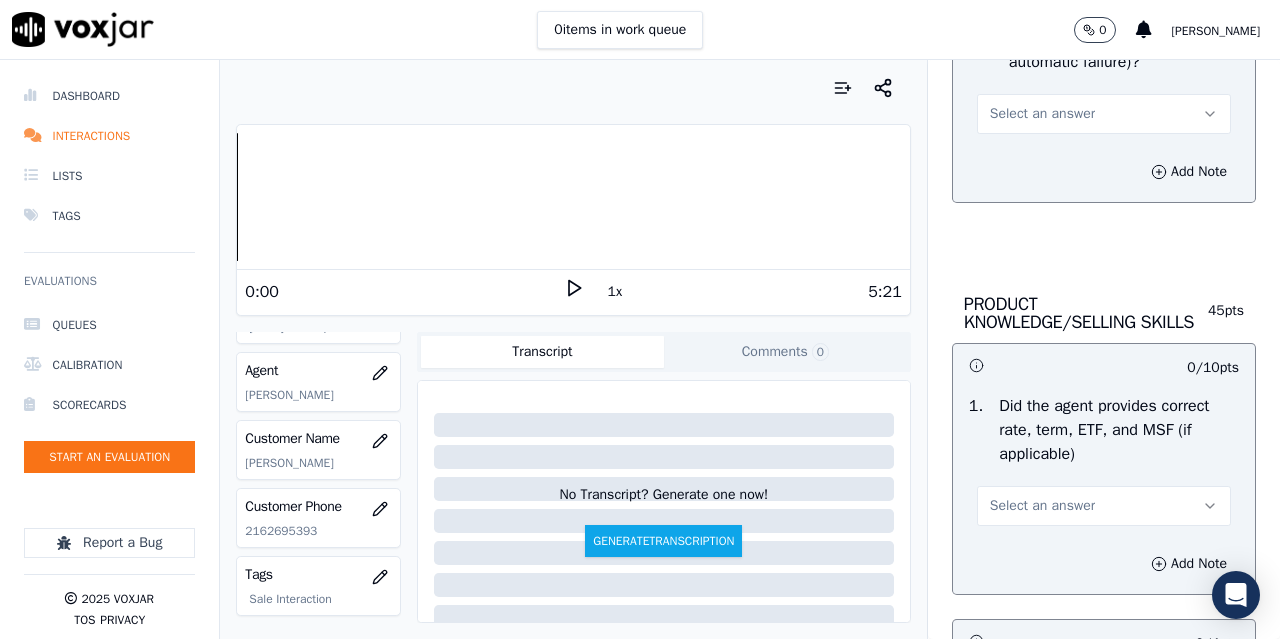 scroll, scrollTop: 2800, scrollLeft: 0, axis: vertical 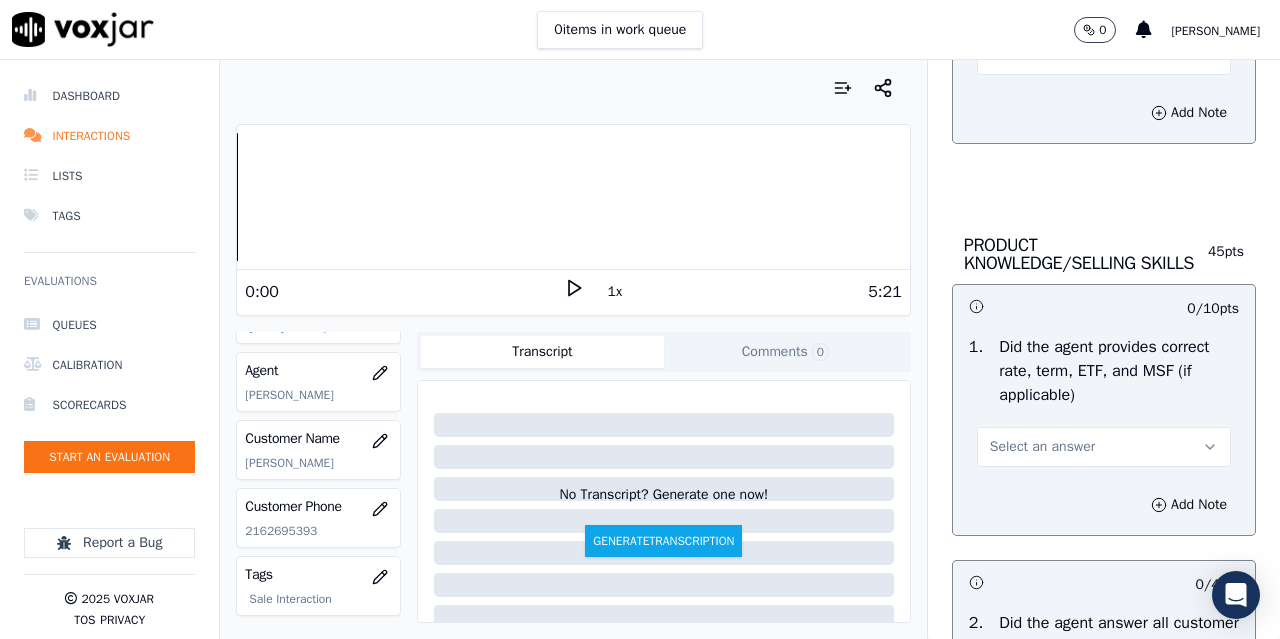 click on "Select an answer" at bounding box center (1042, 55) 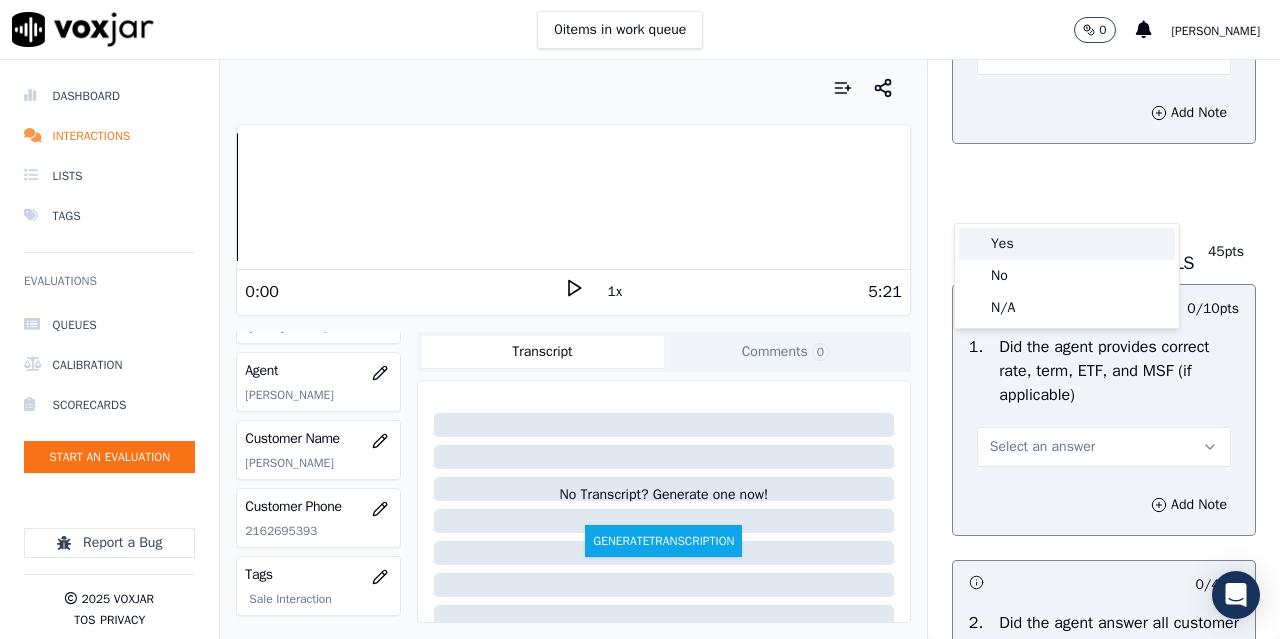 click on "Yes" at bounding box center [1067, 244] 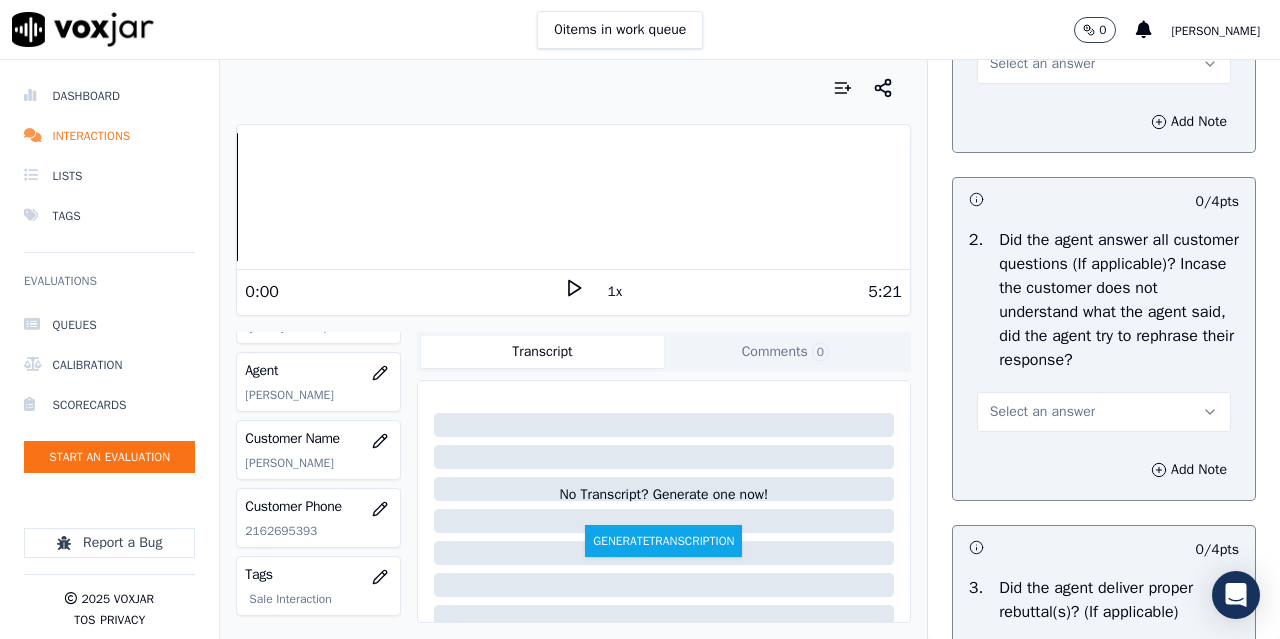 scroll, scrollTop: 3200, scrollLeft: 0, axis: vertical 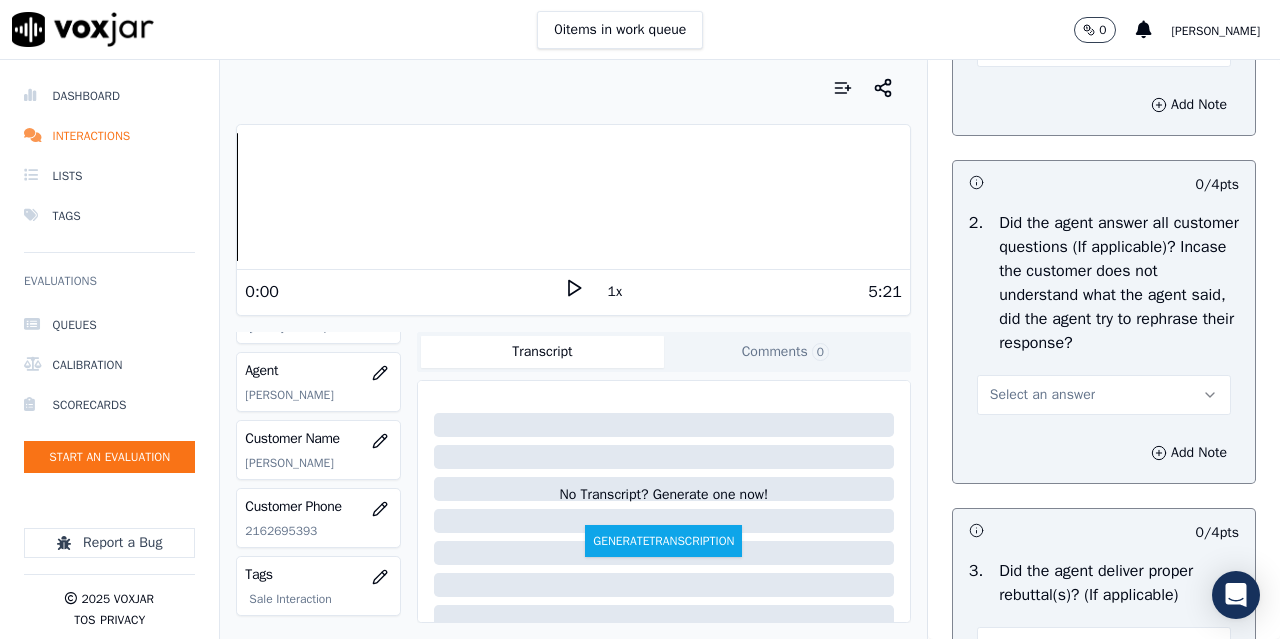 click on "Select an answer" at bounding box center [1042, 47] 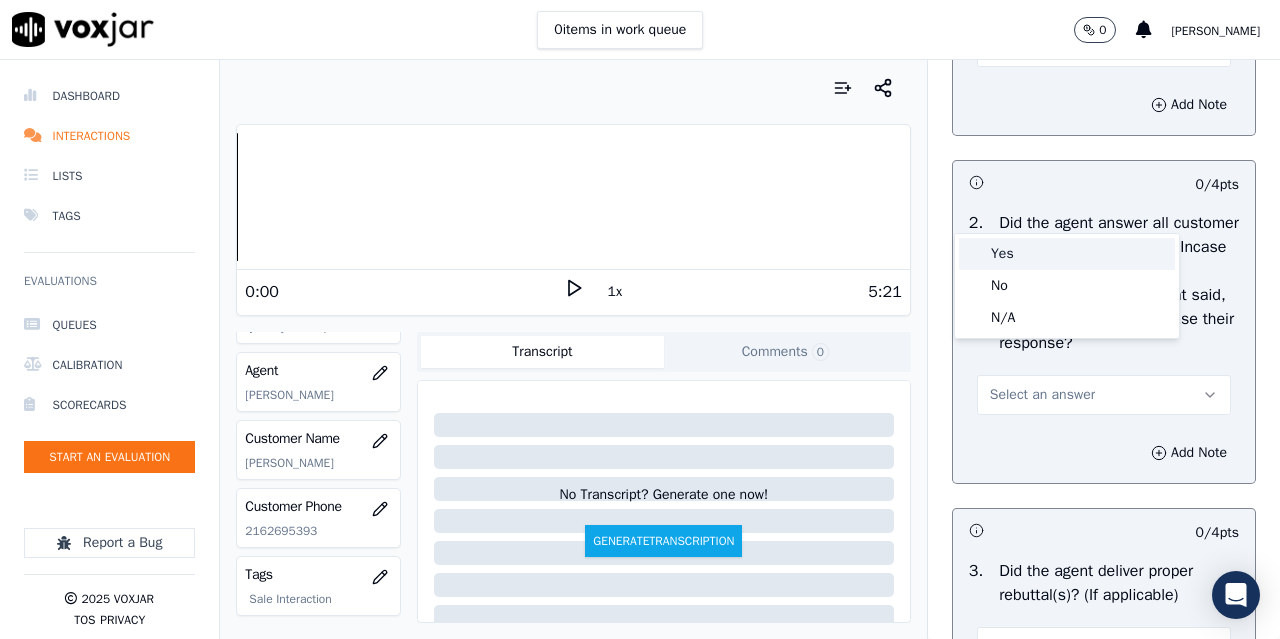 click on "Yes" at bounding box center (1067, 254) 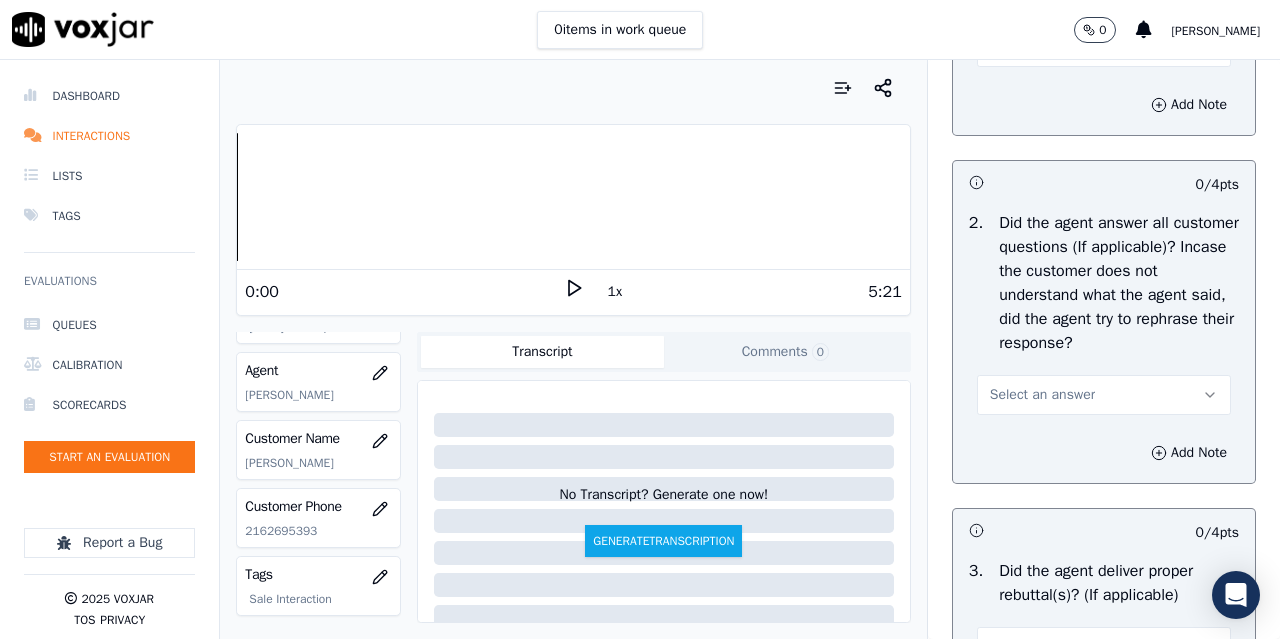 click on "Select an answer" at bounding box center (1042, 395) 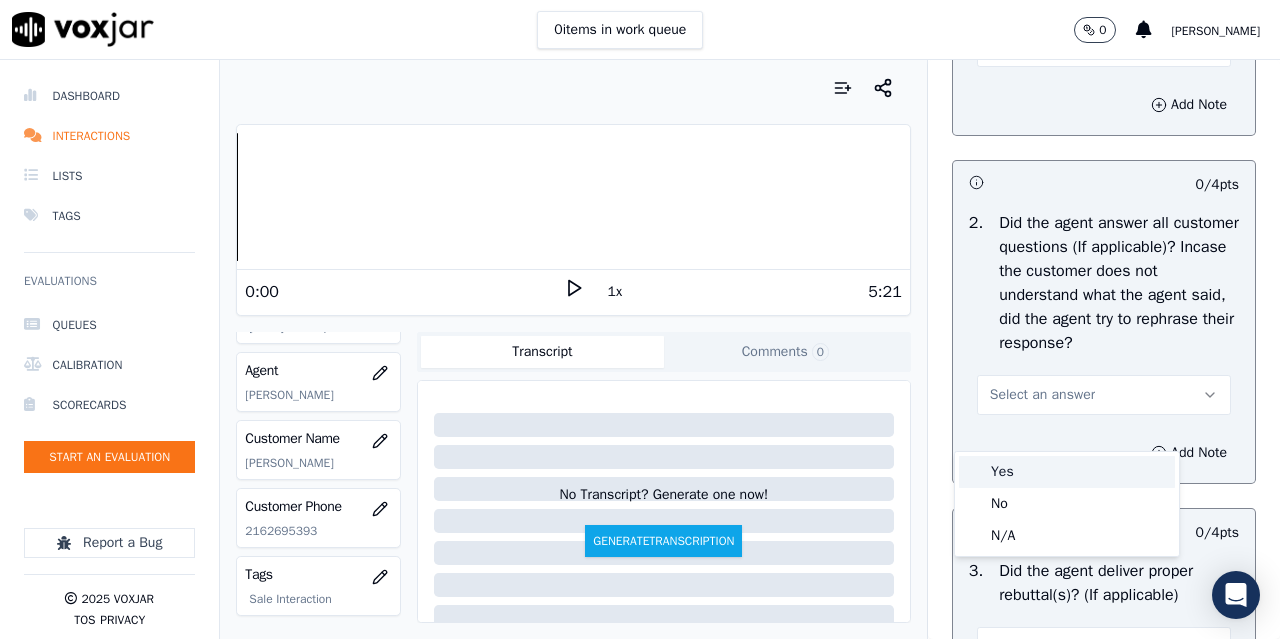 click on "Yes" at bounding box center [1067, 472] 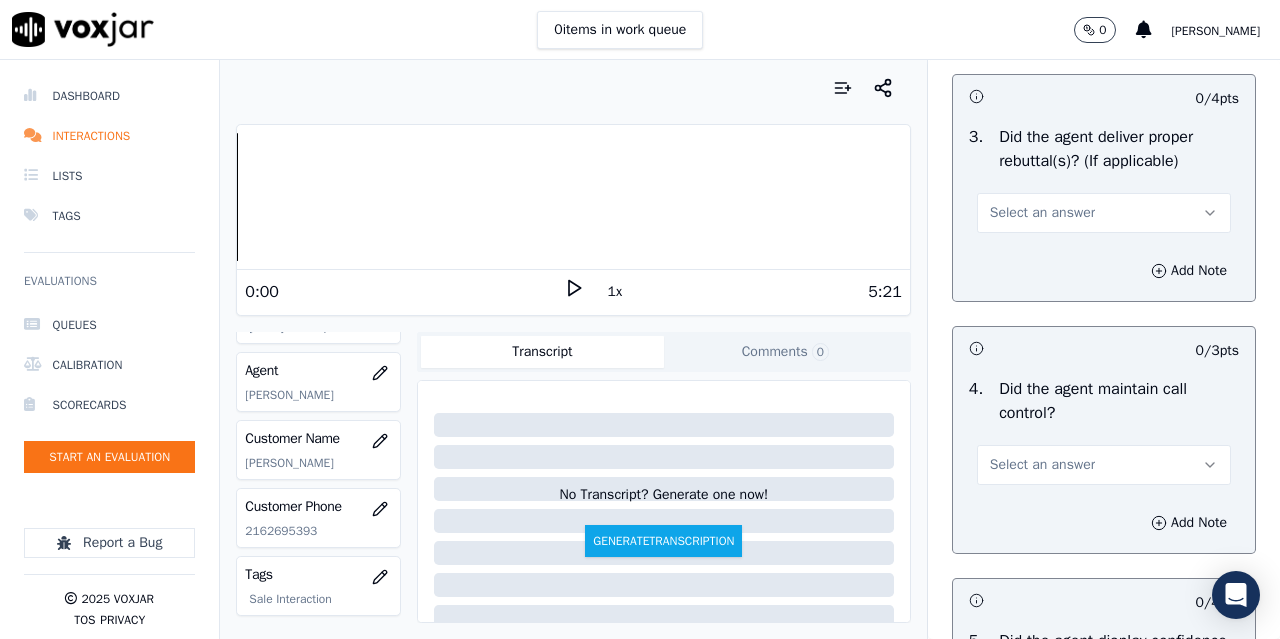 scroll, scrollTop: 3700, scrollLeft: 0, axis: vertical 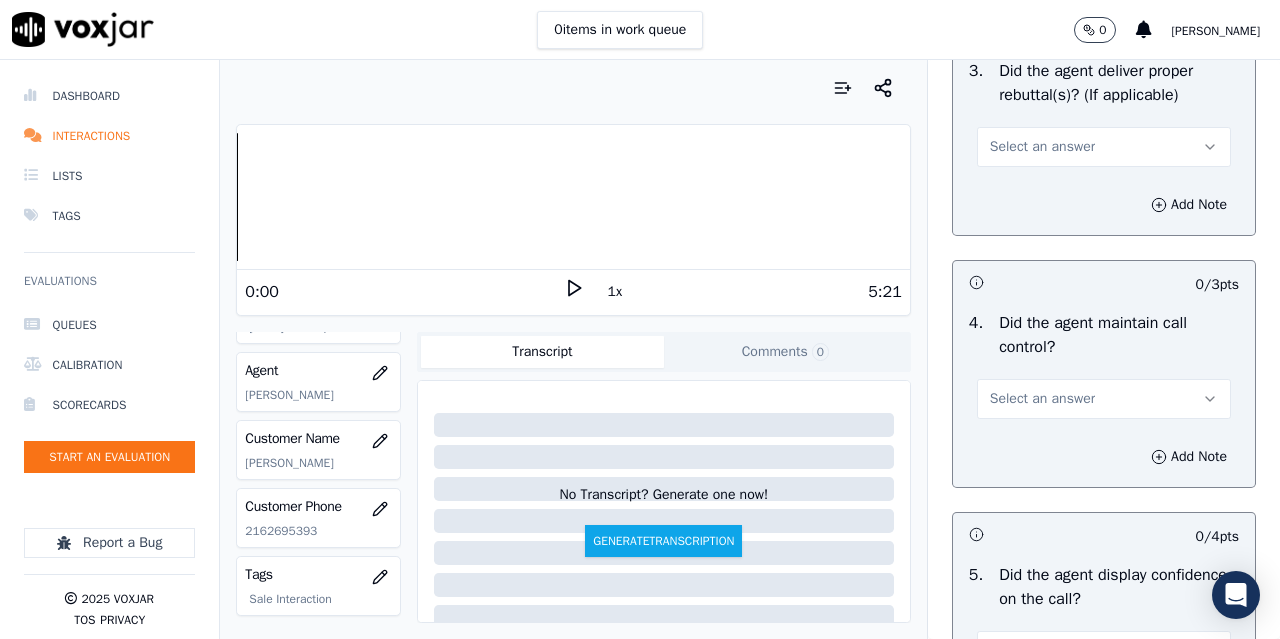 click on "Select an answer" at bounding box center [1042, 147] 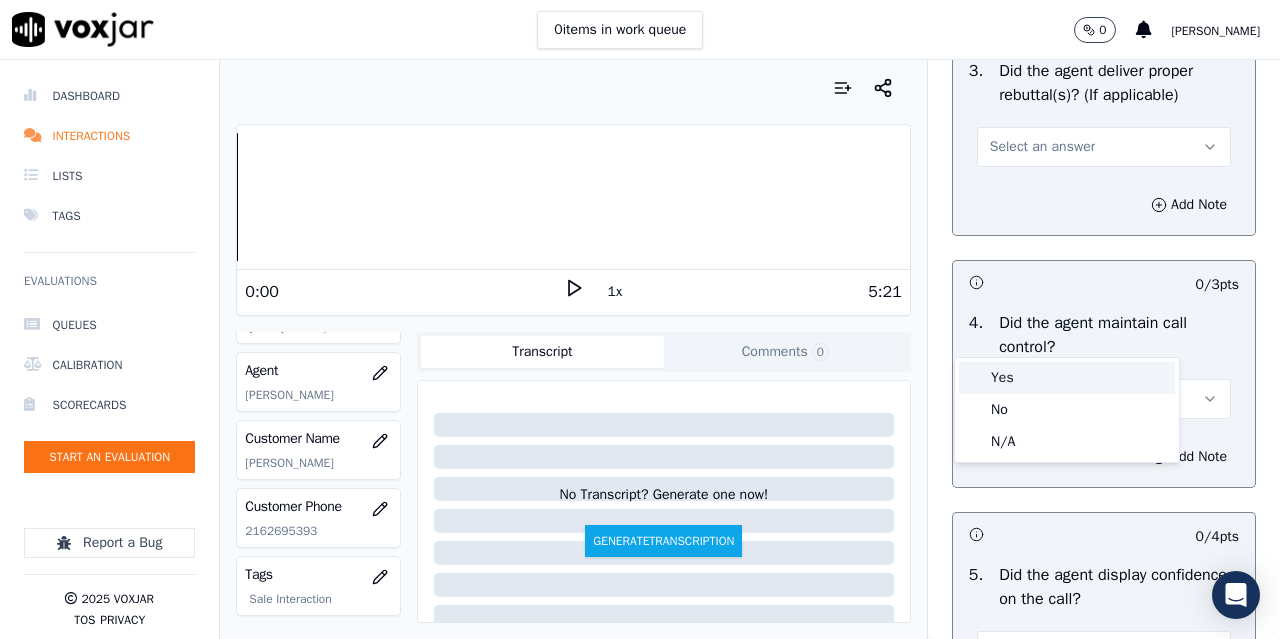 click on "Yes" at bounding box center (1067, 378) 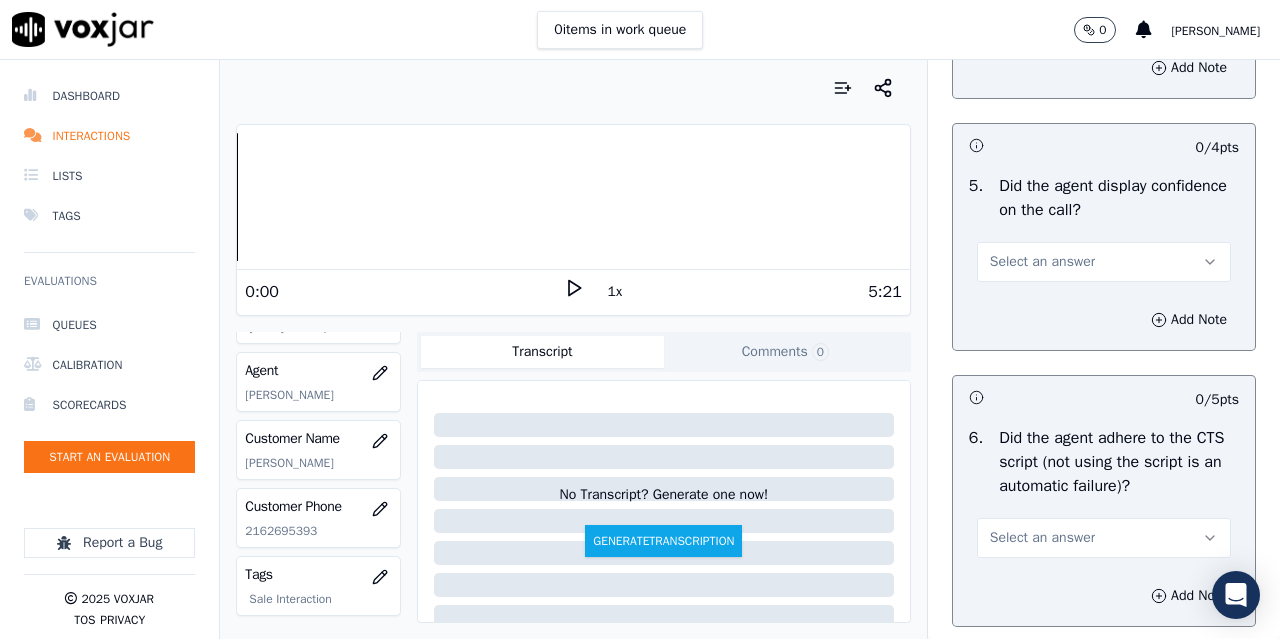 scroll, scrollTop: 4100, scrollLeft: 0, axis: vertical 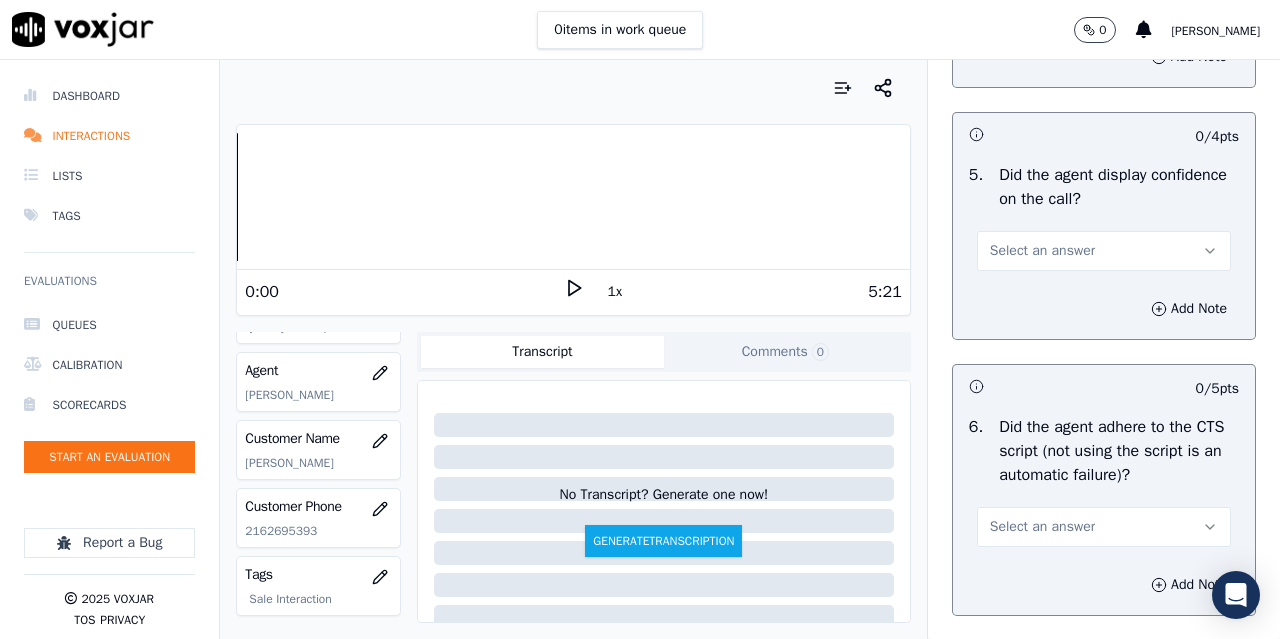 click on "Select an answer" at bounding box center (1042, -1) 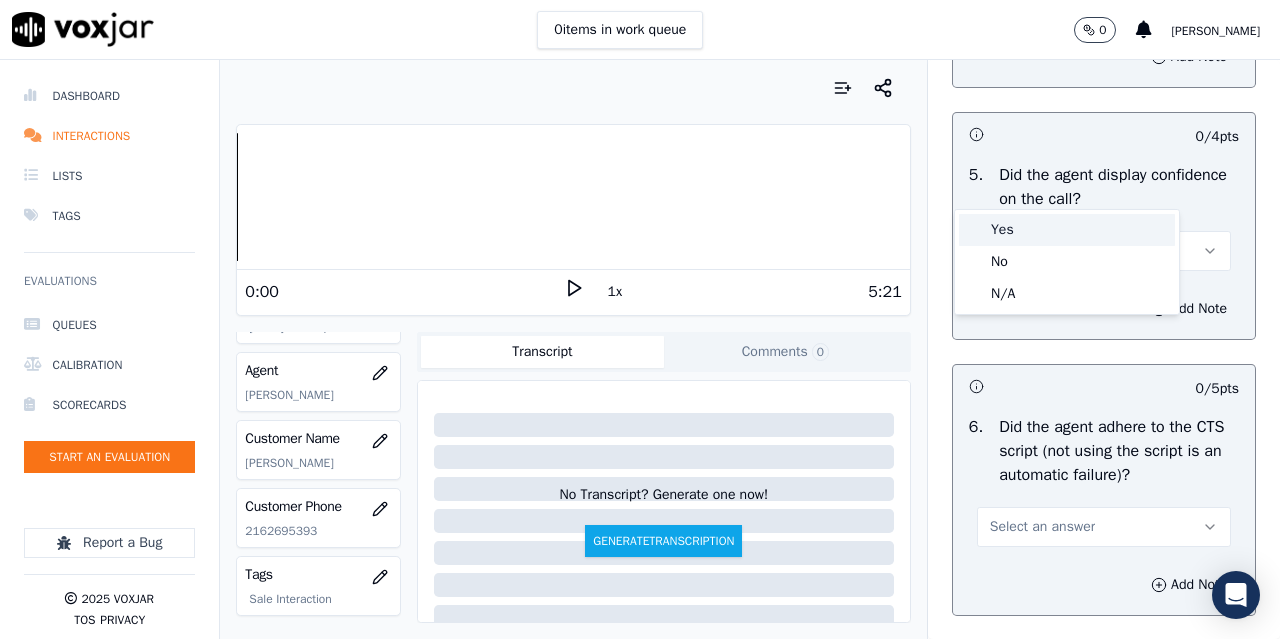 click on "Yes" at bounding box center (1067, 230) 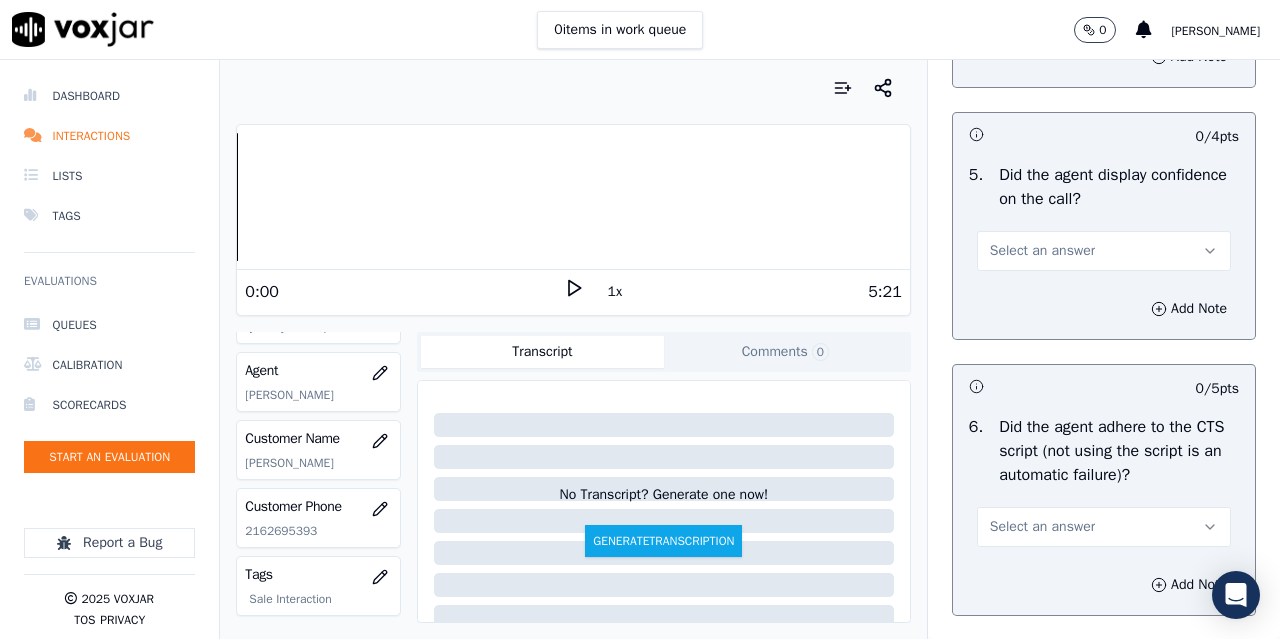 click on "Select an answer" at bounding box center [1042, 251] 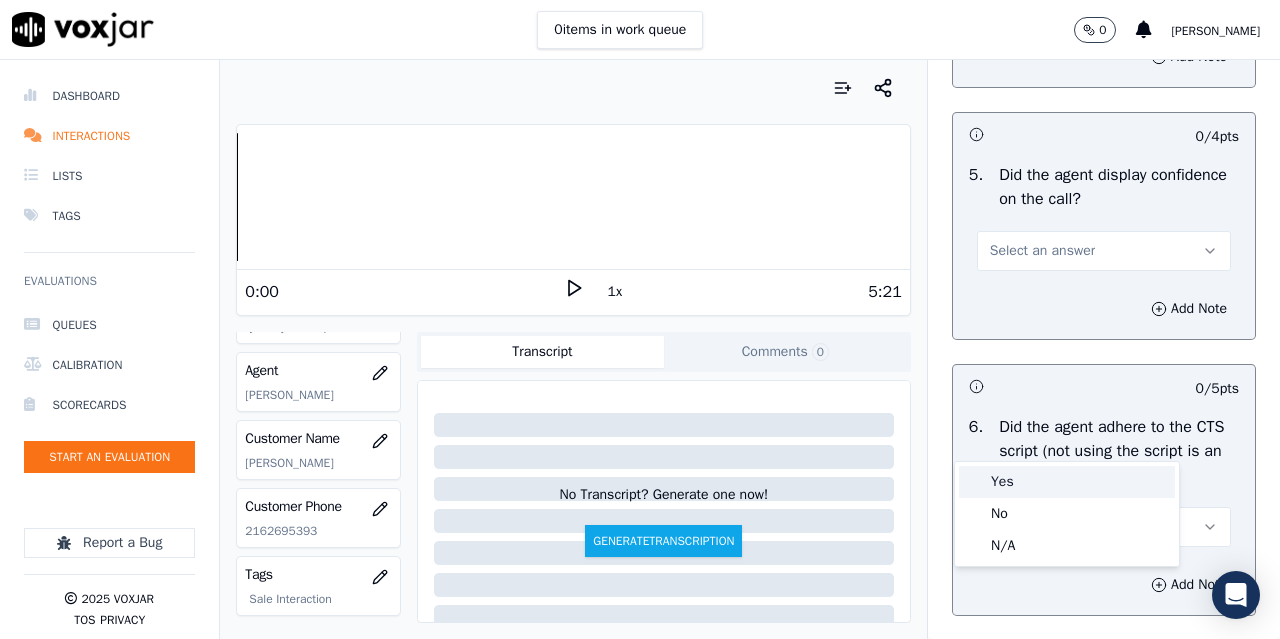 click on "Yes" at bounding box center [1067, 482] 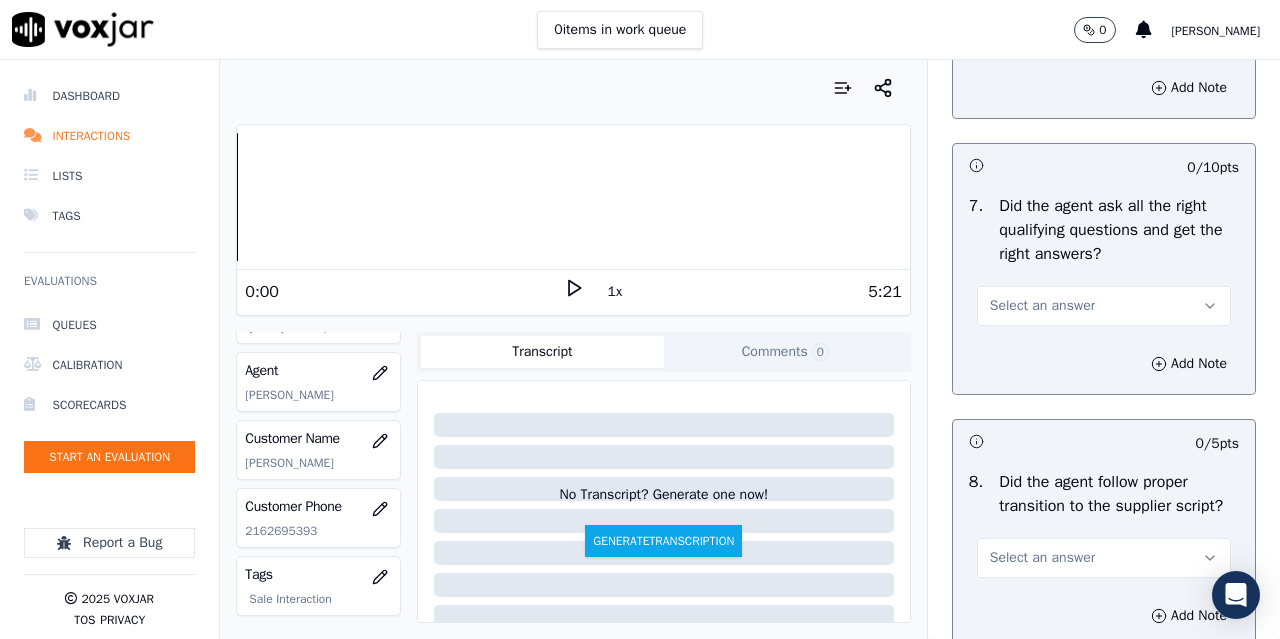 scroll, scrollTop: 4600, scrollLeft: 0, axis: vertical 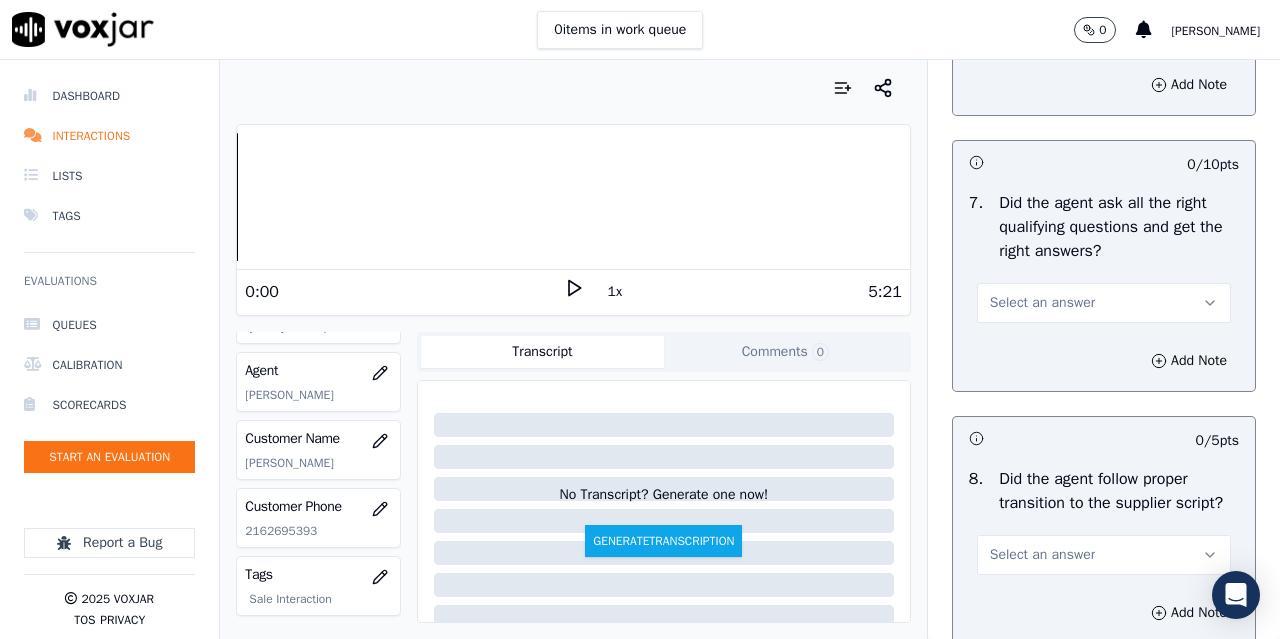 click on "Select an answer" at bounding box center (1042, 27) 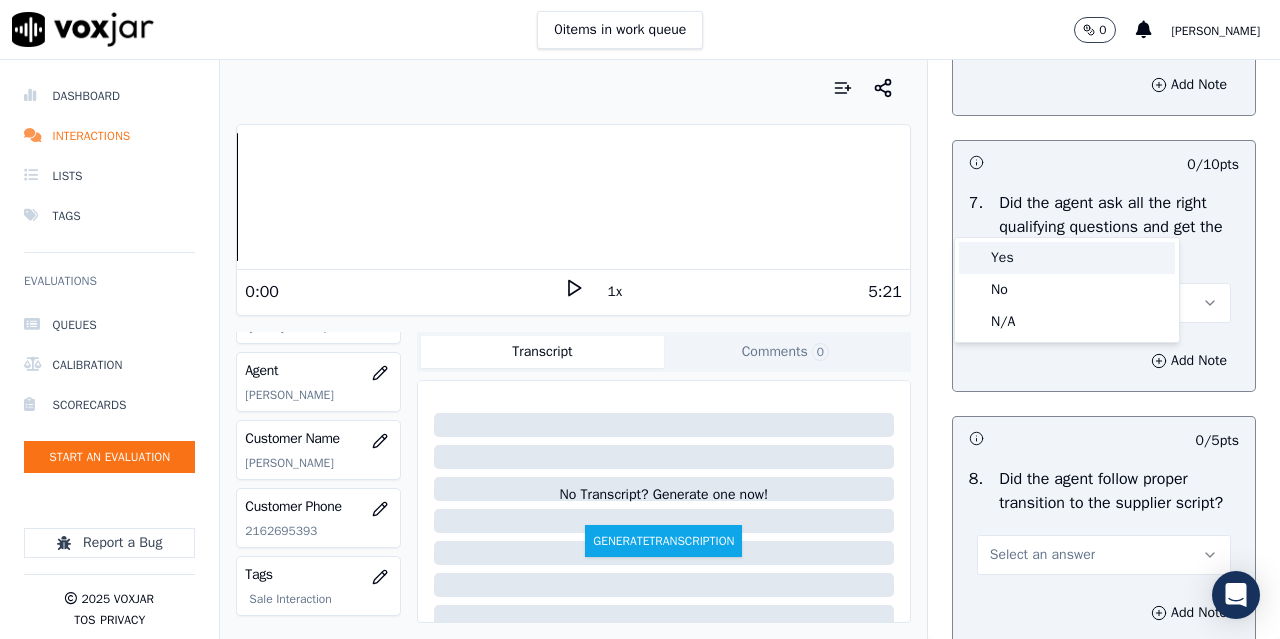 click on "Yes" at bounding box center (1067, 258) 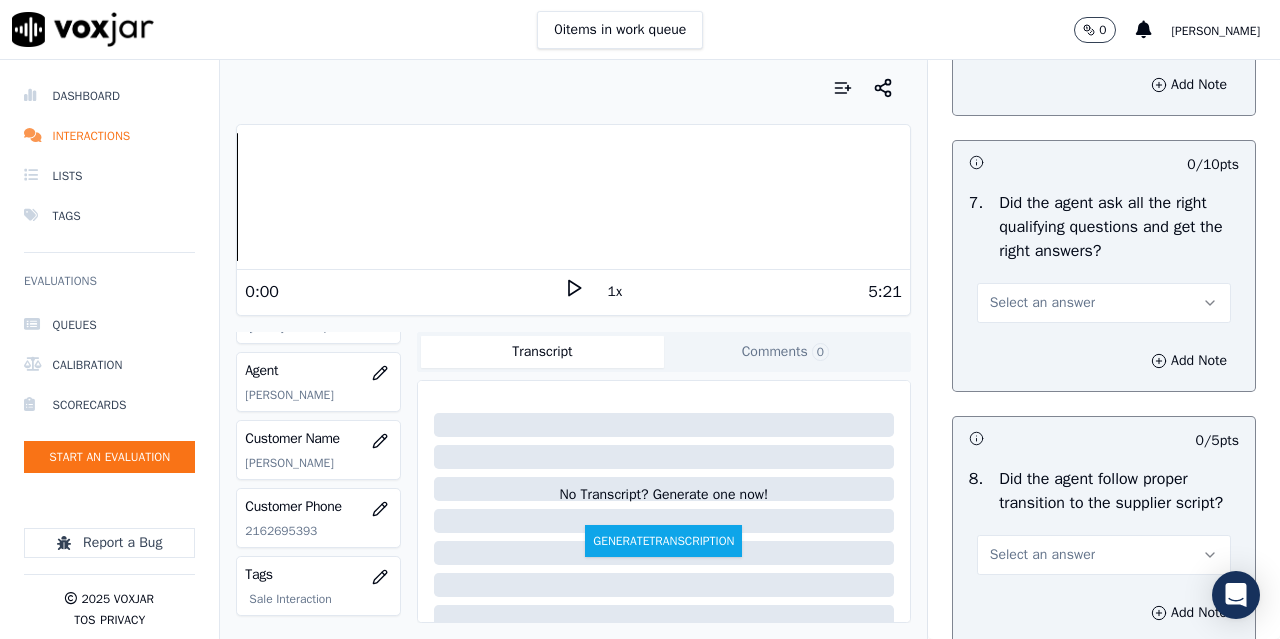 click on "Select an answer" at bounding box center [1042, 303] 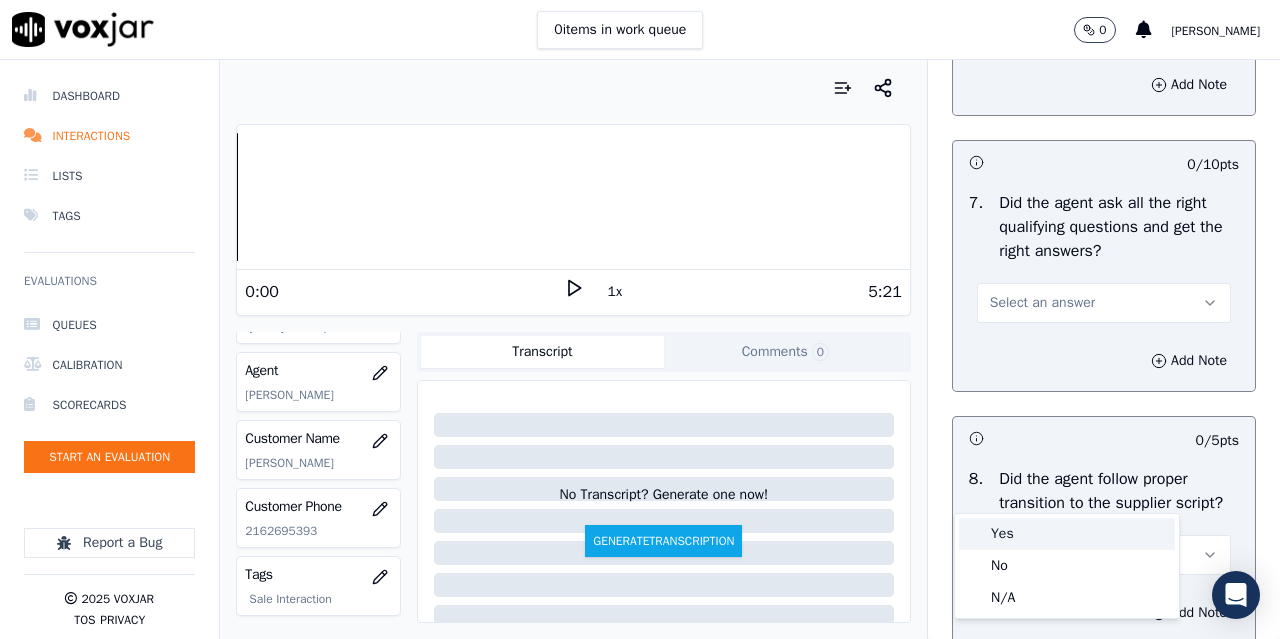 click on "Yes" at bounding box center (1067, 534) 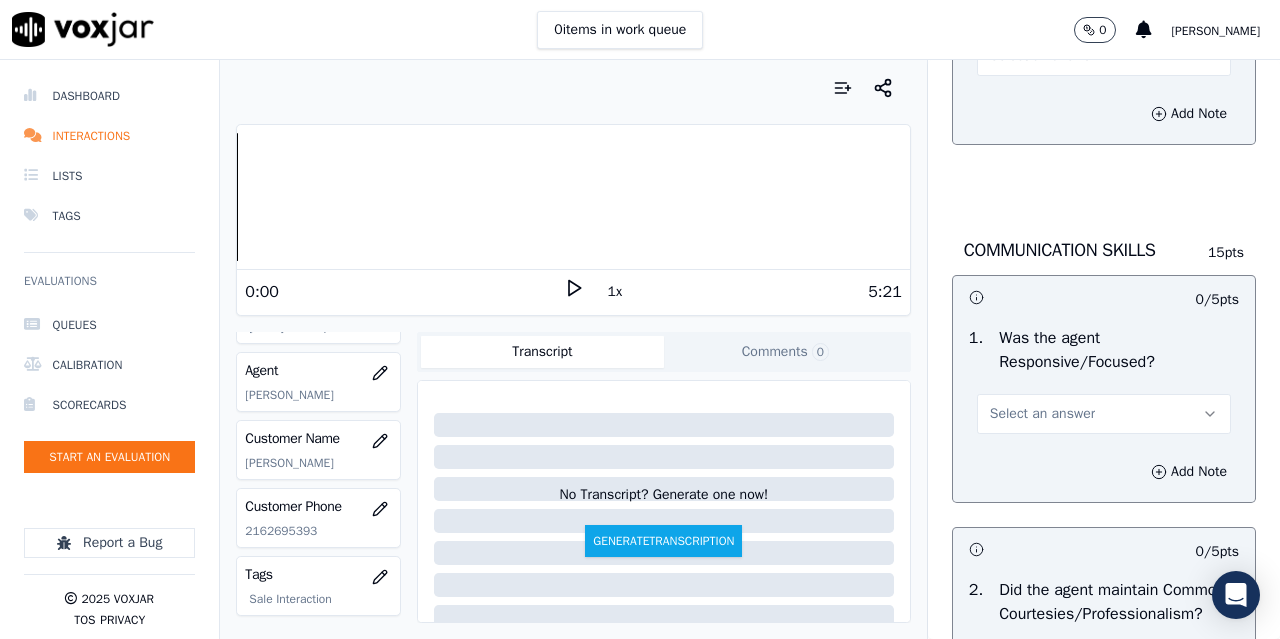 scroll, scrollTop: 5100, scrollLeft: 0, axis: vertical 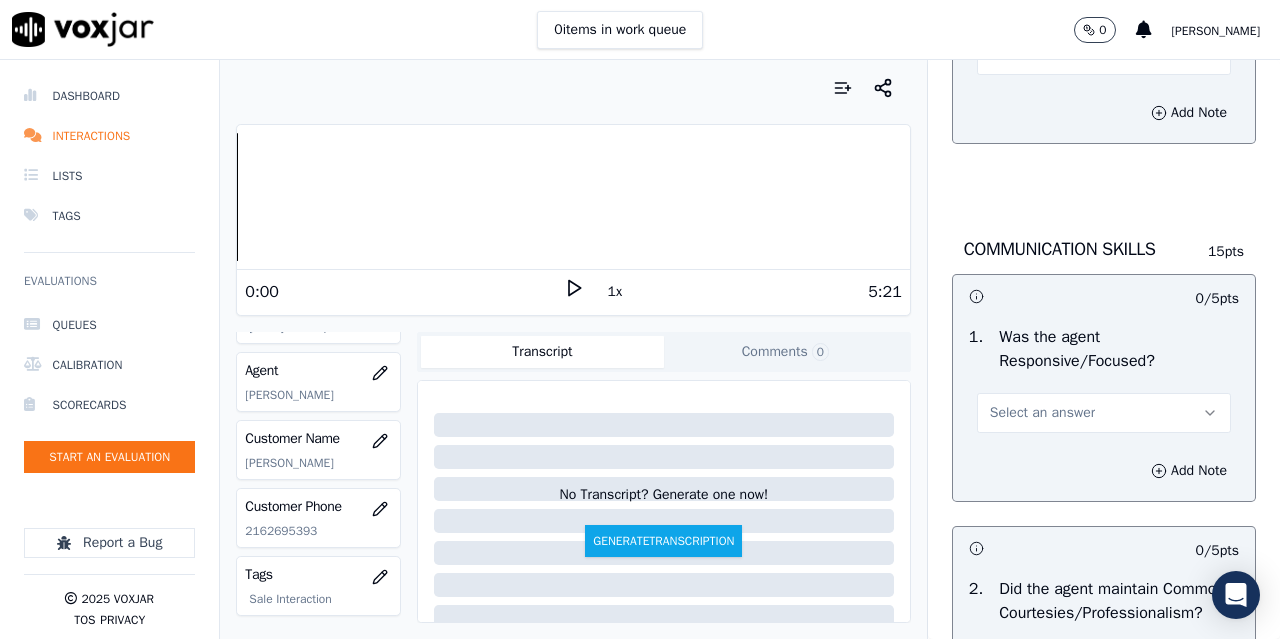 click on "Select an answer" at bounding box center (1042, 55) 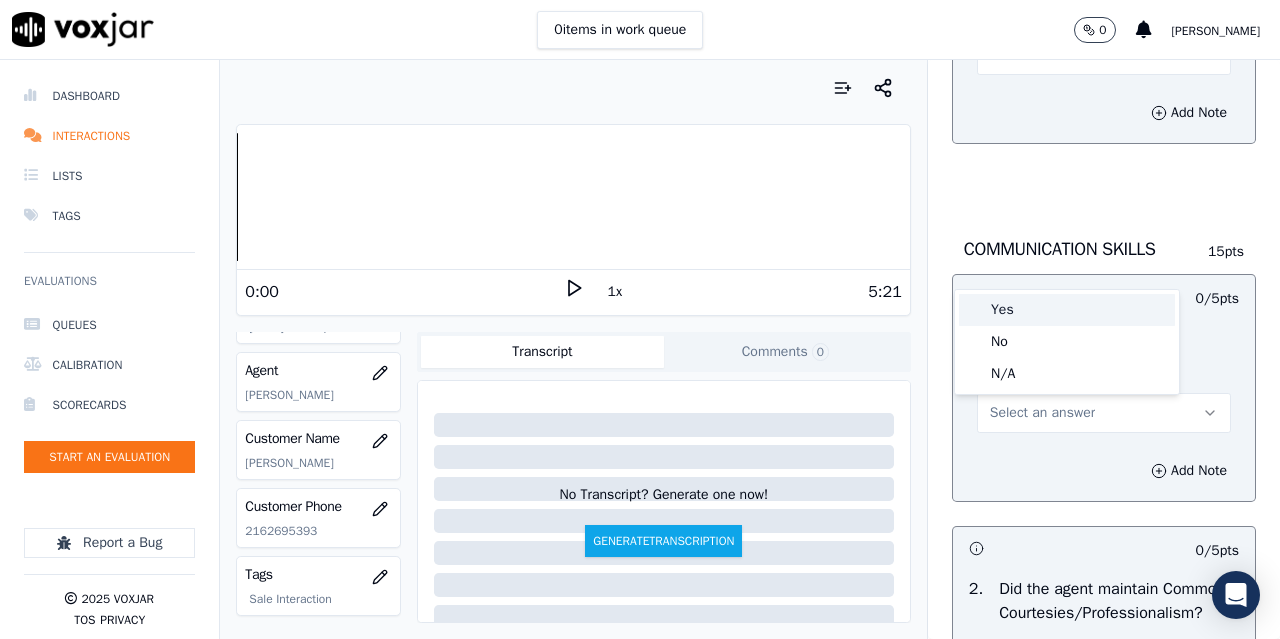 click on "Yes" at bounding box center [1067, 310] 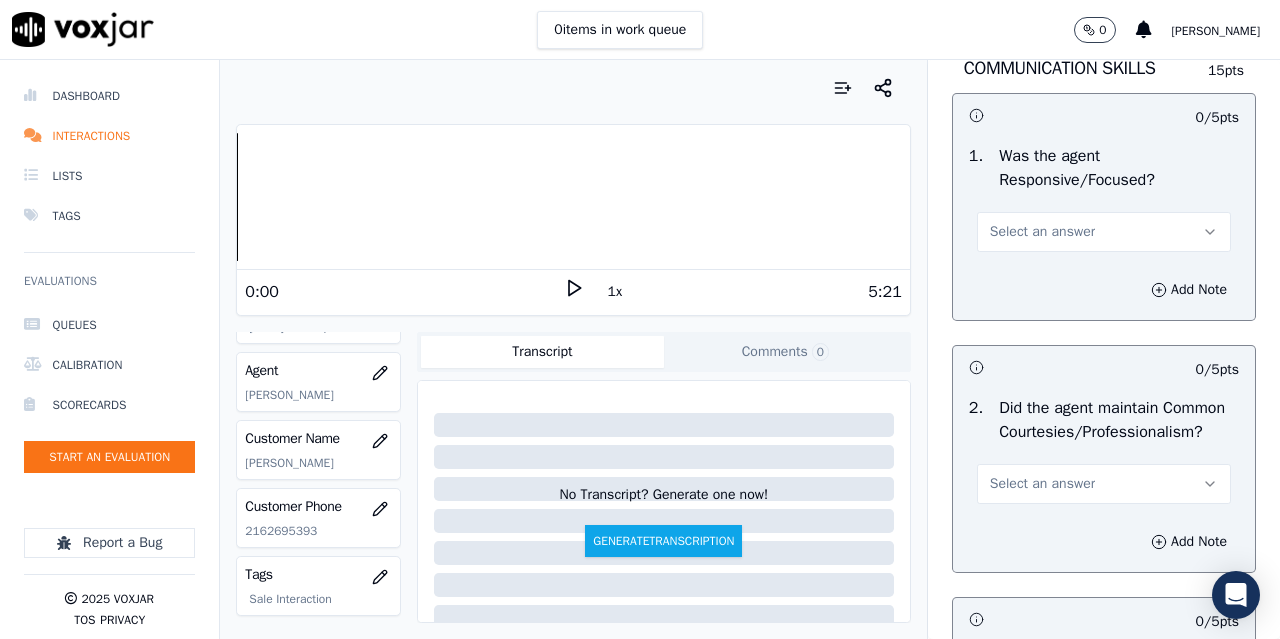 scroll, scrollTop: 5500, scrollLeft: 0, axis: vertical 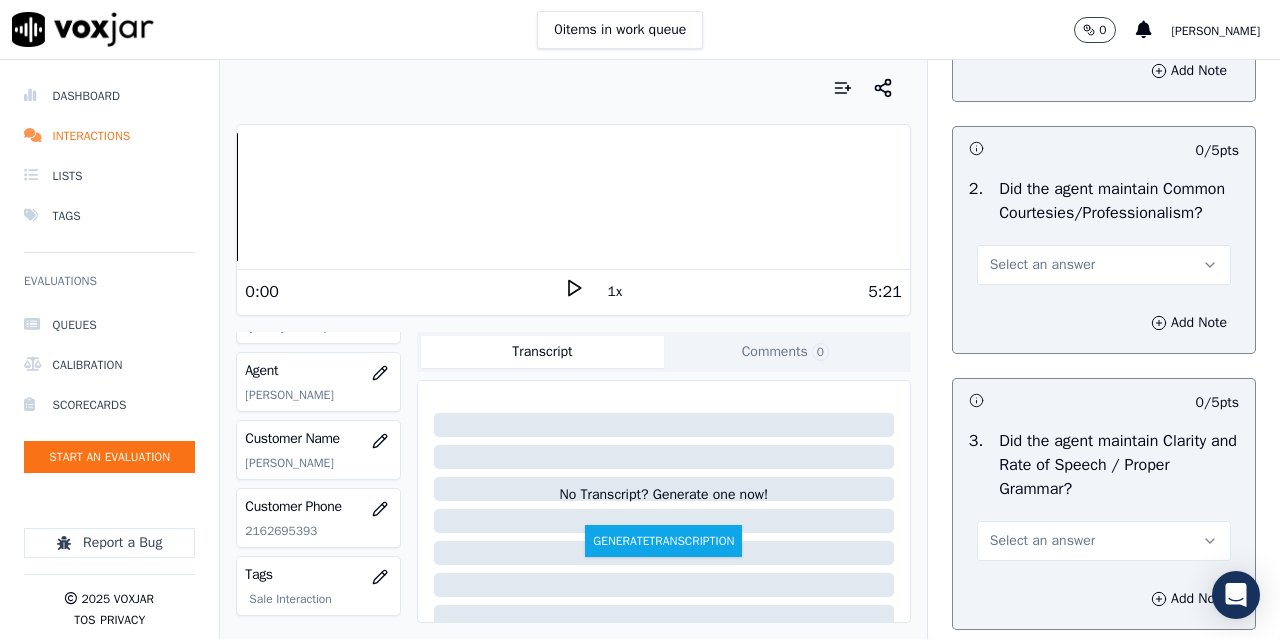 click on "Select an answer" at bounding box center (1042, 13) 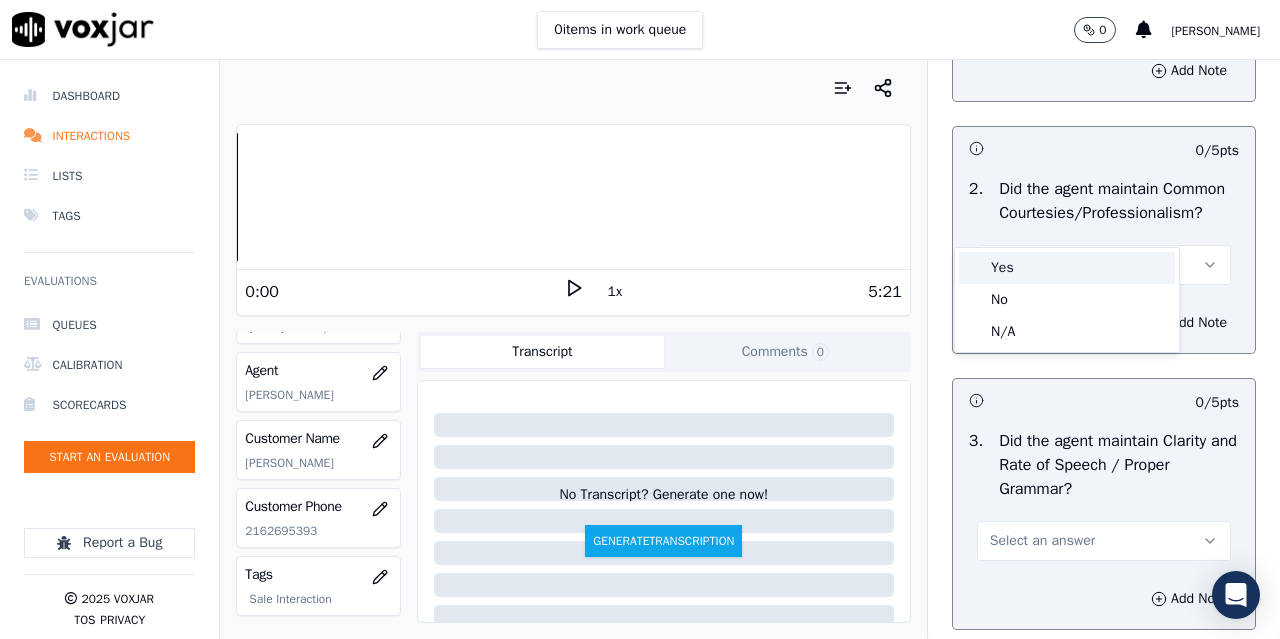 click on "Yes" at bounding box center [1067, 268] 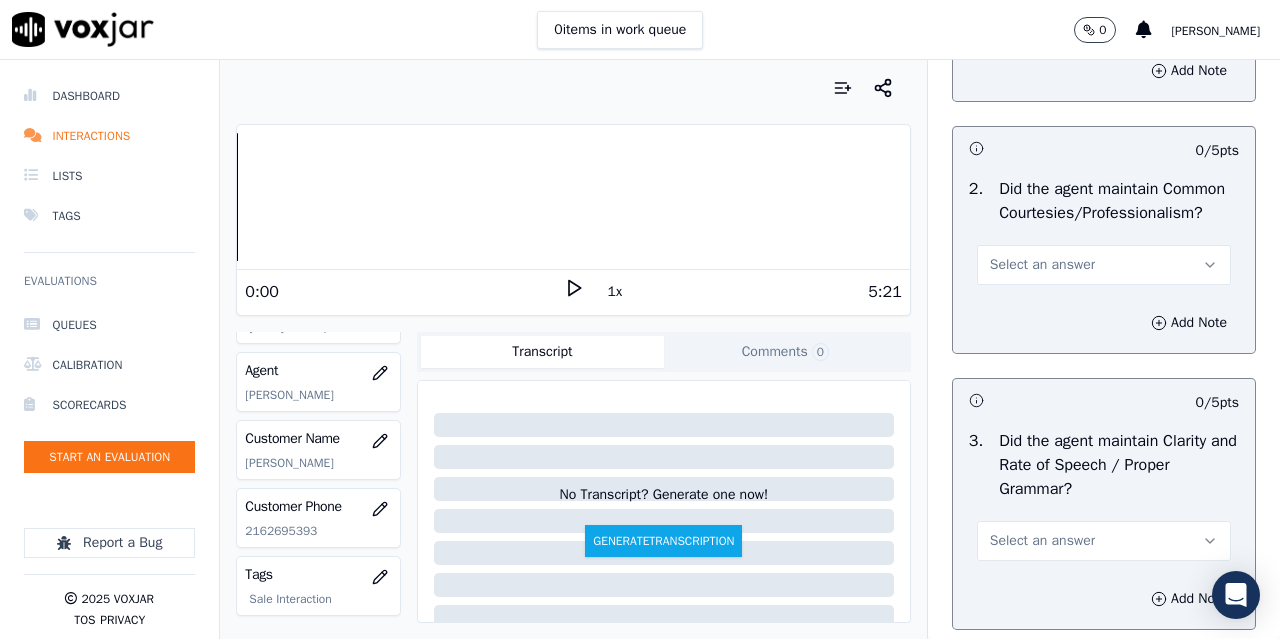 click on "Select an answer" at bounding box center (1042, 265) 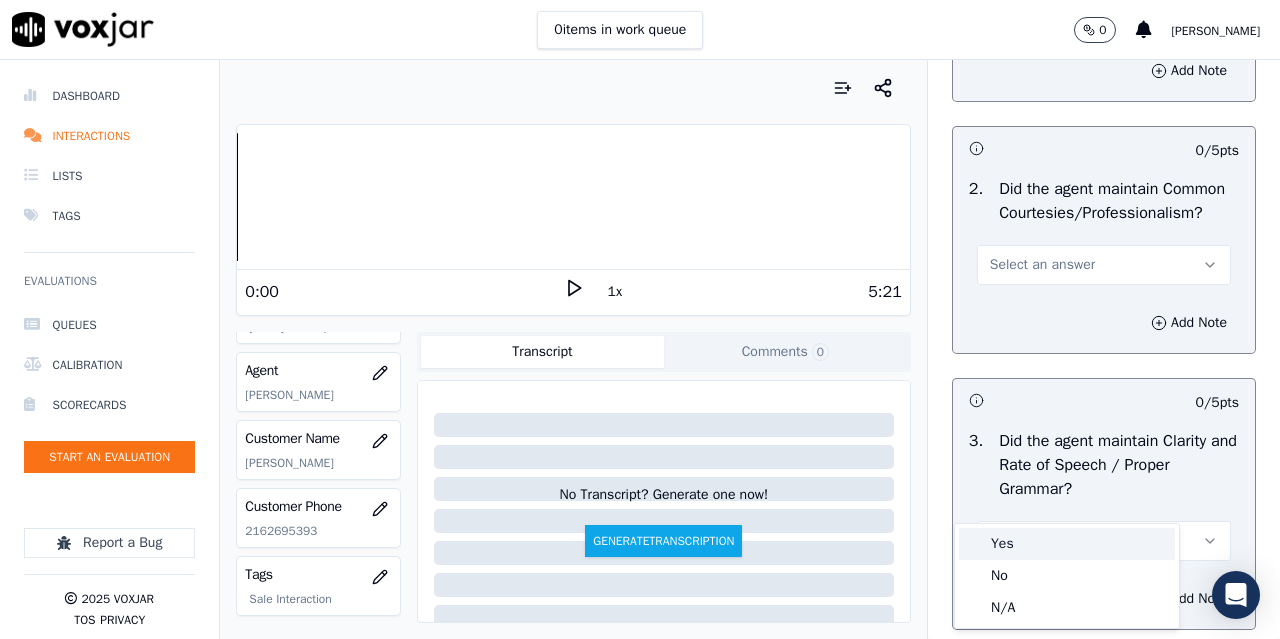 click on "Yes" at bounding box center (1067, 544) 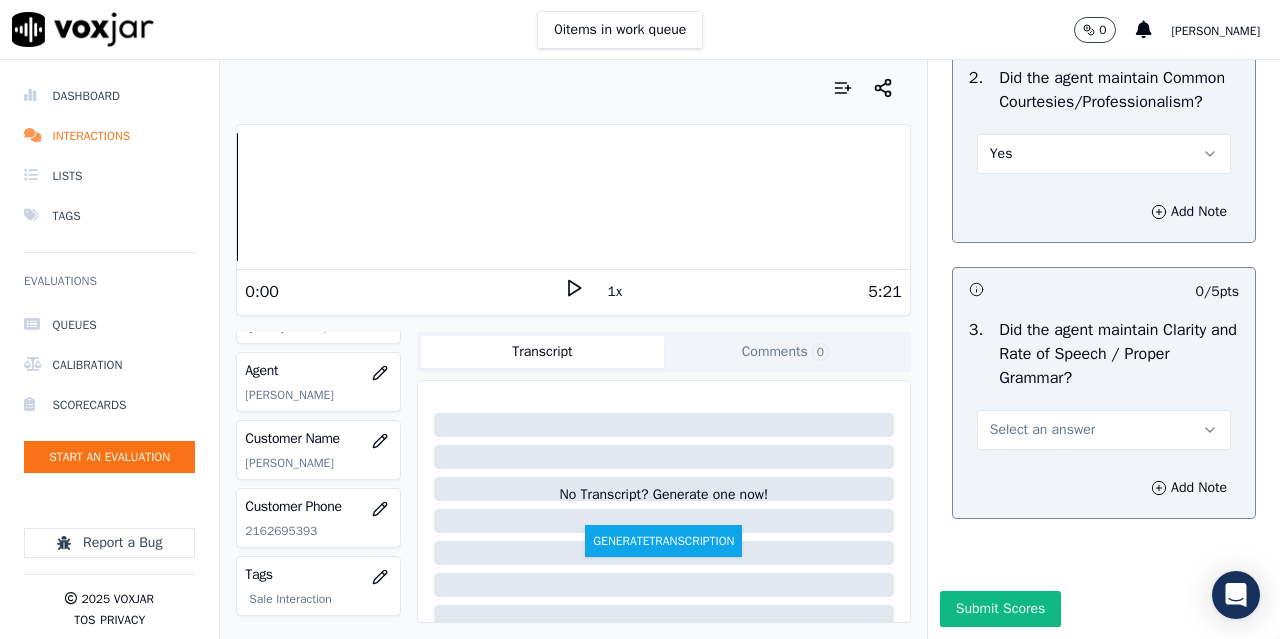 scroll, scrollTop: 5896, scrollLeft: 0, axis: vertical 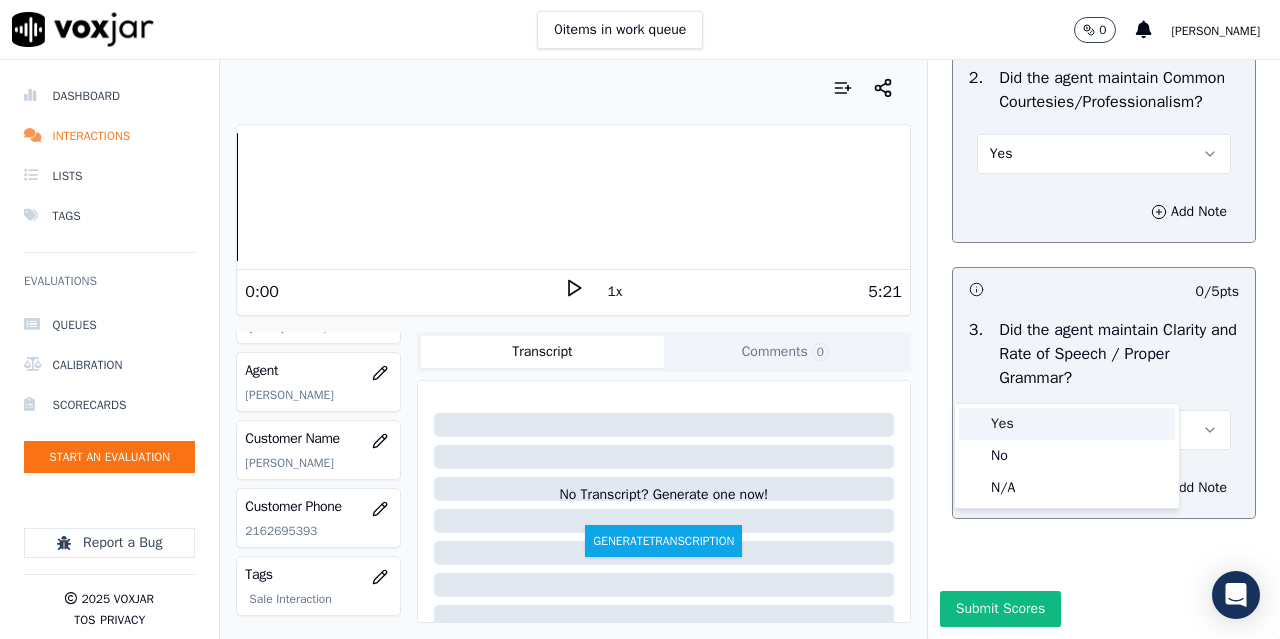 click on "Yes" at bounding box center (1067, 424) 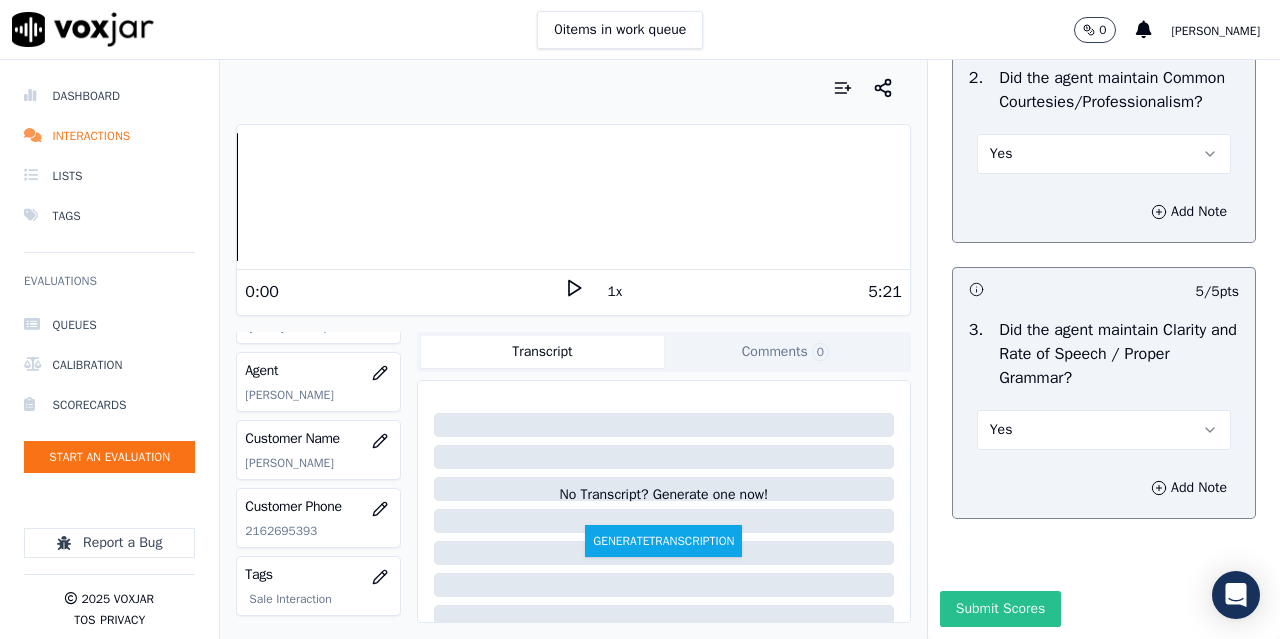 click on "Submit Scores" at bounding box center [1000, 609] 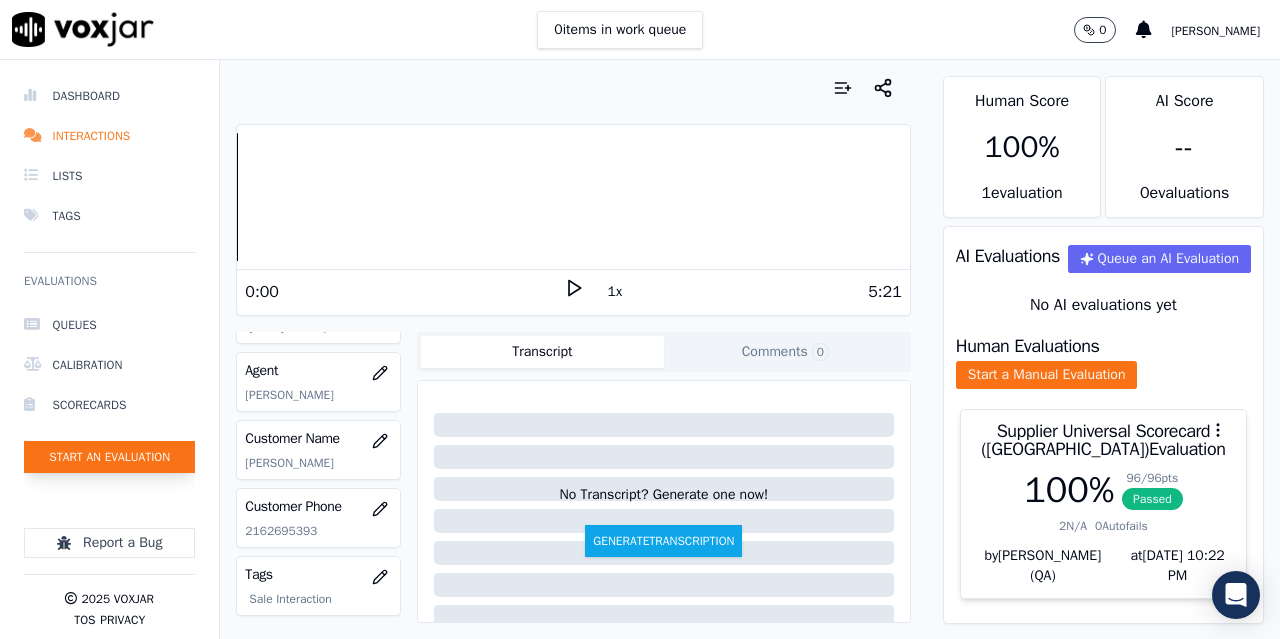 click on "Start an Evaluation" 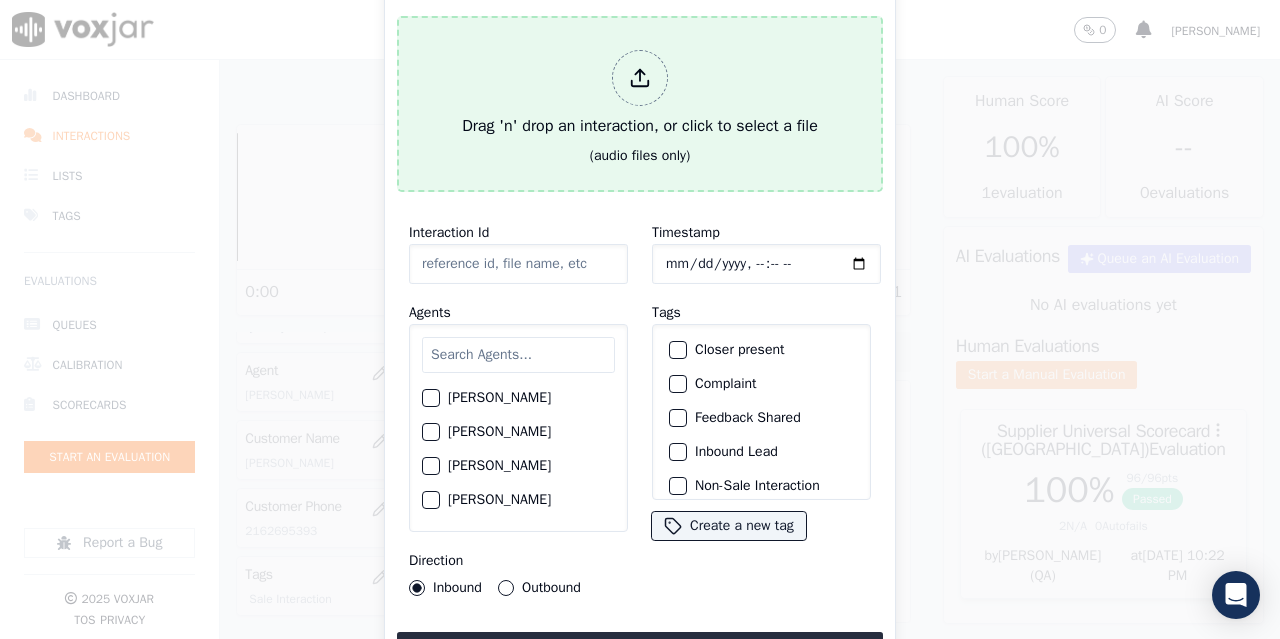 click on "Drag 'n' drop an interaction, or click to select a file" at bounding box center (640, 94) 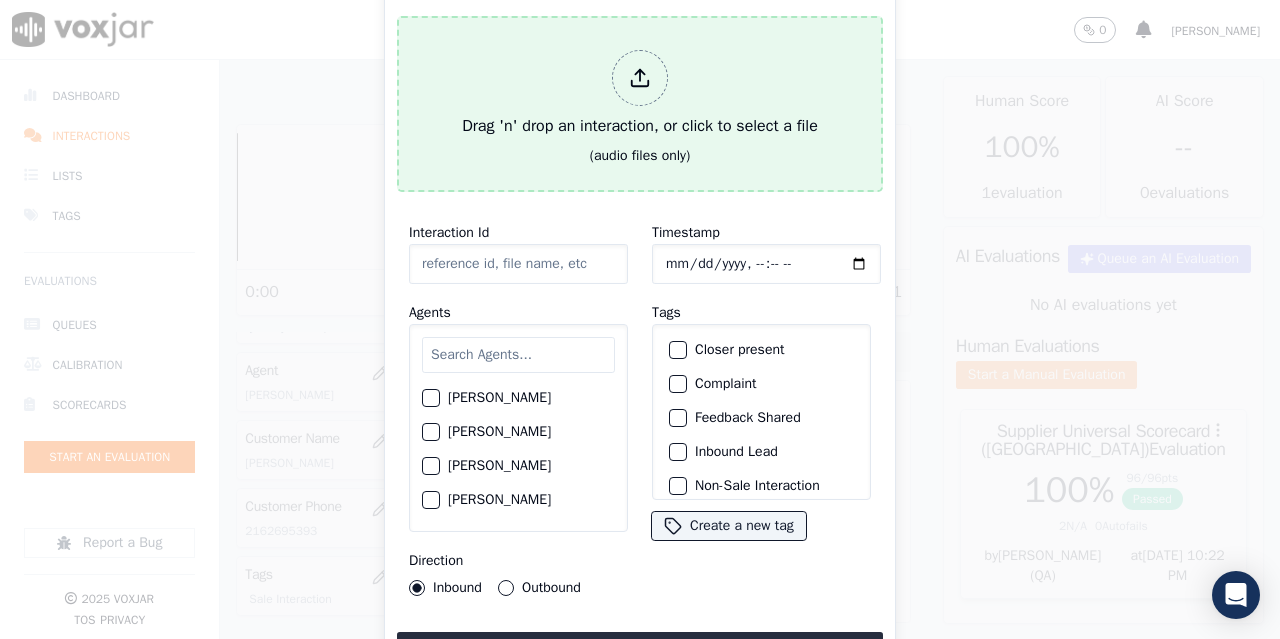 type on "20250707-124728_3305075015-all.mp3" 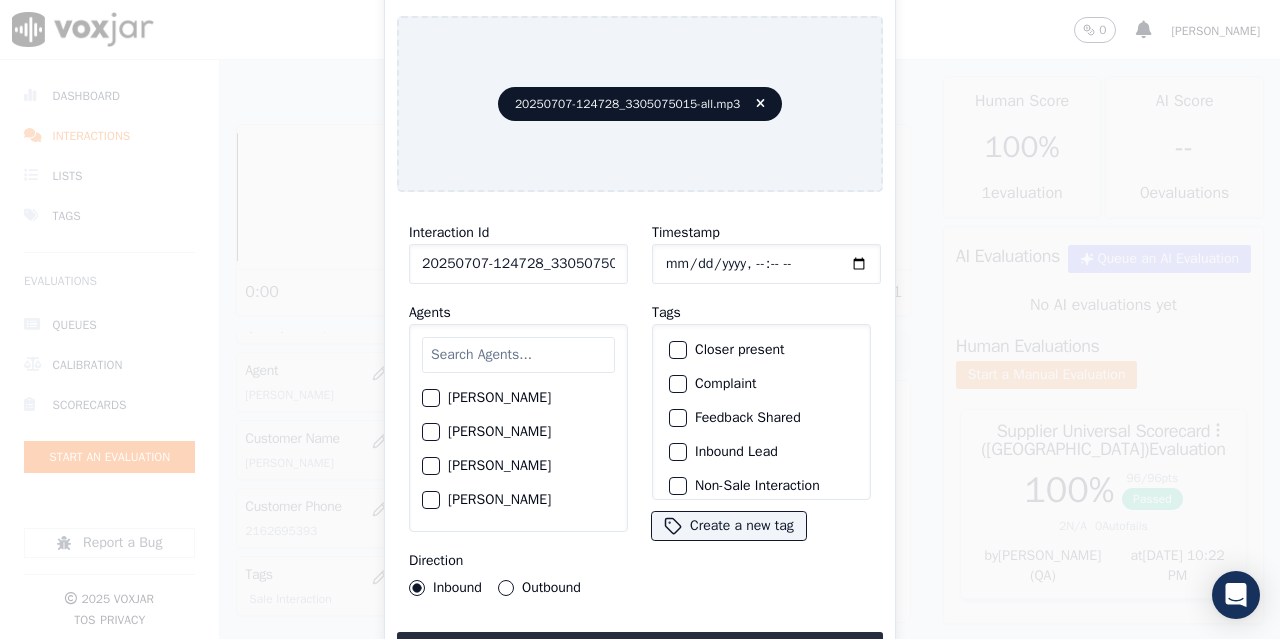 click at bounding box center [518, 355] 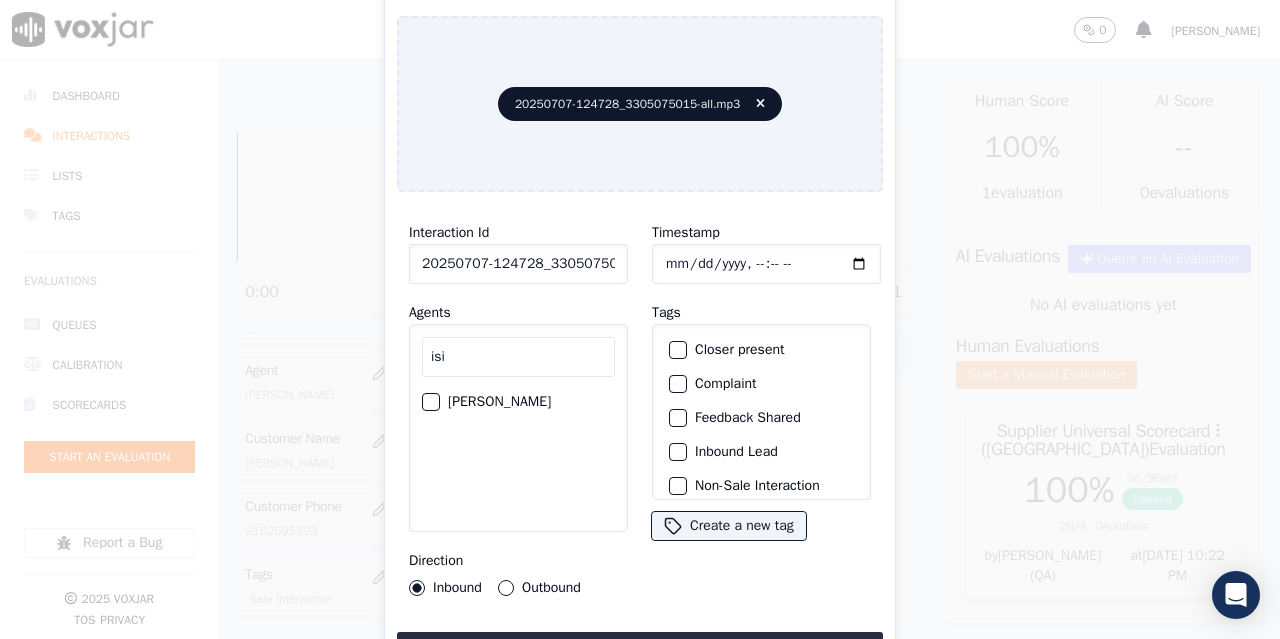 type on "isi" 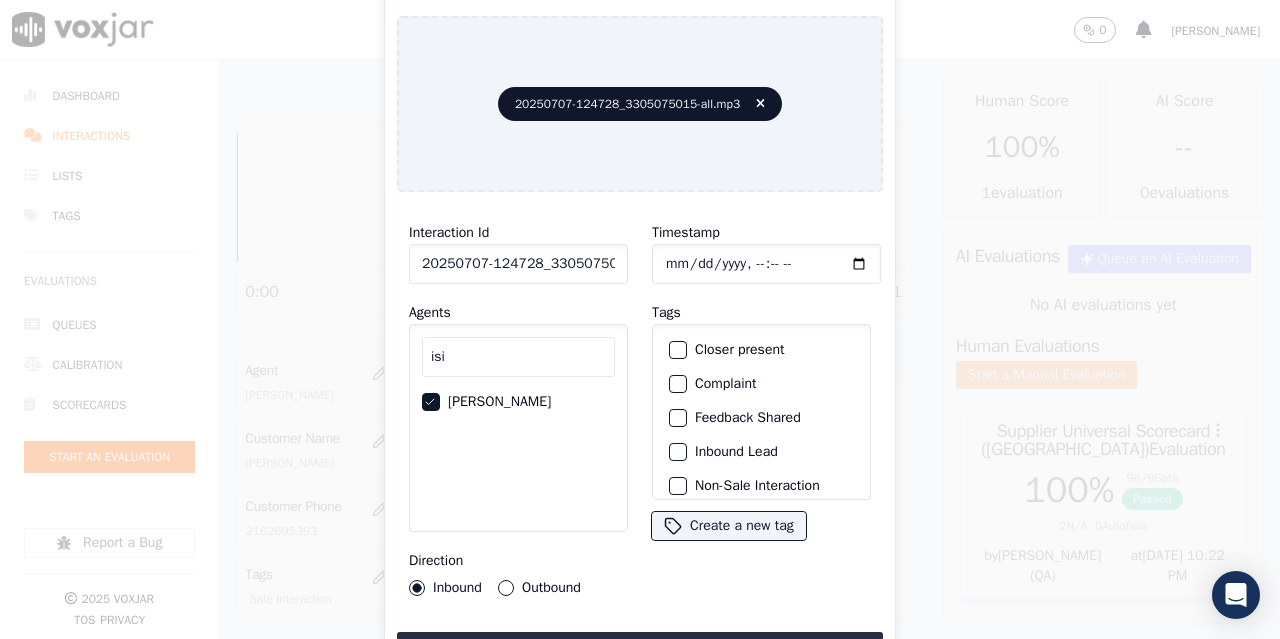 click on "Timestamp" 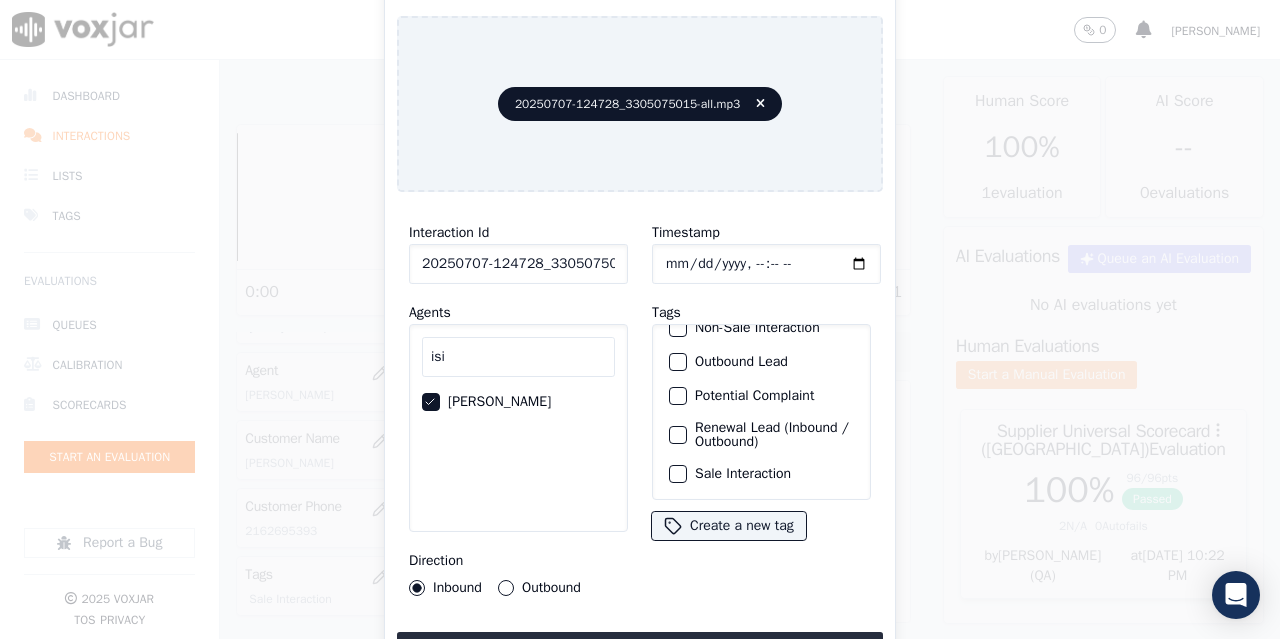 click on "Sale Interaction" 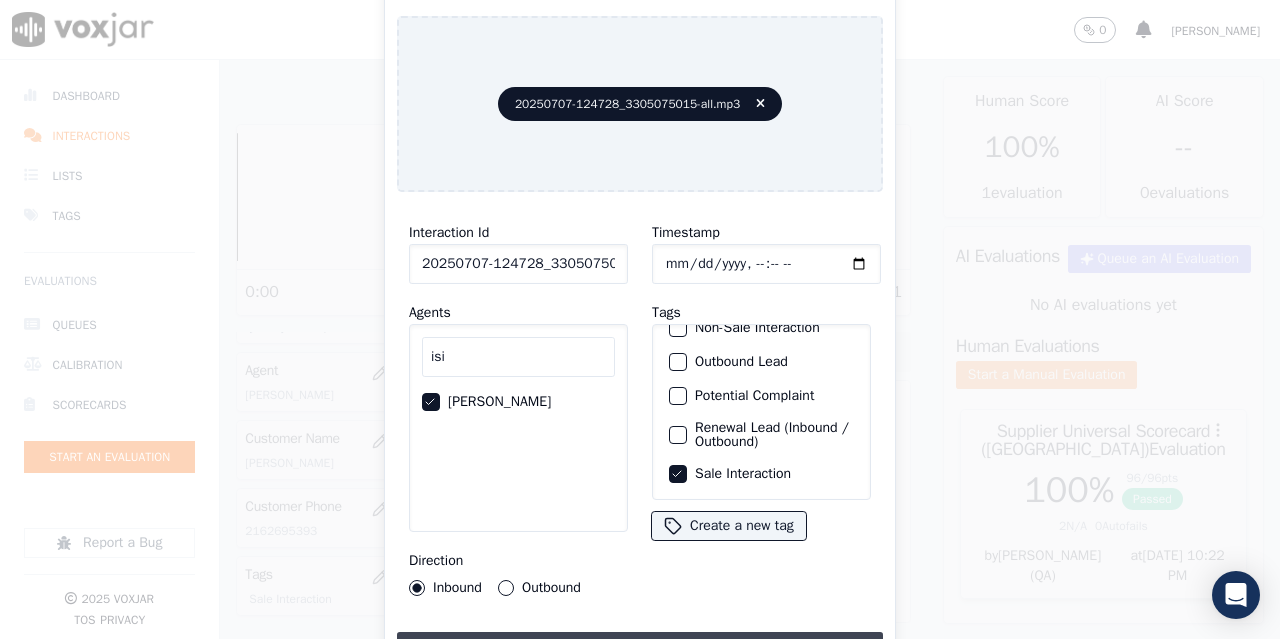 click on "Upload interaction to start evaluation" at bounding box center [640, 650] 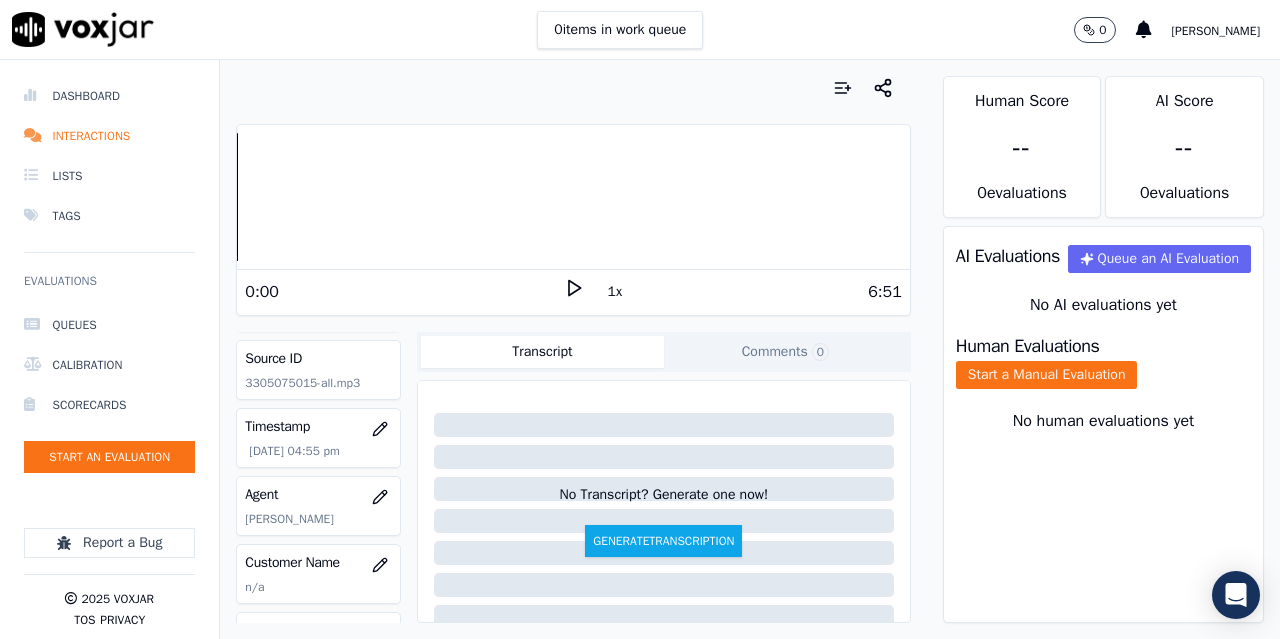scroll, scrollTop: 200, scrollLeft: 0, axis: vertical 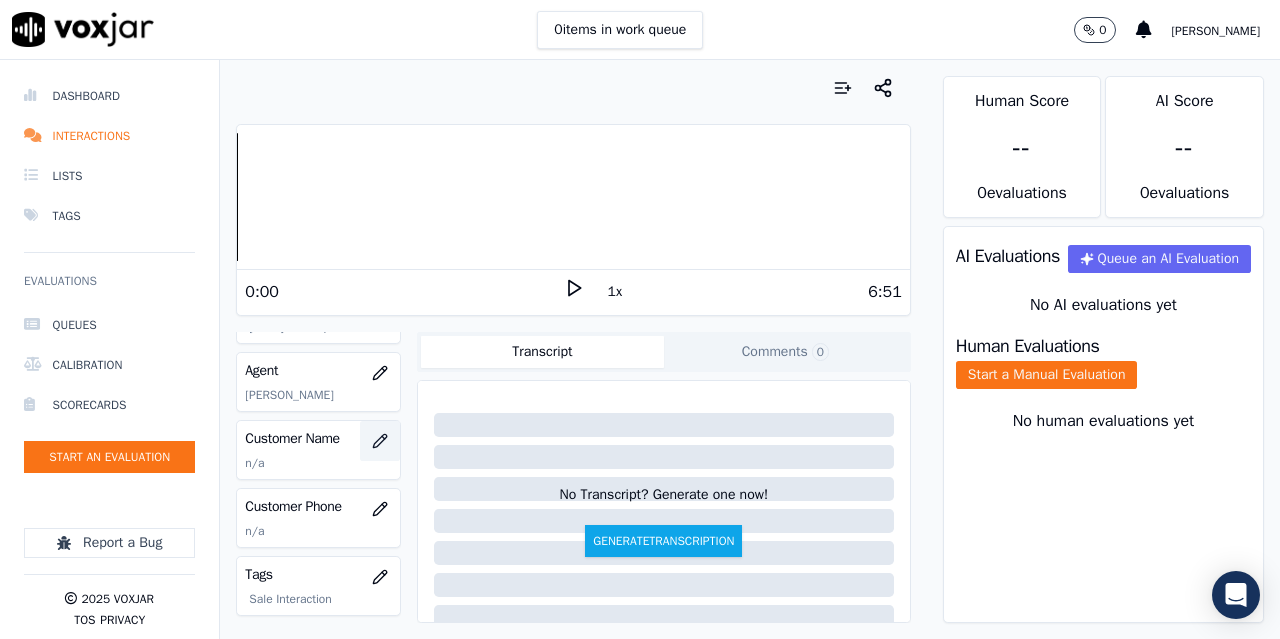 click 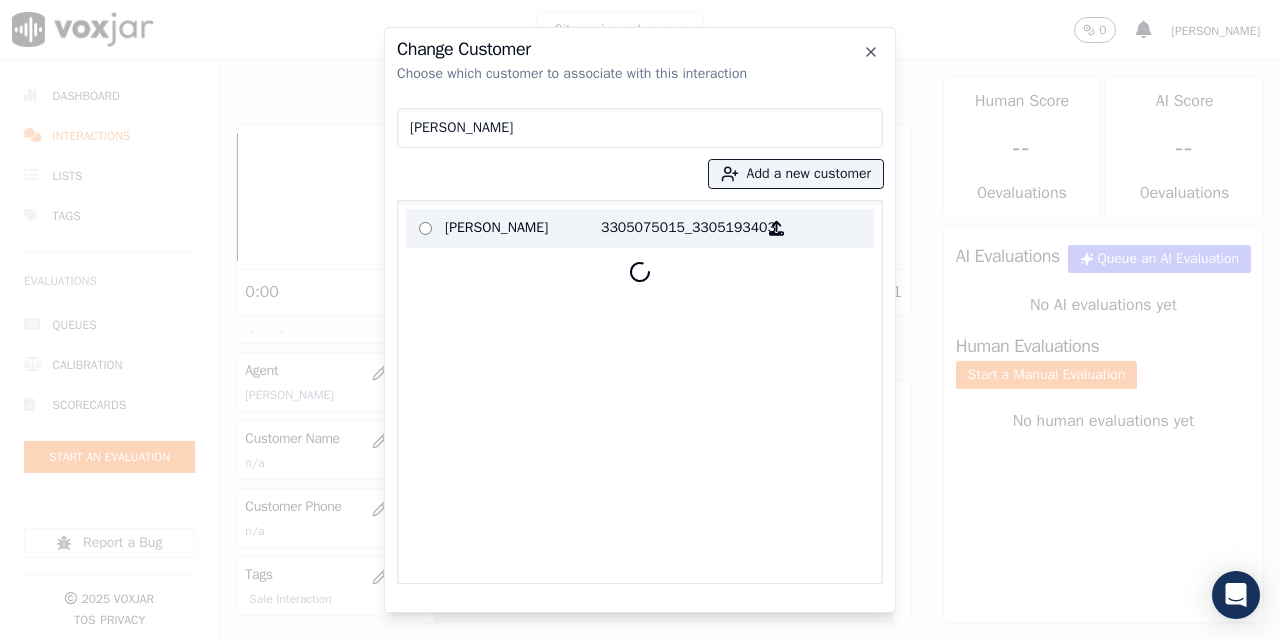 type on "[PERSON_NAME]" 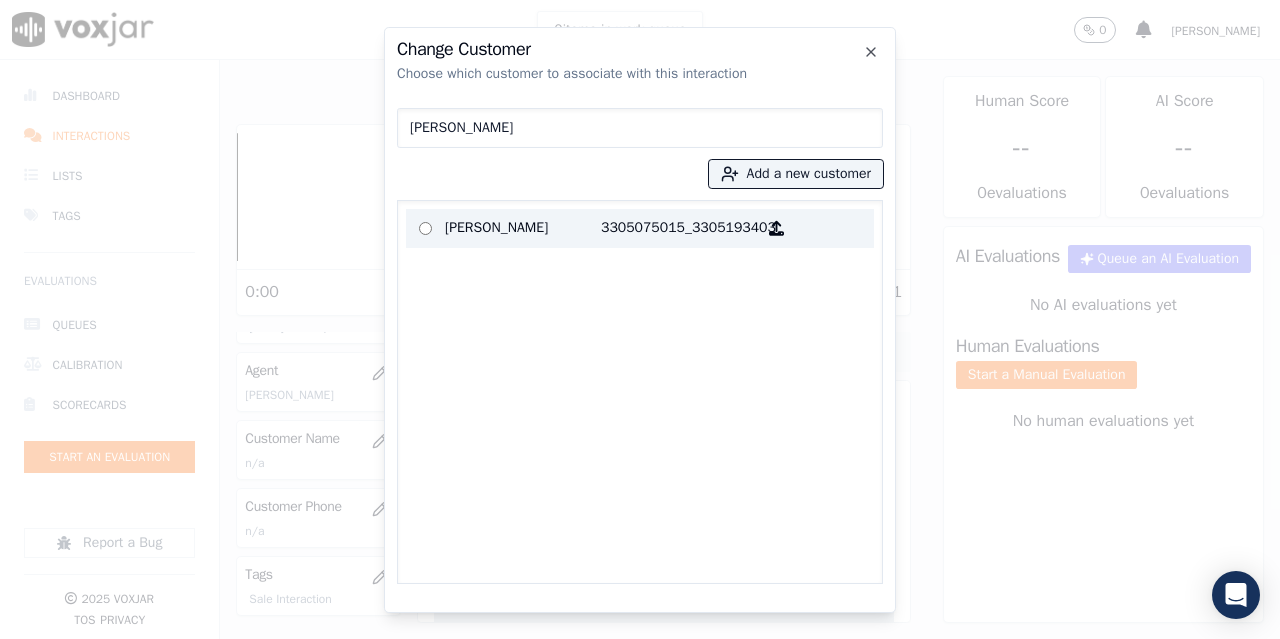 click on "[PERSON_NAME]" at bounding box center (523, 228) 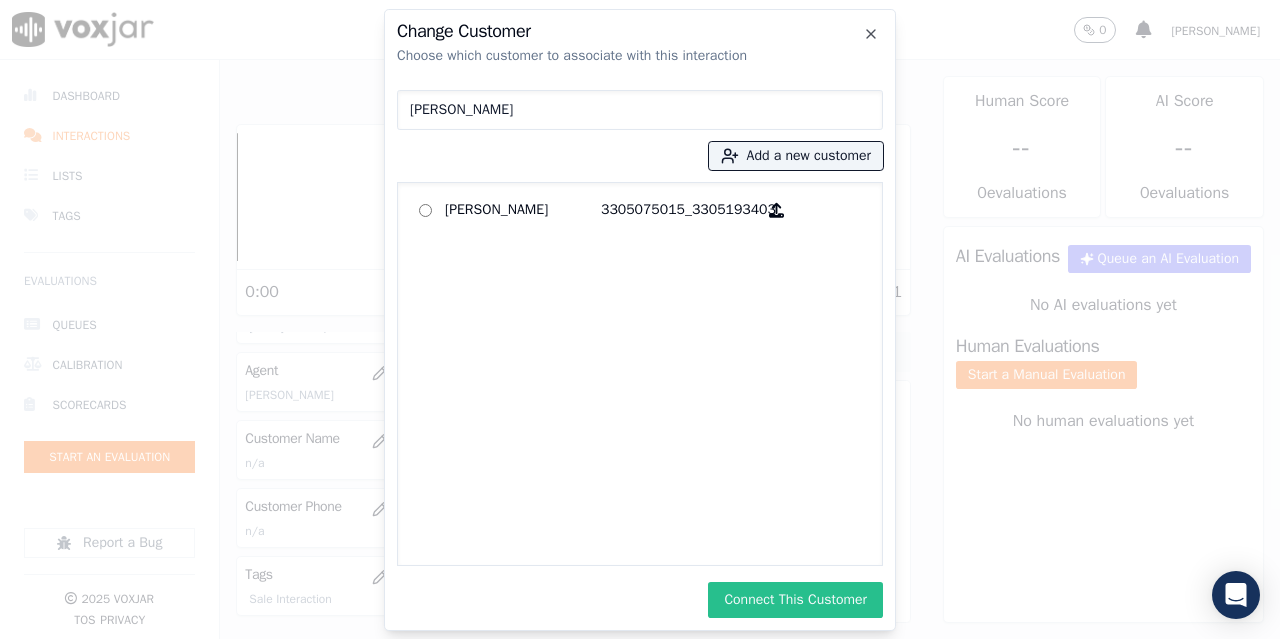 click on "Connect This Customer" at bounding box center (795, 600) 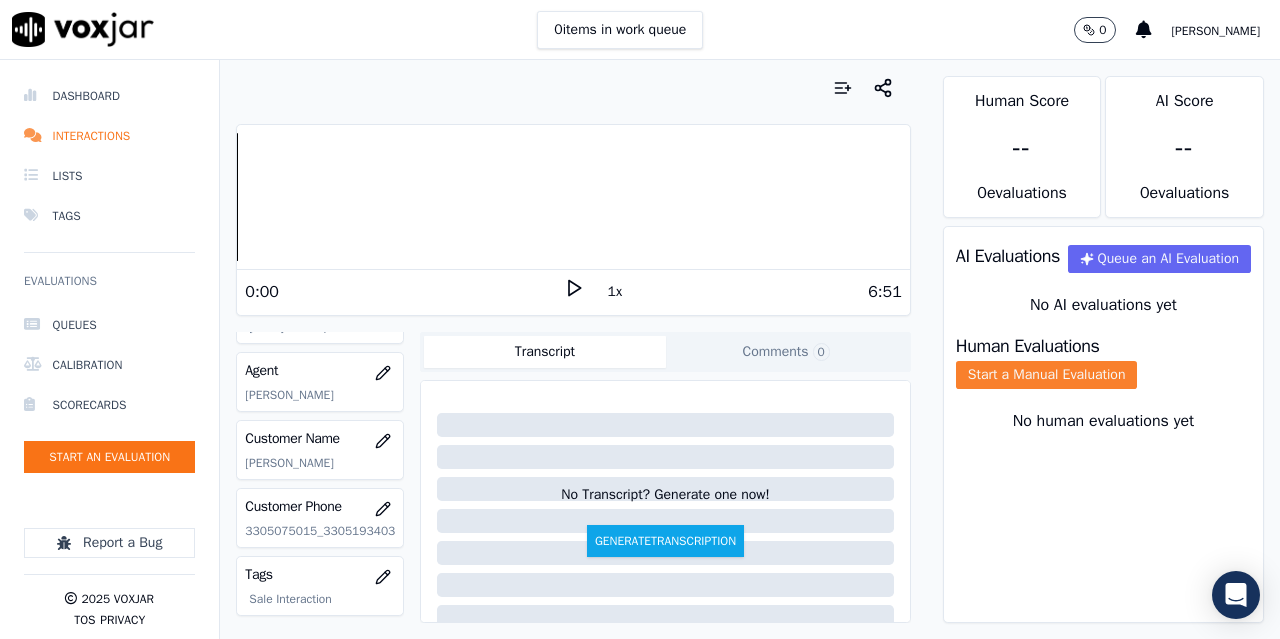 click on "Start a Manual Evaluation" 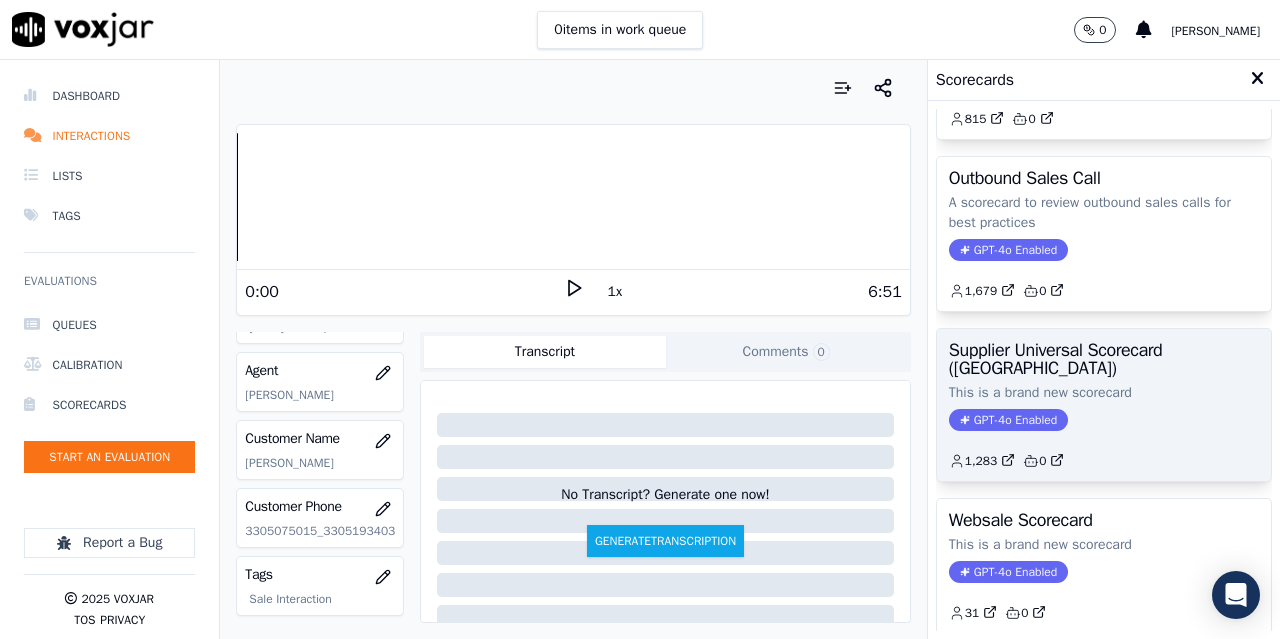 scroll, scrollTop: 300, scrollLeft: 0, axis: vertical 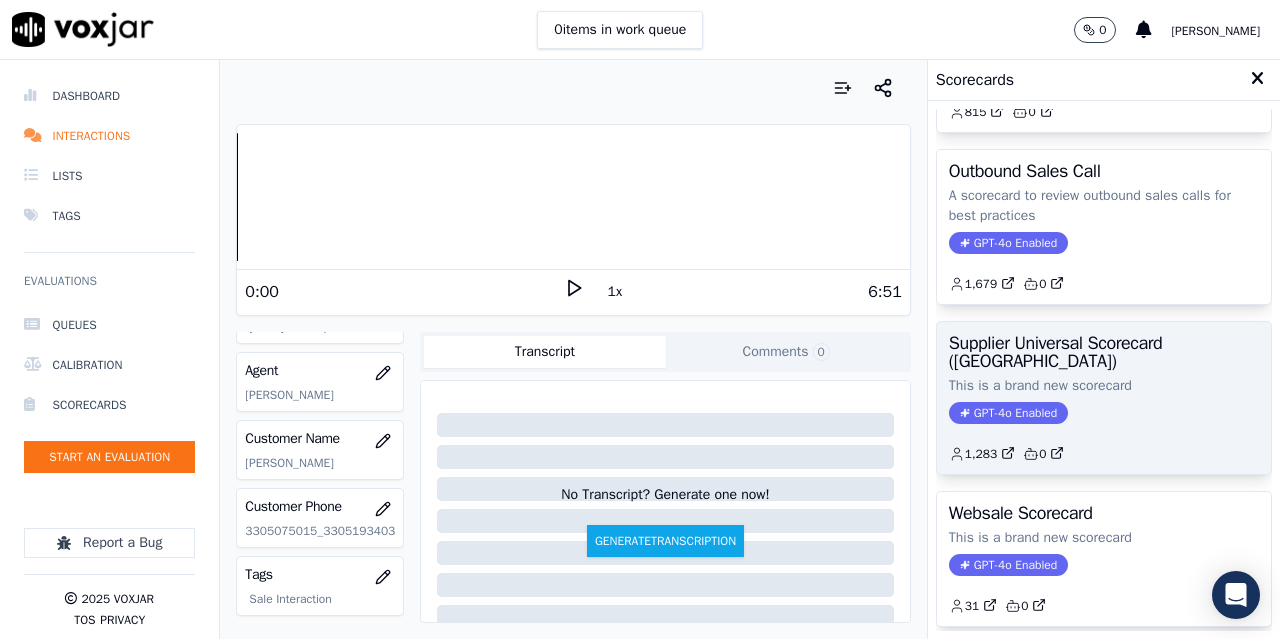 click on "This is a brand new scorecard" 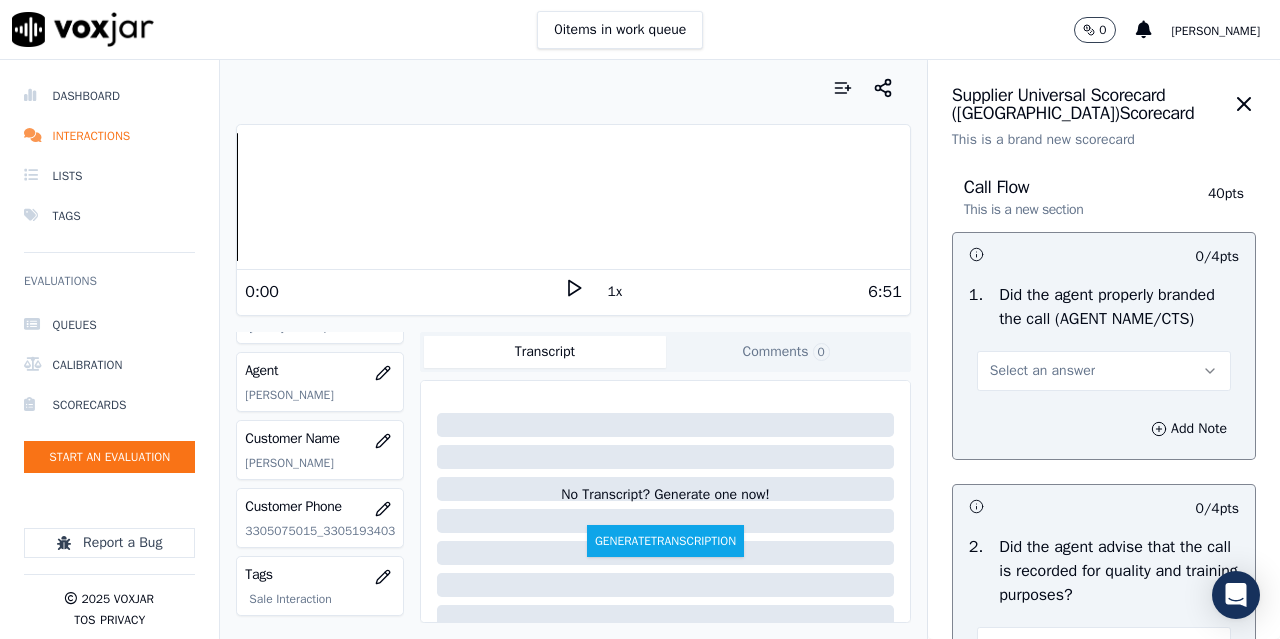 click on "Select an answer" at bounding box center [1042, 371] 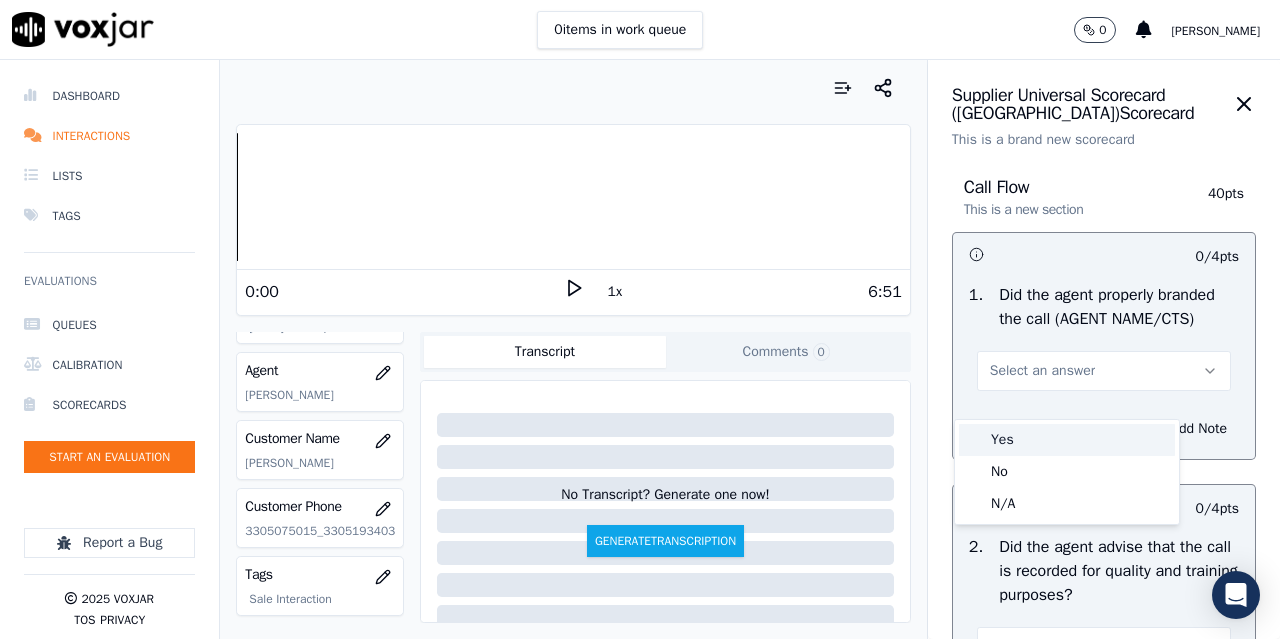 click on "Yes" at bounding box center [1067, 440] 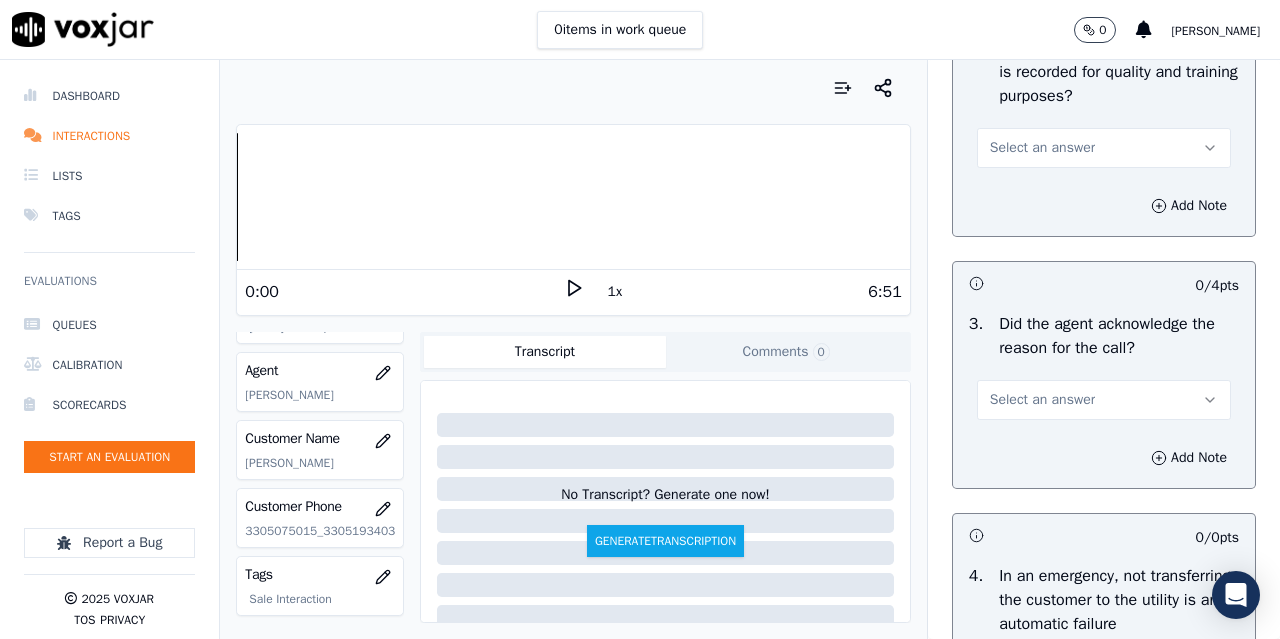 scroll, scrollTop: 500, scrollLeft: 0, axis: vertical 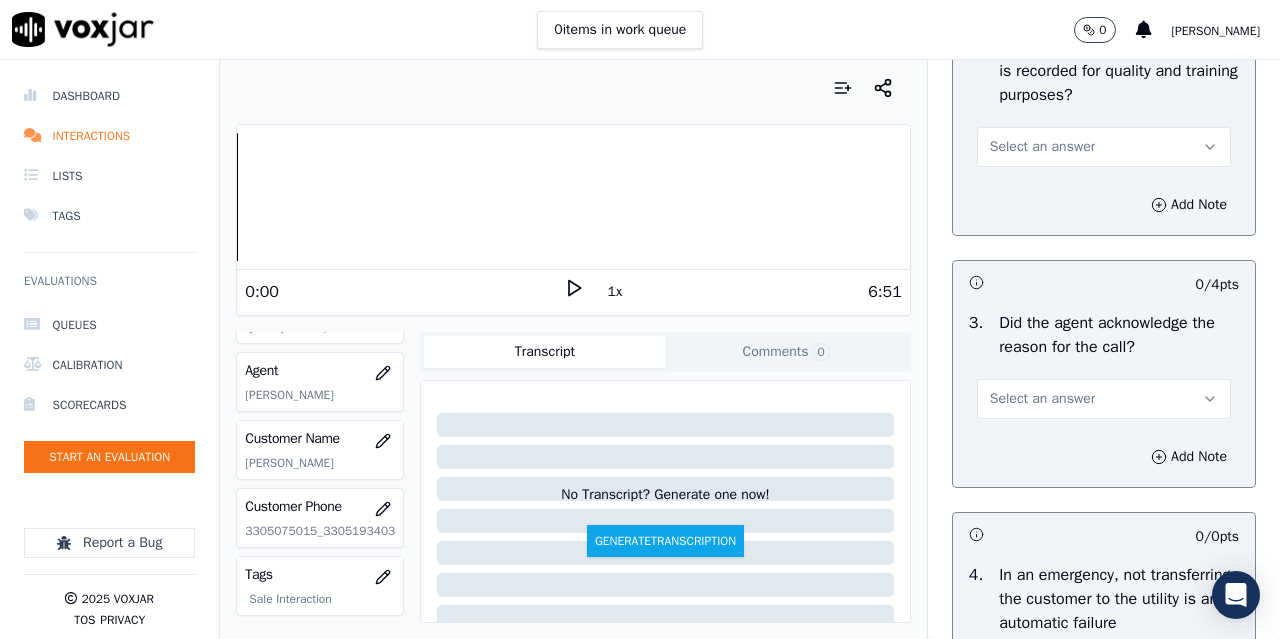 click on "Select an answer" at bounding box center (1104, 147) 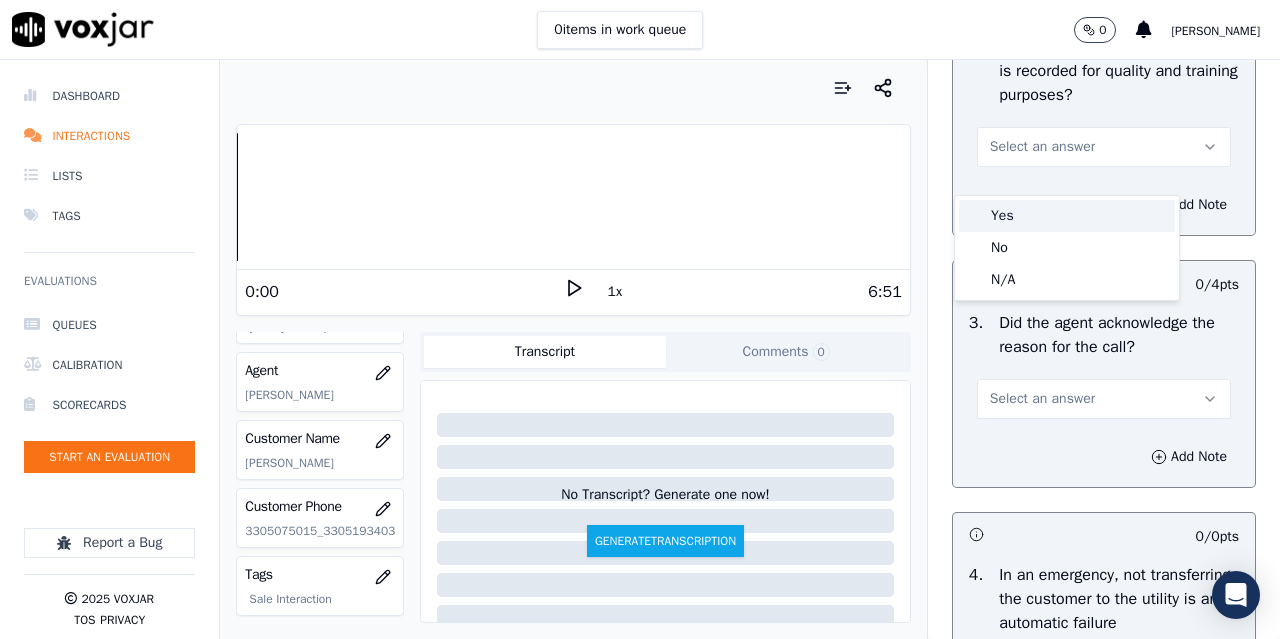 click on "Yes" at bounding box center (1067, 216) 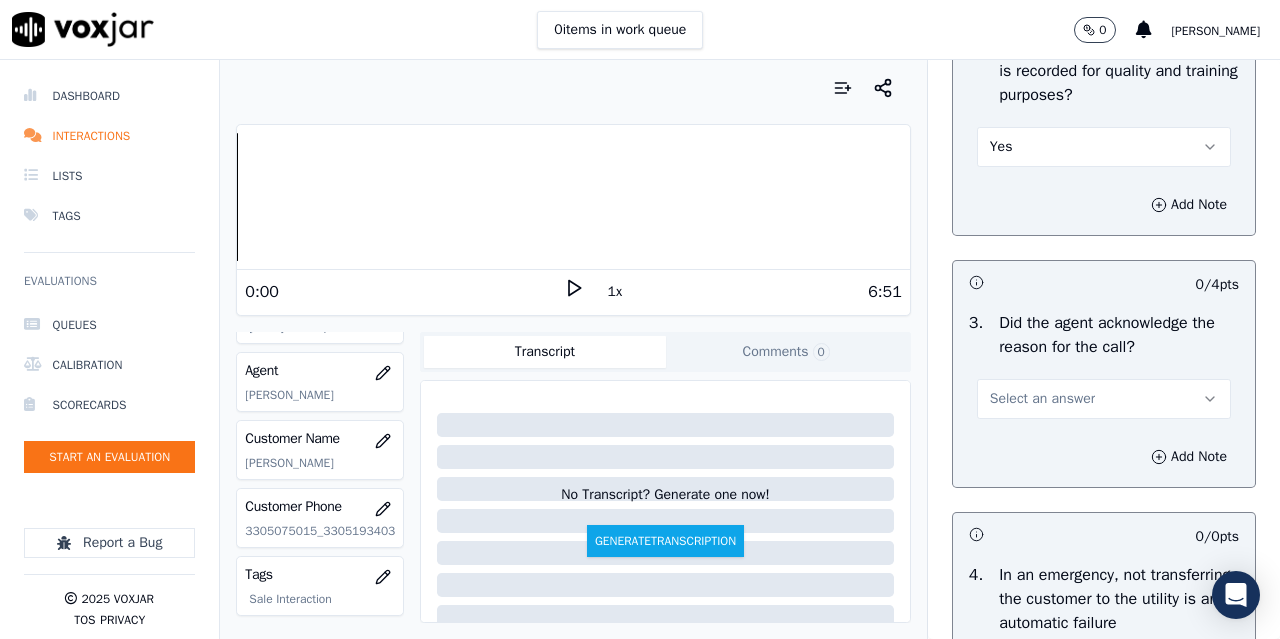 click on "Select an answer" at bounding box center [1042, 399] 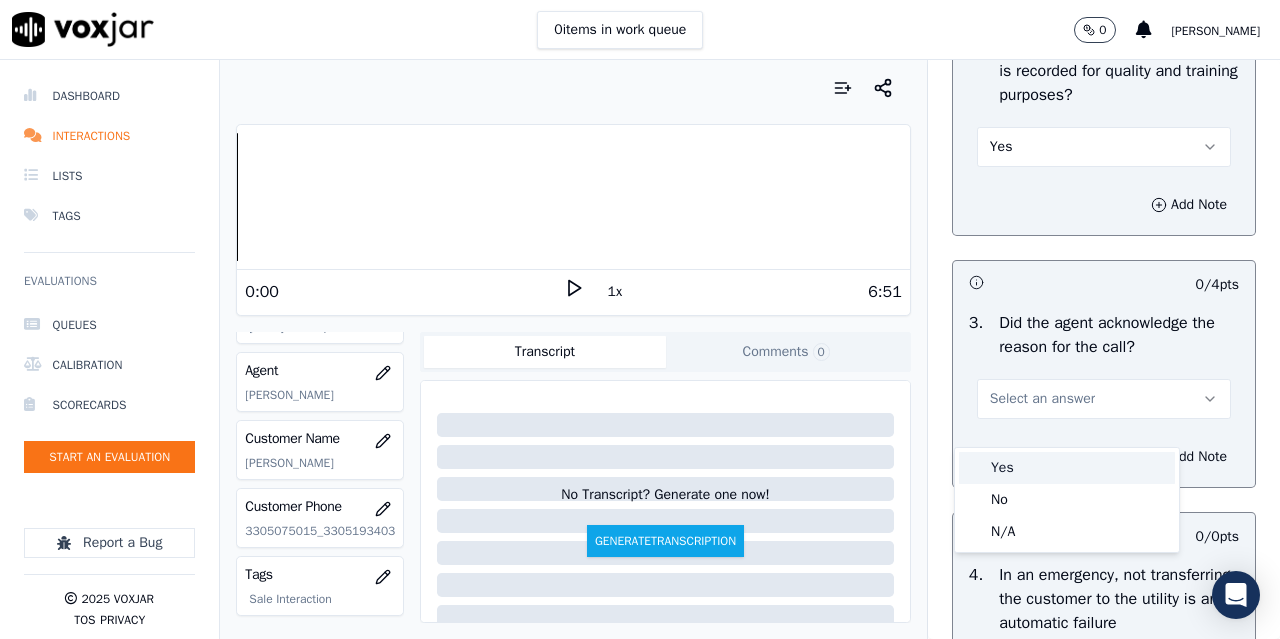 click on "Yes" at bounding box center [1067, 468] 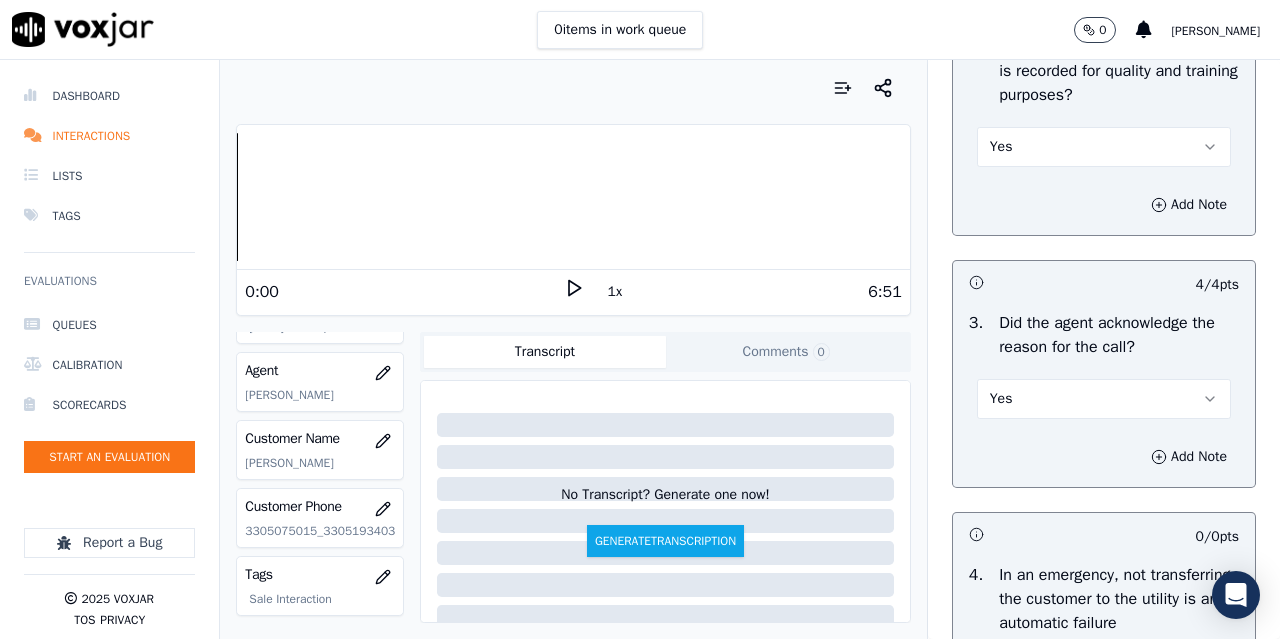 scroll, scrollTop: 1000, scrollLeft: 0, axis: vertical 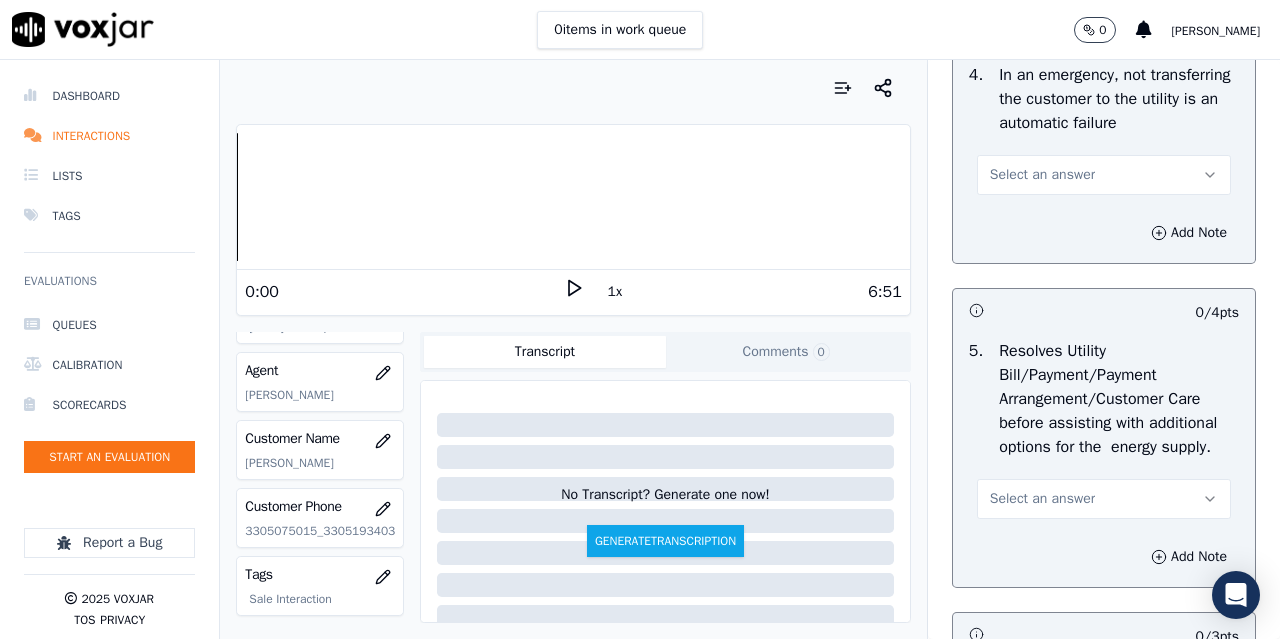 click on "Select an answer" at bounding box center [1104, 175] 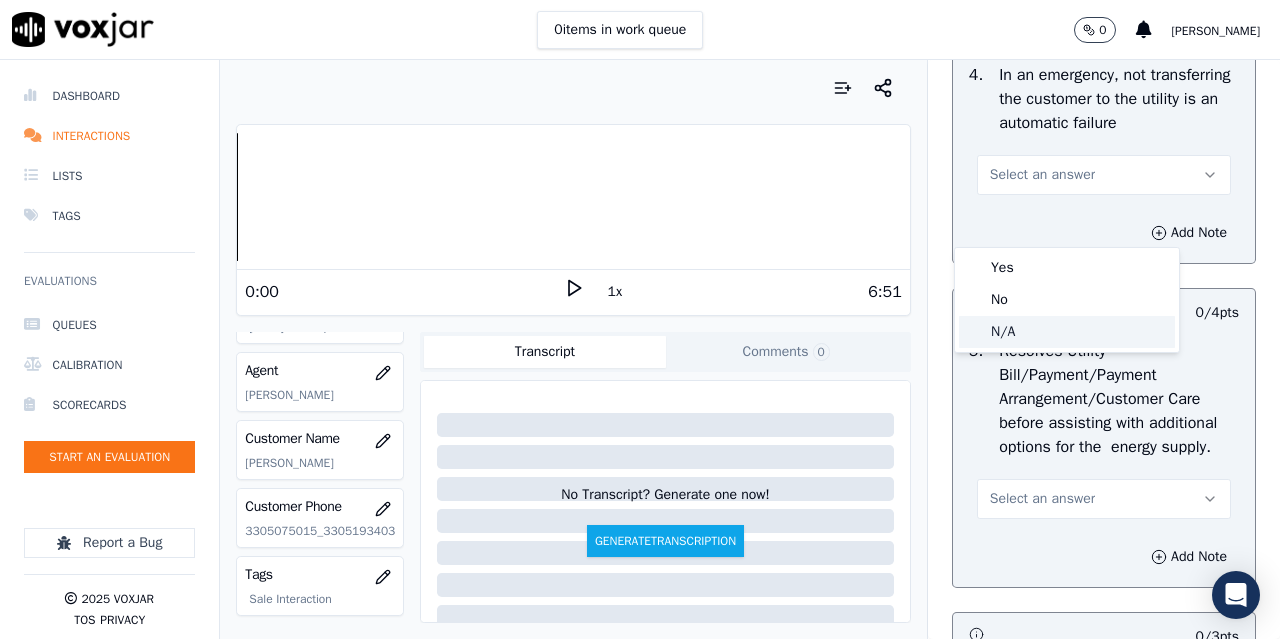 click on "N/A" 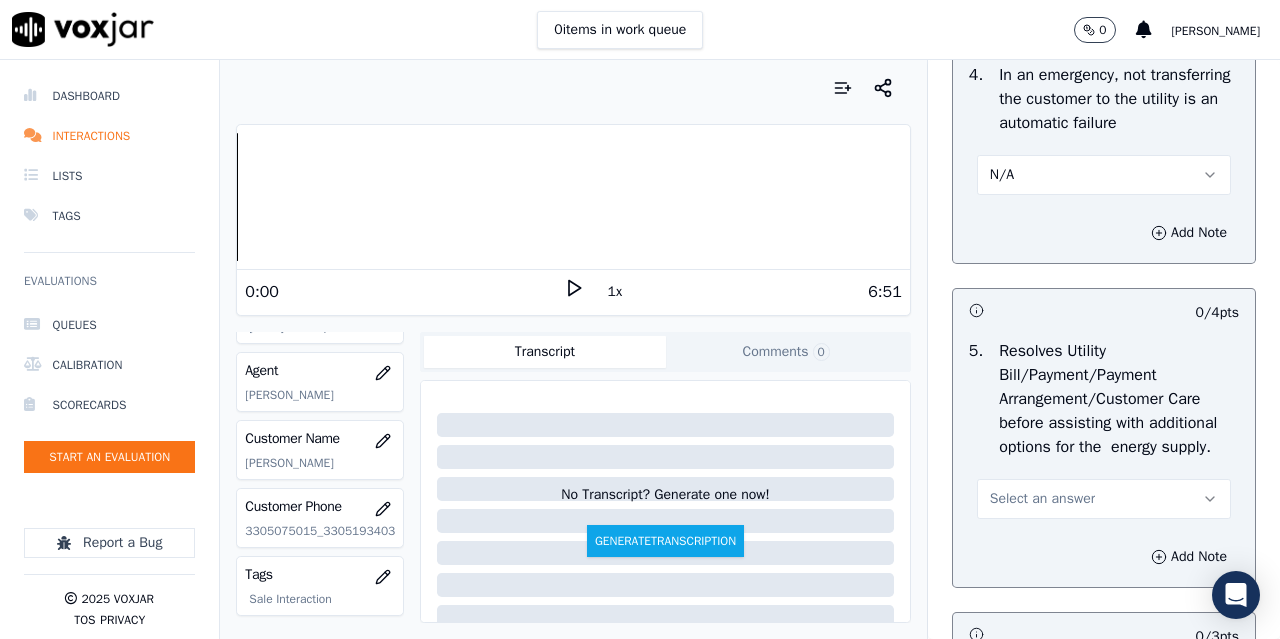 drag, startPoint x: 1030, startPoint y: 565, endPoint x: 1051, endPoint y: 610, distance: 49.658836 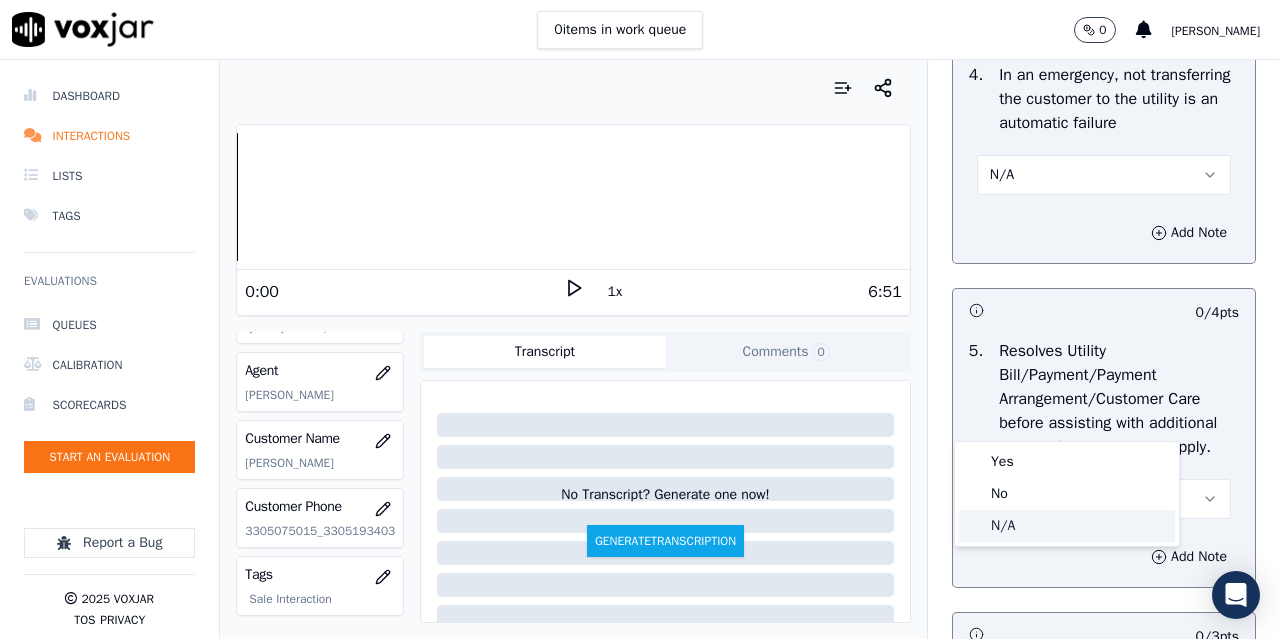 click on "N/A" 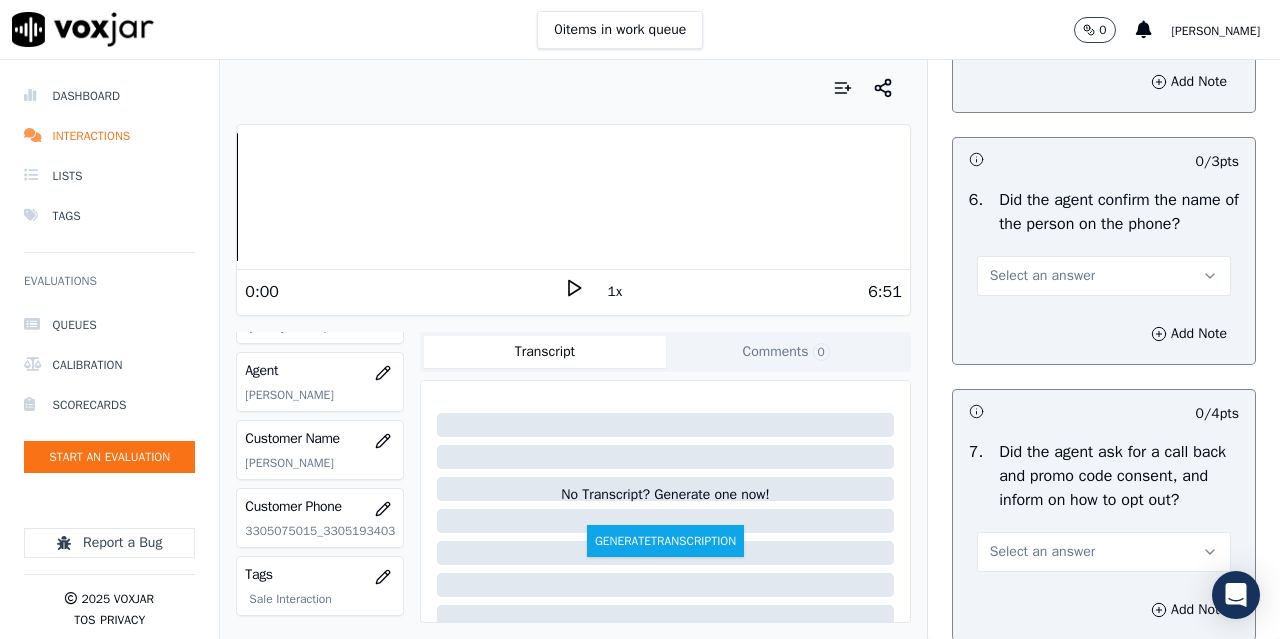 scroll, scrollTop: 1500, scrollLeft: 0, axis: vertical 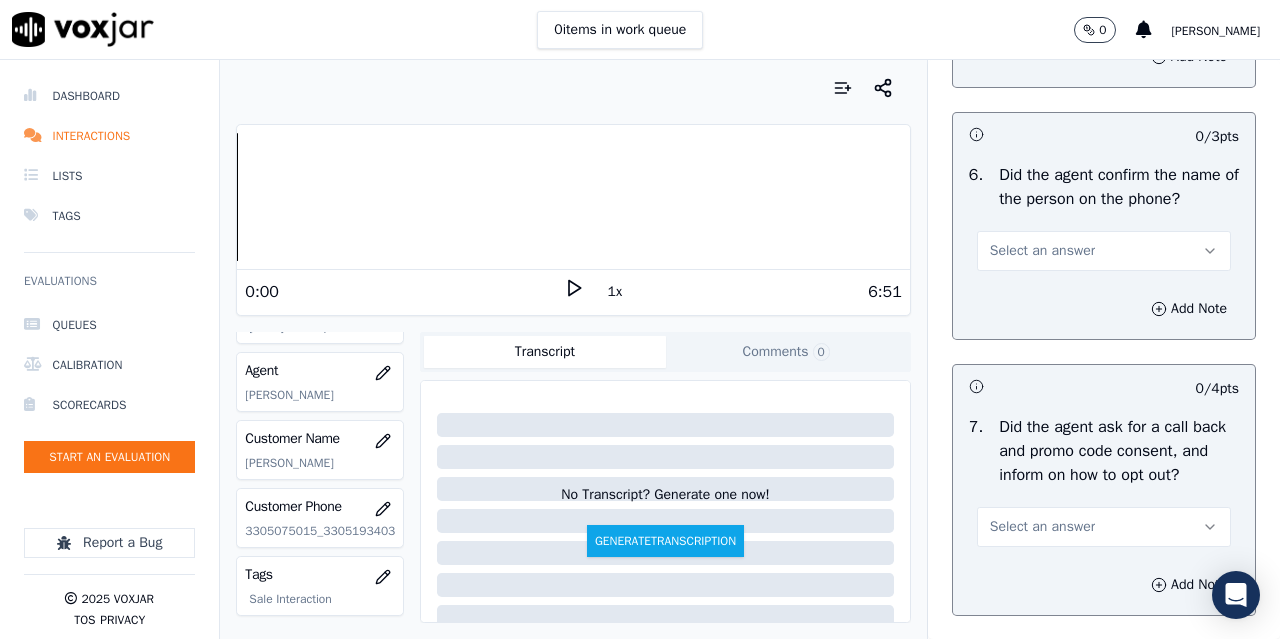 click on "Select an answer" at bounding box center (1042, 251) 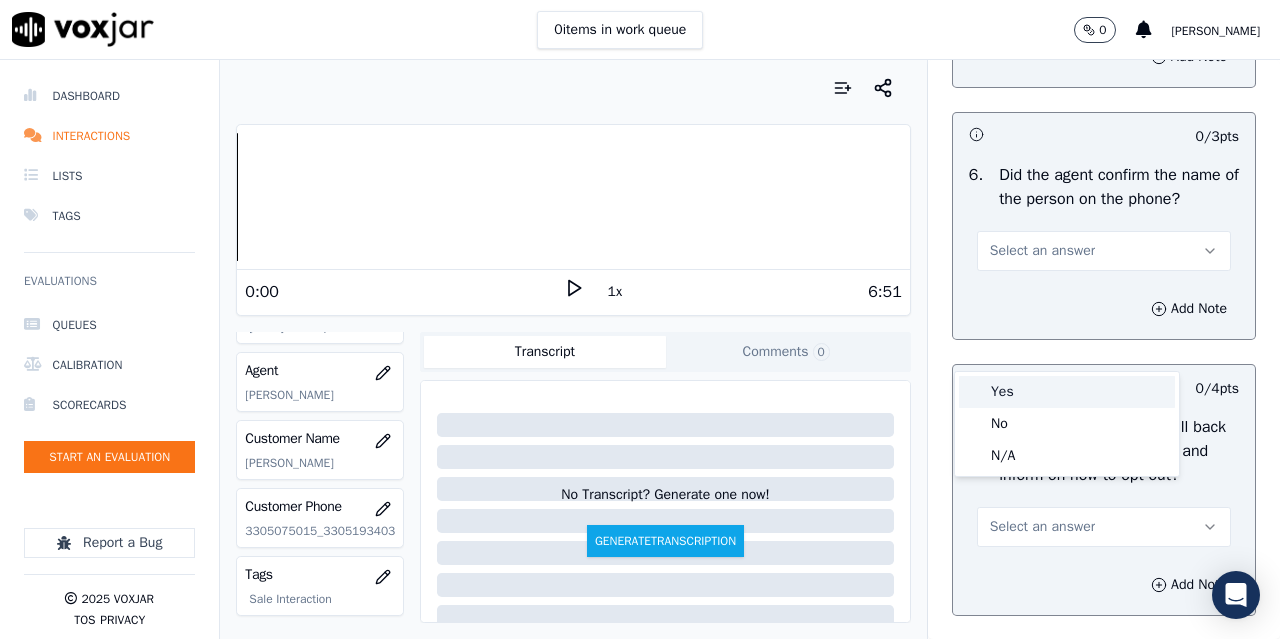 click on "Yes" at bounding box center (1067, 392) 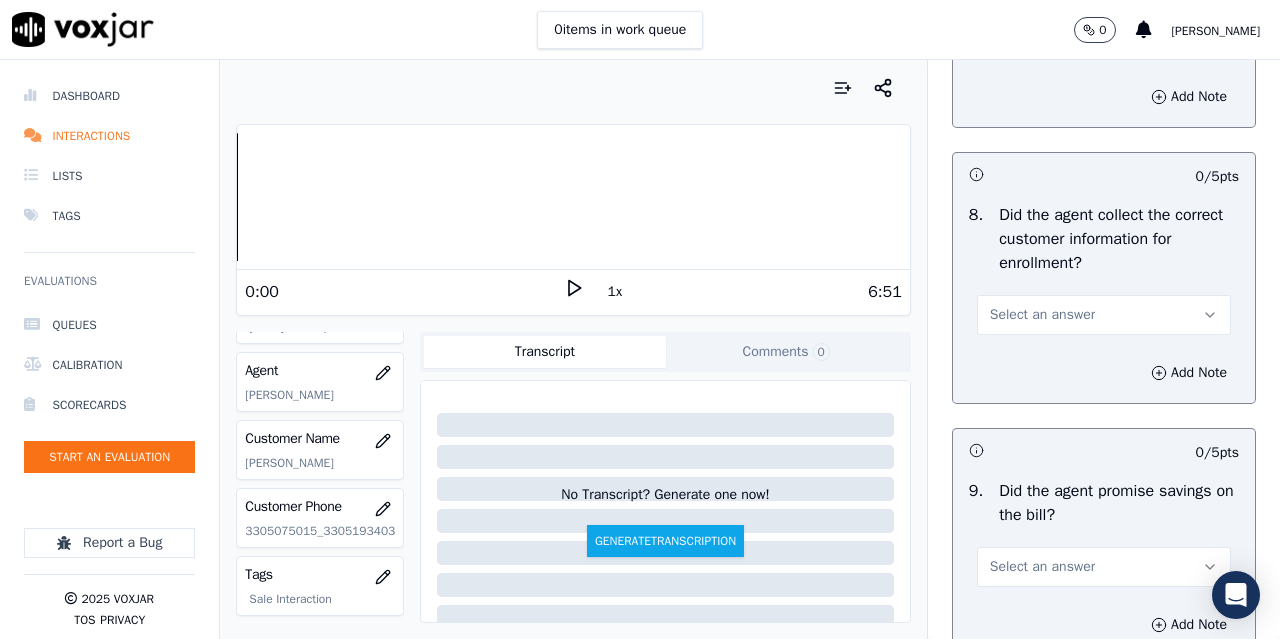 scroll, scrollTop: 2000, scrollLeft: 0, axis: vertical 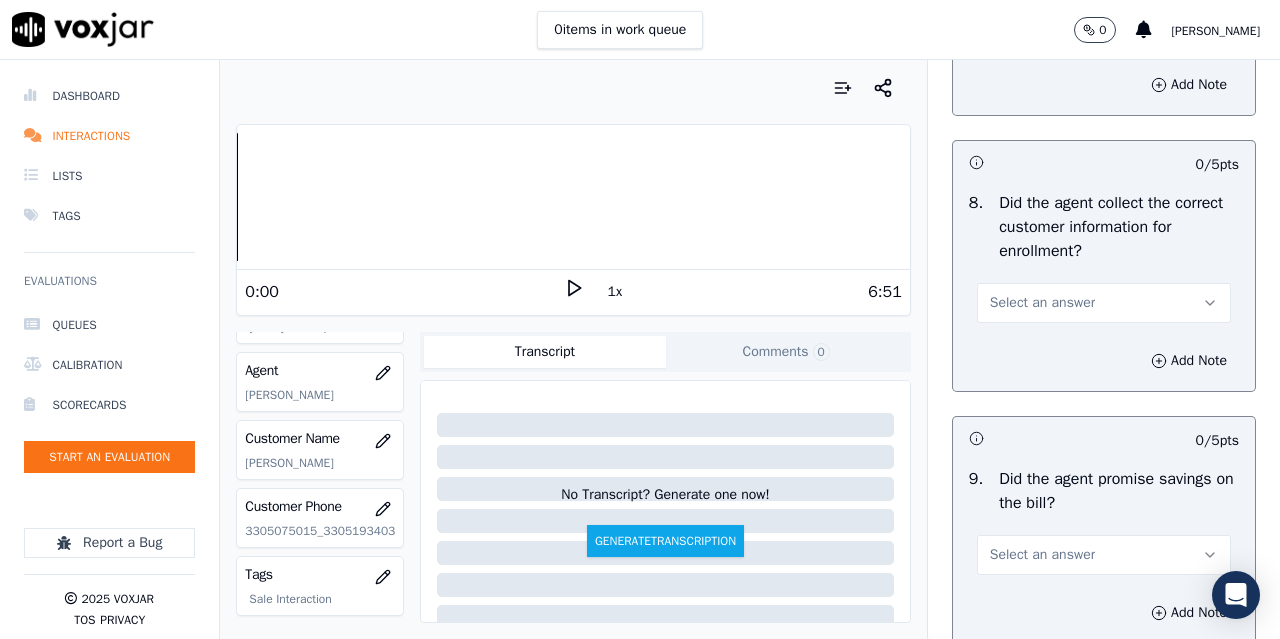 click on "Select an answer" at bounding box center [1042, 27] 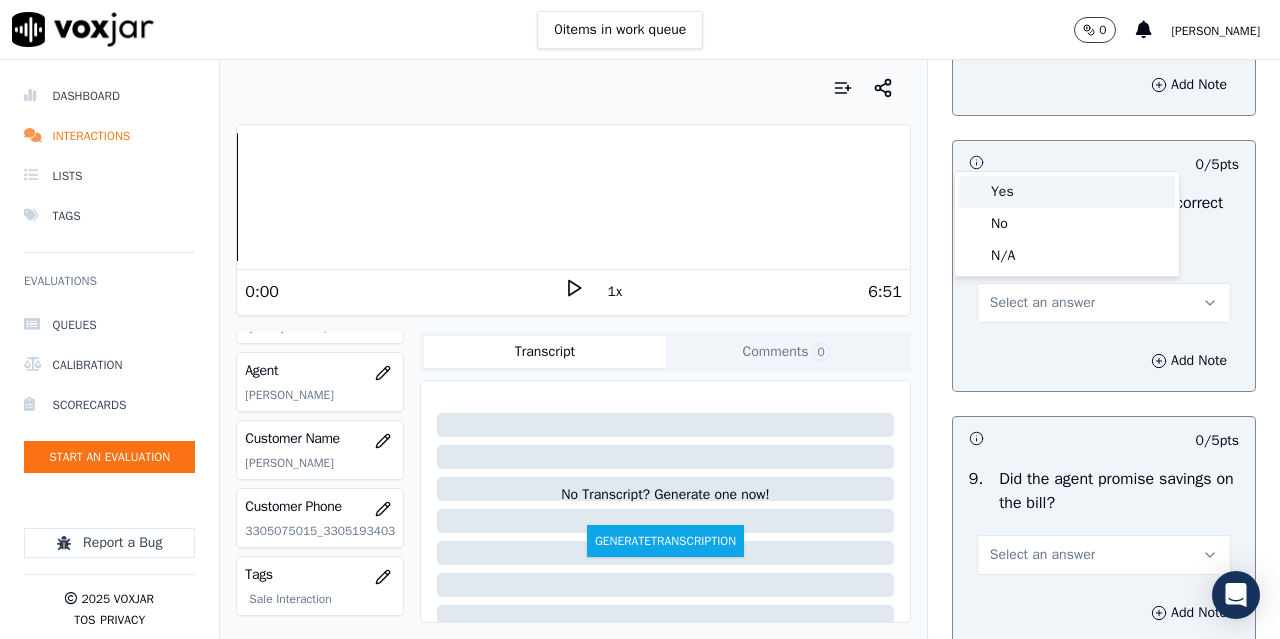 click on "Yes" at bounding box center (1067, 192) 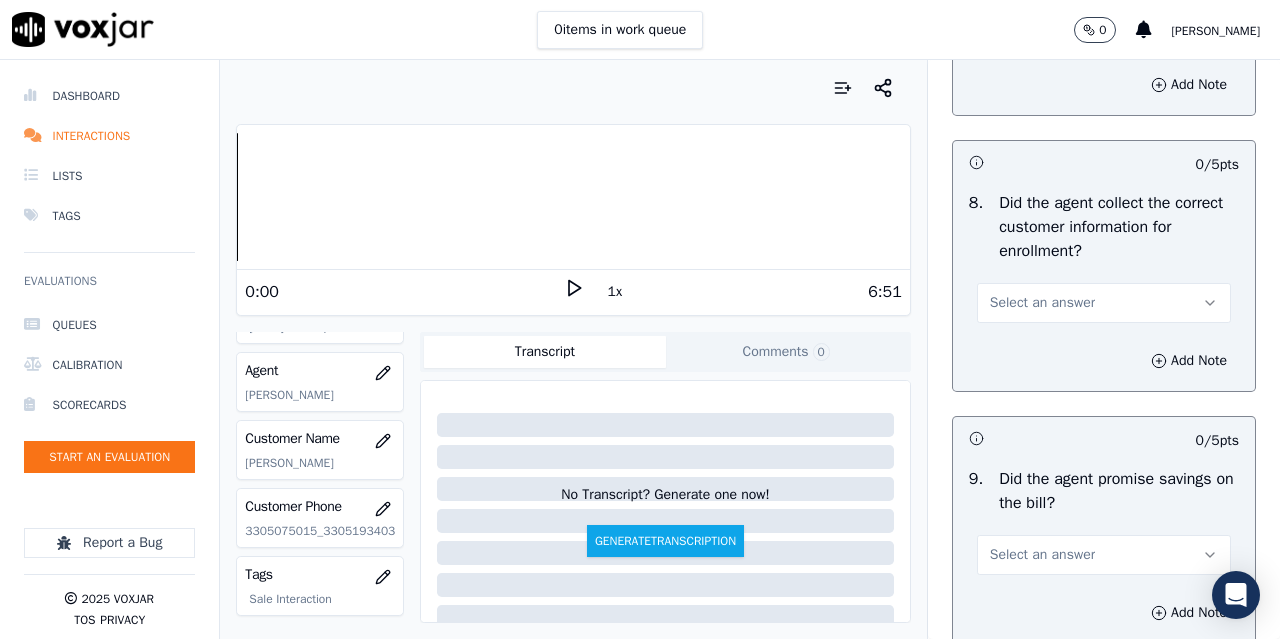 click on "Select an answer" at bounding box center (1042, 303) 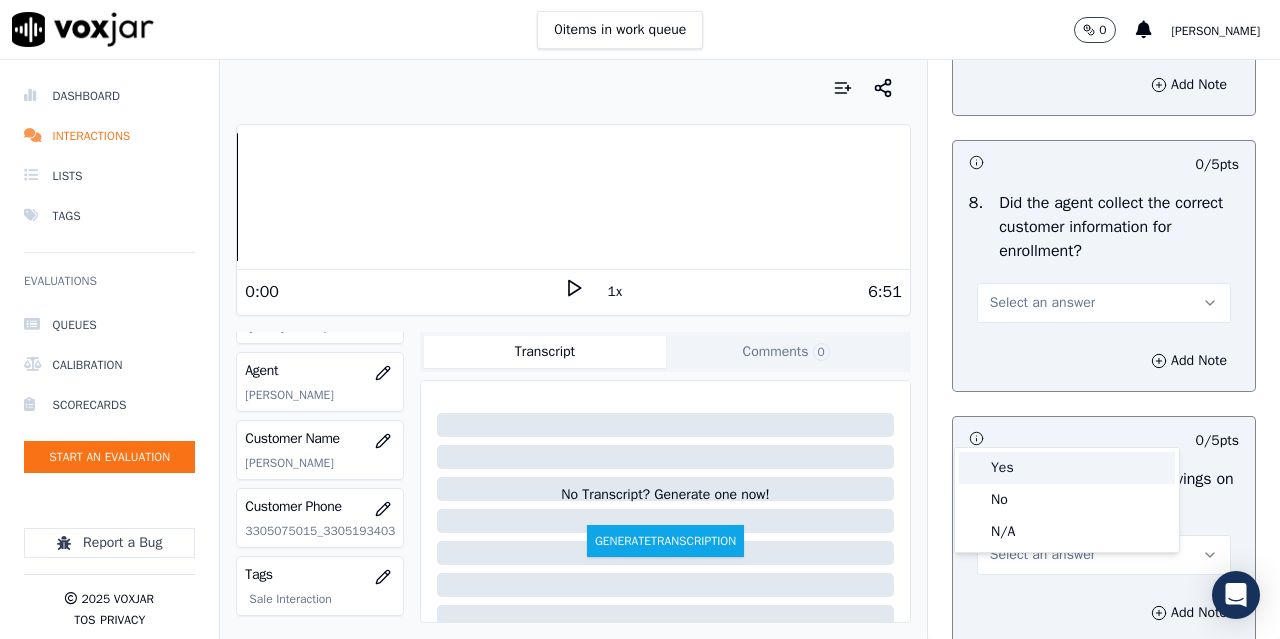 click on "Yes" at bounding box center [1067, 468] 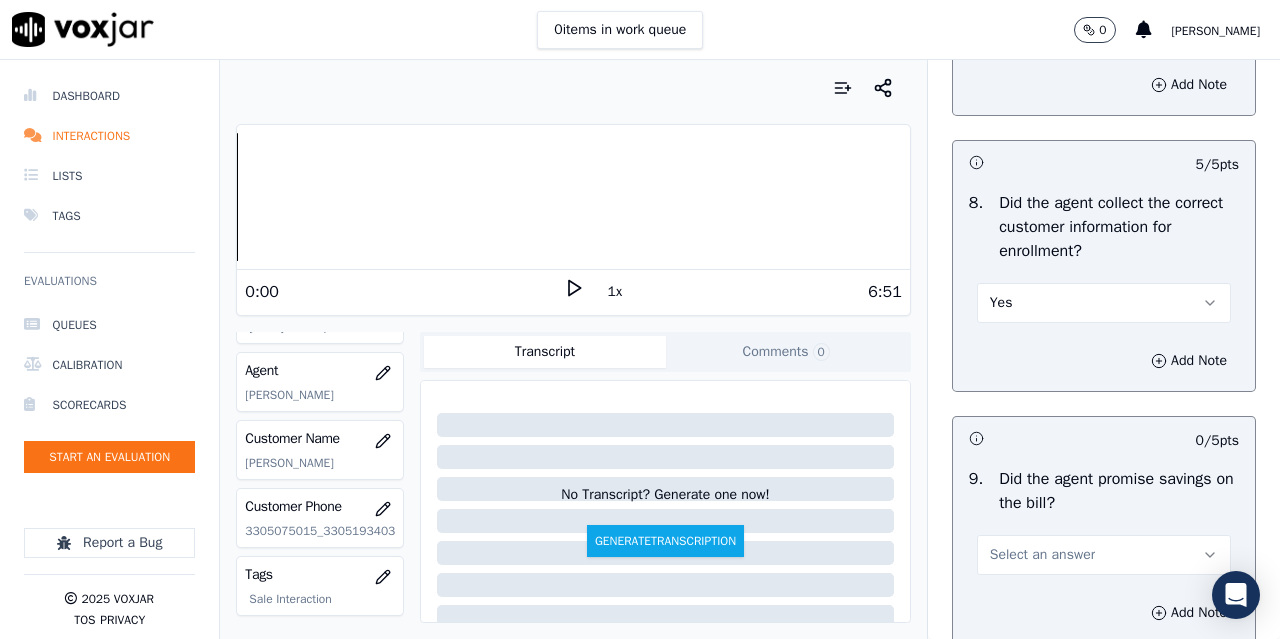 scroll, scrollTop: 2400, scrollLeft: 0, axis: vertical 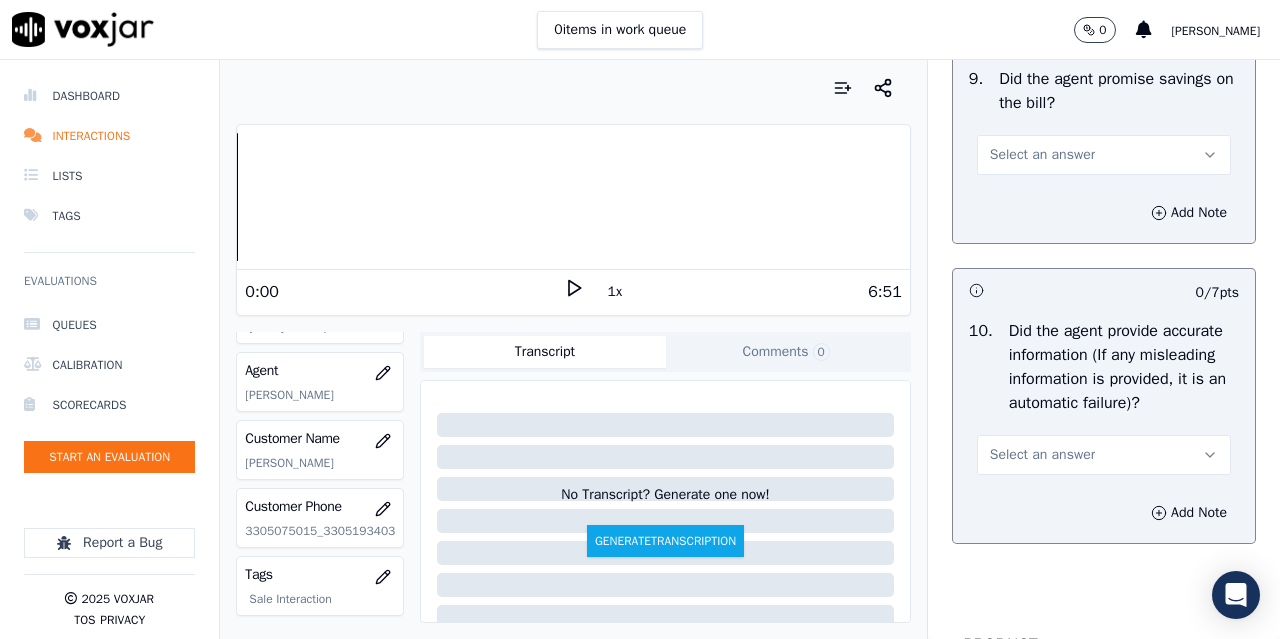 click on "Select an answer" at bounding box center (1042, 155) 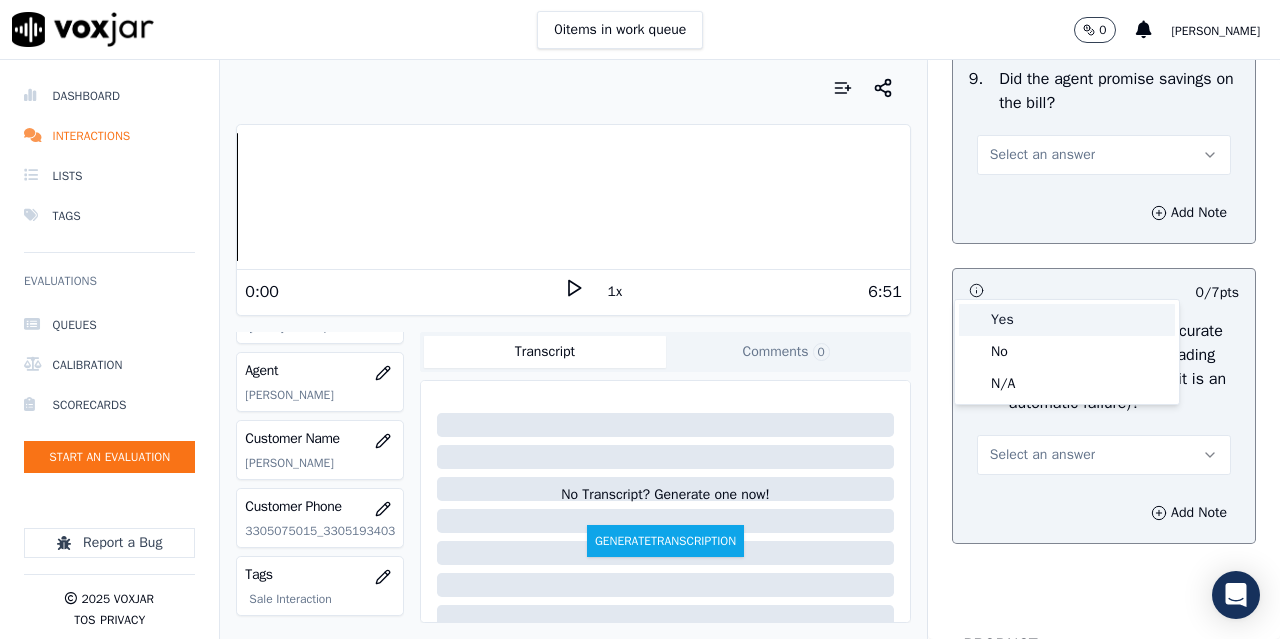 click on "Yes" at bounding box center (1067, 320) 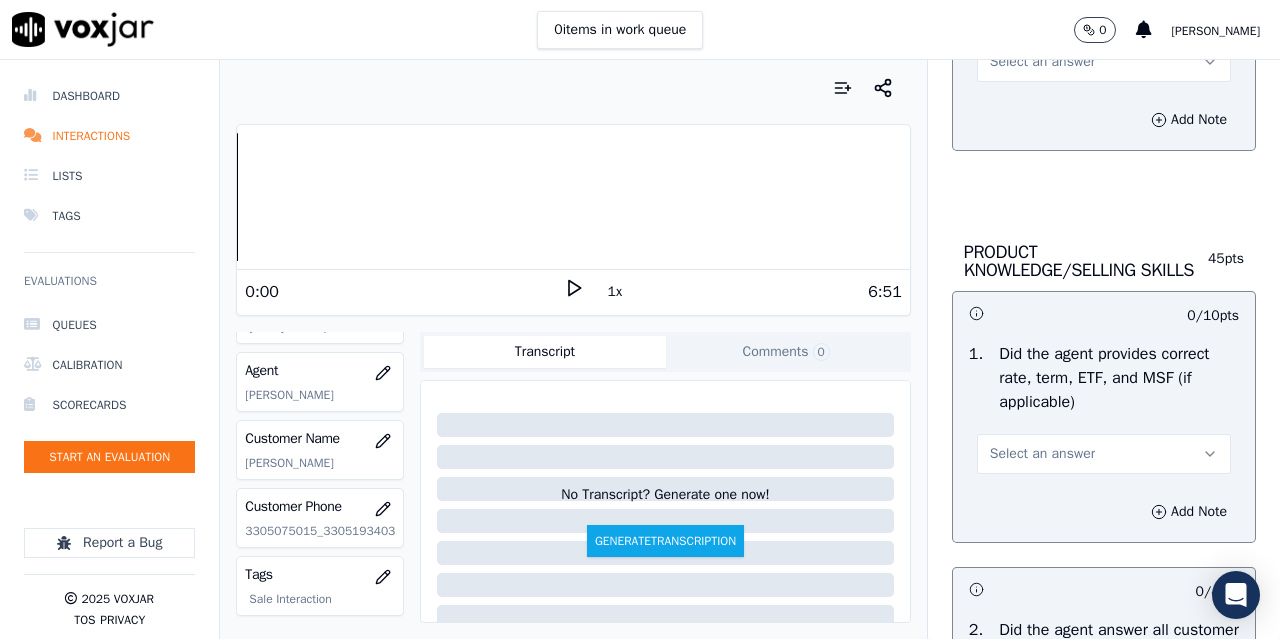 scroll, scrollTop: 2800, scrollLeft: 0, axis: vertical 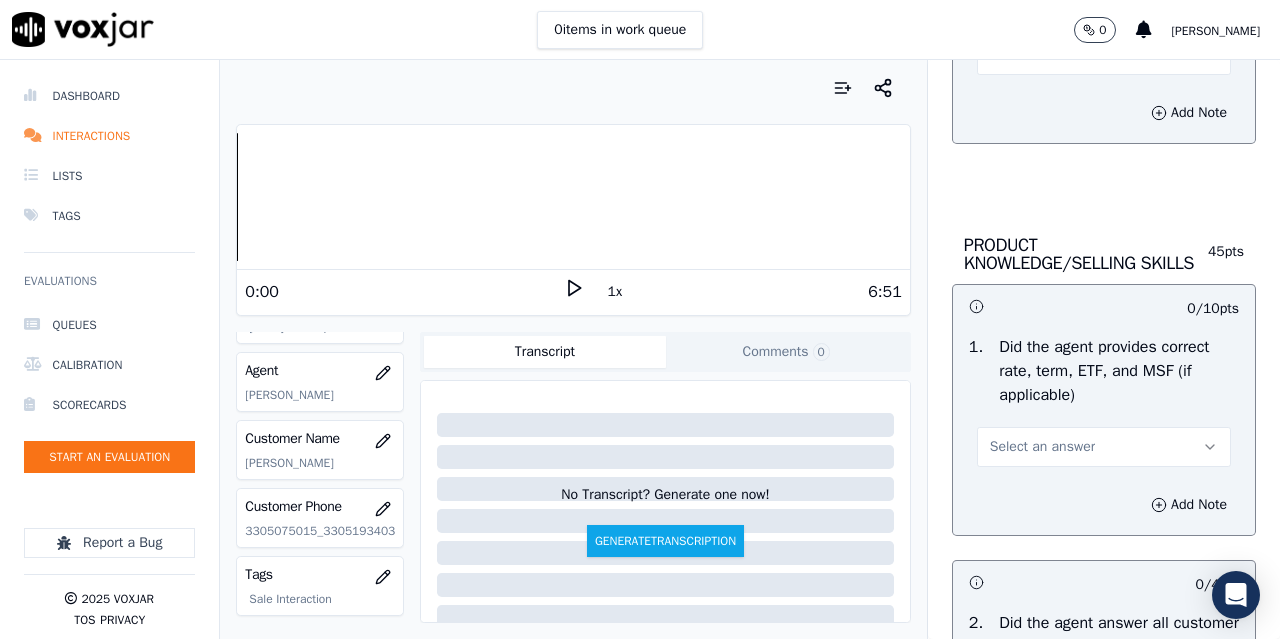 click on "Select an answer" at bounding box center (1042, 55) 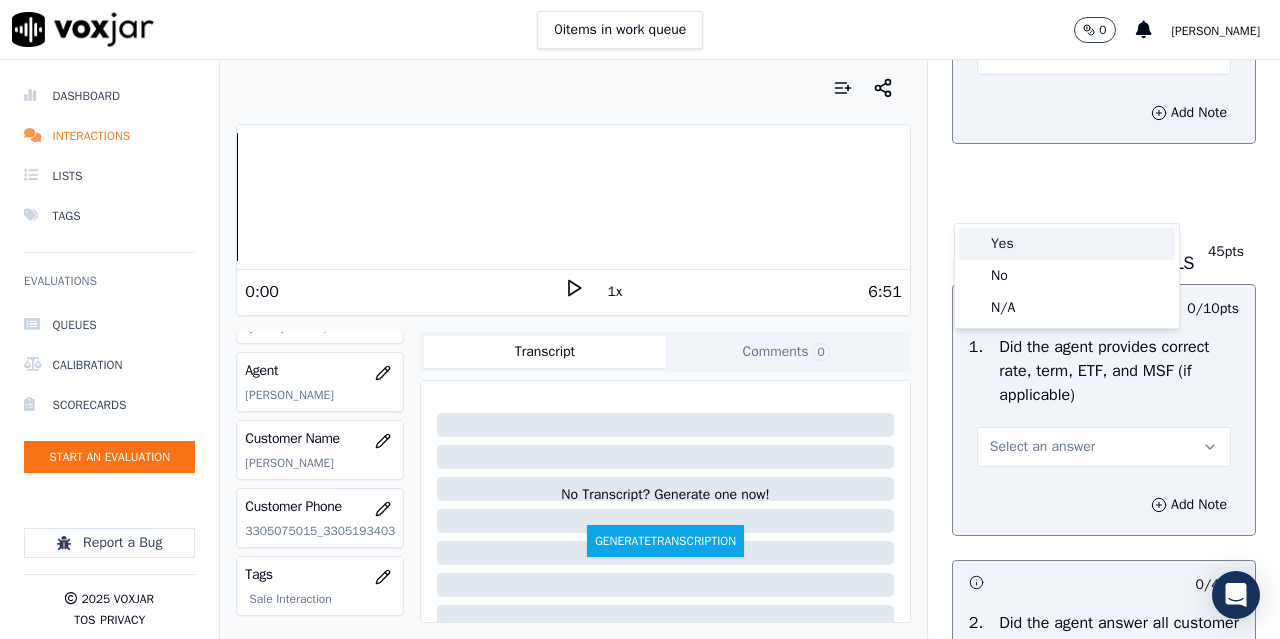 click on "Yes" at bounding box center (1067, 244) 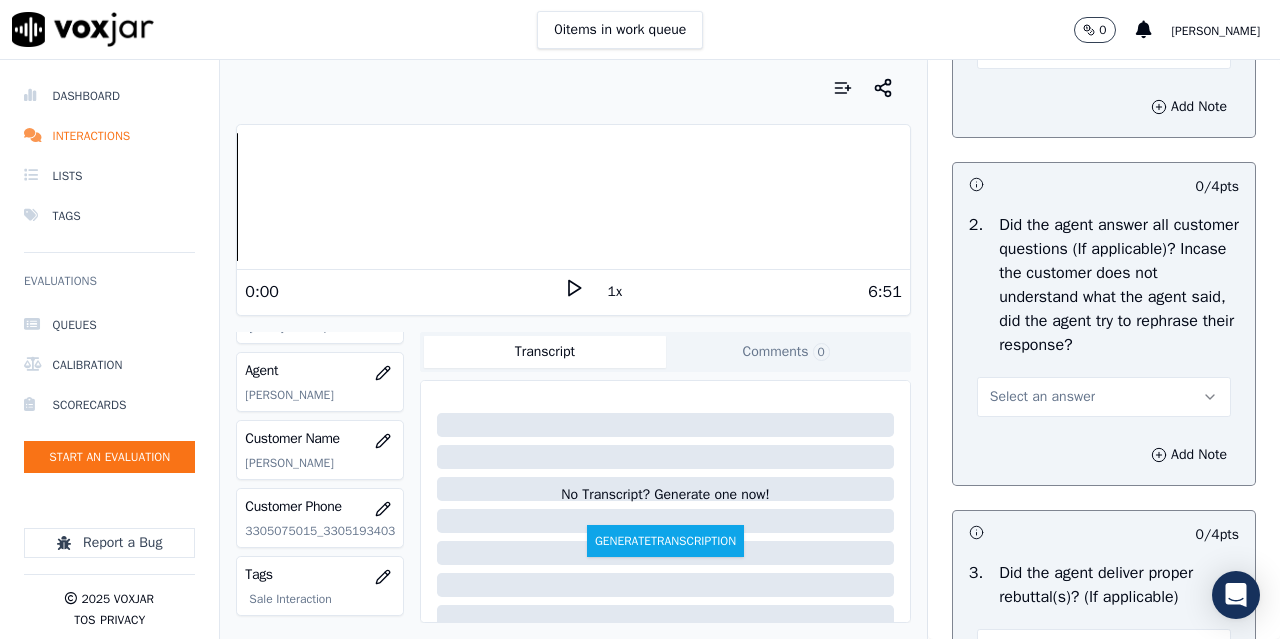 scroll, scrollTop: 3200, scrollLeft: 0, axis: vertical 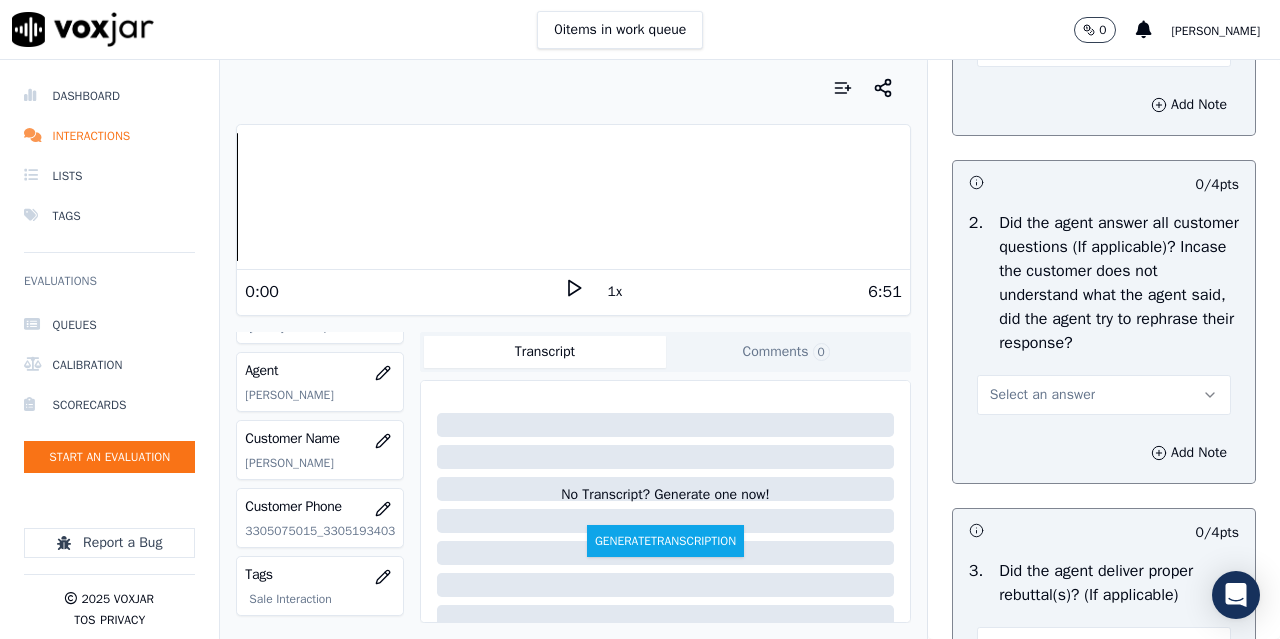 click on "Select an answer" at bounding box center [1042, 47] 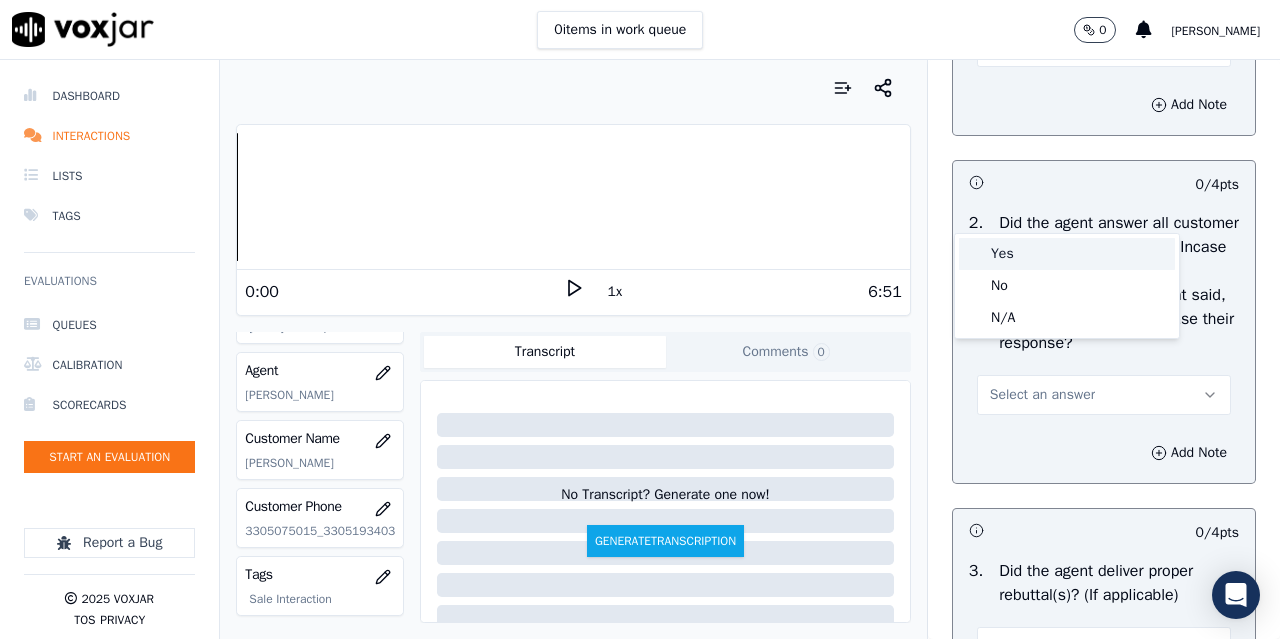 click on "Yes" at bounding box center [1067, 254] 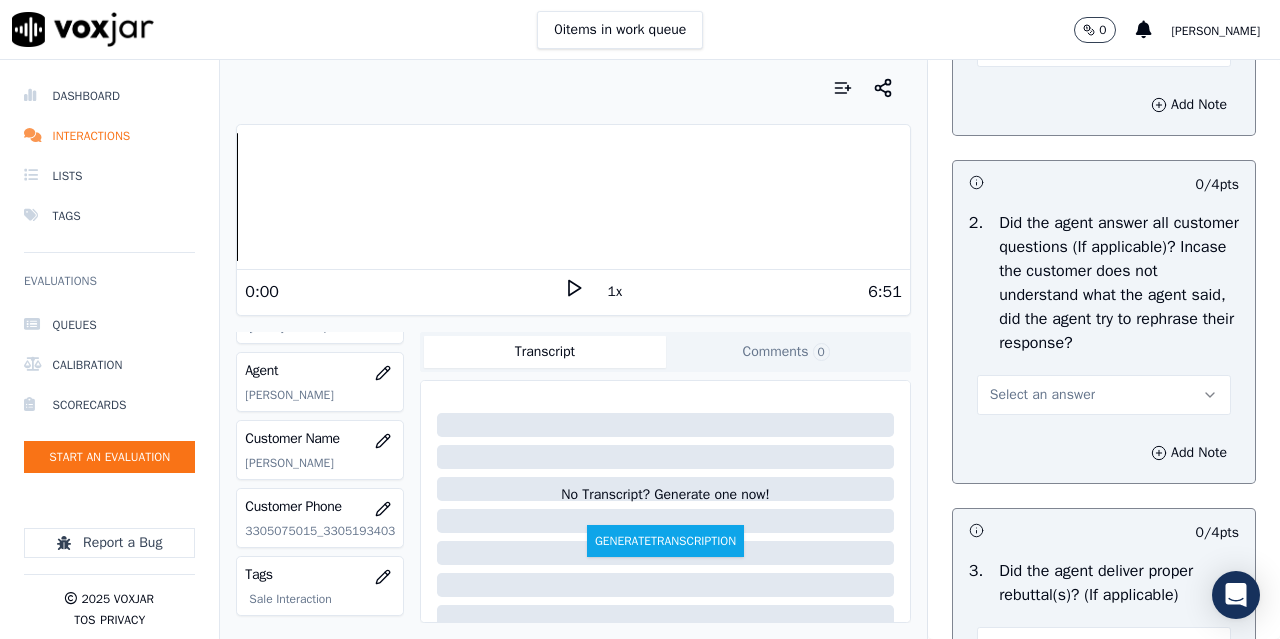 click on "Select an answer" at bounding box center (1042, 395) 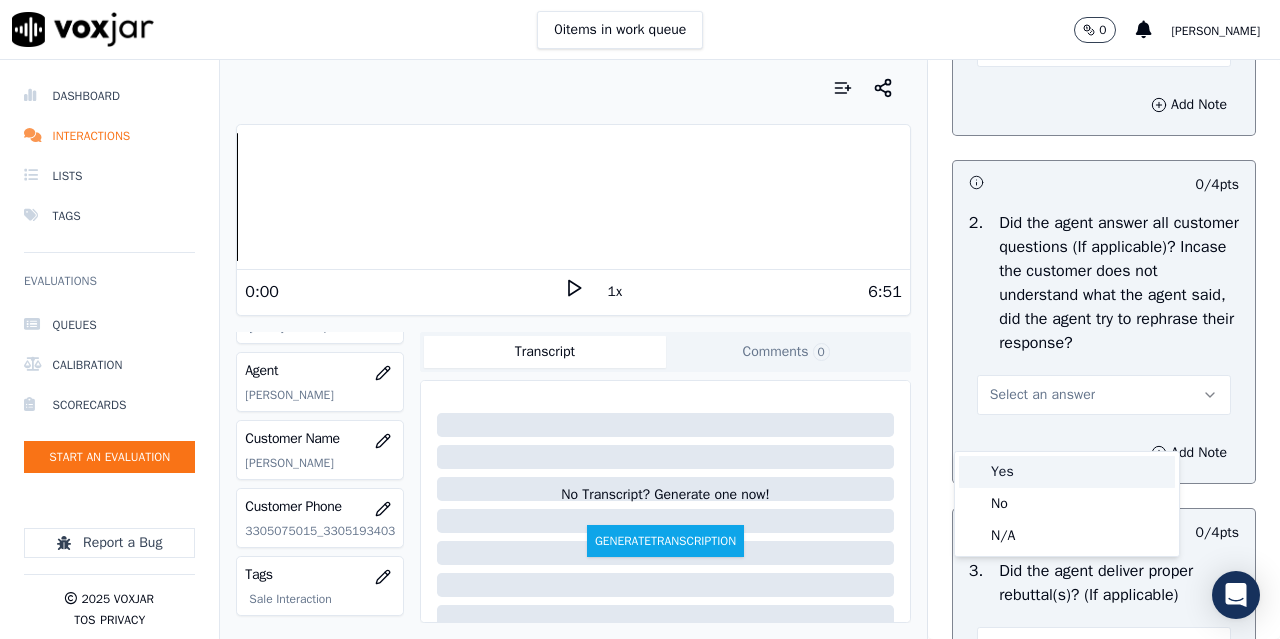 click on "Yes" at bounding box center (1067, 472) 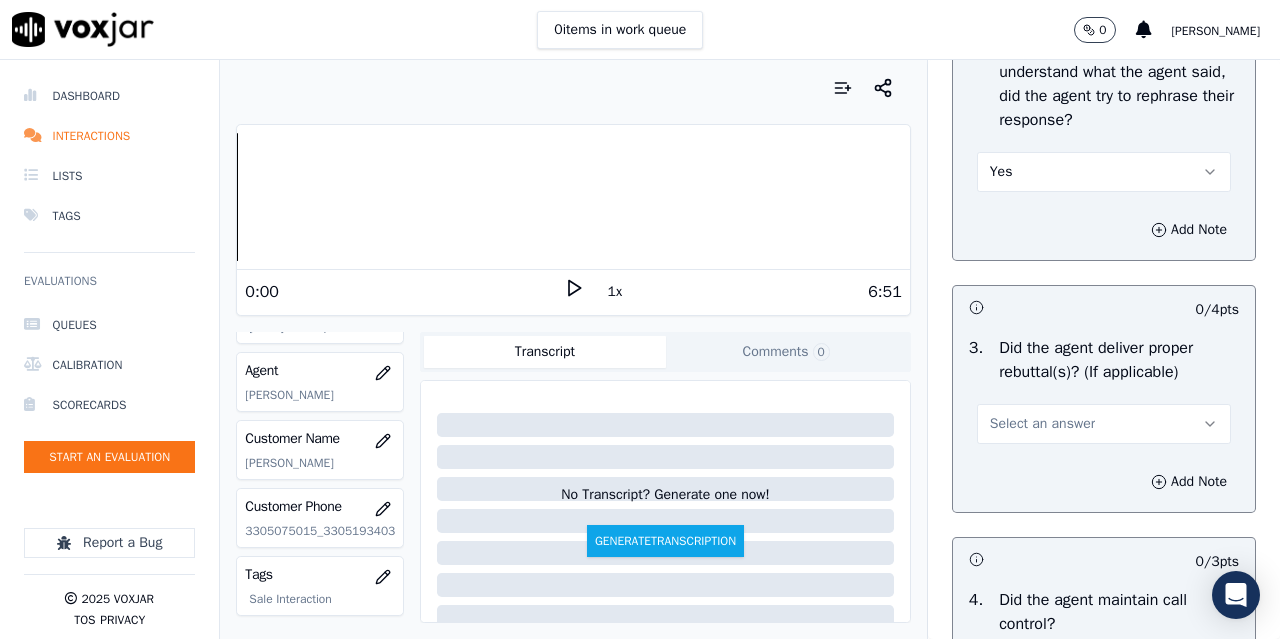 scroll, scrollTop: 3700, scrollLeft: 0, axis: vertical 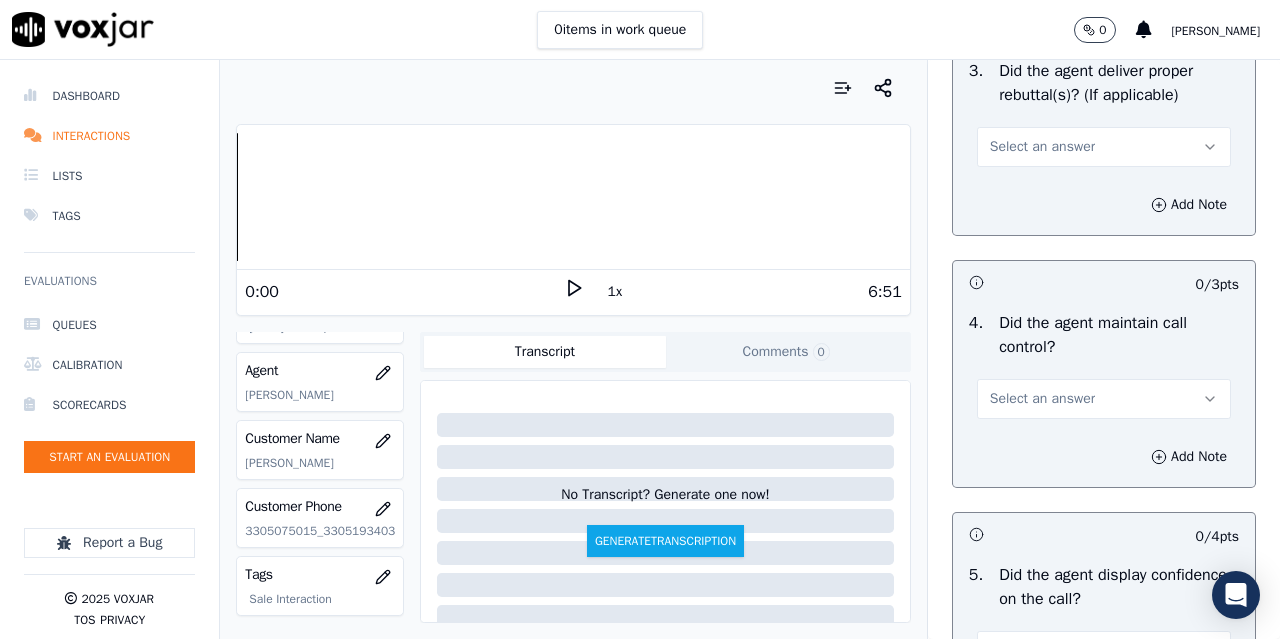 click on "Select an answer" at bounding box center [1042, 147] 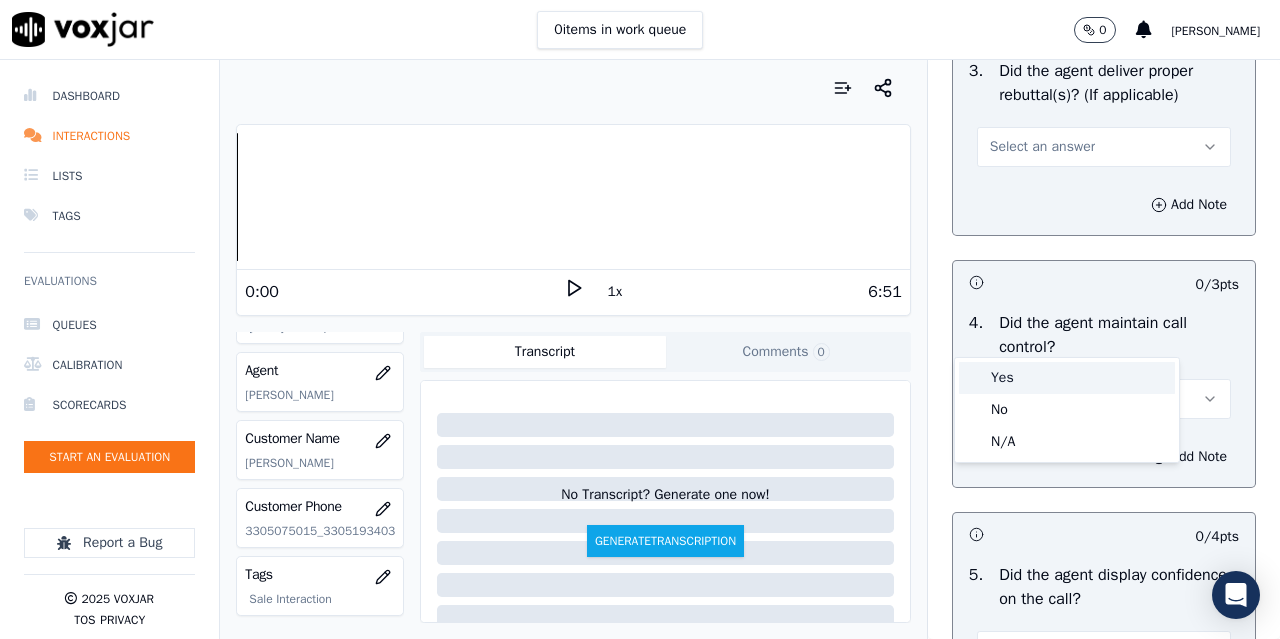 click on "Yes" at bounding box center [1067, 378] 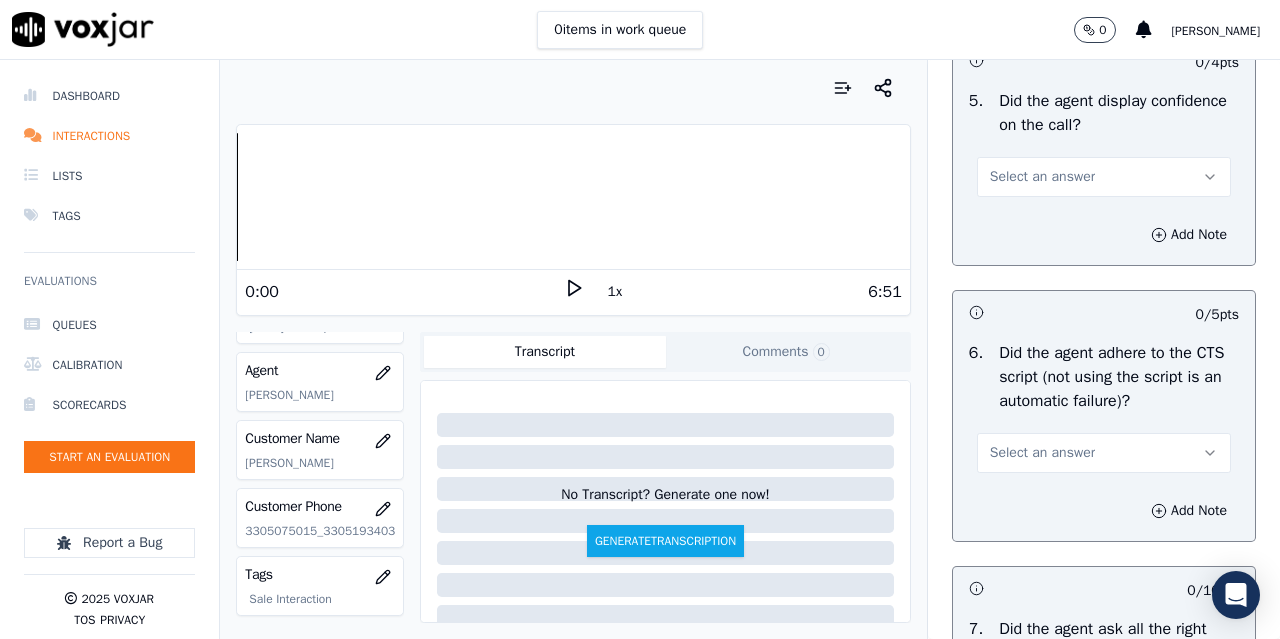 scroll, scrollTop: 4200, scrollLeft: 0, axis: vertical 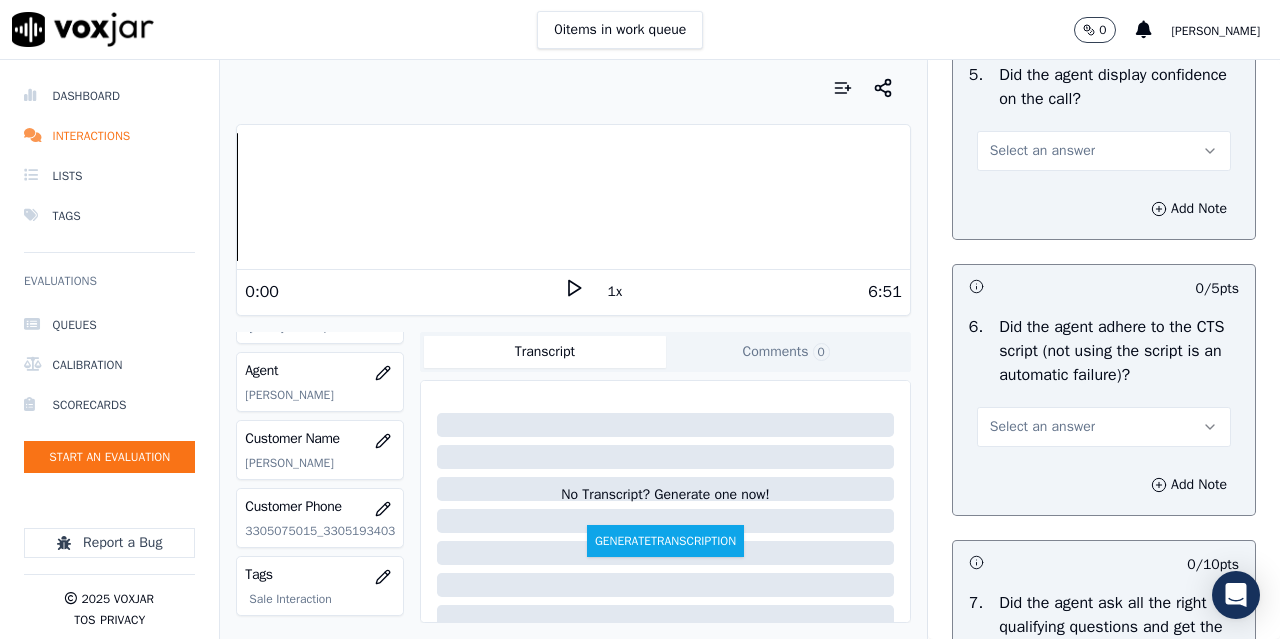 click on "Select an answer" at bounding box center [1042, -101] 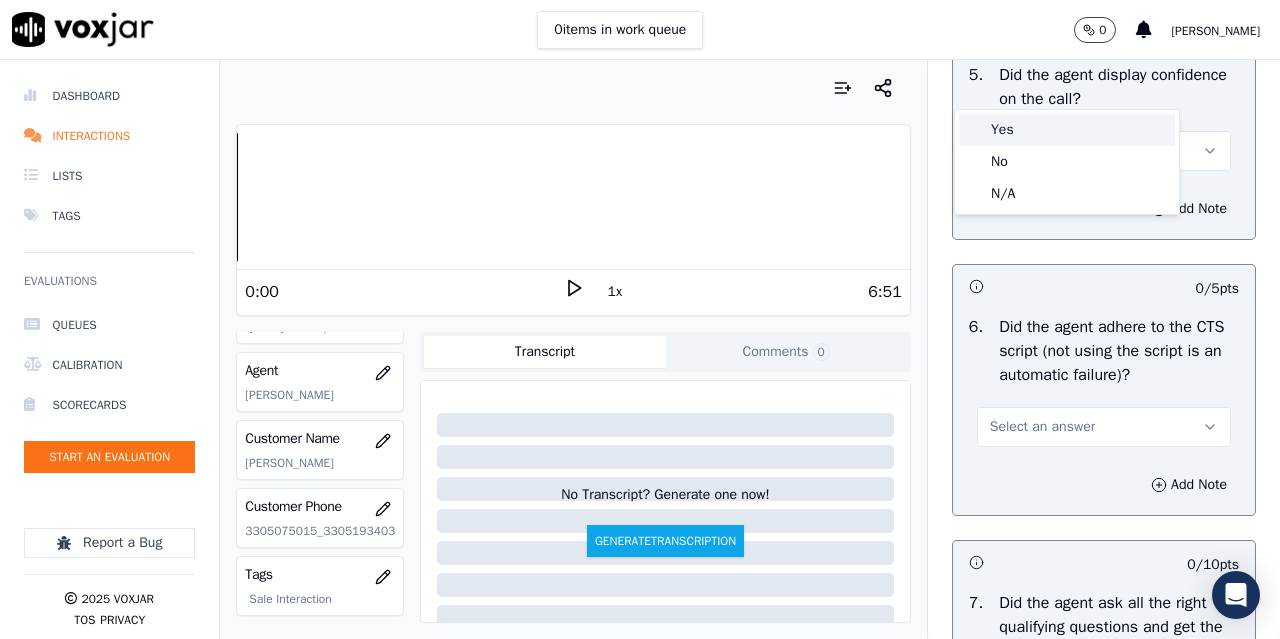 click on "Yes" at bounding box center (1067, 130) 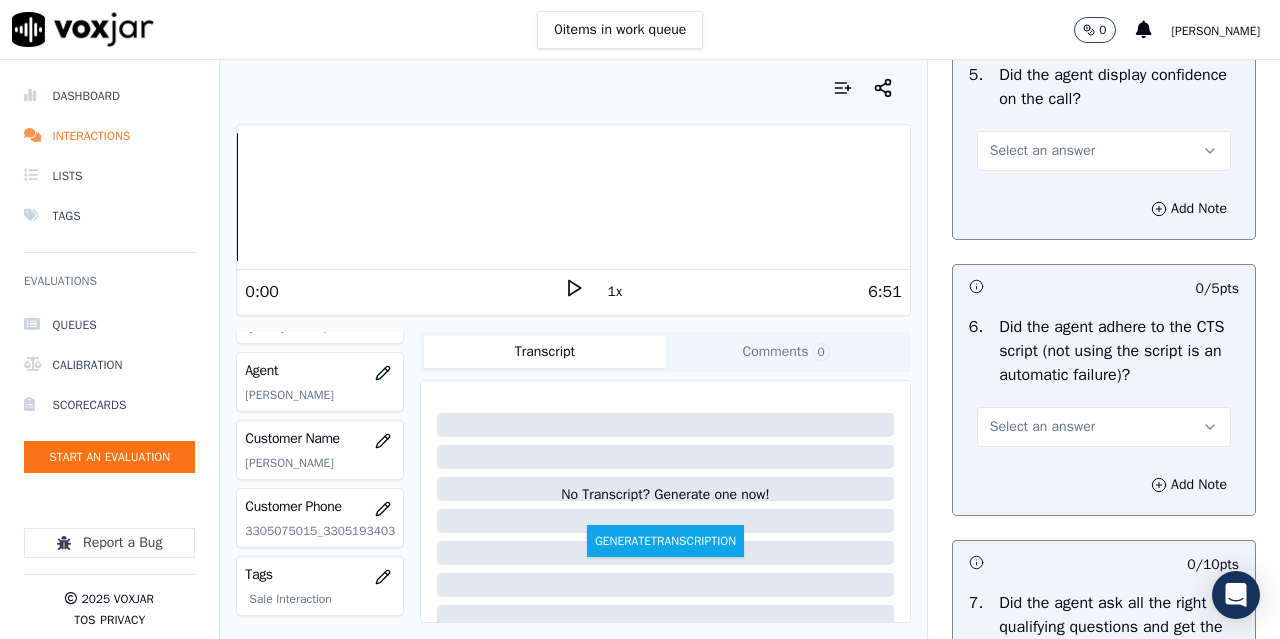 click on "Select an answer" at bounding box center (1042, 151) 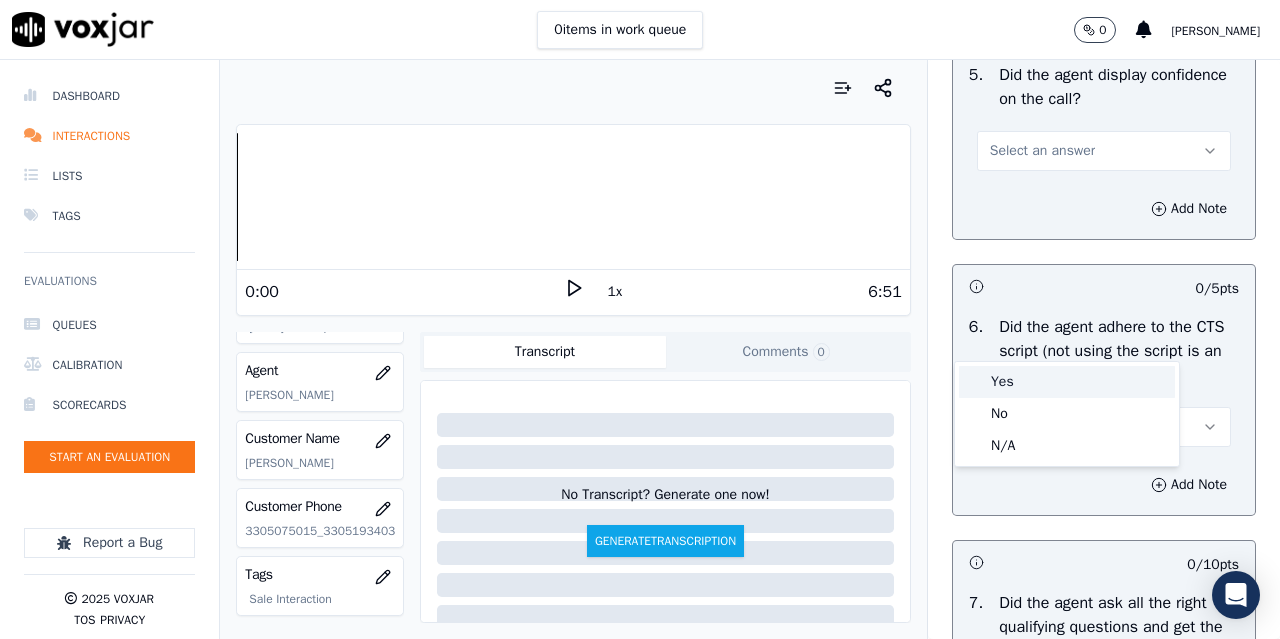 click on "Yes" at bounding box center [1067, 382] 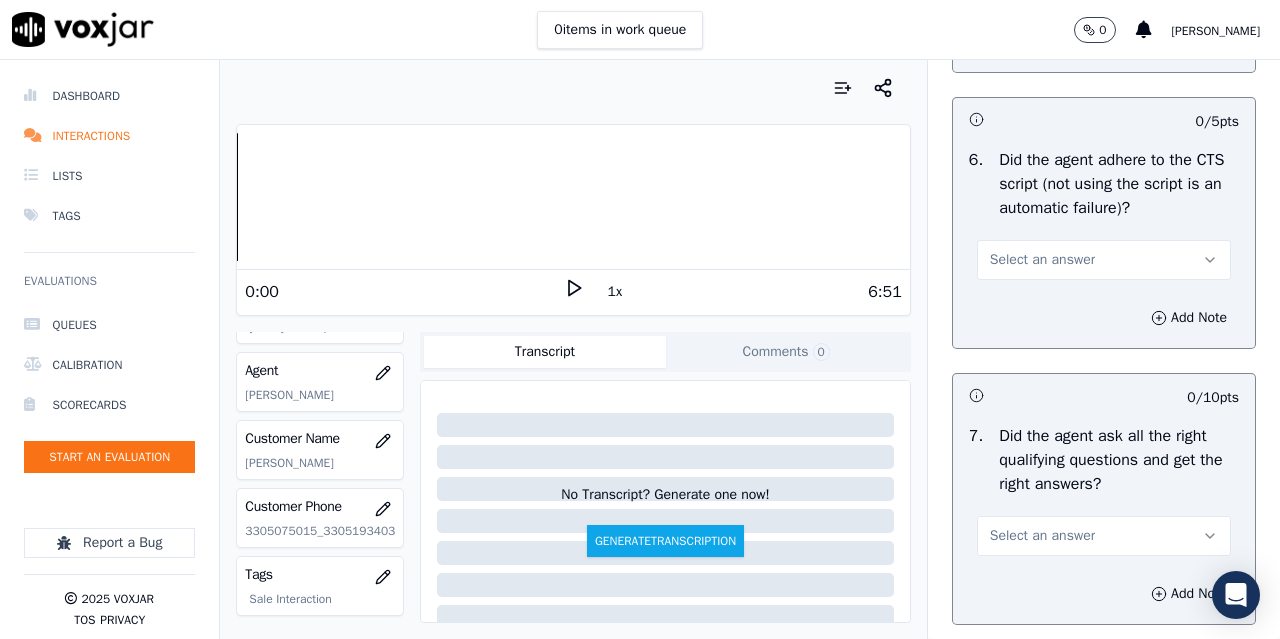 scroll, scrollTop: 4600, scrollLeft: 0, axis: vertical 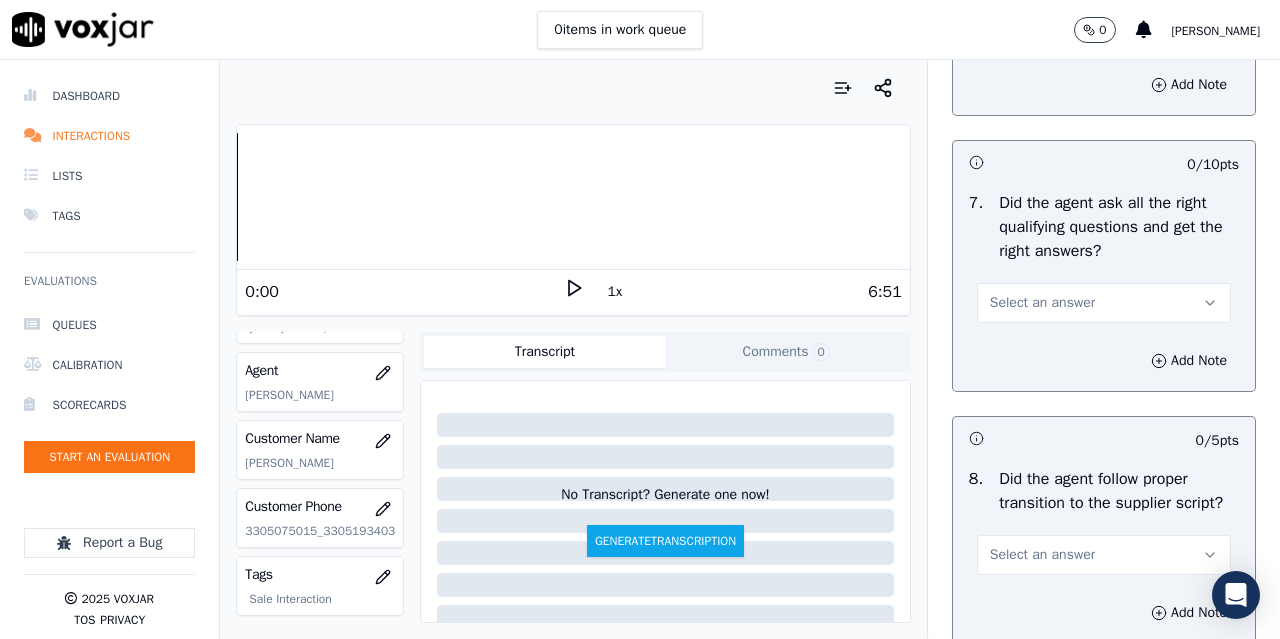 click on "Select an answer" at bounding box center [1042, 27] 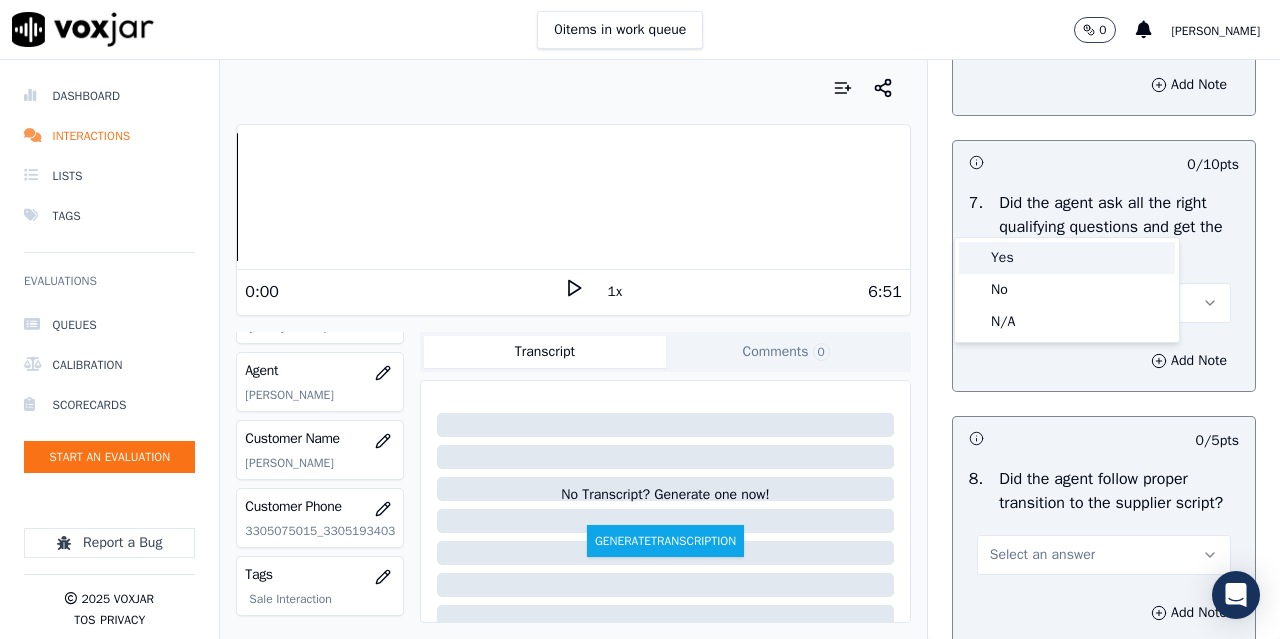 click on "Yes" at bounding box center [1067, 258] 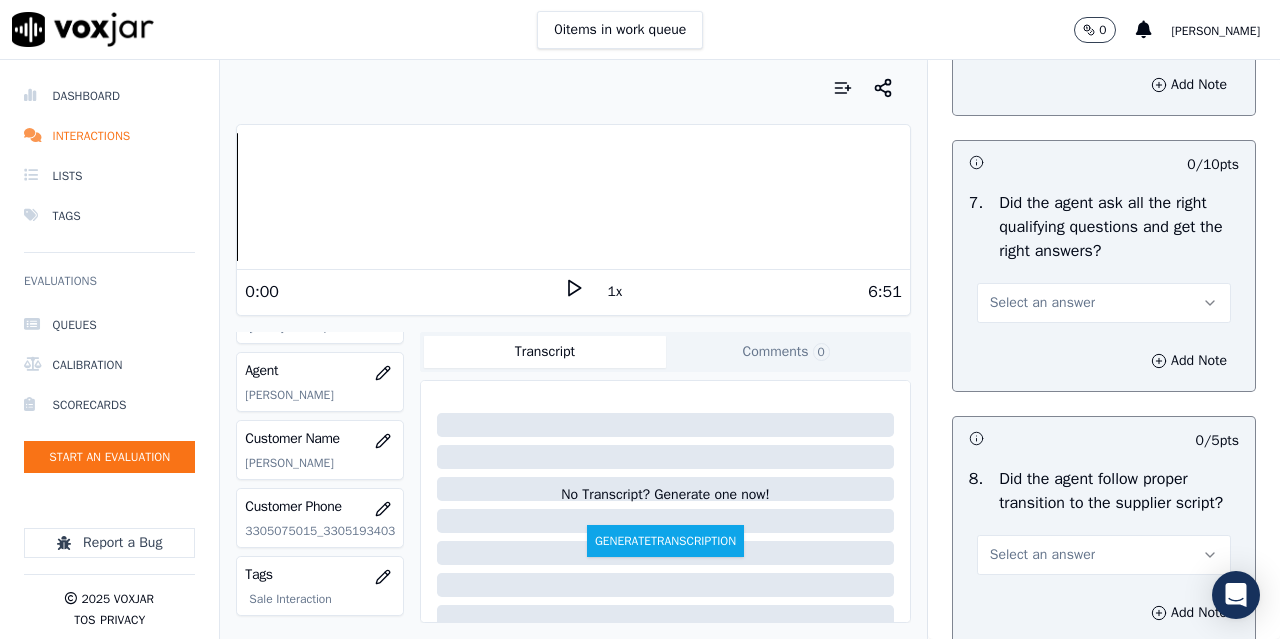 click on "Select an answer" at bounding box center [1042, 303] 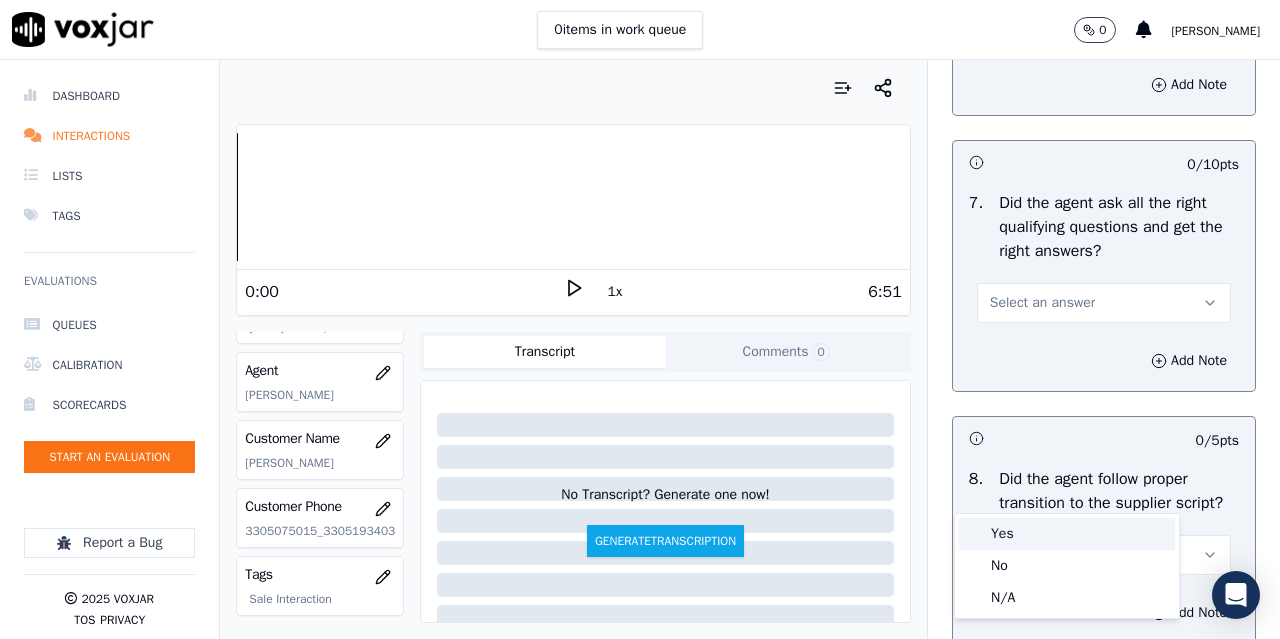 click on "Yes" at bounding box center (1067, 534) 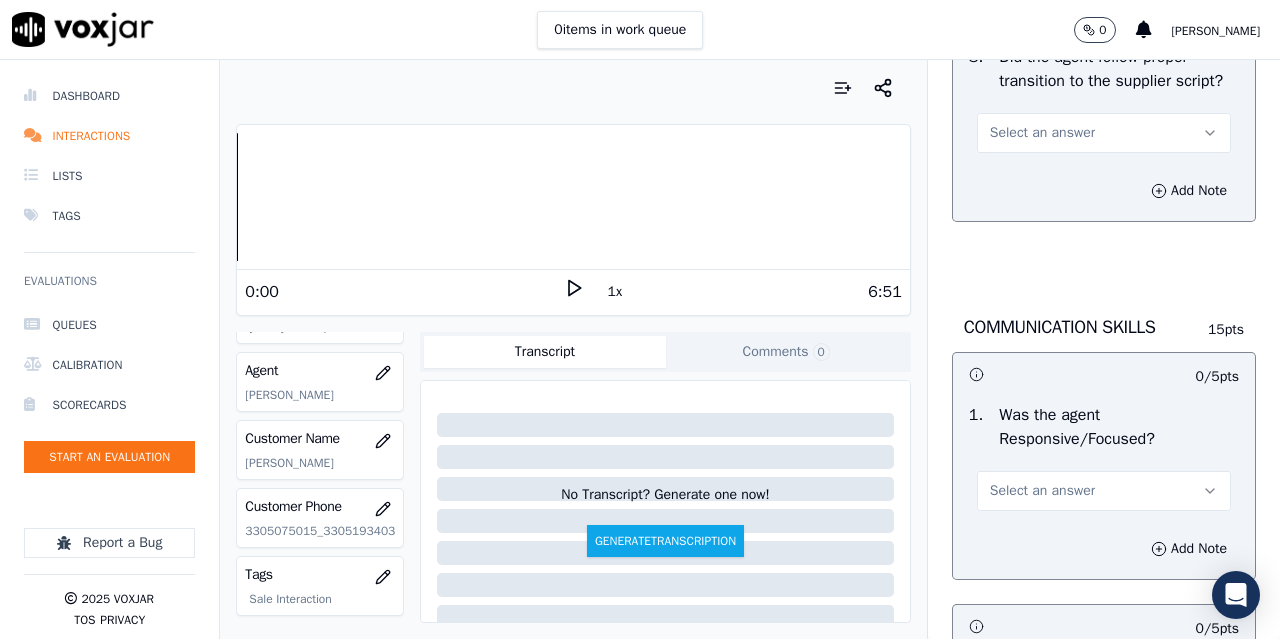 scroll, scrollTop: 5100, scrollLeft: 0, axis: vertical 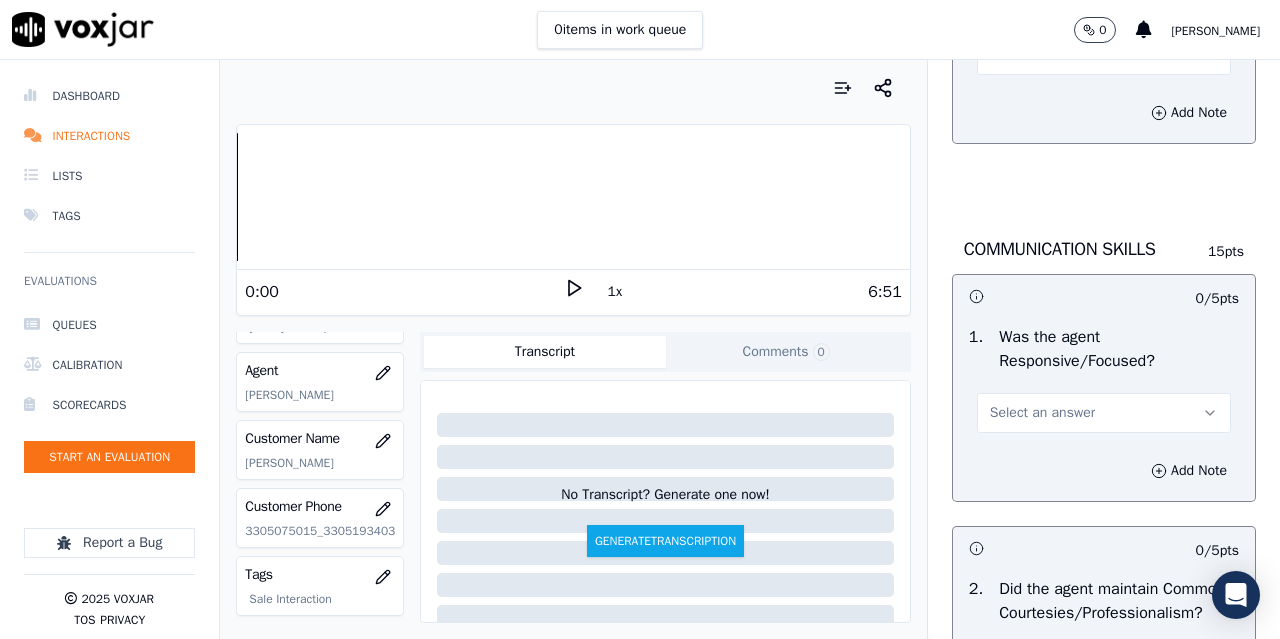 click on "Select an answer" at bounding box center [1104, 55] 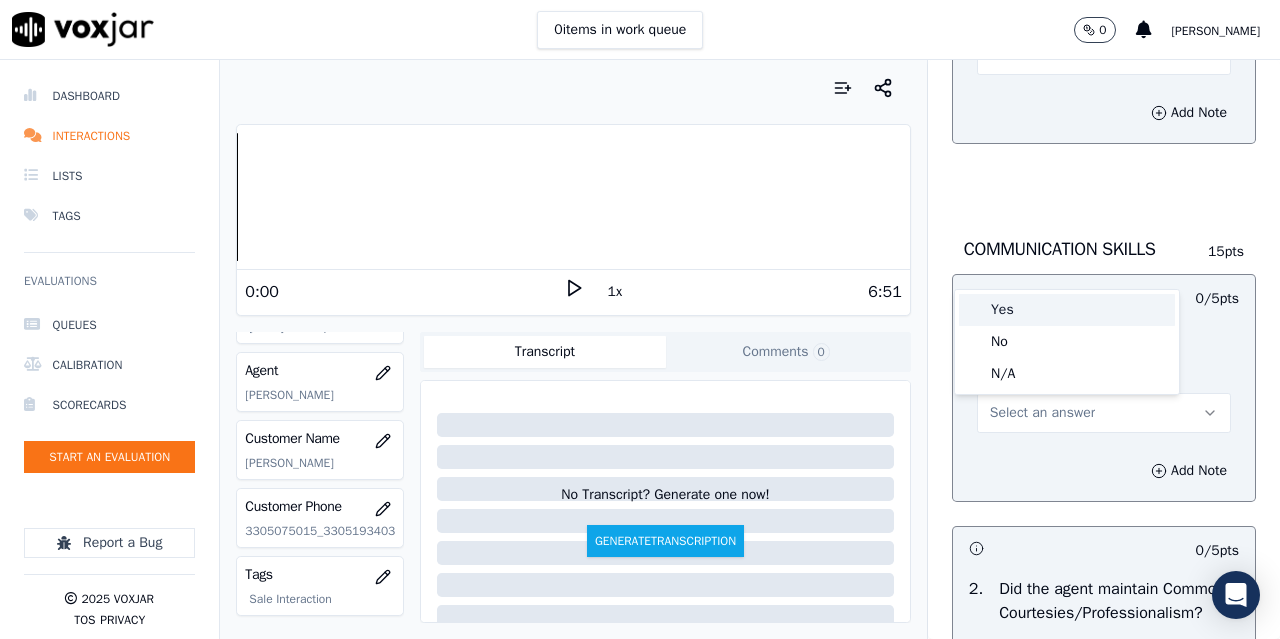 click on "Yes" at bounding box center [1067, 310] 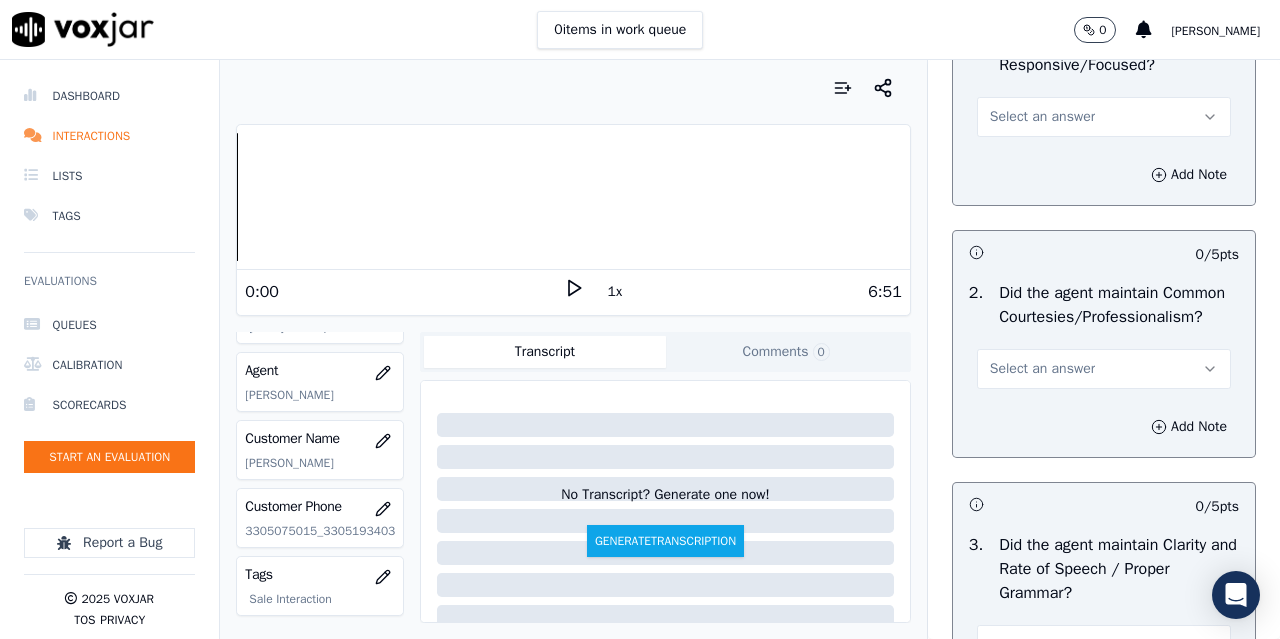 scroll, scrollTop: 5400, scrollLeft: 0, axis: vertical 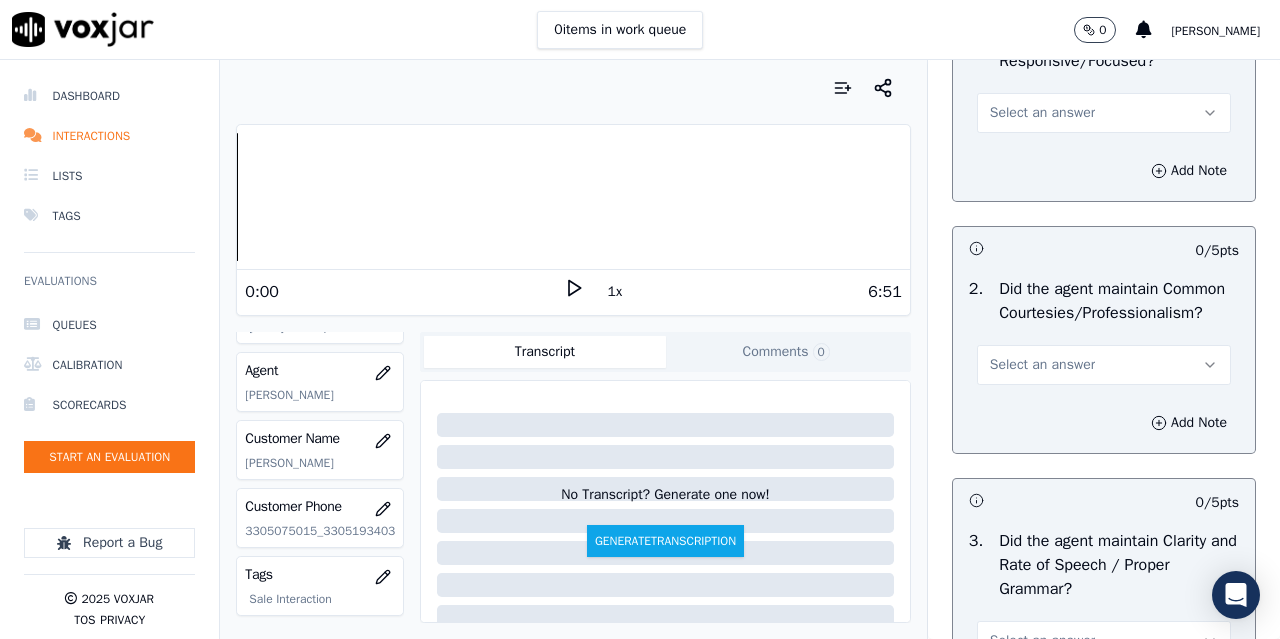 click on "Select an answer" at bounding box center [1042, 113] 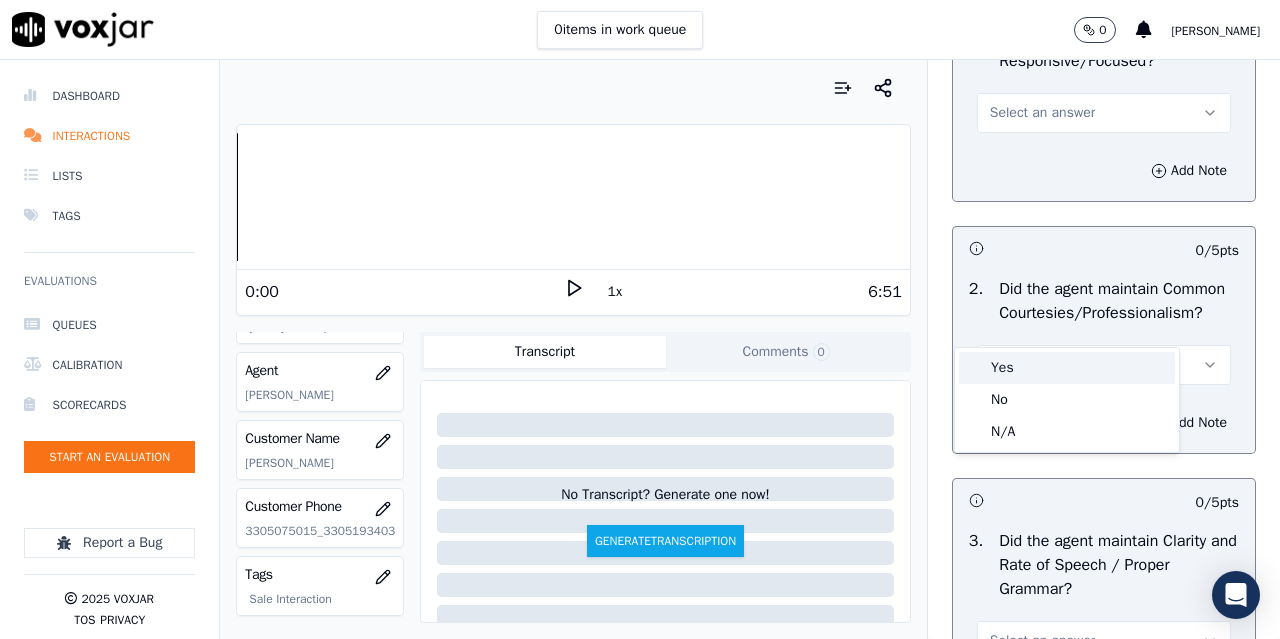 click on "Yes" at bounding box center [1067, 368] 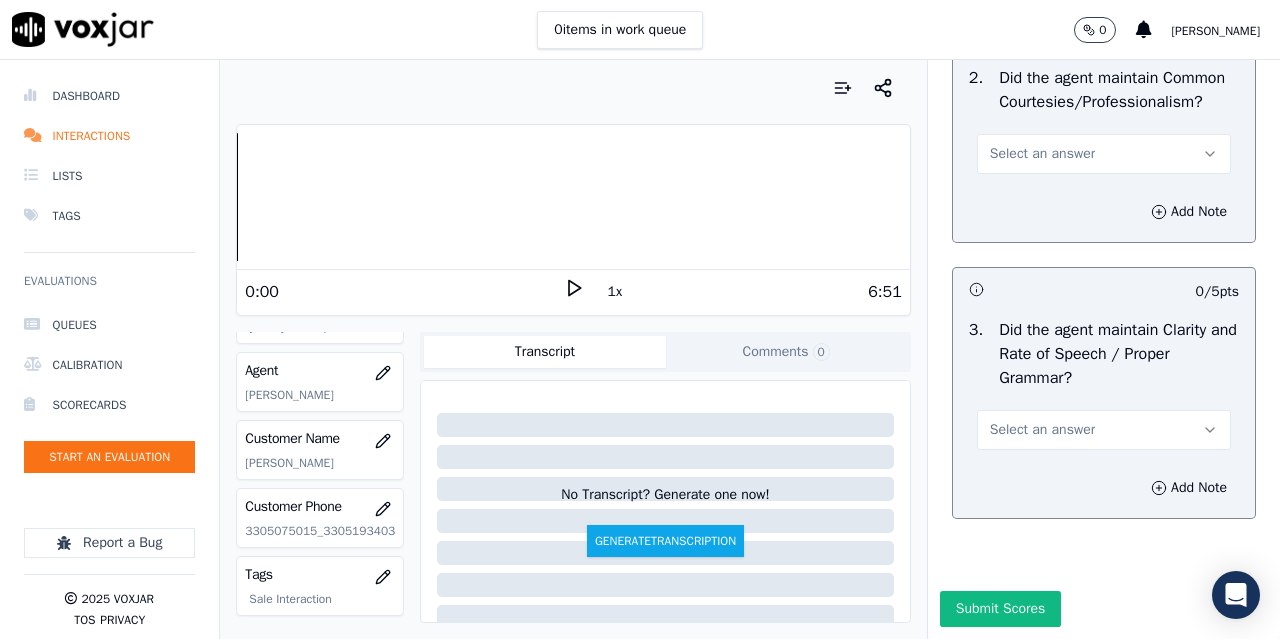 scroll, scrollTop: 5800, scrollLeft: 0, axis: vertical 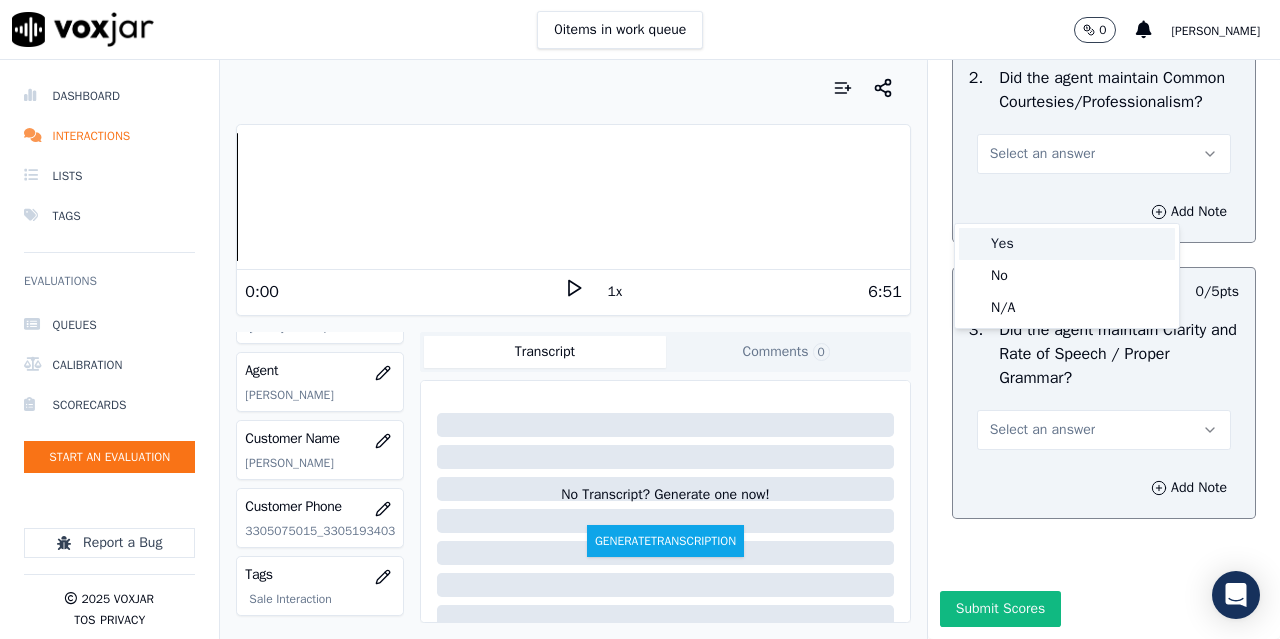 click on "Yes" at bounding box center (1067, 244) 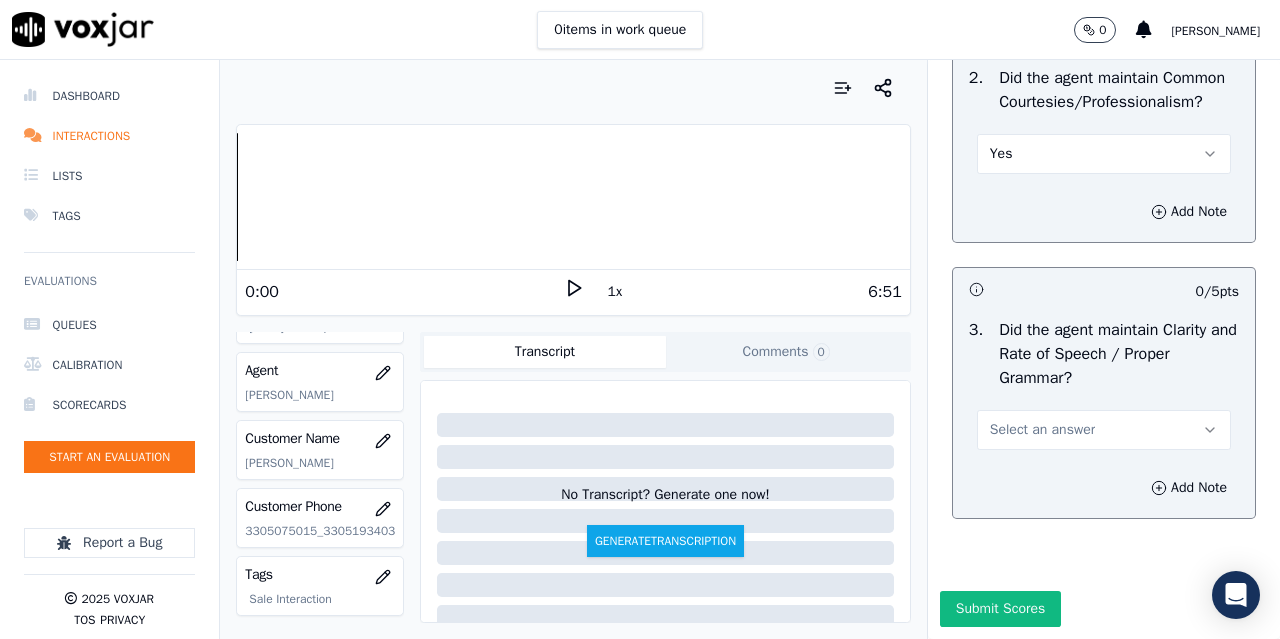 click on "Select an answer" at bounding box center [1042, 430] 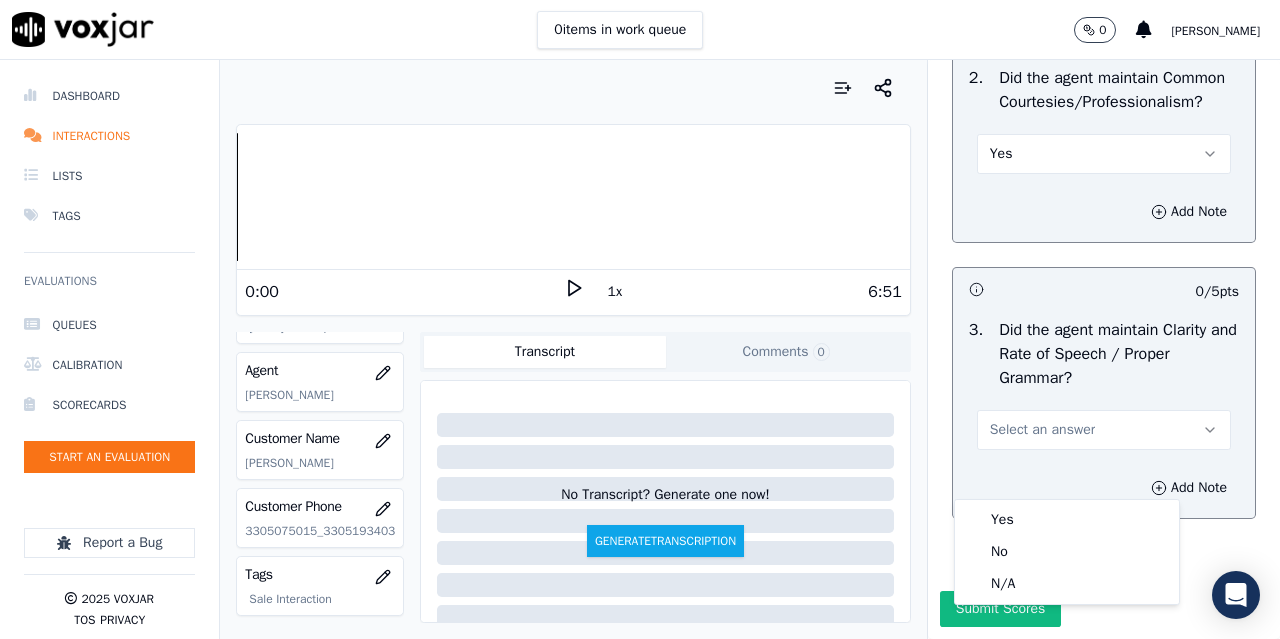 click on "Yes   No     N/A" at bounding box center [1067, 552] 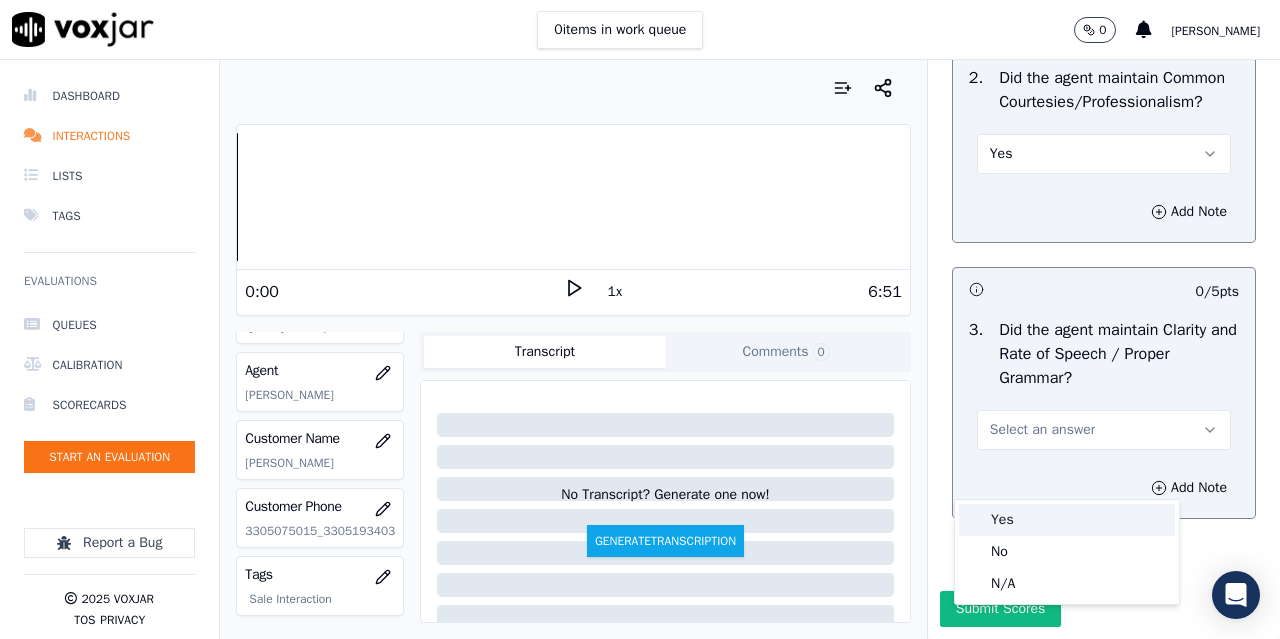 click on "Yes" at bounding box center [1067, 520] 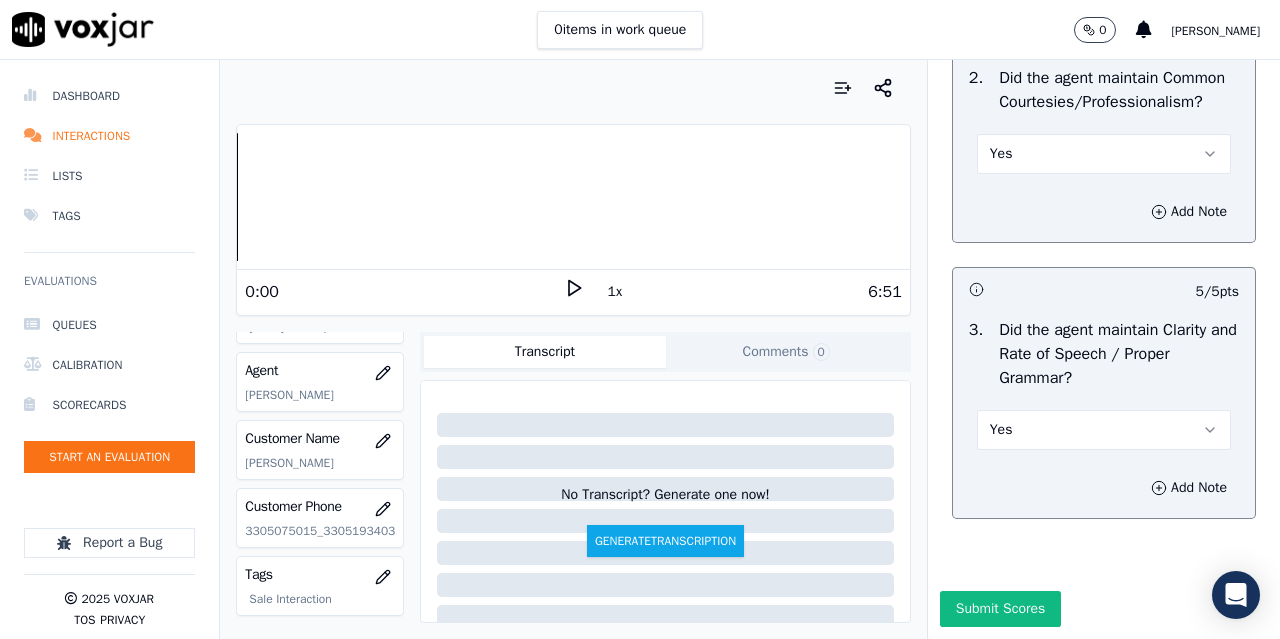 scroll, scrollTop: 5896, scrollLeft: 0, axis: vertical 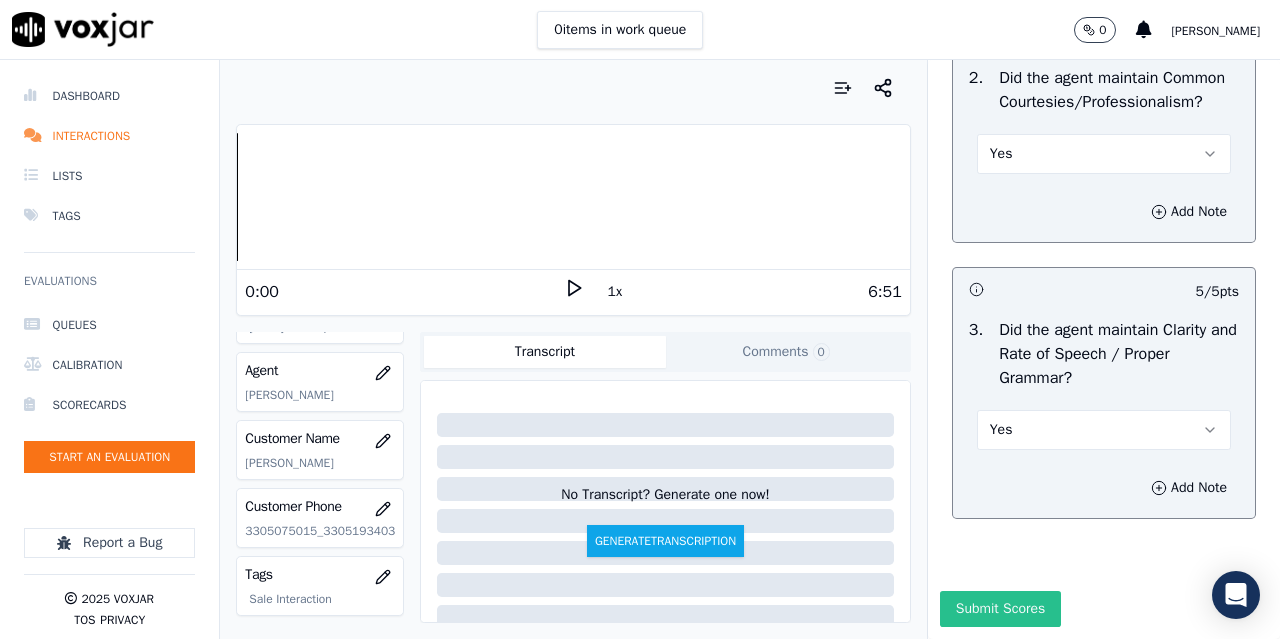 click on "Submit Scores" at bounding box center [1000, 609] 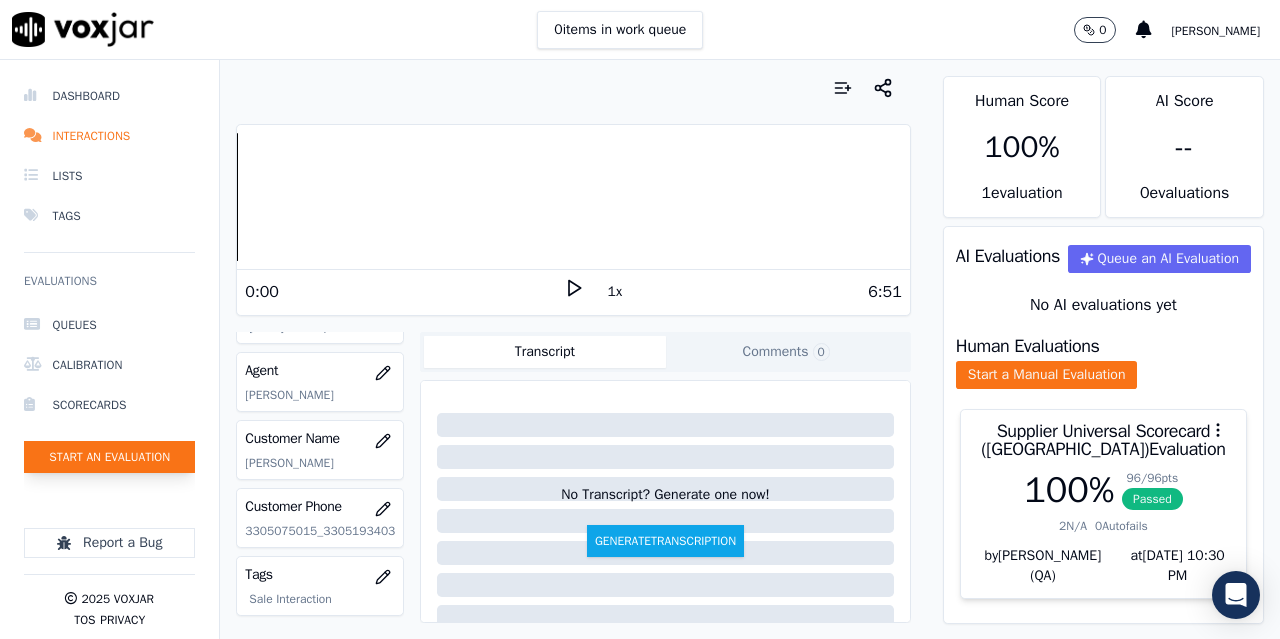 click on "Start an Evaluation" 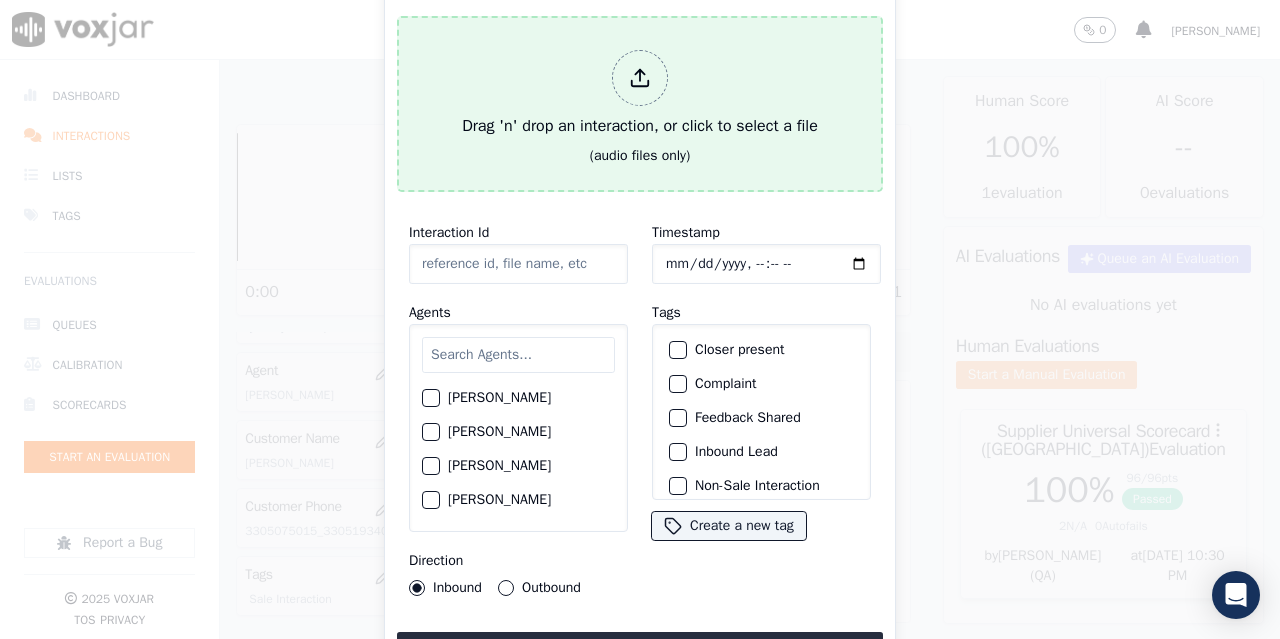 click at bounding box center [640, 78] 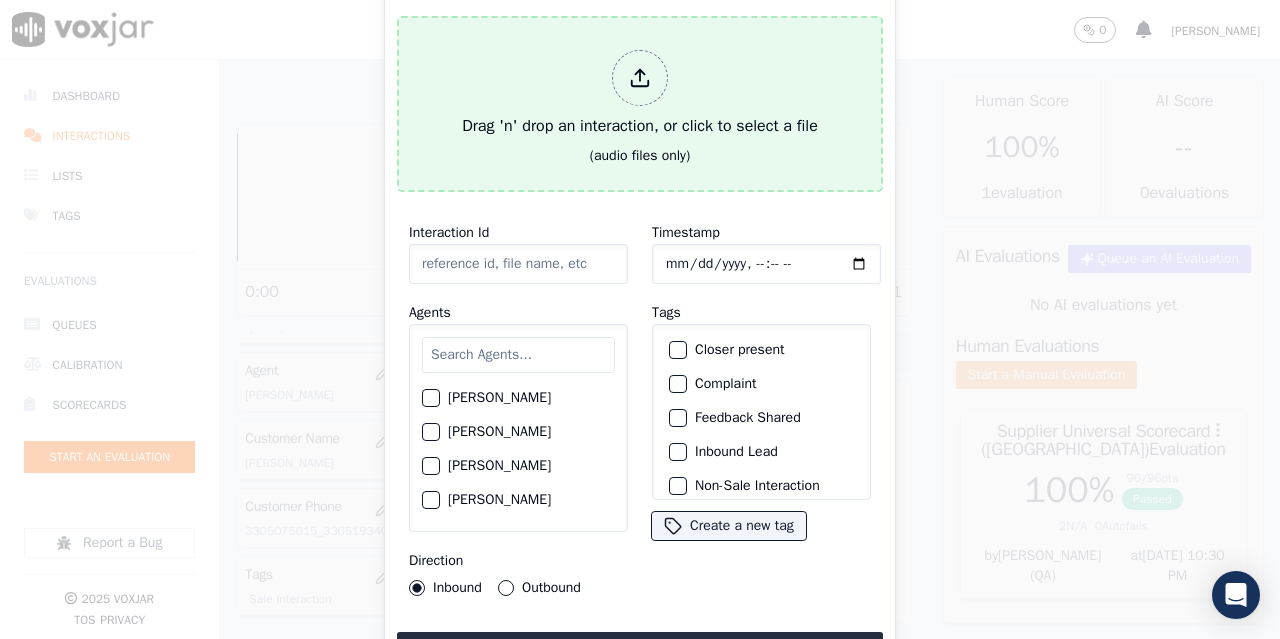 type on "20250707-110451_9193964891-all.mp3" 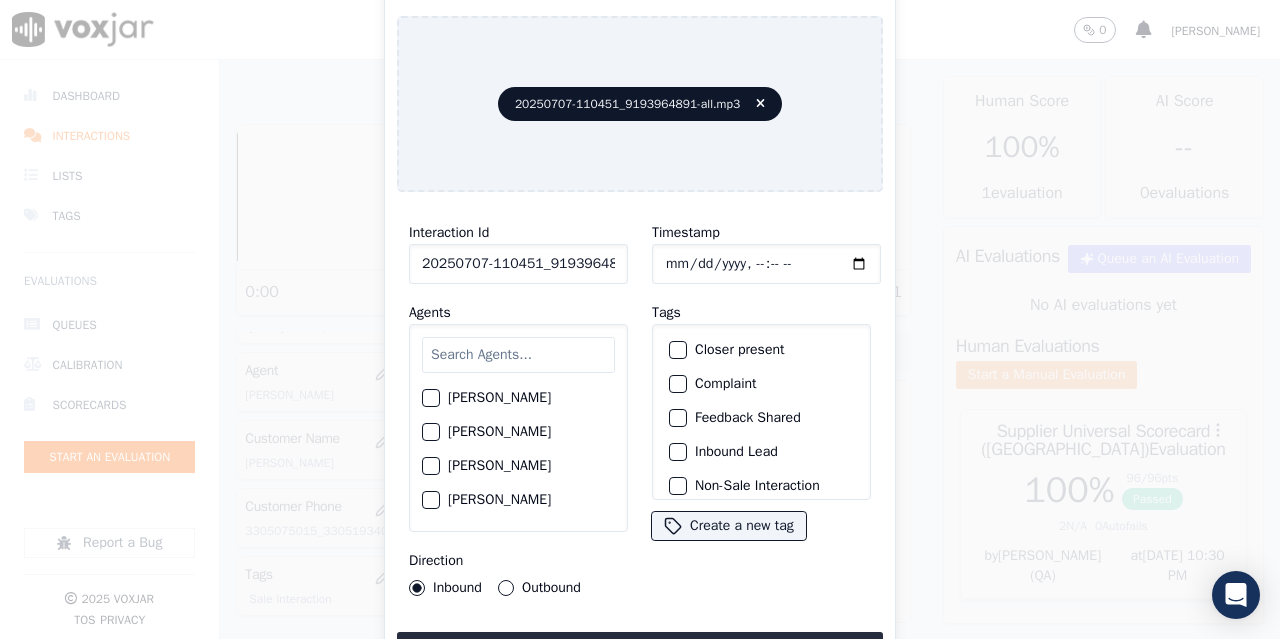 click at bounding box center (518, 355) 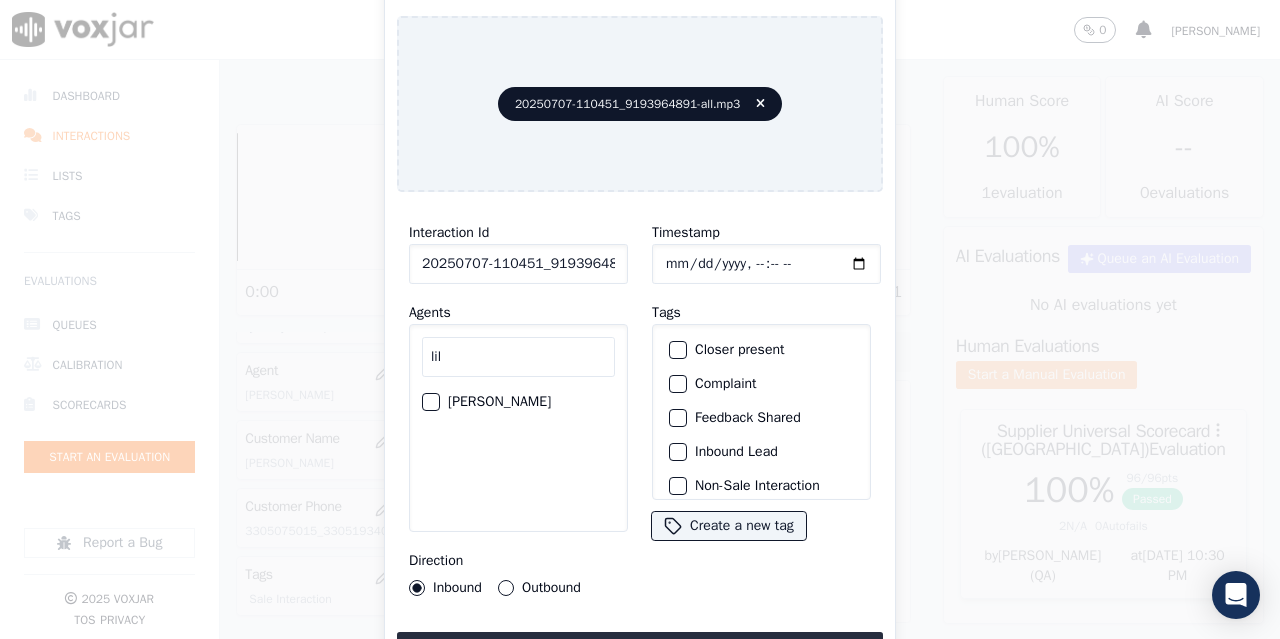 type on "lil" 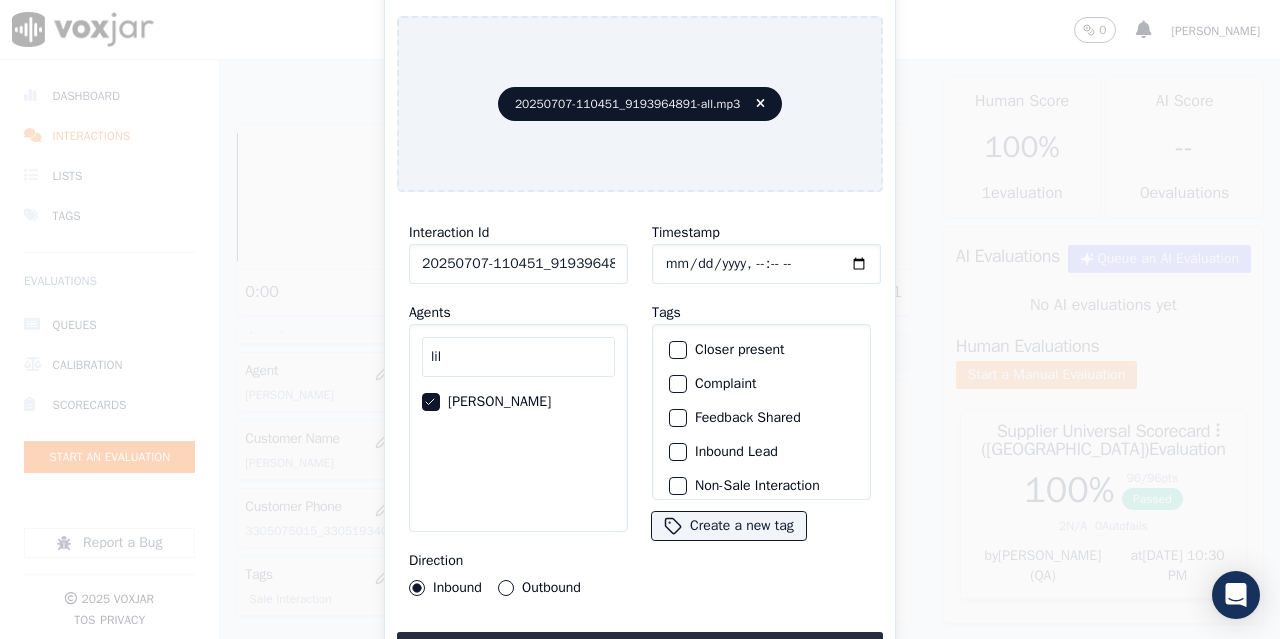 click on "Timestamp" 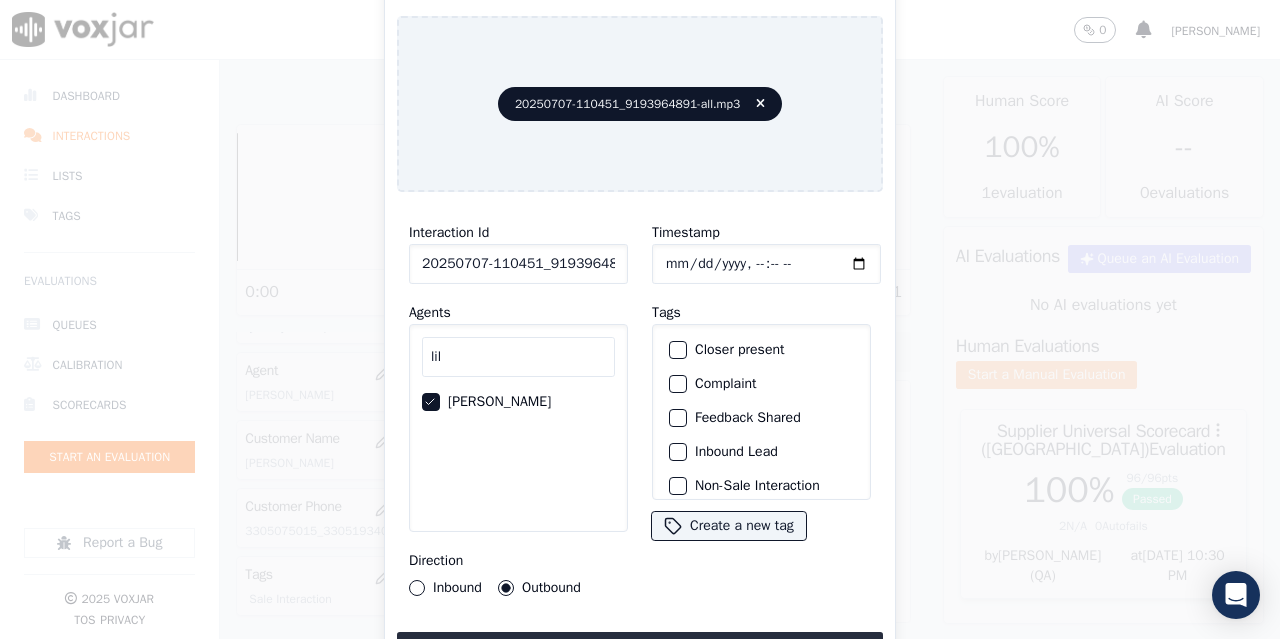 scroll, scrollTop: 189, scrollLeft: 0, axis: vertical 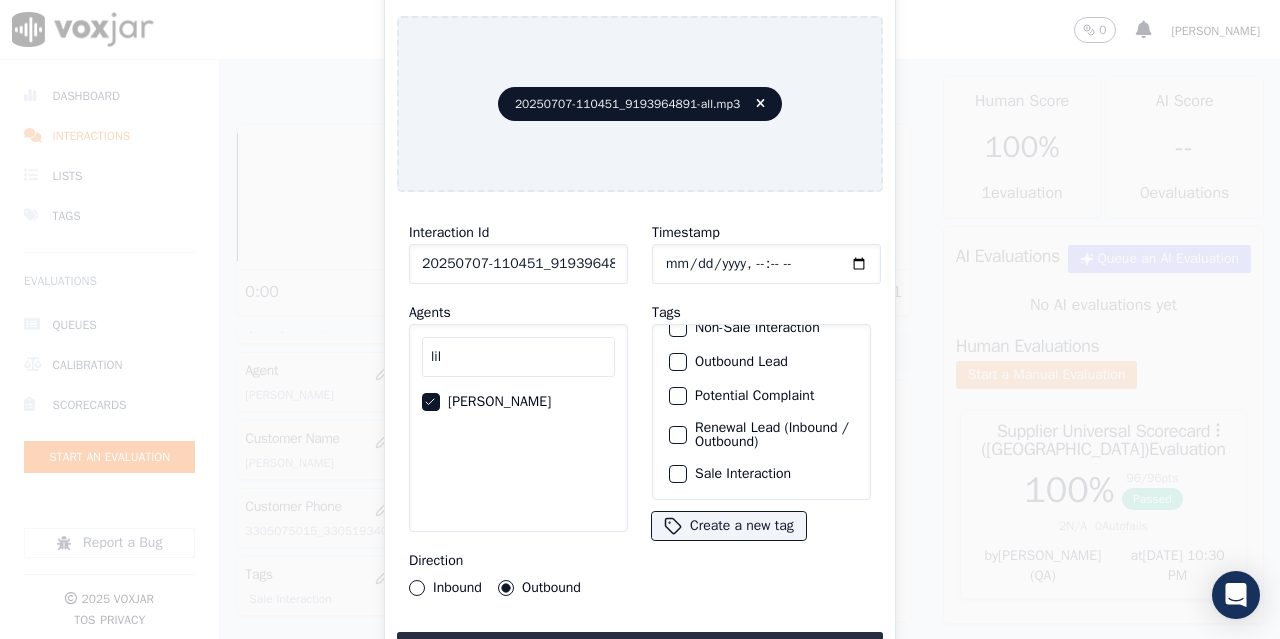 click on "Sale Interaction" 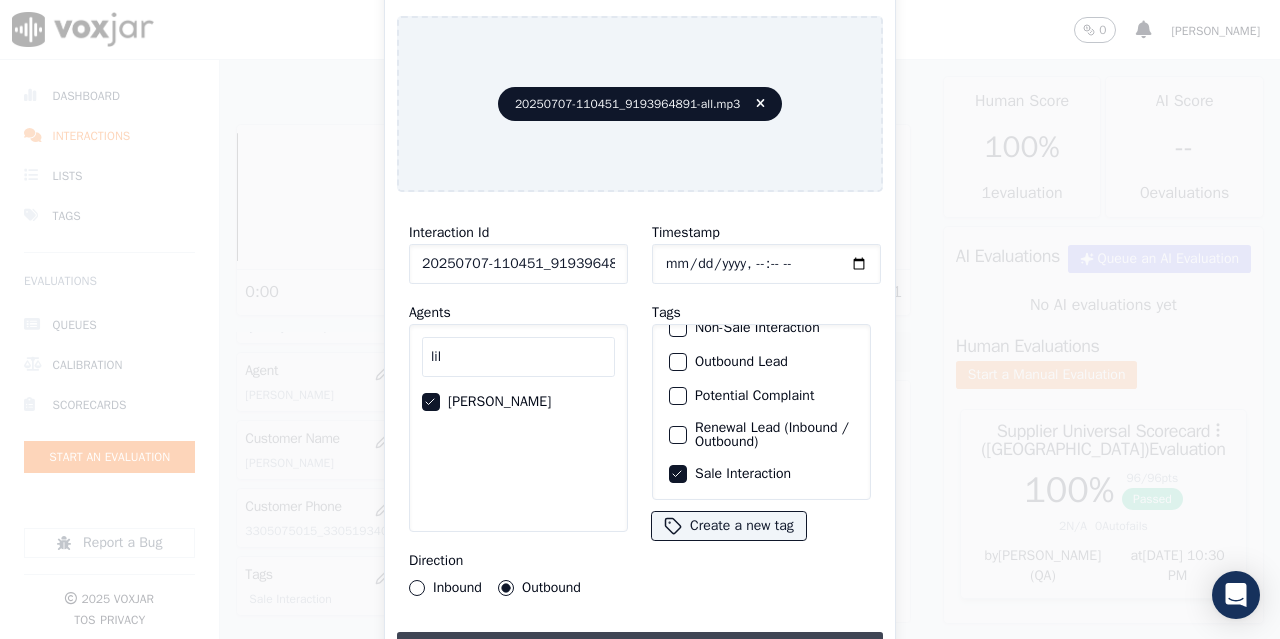 click on "Upload interaction to start evaluation" at bounding box center [640, 650] 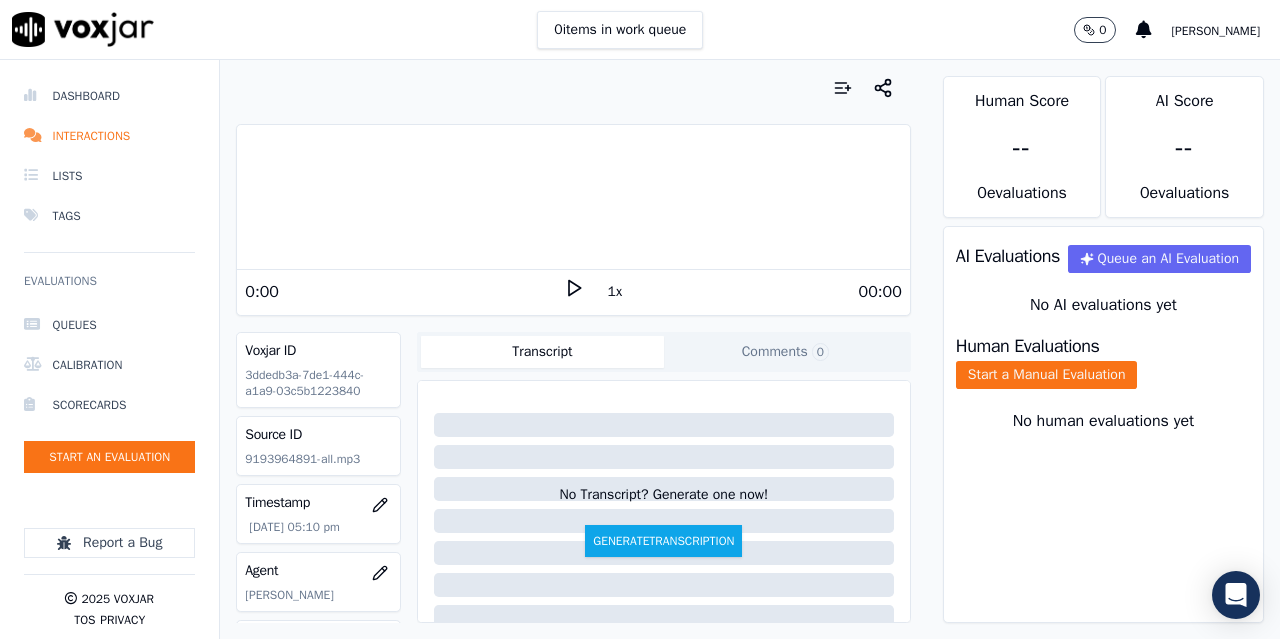 scroll, scrollTop: 200, scrollLeft: 0, axis: vertical 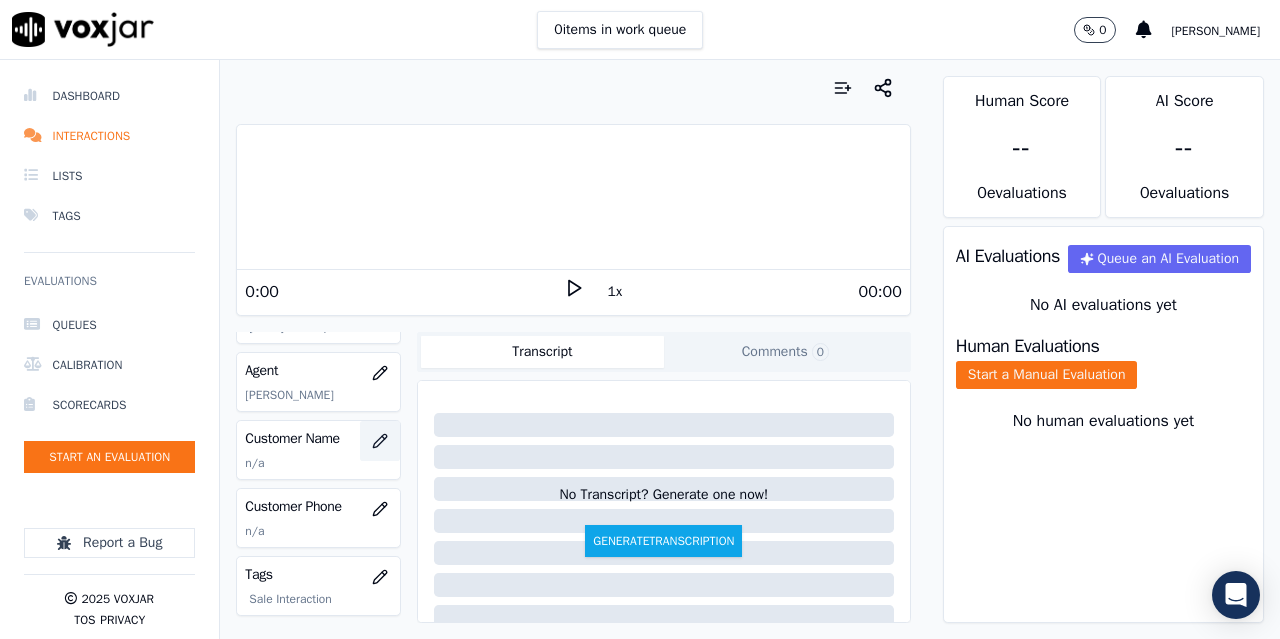 click 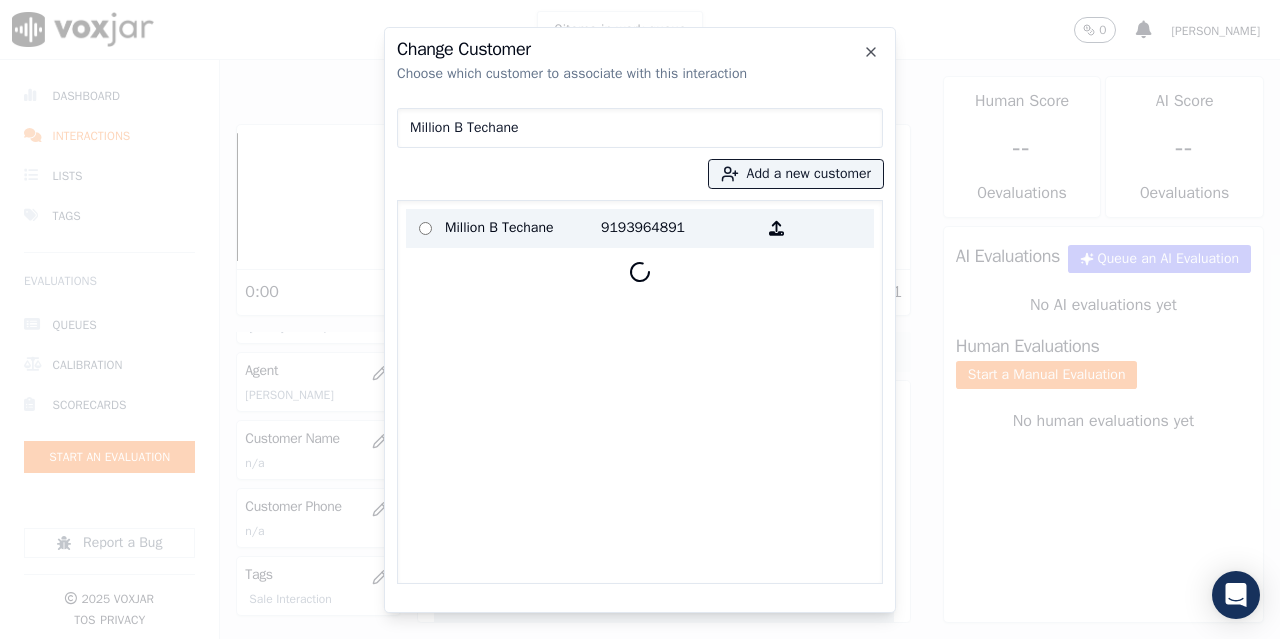 type on "Million B Techane" 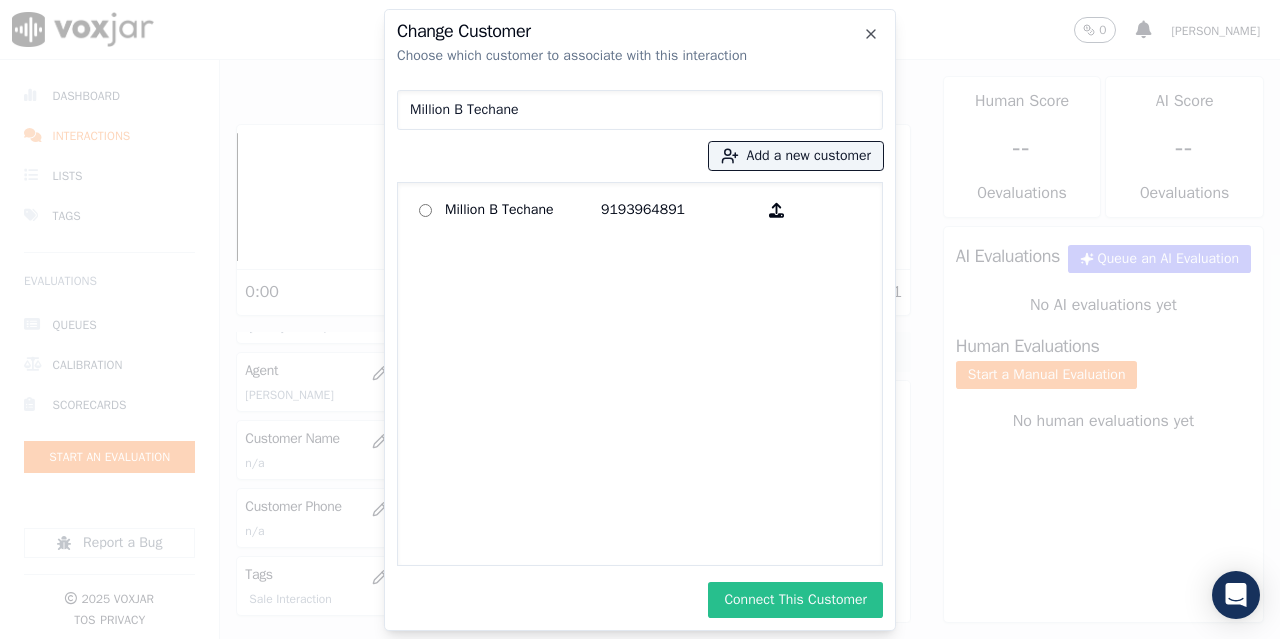 click on "Connect This Customer" at bounding box center (795, 600) 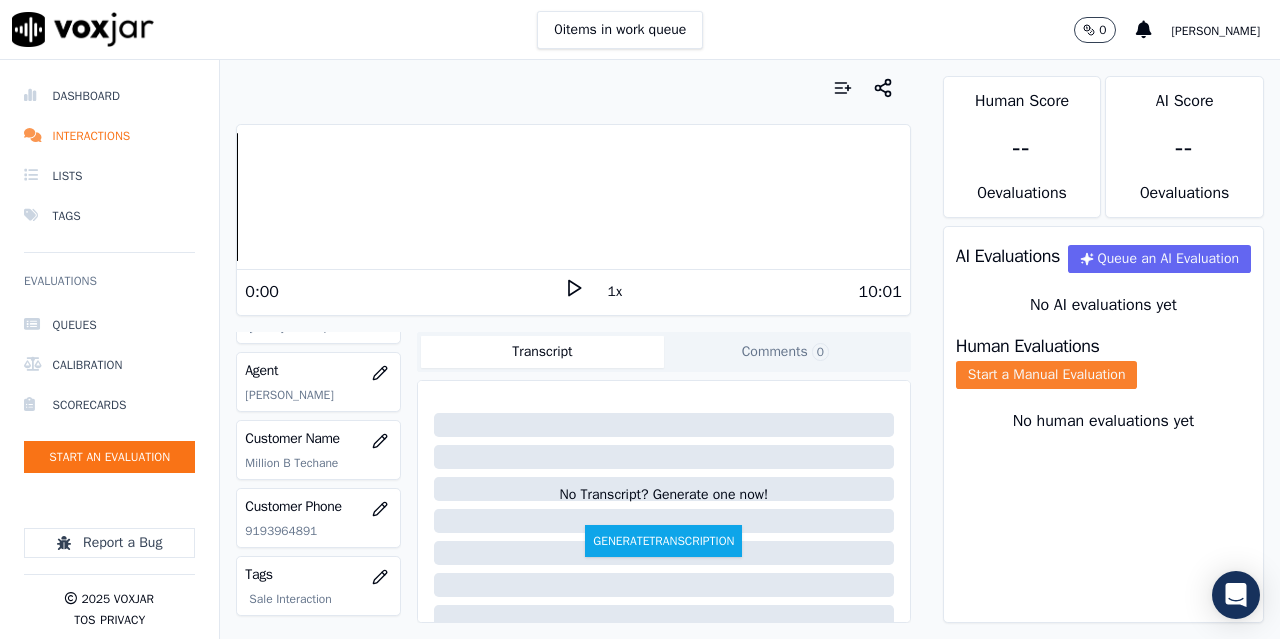 click on "Start a Manual Evaluation" 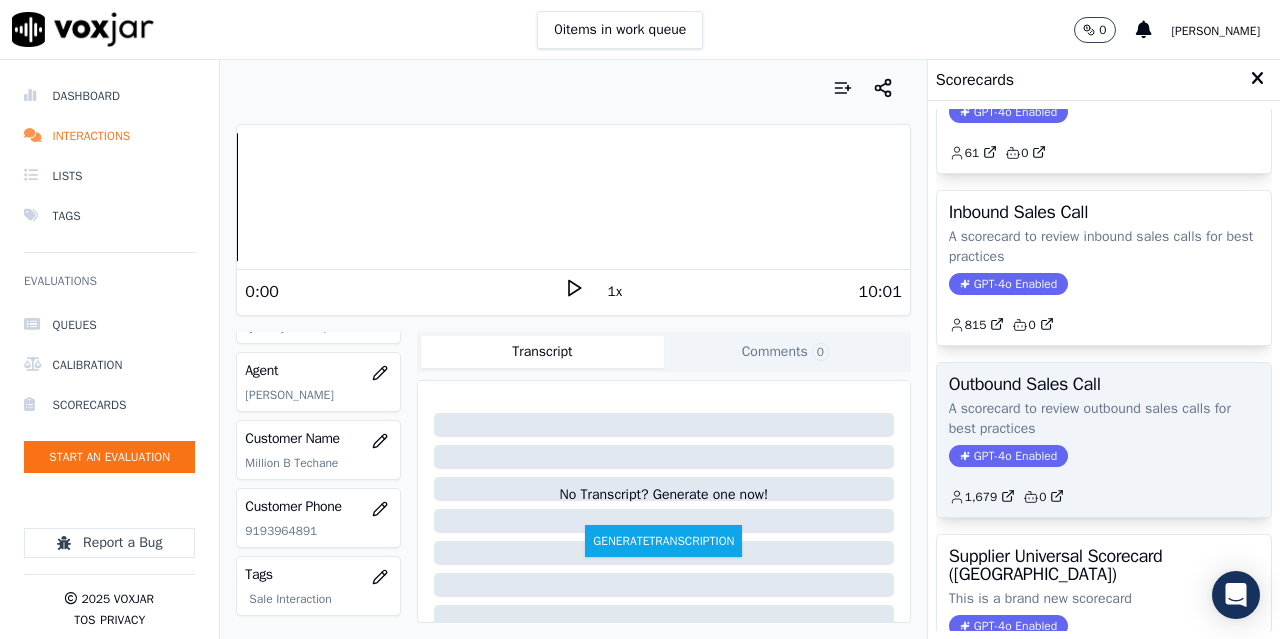 scroll, scrollTop: 300, scrollLeft: 0, axis: vertical 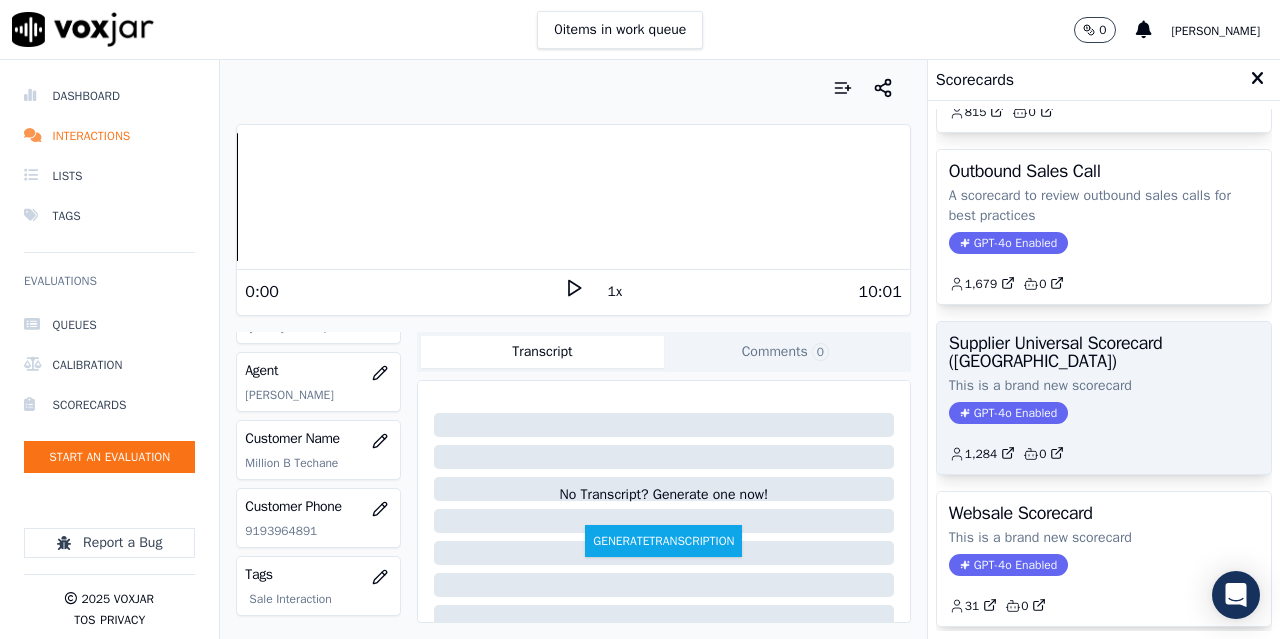 click on "Supplier Universal Scorecard ([GEOGRAPHIC_DATA])" at bounding box center (1104, 352) 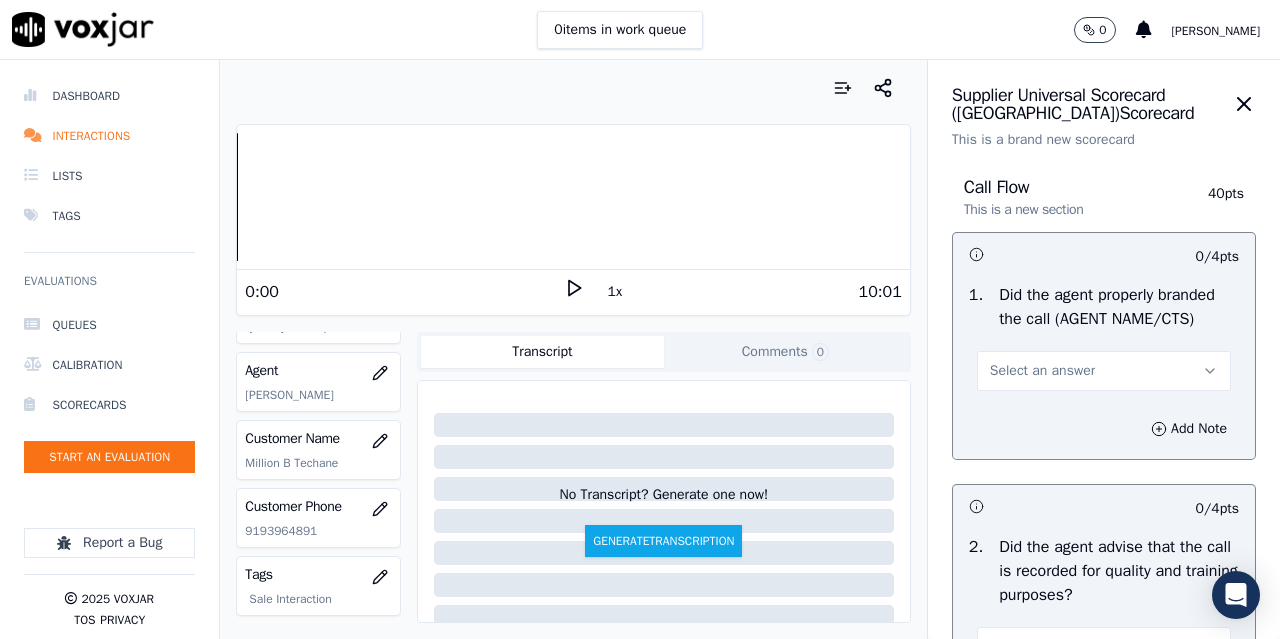 click on "Select an answer" at bounding box center (1042, 371) 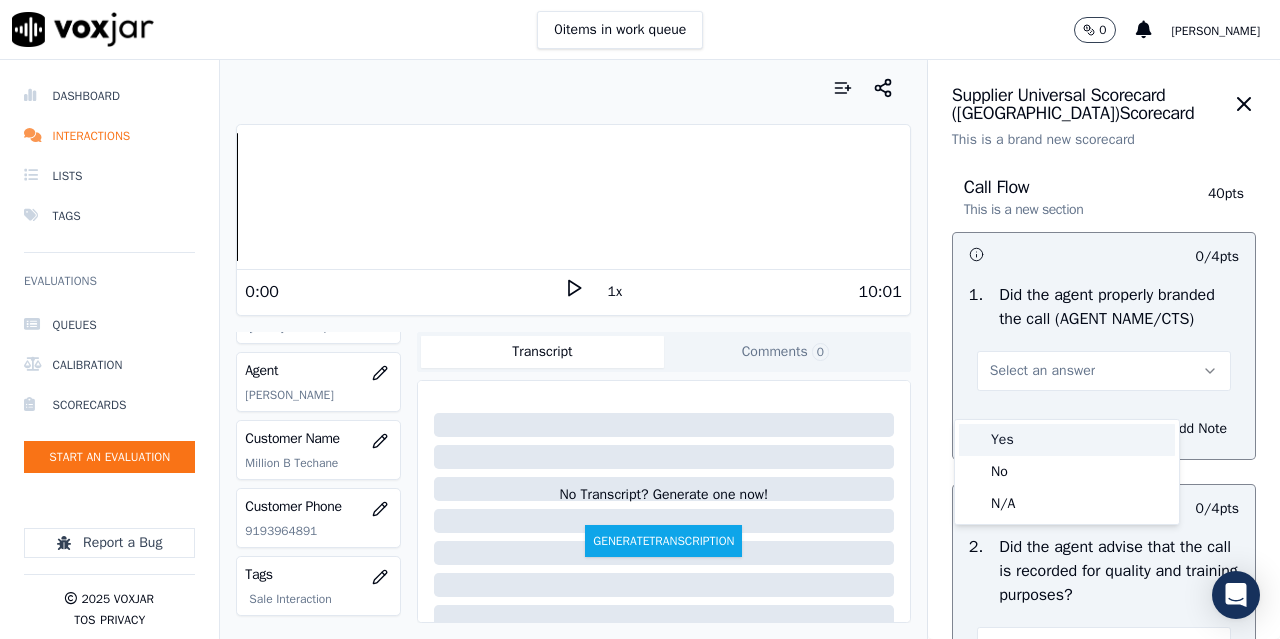 click on "Yes" at bounding box center [1067, 440] 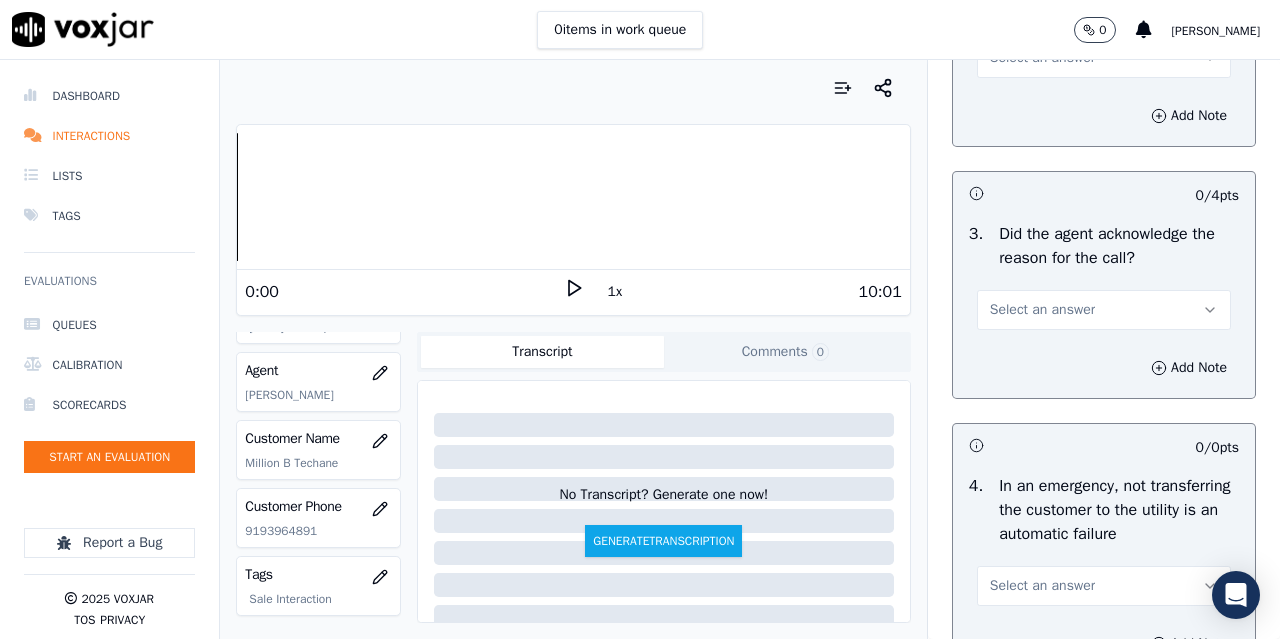 scroll, scrollTop: 600, scrollLeft: 0, axis: vertical 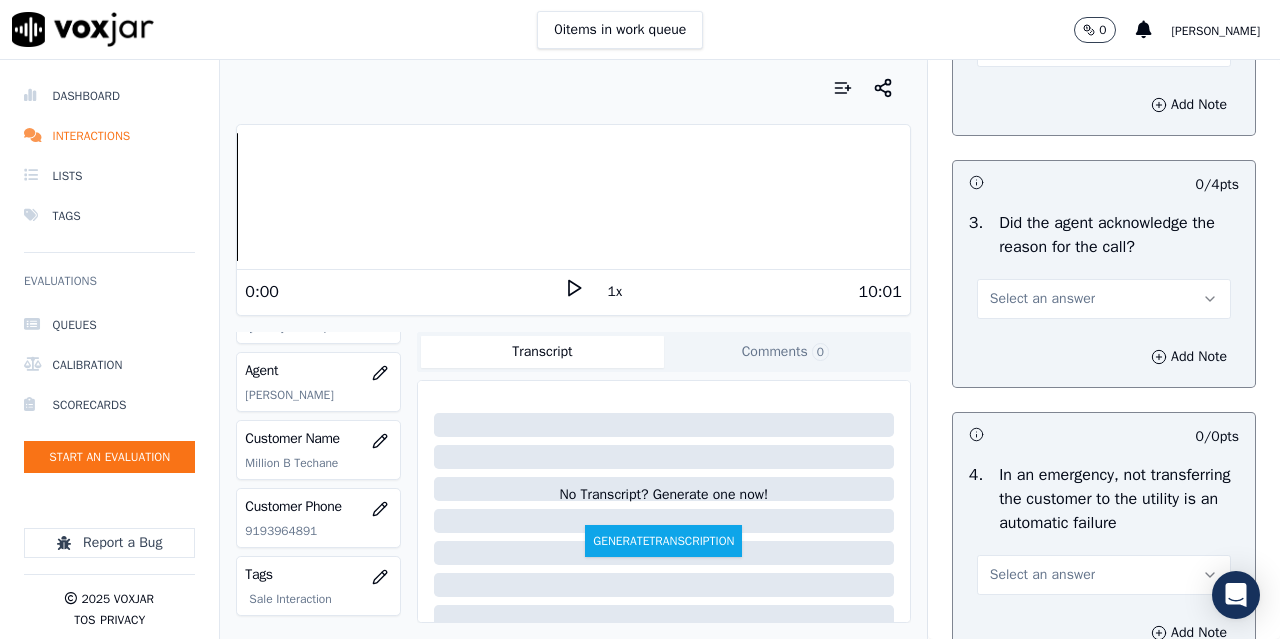click on "Select an answer" at bounding box center (1042, 47) 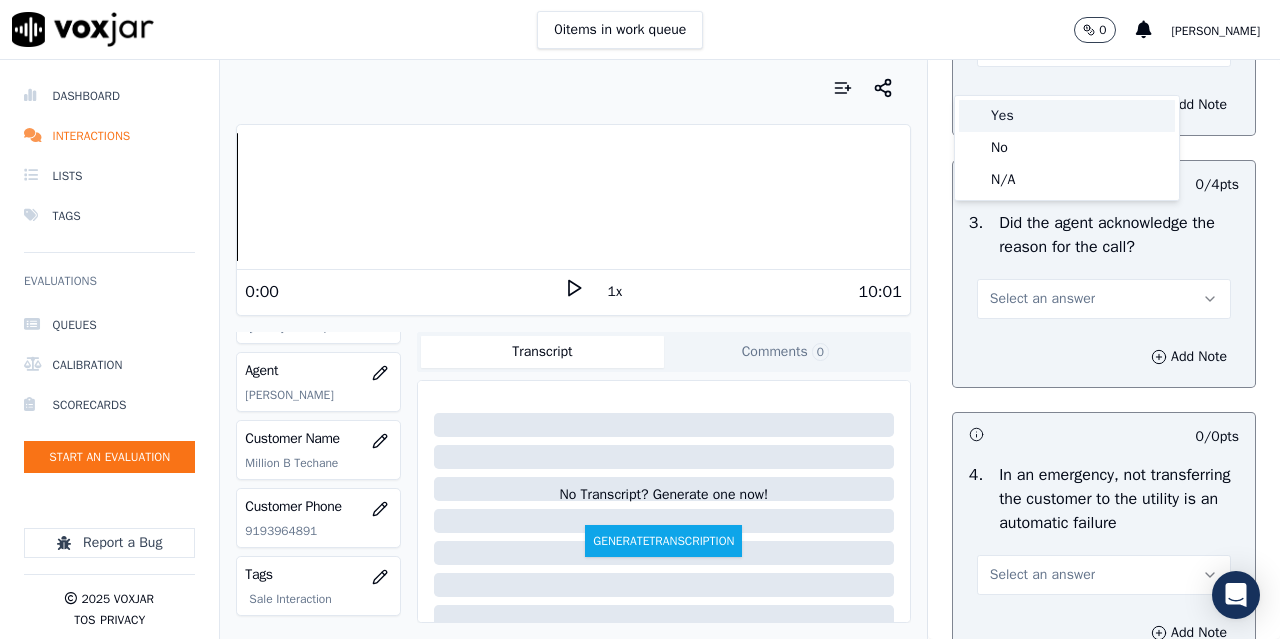 click on "Yes" at bounding box center [1067, 116] 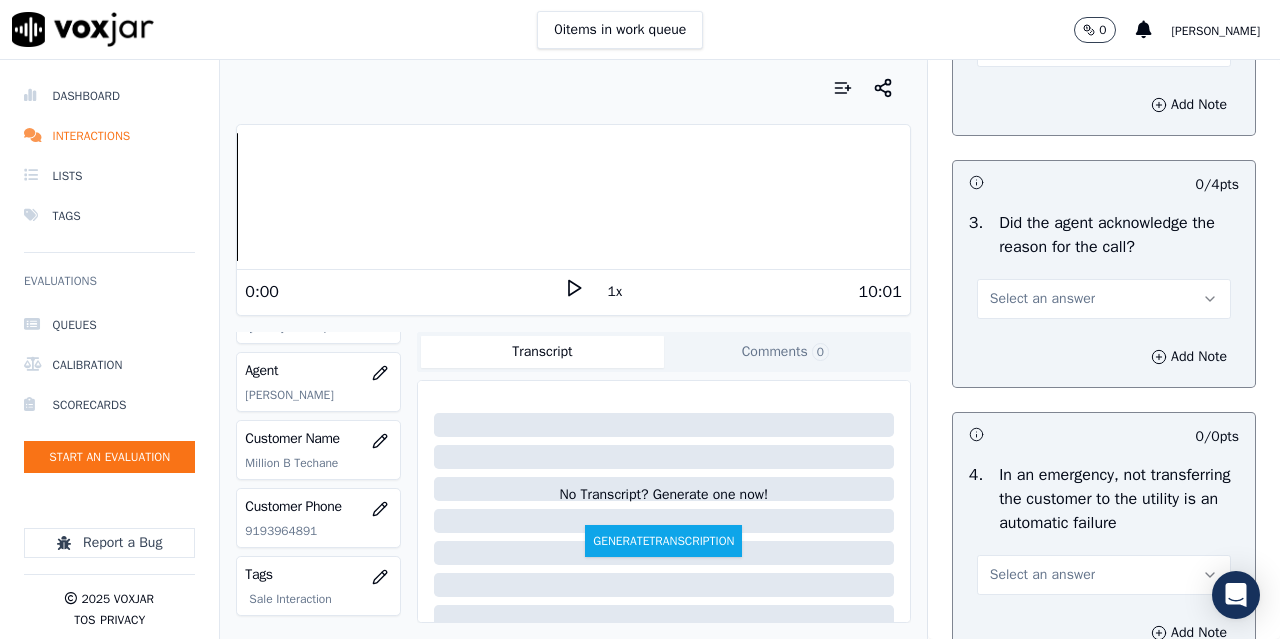 click on "Select an answer" at bounding box center (1042, 299) 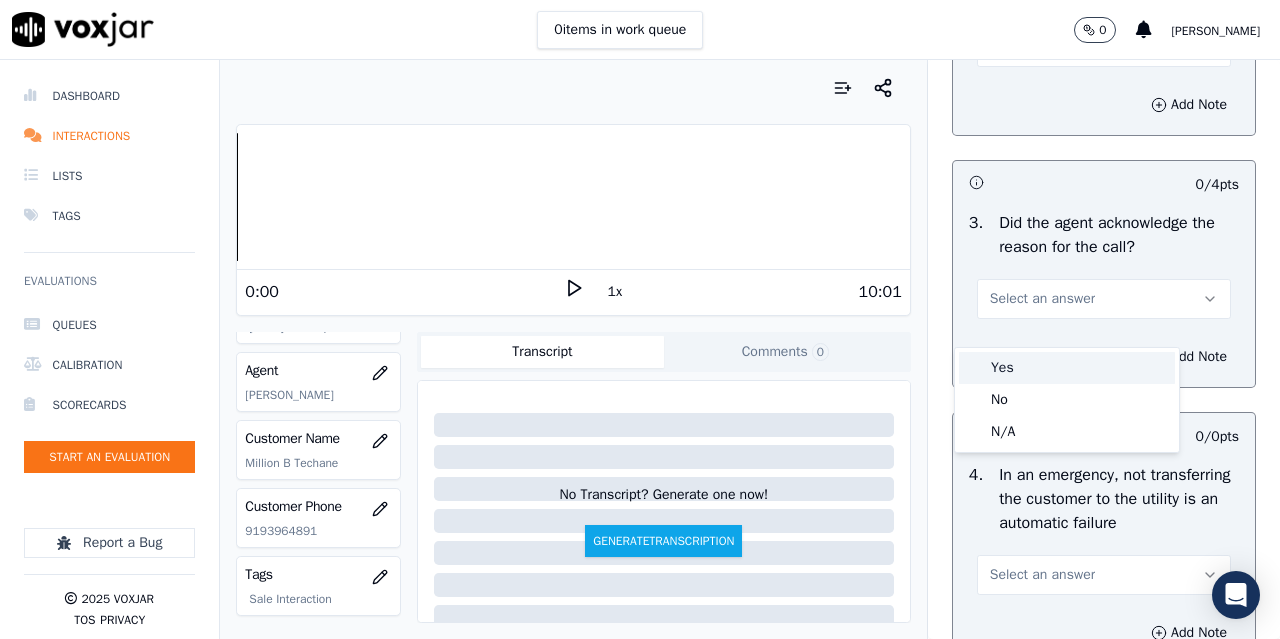 click on "Yes" at bounding box center (1067, 368) 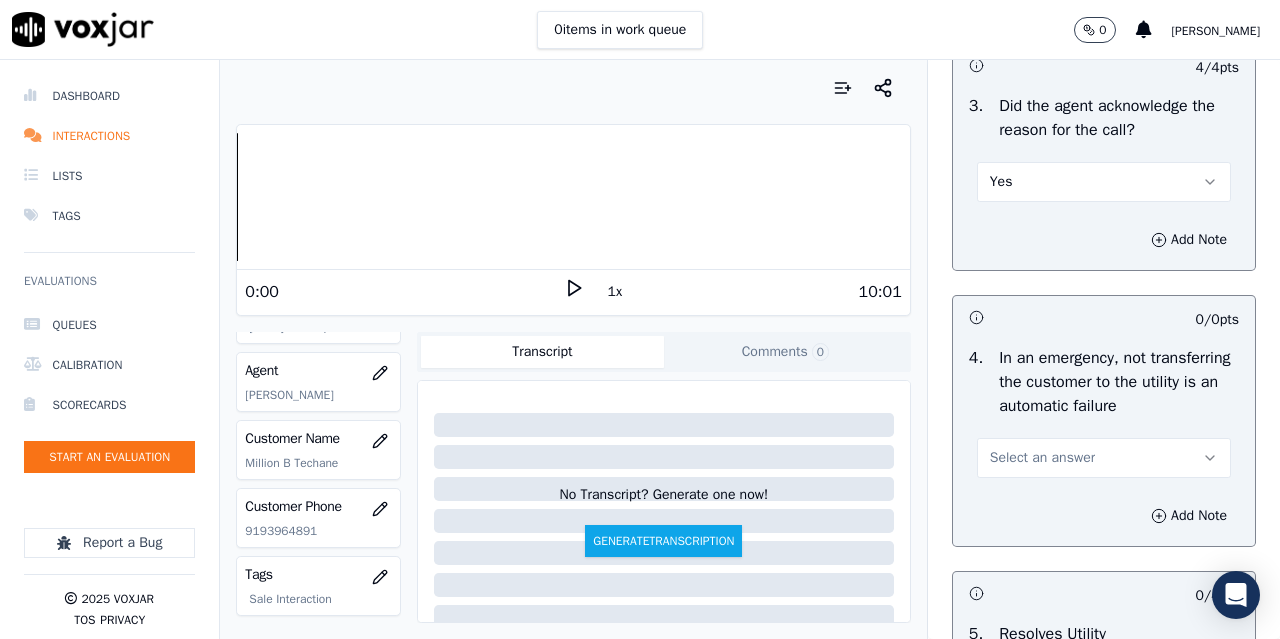 scroll, scrollTop: 900, scrollLeft: 0, axis: vertical 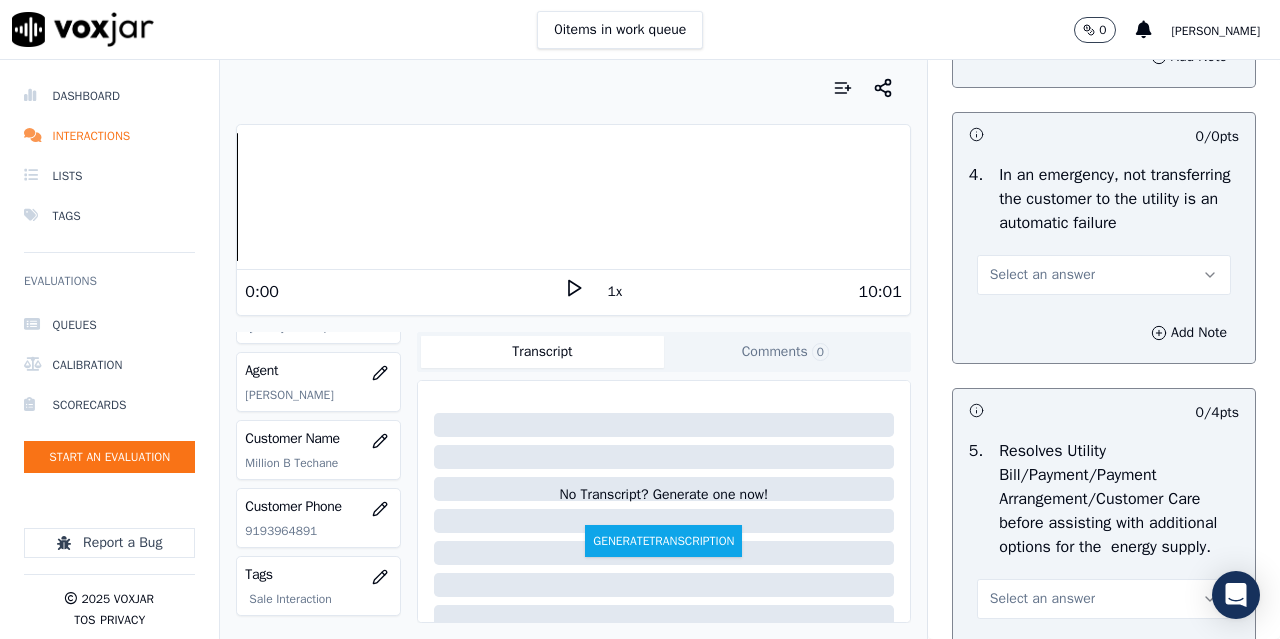 click on "Select an answer" at bounding box center [1042, 275] 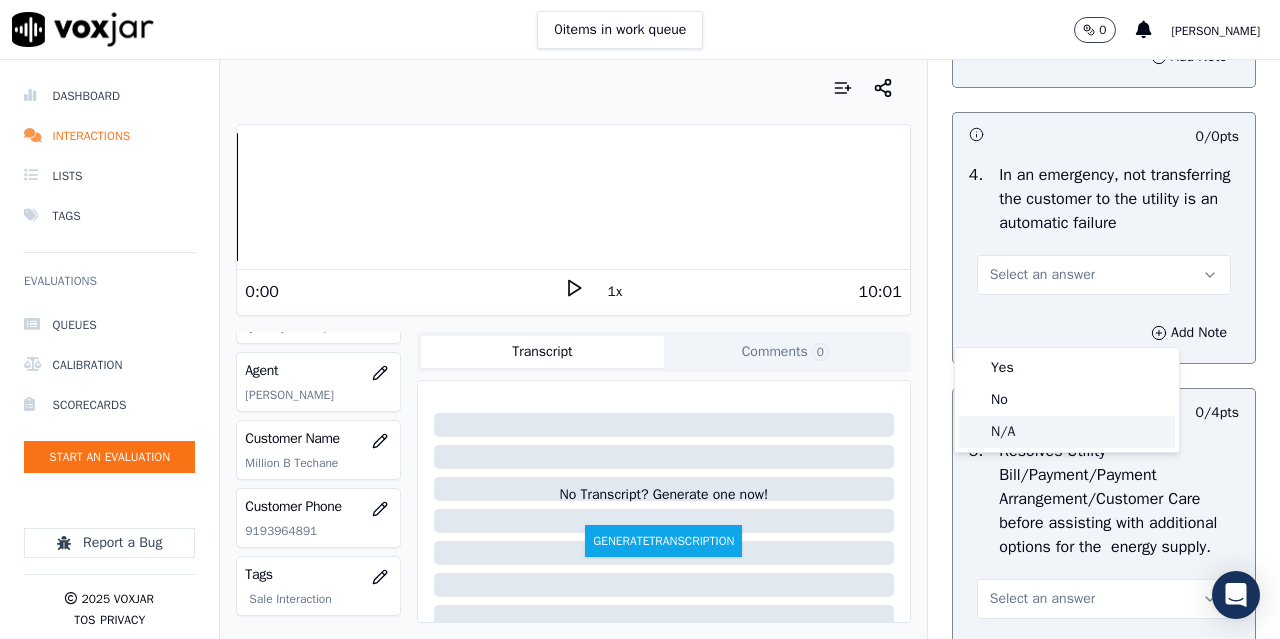 click on "N/A" 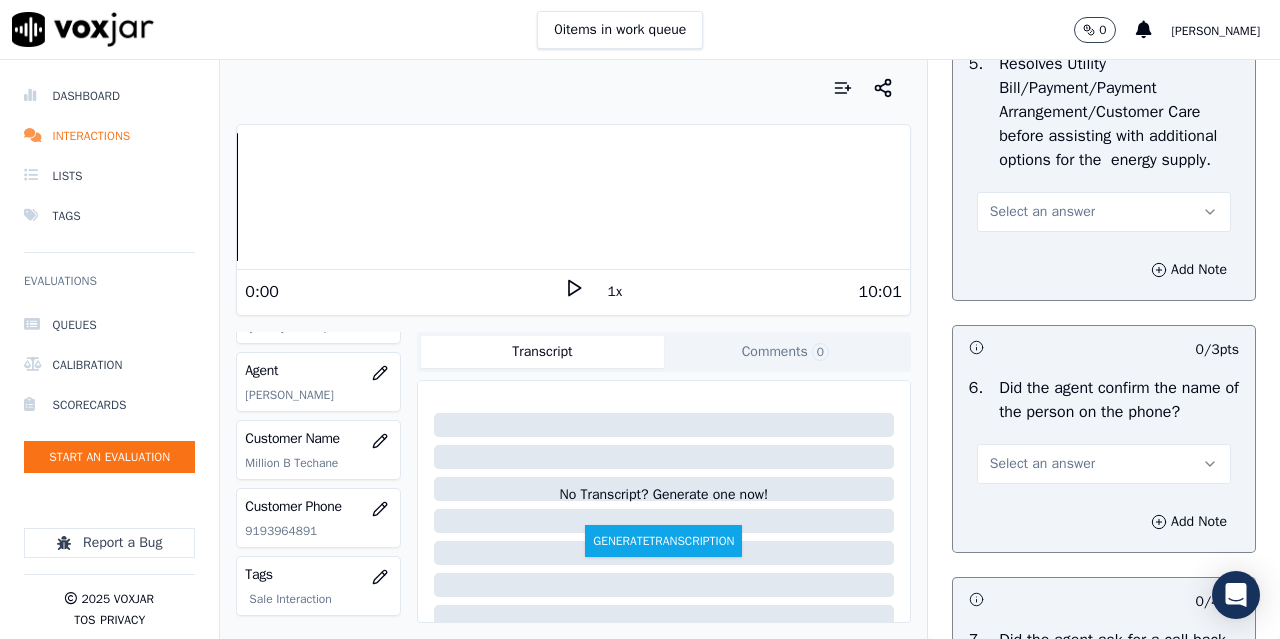 scroll, scrollTop: 1300, scrollLeft: 0, axis: vertical 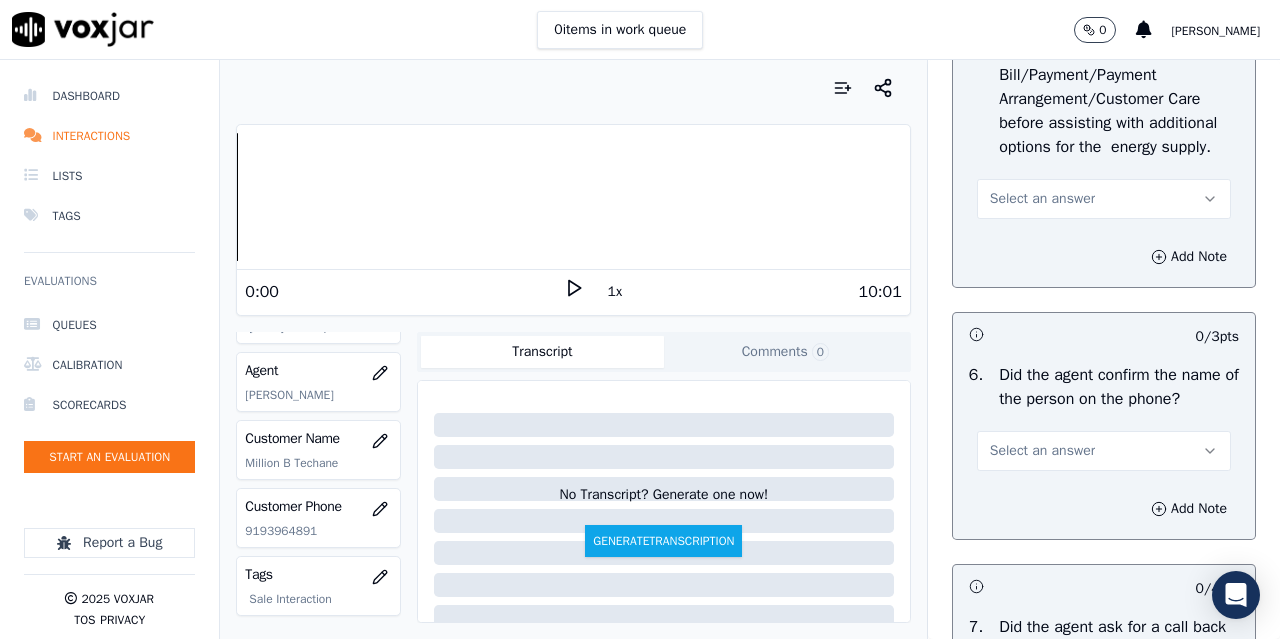 click on "Select an answer" at bounding box center (1042, 199) 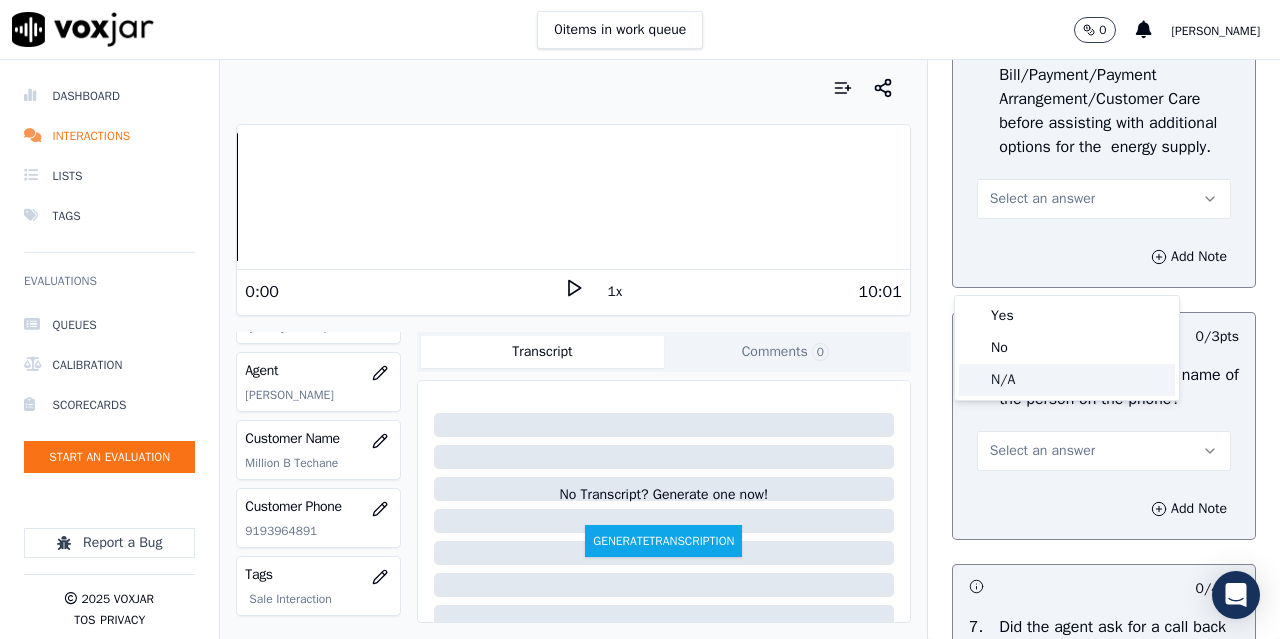 click on "N/A" 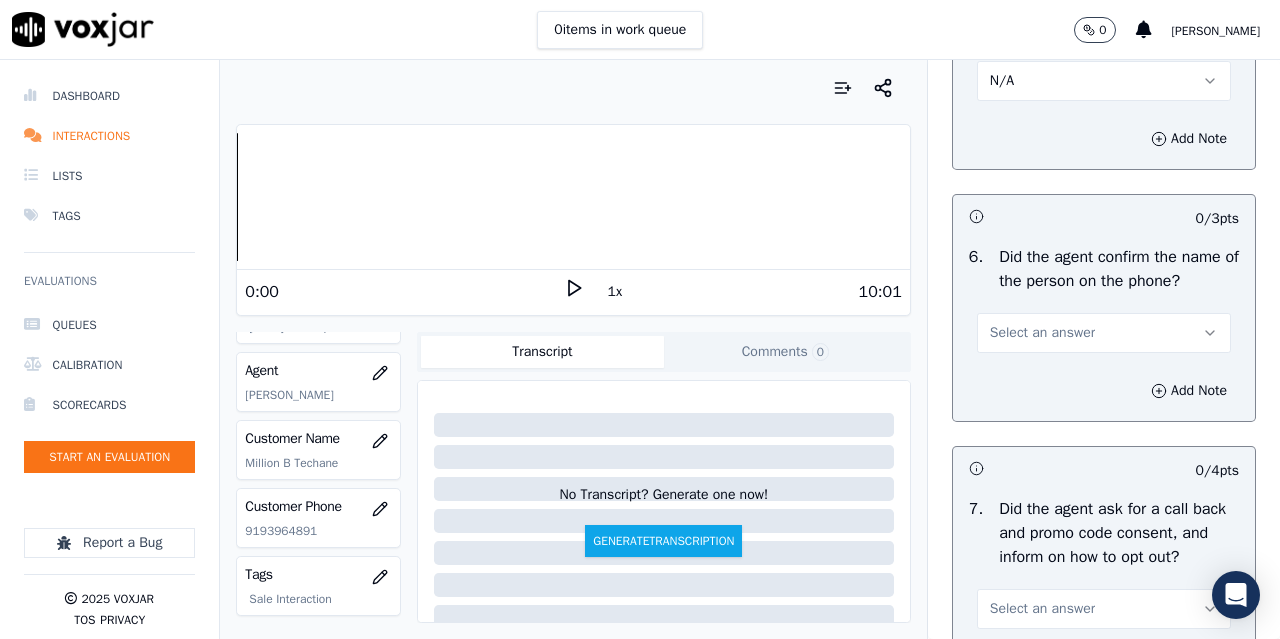 scroll, scrollTop: 1600, scrollLeft: 0, axis: vertical 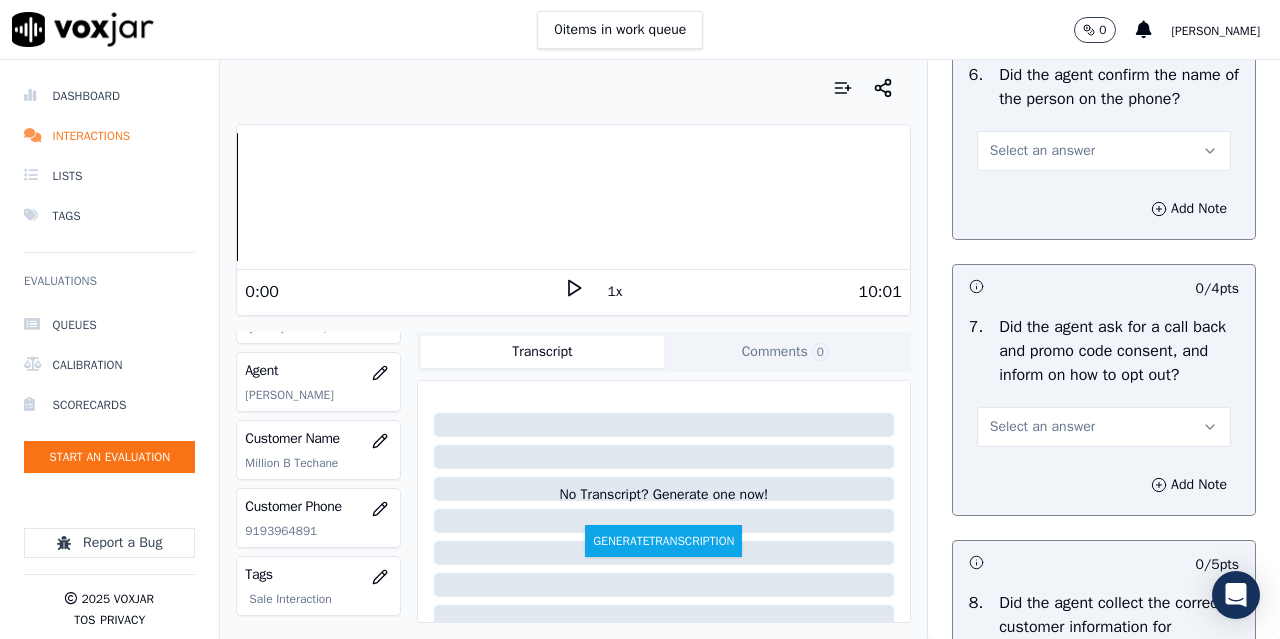 click on "Select an answer" at bounding box center (1042, 151) 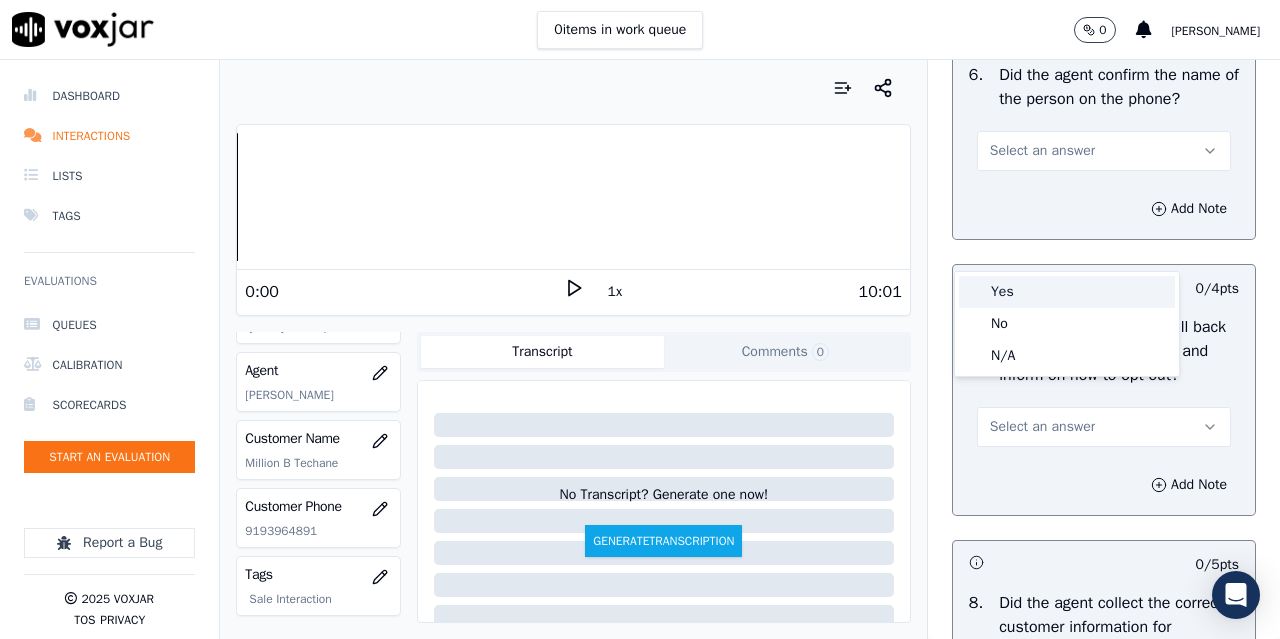 click on "Yes" at bounding box center (1067, 292) 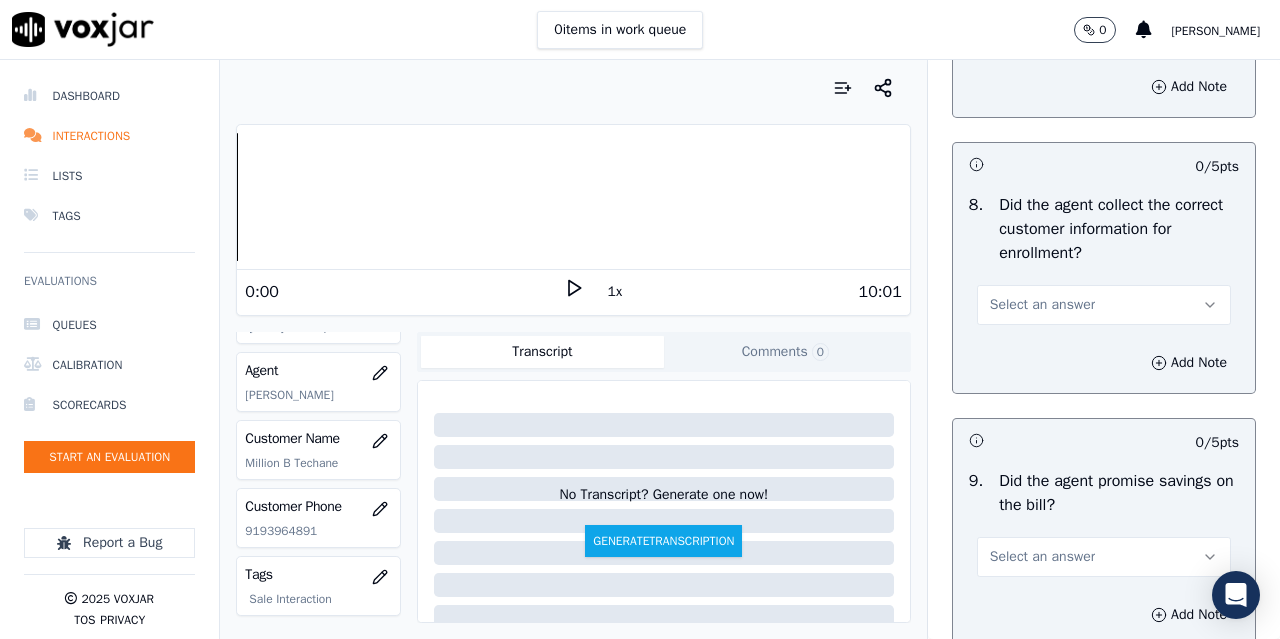scroll, scrollTop: 2000, scrollLeft: 0, axis: vertical 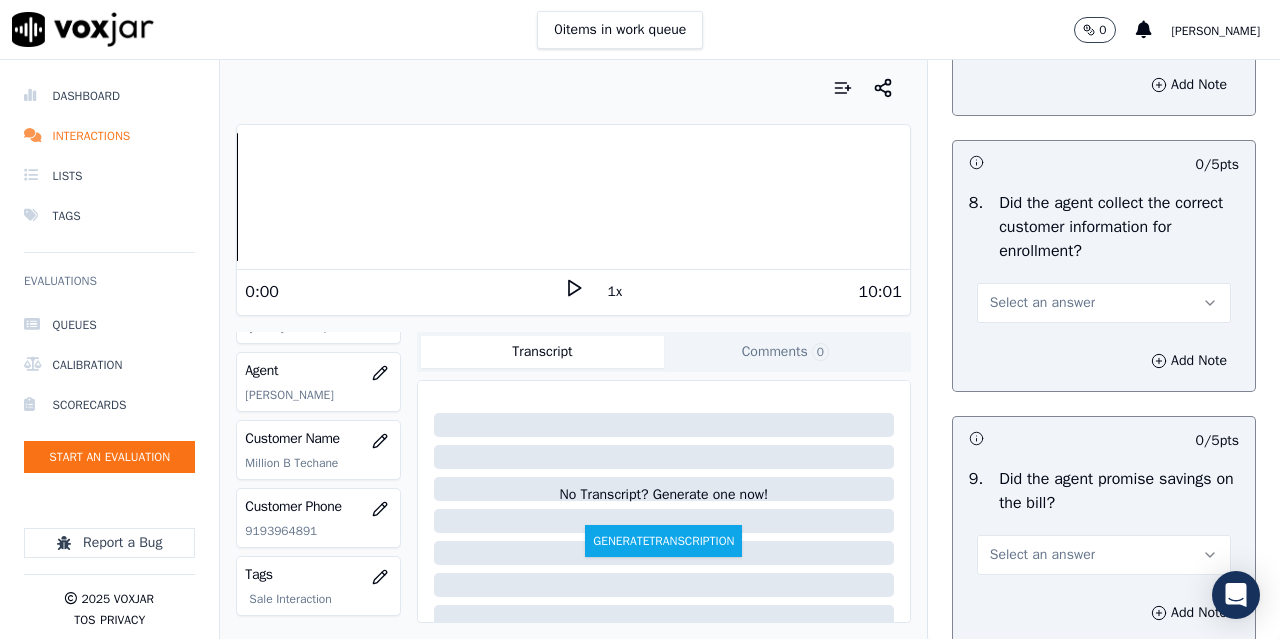 click on "Select an answer" at bounding box center [1042, 27] 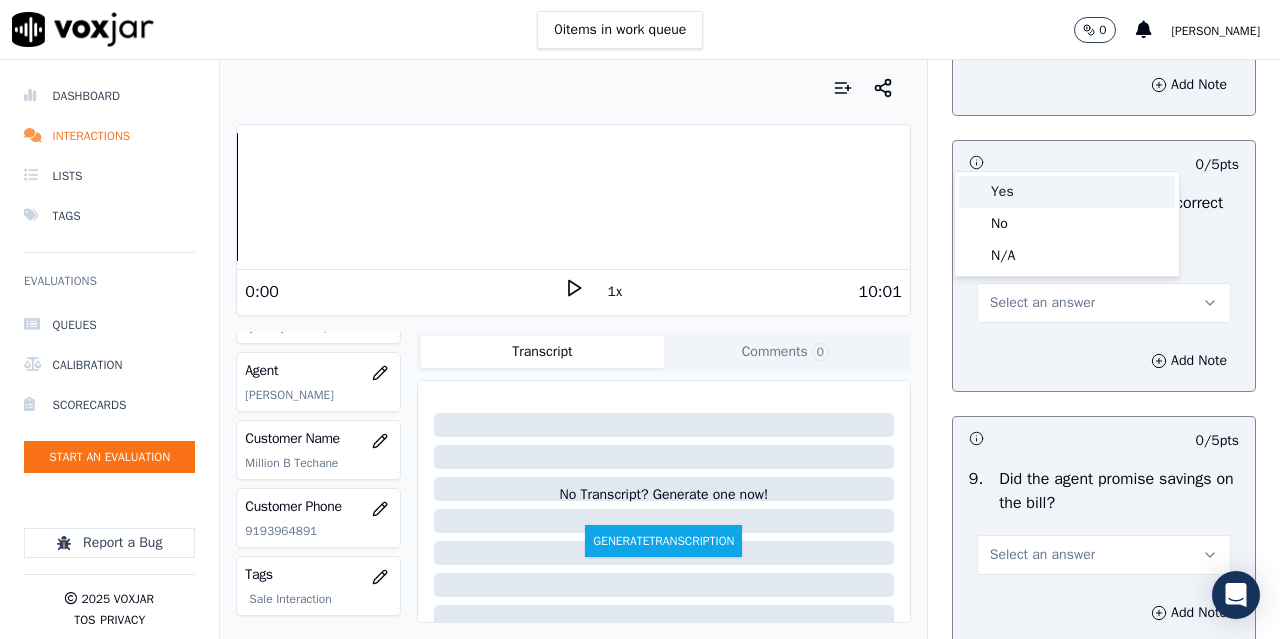 click on "Yes" at bounding box center (1067, 192) 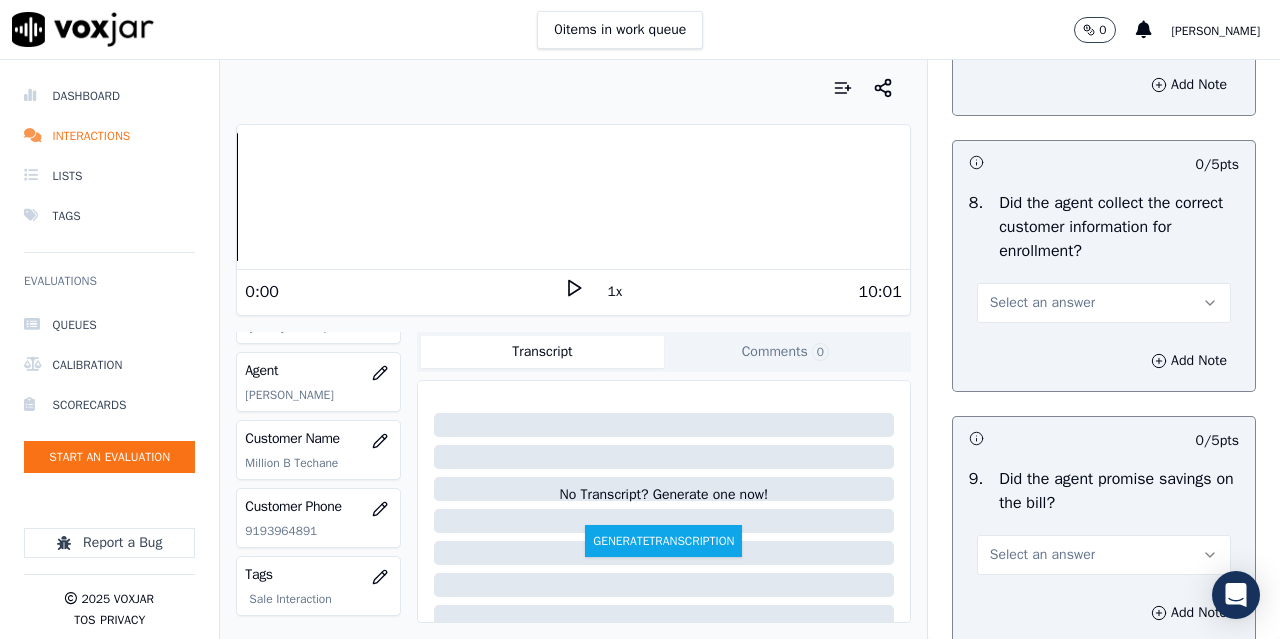 click on "Select an answer" at bounding box center [1104, 303] 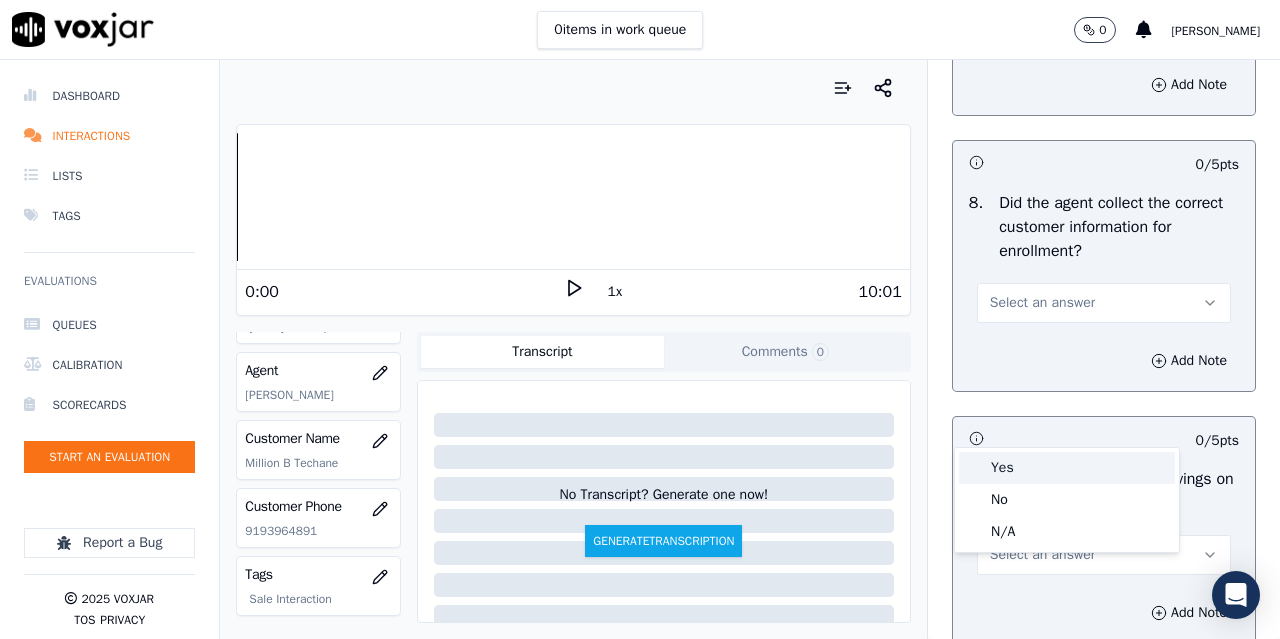 click on "Yes" at bounding box center [1067, 468] 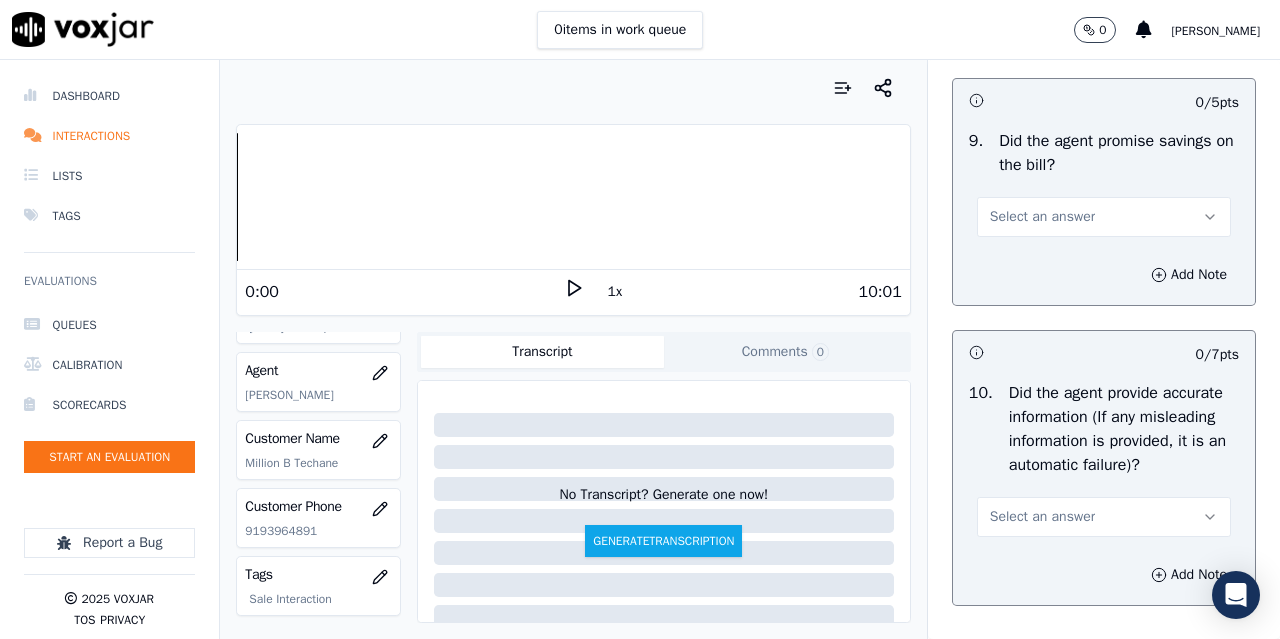 scroll, scrollTop: 2400, scrollLeft: 0, axis: vertical 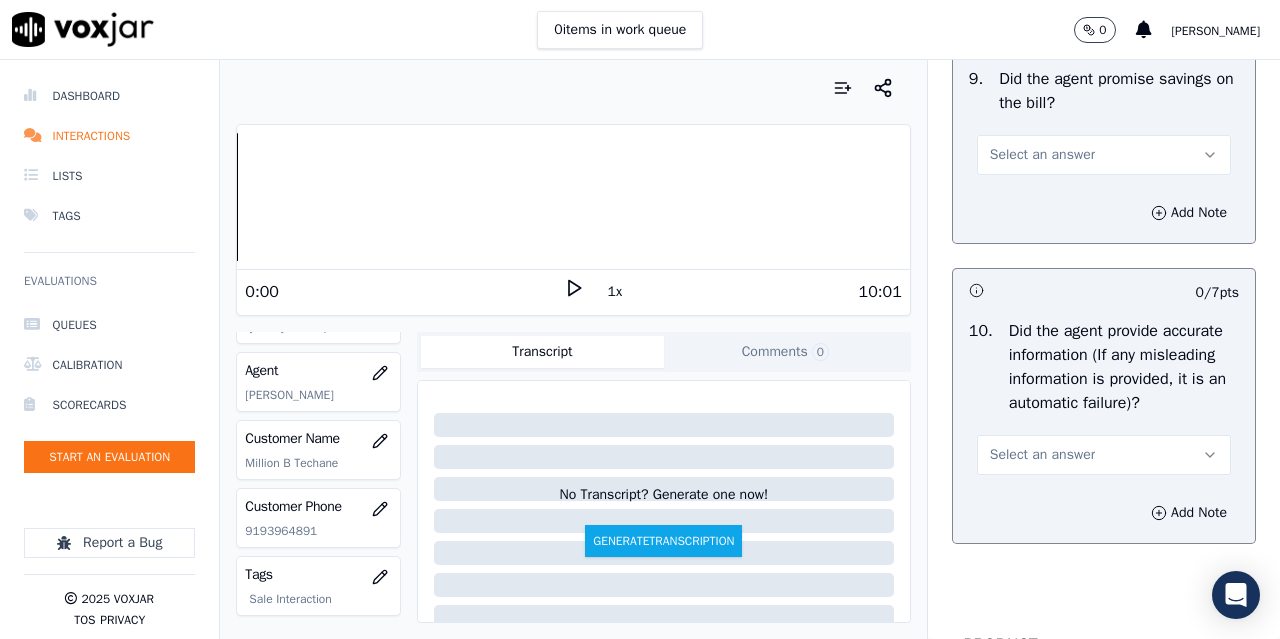 click on "Select an answer" at bounding box center [1104, 155] 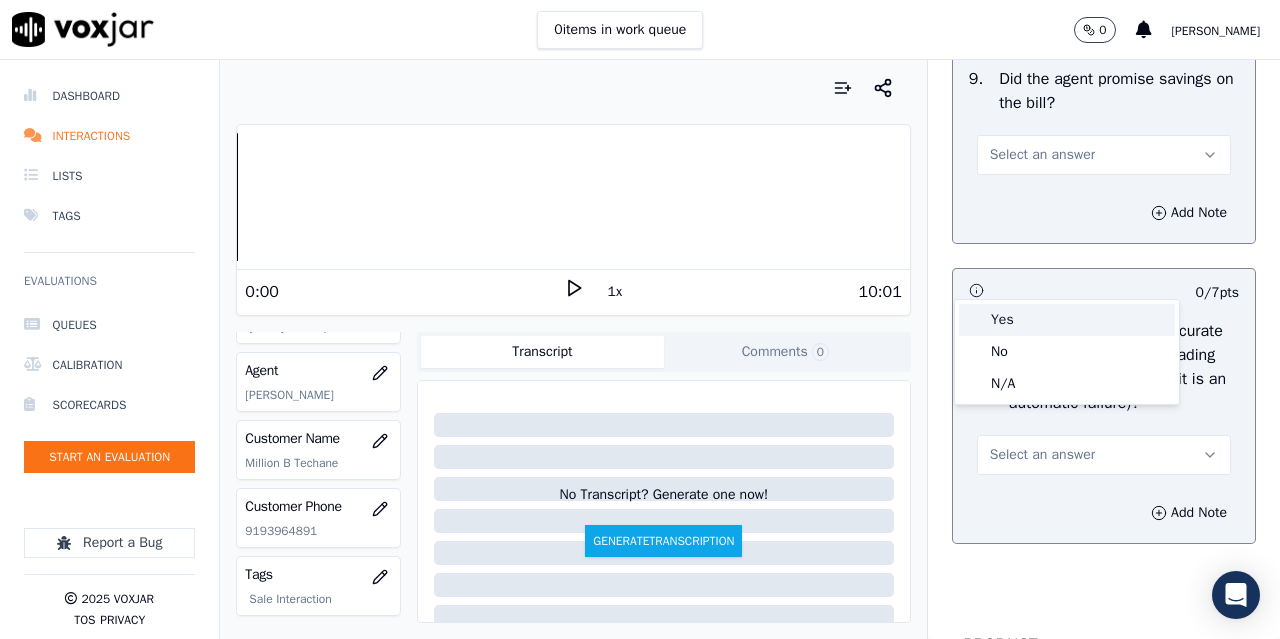 click on "Yes" at bounding box center (1067, 320) 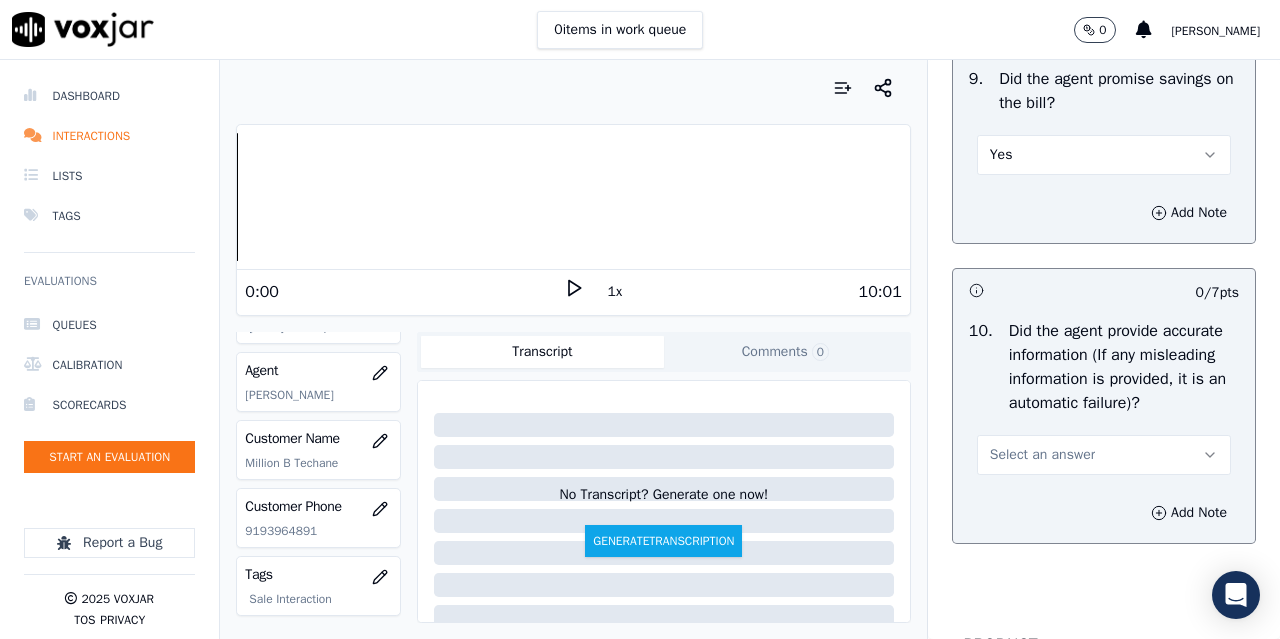 scroll, scrollTop: 2800, scrollLeft: 0, axis: vertical 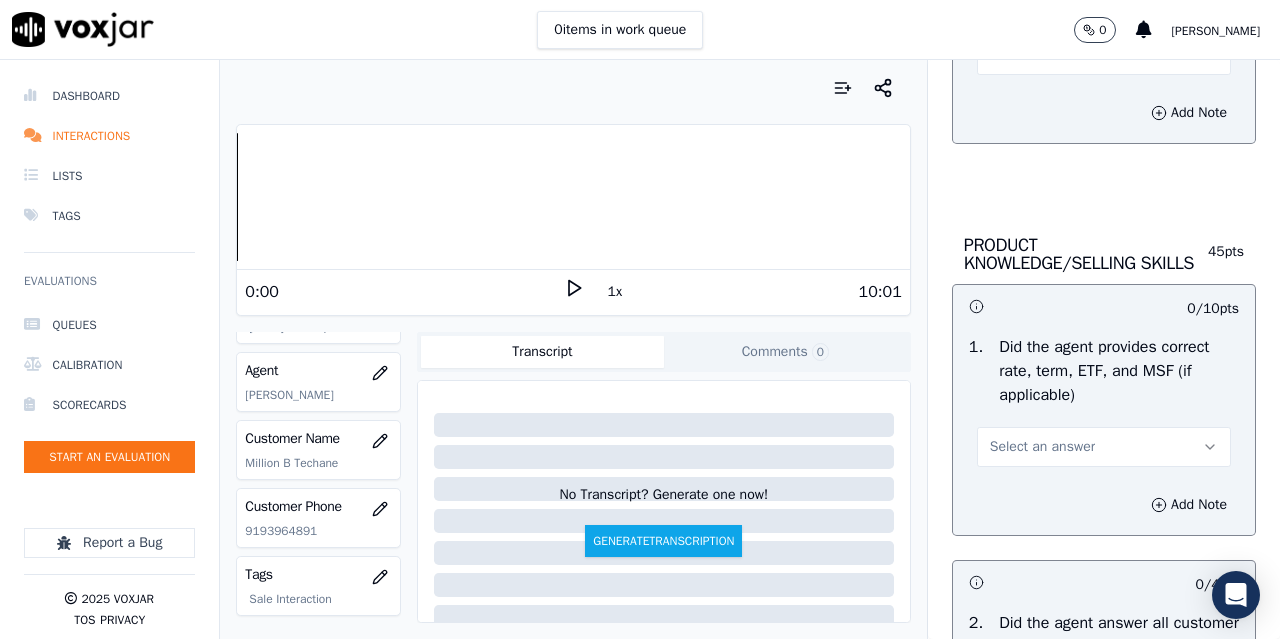 click on "Select an answer" at bounding box center [1104, 55] 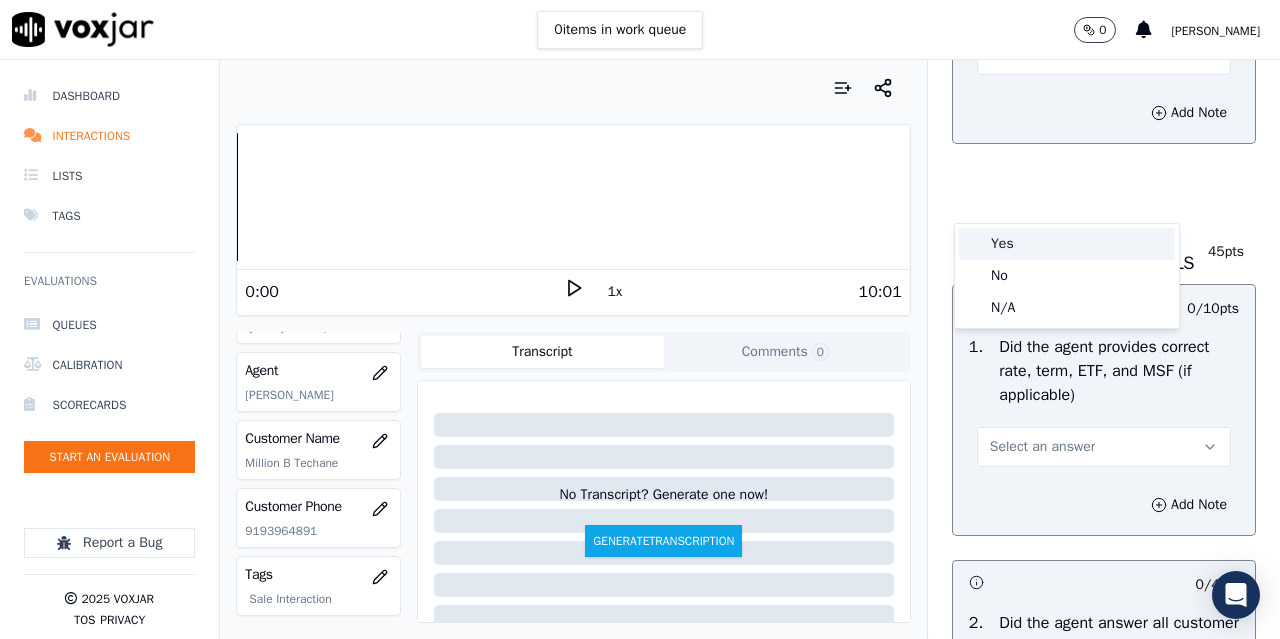 click on "Yes" at bounding box center [1067, 244] 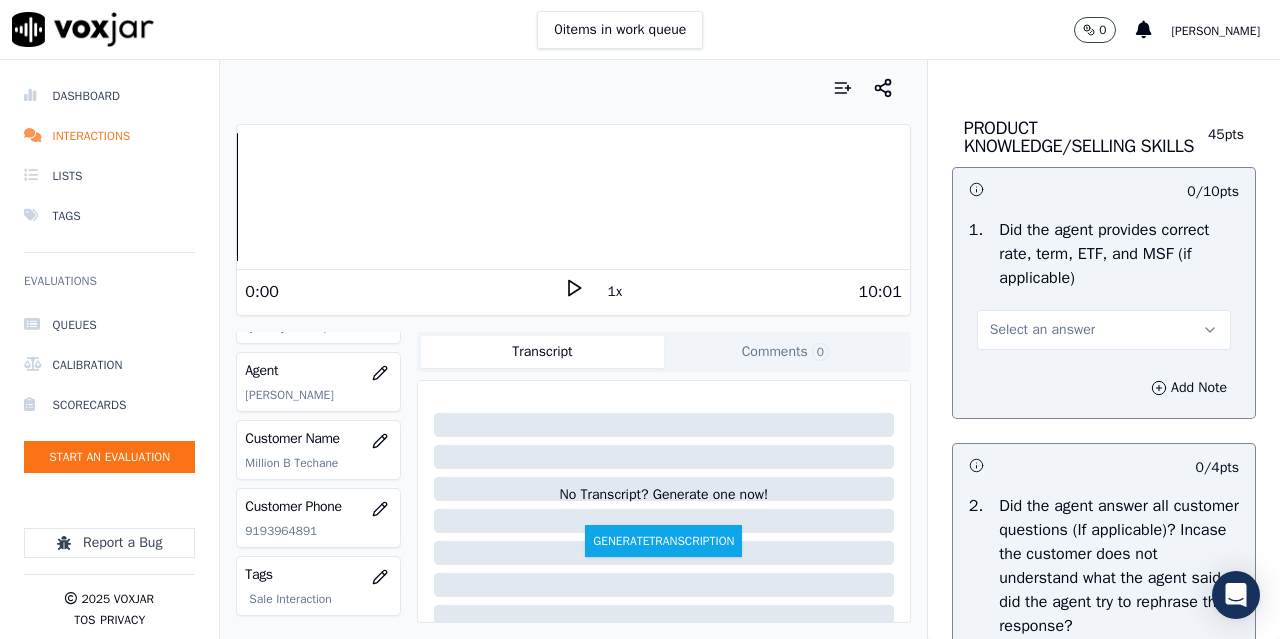 scroll, scrollTop: 3100, scrollLeft: 0, axis: vertical 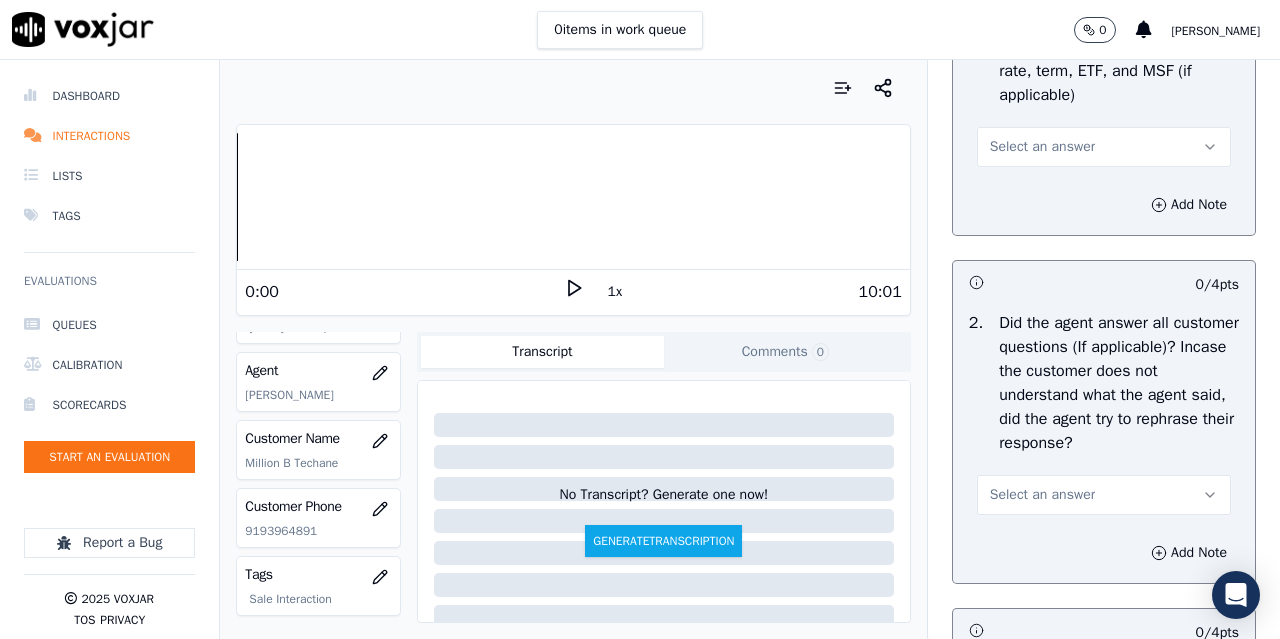 click on "Select an answer" at bounding box center [1104, 147] 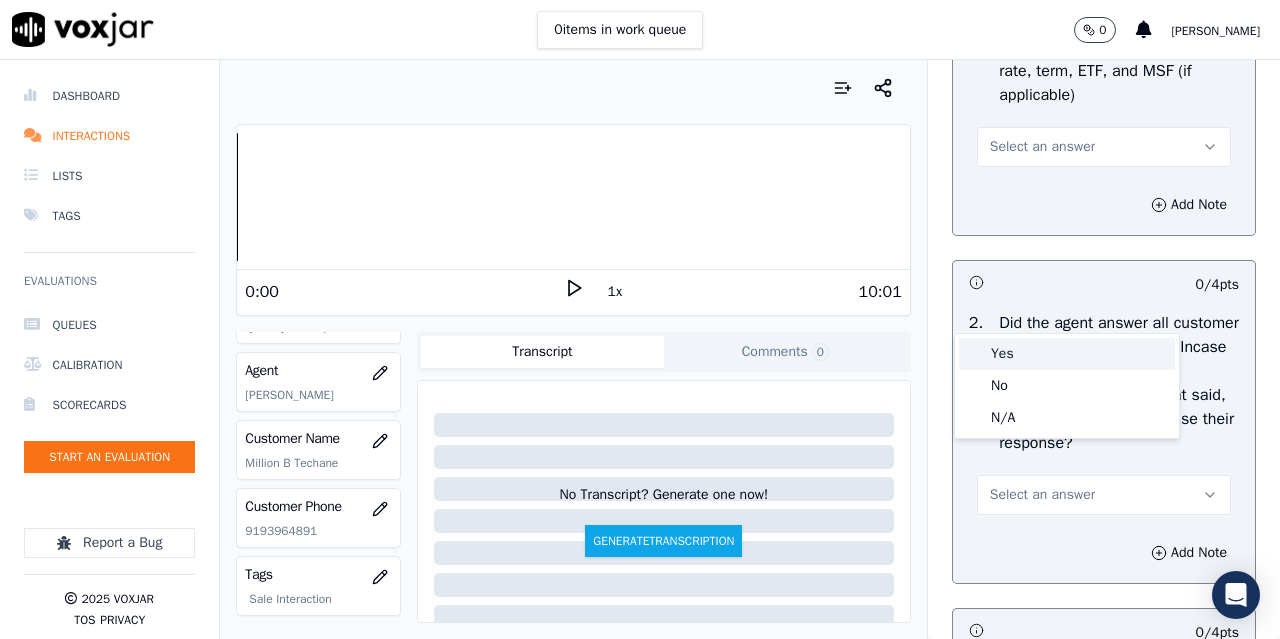 click on "Yes" at bounding box center [1067, 354] 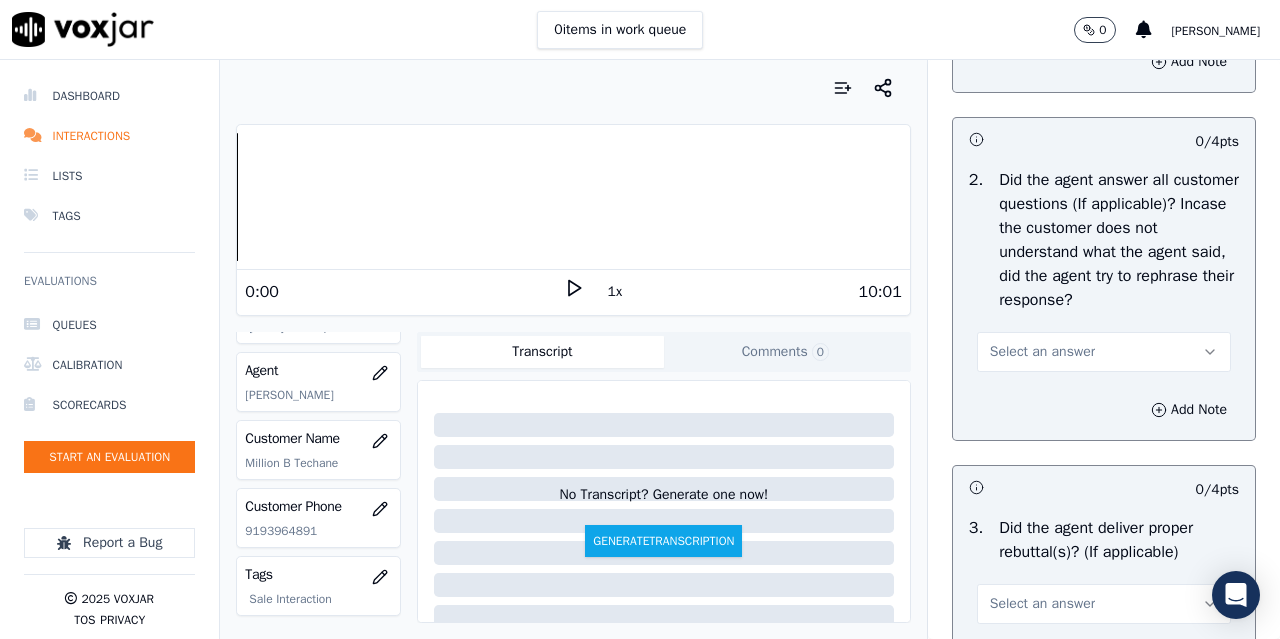 scroll, scrollTop: 3500, scrollLeft: 0, axis: vertical 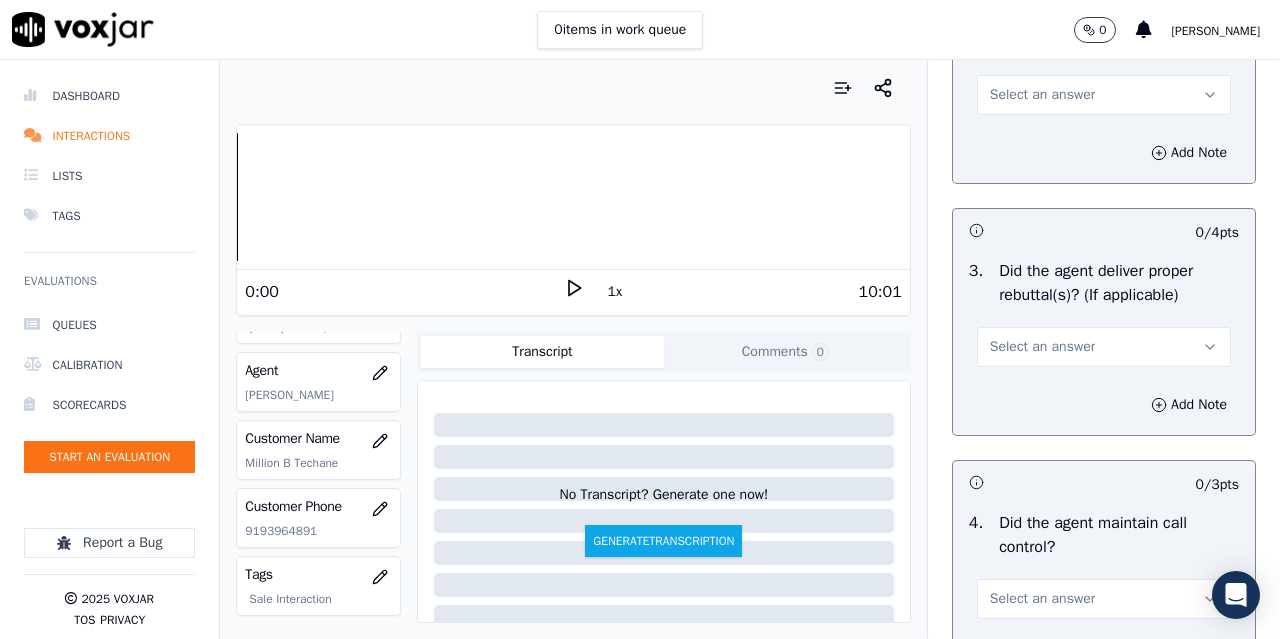 click on "Select an answer" at bounding box center [1042, 95] 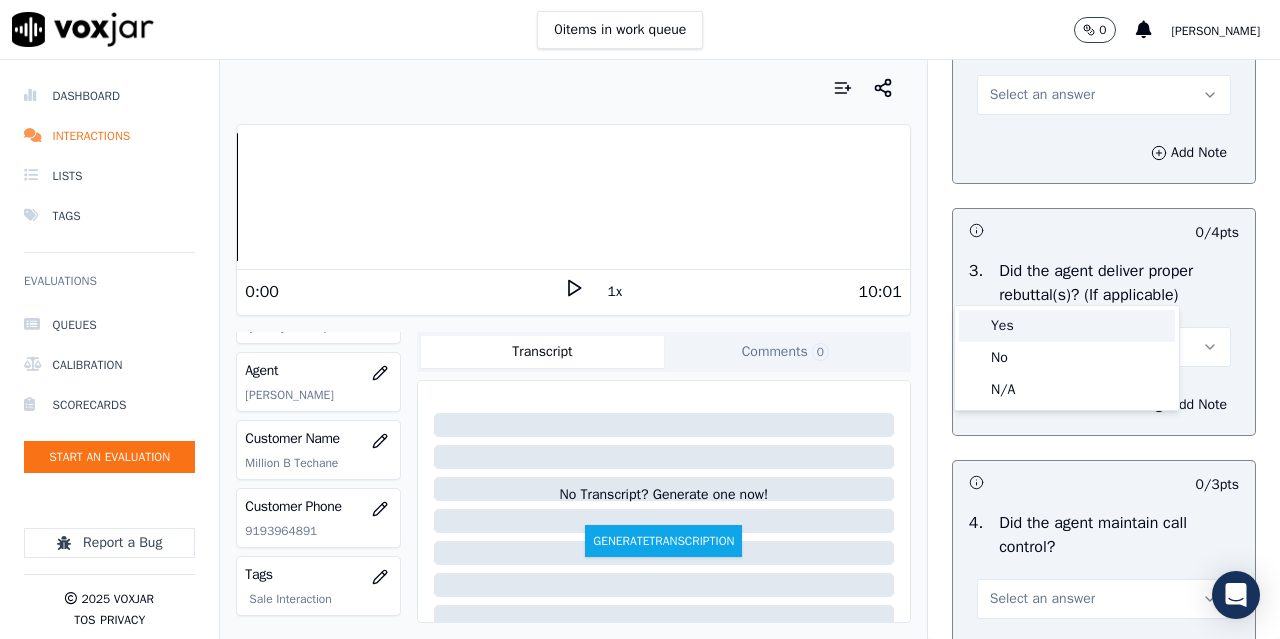 click on "Yes" at bounding box center (1067, 326) 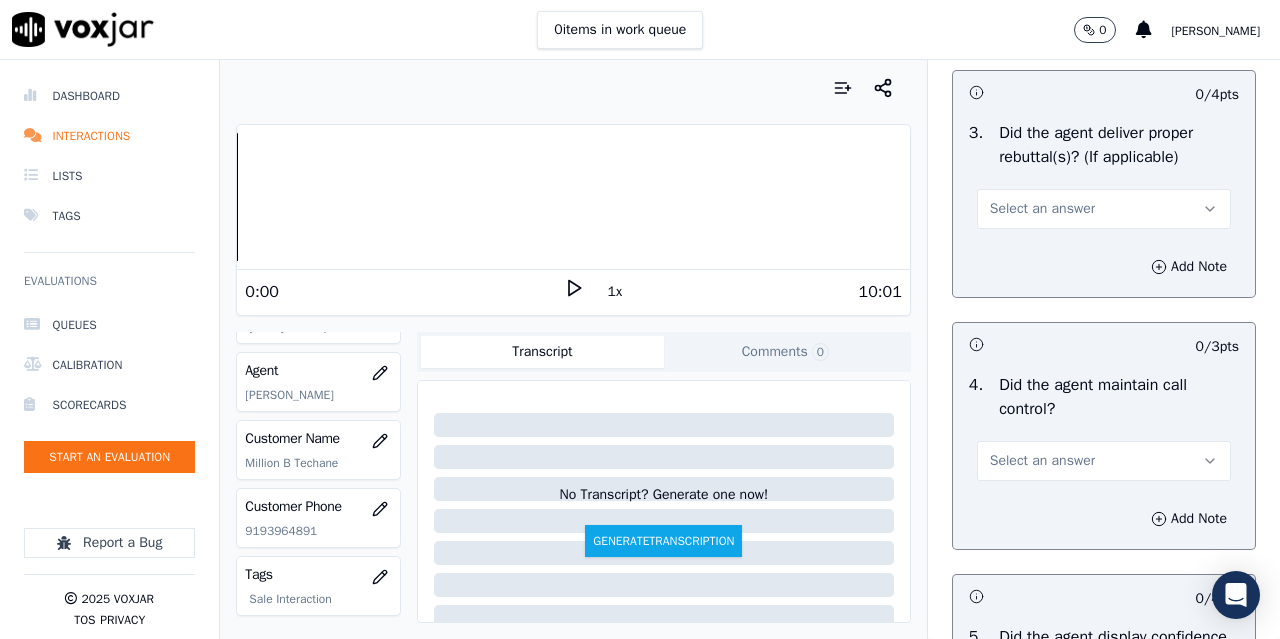 scroll, scrollTop: 3800, scrollLeft: 0, axis: vertical 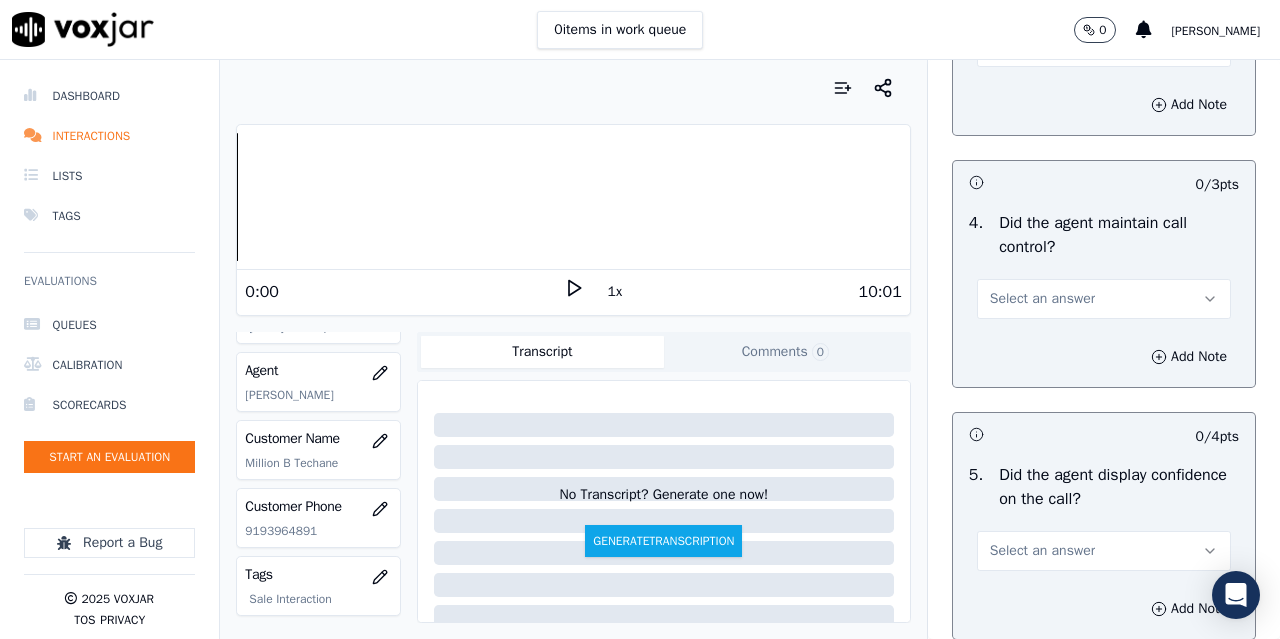 click on "Select an answer" at bounding box center [1042, 47] 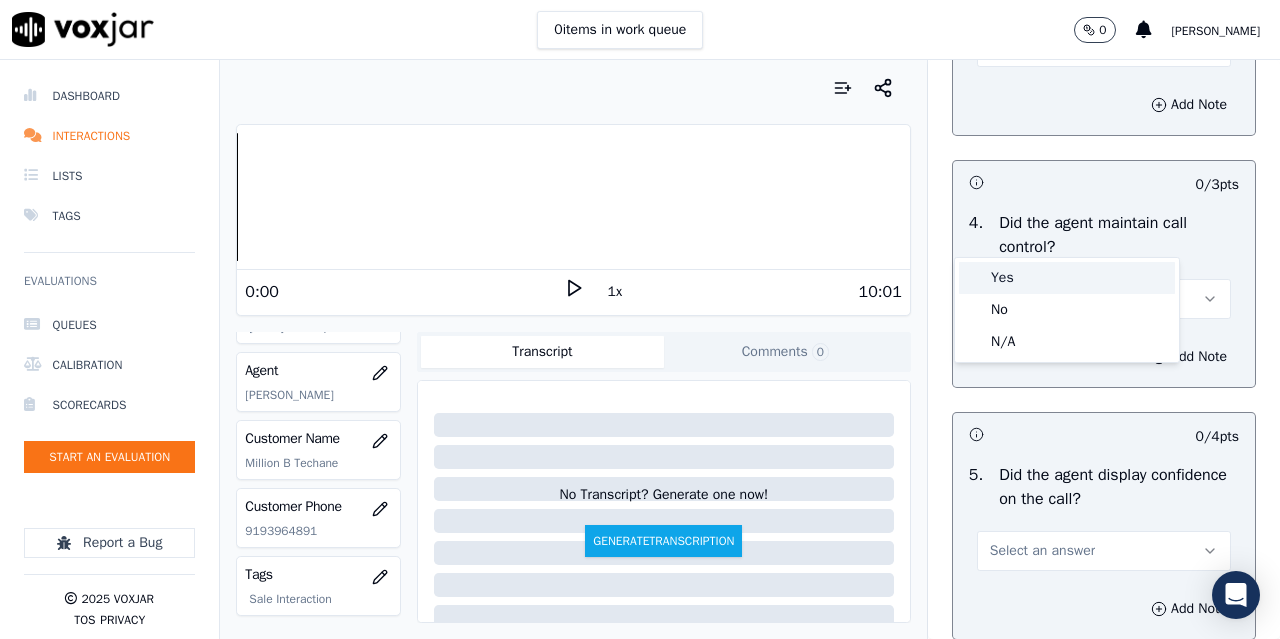 click on "Yes" at bounding box center [1067, 278] 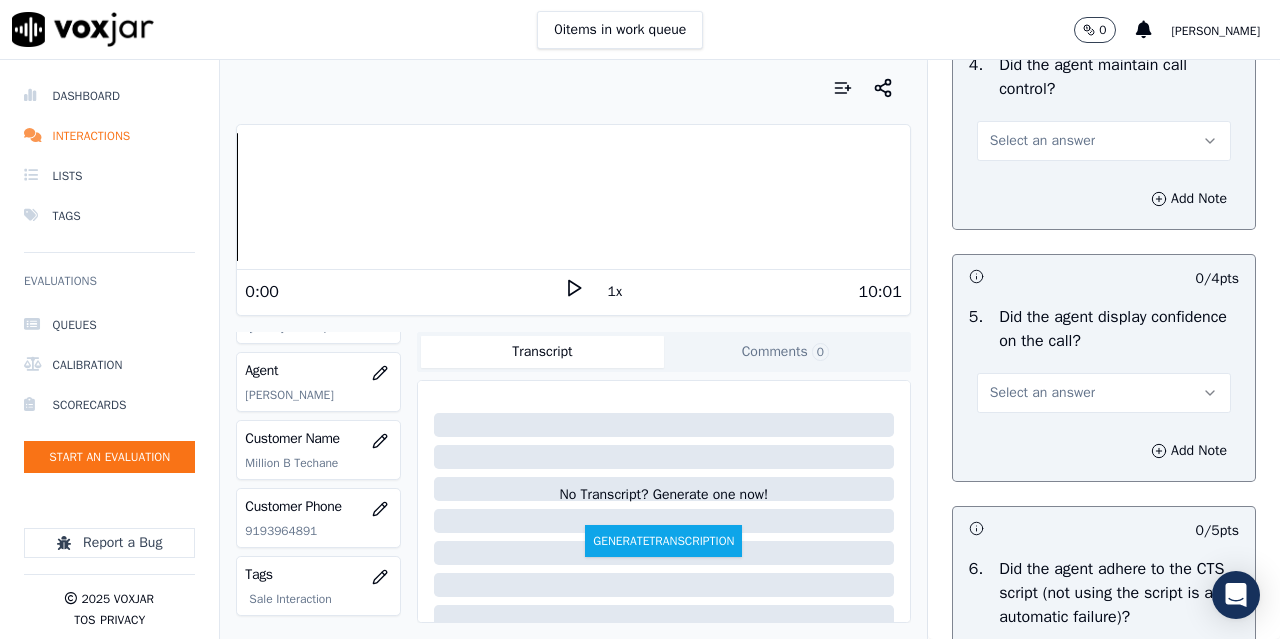 scroll, scrollTop: 4200, scrollLeft: 0, axis: vertical 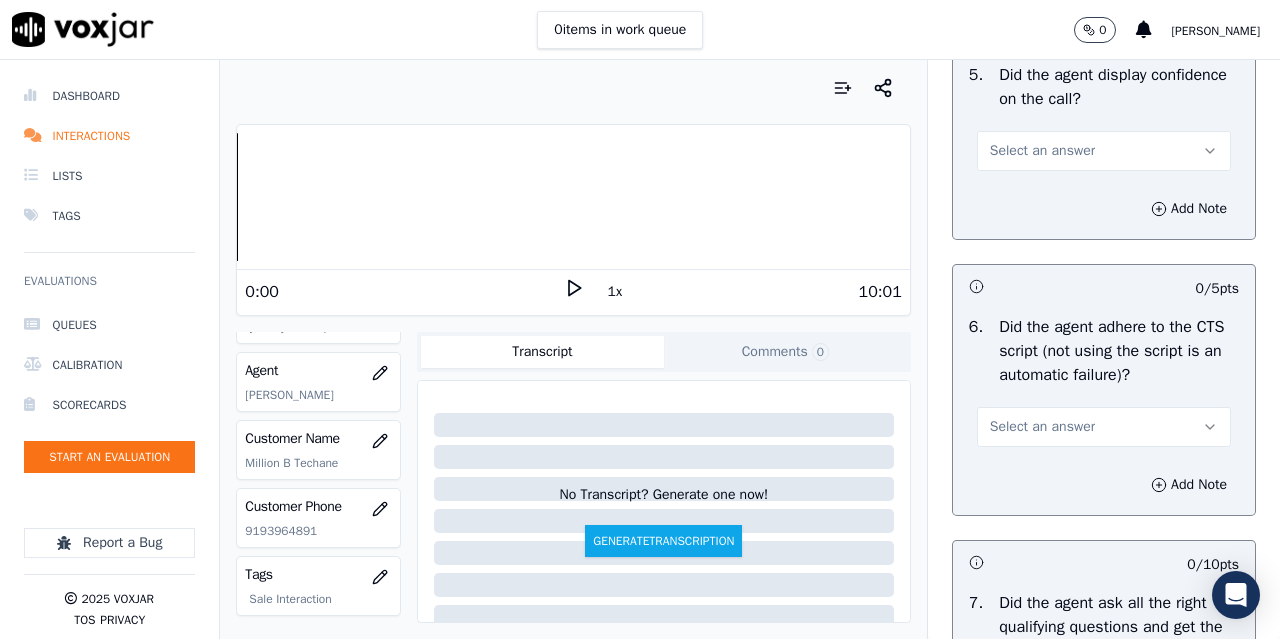 click on "Select an answer" at bounding box center (1042, -101) 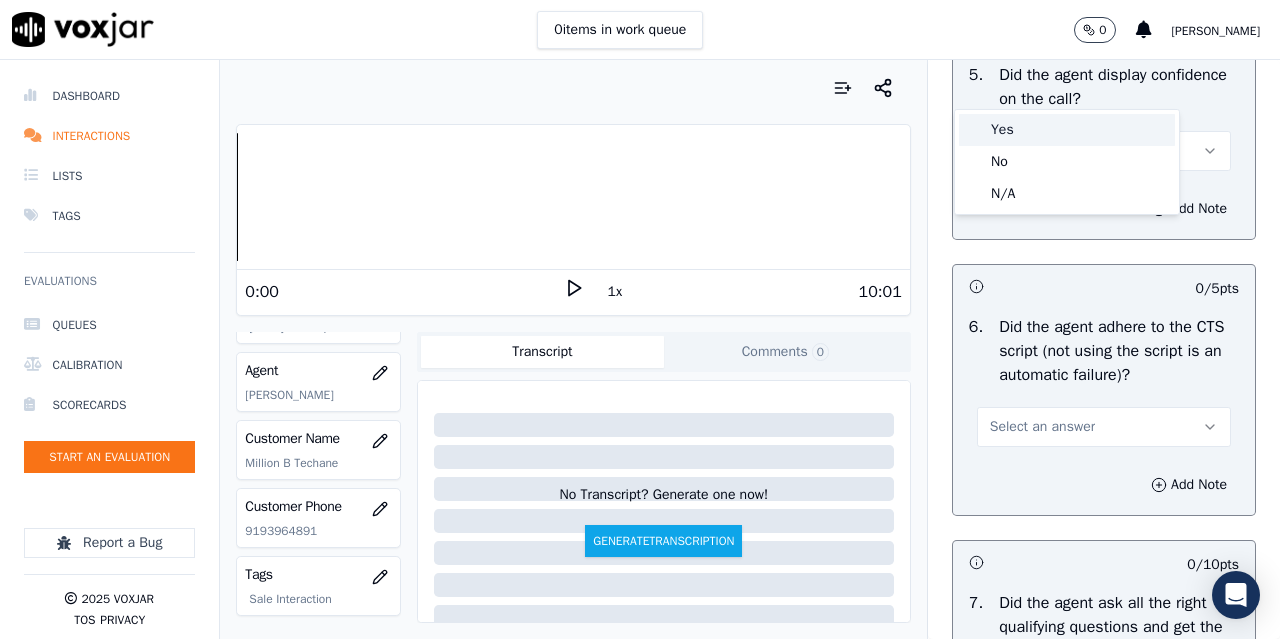 click on "Yes" at bounding box center (1067, 130) 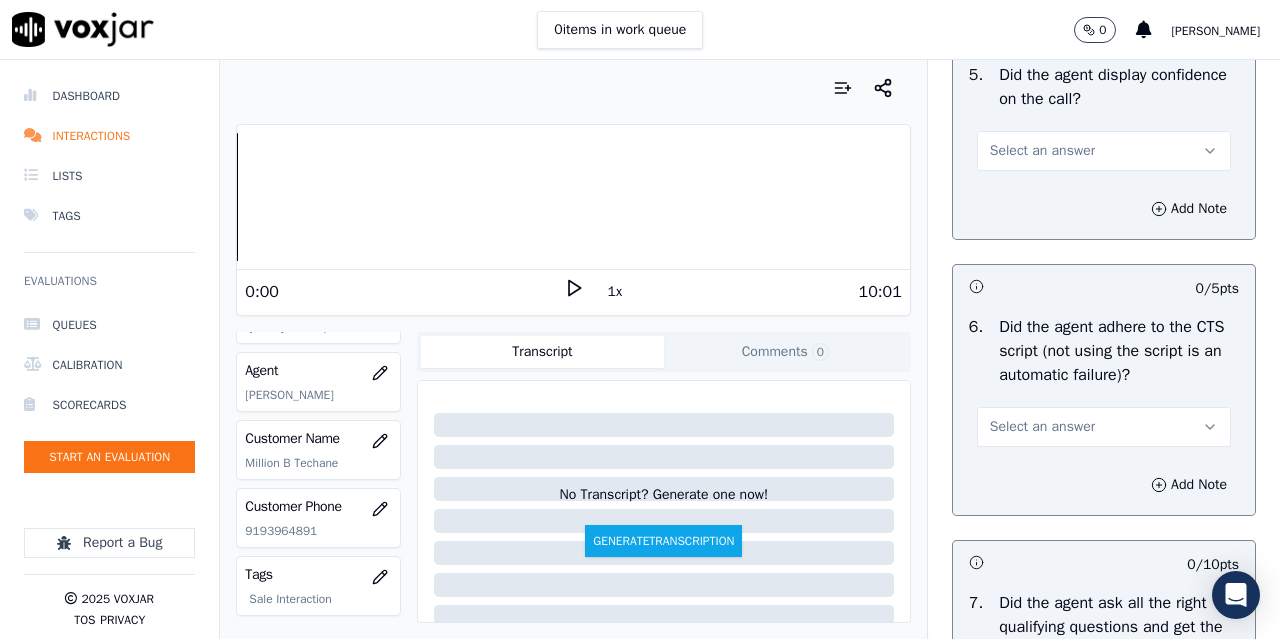 click on "Select an answer" at bounding box center [1042, 151] 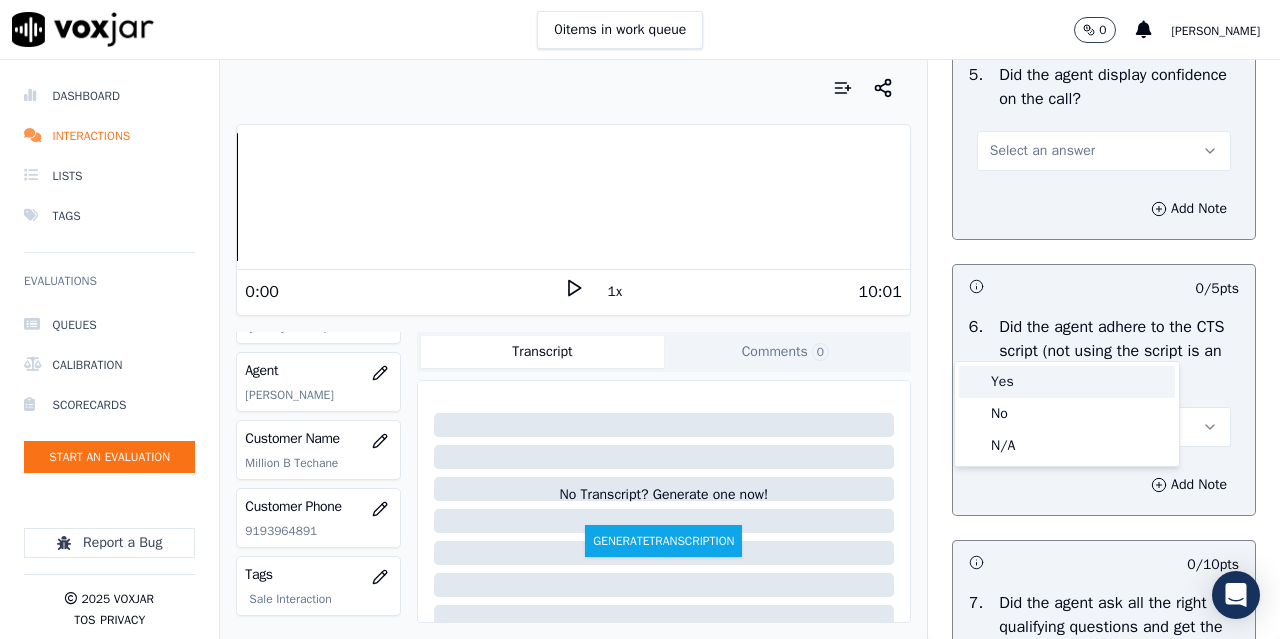 click on "Yes" at bounding box center [1067, 382] 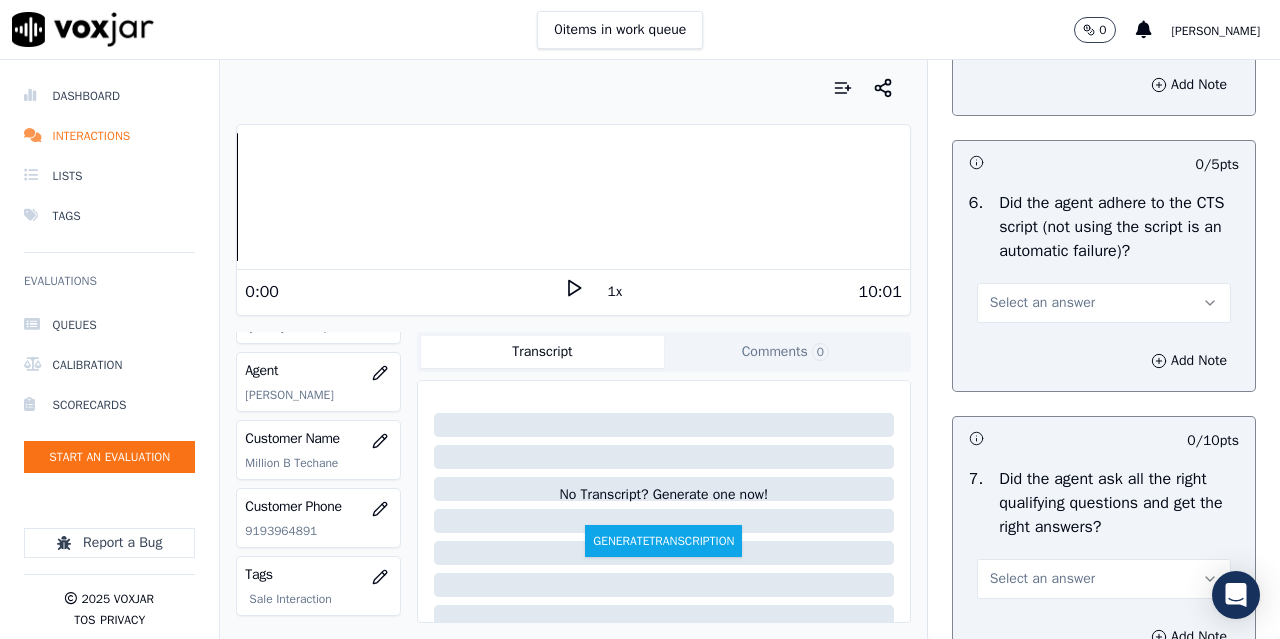 scroll, scrollTop: 4500, scrollLeft: 0, axis: vertical 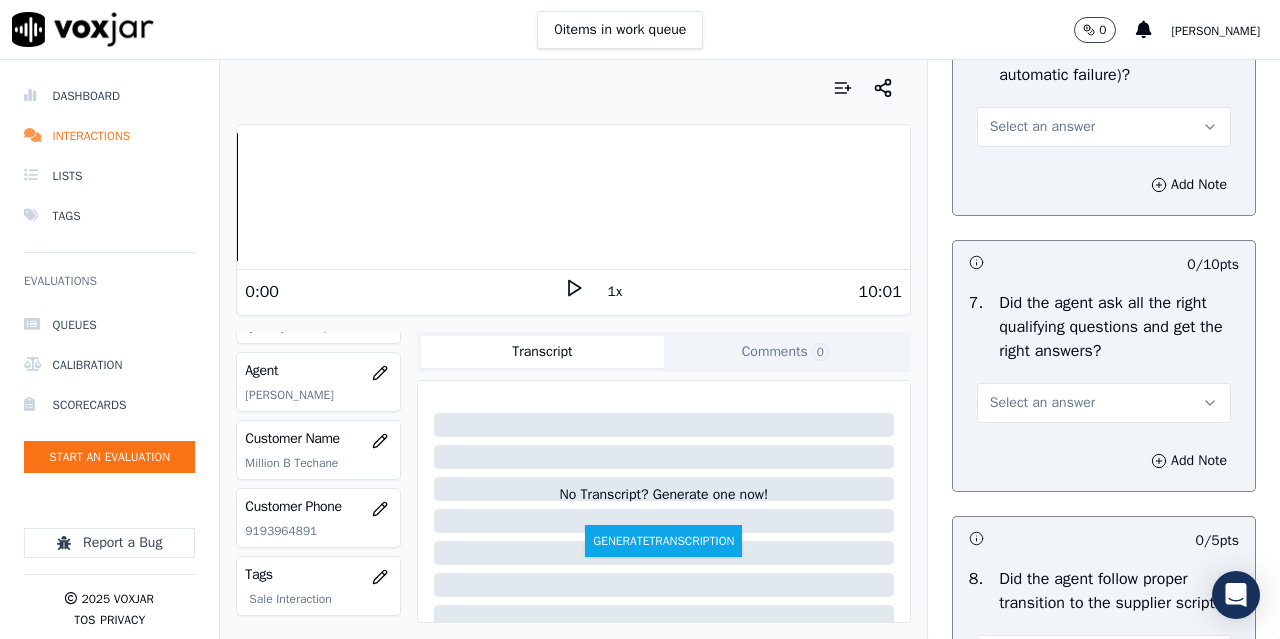 click on "Select an answer" at bounding box center (1042, 127) 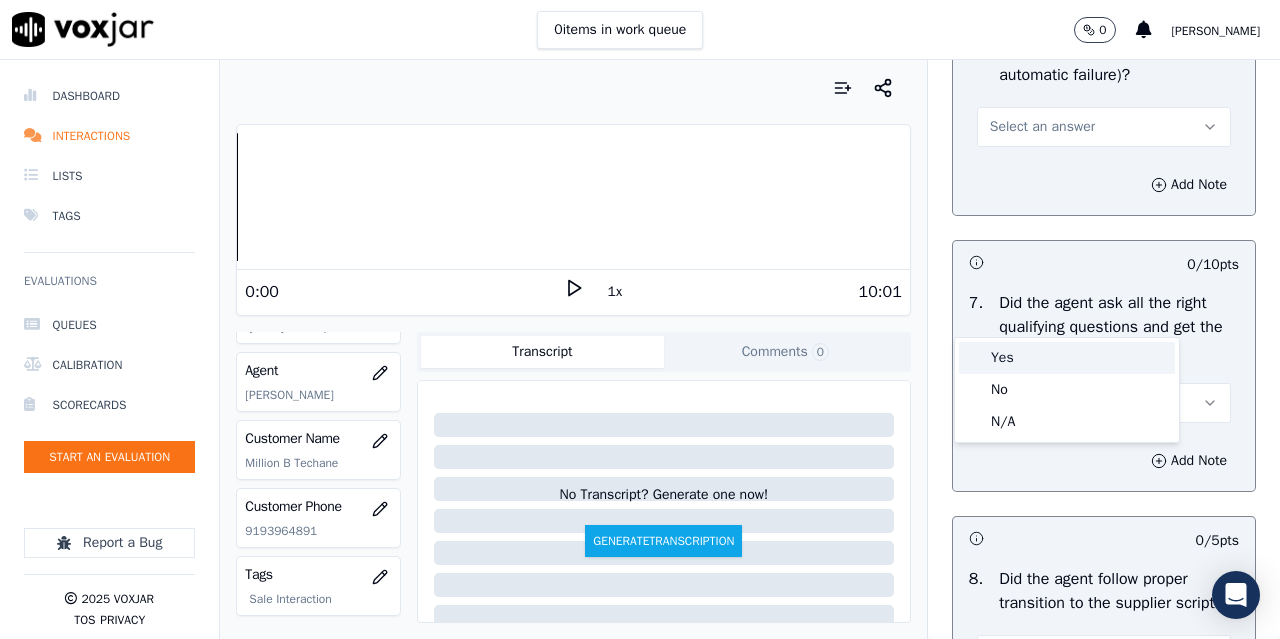 click on "Yes" at bounding box center (1067, 358) 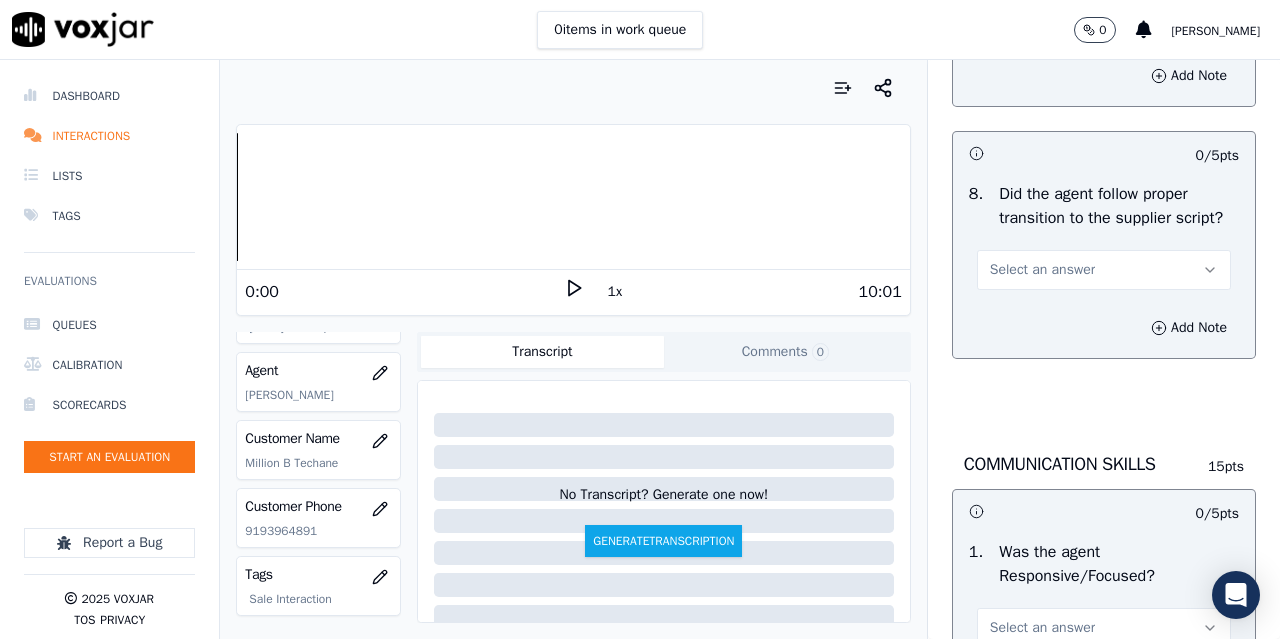 scroll, scrollTop: 4900, scrollLeft: 0, axis: vertical 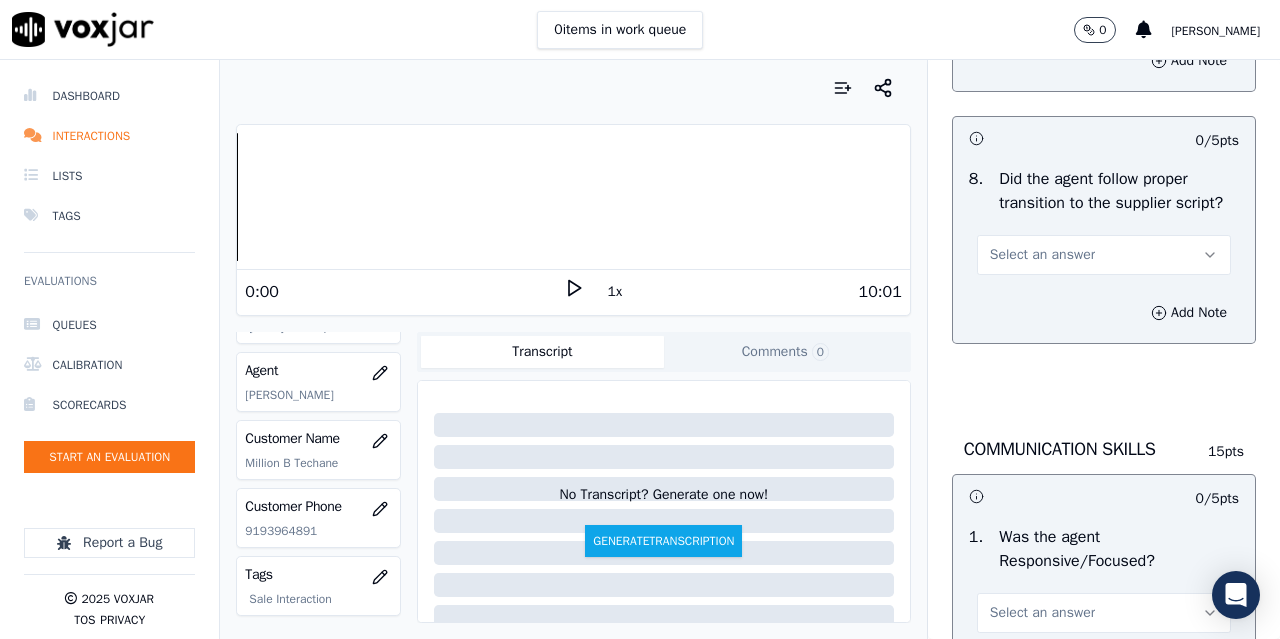 click on "Select an answer" at bounding box center (1042, 3) 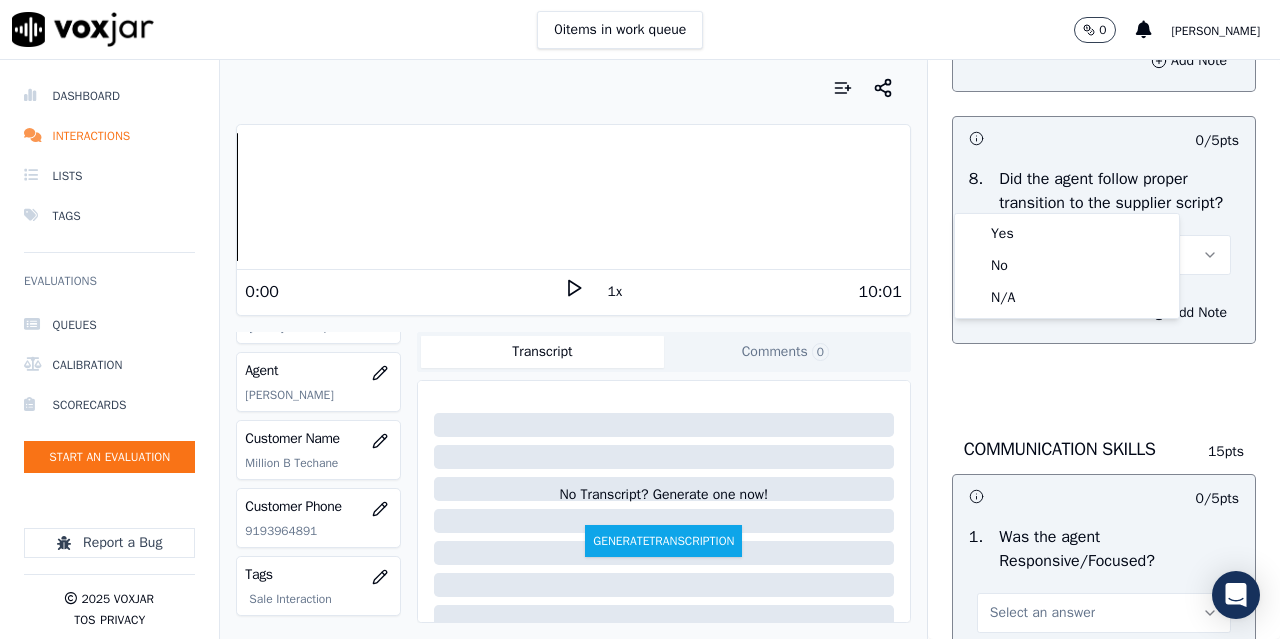click on "Yes   No     N/A" at bounding box center (1067, 266) 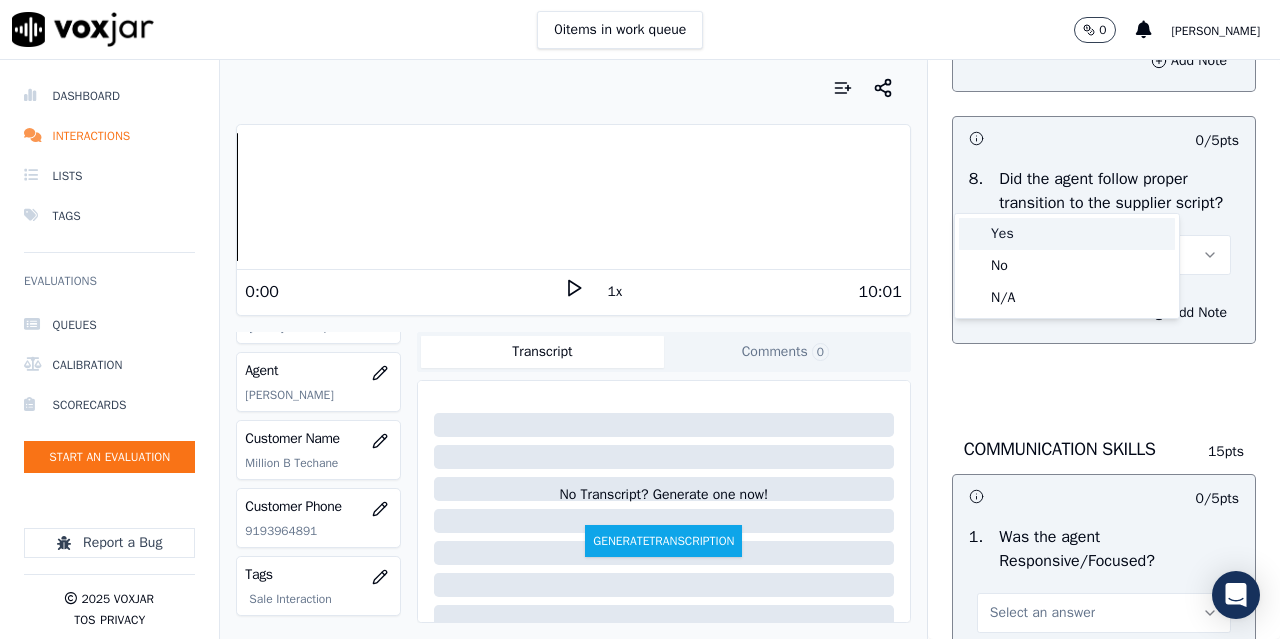 click on "Yes" at bounding box center (1067, 234) 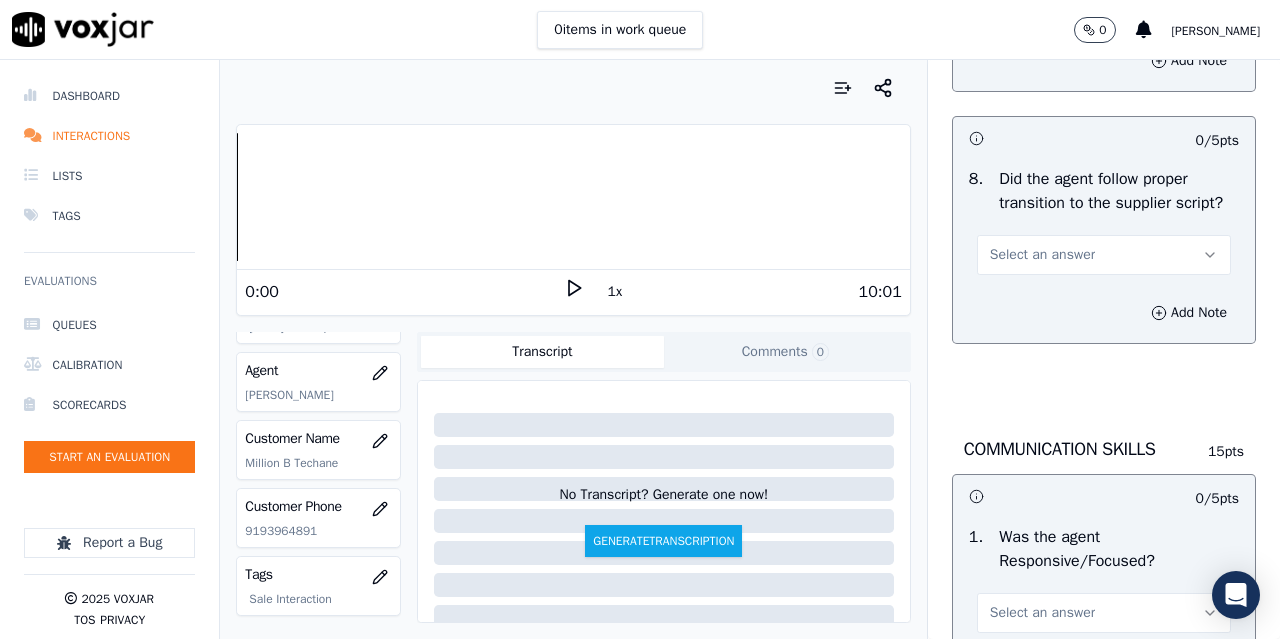 click on "Select an answer" at bounding box center [1042, 255] 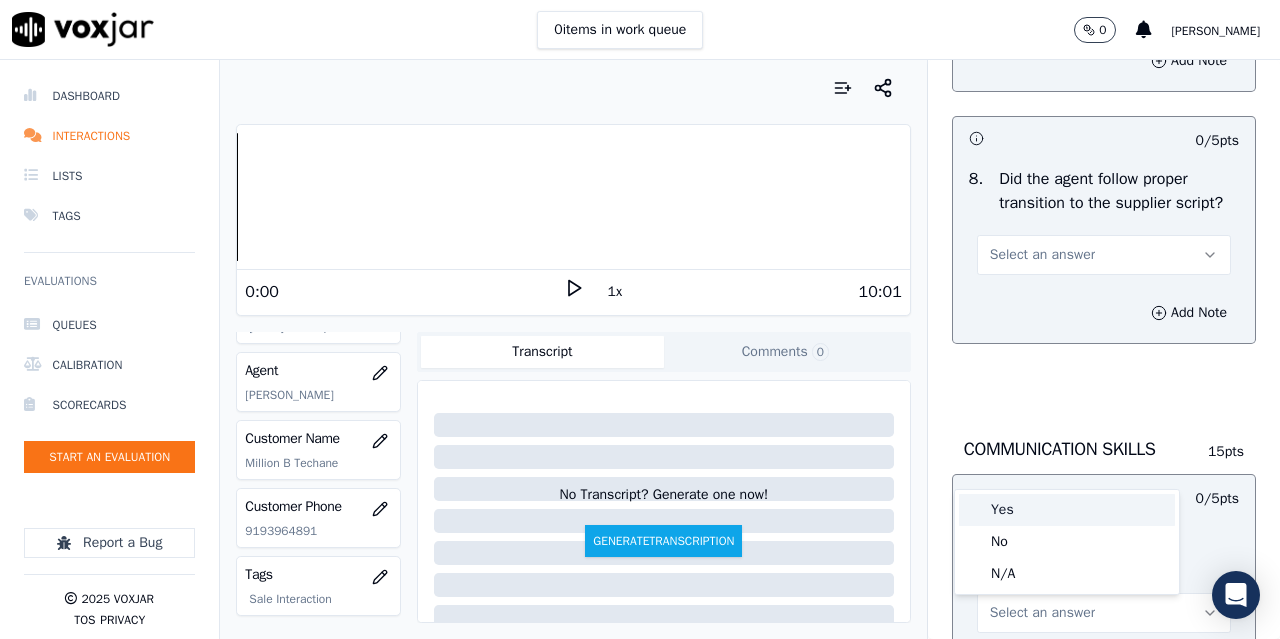 click on "Yes" at bounding box center [1067, 510] 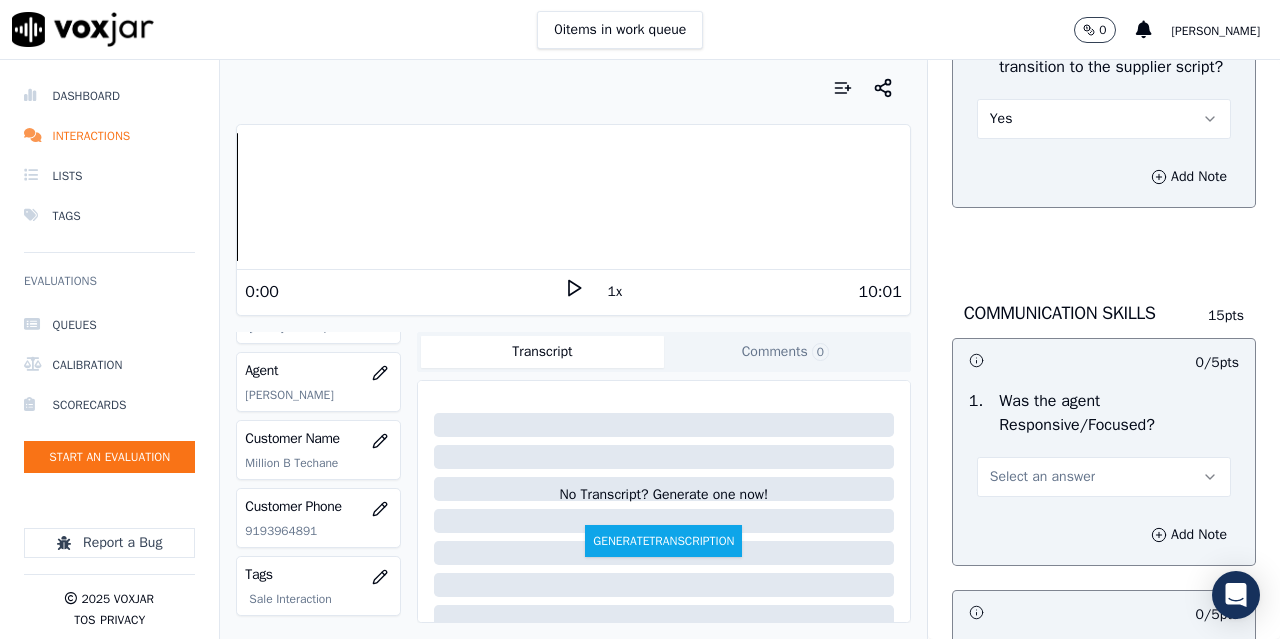 scroll, scrollTop: 5300, scrollLeft: 0, axis: vertical 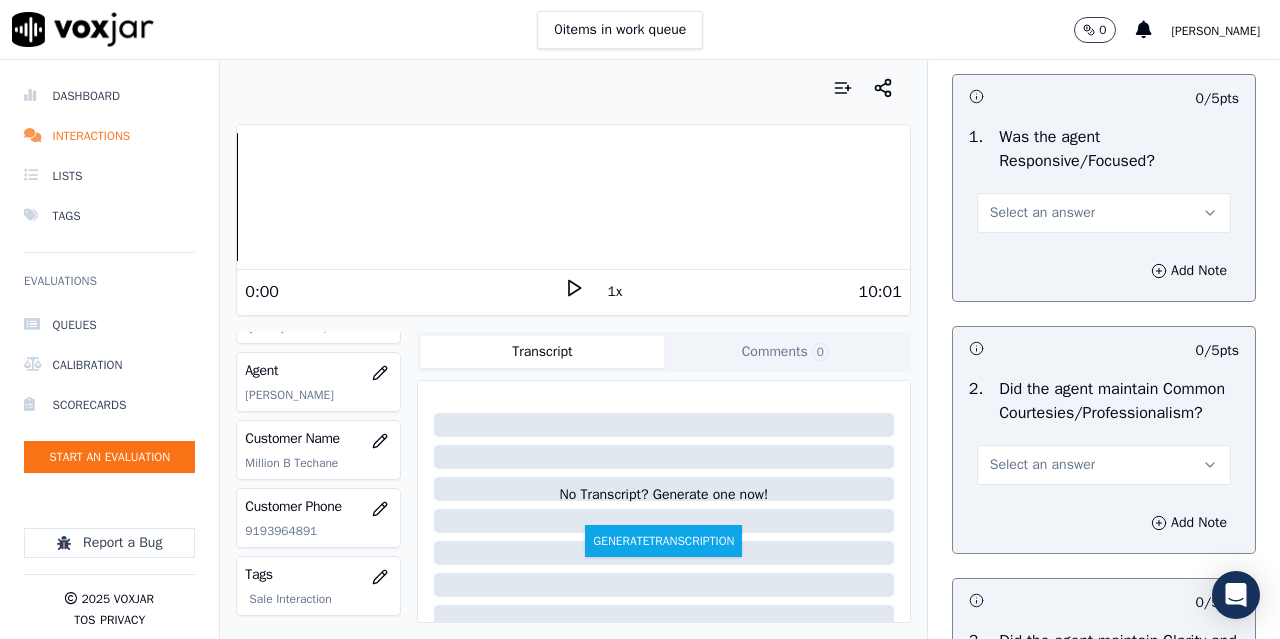 click on "Select an answer" at bounding box center [1042, 213] 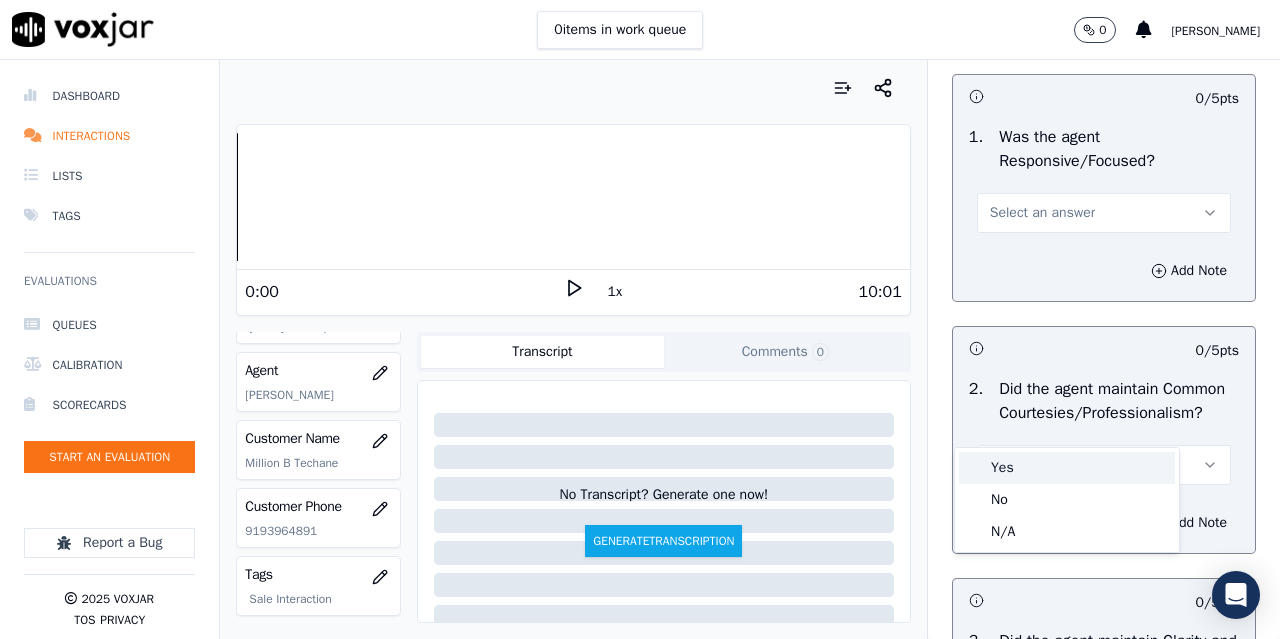 click on "Yes" at bounding box center (1067, 468) 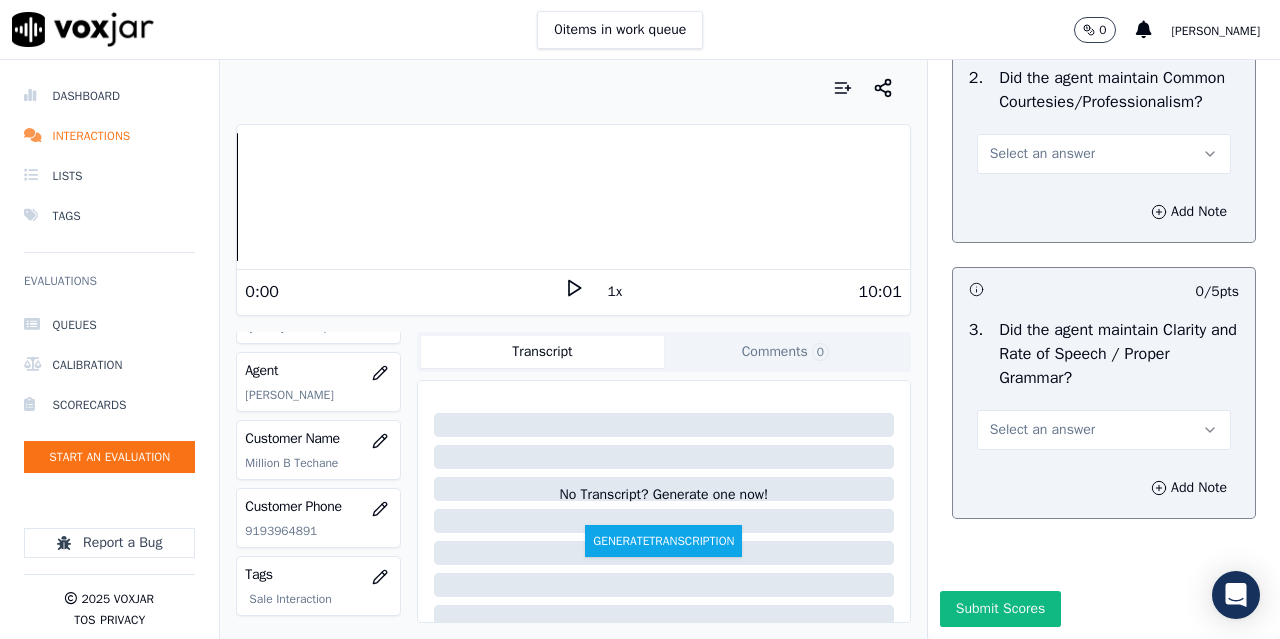 scroll, scrollTop: 5800, scrollLeft: 0, axis: vertical 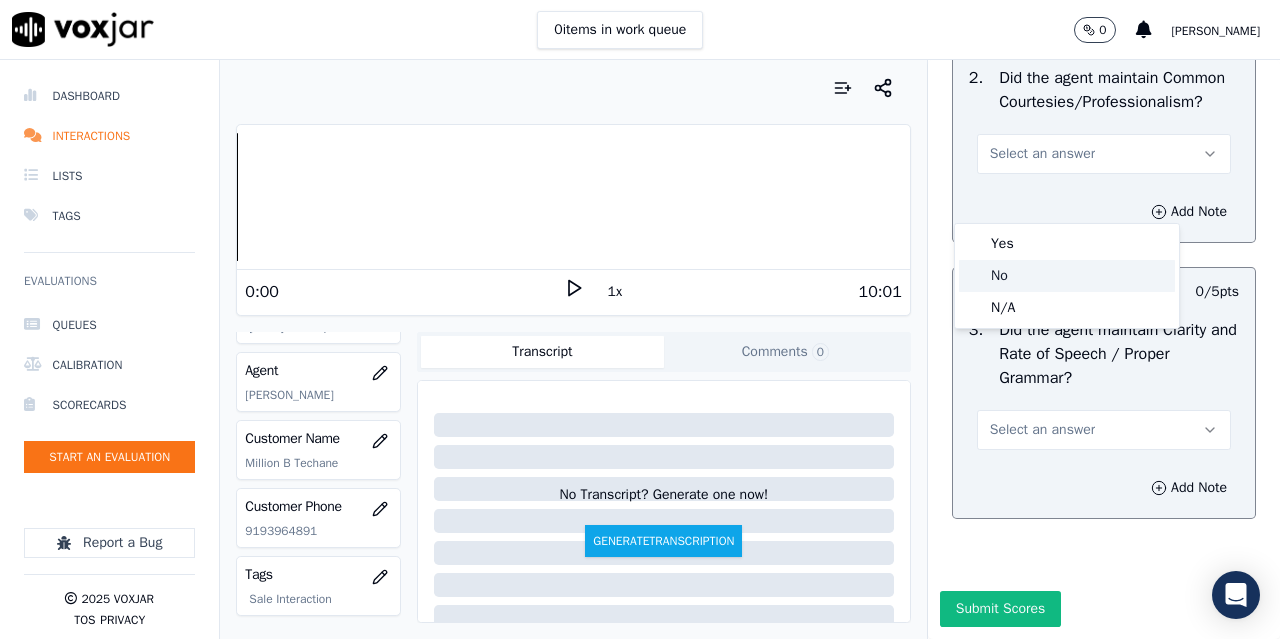 click on "No" 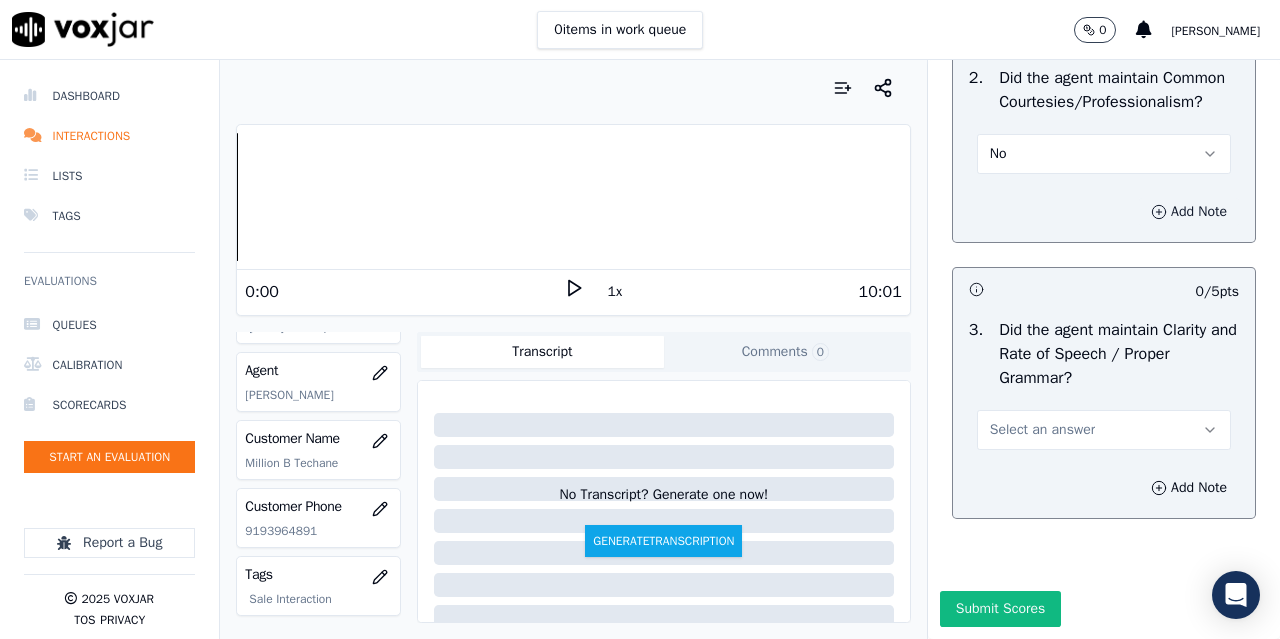 click on "Add Note" at bounding box center (1189, 212) 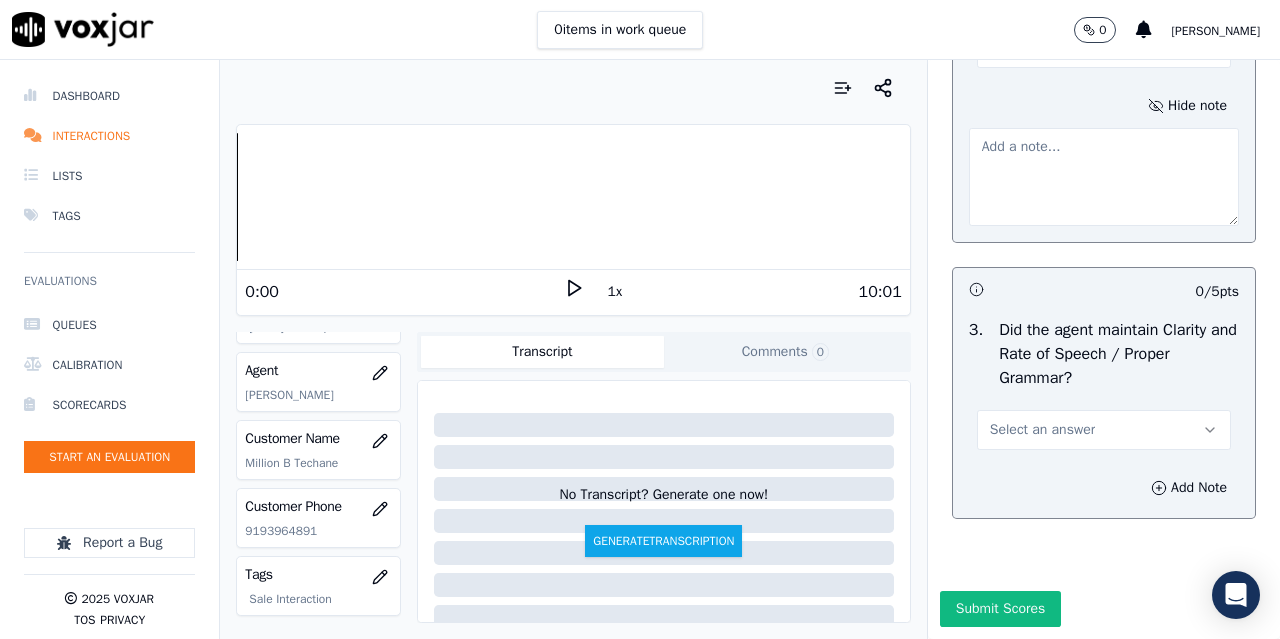 click at bounding box center [1104, 177] 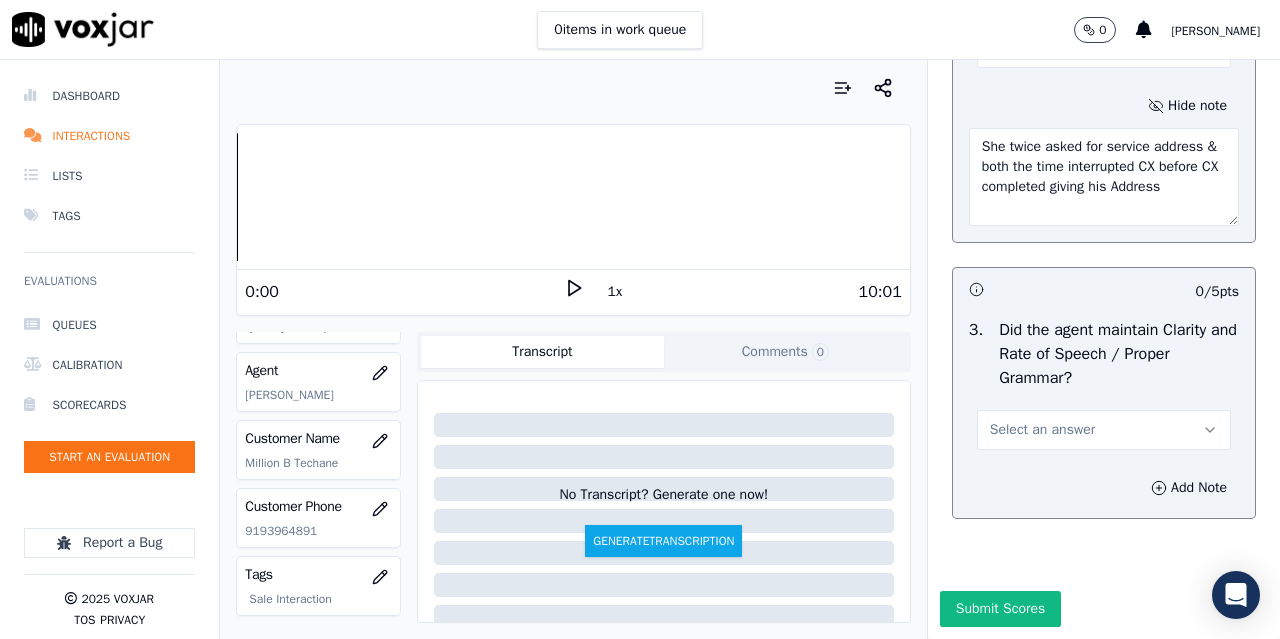 scroll, scrollTop: 6002, scrollLeft: 0, axis: vertical 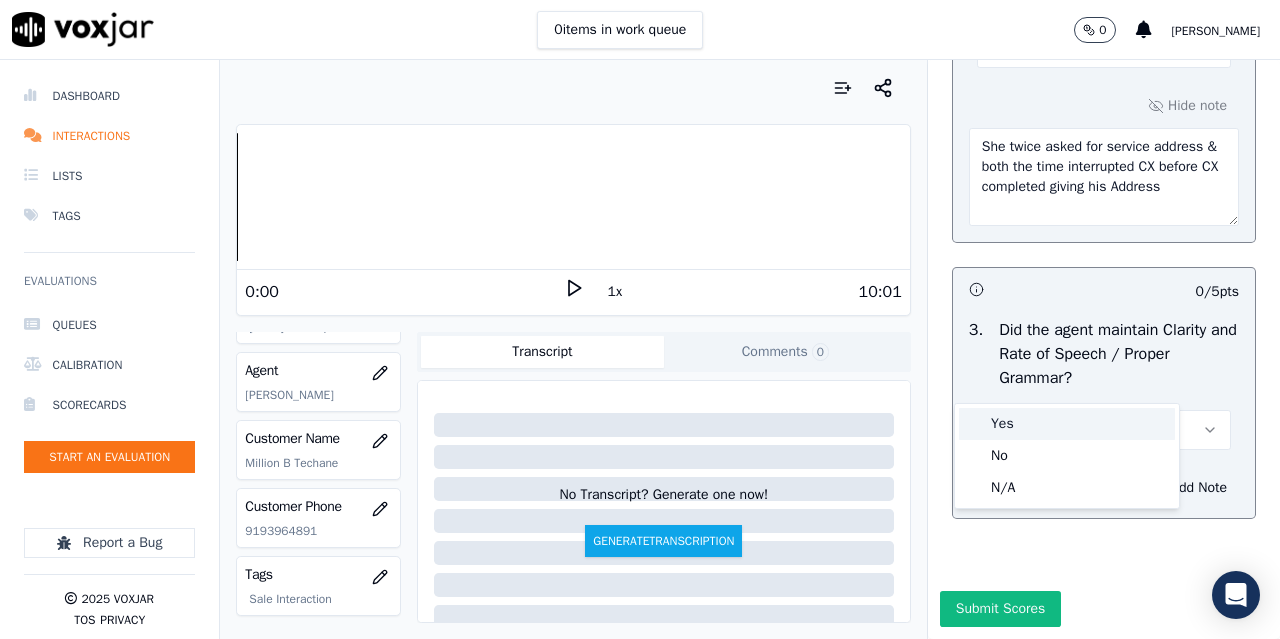click on "Yes" at bounding box center (1067, 424) 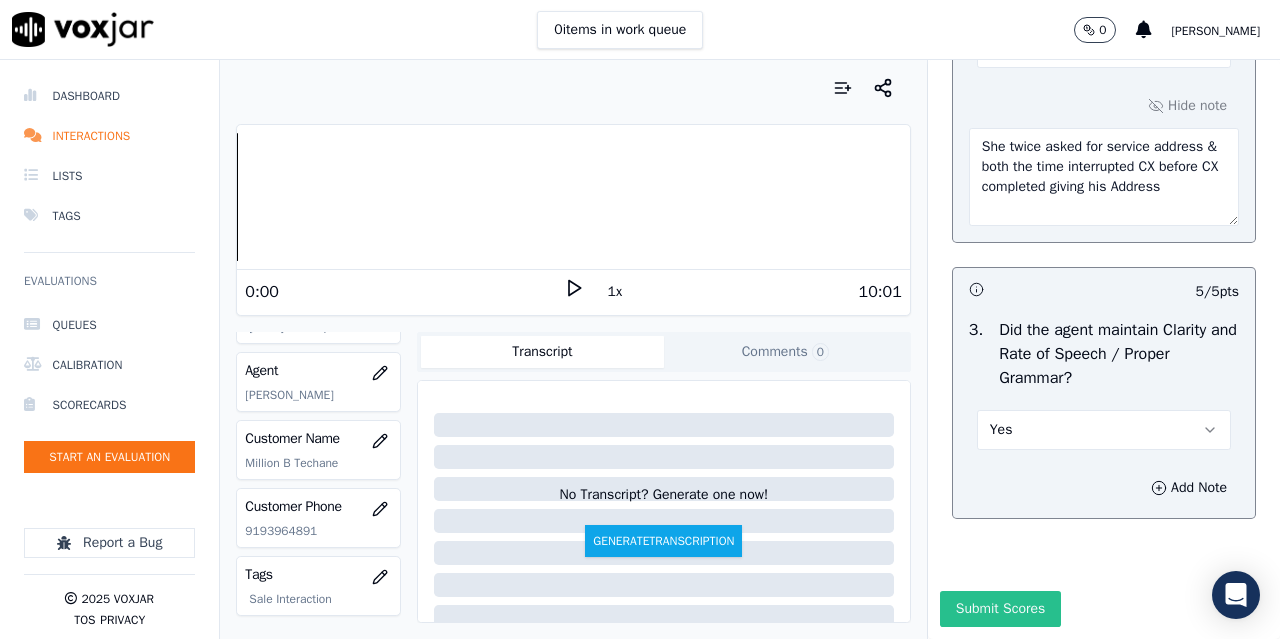 click on "Submit Scores" at bounding box center (1000, 609) 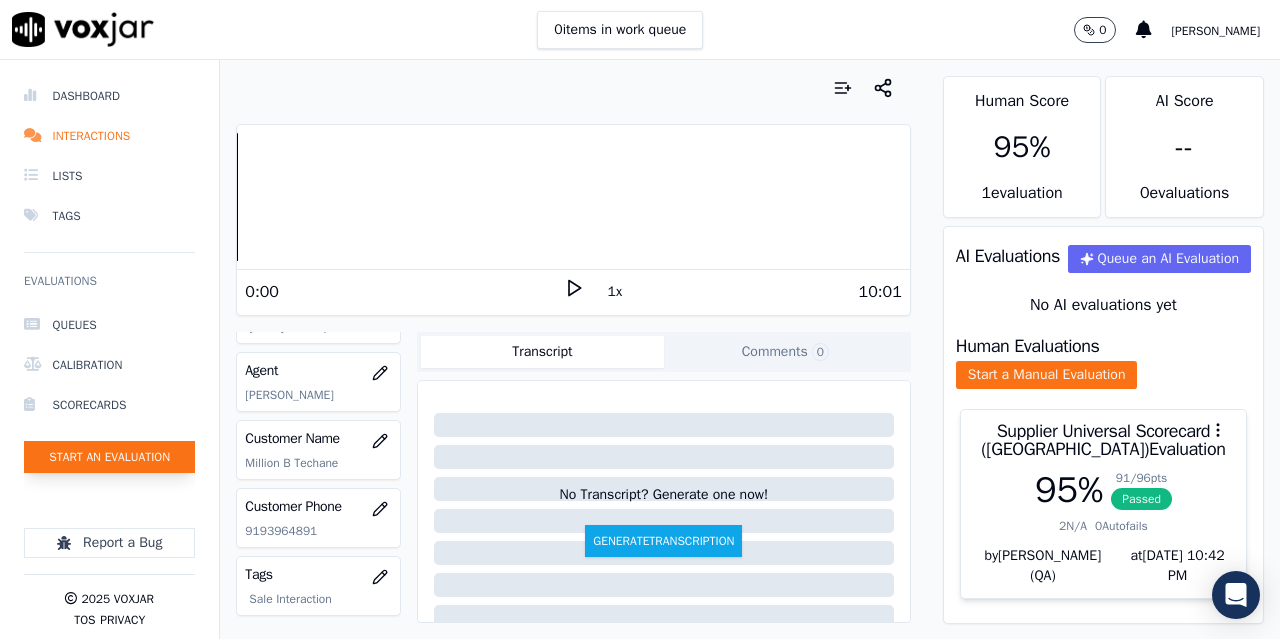 click on "Start an Evaluation" 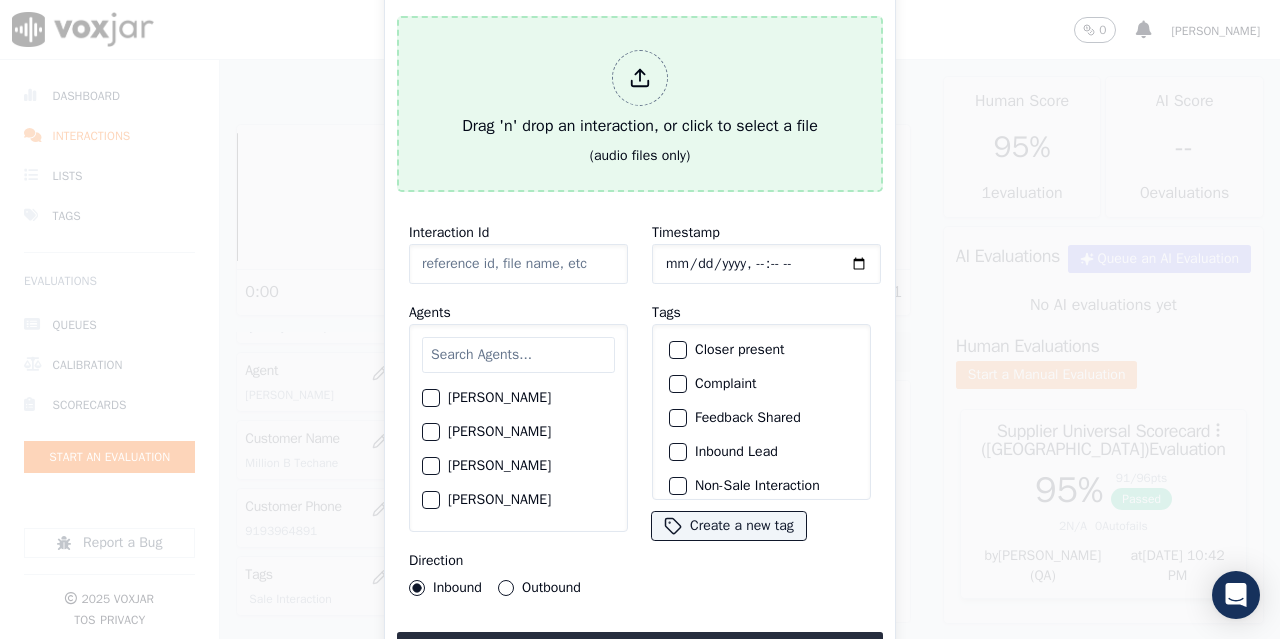 click on "Drag 'n' drop an interaction, or click to select a file" at bounding box center (640, 94) 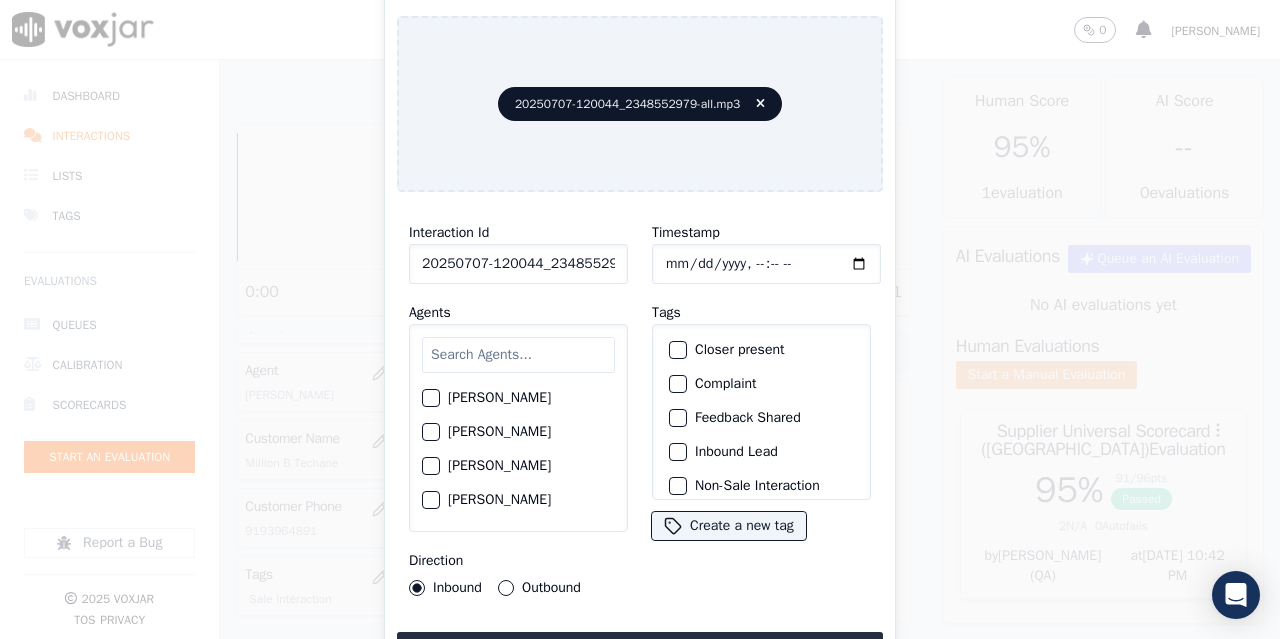 click at bounding box center [518, 355] 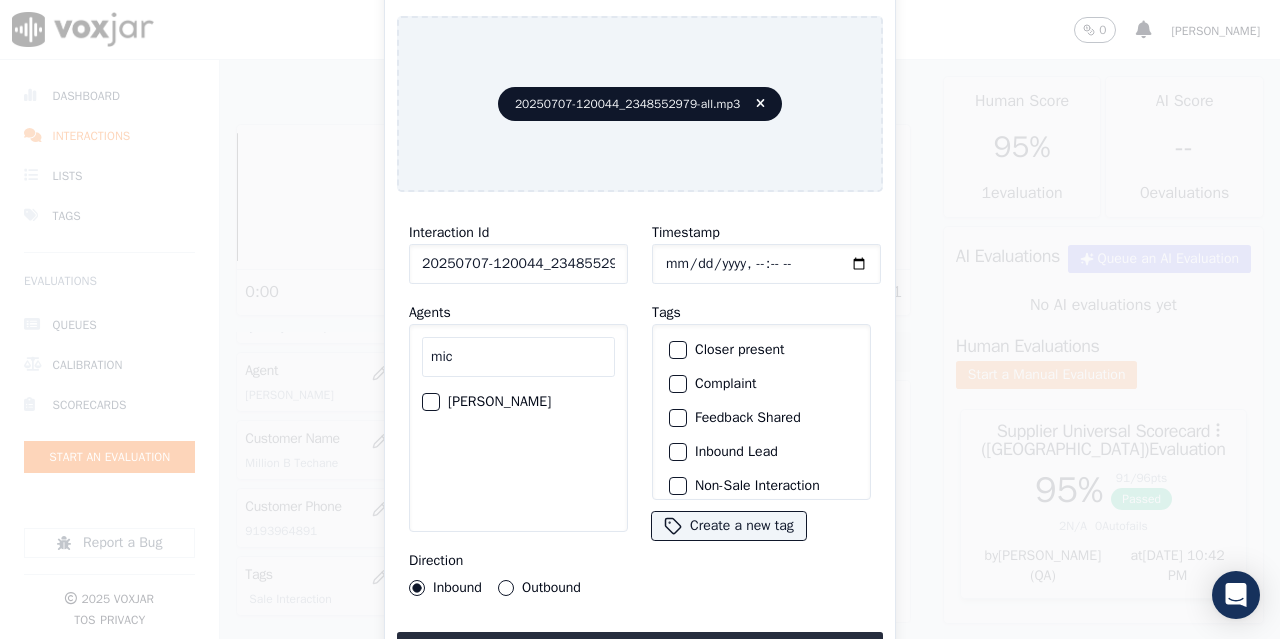 type on "mic" 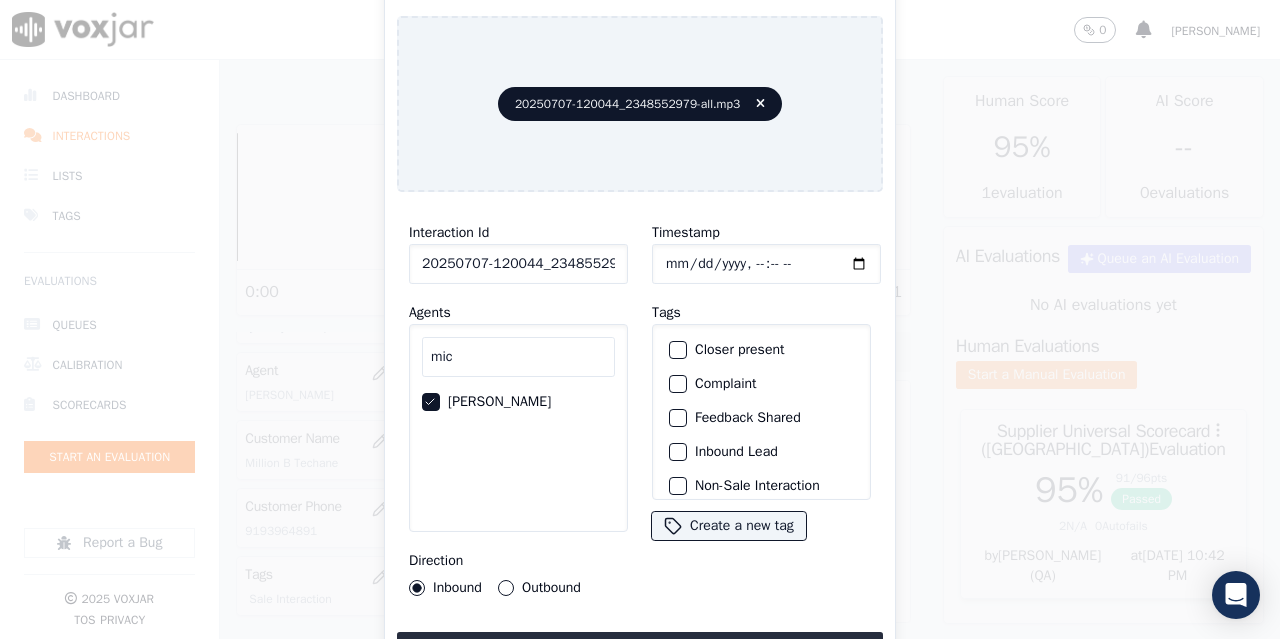 click on "Outbound" 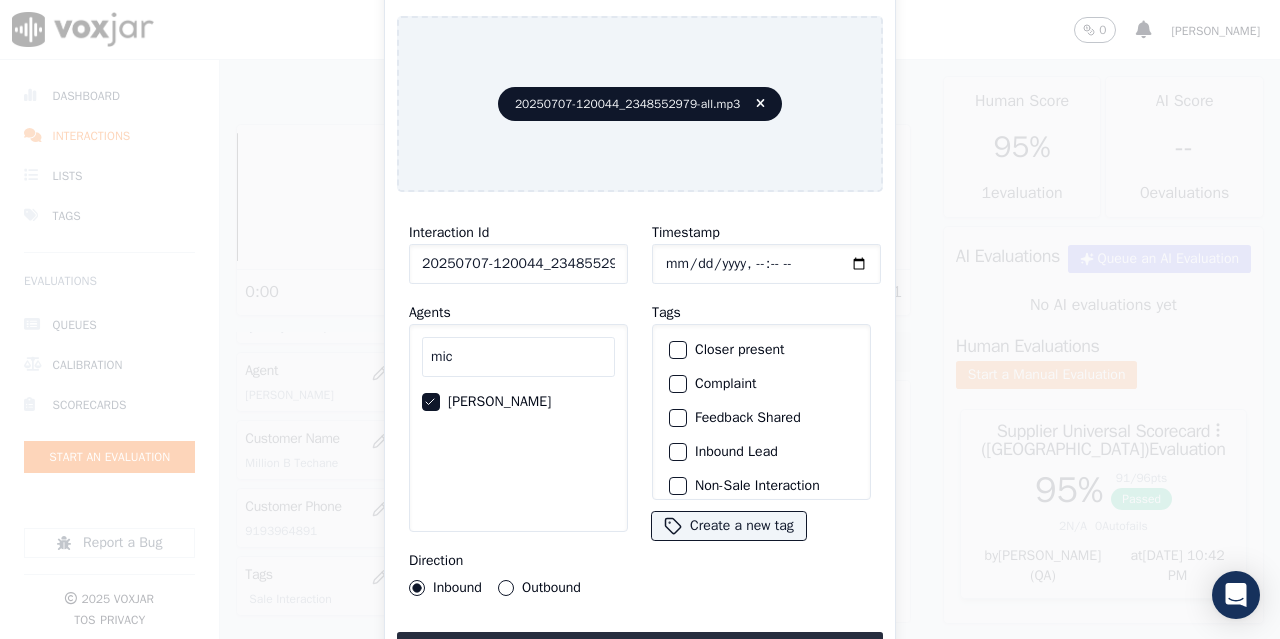 click on "Outbound" at bounding box center (506, 588) 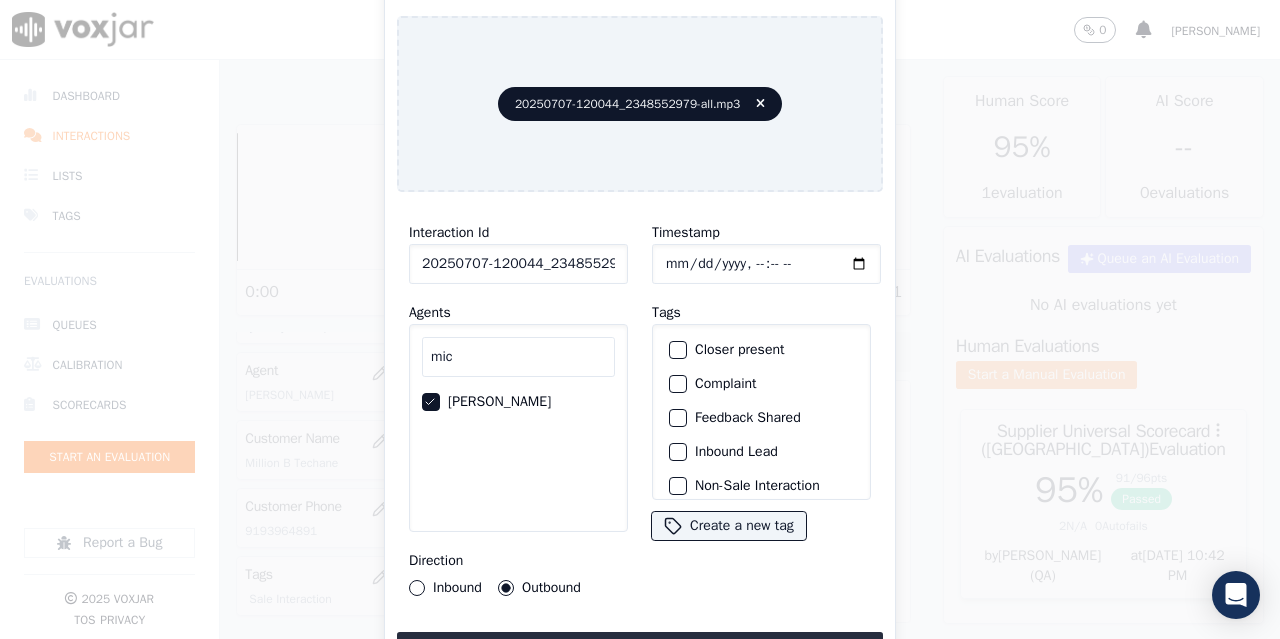 click on "Timestamp" 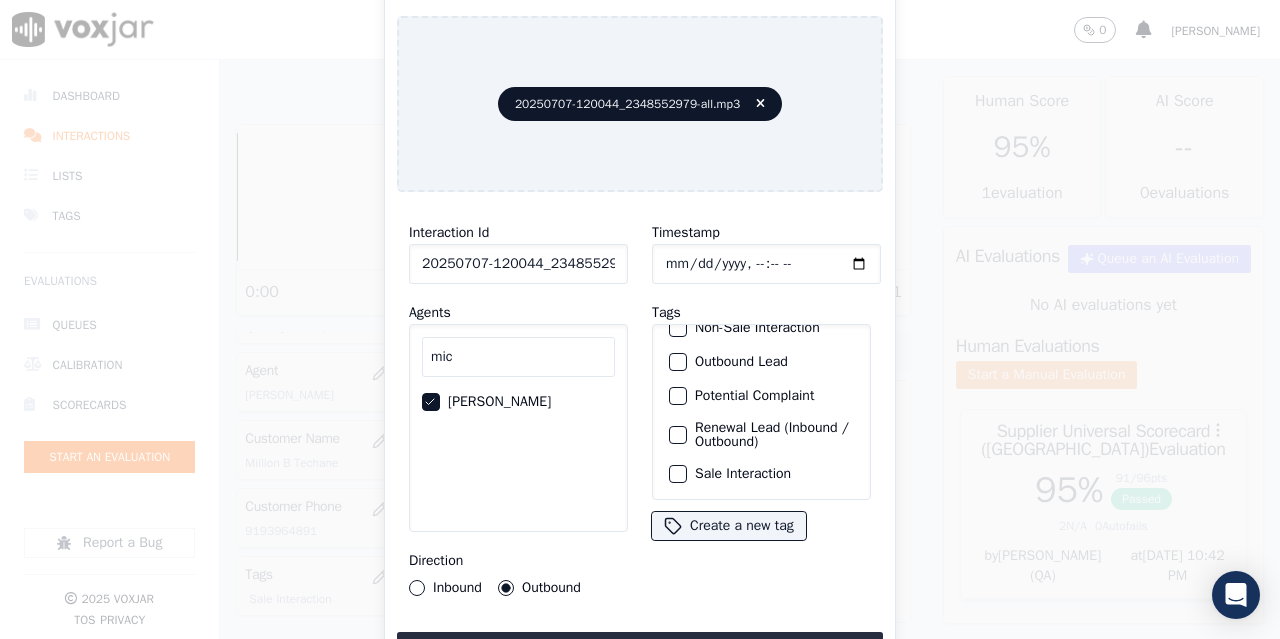 click on "Sale Interaction" 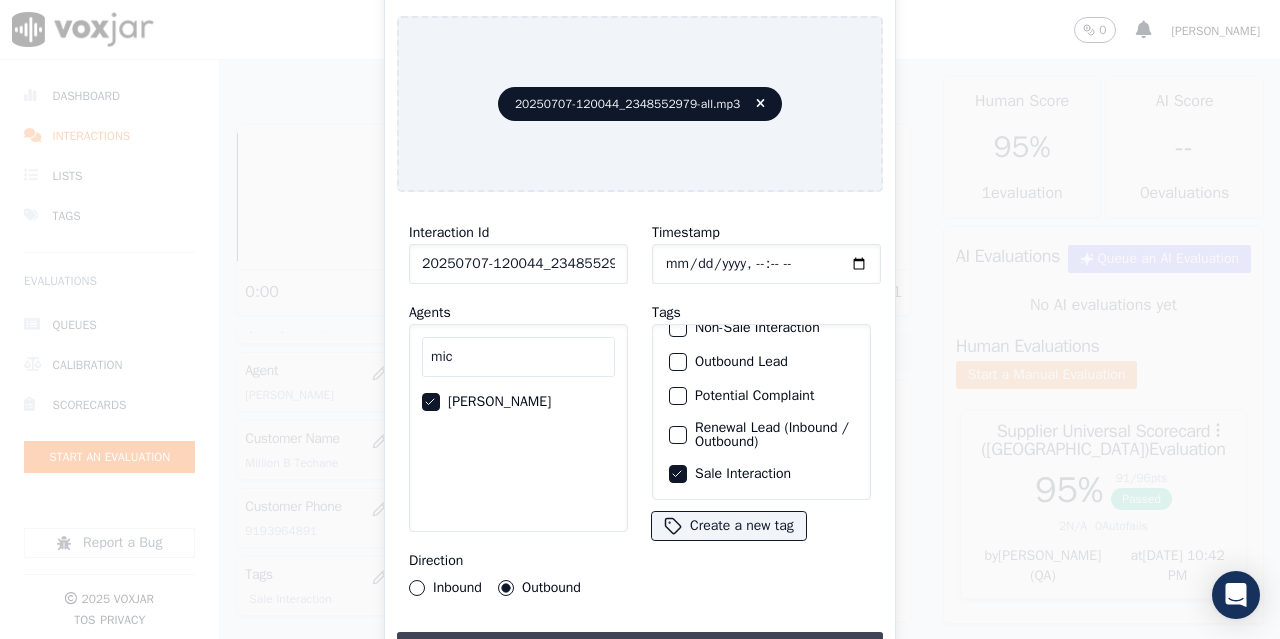 click on "Upload interaction to start evaluation" at bounding box center [640, 650] 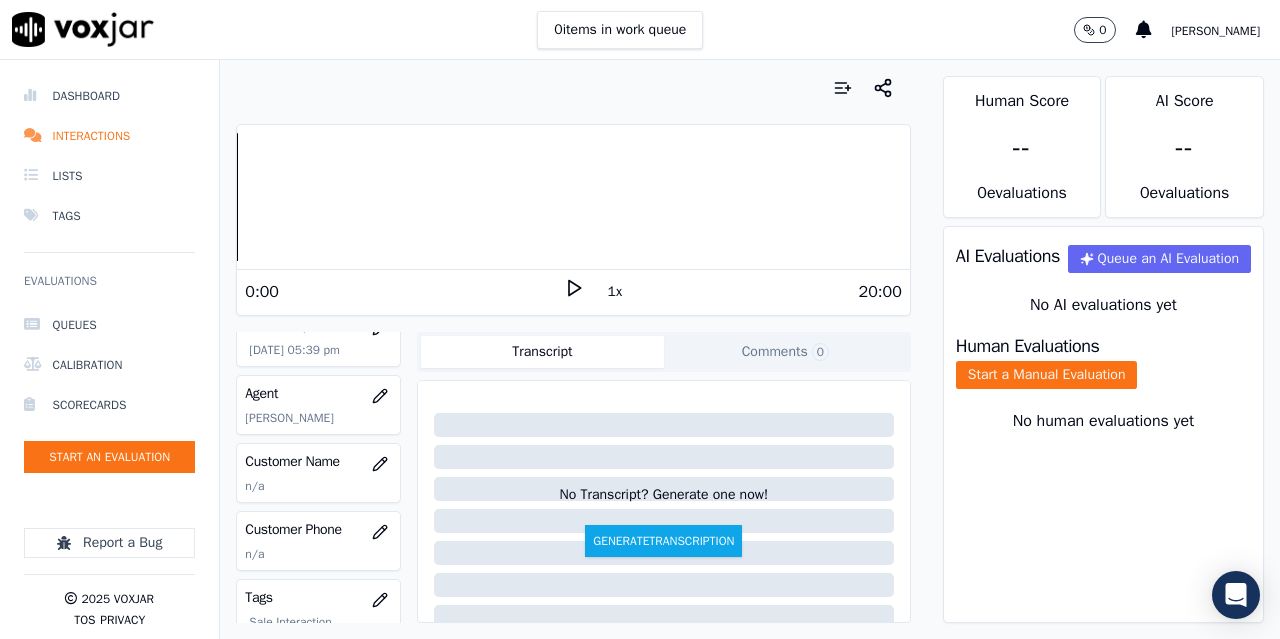 scroll, scrollTop: 300, scrollLeft: 0, axis: vertical 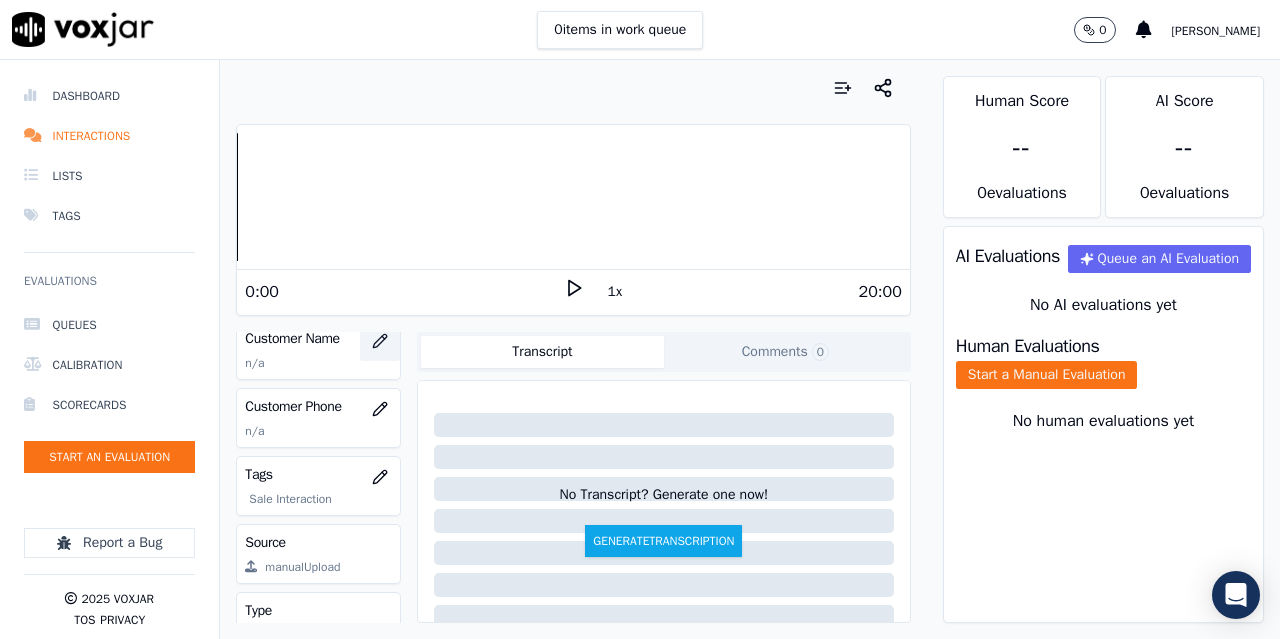 click 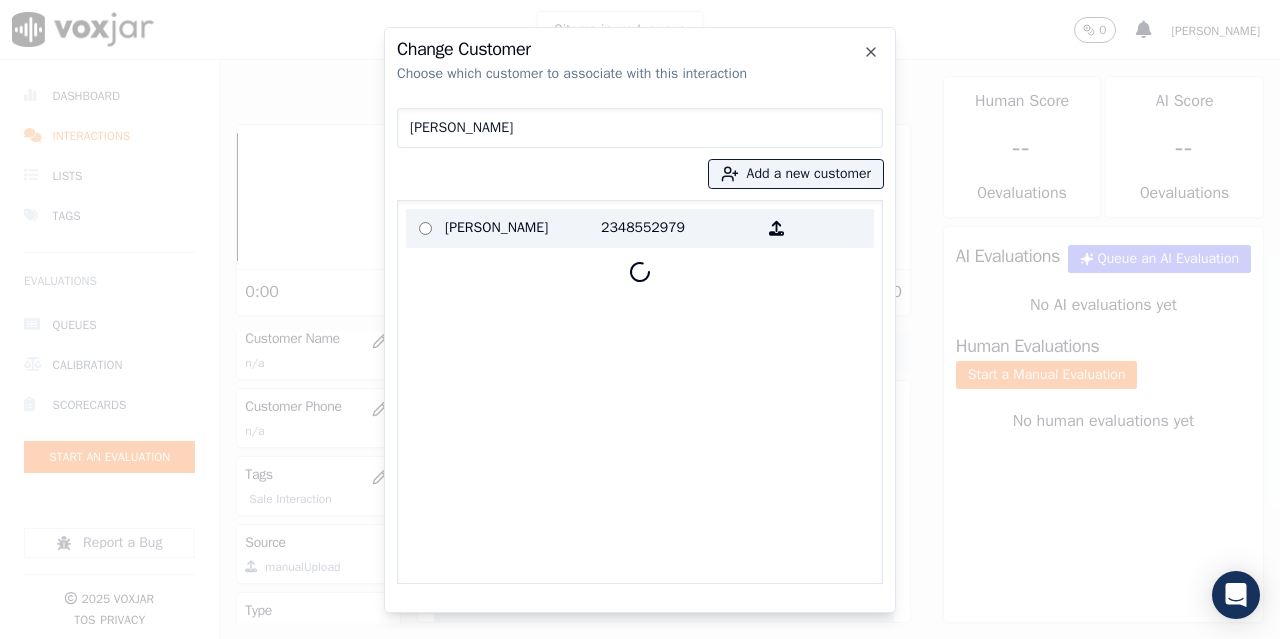 type on "[PERSON_NAME]" 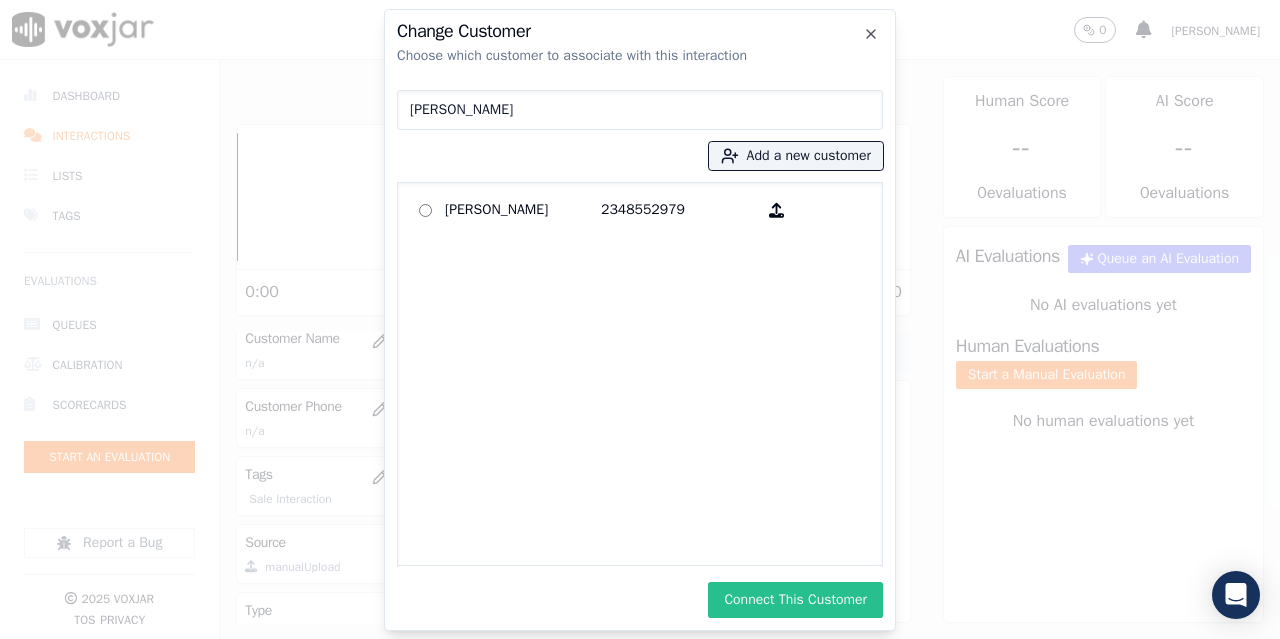 click on "Connect This Customer" at bounding box center [795, 600] 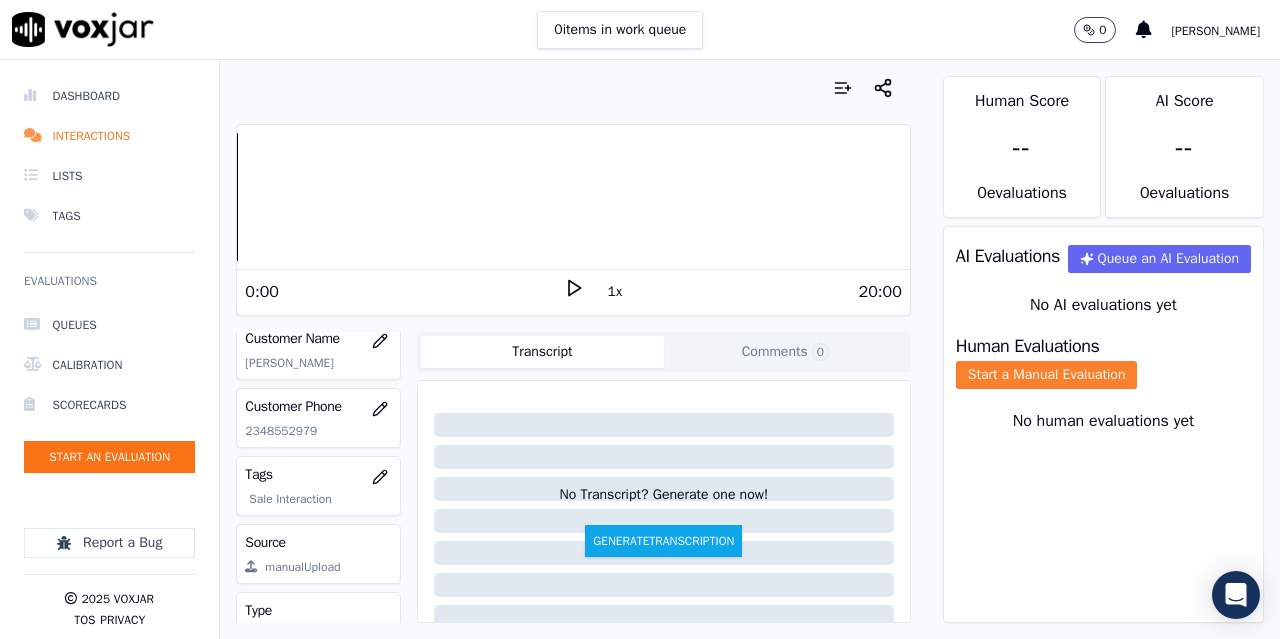 click on "Start a Manual Evaluation" 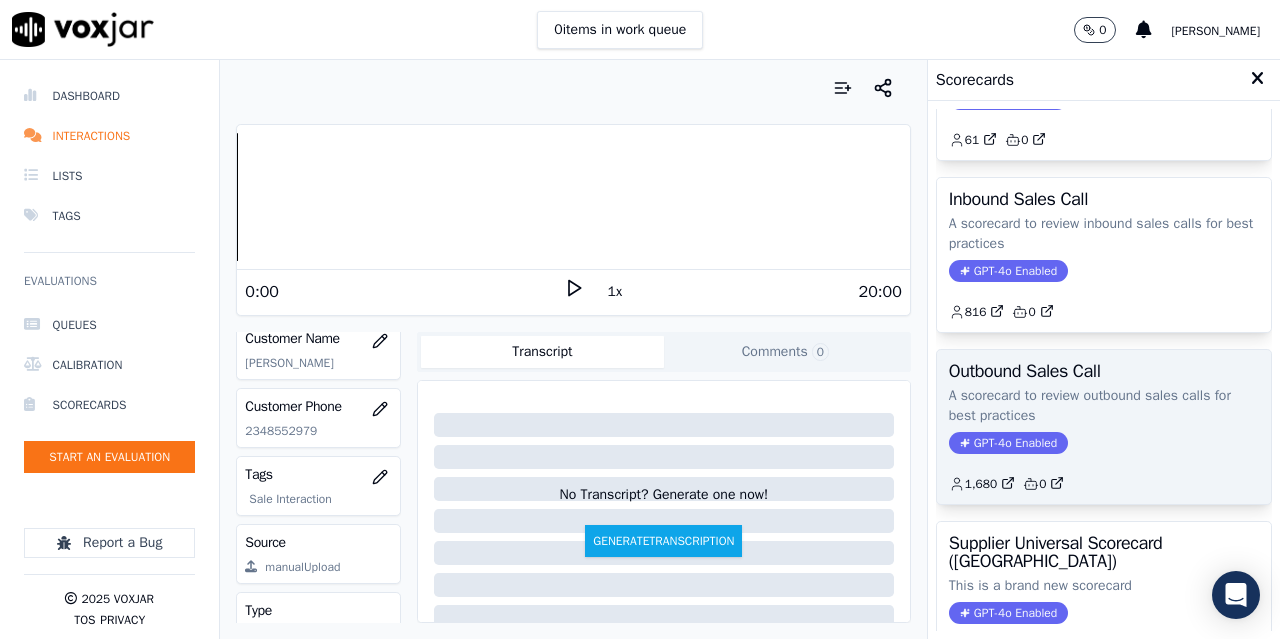 scroll, scrollTop: 200, scrollLeft: 0, axis: vertical 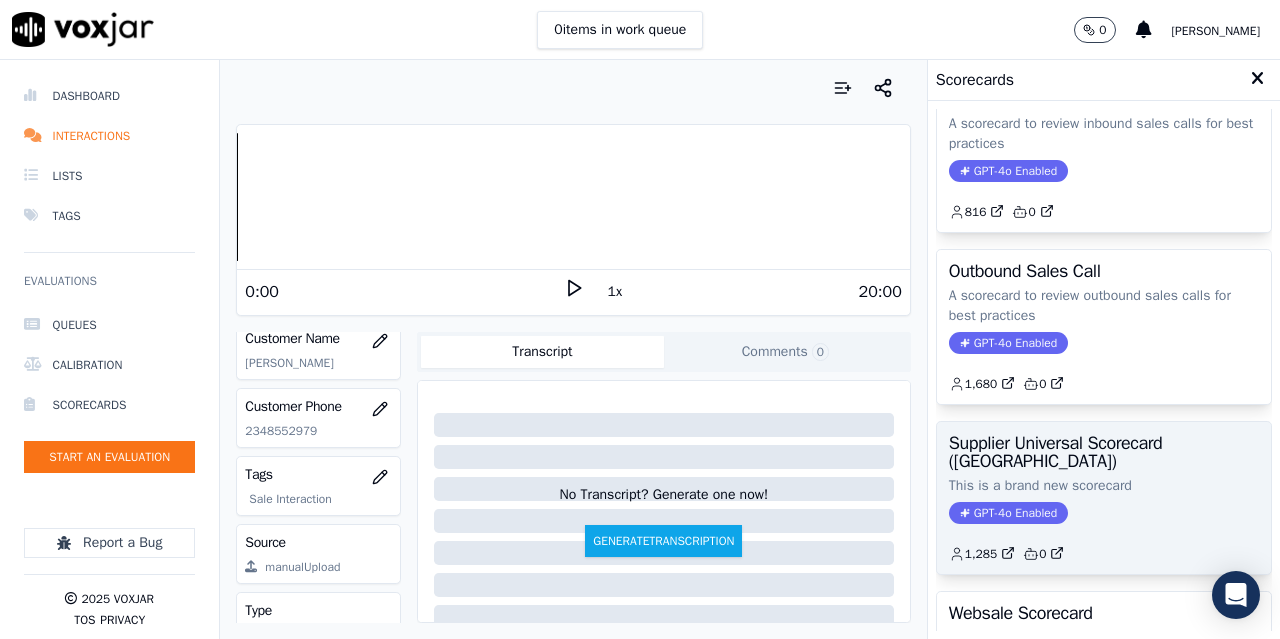 click on "Supplier Universal Scorecard ([GEOGRAPHIC_DATA])" at bounding box center [1104, 452] 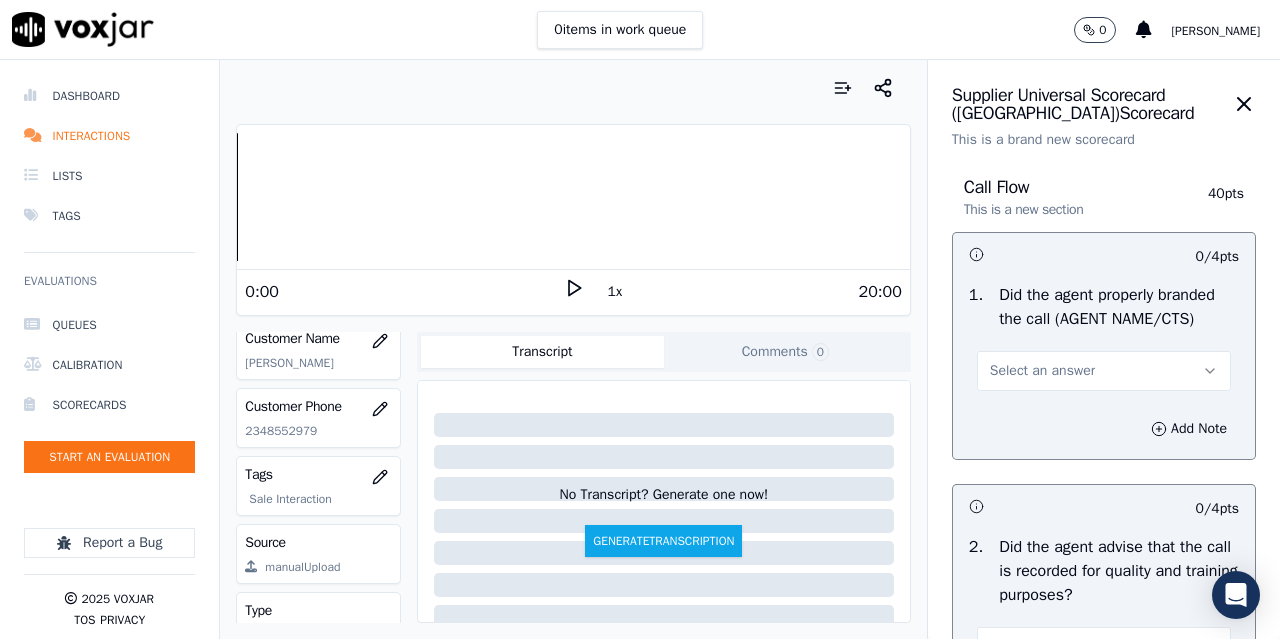 click on "Select an answer" at bounding box center (1042, 371) 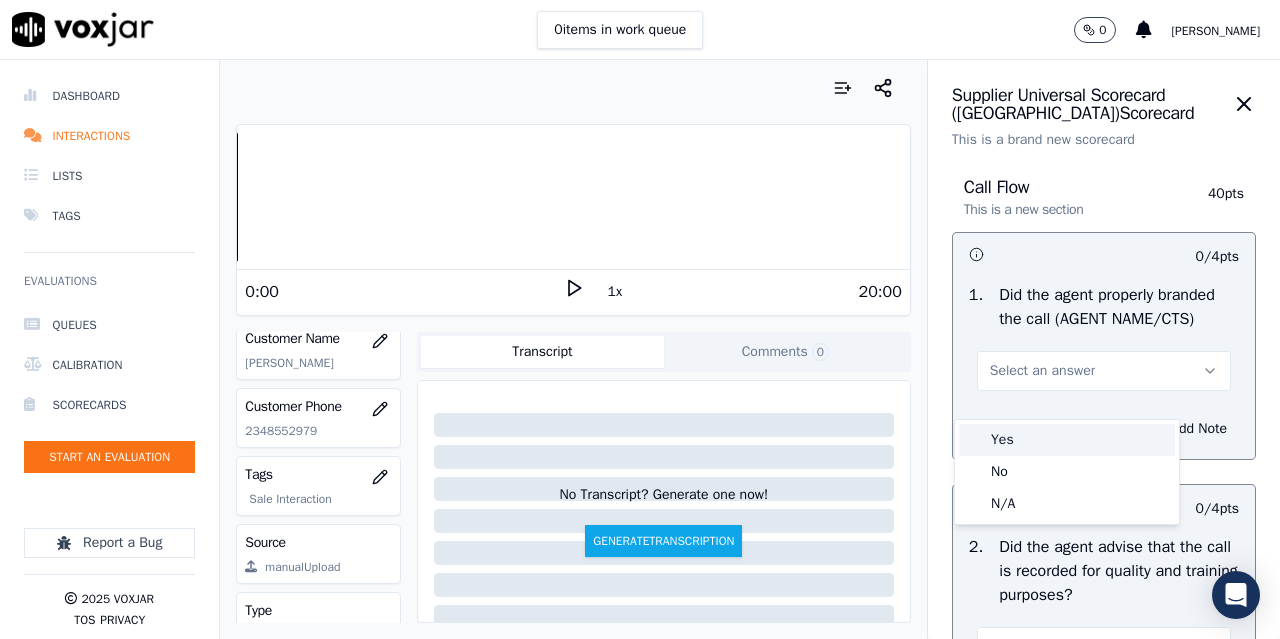click on "Yes" at bounding box center (1067, 440) 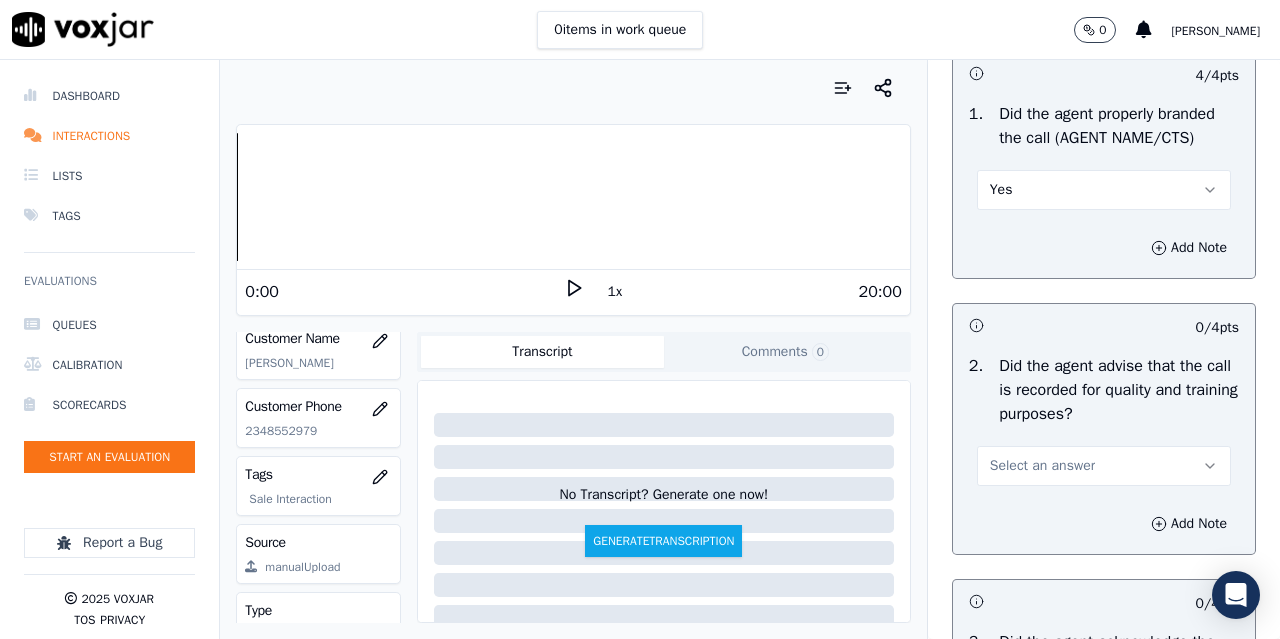 scroll, scrollTop: 400, scrollLeft: 0, axis: vertical 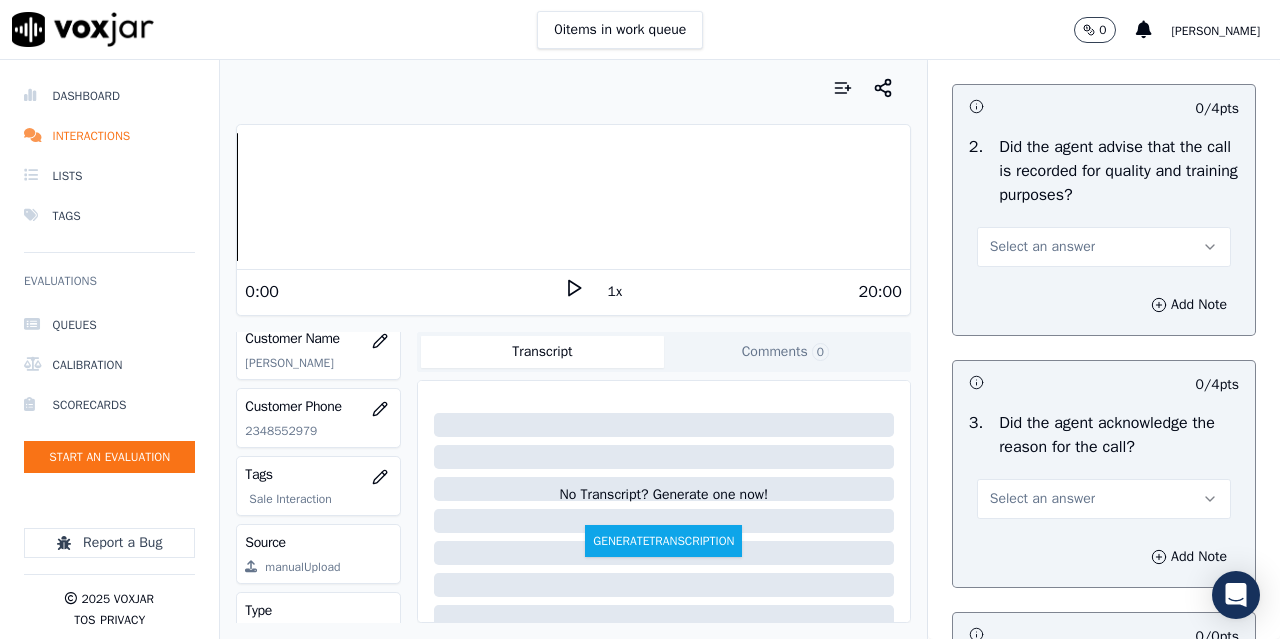 click on "Select an answer" at bounding box center [1042, 247] 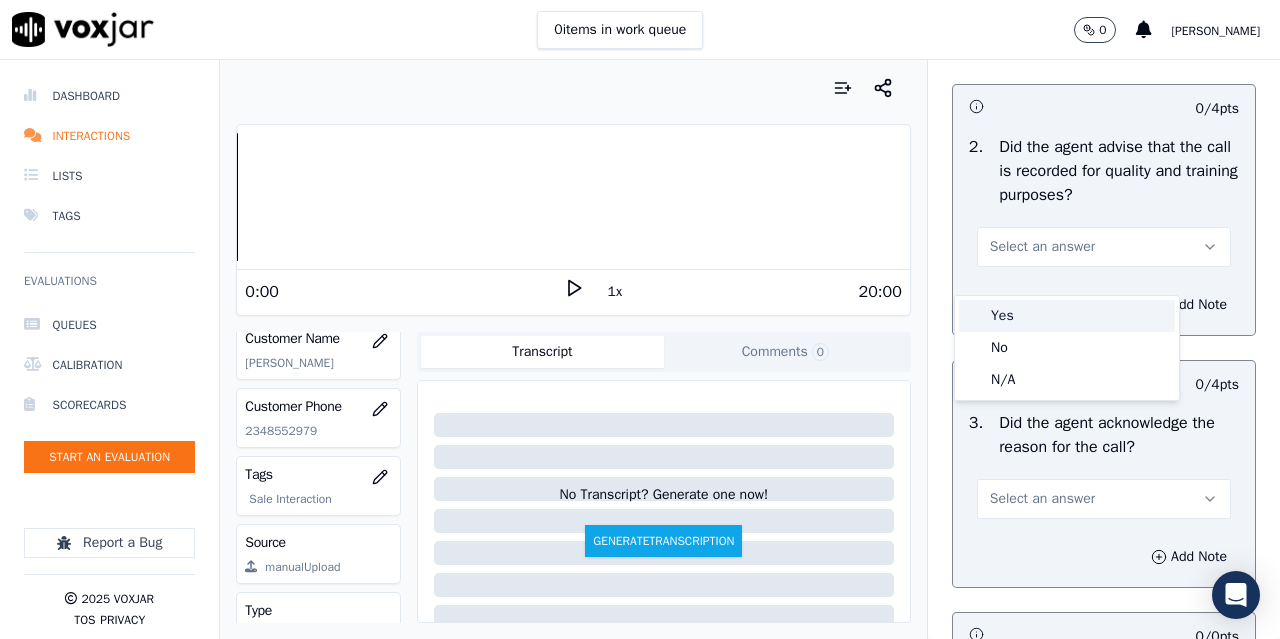 click on "Yes" at bounding box center [1067, 316] 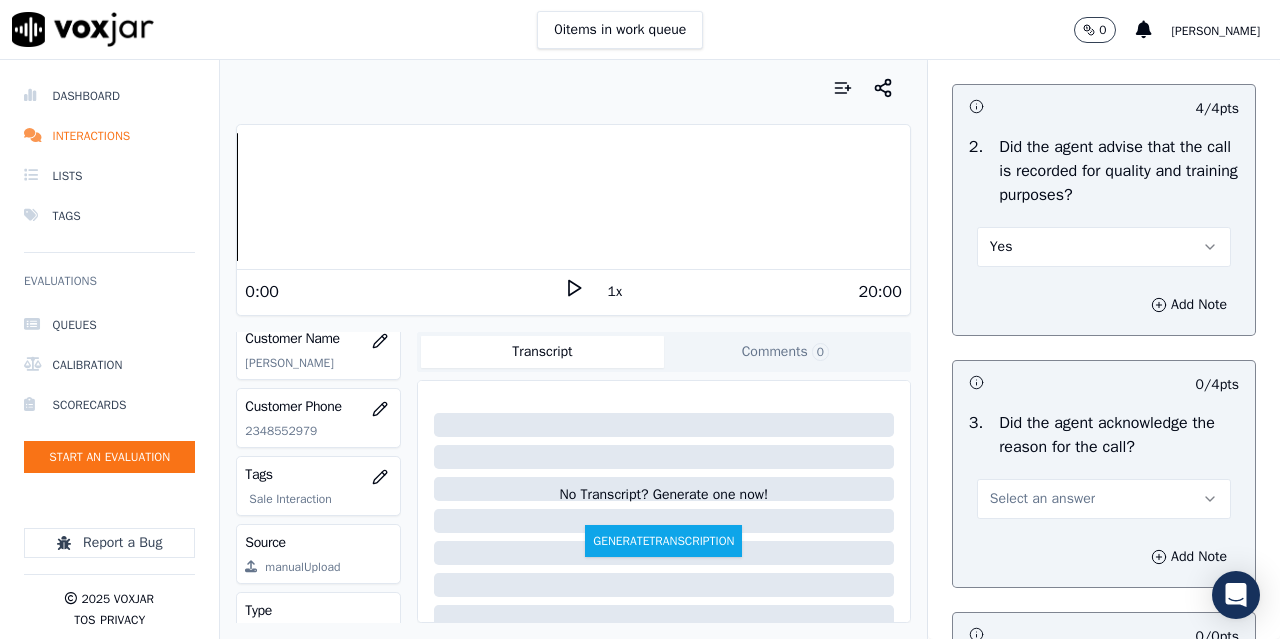 click on "Select an answer" at bounding box center (1042, 499) 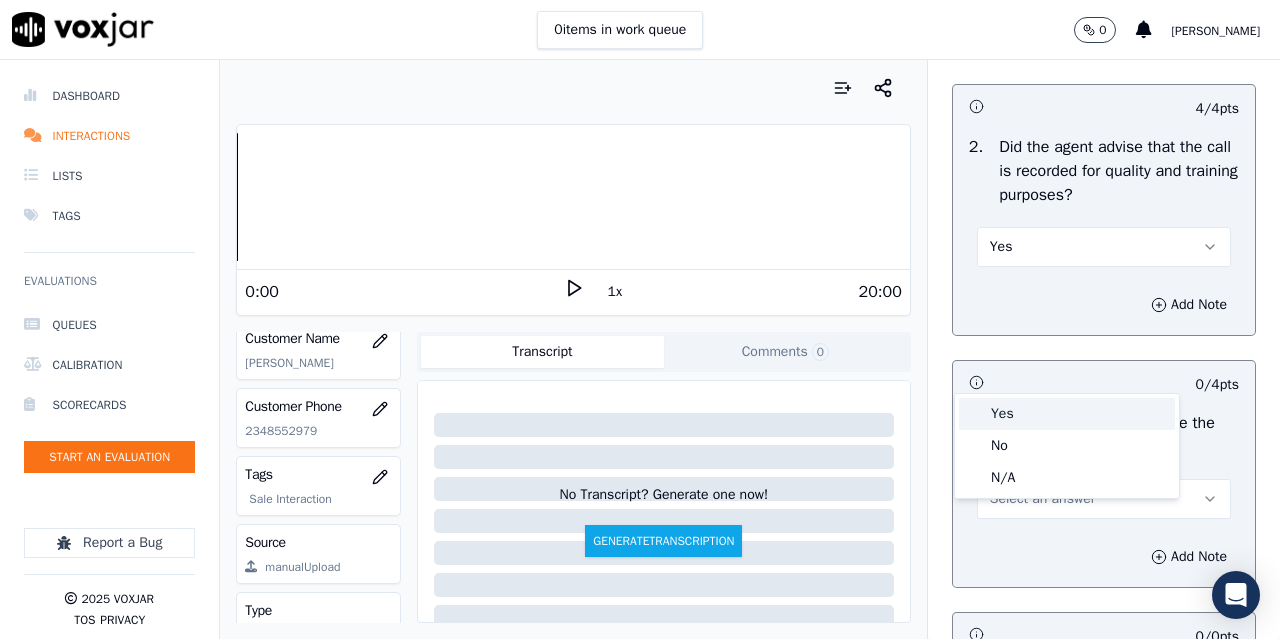 click on "Yes" at bounding box center (1067, 414) 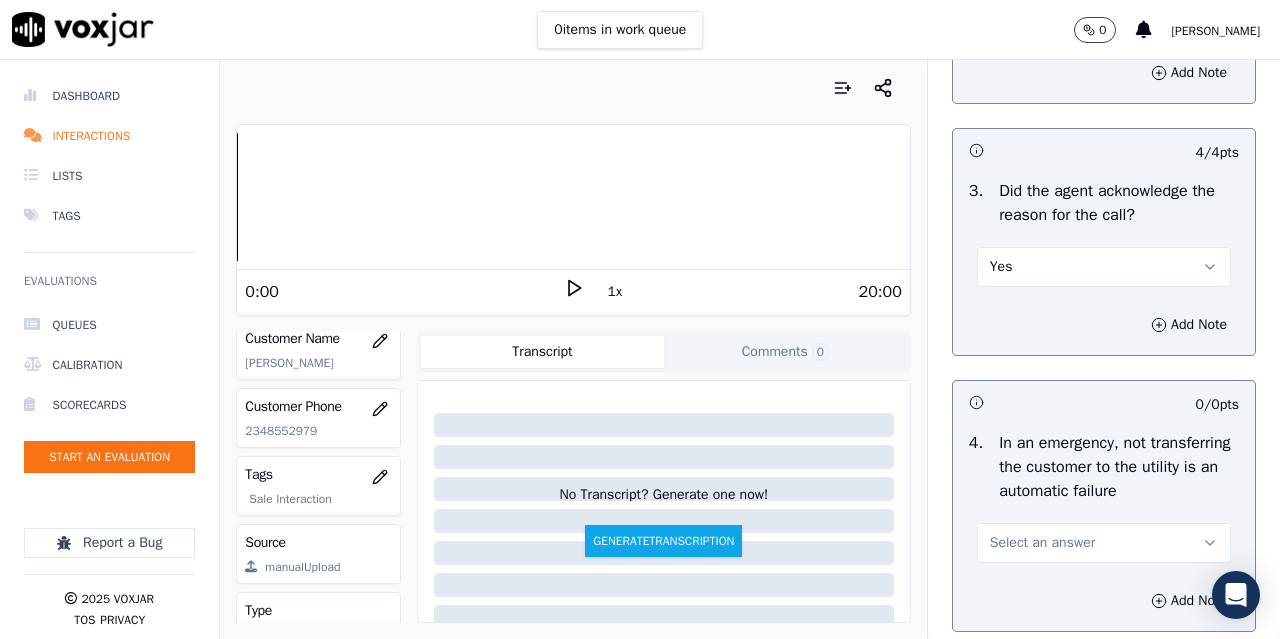 scroll, scrollTop: 1000, scrollLeft: 0, axis: vertical 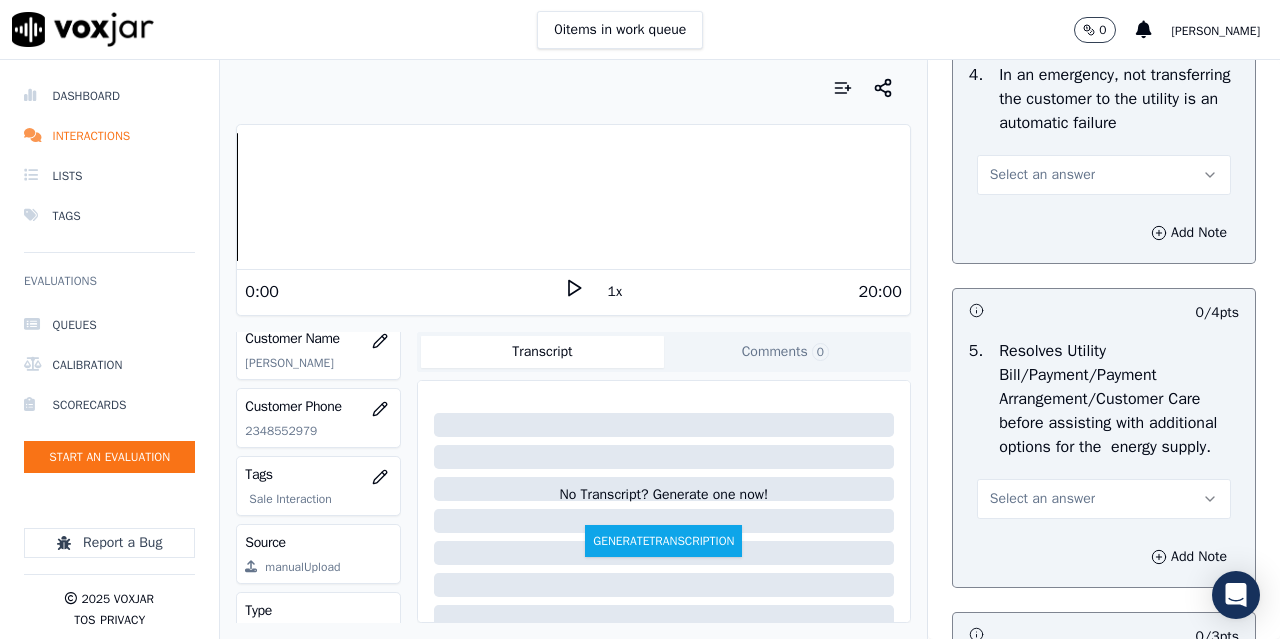 click on "Select an answer" at bounding box center (1042, 175) 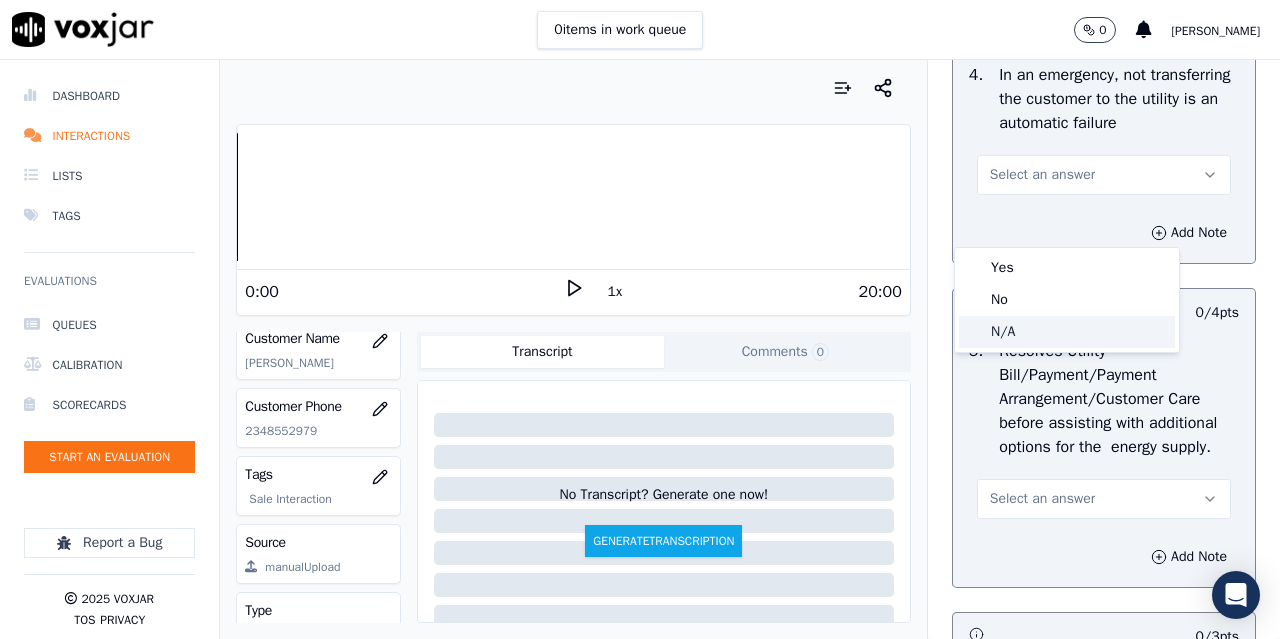 click on "N/A" 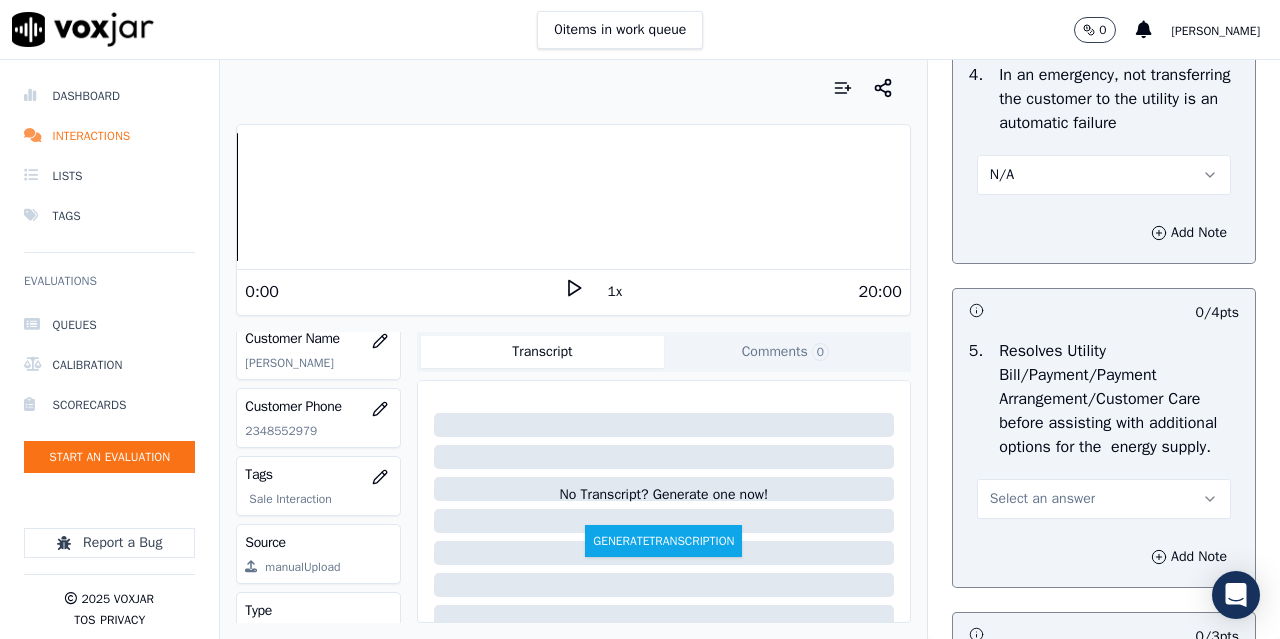 click on "Select an answer" at bounding box center [1042, 499] 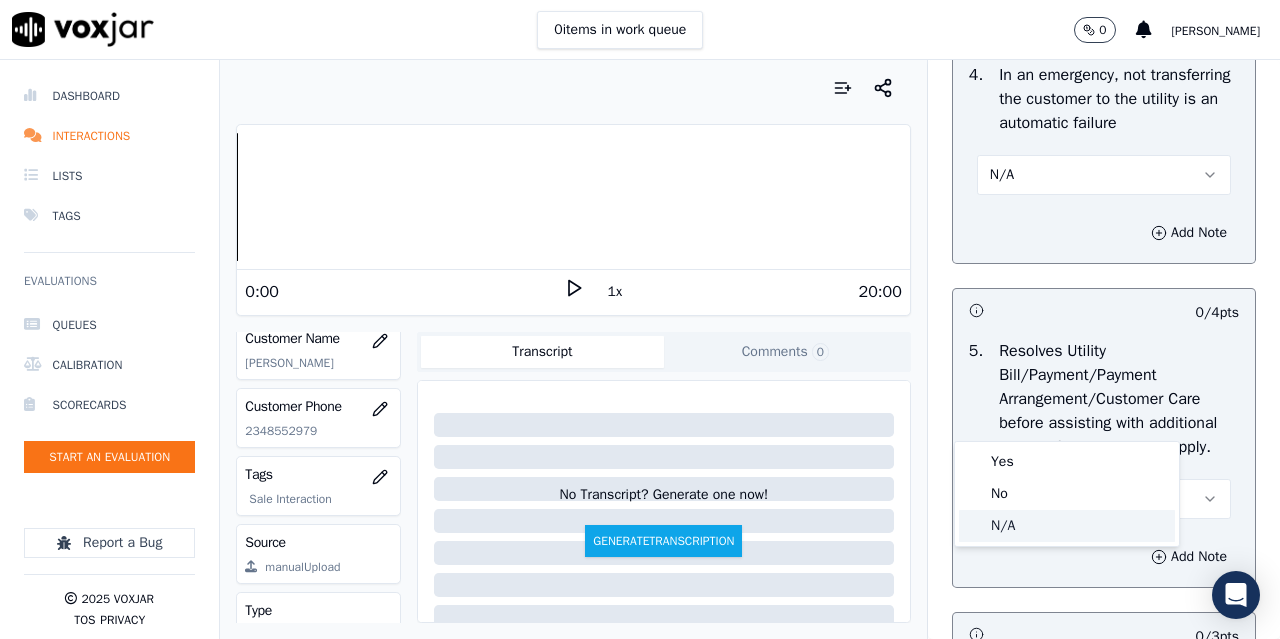 click on "N/A" 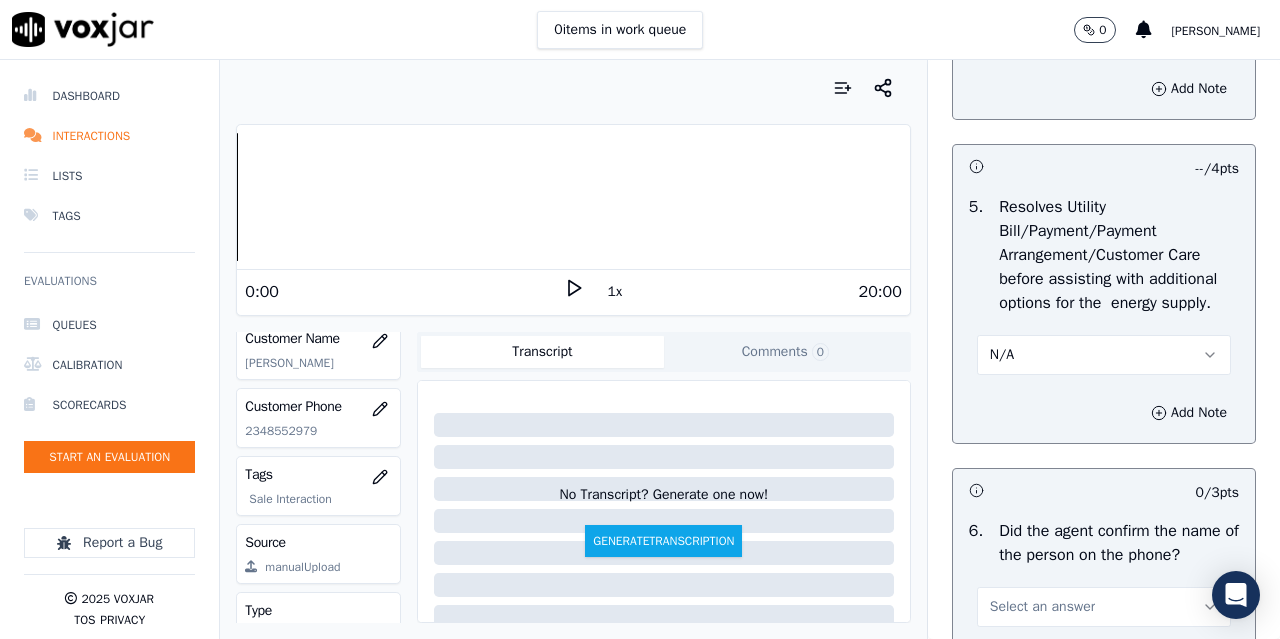 scroll, scrollTop: 1500, scrollLeft: 0, axis: vertical 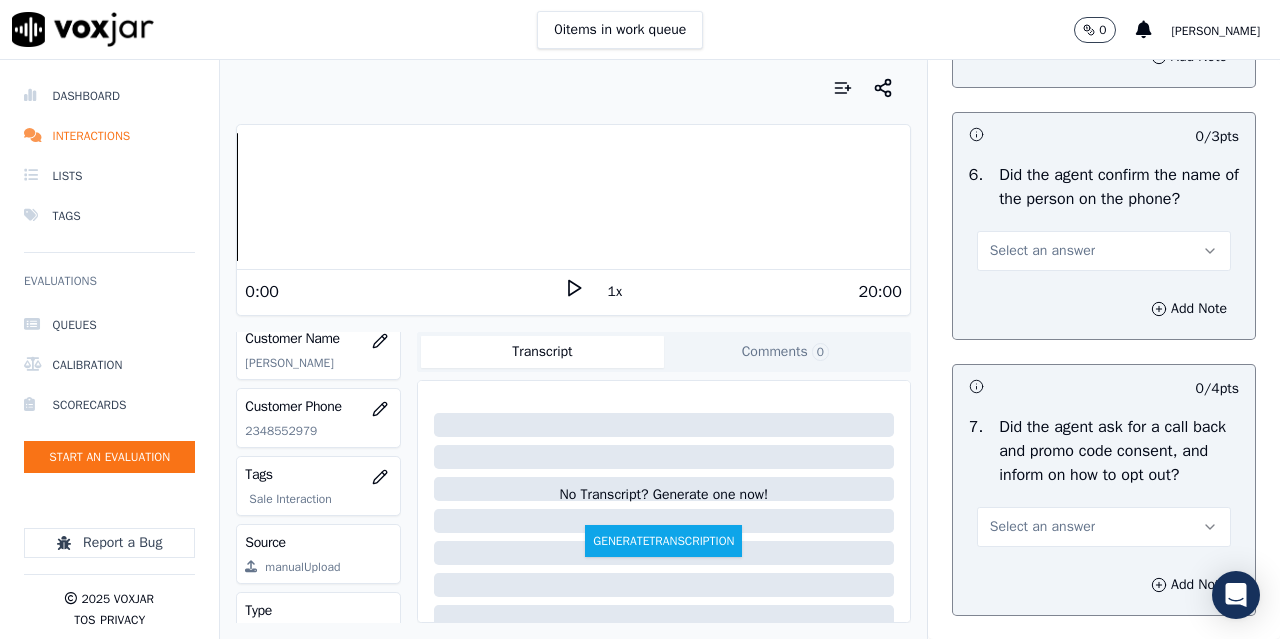 click on "Select an answer" at bounding box center [1042, 251] 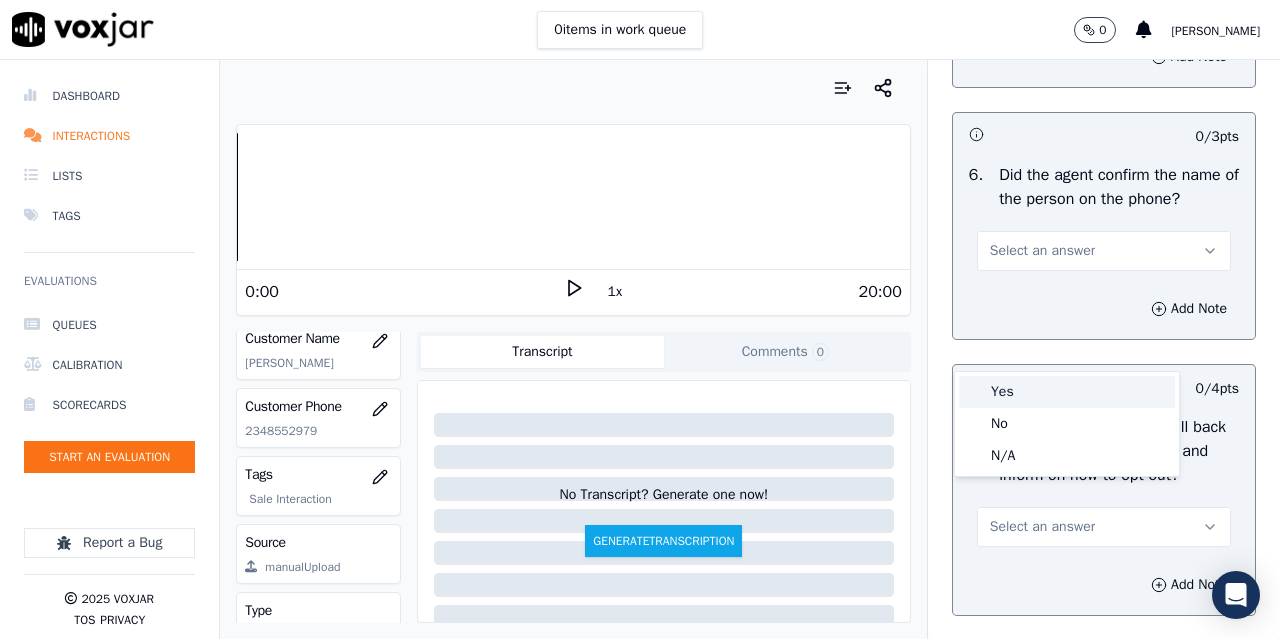 click on "Yes" at bounding box center (1067, 392) 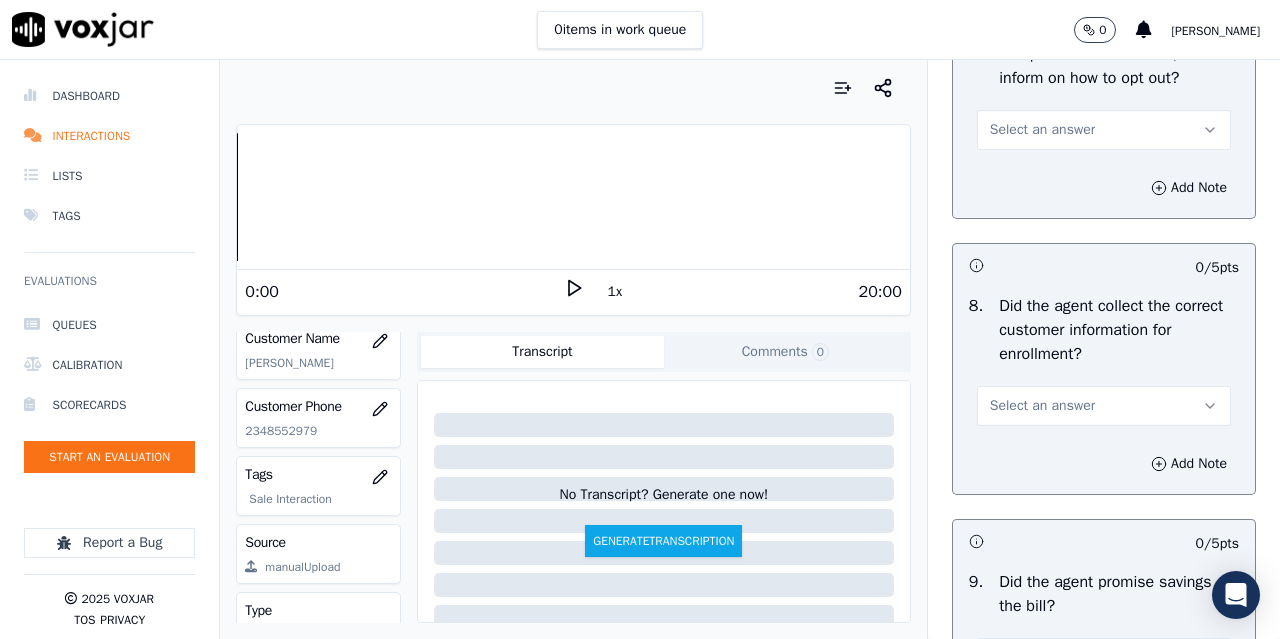 scroll, scrollTop: 1900, scrollLeft: 0, axis: vertical 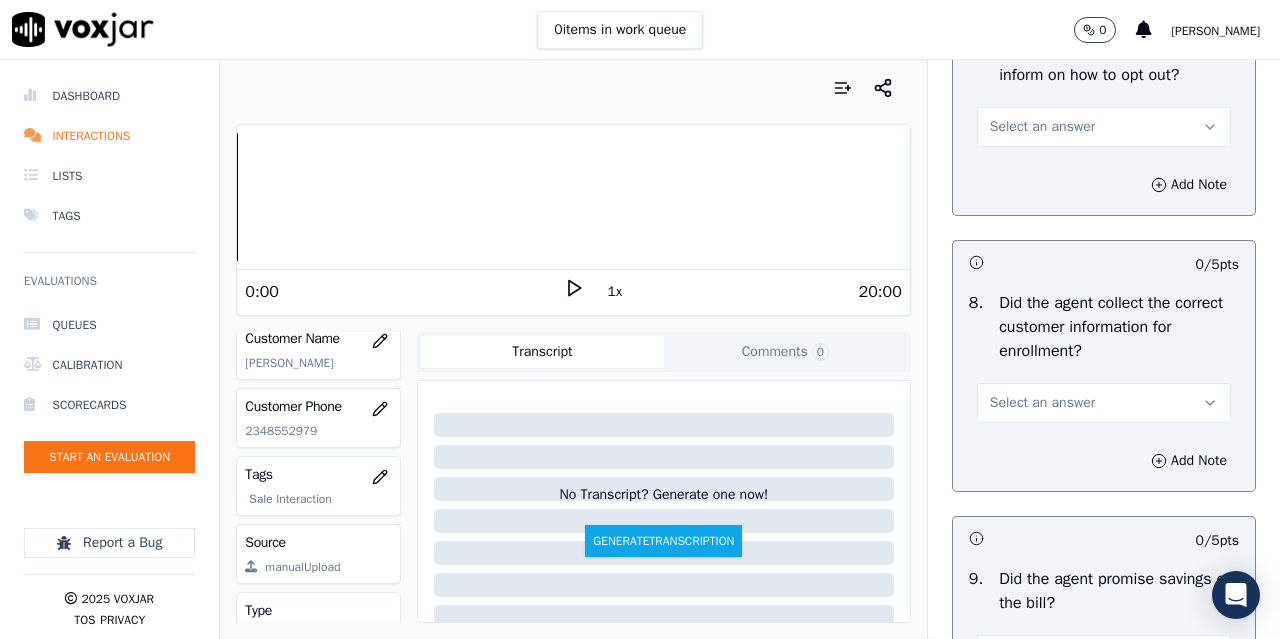 click on "Select an answer" at bounding box center (1042, 127) 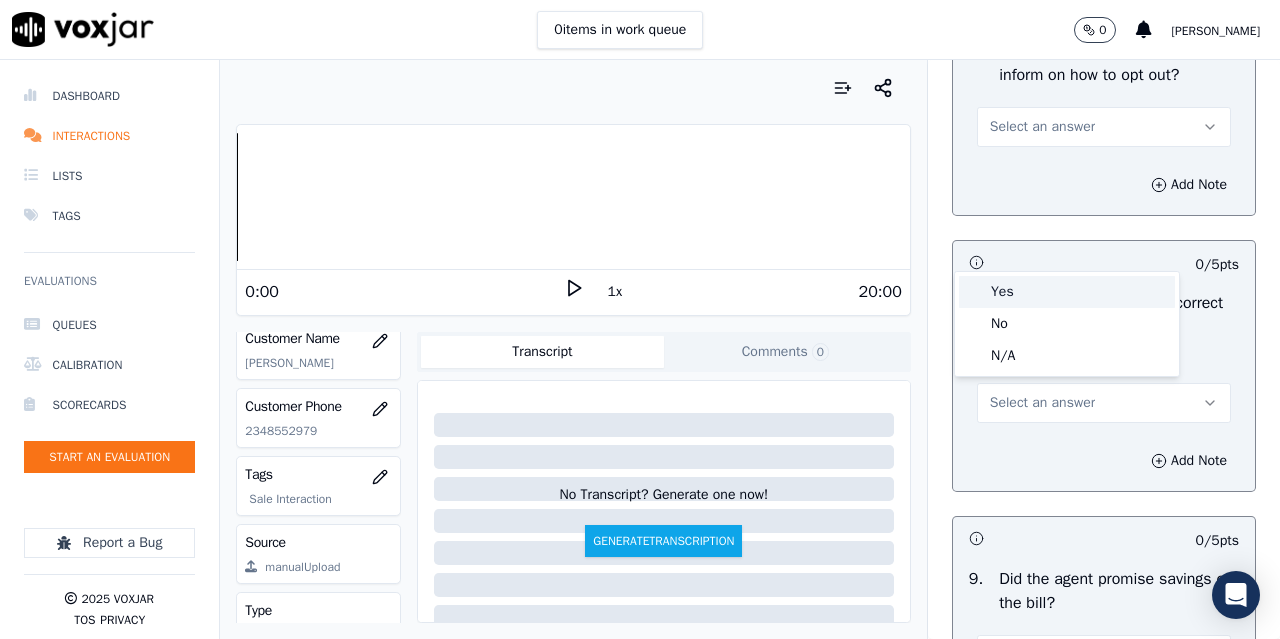 click on "Yes" at bounding box center [1067, 292] 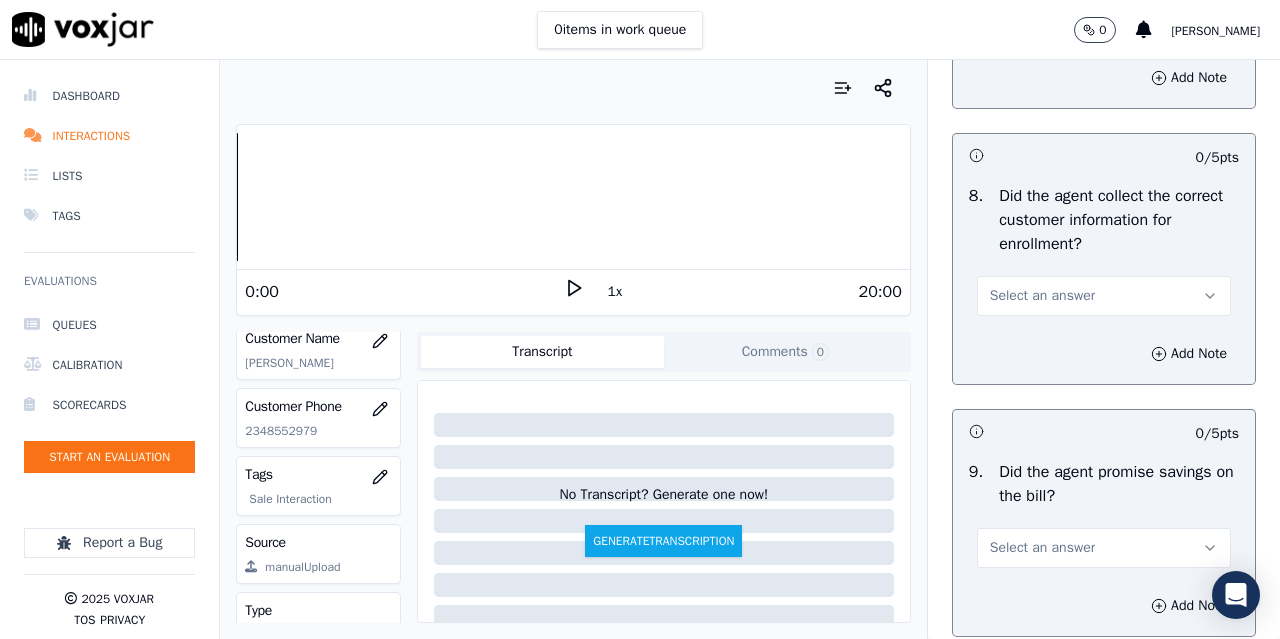 scroll, scrollTop: 2200, scrollLeft: 0, axis: vertical 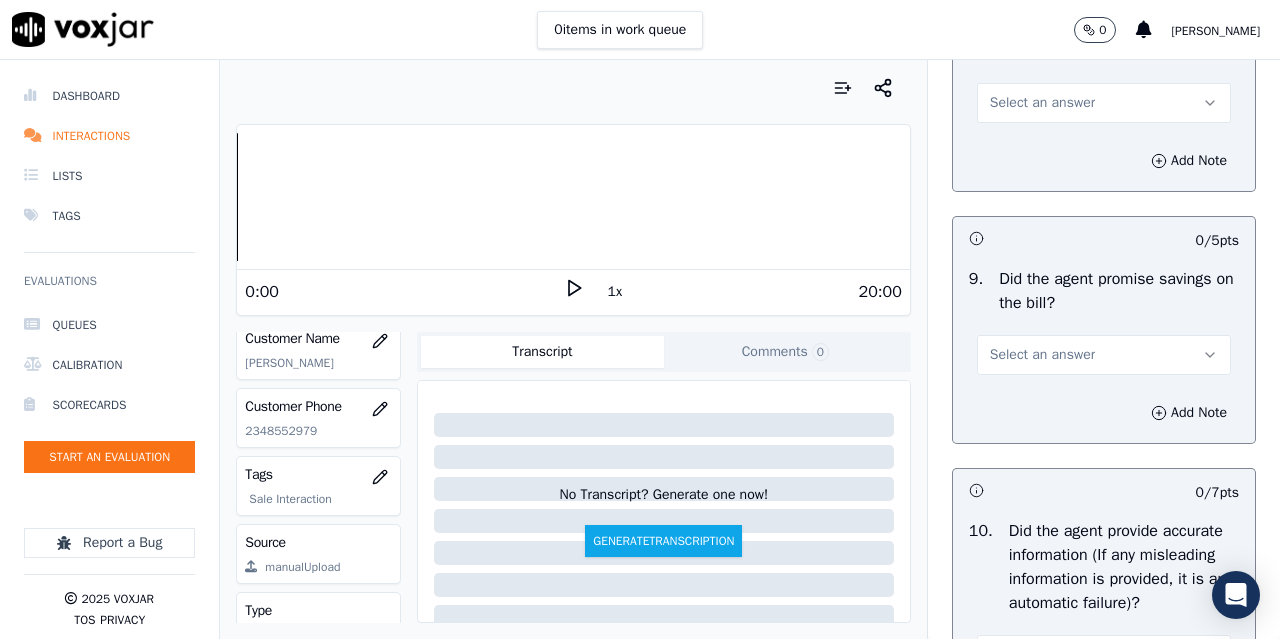 click on "Select an answer" at bounding box center [1042, 103] 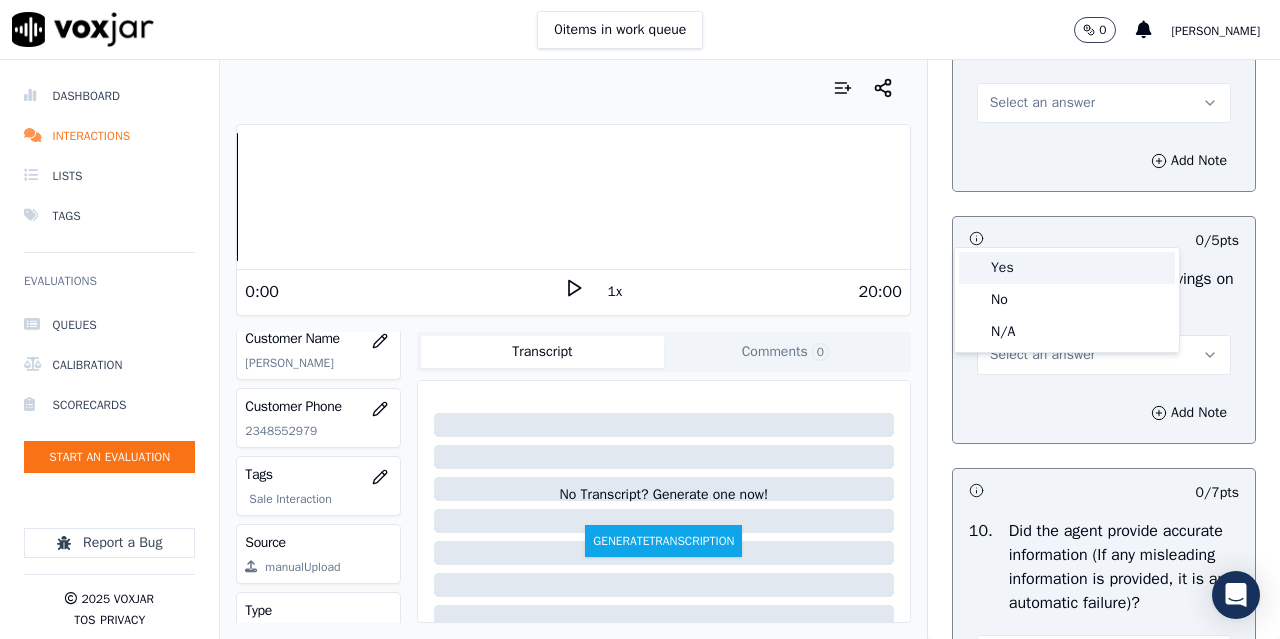 click on "Yes" at bounding box center [1067, 268] 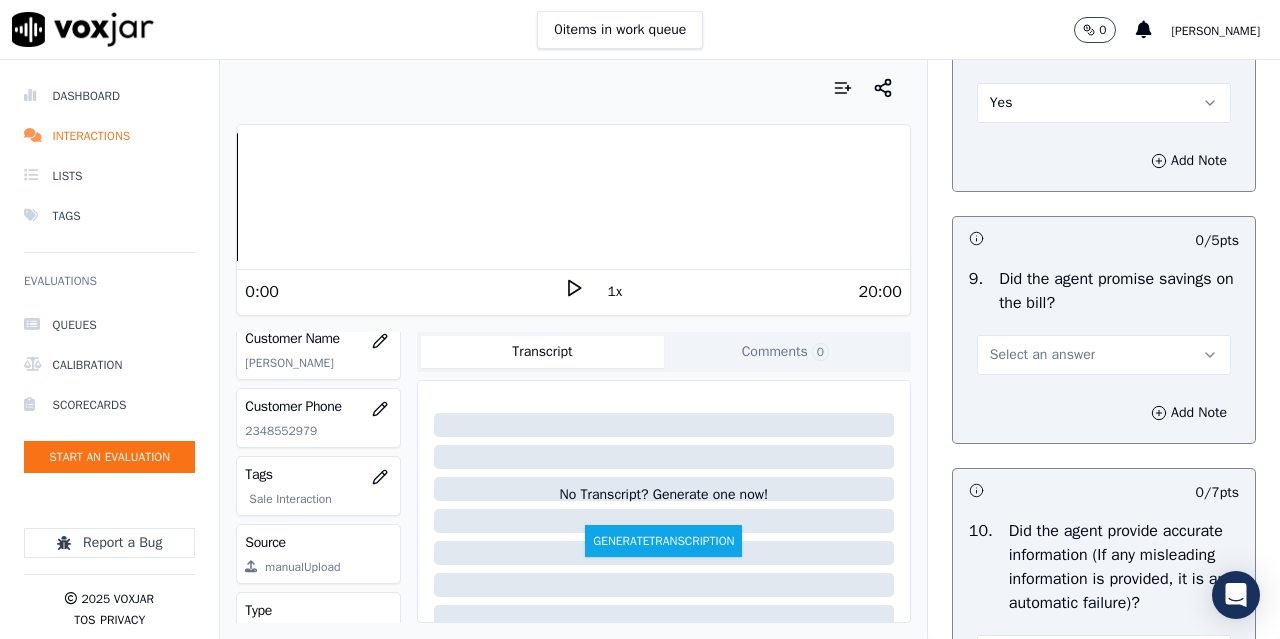click on "Select an answer" at bounding box center [1042, 355] 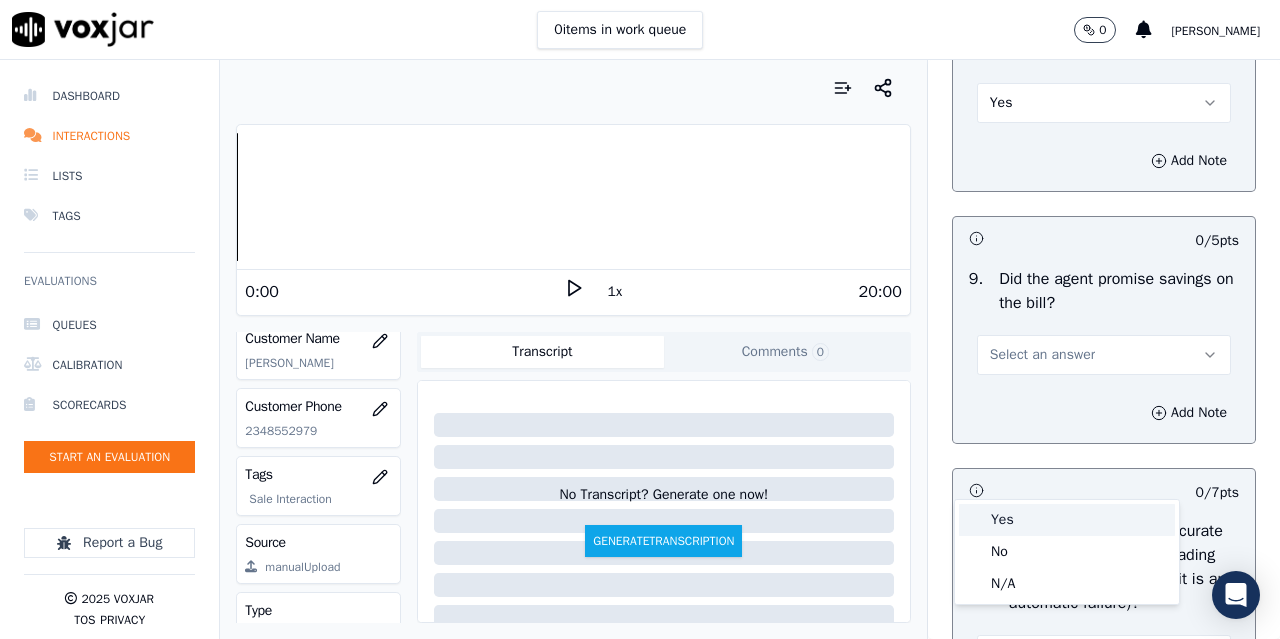 click on "Yes" at bounding box center [1067, 520] 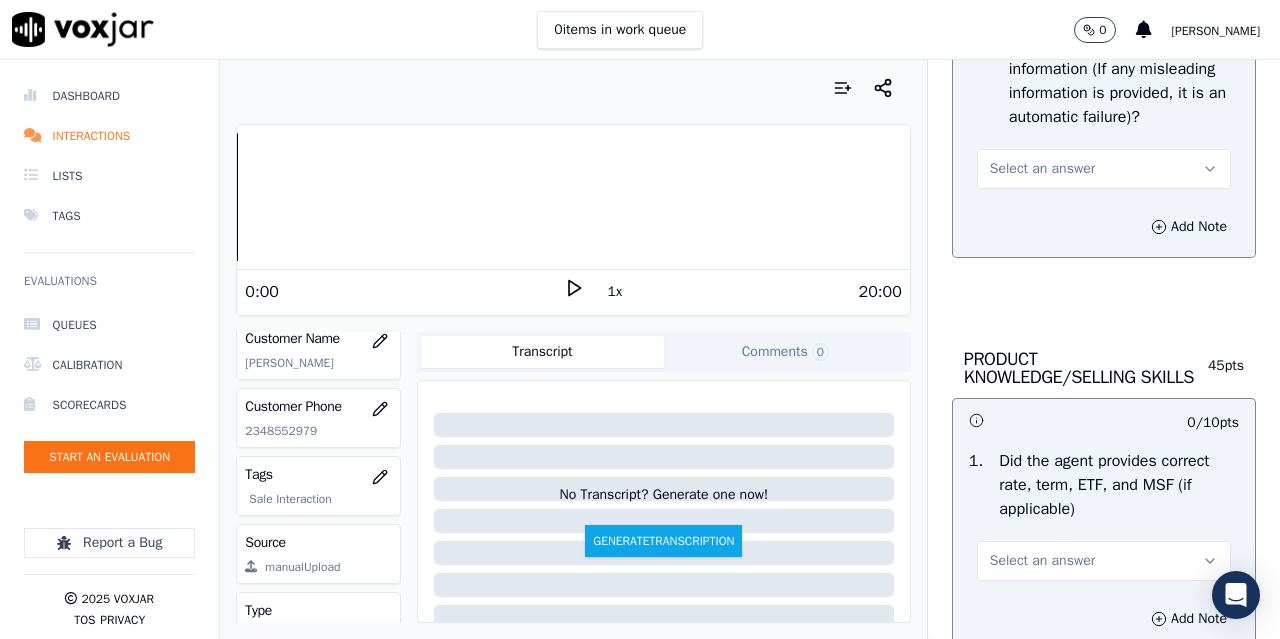 scroll, scrollTop: 2700, scrollLeft: 0, axis: vertical 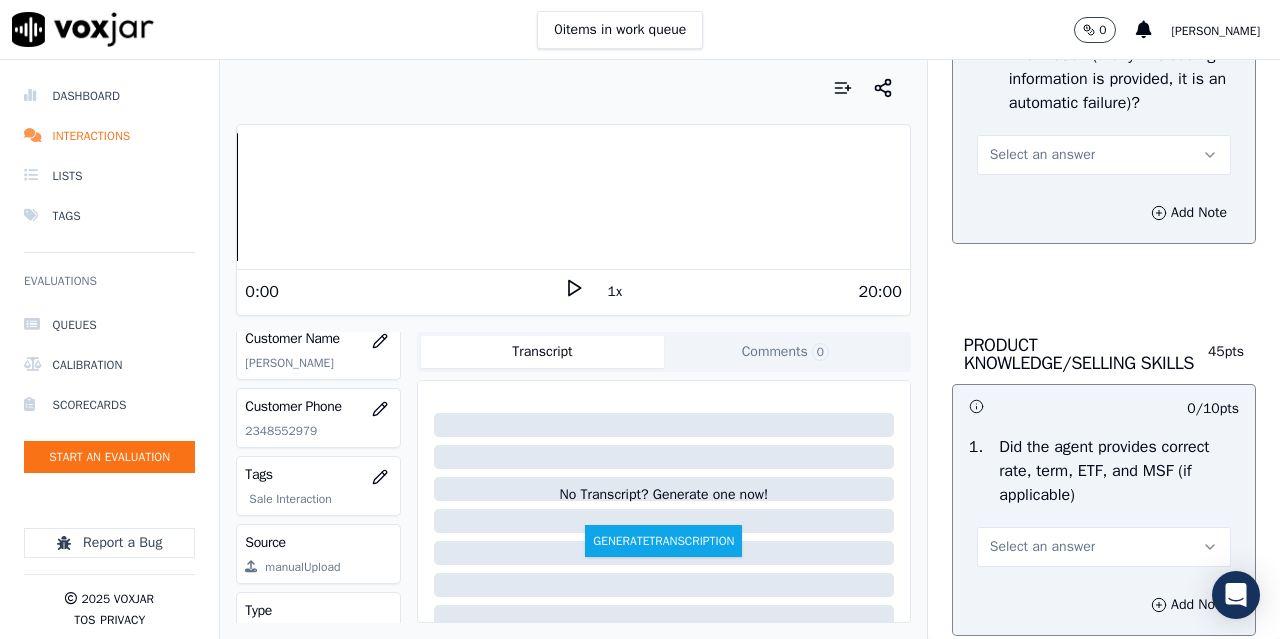 click on "Select an answer" at bounding box center (1104, 155) 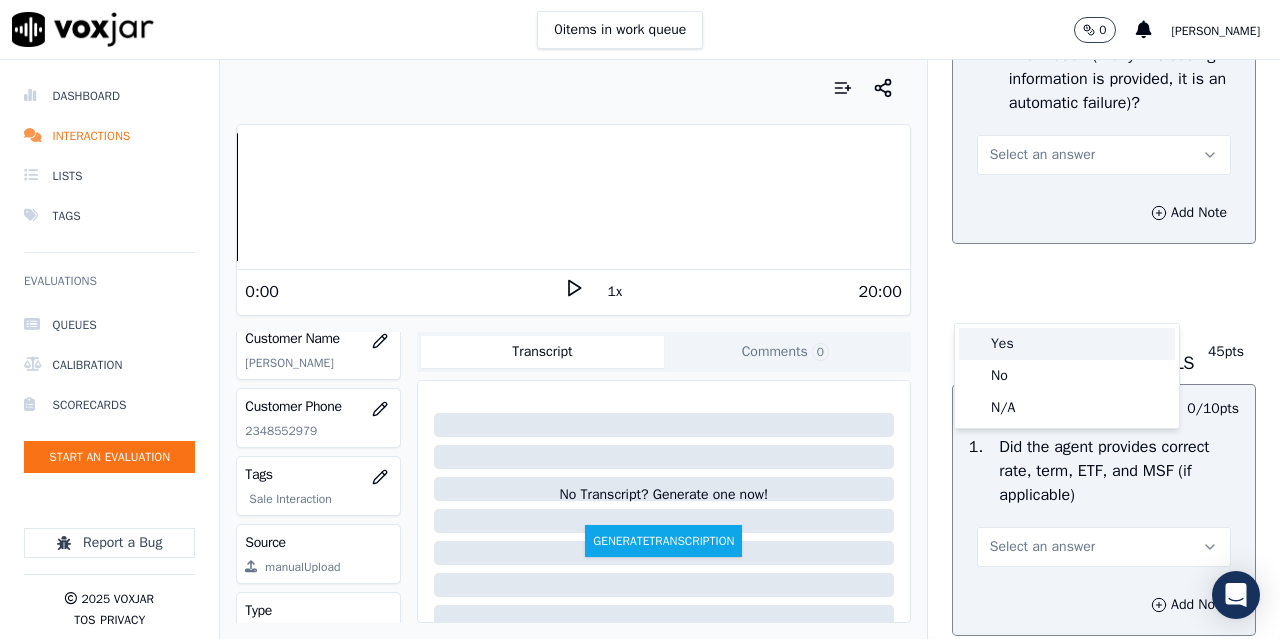 click on "Yes" at bounding box center (1067, 344) 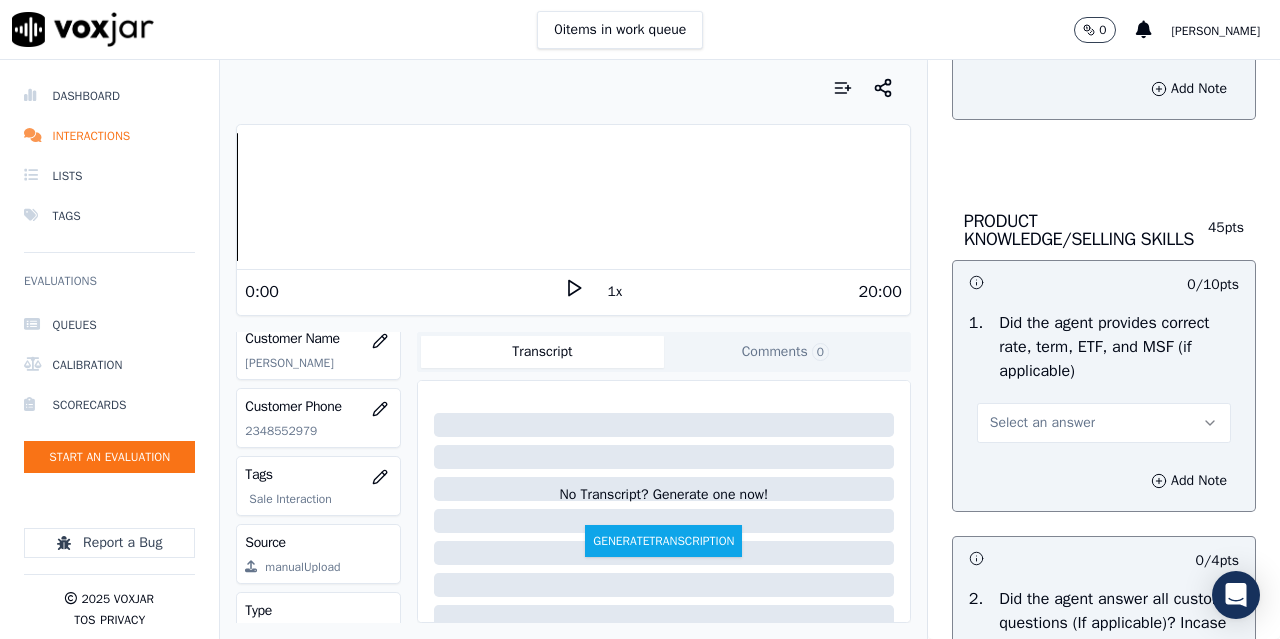scroll, scrollTop: 3000, scrollLeft: 0, axis: vertical 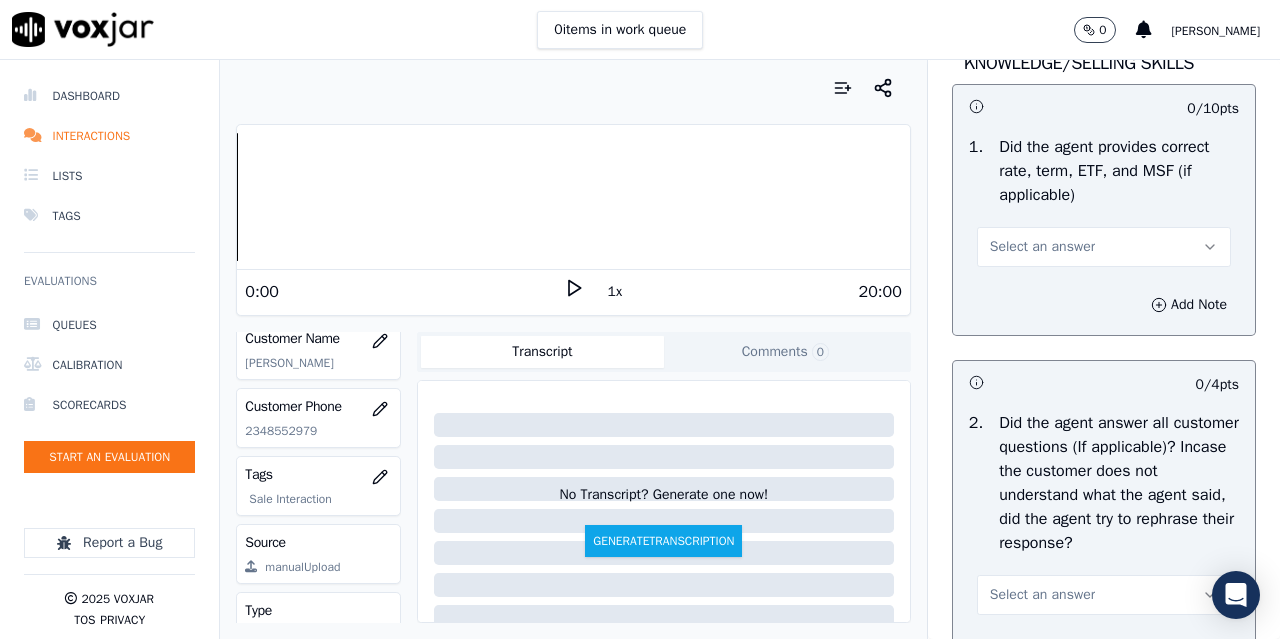 click on "Select an answer" at bounding box center (1042, 247) 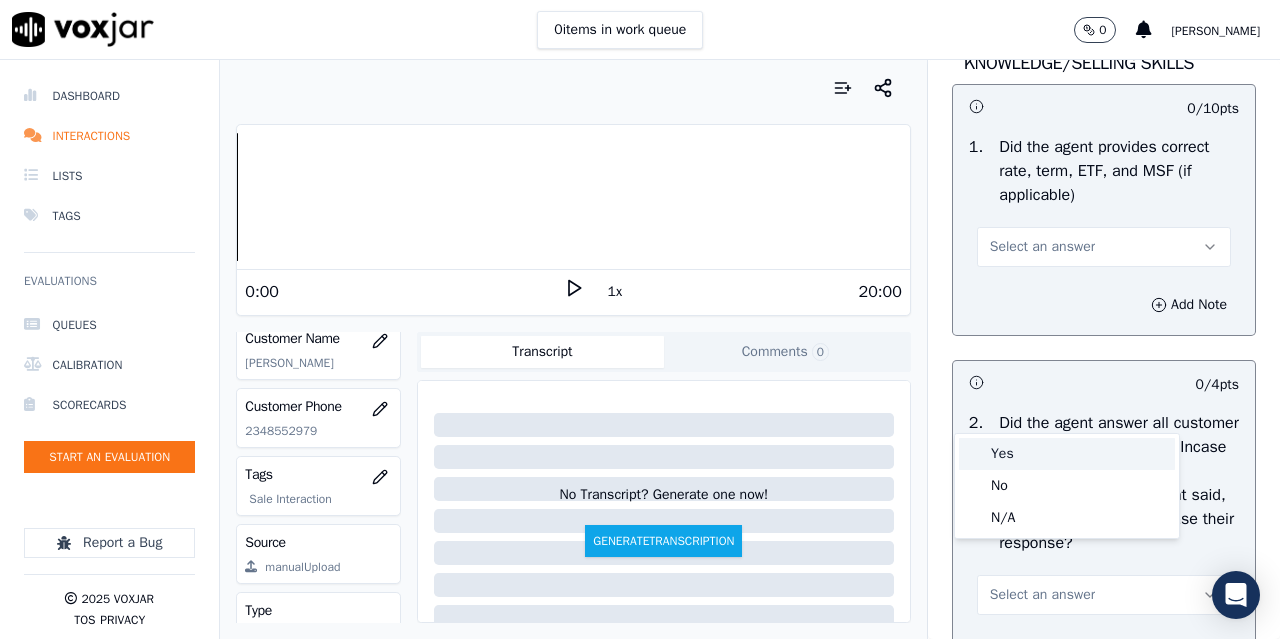 click on "Yes" at bounding box center (1067, 454) 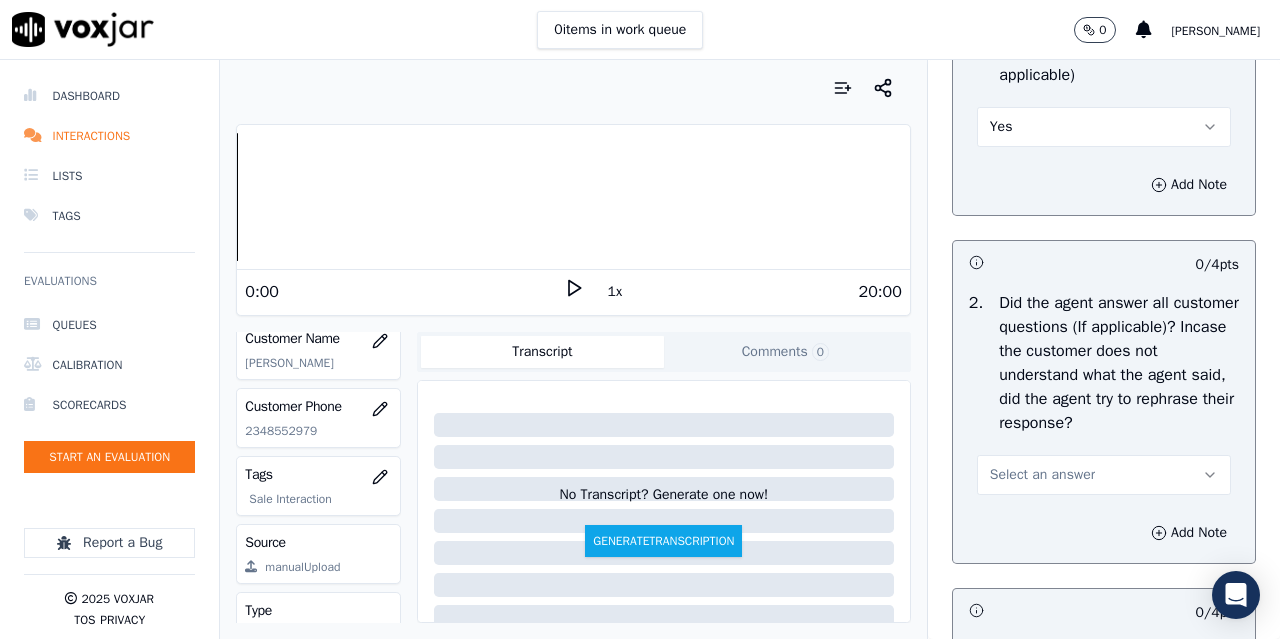 scroll, scrollTop: 3400, scrollLeft: 0, axis: vertical 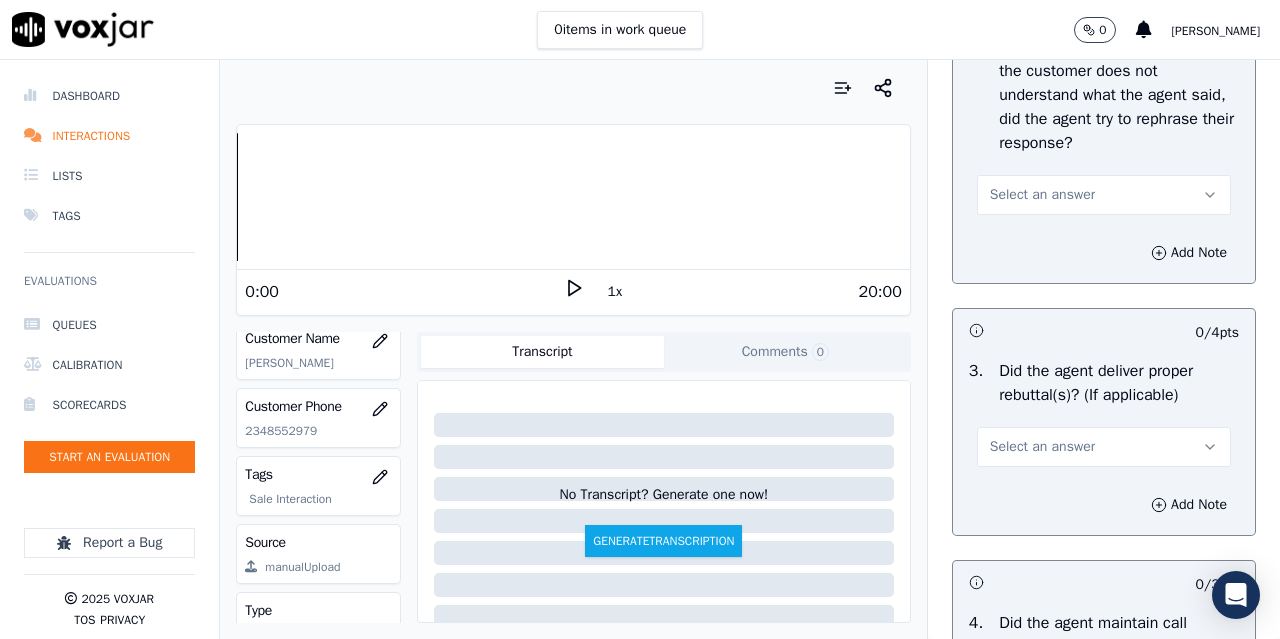 click on "Select an answer" at bounding box center (1042, 195) 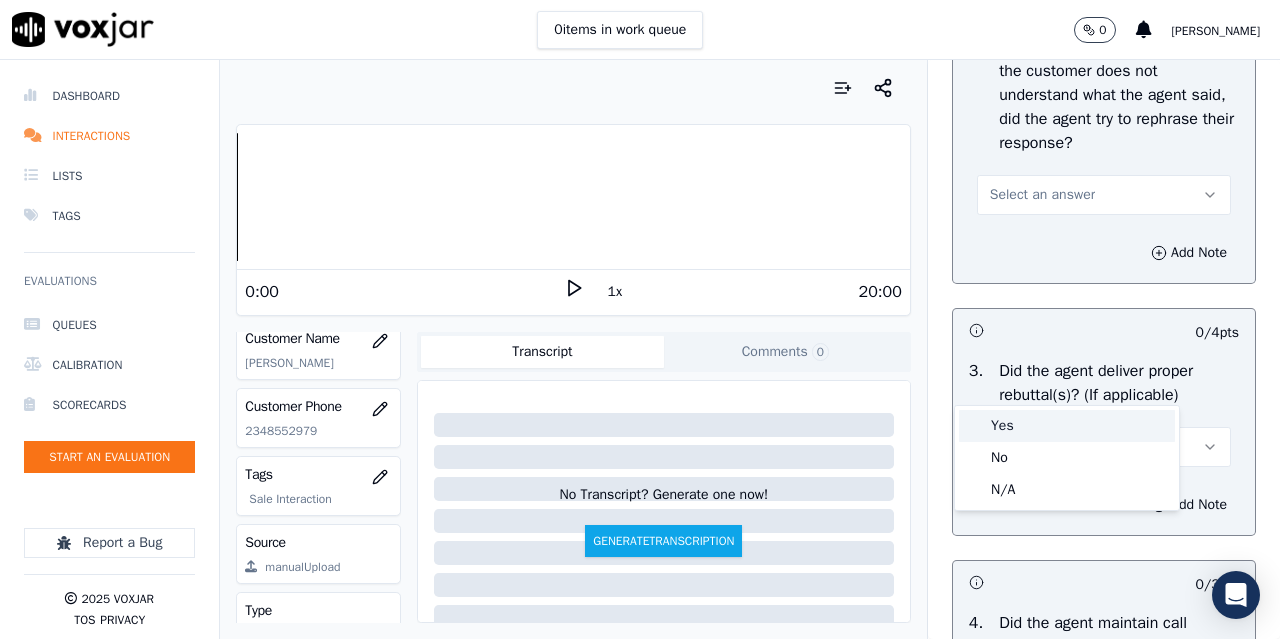 click on "Yes" at bounding box center [1067, 426] 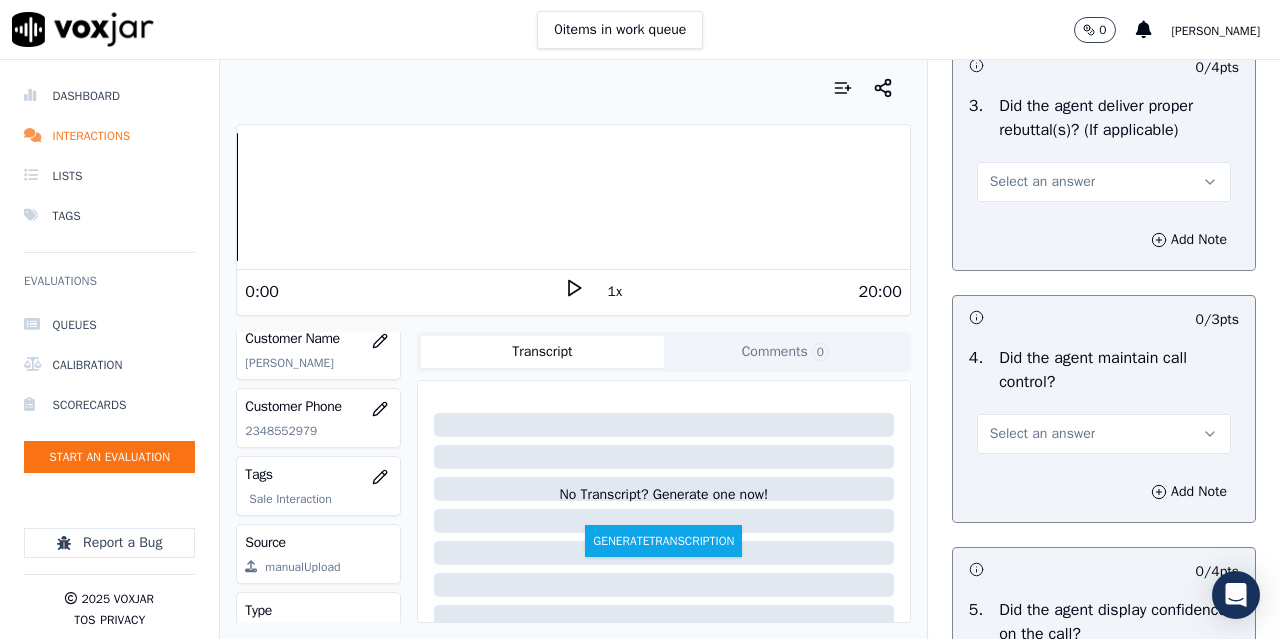 scroll, scrollTop: 3700, scrollLeft: 0, axis: vertical 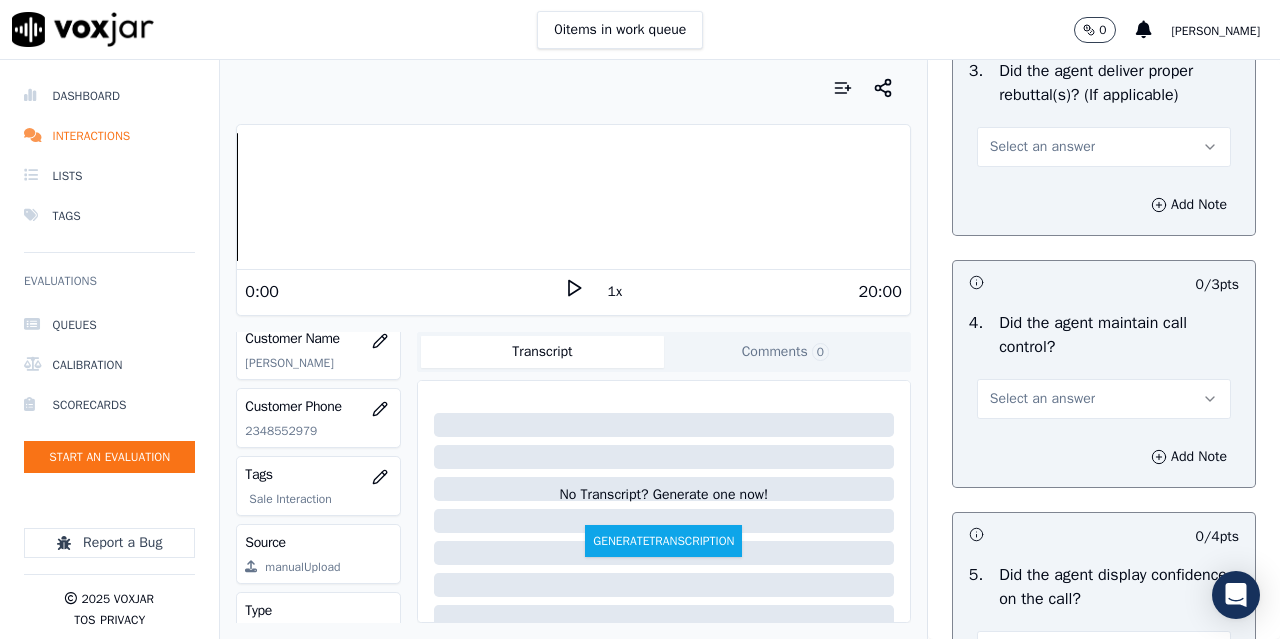 click on "Select an answer" at bounding box center (1042, 147) 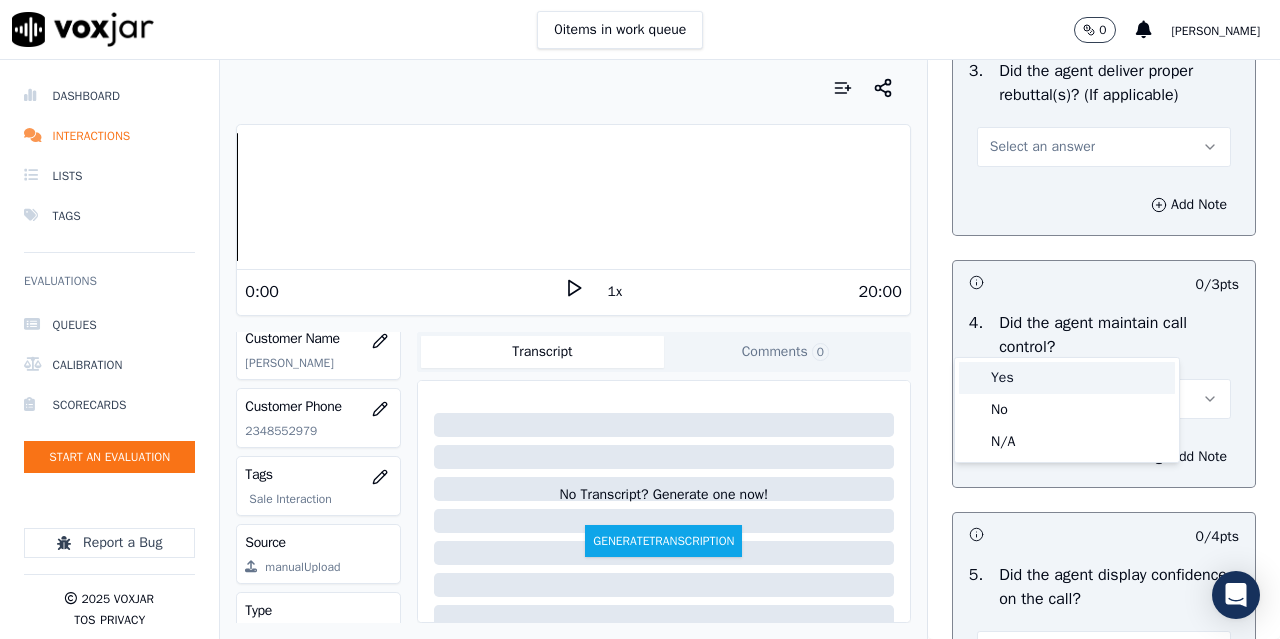 click on "Yes" at bounding box center [1067, 378] 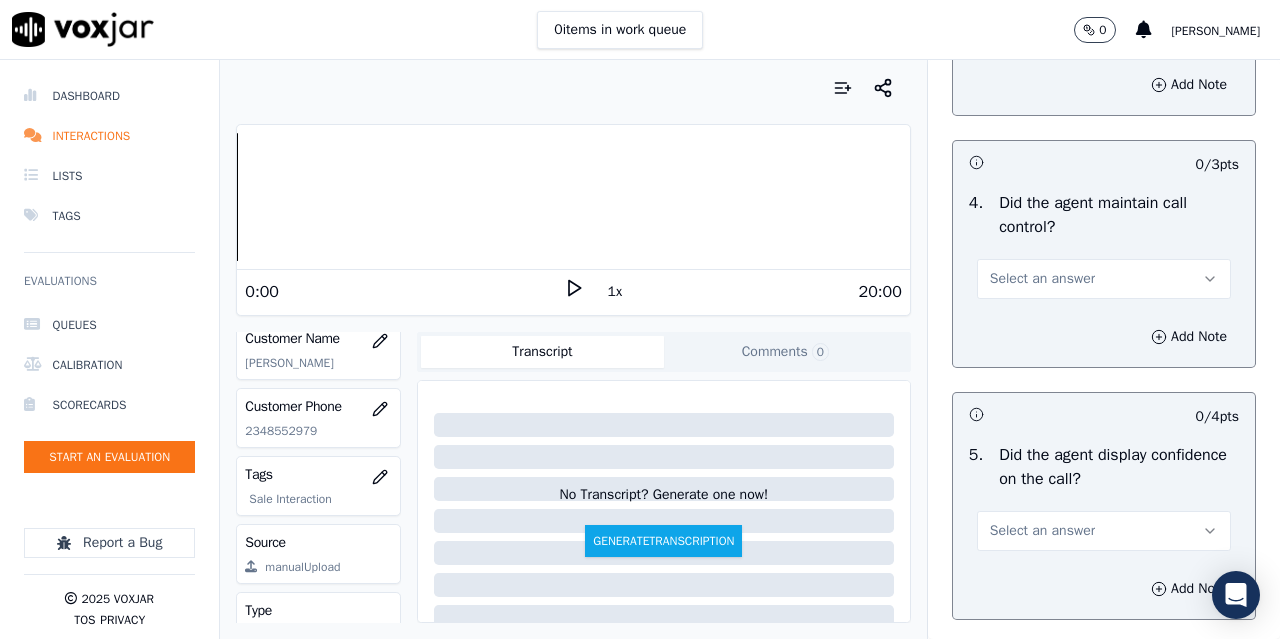 scroll, scrollTop: 4000, scrollLeft: 0, axis: vertical 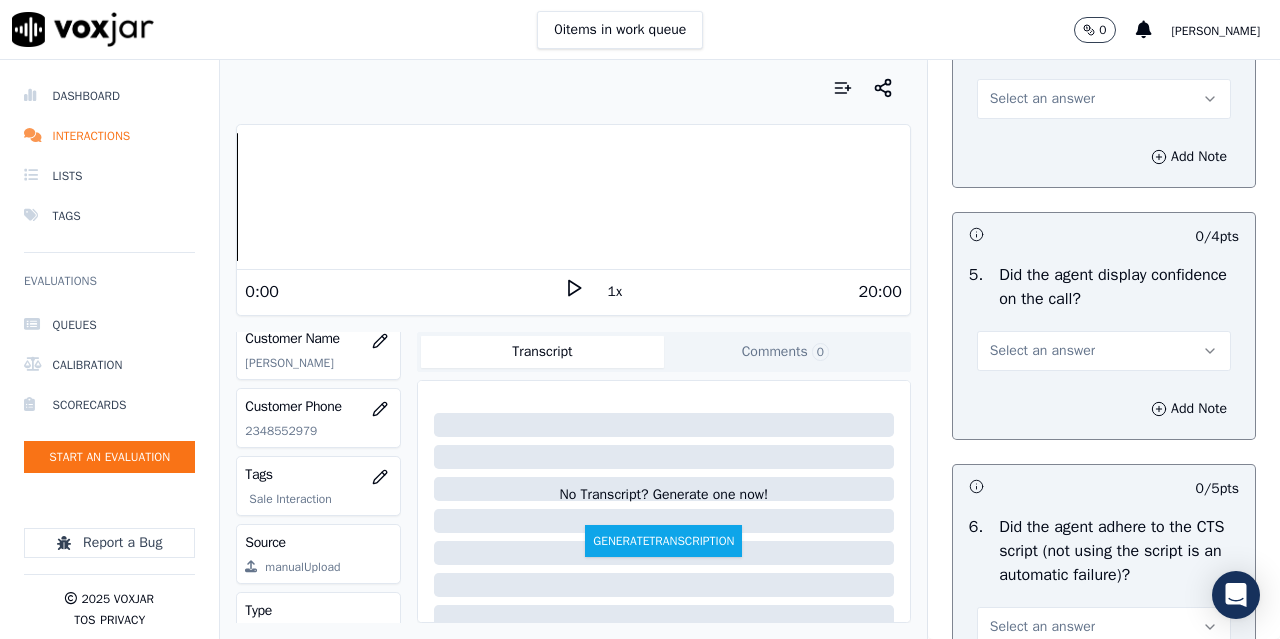 click on "Select an answer" at bounding box center [1042, 99] 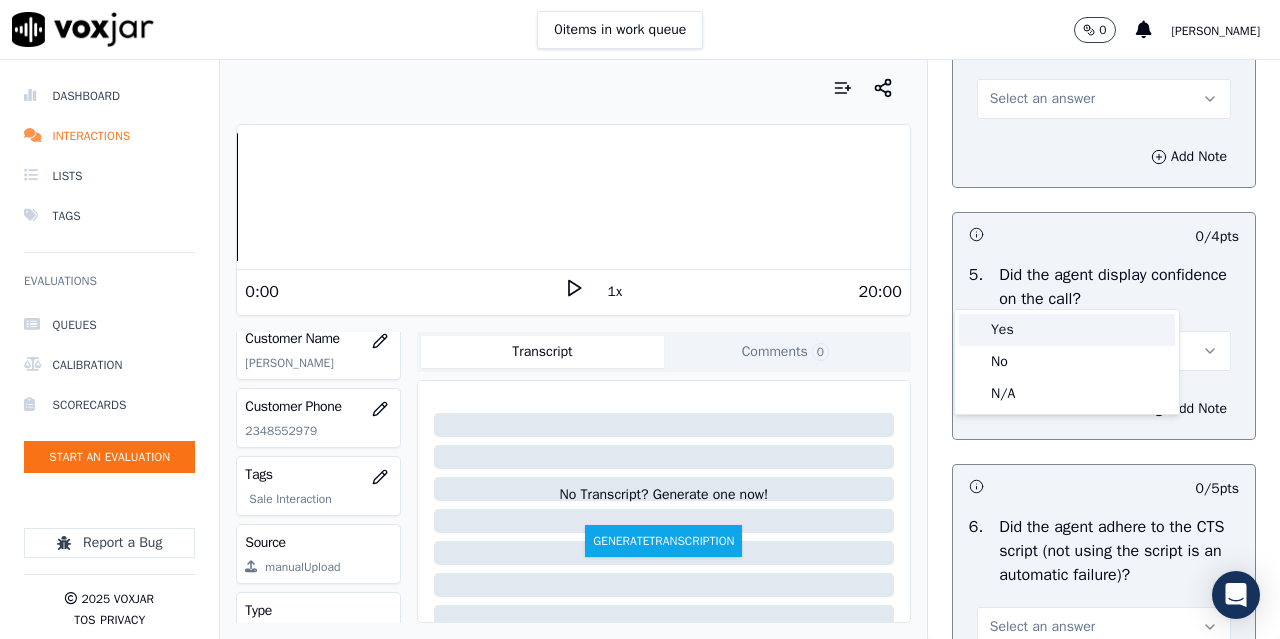 click on "Yes" at bounding box center (1067, 330) 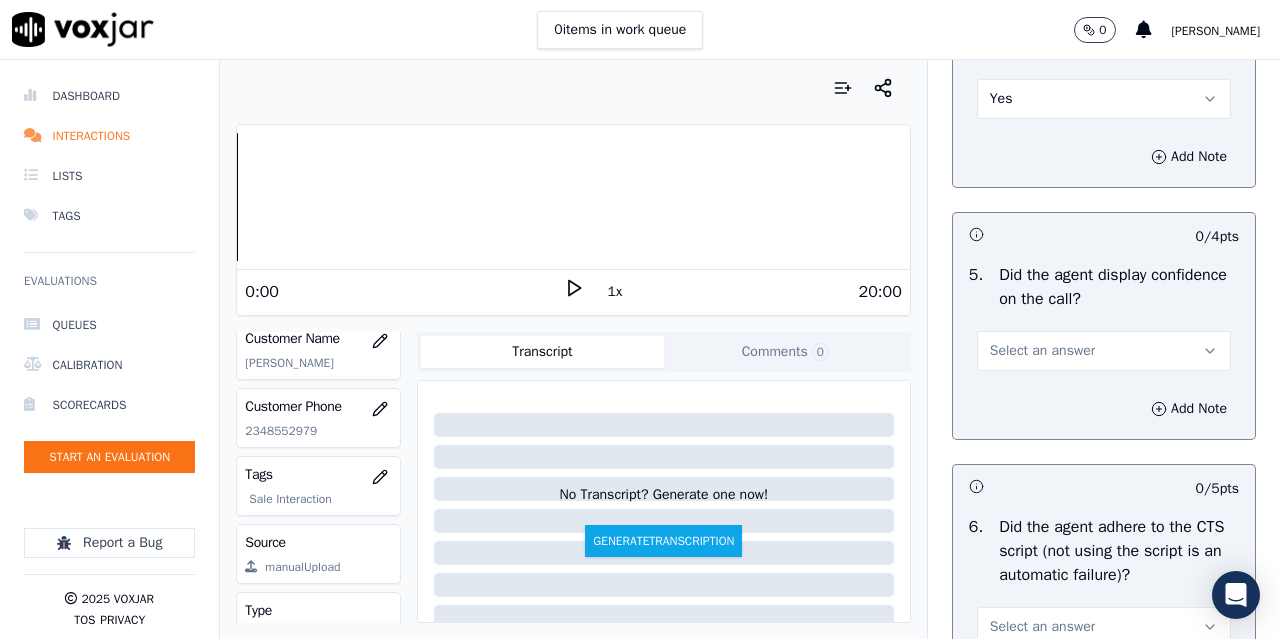 scroll, scrollTop: 4300, scrollLeft: 0, axis: vertical 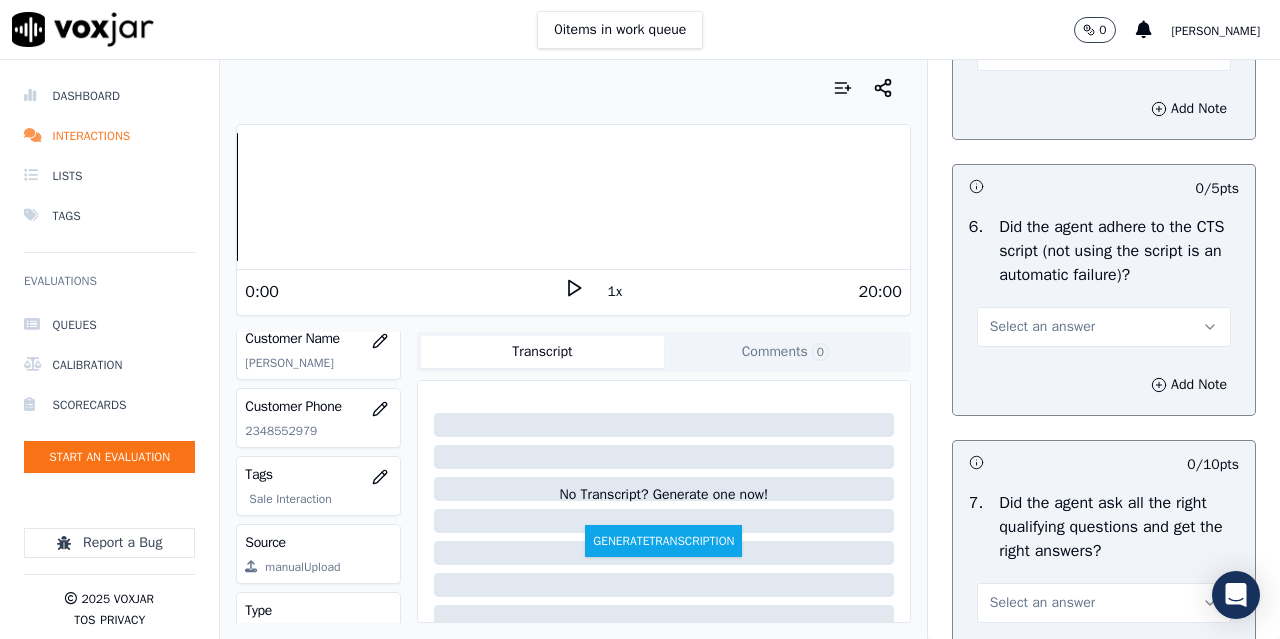 click on "Select an answer" at bounding box center [1042, 51] 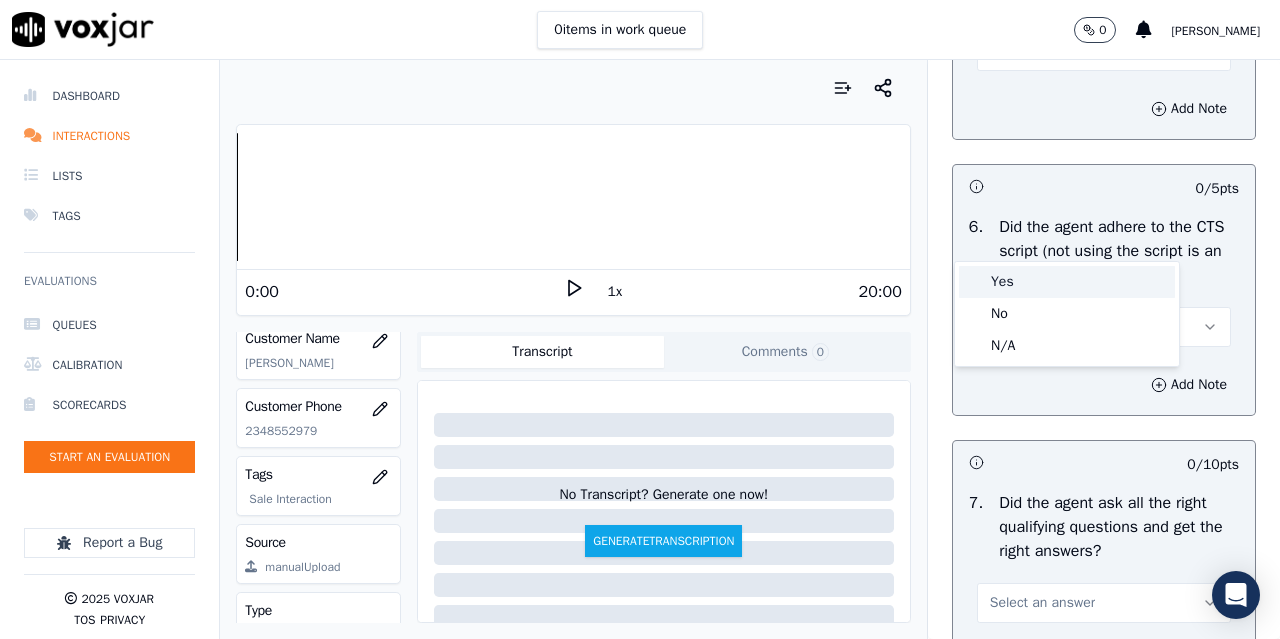 click on "Yes" at bounding box center (1067, 282) 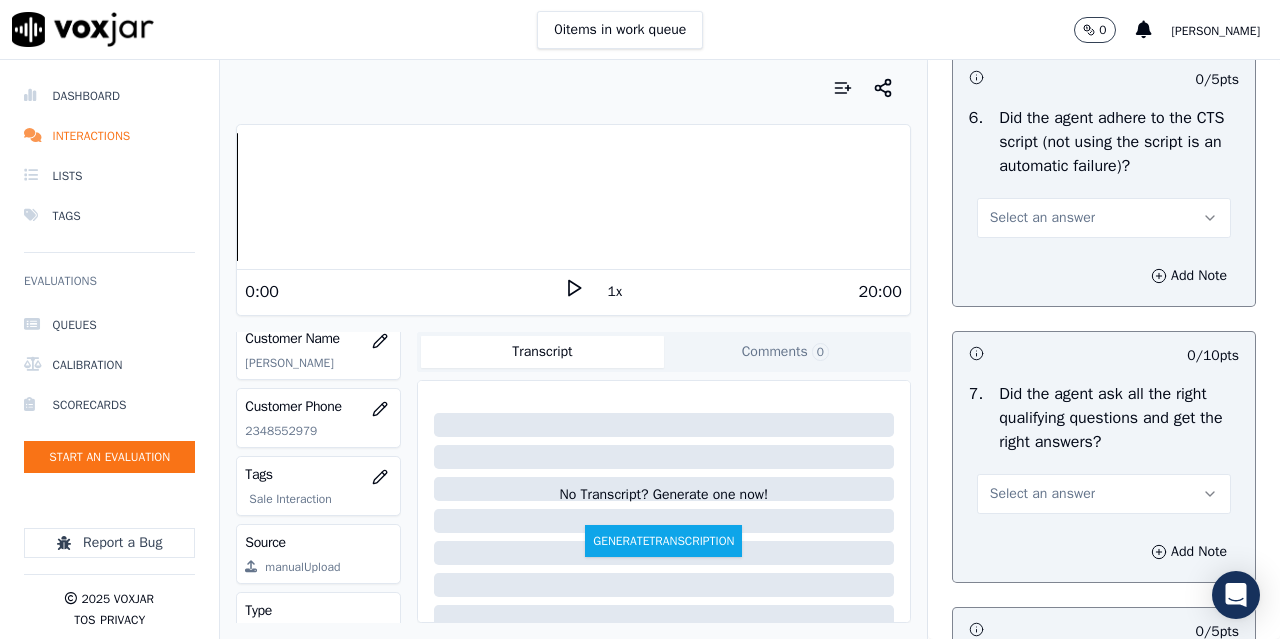 scroll, scrollTop: 4600, scrollLeft: 0, axis: vertical 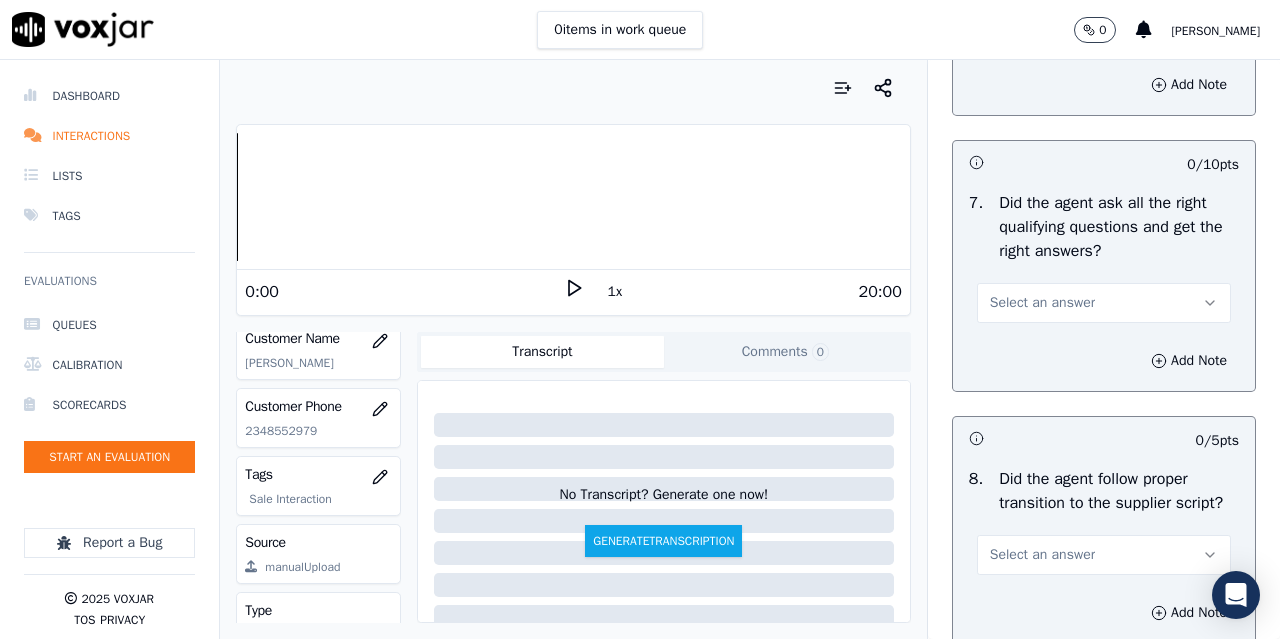 click on "Select an answer" at bounding box center (1042, 27) 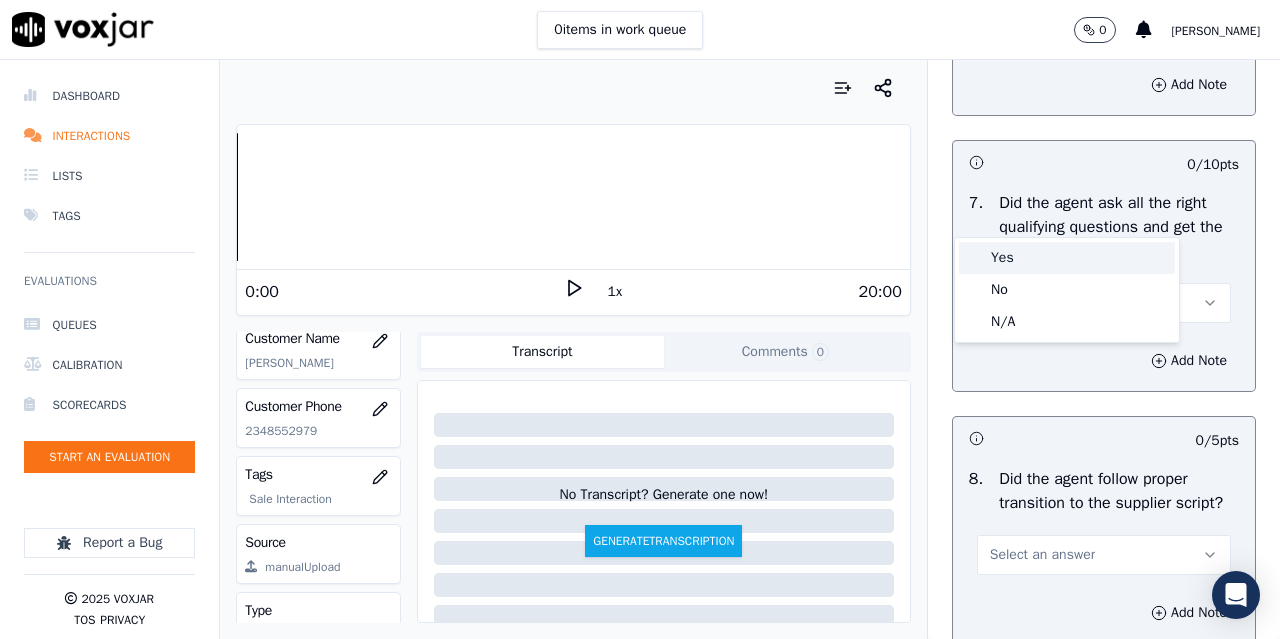 click on "Yes" at bounding box center (1067, 258) 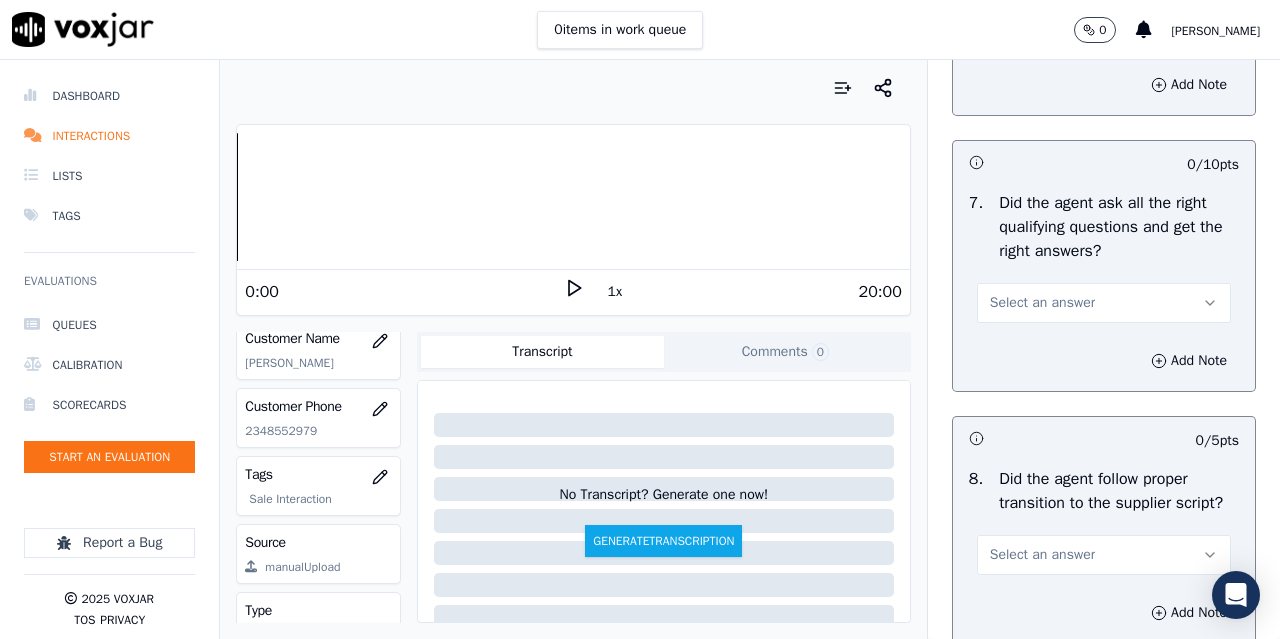 click on "Select an answer" at bounding box center (1042, 303) 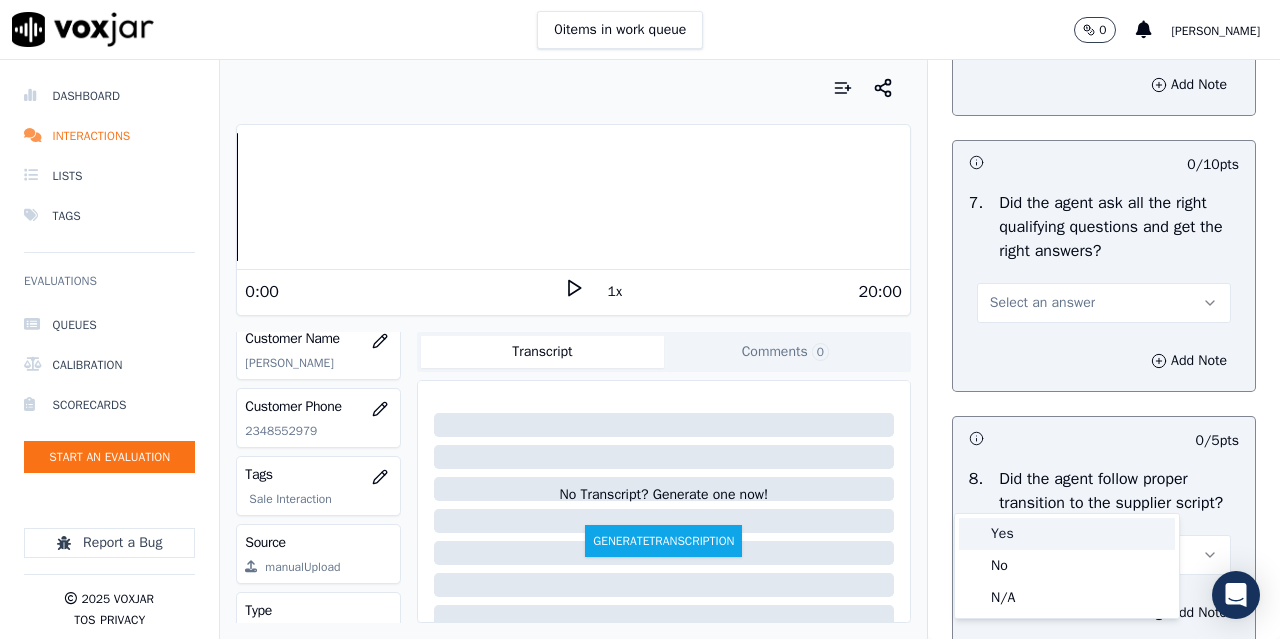 click on "Yes" at bounding box center (1067, 534) 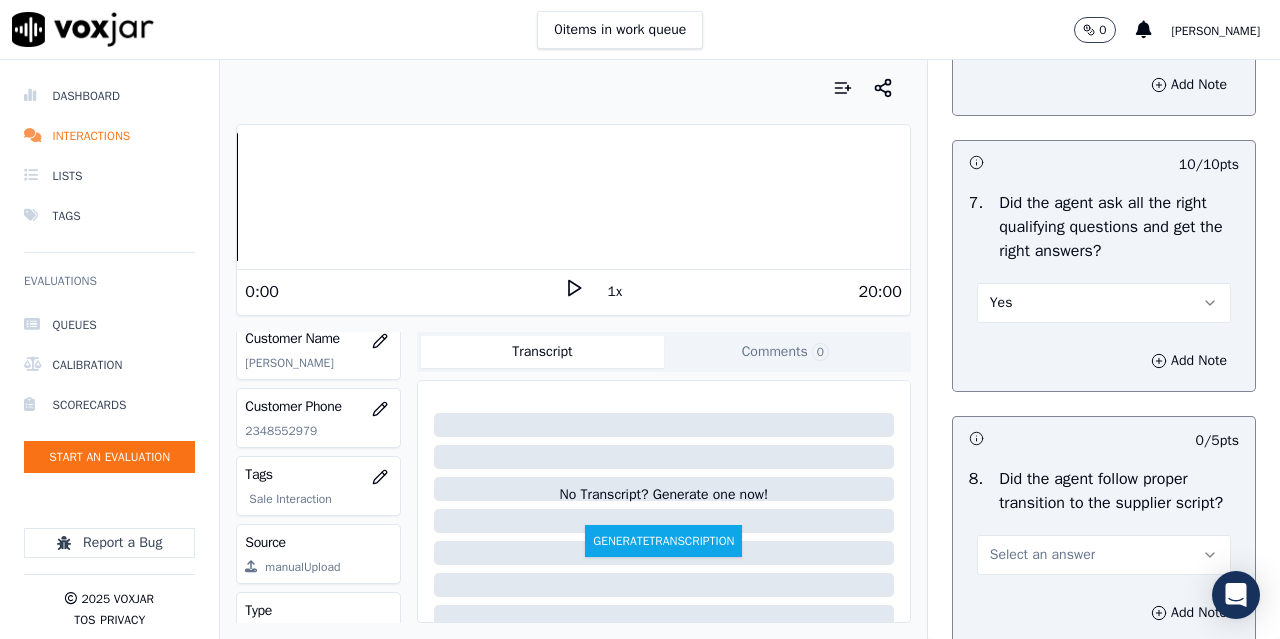 scroll, scrollTop: 5100, scrollLeft: 0, axis: vertical 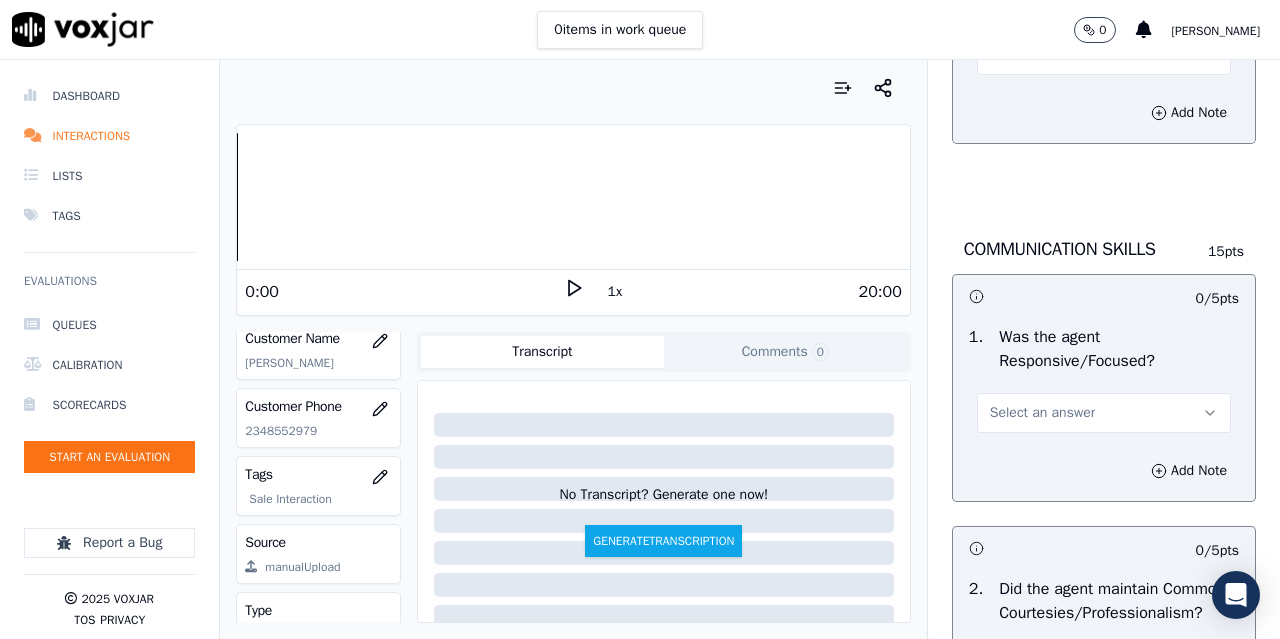 click on "Select an answer" at bounding box center (1104, 55) 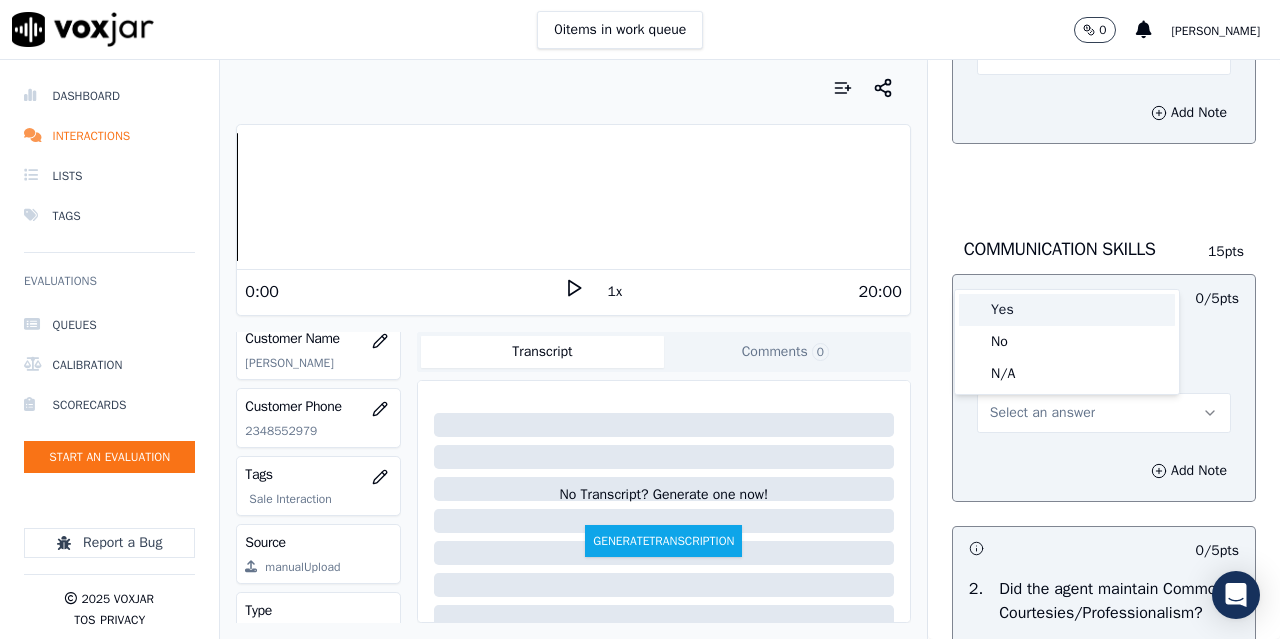 click on "Yes" at bounding box center [1067, 310] 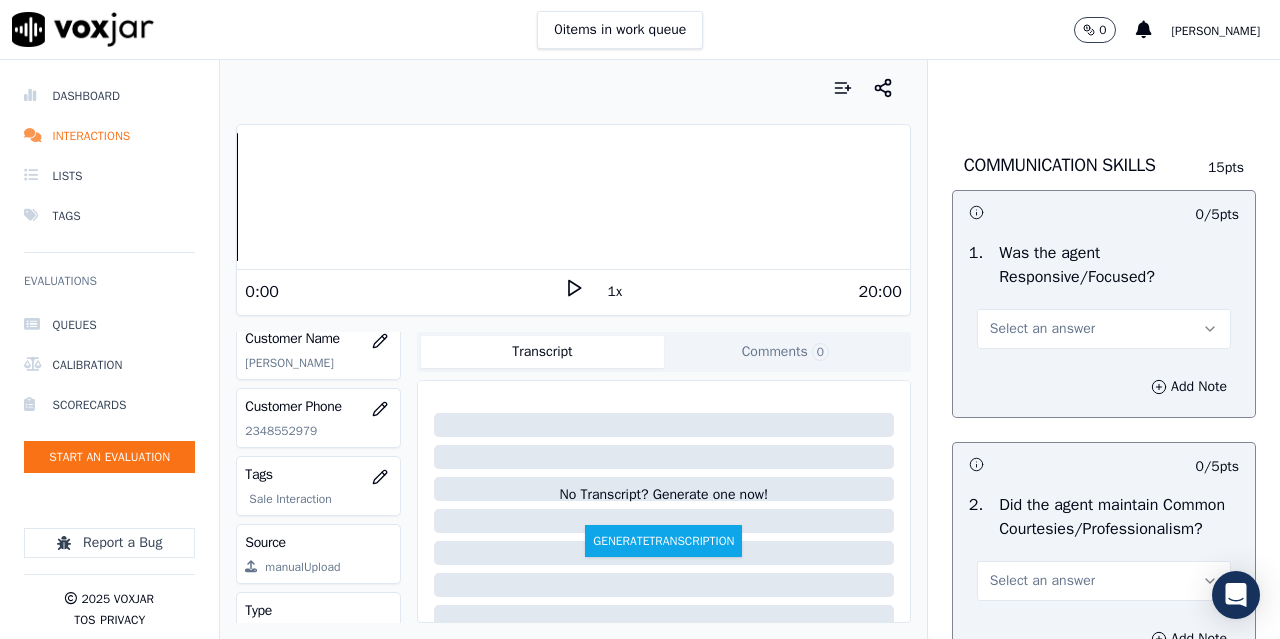 scroll, scrollTop: 5400, scrollLeft: 0, axis: vertical 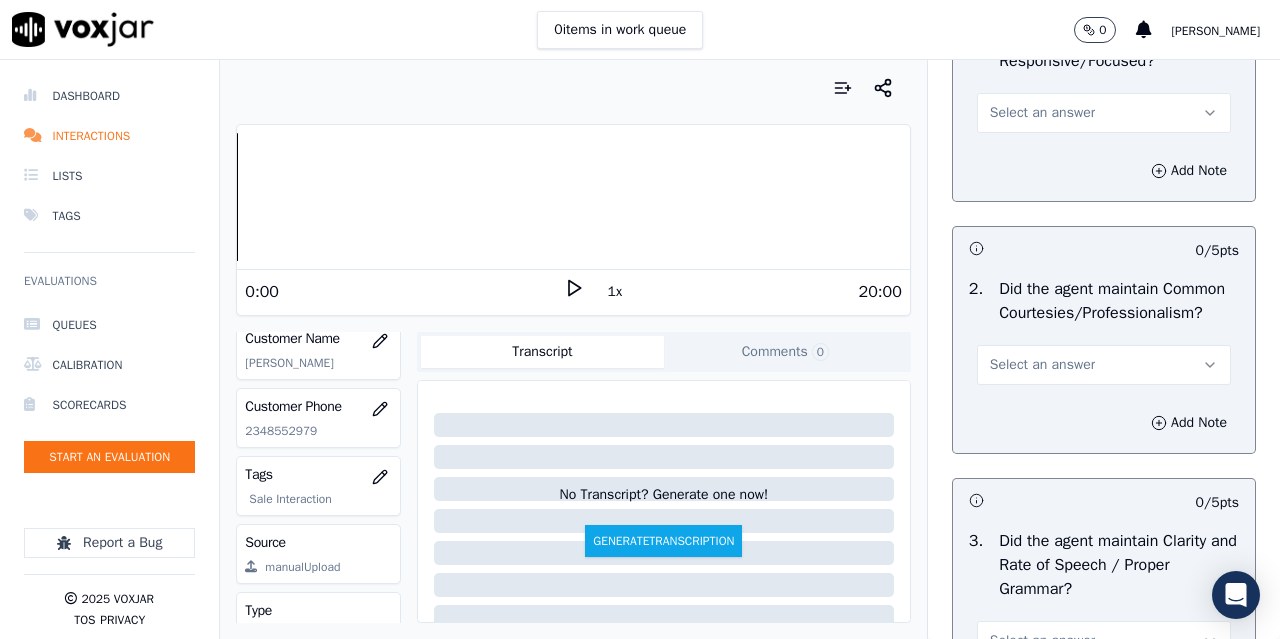 click on "Select an answer" at bounding box center [1042, 113] 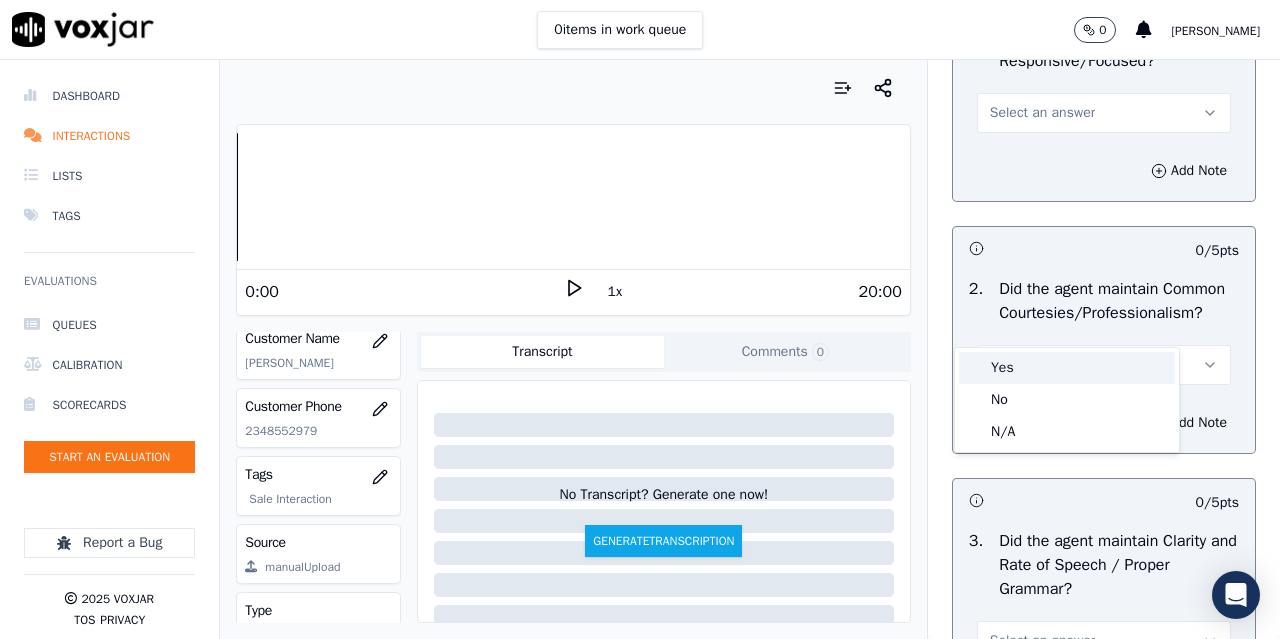click on "Yes" at bounding box center [1067, 368] 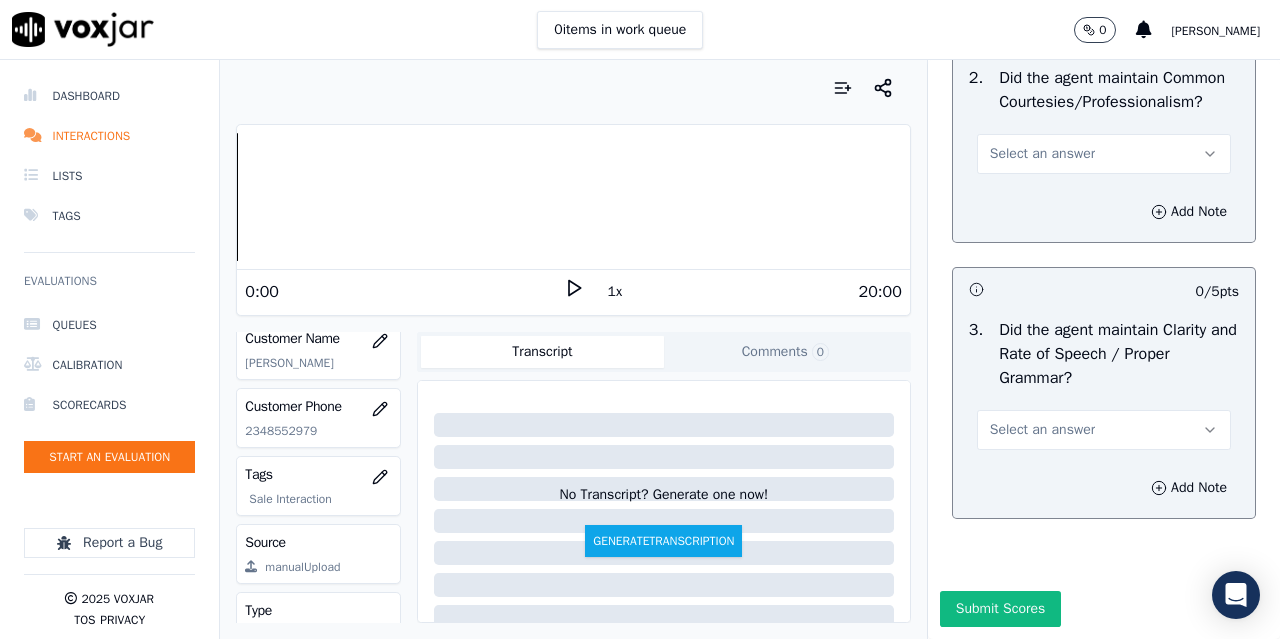 scroll, scrollTop: 5896, scrollLeft: 0, axis: vertical 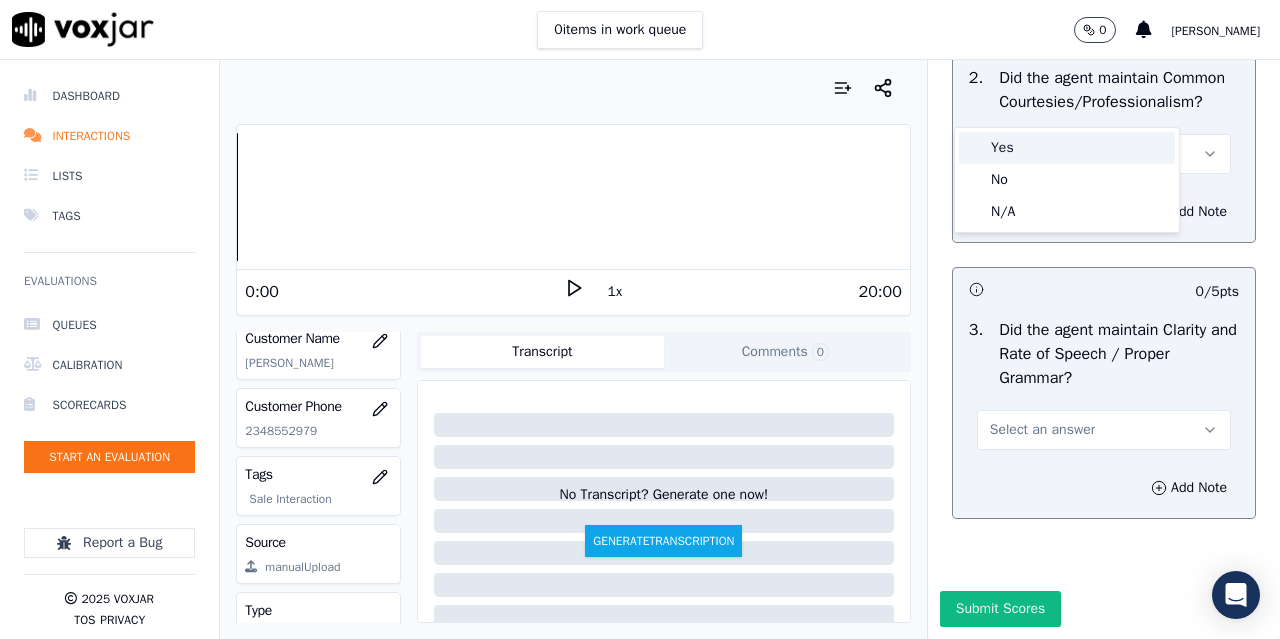 click on "Yes" at bounding box center [1067, 148] 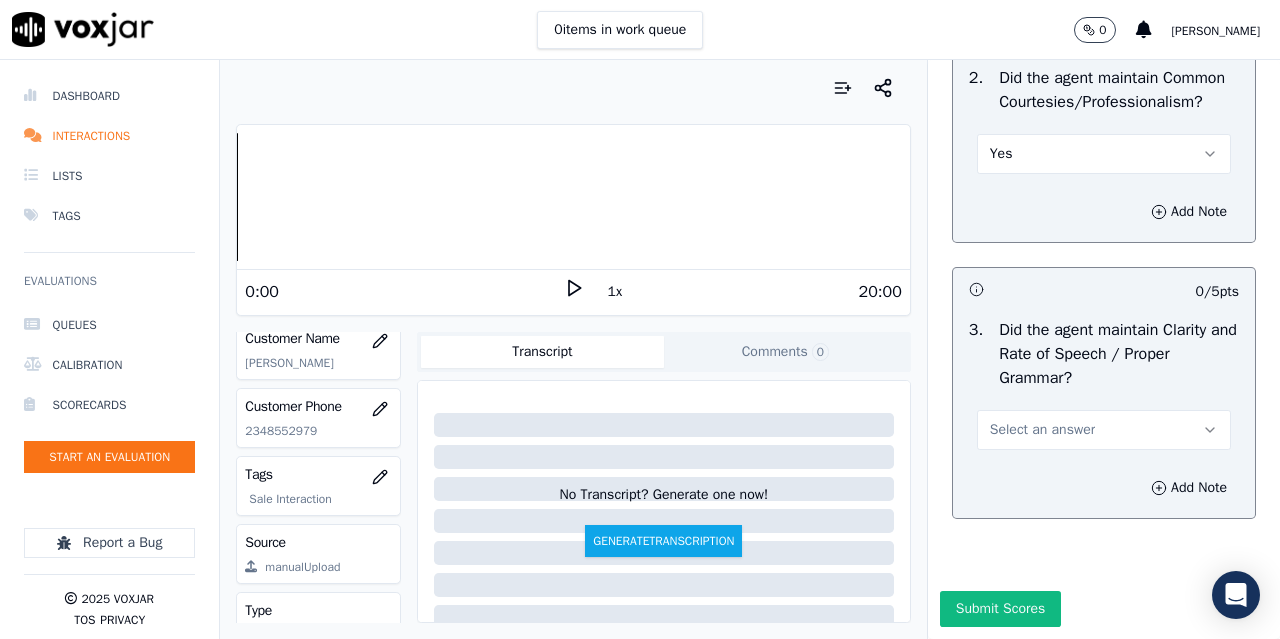click on "Select an answer" at bounding box center [1042, 430] 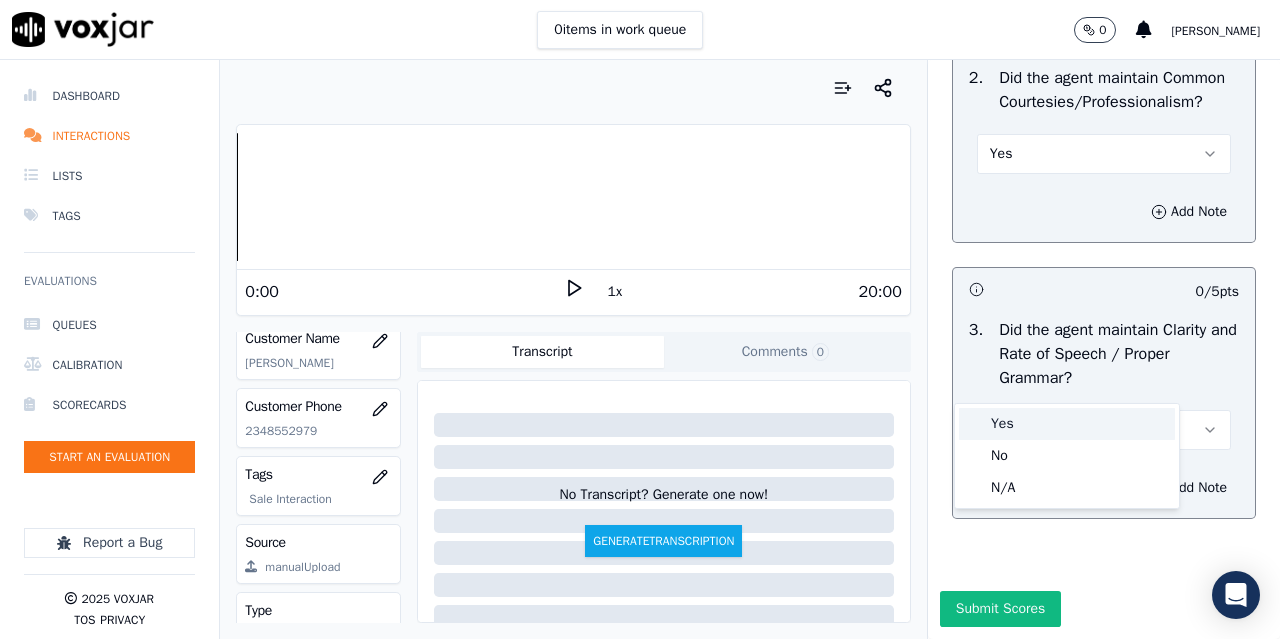 click on "Yes" at bounding box center (1067, 424) 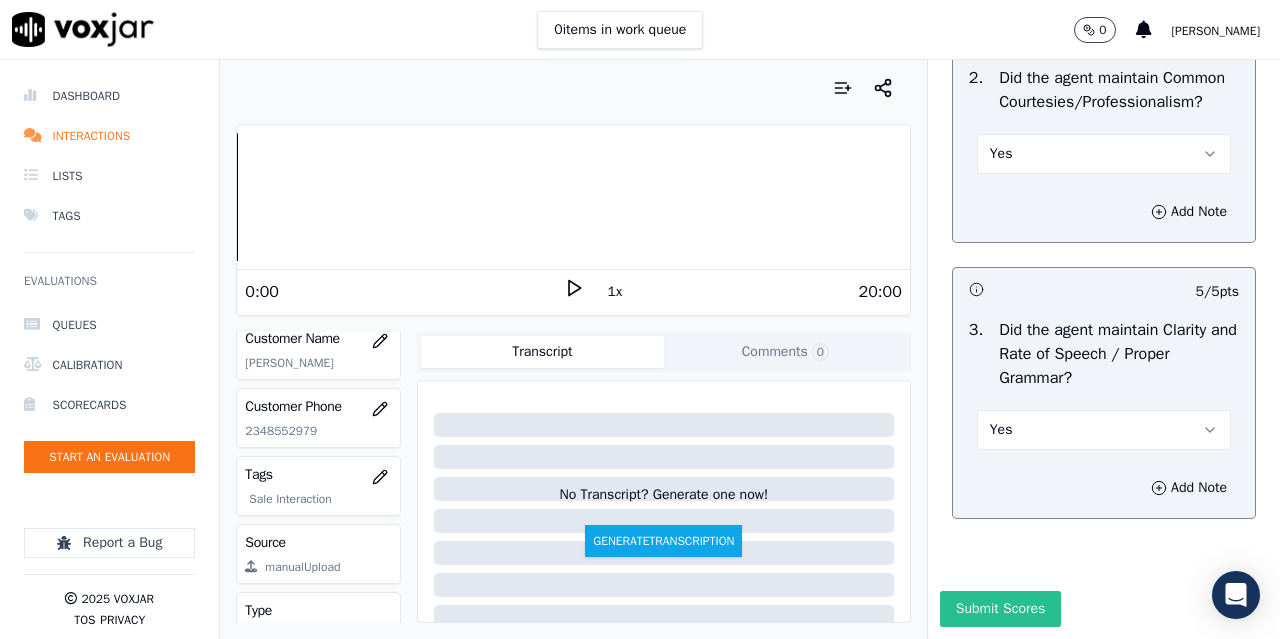 click on "Submit Scores" at bounding box center [1000, 609] 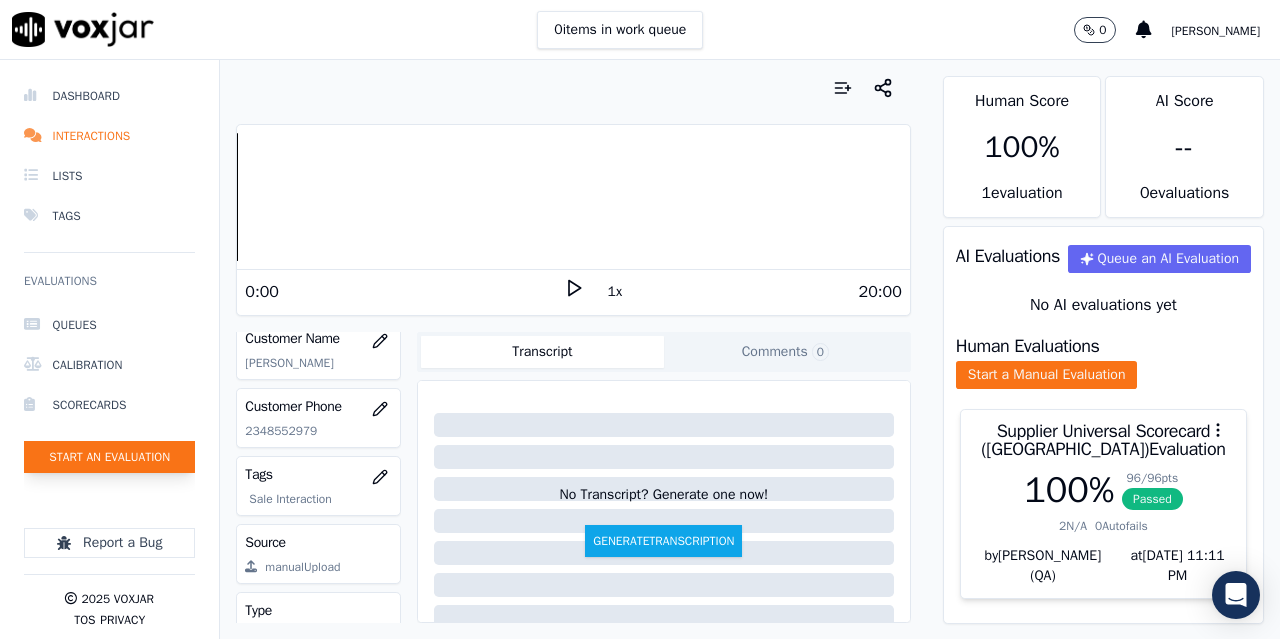 click on "Start an Evaluation" 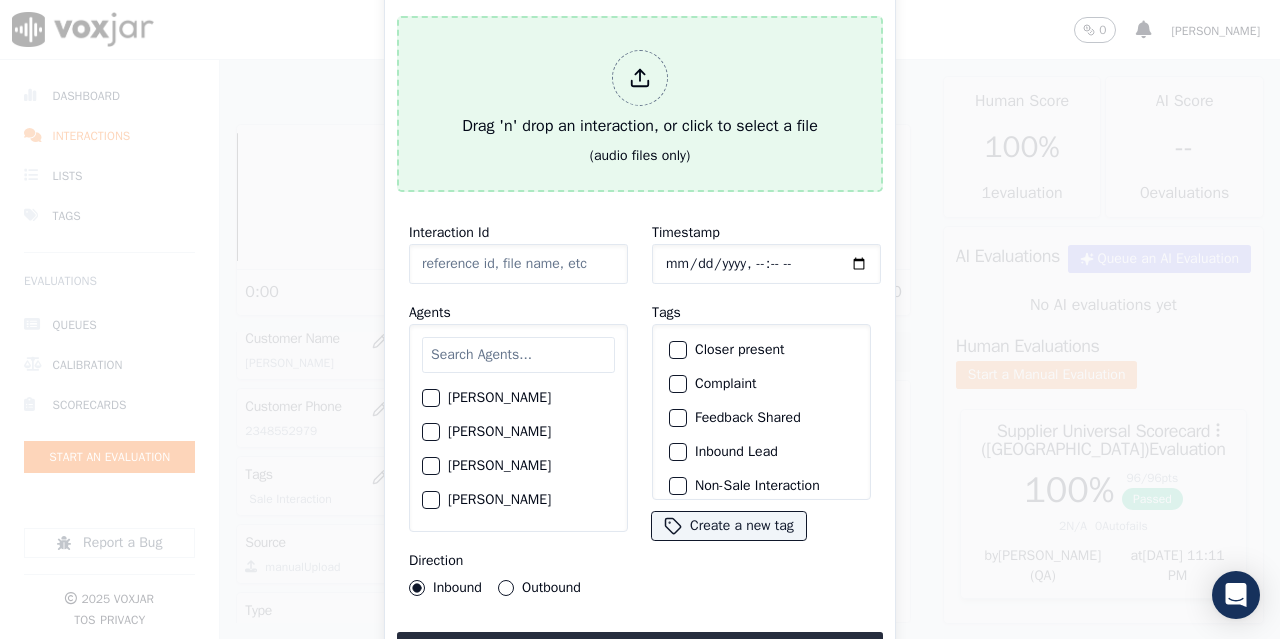 click on "Drag 'n' drop an interaction, or click to select a file" at bounding box center [640, 94] 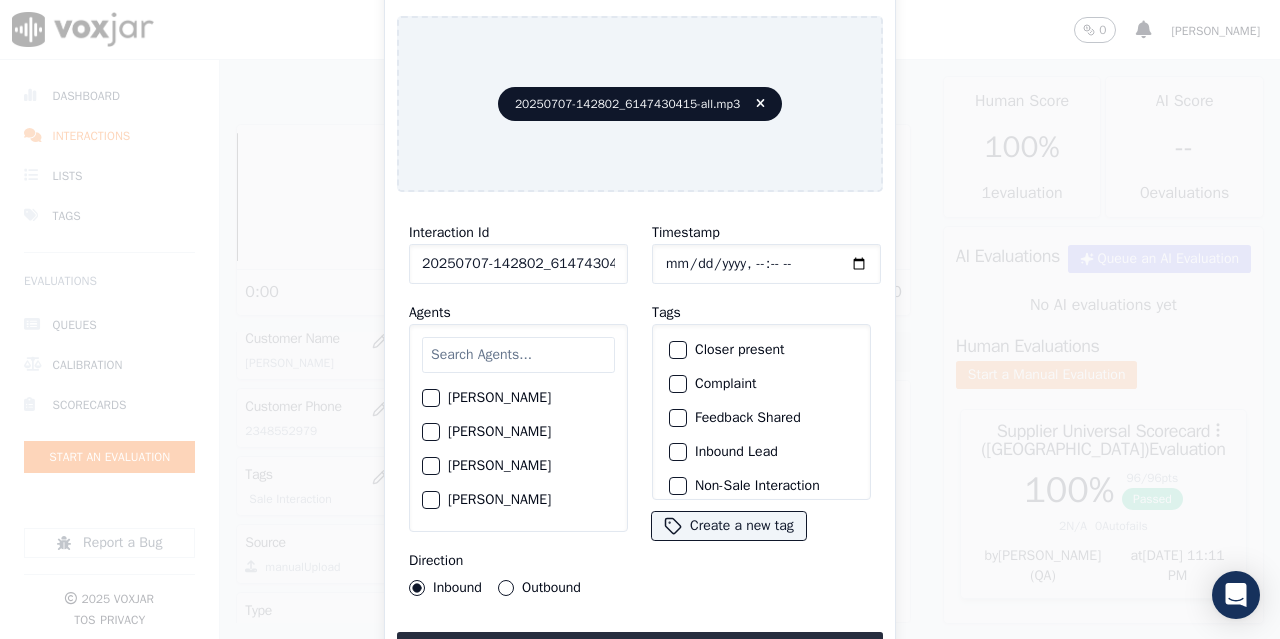 click at bounding box center [518, 355] 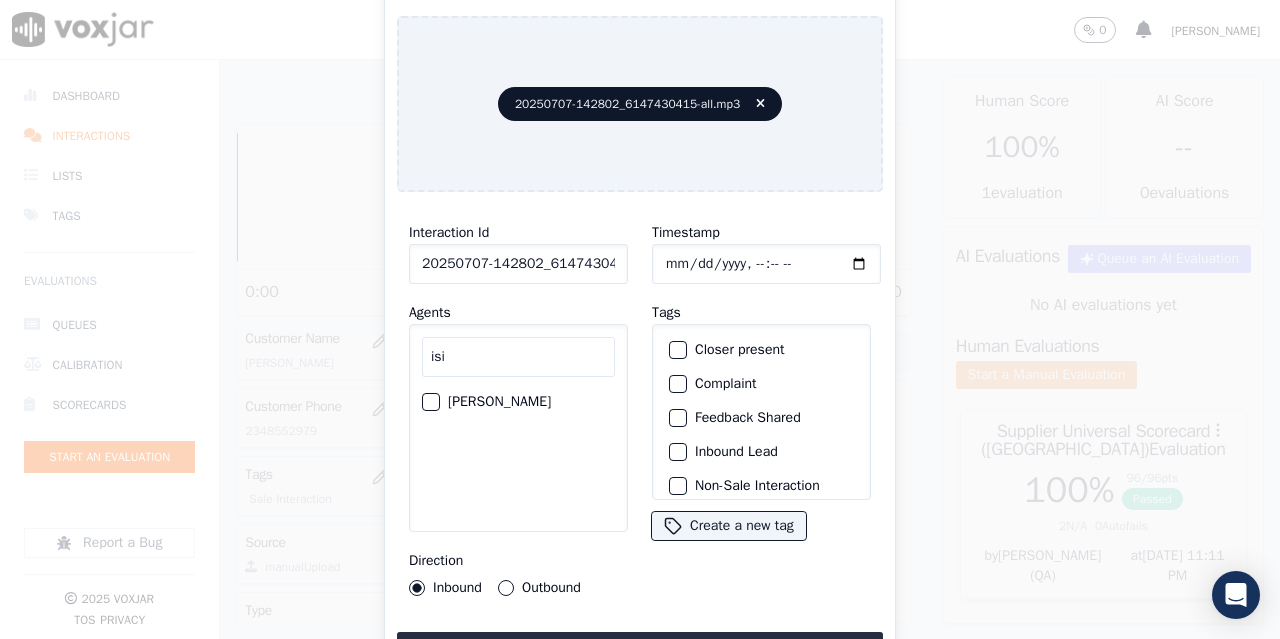 type on "isi" 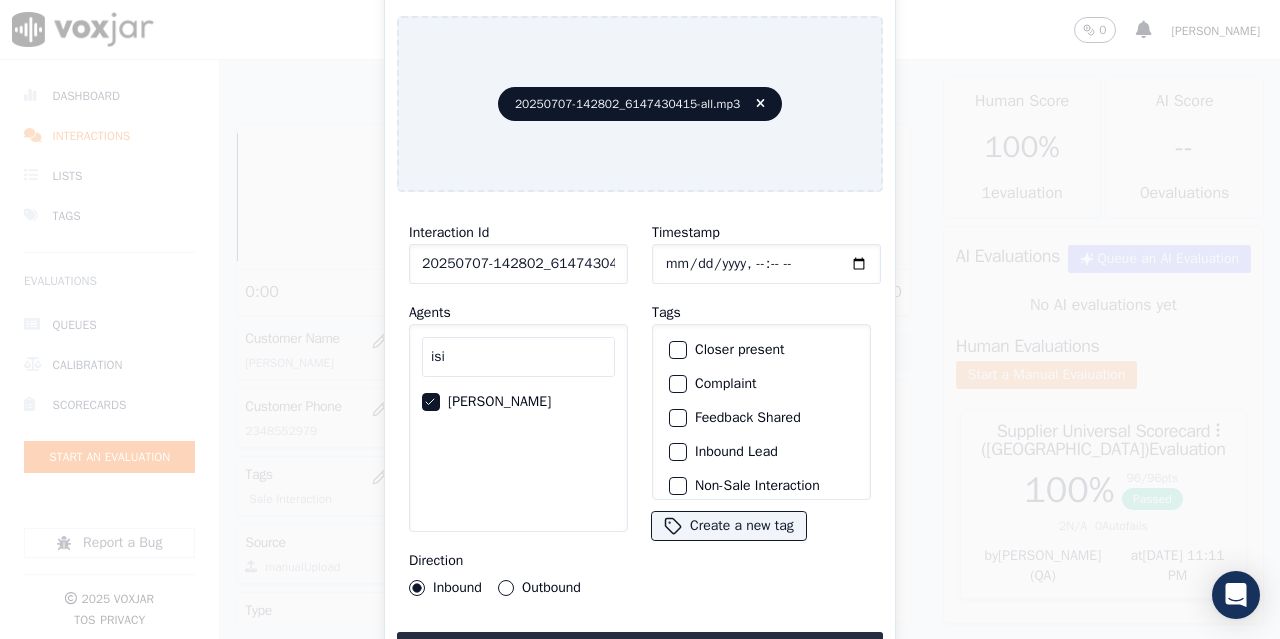 click on "Timestamp" 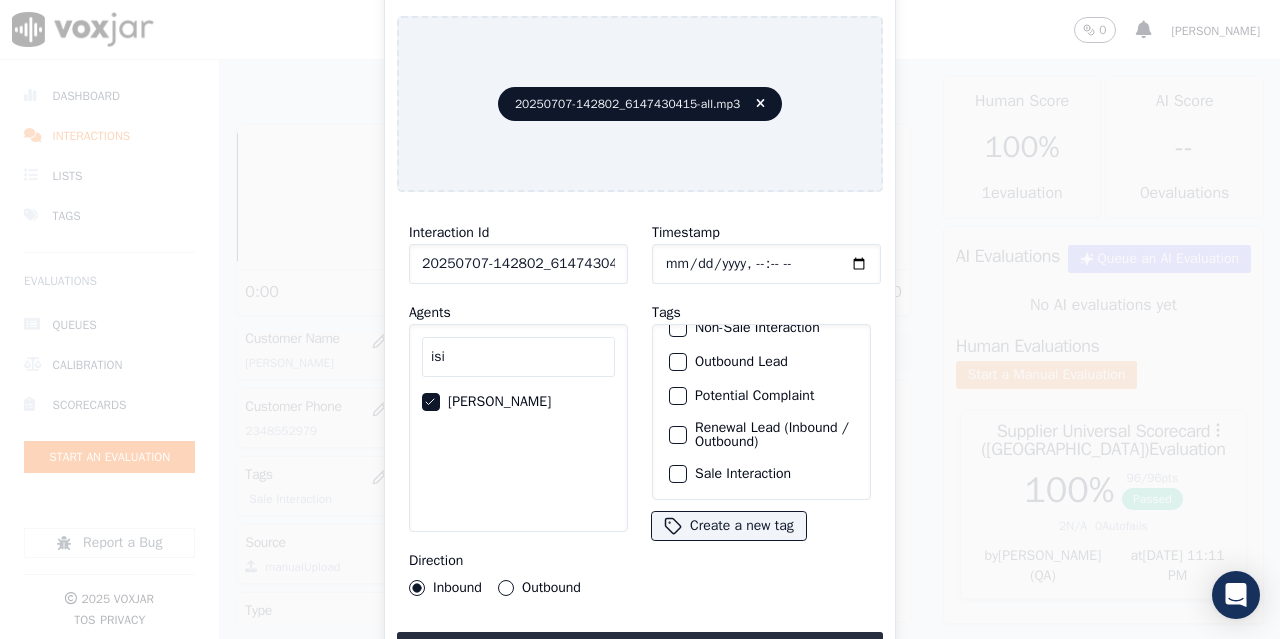 click on "Sale Interaction" 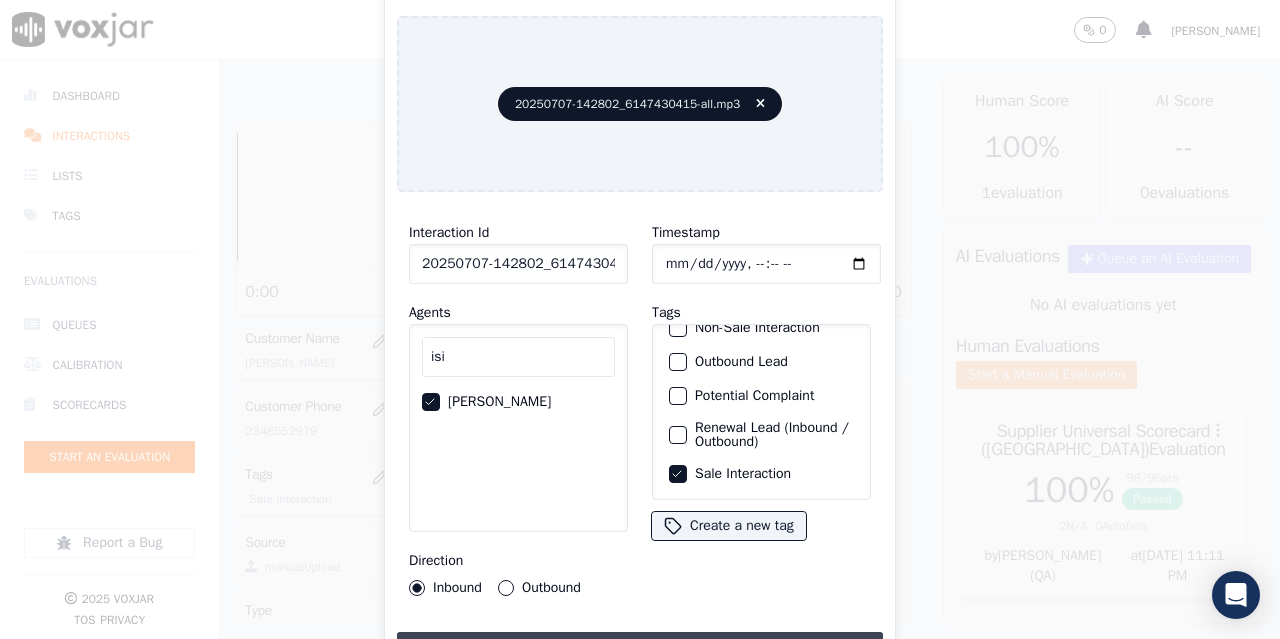 click on "Upload interaction to start evaluation" at bounding box center [640, 650] 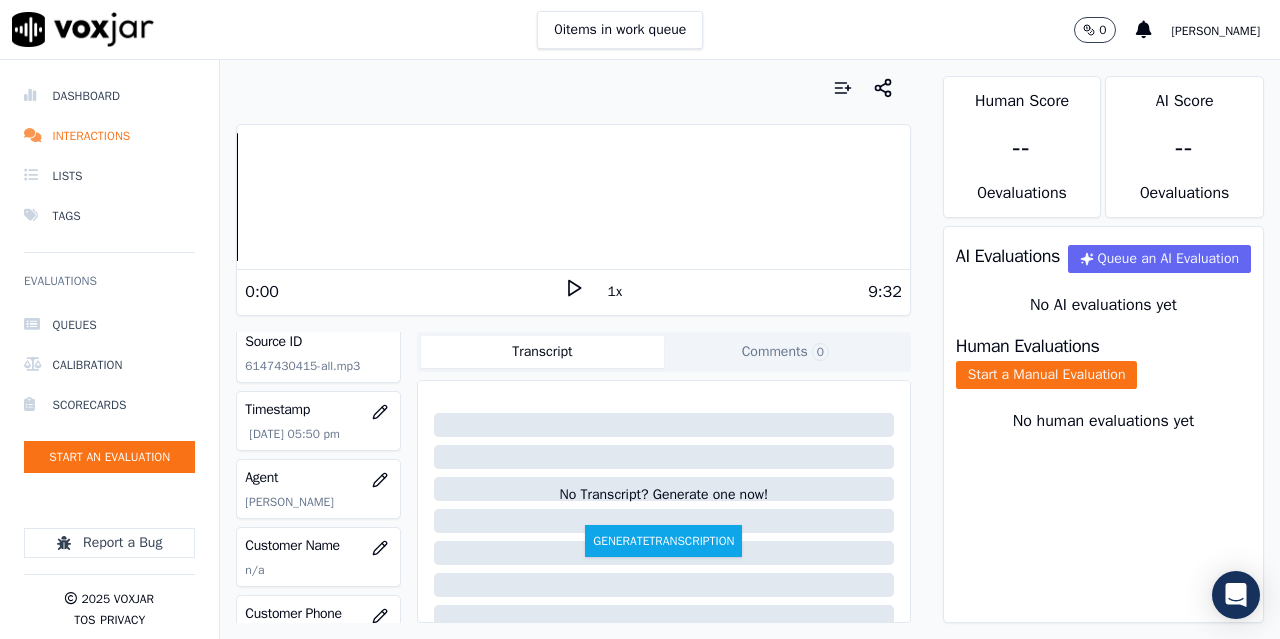 scroll, scrollTop: 200, scrollLeft: 0, axis: vertical 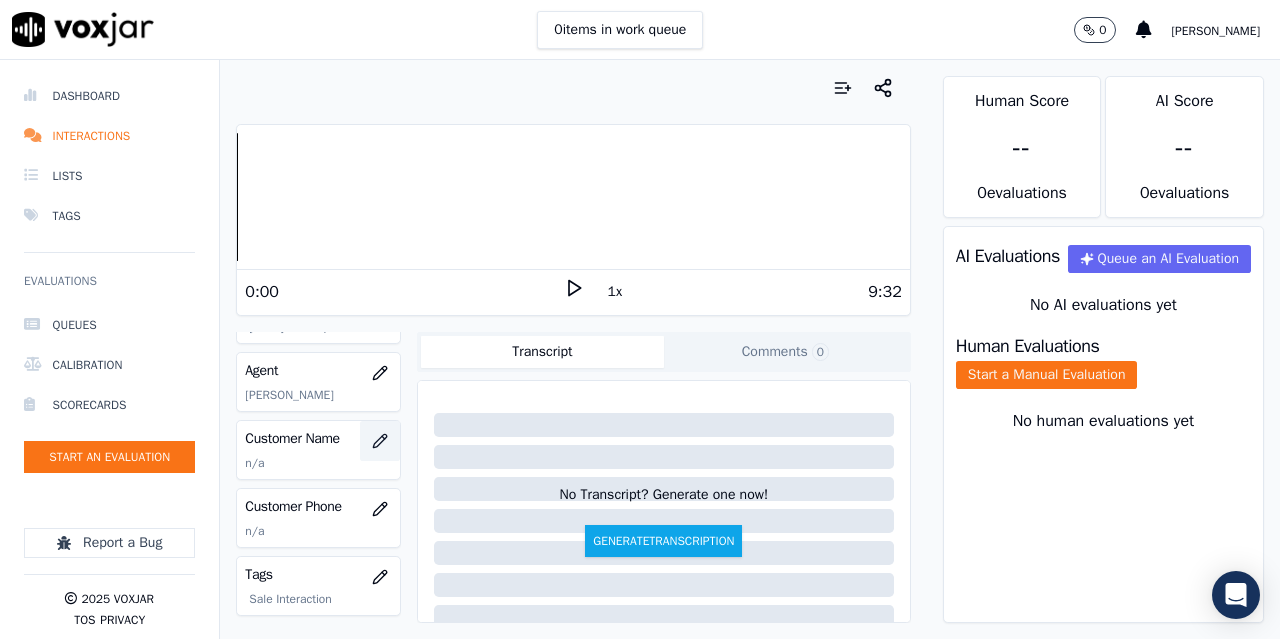 click 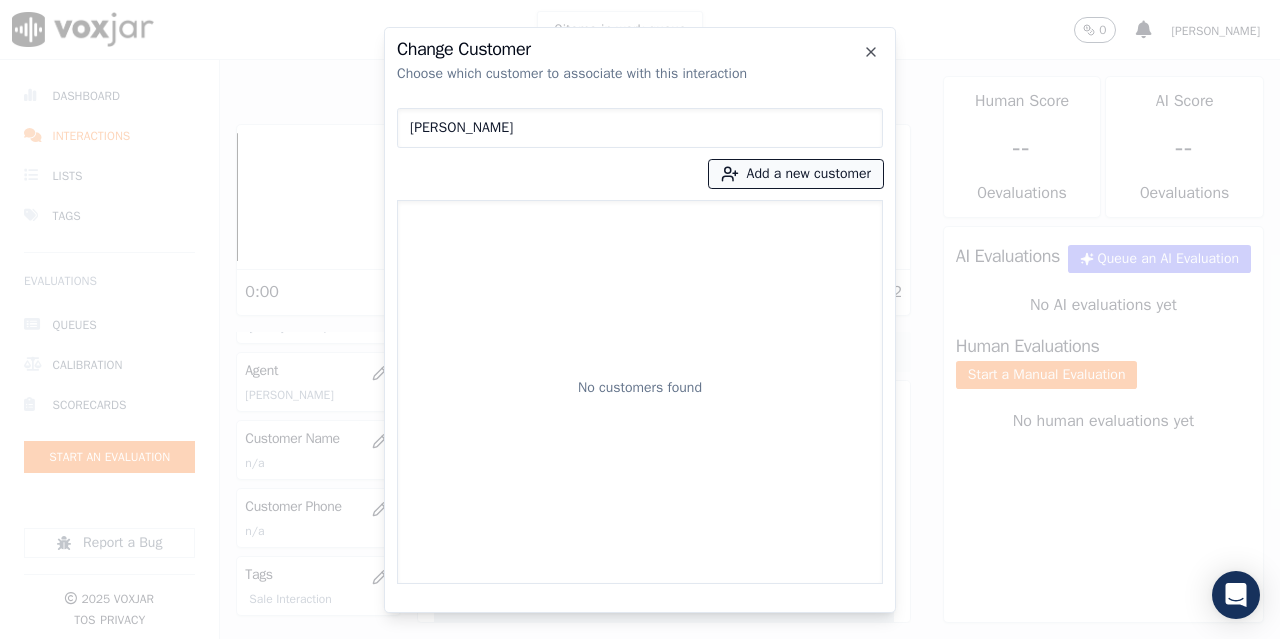 type on "[PERSON_NAME]" 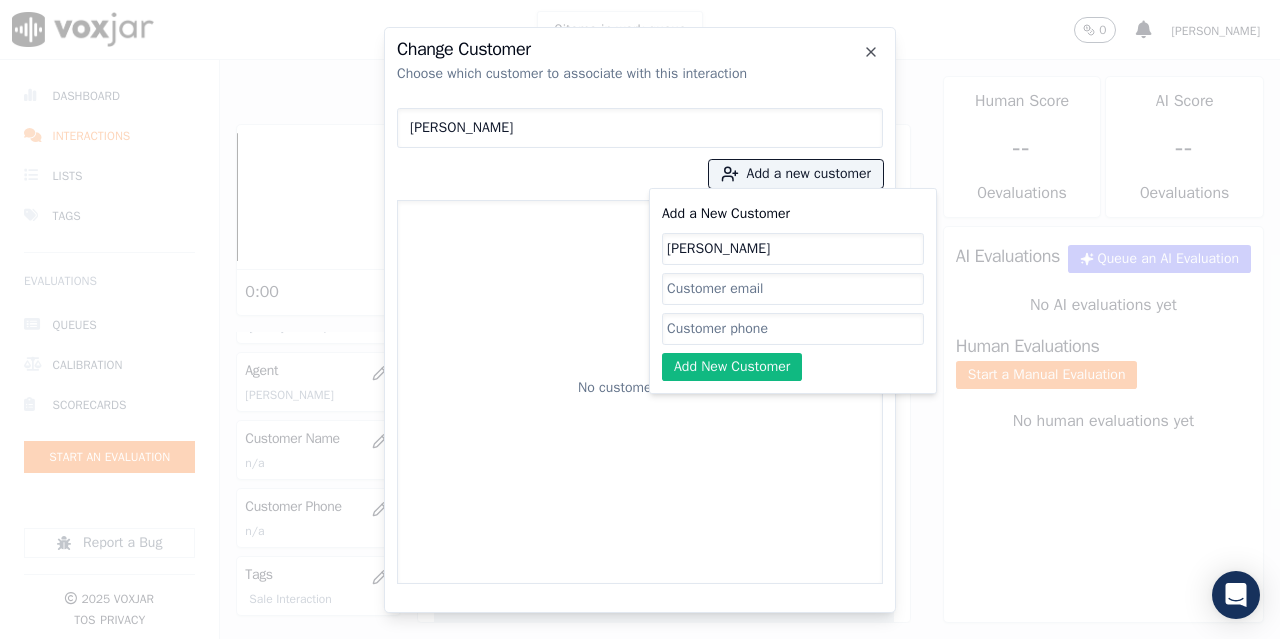 type on "[PERSON_NAME]" 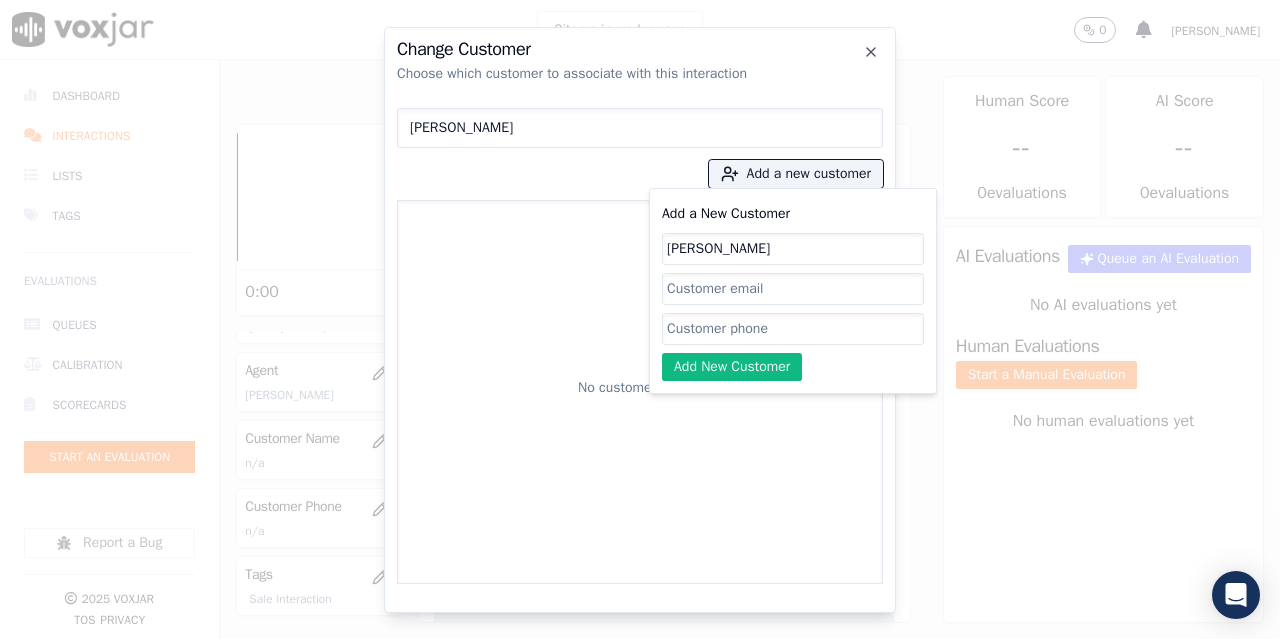 click on "Add a New Customer" 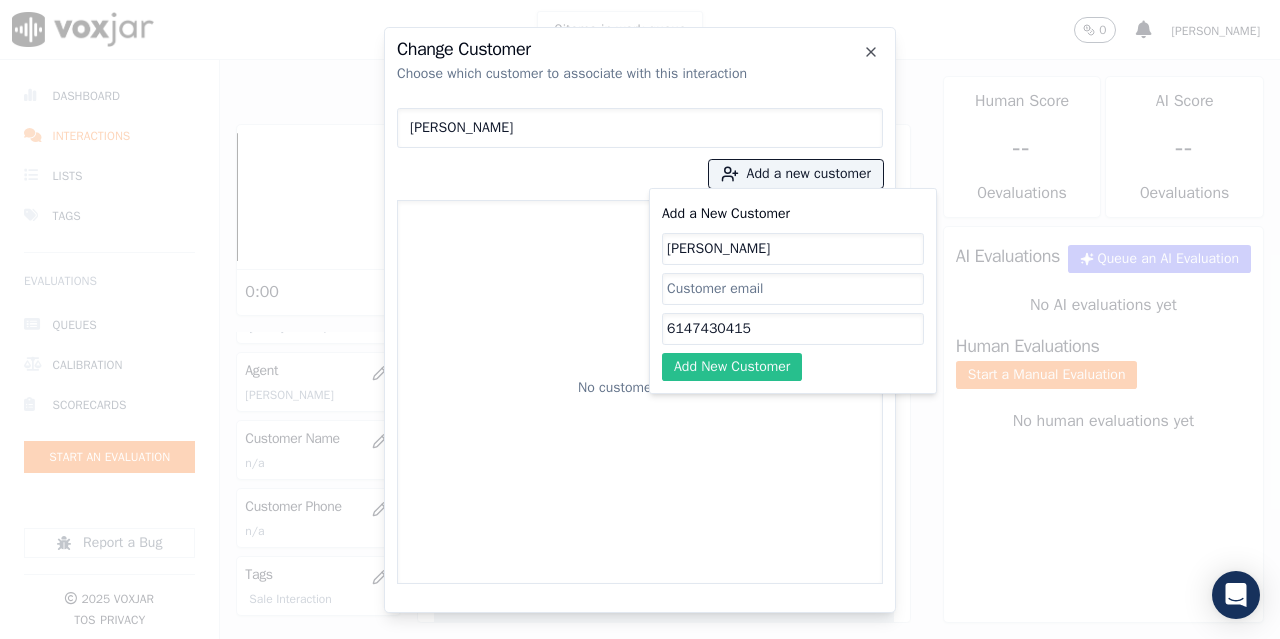 type on "6147430415" 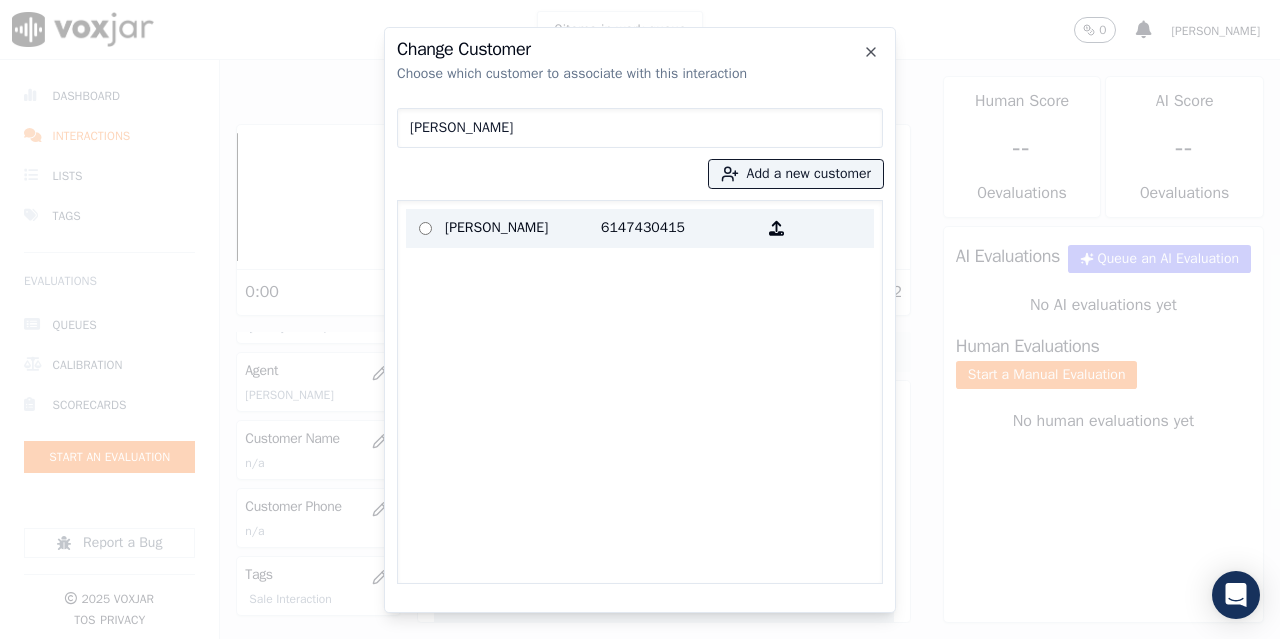 click on "[PERSON_NAME]" at bounding box center [523, 228] 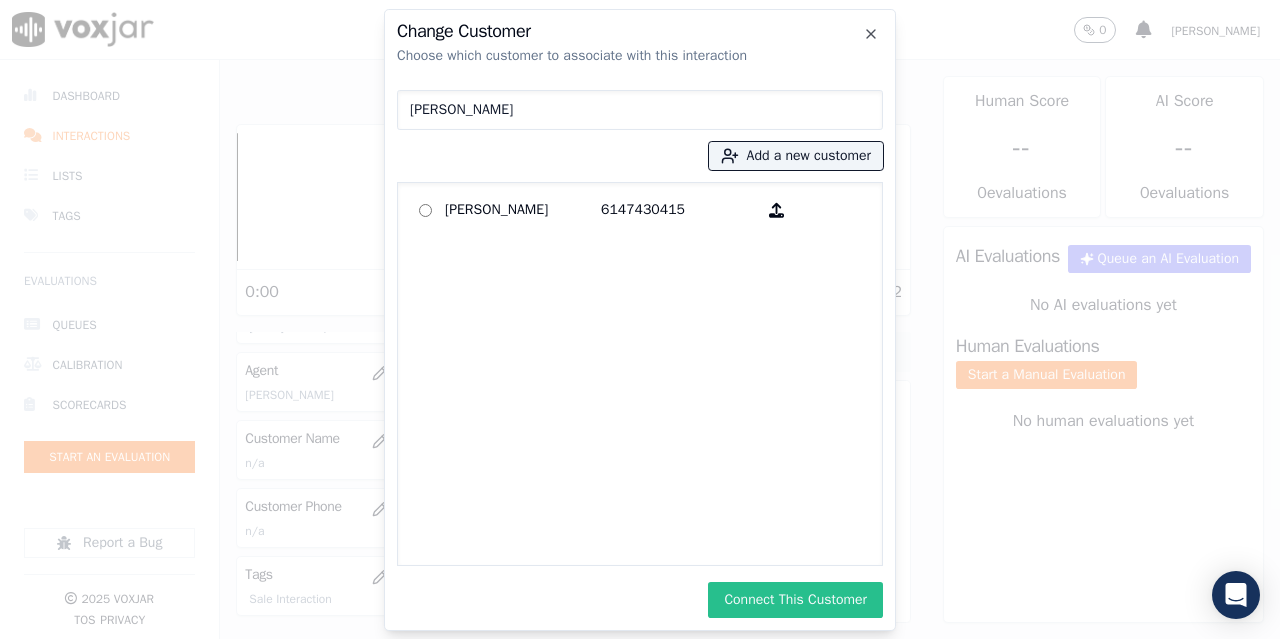 click on "Connect This Customer" at bounding box center [795, 600] 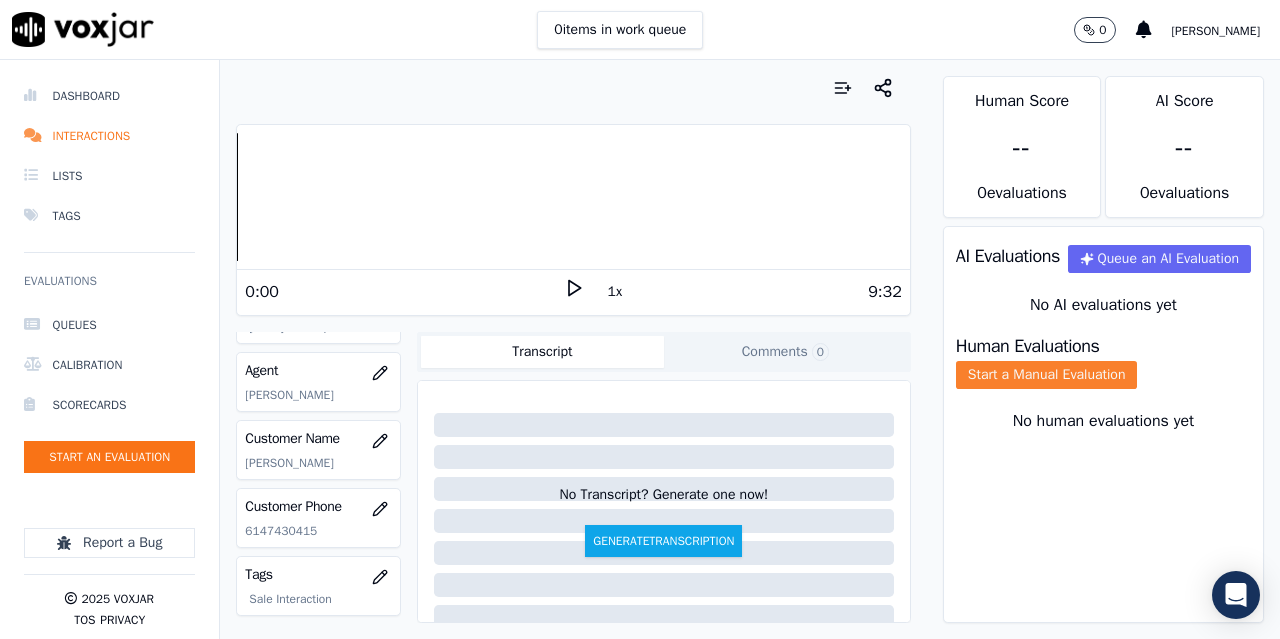 click on "Start a Manual Evaluation" 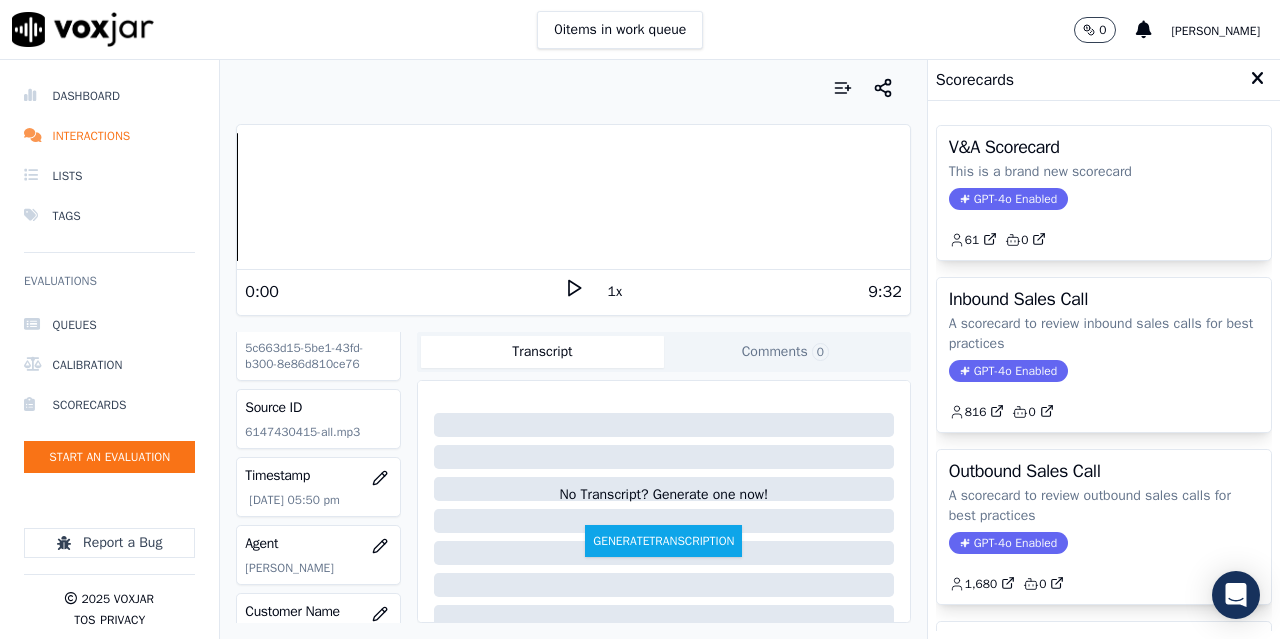 scroll, scrollTop: 0, scrollLeft: 0, axis: both 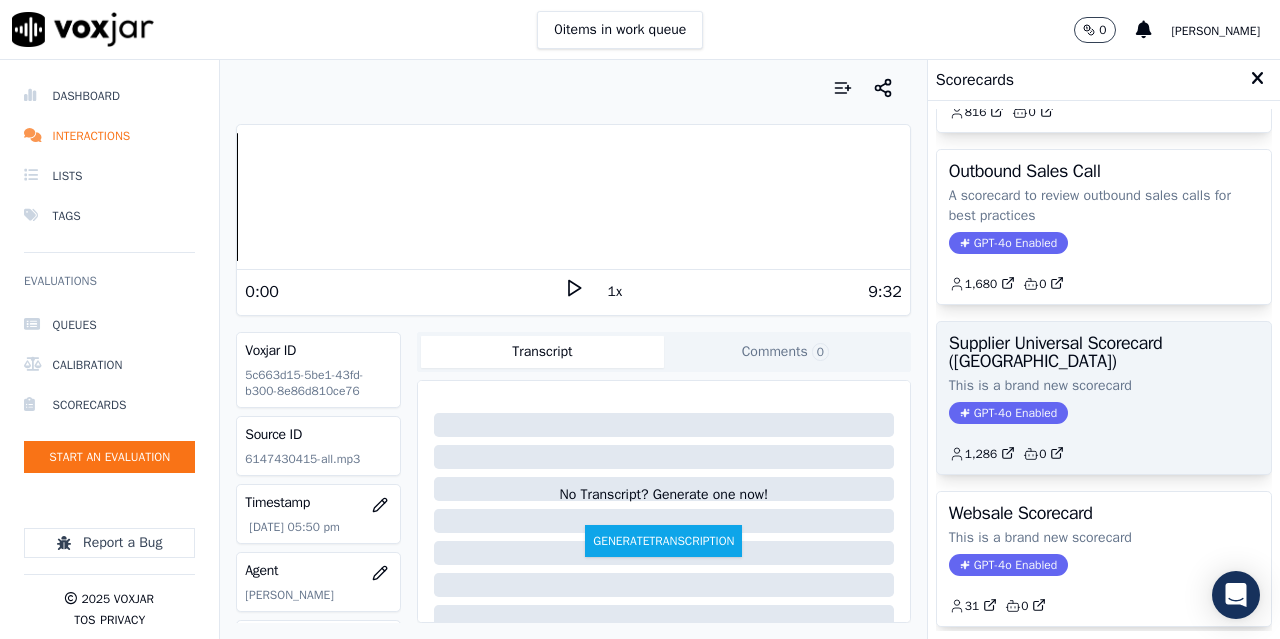 click on "Supplier Universal Scorecard ([GEOGRAPHIC_DATA])" at bounding box center [1104, 352] 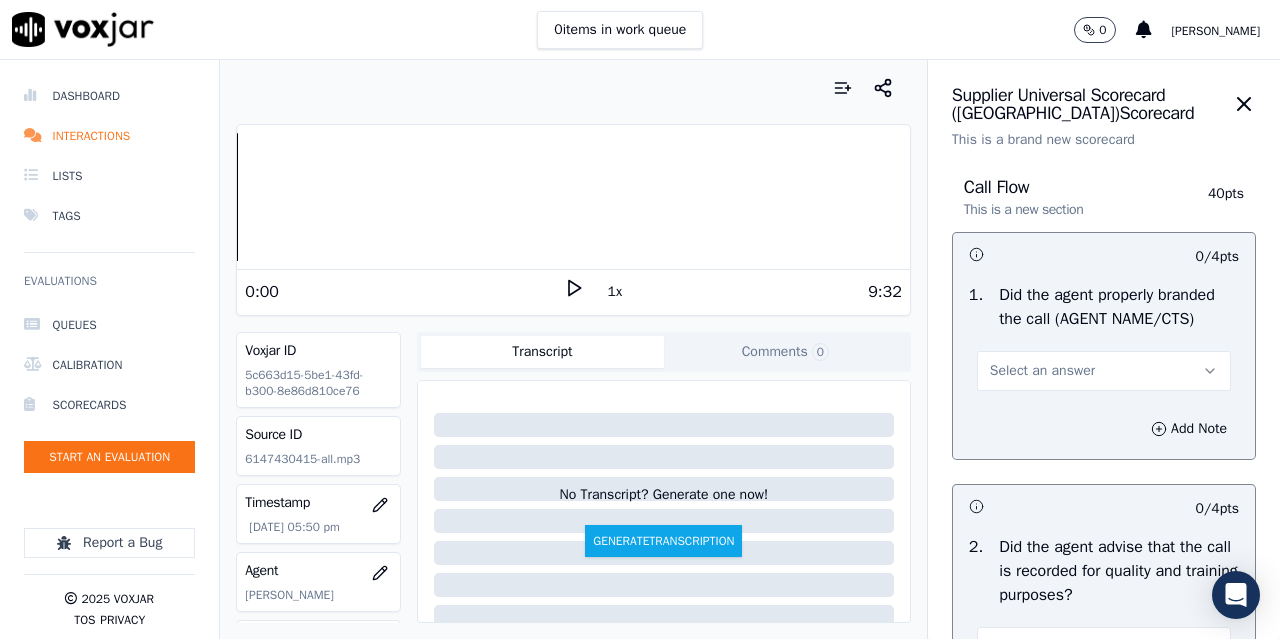 drag, startPoint x: 1061, startPoint y: 403, endPoint x: 1055, endPoint y: 414, distance: 12.529964 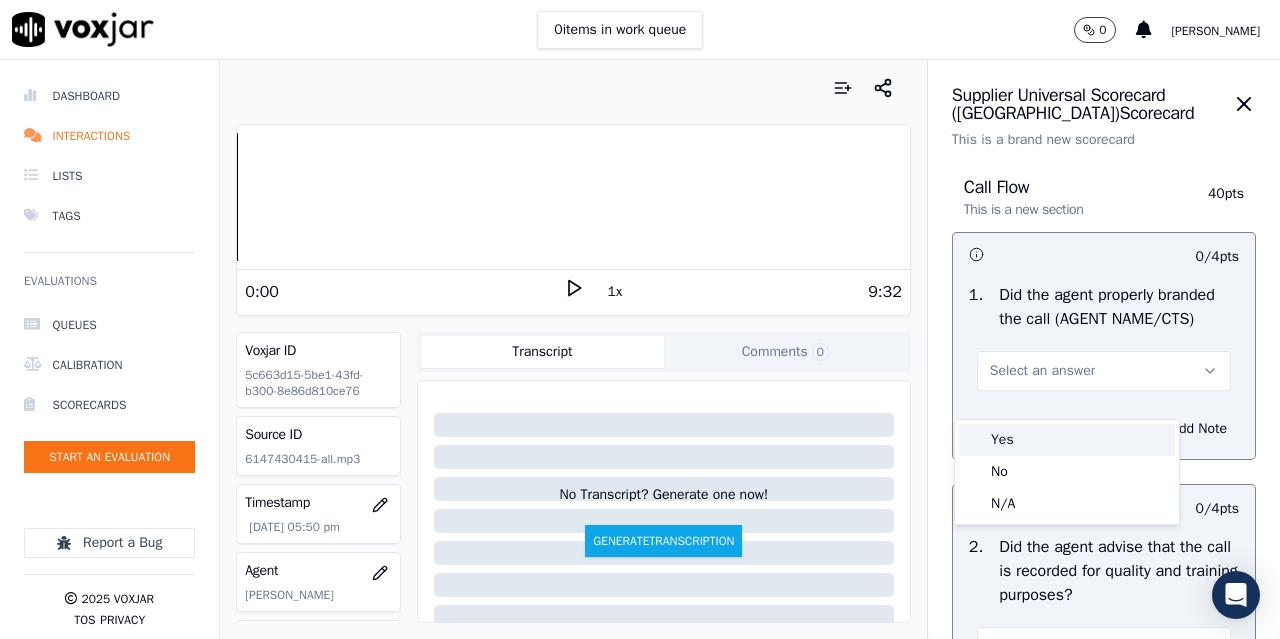 click on "Yes" at bounding box center [1067, 440] 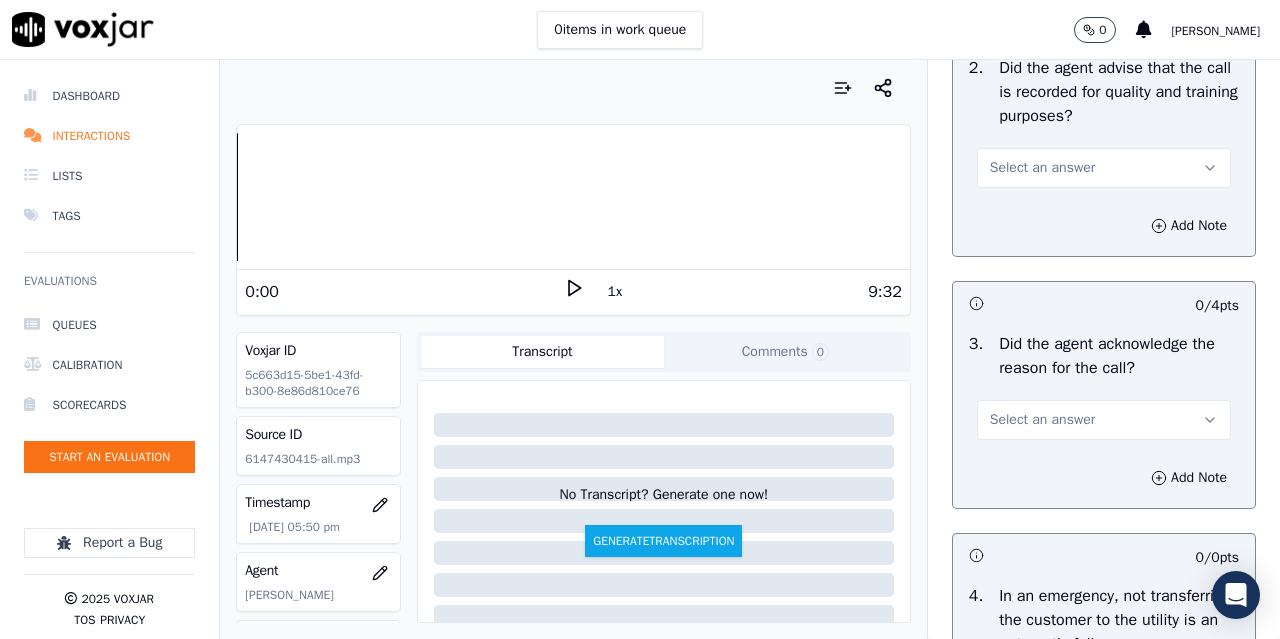 scroll, scrollTop: 500, scrollLeft: 0, axis: vertical 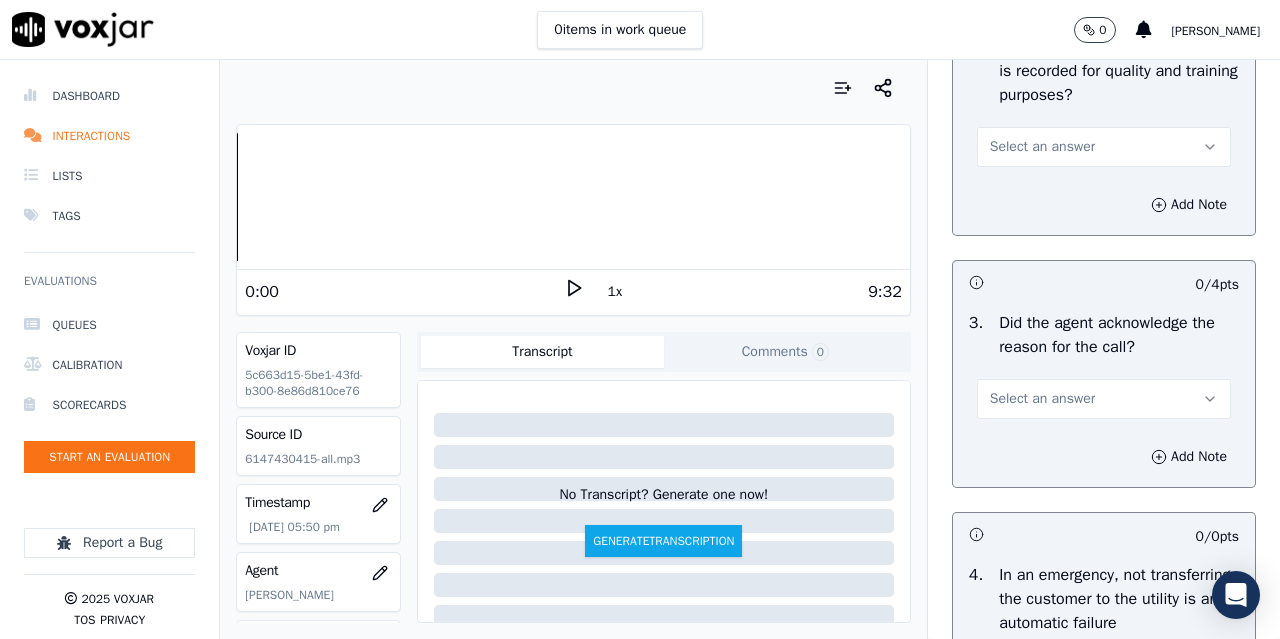 click on "Select an answer" at bounding box center [1042, 147] 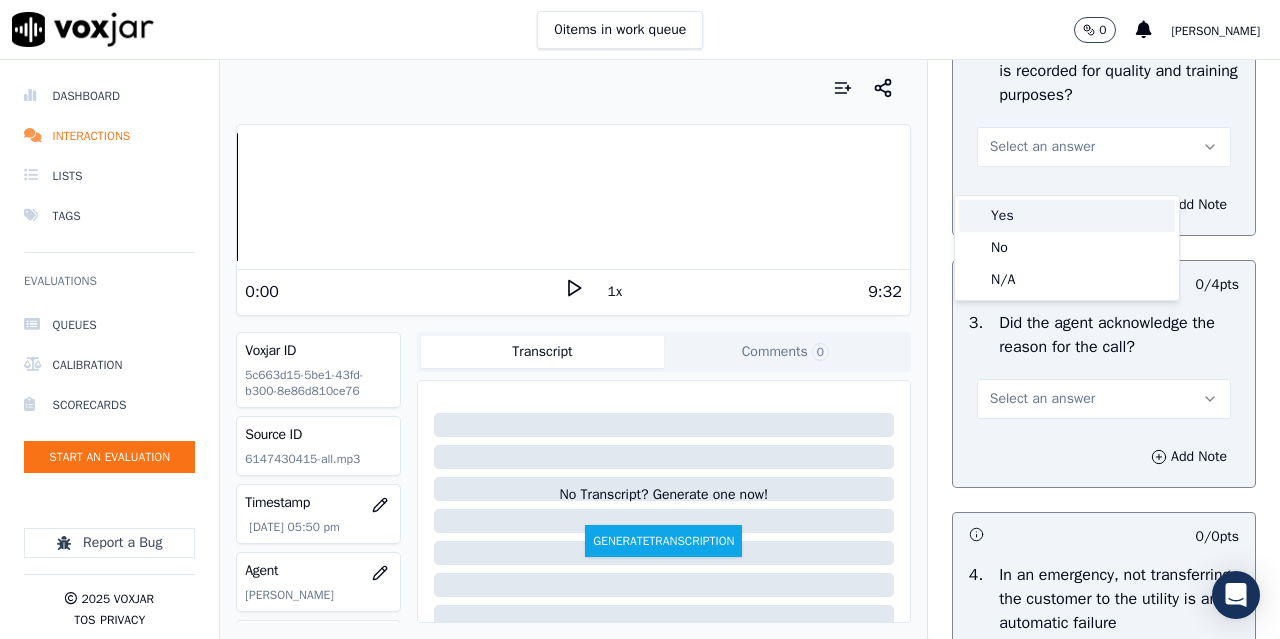 click on "Yes" at bounding box center (1067, 216) 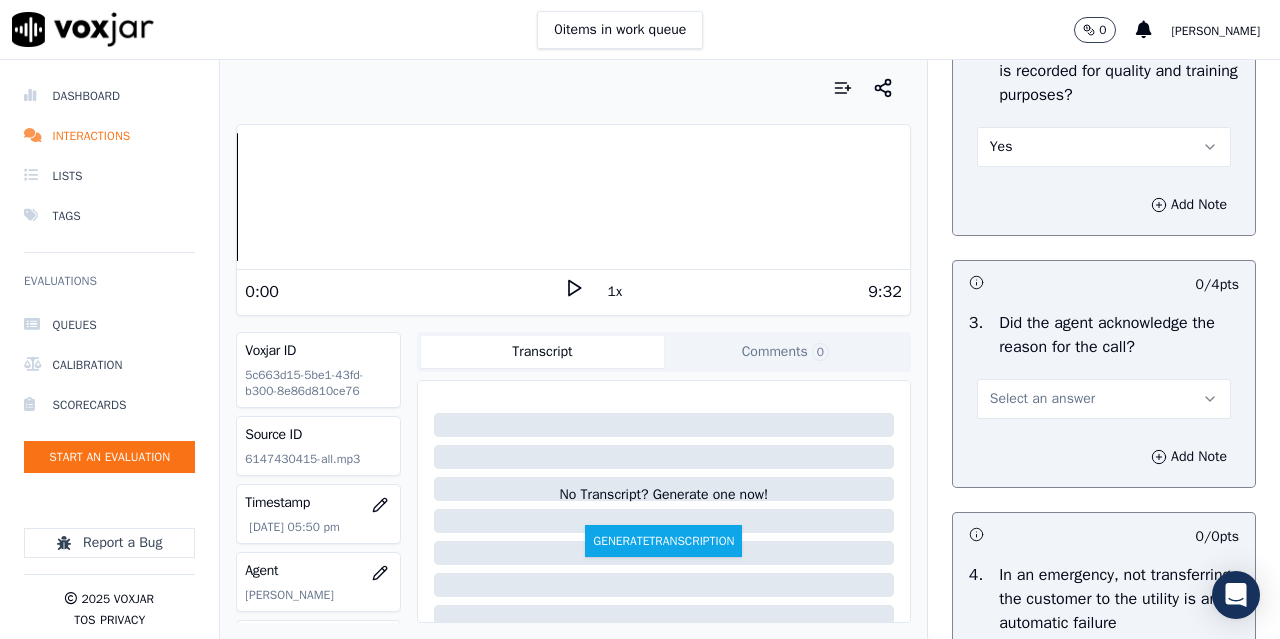 click on "Select an answer" at bounding box center (1104, 399) 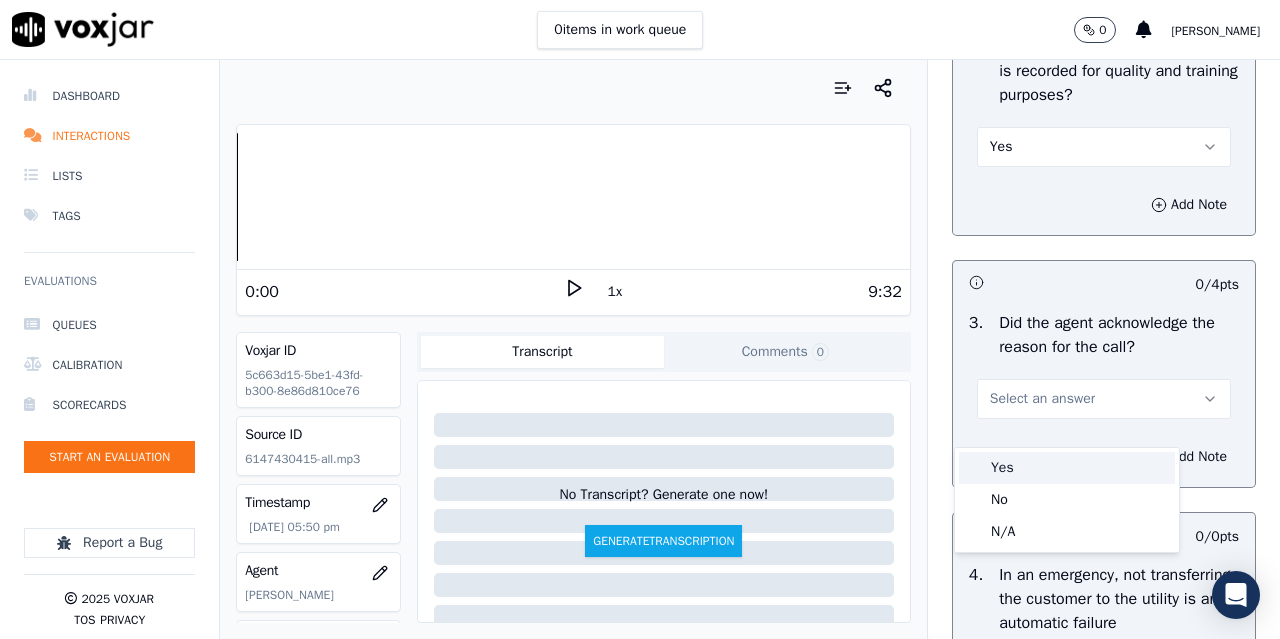 click on "Yes" at bounding box center [1067, 468] 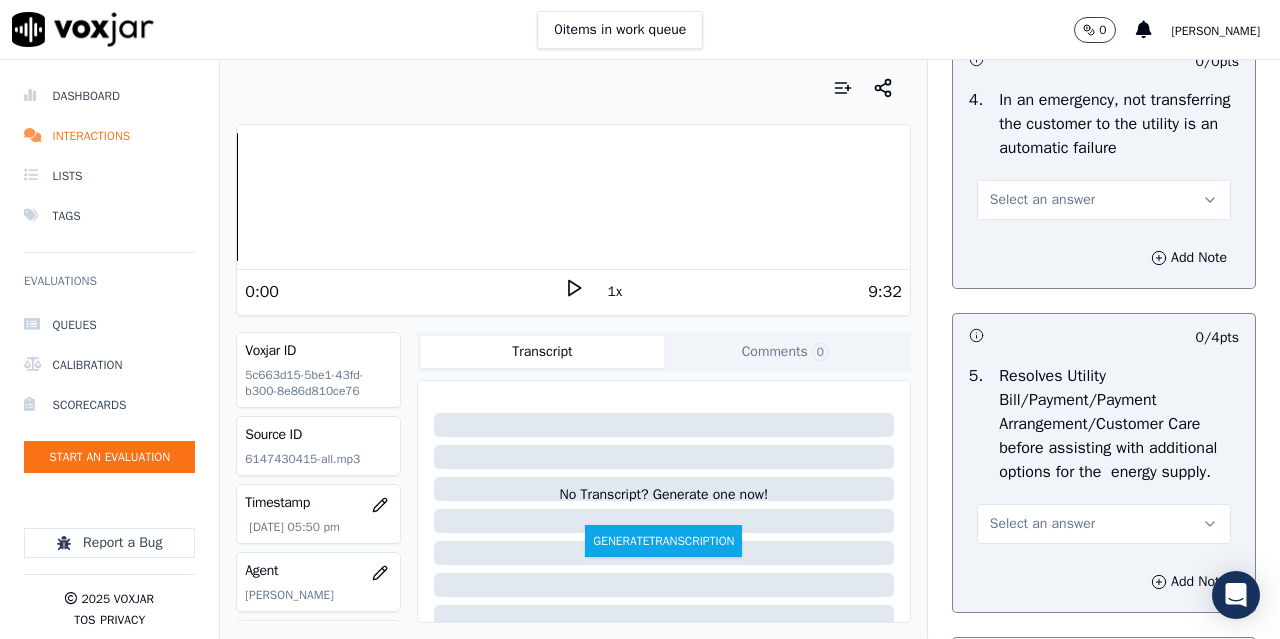 scroll, scrollTop: 1000, scrollLeft: 0, axis: vertical 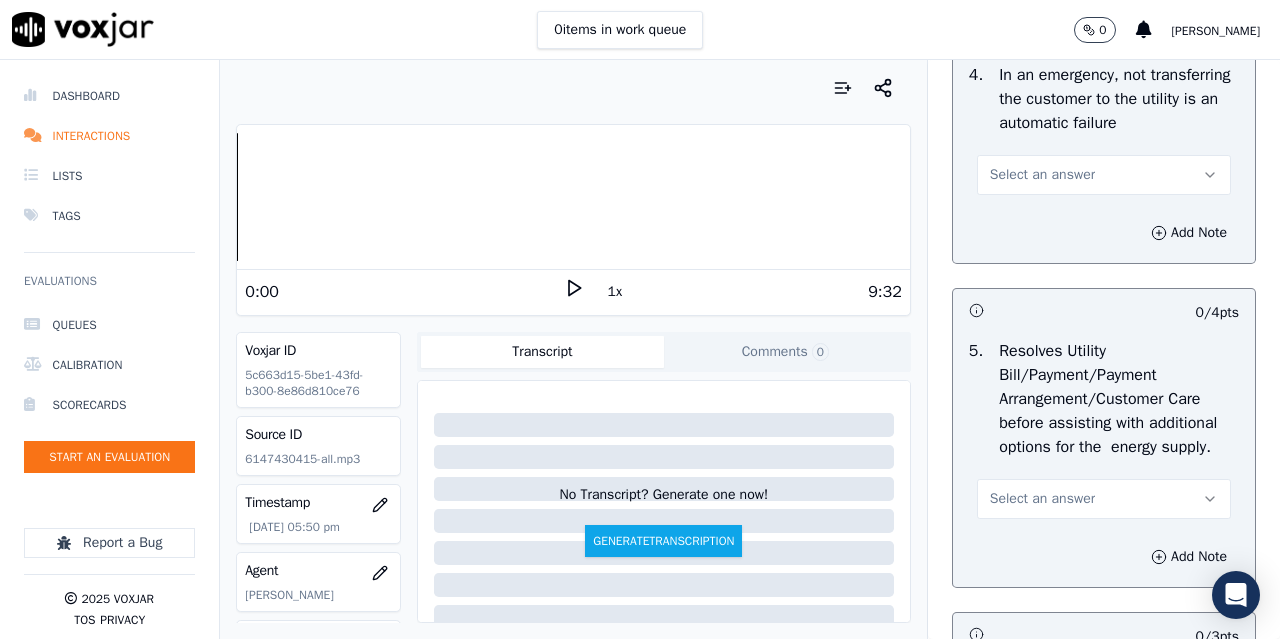 click on "Select an answer" at bounding box center [1042, 175] 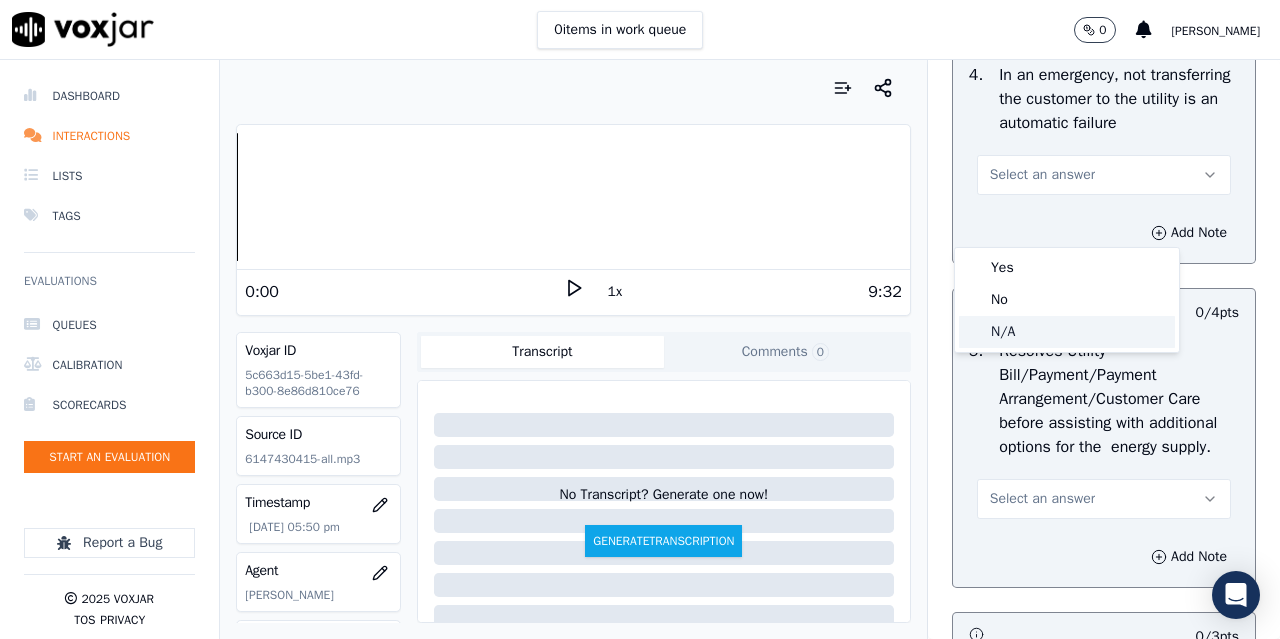 click on "N/A" 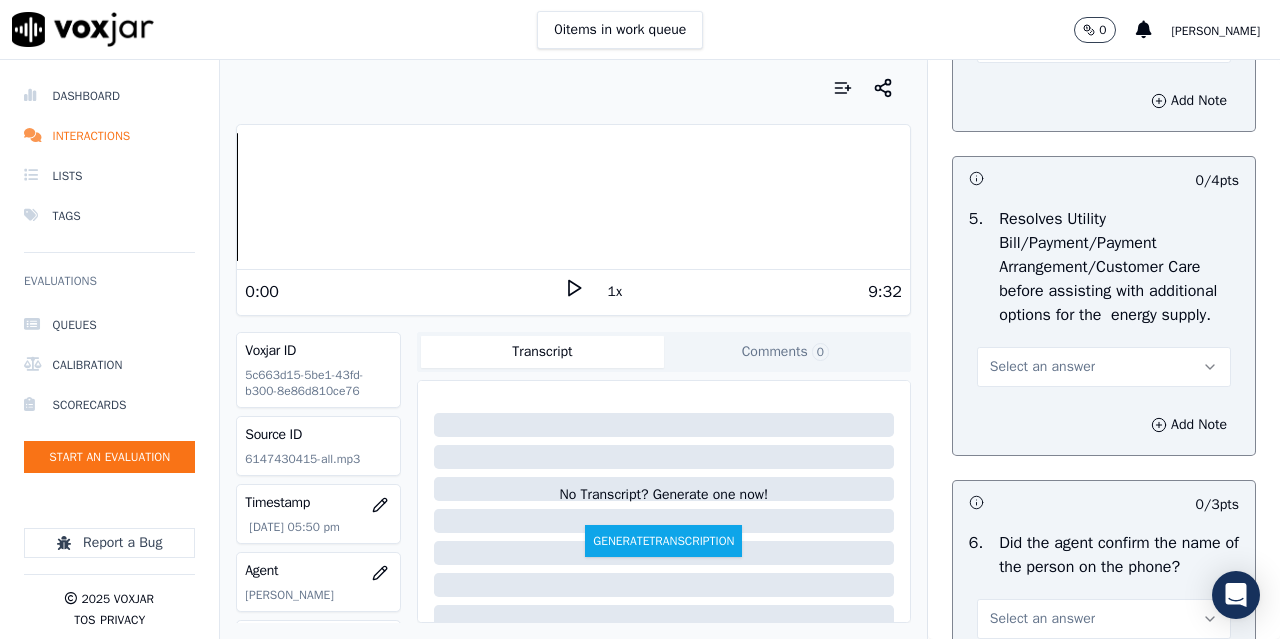 scroll, scrollTop: 1300, scrollLeft: 0, axis: vertical 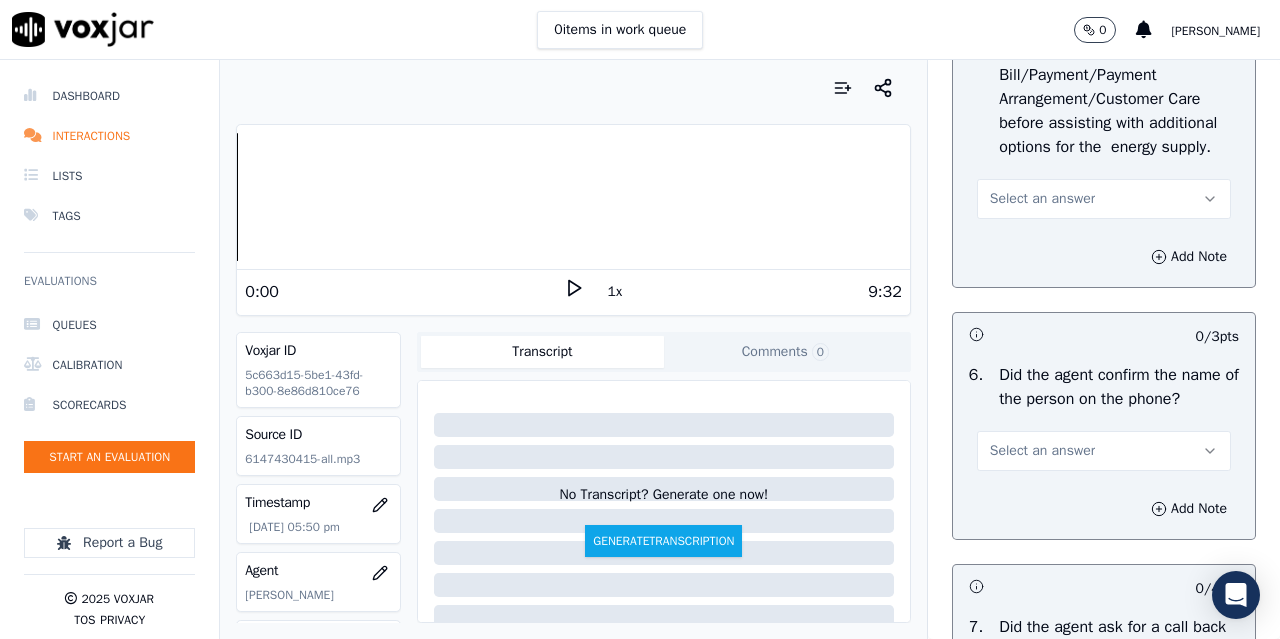 click on "Select an answer" at bounding box center (1042, 199) 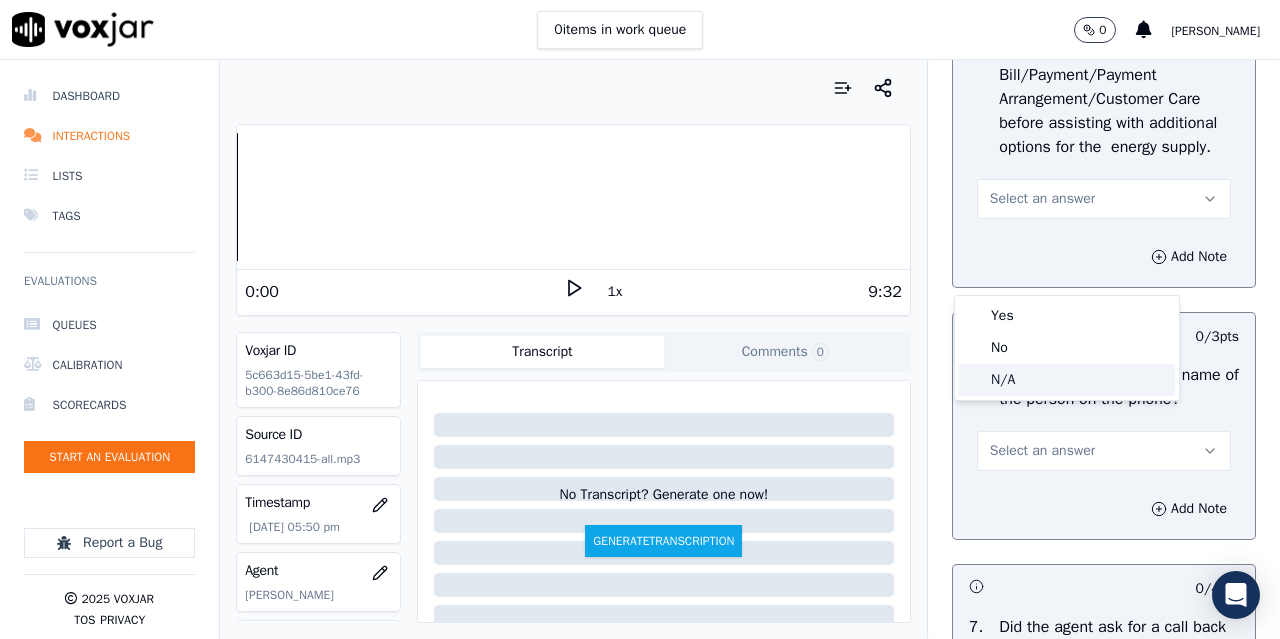 click on "N/A" 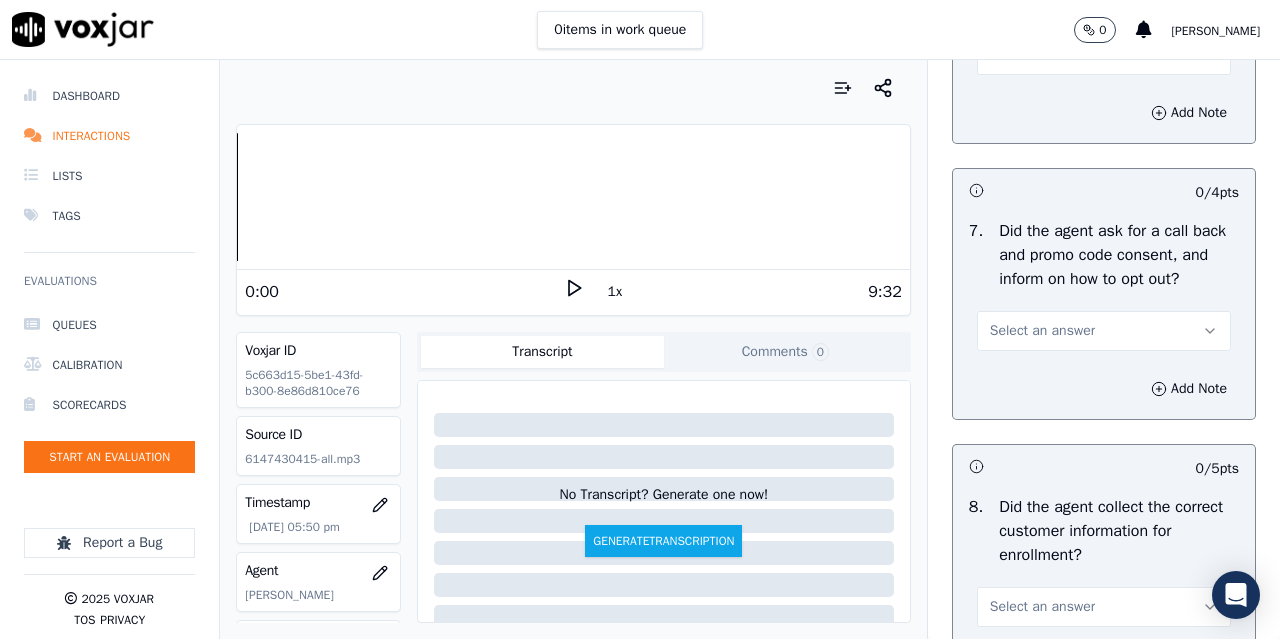 scroll, scrollTop: 1700, scrollLeft: 0, axis: vertical 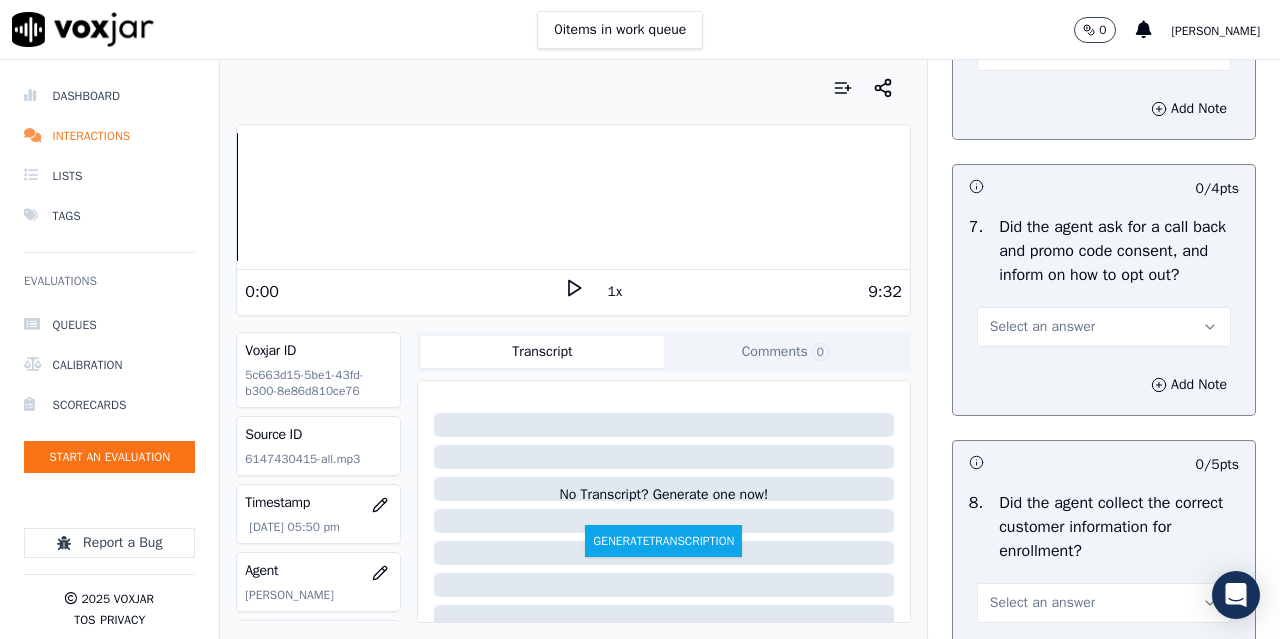 click on "Select an answer" at bounding box center (1104, 51) 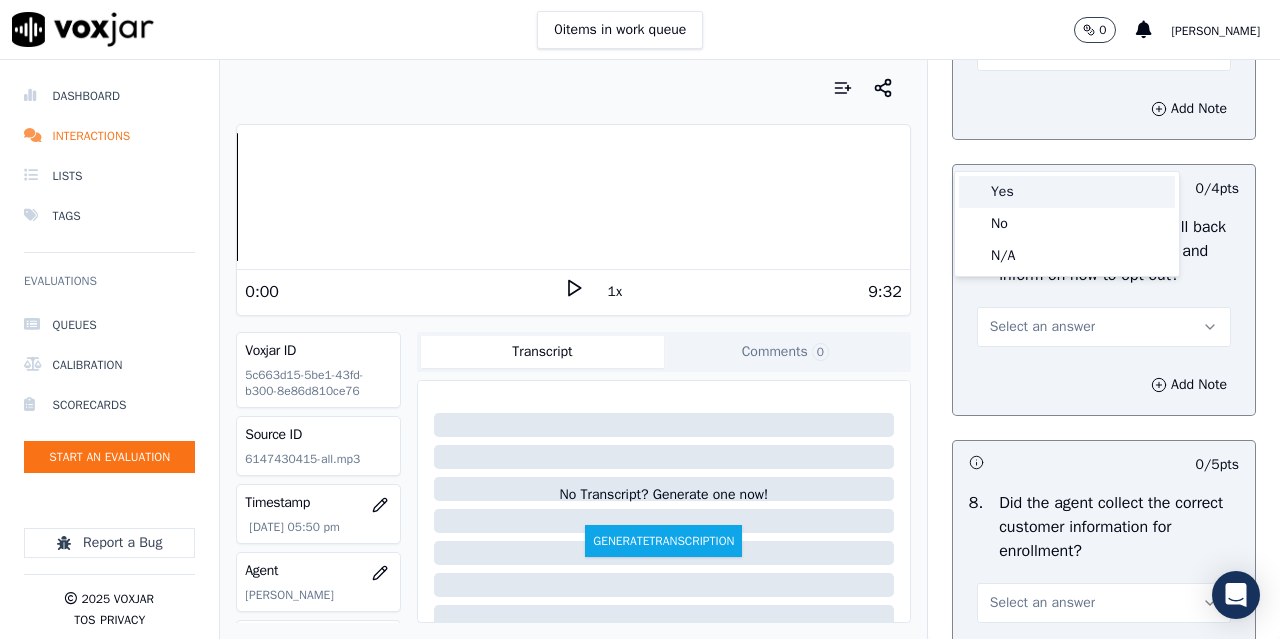 click on "Yes" at bounding box center [1067, 192] 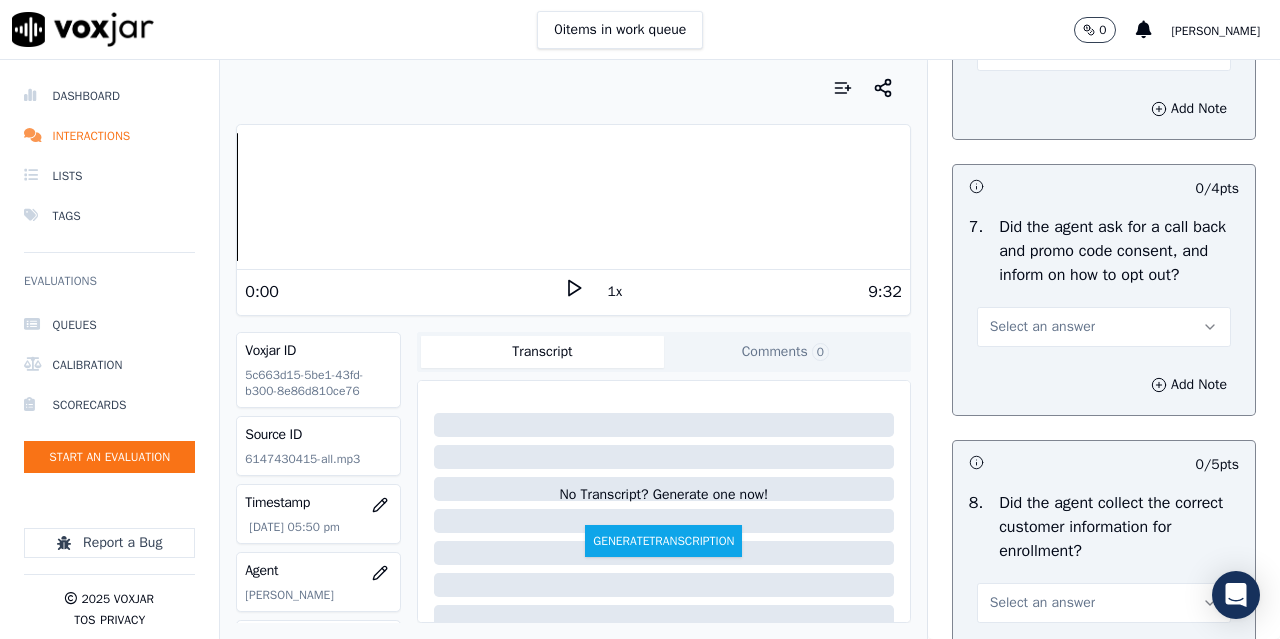 click on "Select an answer" at bounding box center (1042, 327) 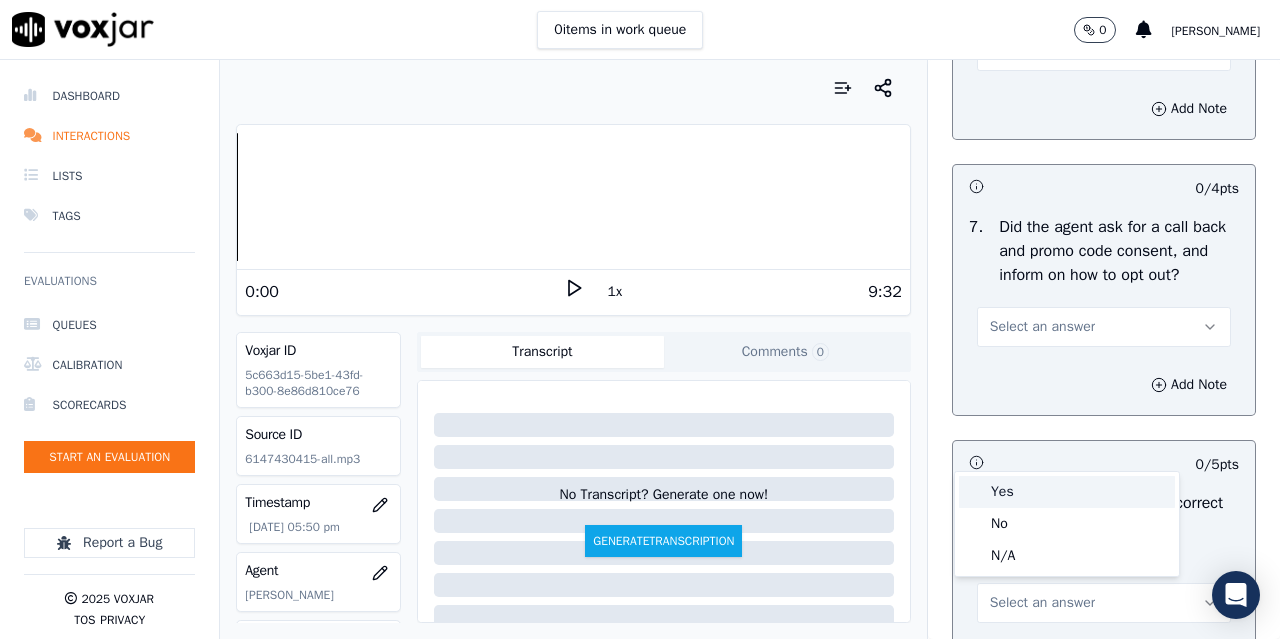 click on "Yes" at bounding box center (1067, 492) 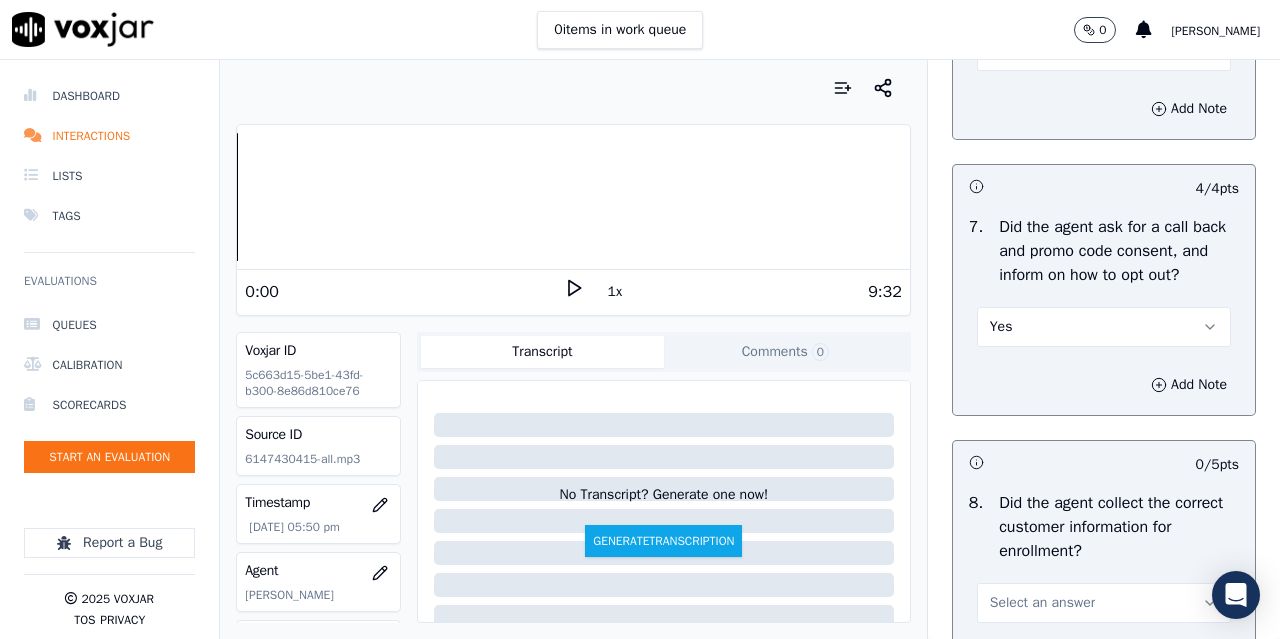 scroll, scrollTop: 2100, scrollLeft: 0, axis: vertical 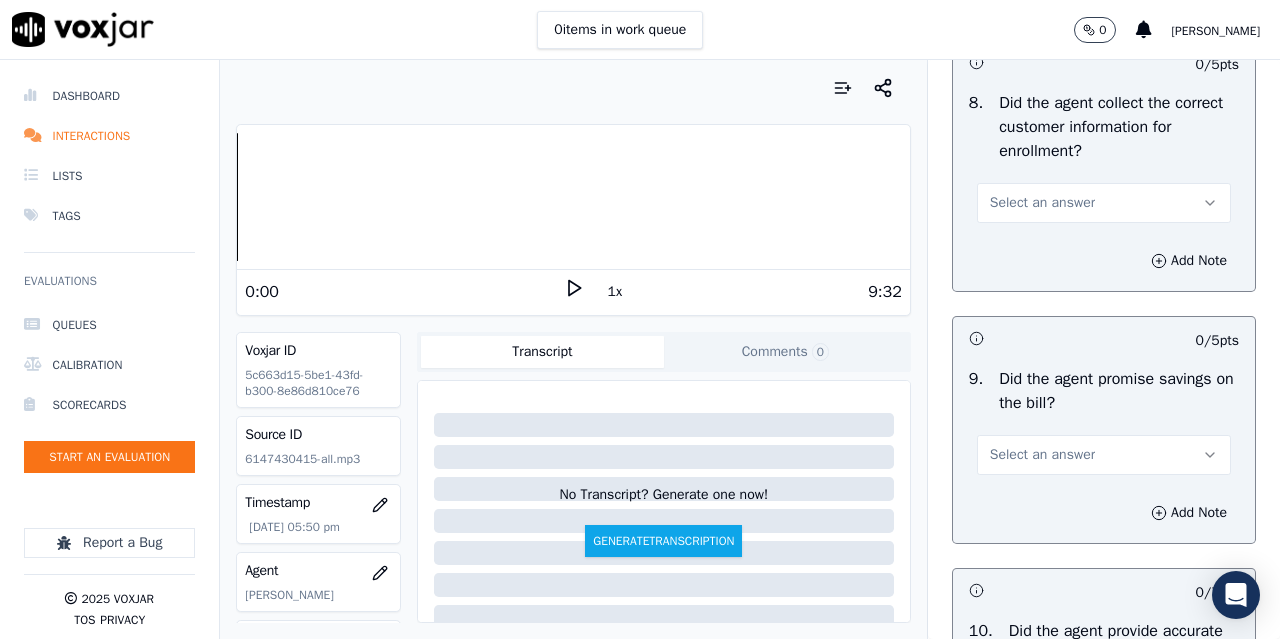 click on "Select an answer" at bounding box center (1042, 203) 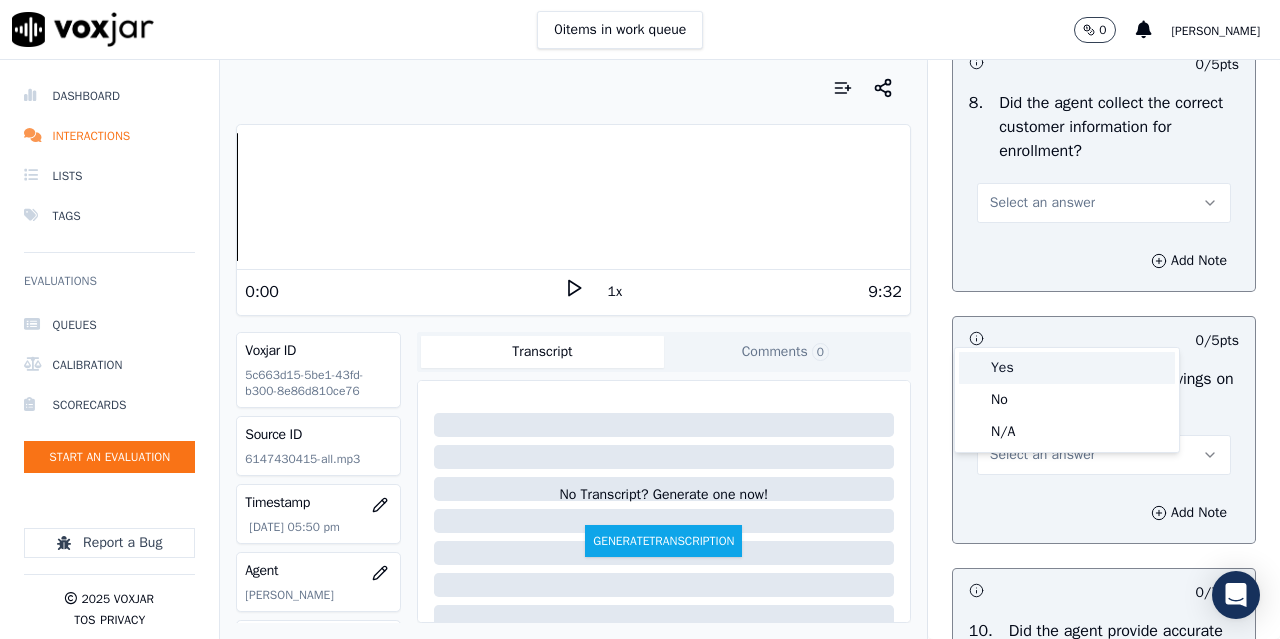 click on "Yes" at bounding box center (1067, 368) 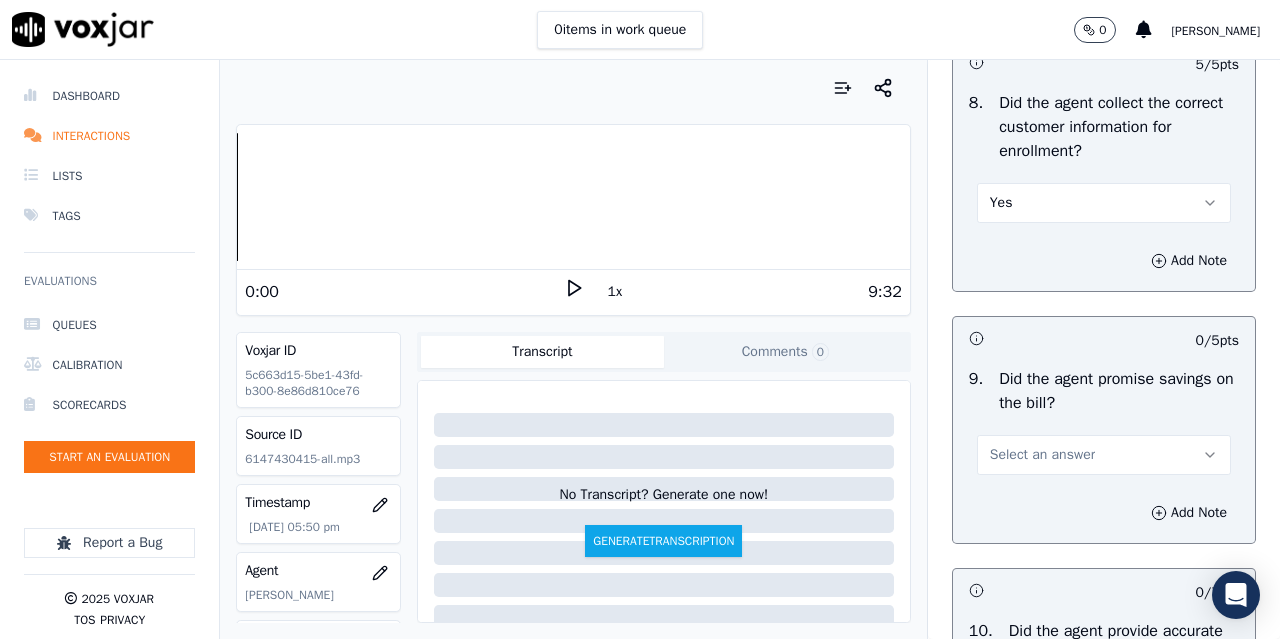 scroll, scrollTop: 2500, scrollLeft: 0, axis: vertical 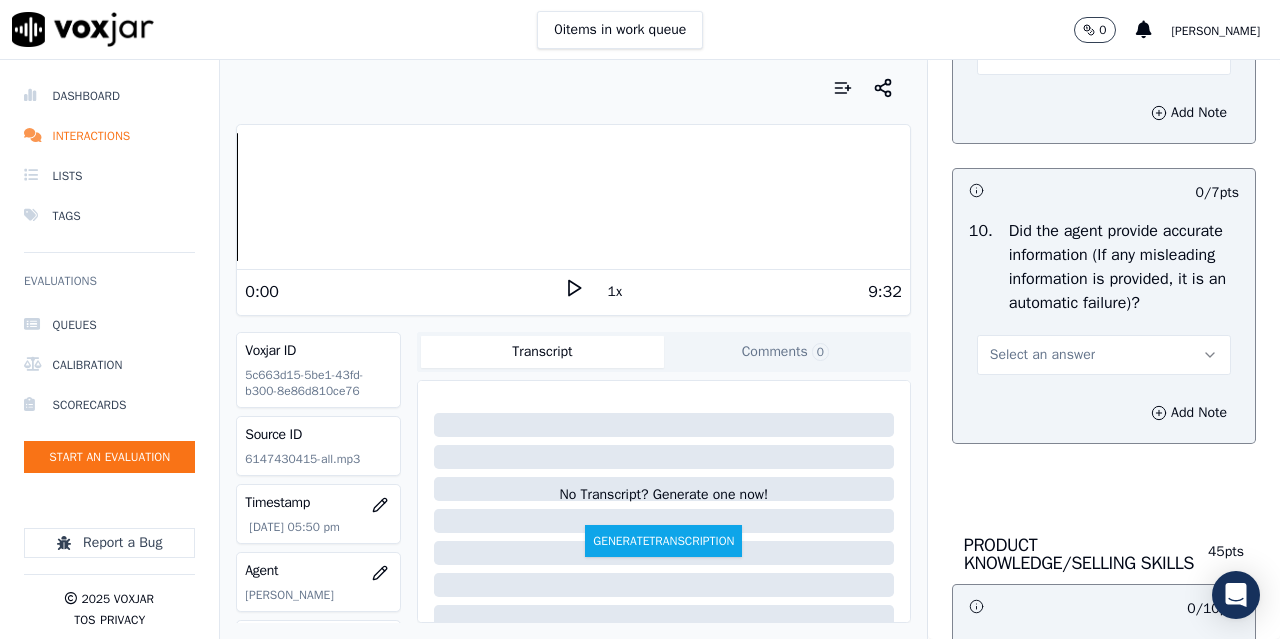 click on "Select an answer" at bounding box center (1042, 55) 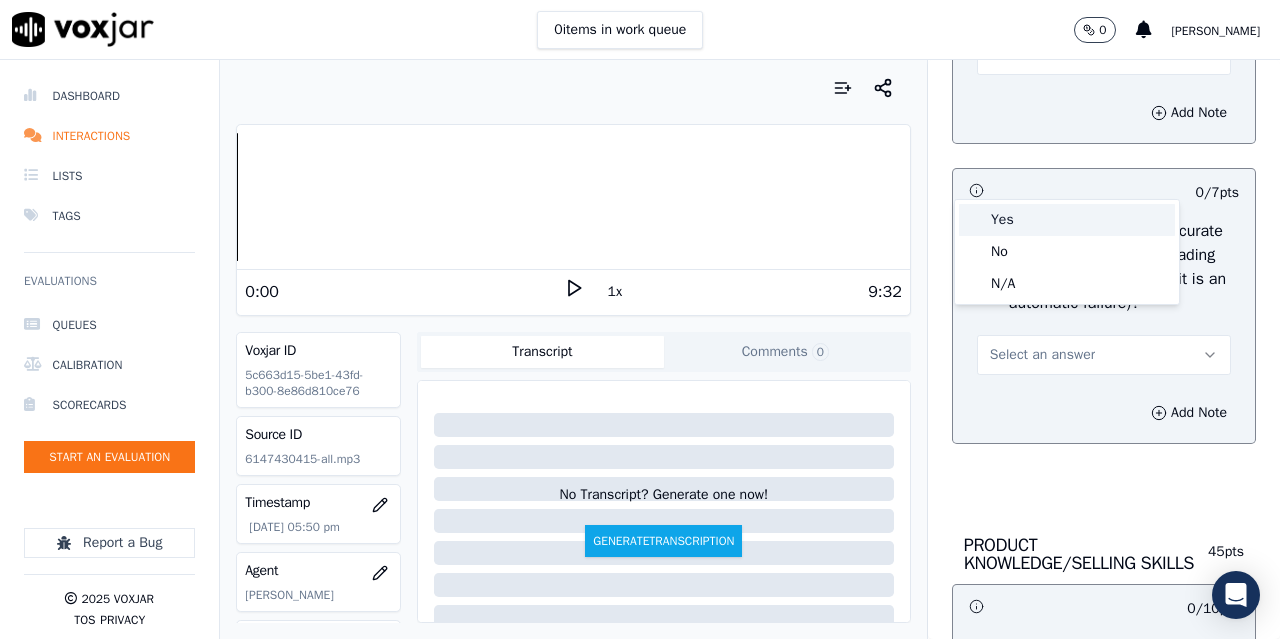 click on "Yes" at bounding box center [1067, 220] 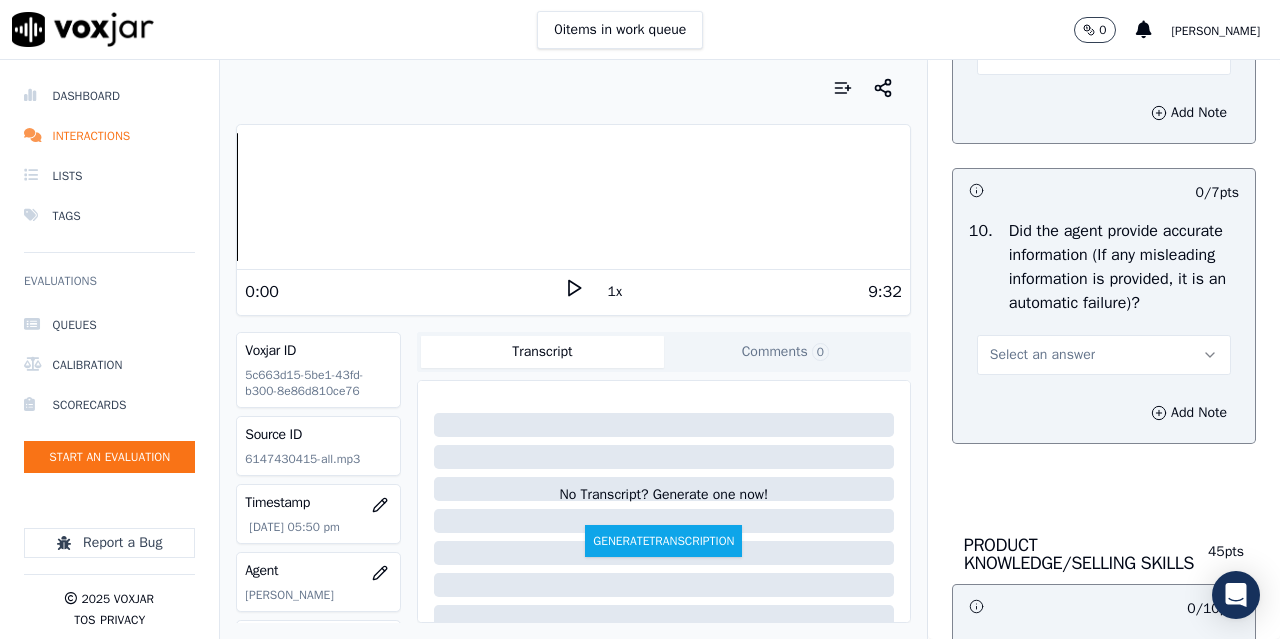 click on "Select an answer" at bounding box center [1042, 355] 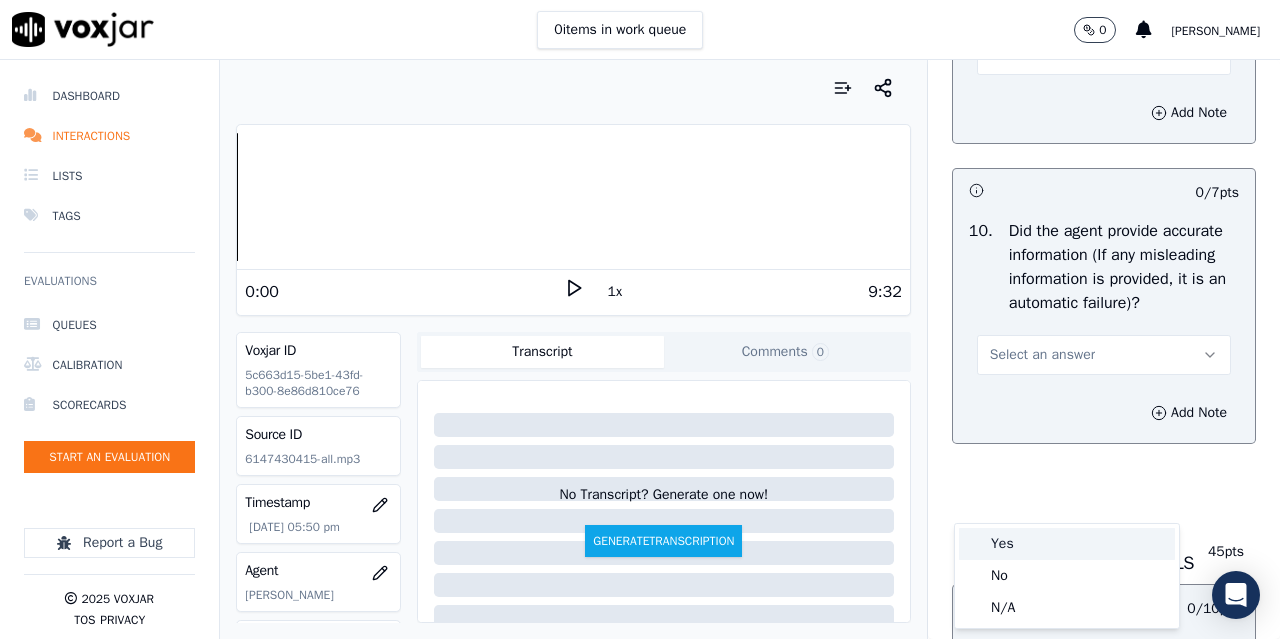 click on "Yes" at bounding box center [1067, 544] 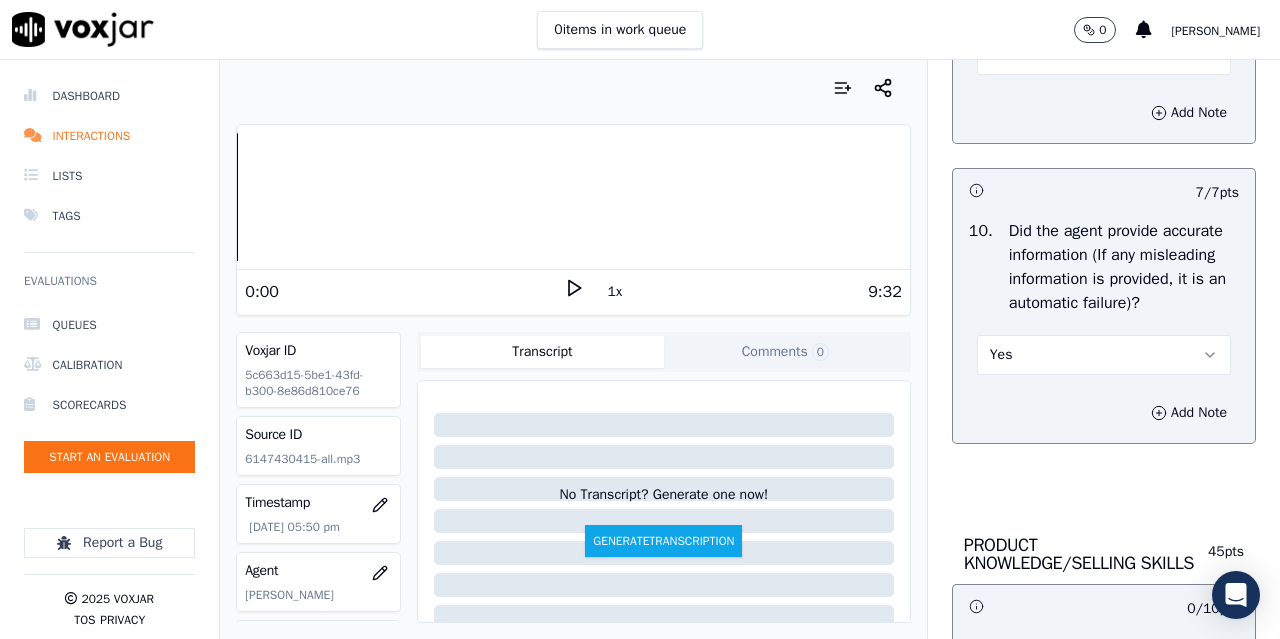 scroll, scrollTop: 3000, scrollLeft: 0, axis: vertical 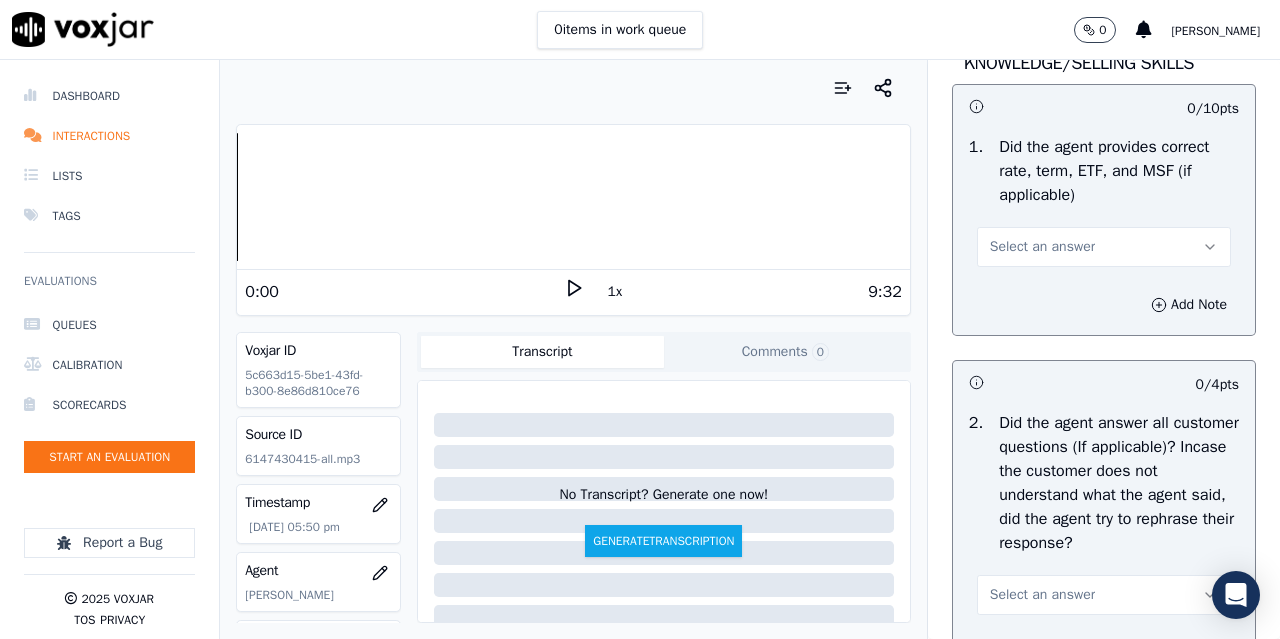 click on "Select an answer" at bounding box center (1042, 247) 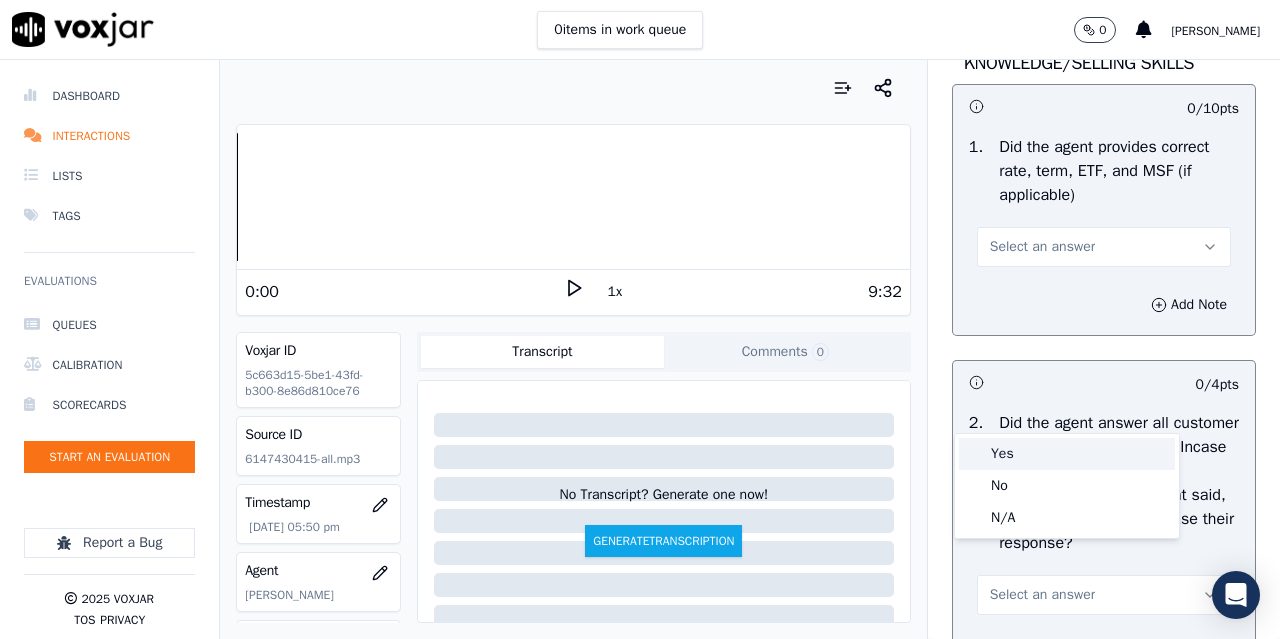 click on "Yes" at bounding box center [1067, 454] 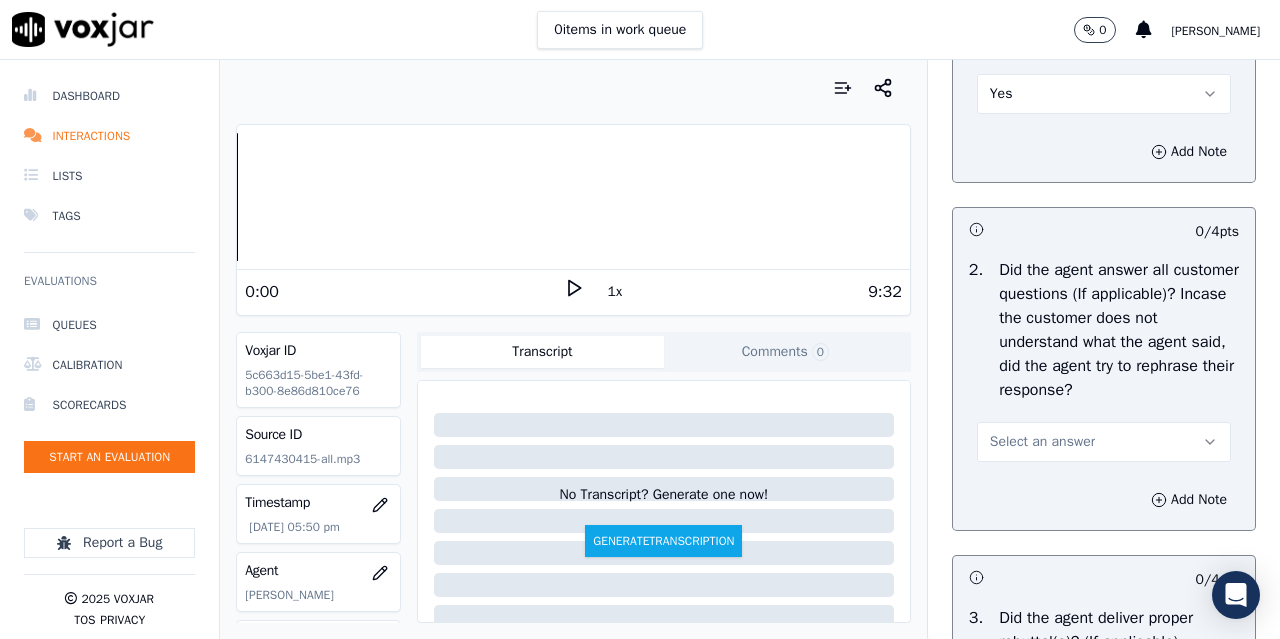 scroll, scrollTop: 3300, scrollLeft: 0, axis: vertical 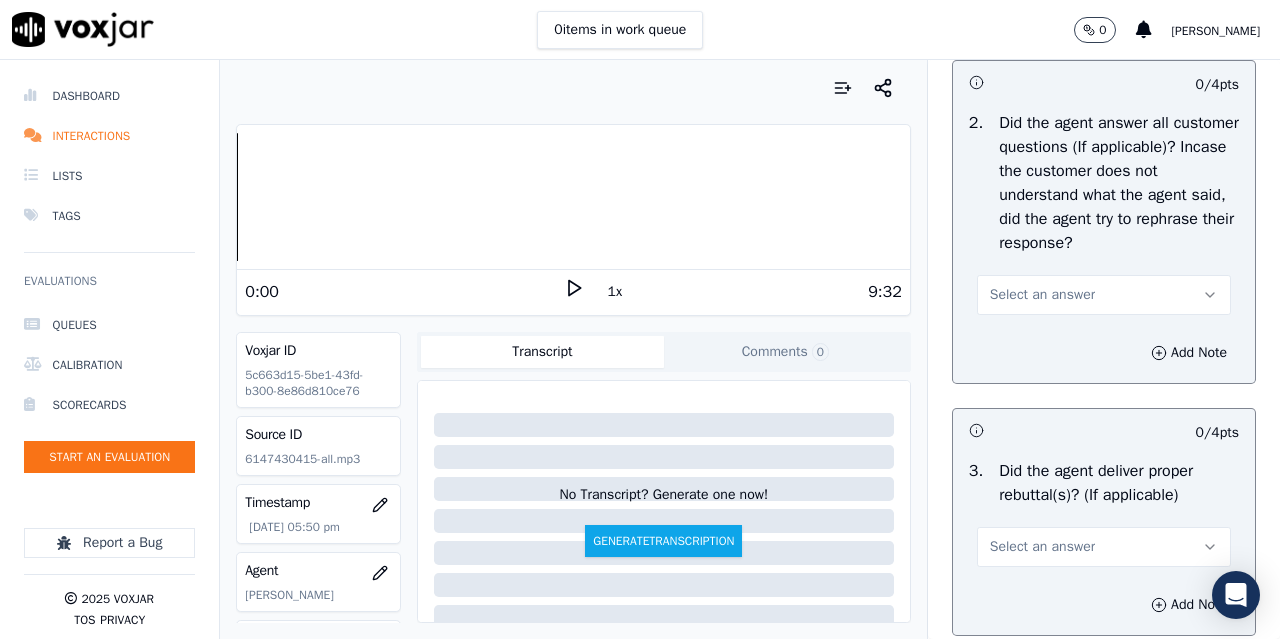 click on "Select an answer" at bounding box center (1042, 295) 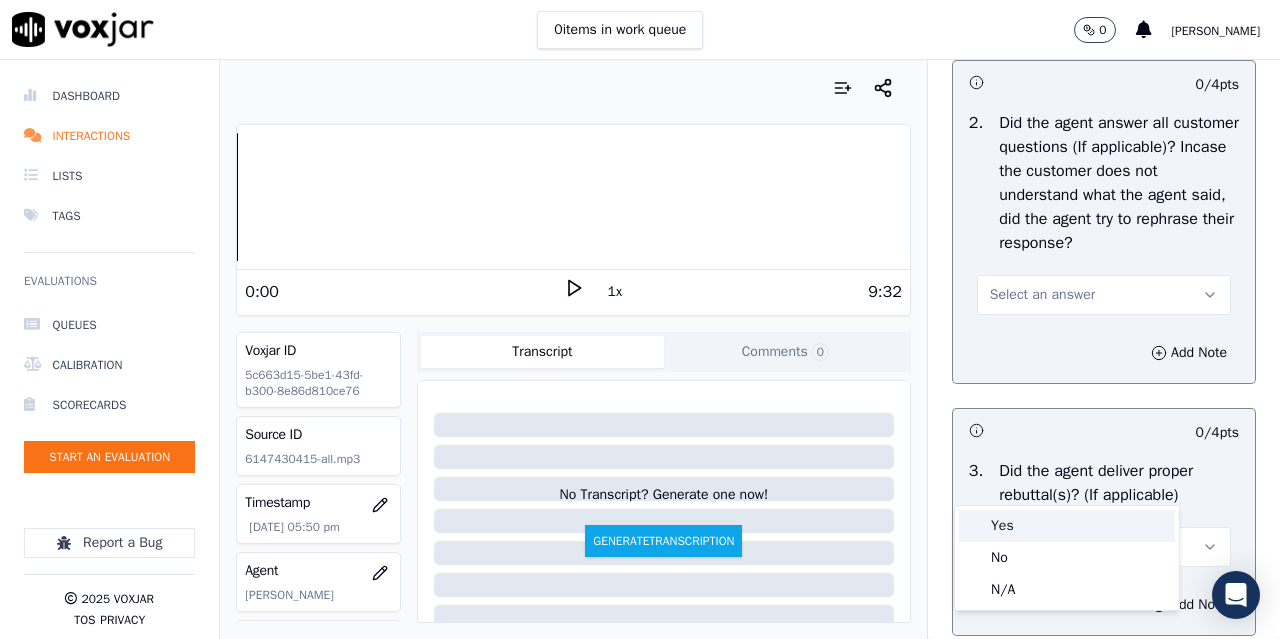 click on "Yes" at bounding box center (1067, 526) 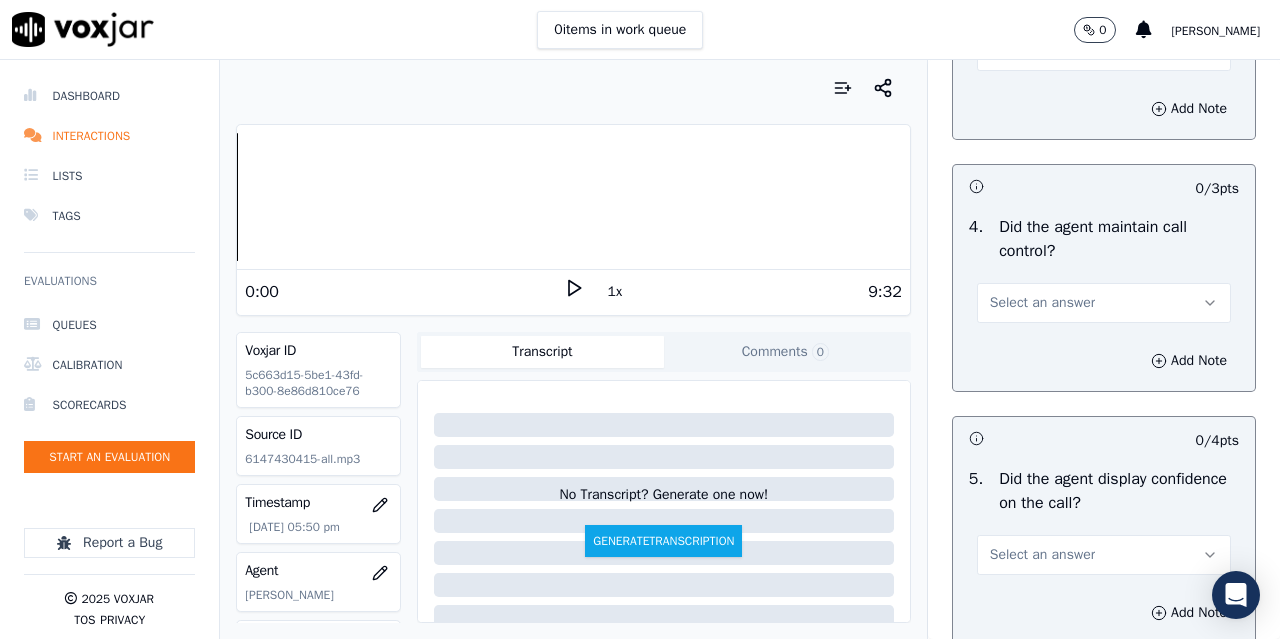 scroll, scrollTop: 3800, scrollLeft: 0, axis: vertical 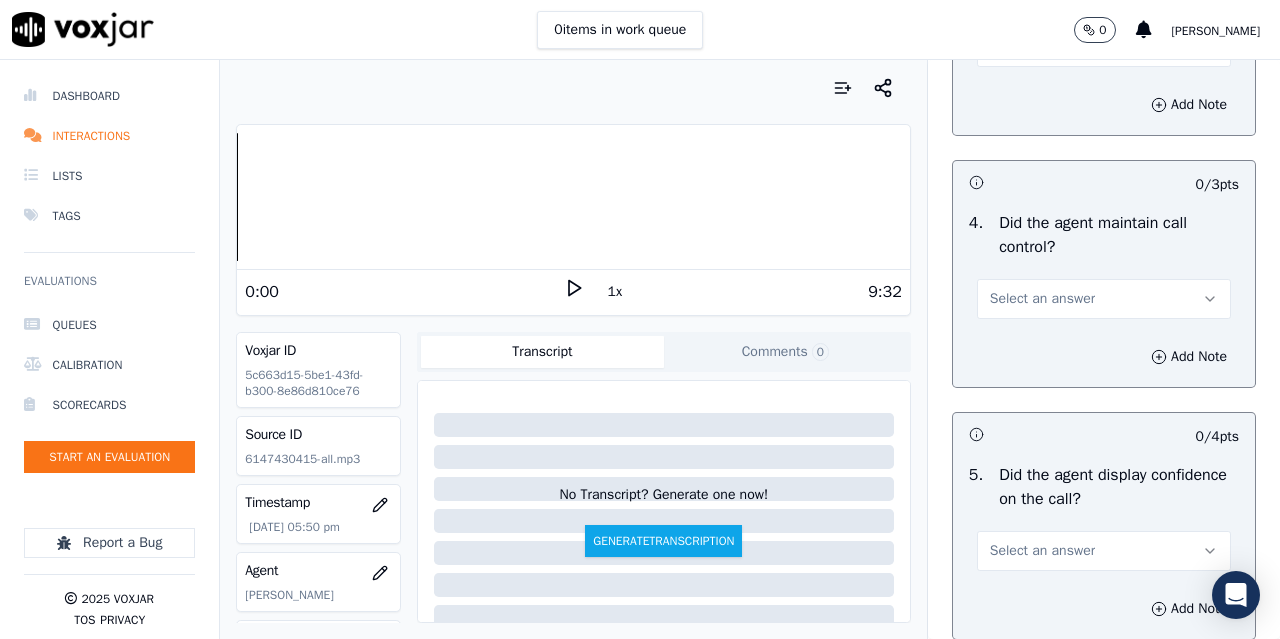 click on "Select an answer" at bounding box center (1042, 47) 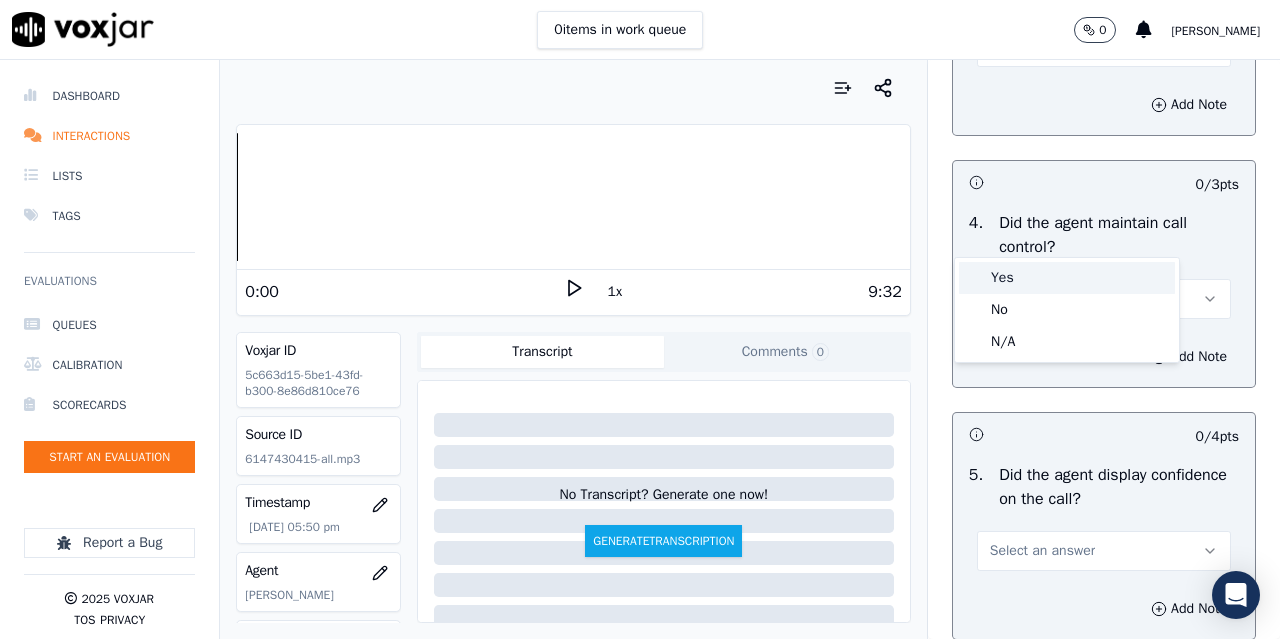 click on "Yes" at bounding box center [1067, 278] 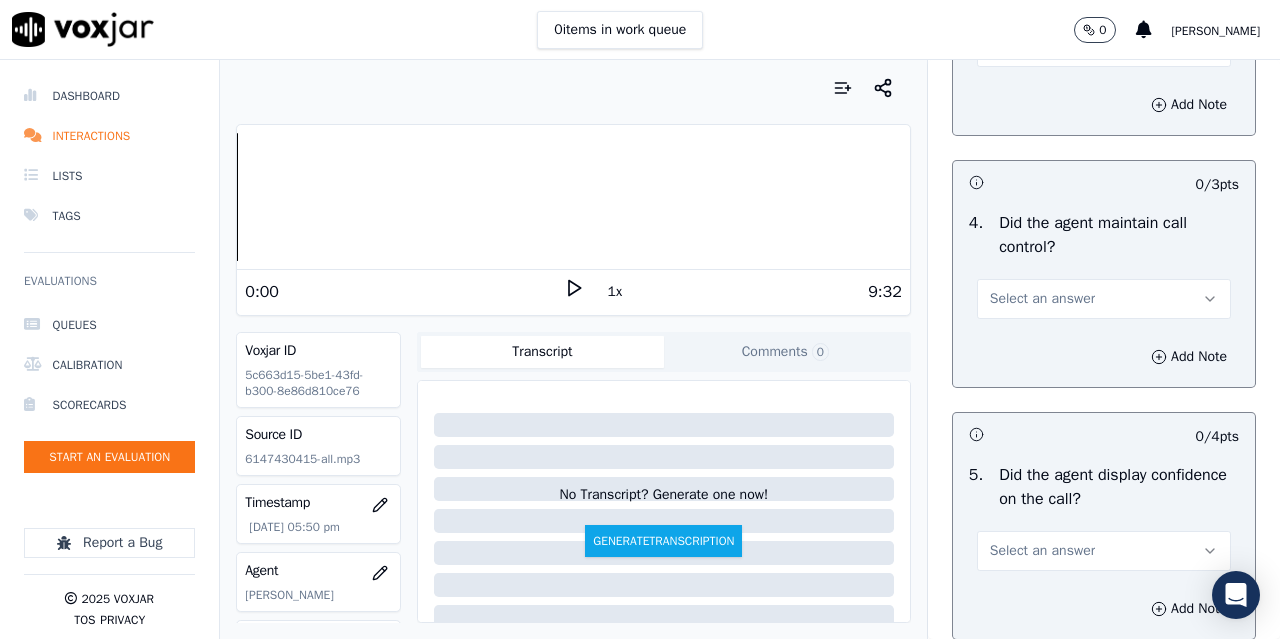 click on "Select an answer" at bounding box center [1042, 299] 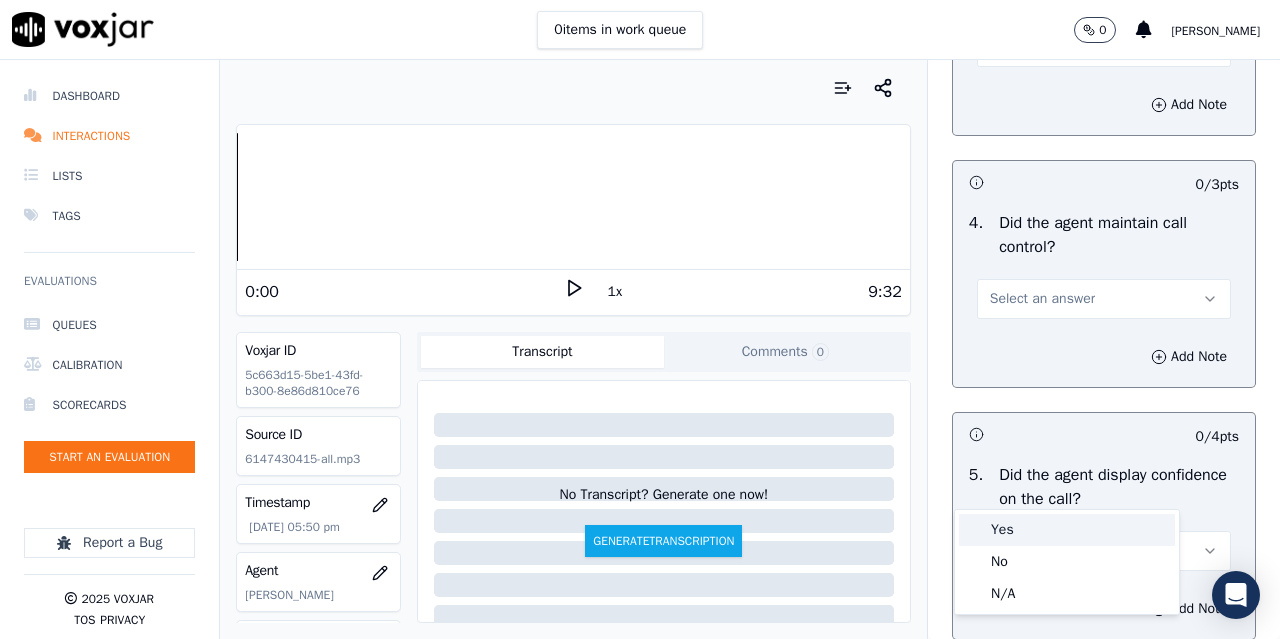 click on "Yes" at bounding box center (1067, 530) 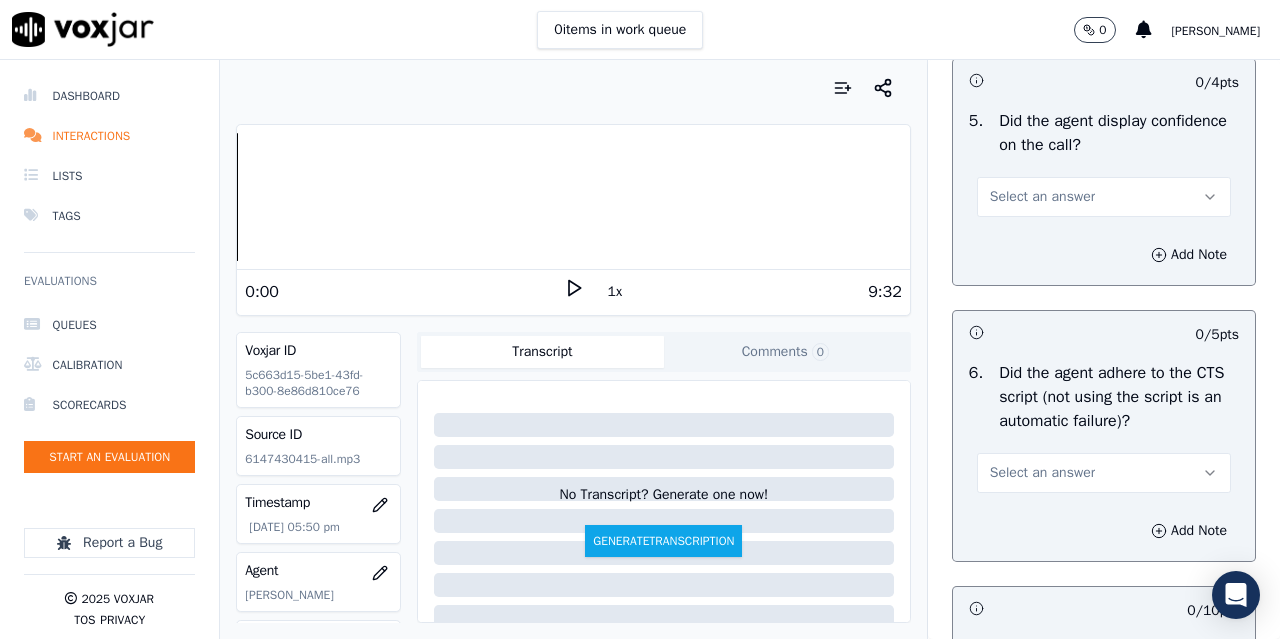 scroll, scrollTop: 4400, scrollLeft: 0, axis: vertical 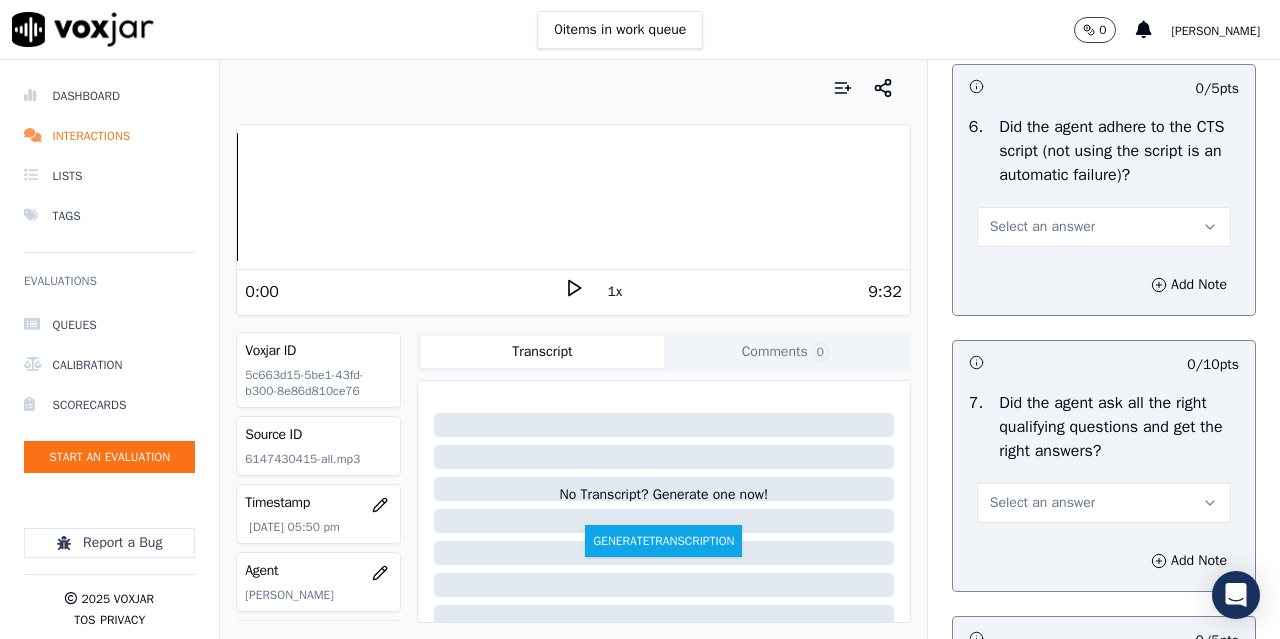 click on "Select an answer" at bounding box center (1042, -49) 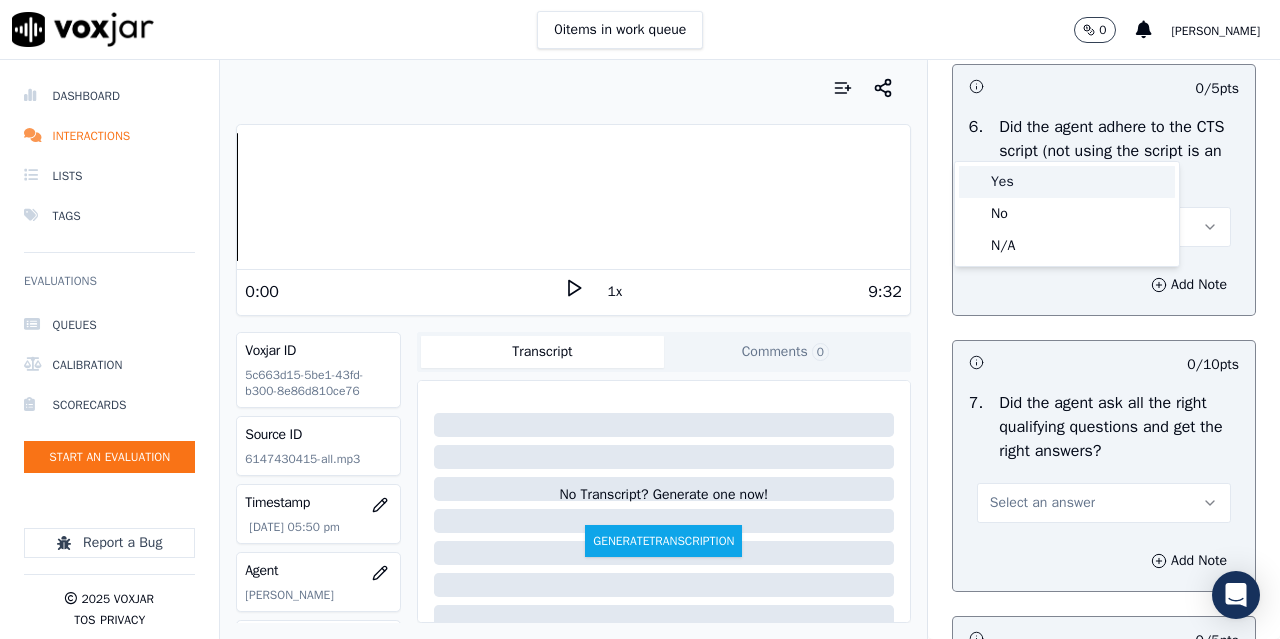 click on "Yes" at bounding box center [1067, 182] 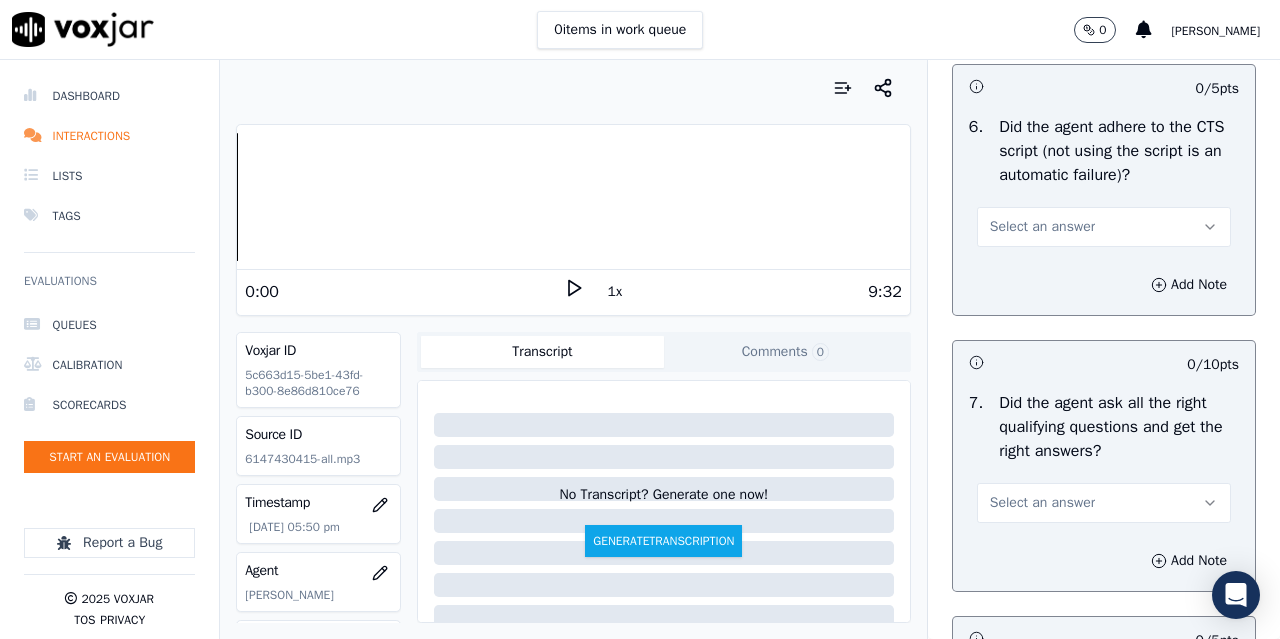click on "Select an answer" at bounding box center [1042, 227] 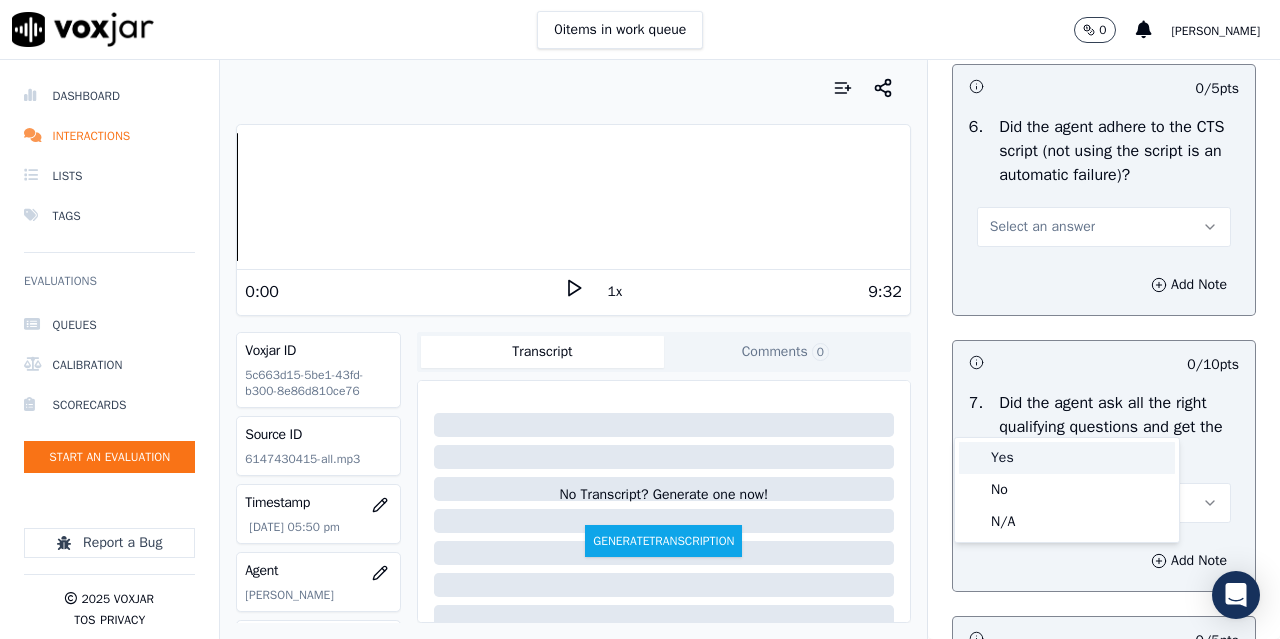 click on "Yes" at bounding box center (1067, 458) 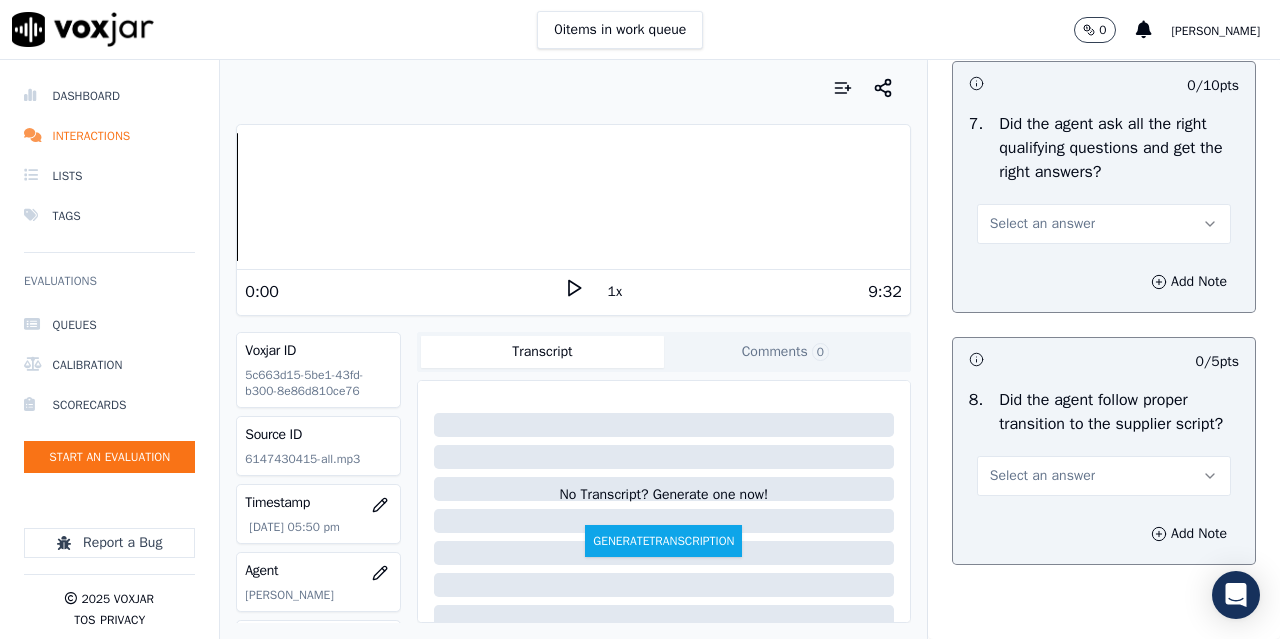 scroll, scrollTop: 4700, scrollLeft: 0, axis: vertical 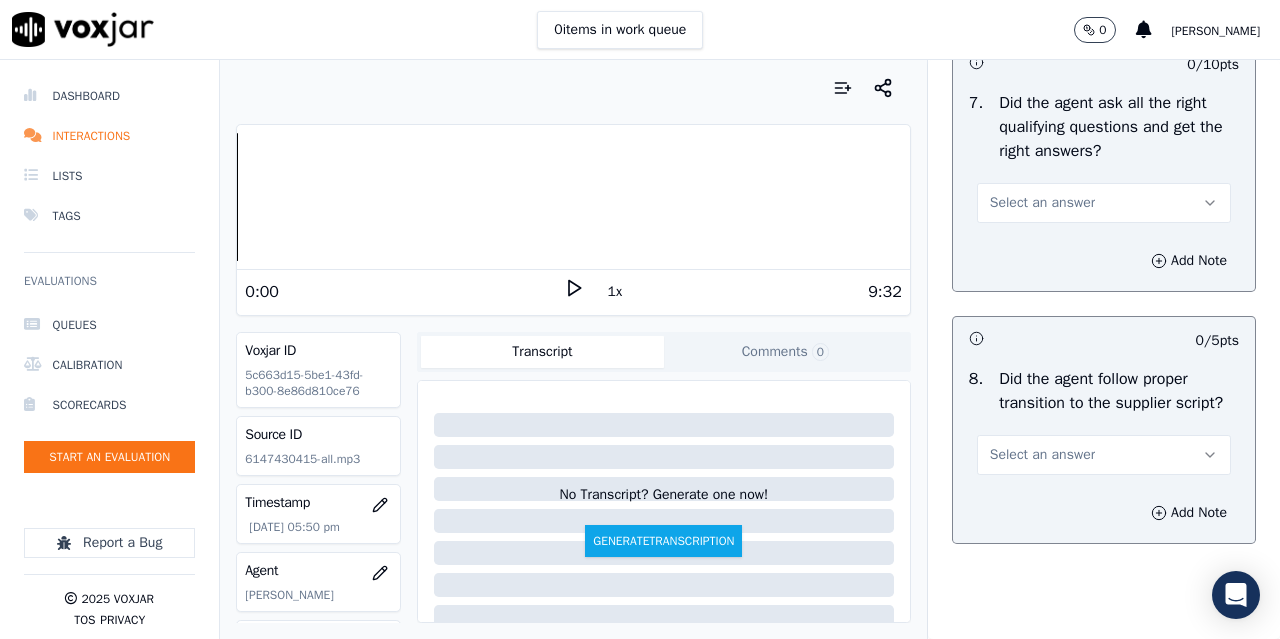 click on "Select an answer" at bounding box center [1042, 203] 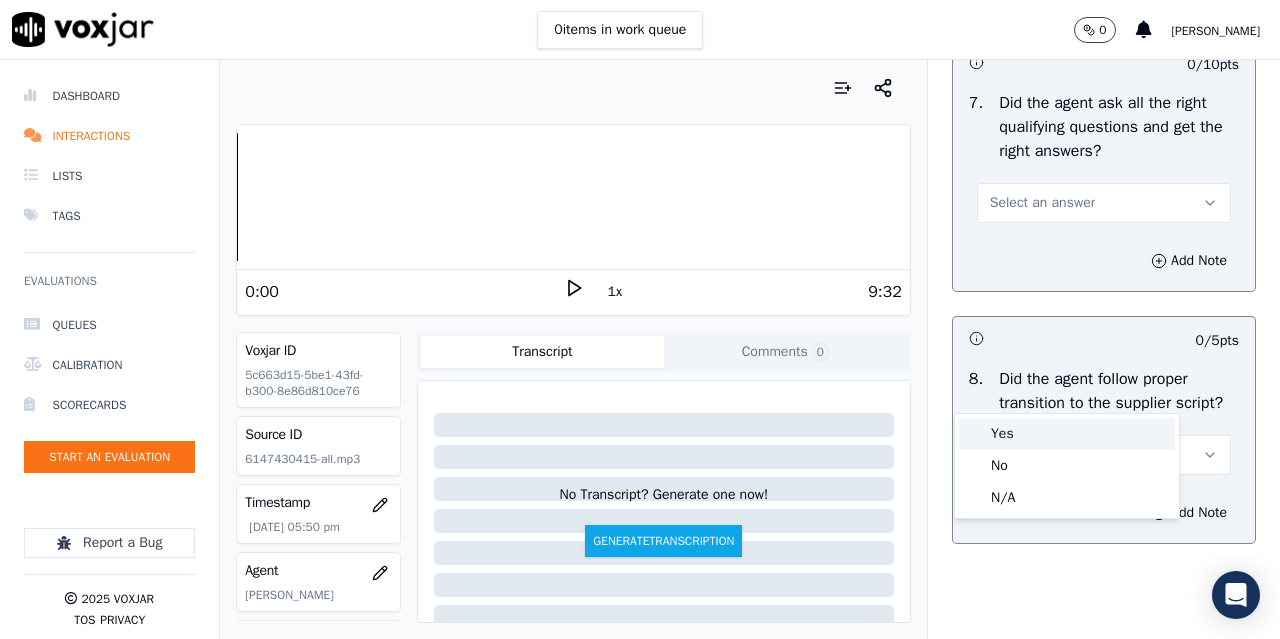 click on "Yes" at bounding box center (1067, 434) 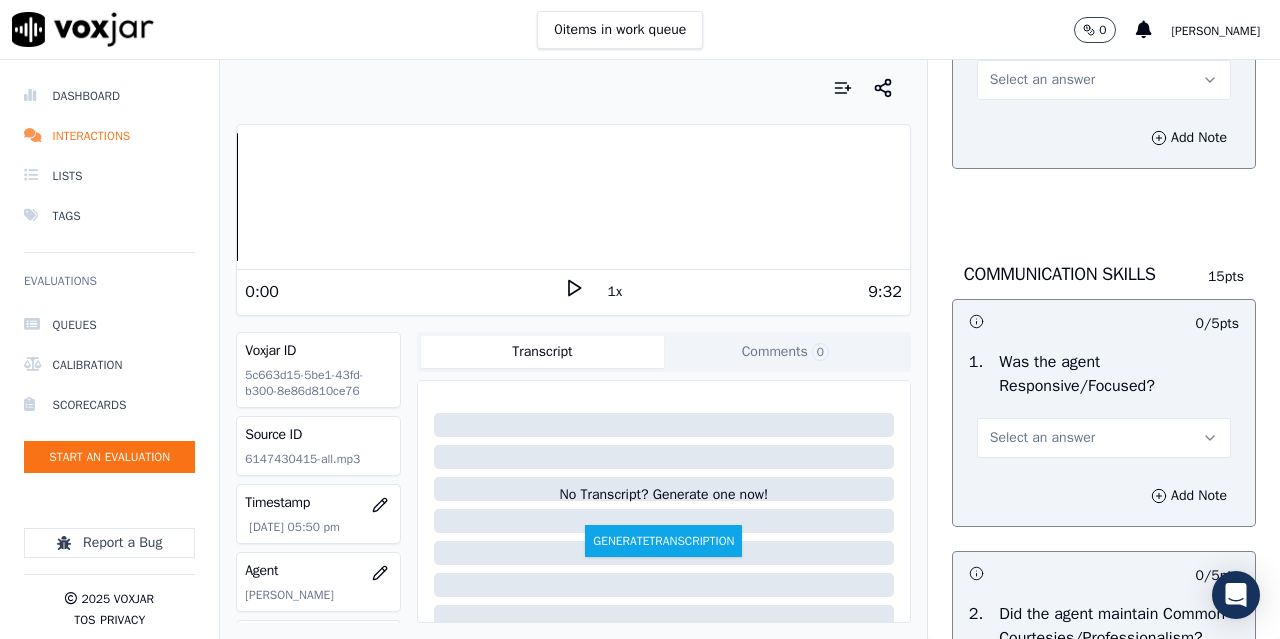 scroll, scrollTop: 5100, scrollLeft: 0, axis: vertical 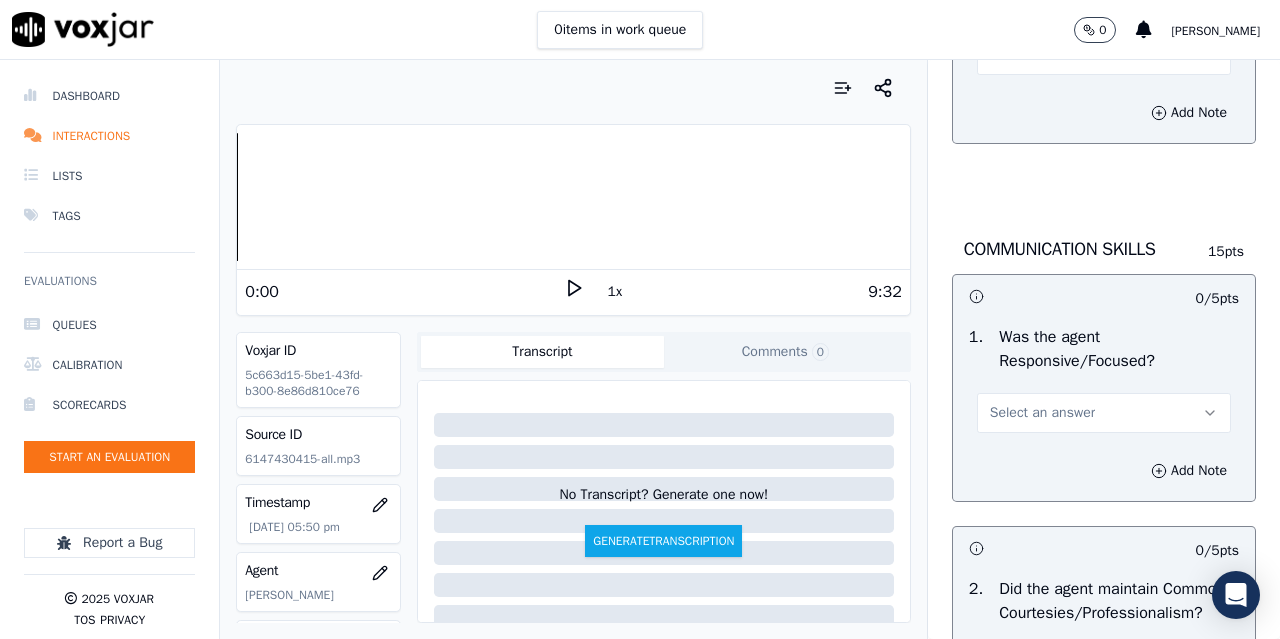 click on "Select an answer" at bounding box center [1042, 55] 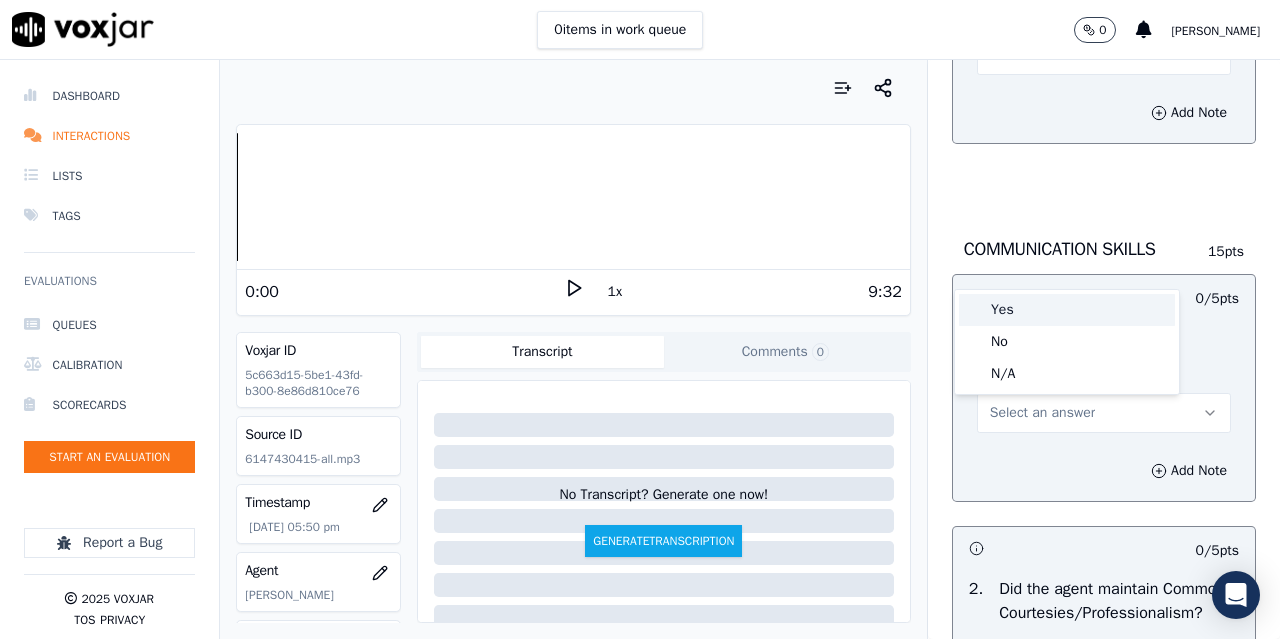 click on "Yes" at bounding box center (1067, 310) 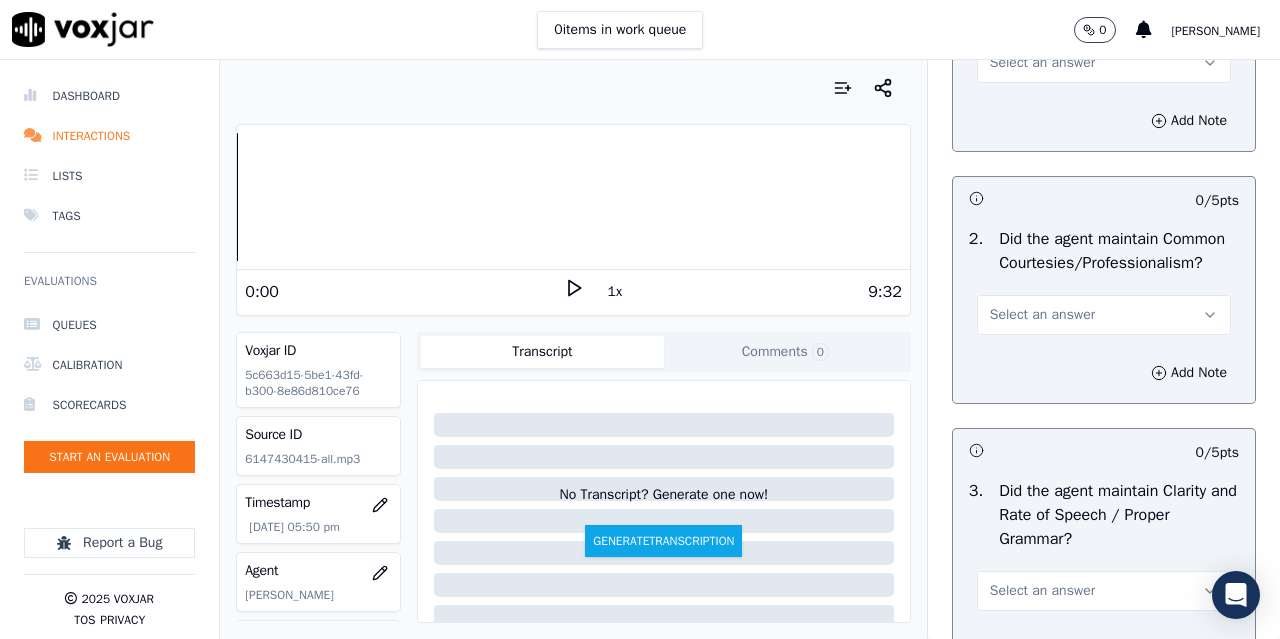 scroll, scrollTop: 5500, scrollLeft: 0, axis: vertical 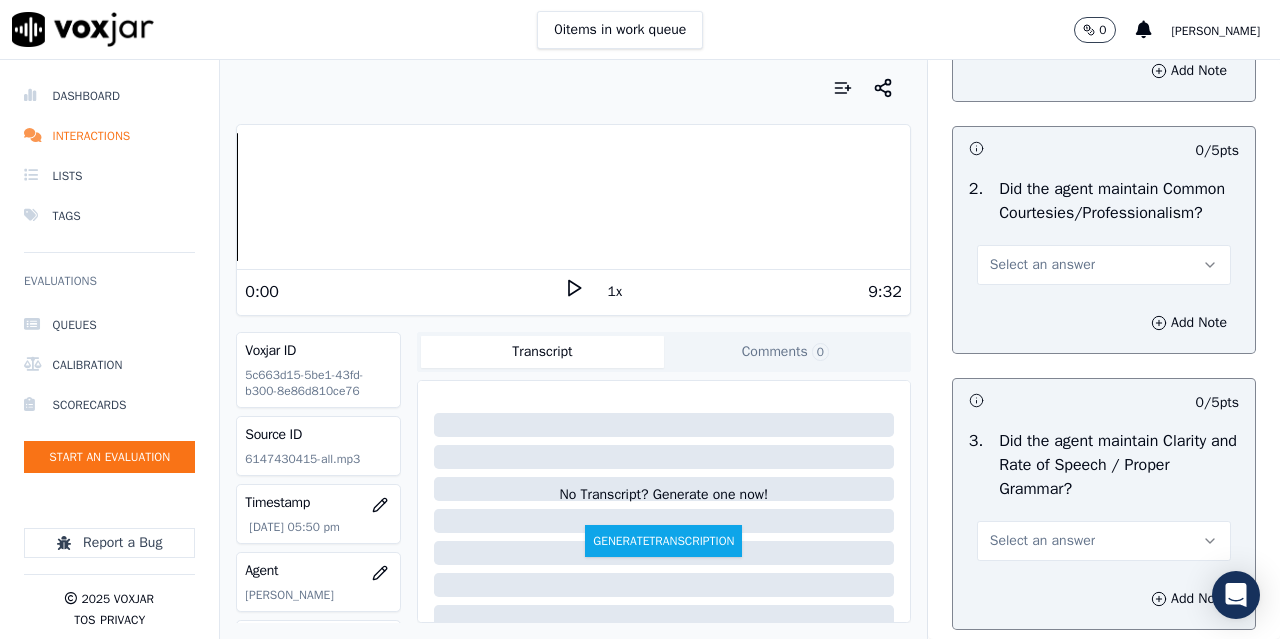 click on "Select an answer" at bounding box center [1042, 13] 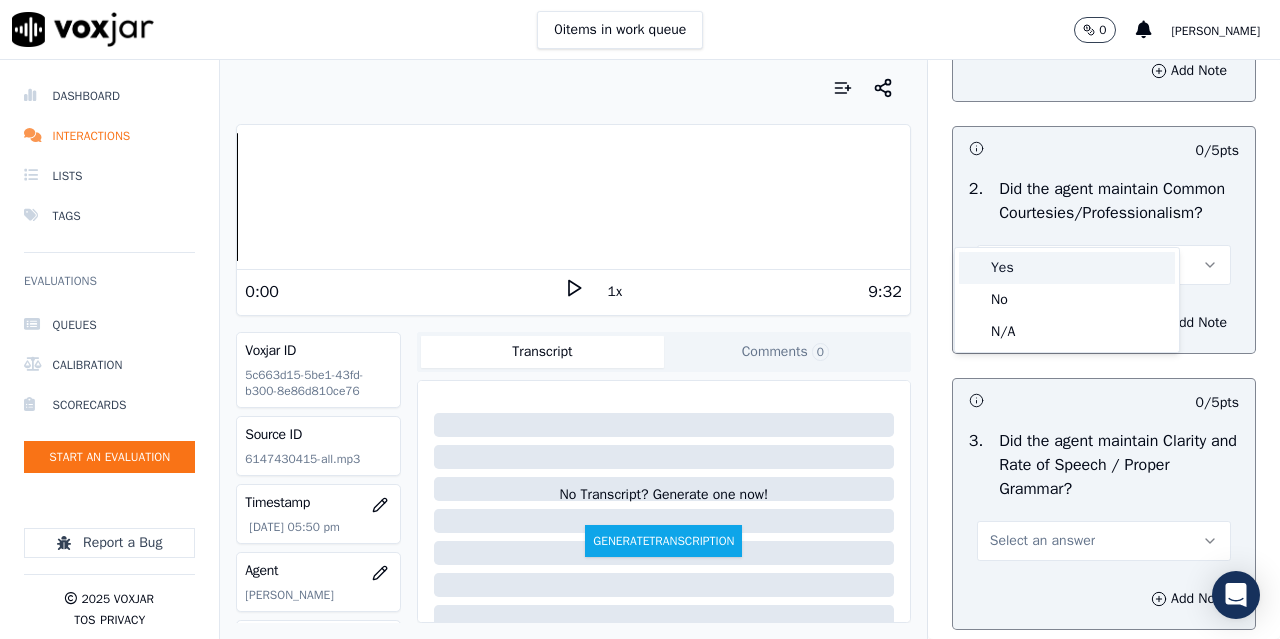 click on "Yes" at bounding box center (1067, 268) 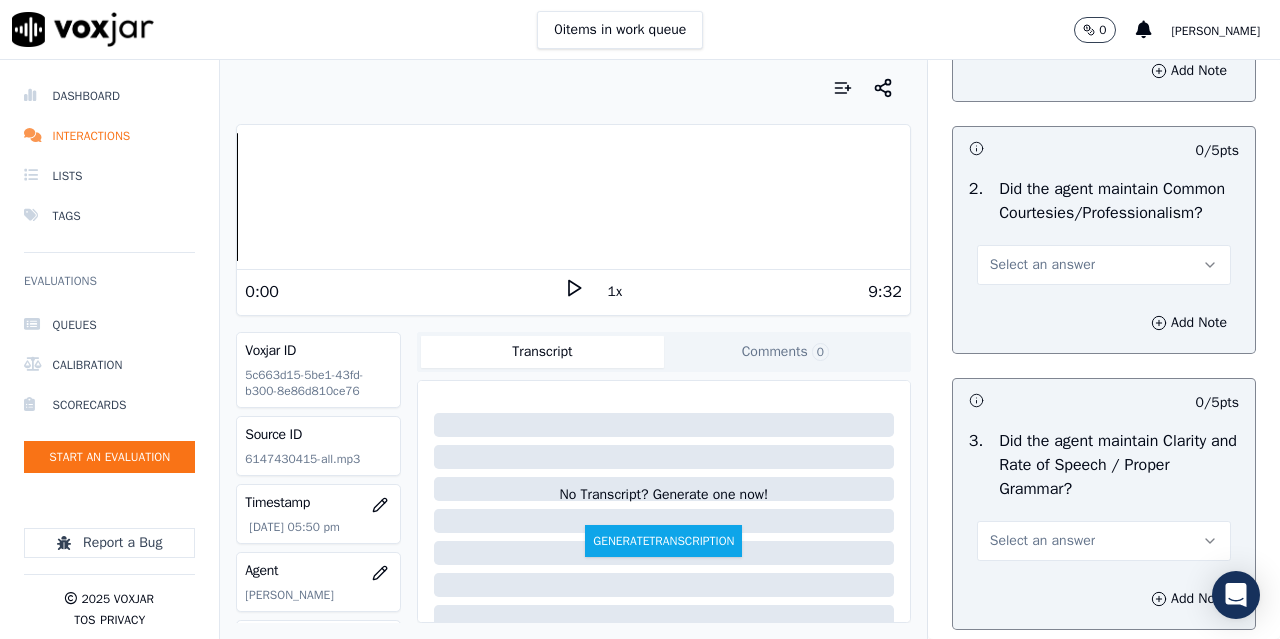 click on "Select an answer" at bounding box center [1104, 265] 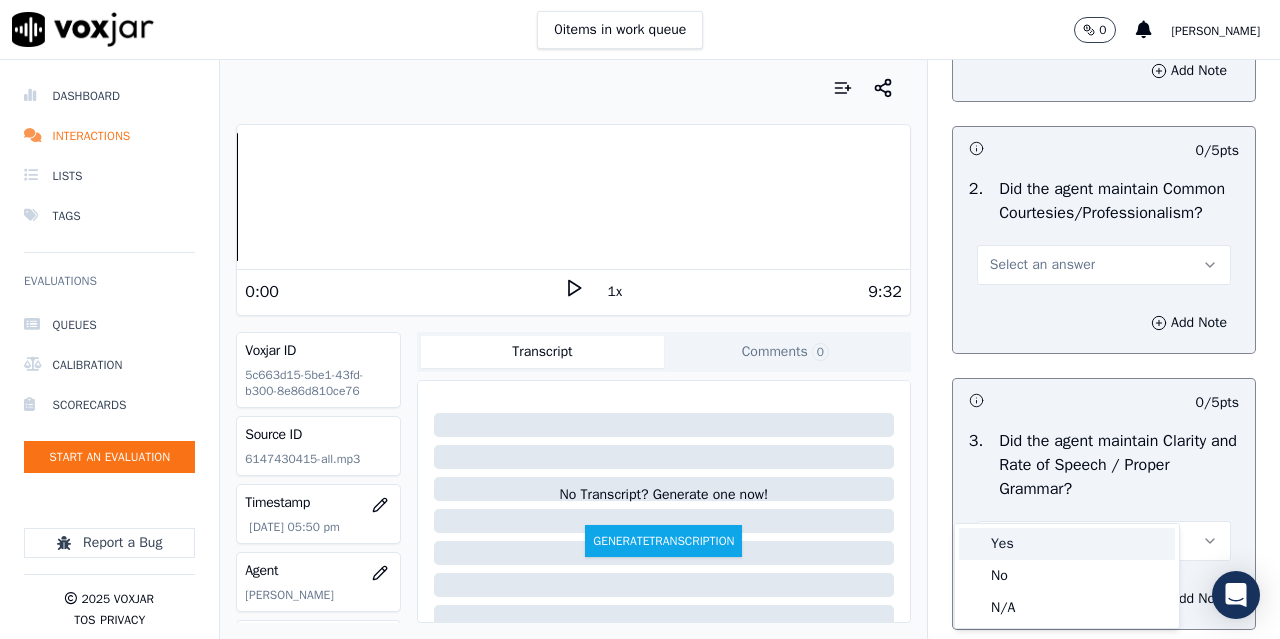 click on "Yes" at bounding box center (1067, 544) 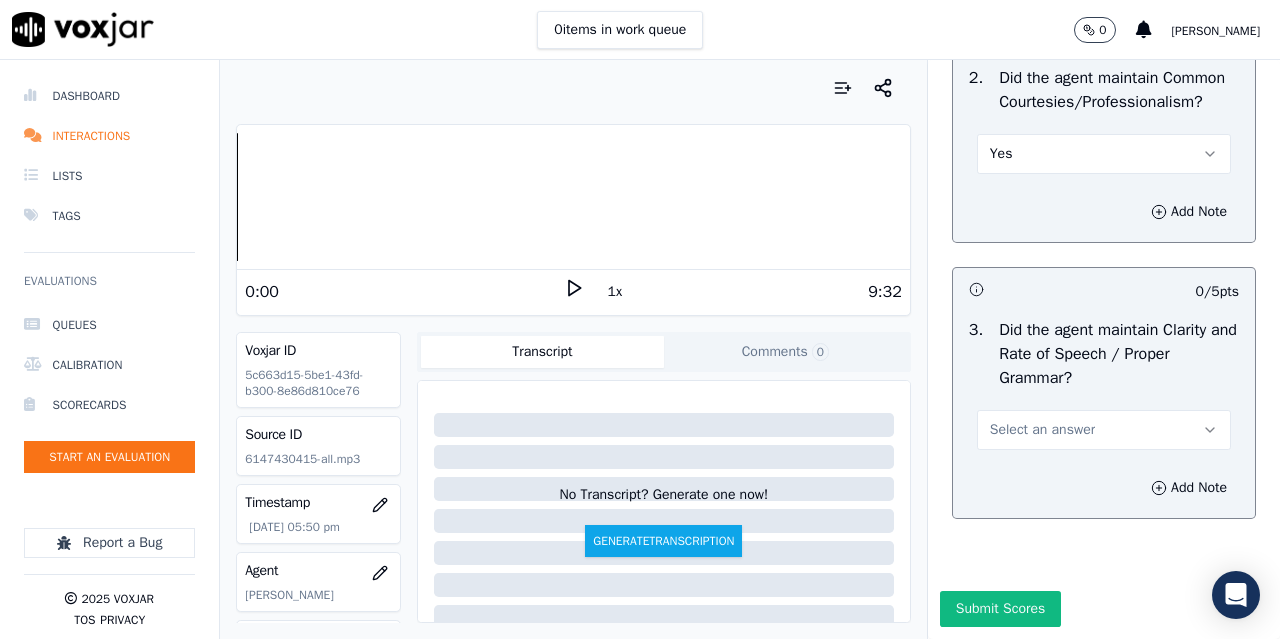 scroll, scrollTop: 5896, scrollLeft: 0, axis: vertical 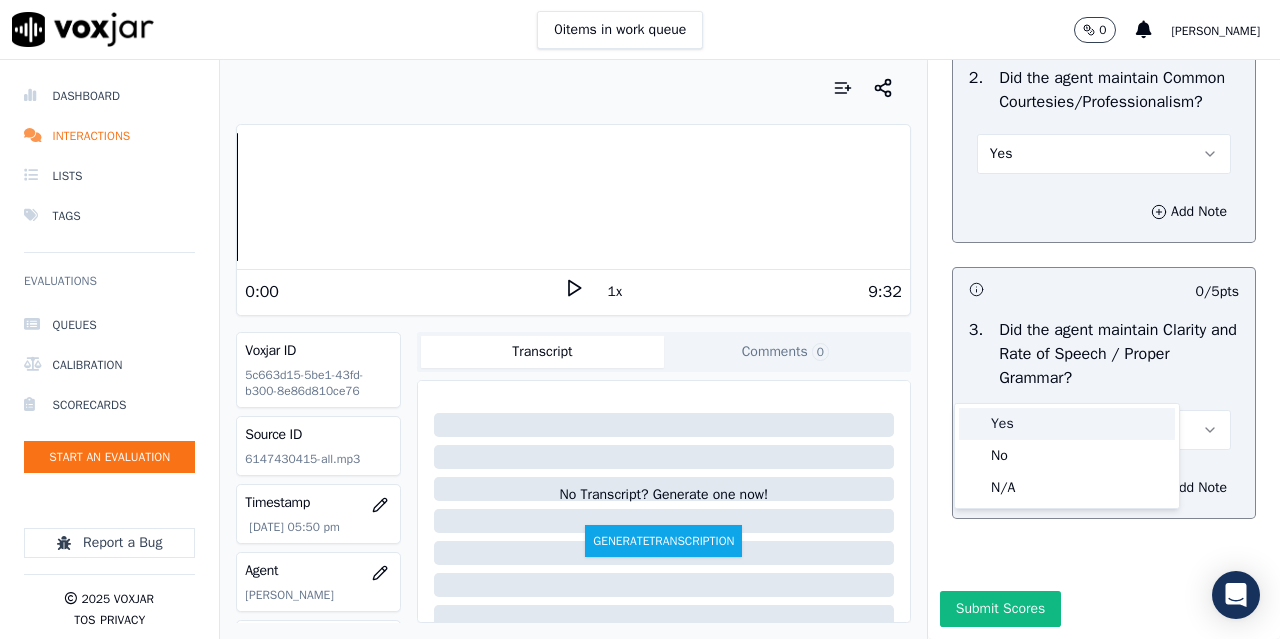 click on "Yes" at bounding box center [1067, 424] 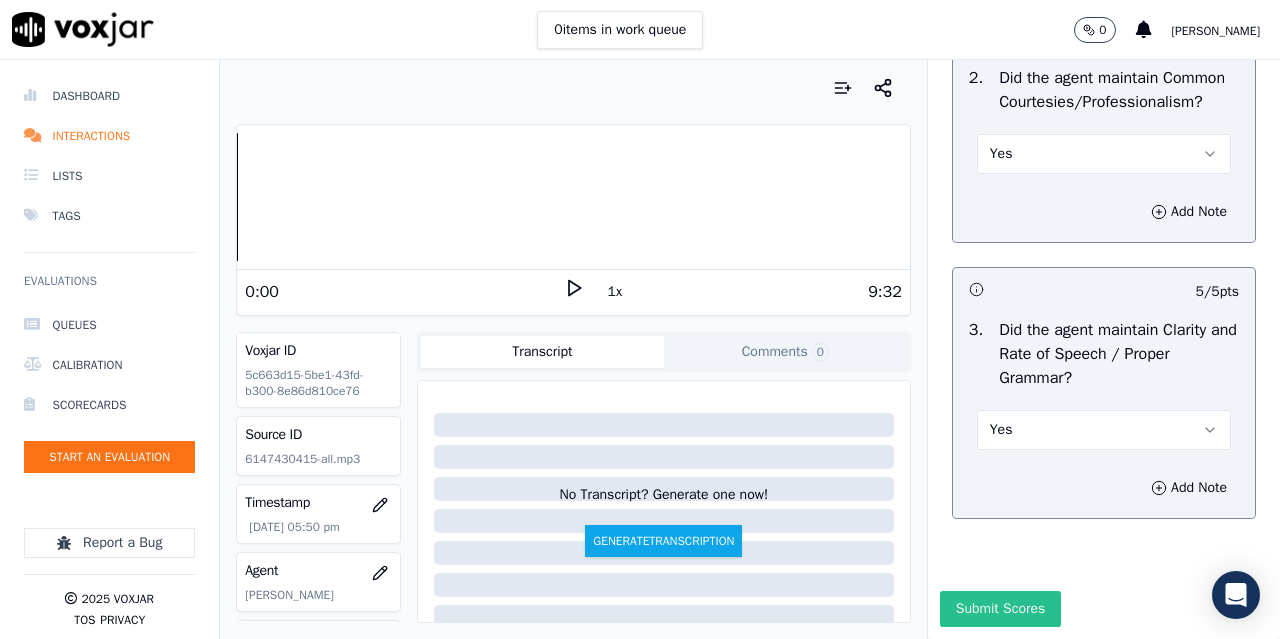 click on "Submit Scores" at bounding box center (1000, 609) 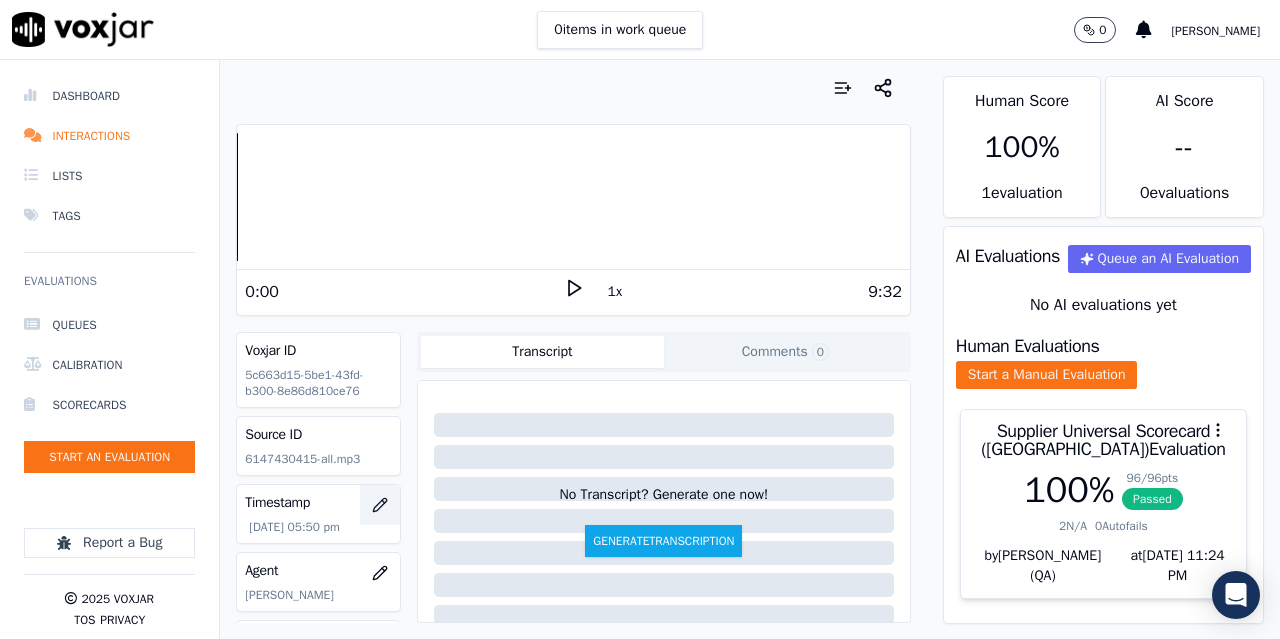 scroll, scrollTop: 100, scrollLeft: 0, axis: vertical 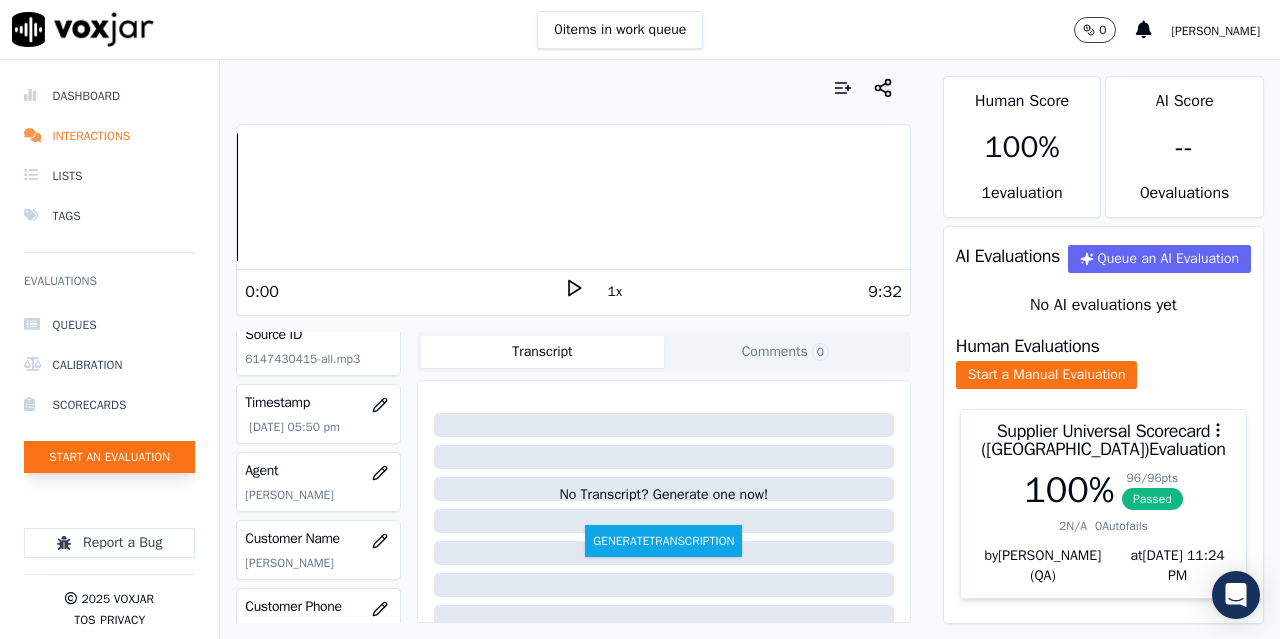click on "Start an Evaluation" 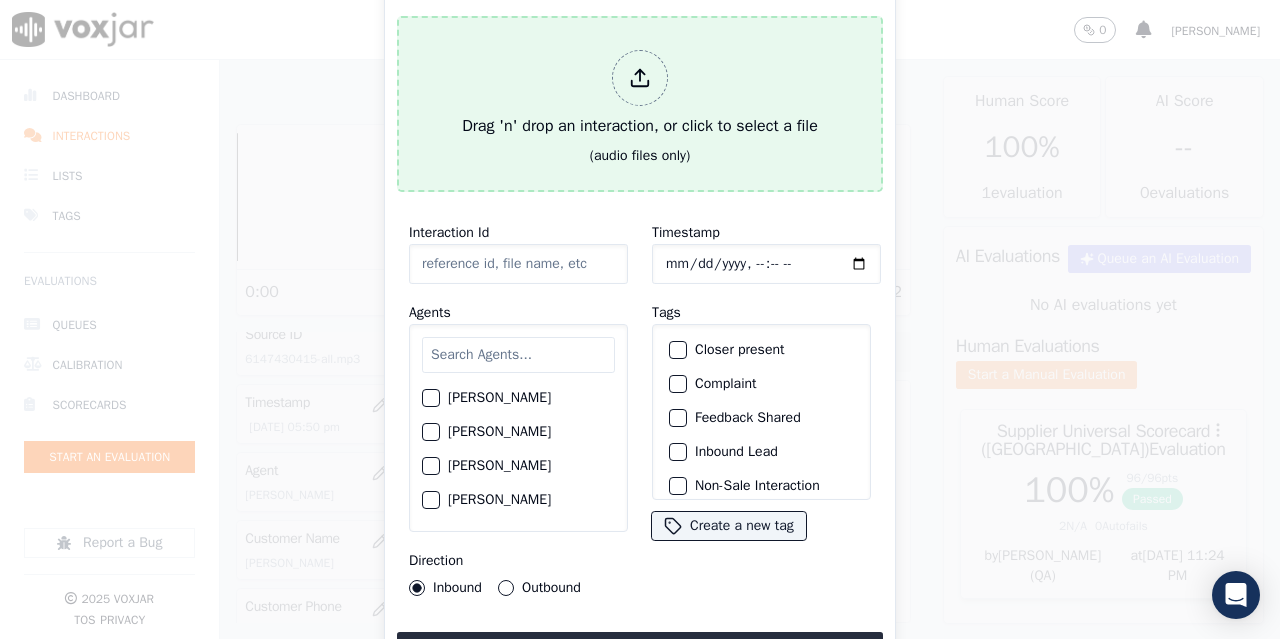 click on "Drag 'n' drop an interaction, or click to select a file" at bounding box center [640, 94] 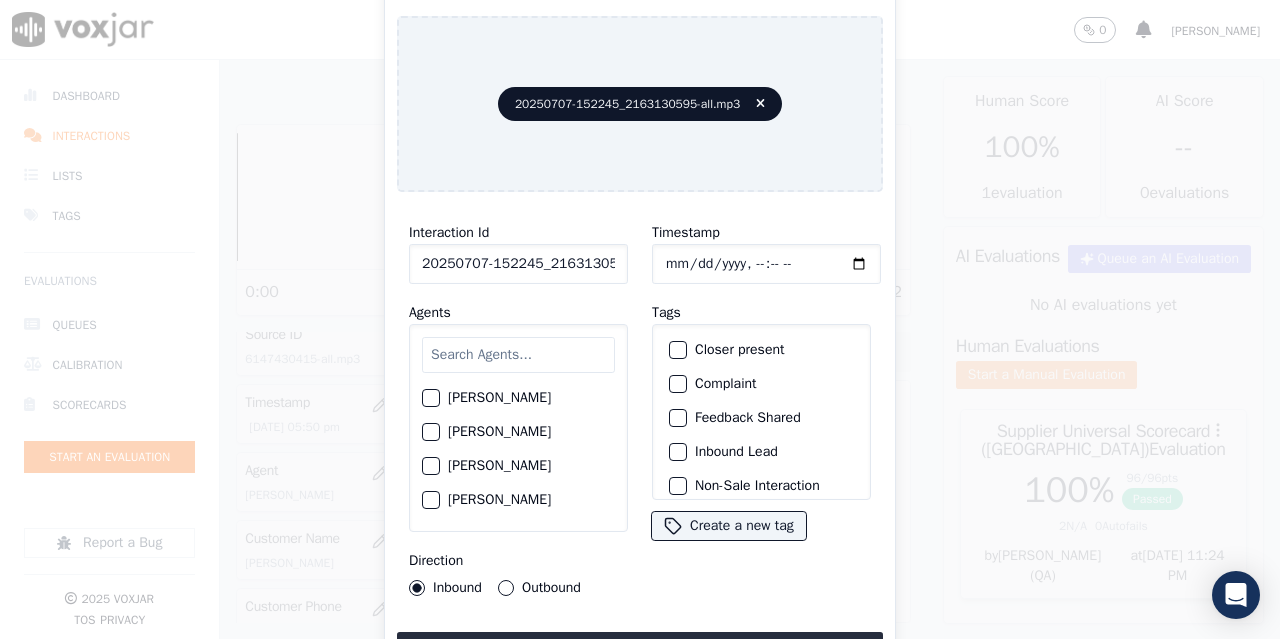 click at bounding box center (518, 355) 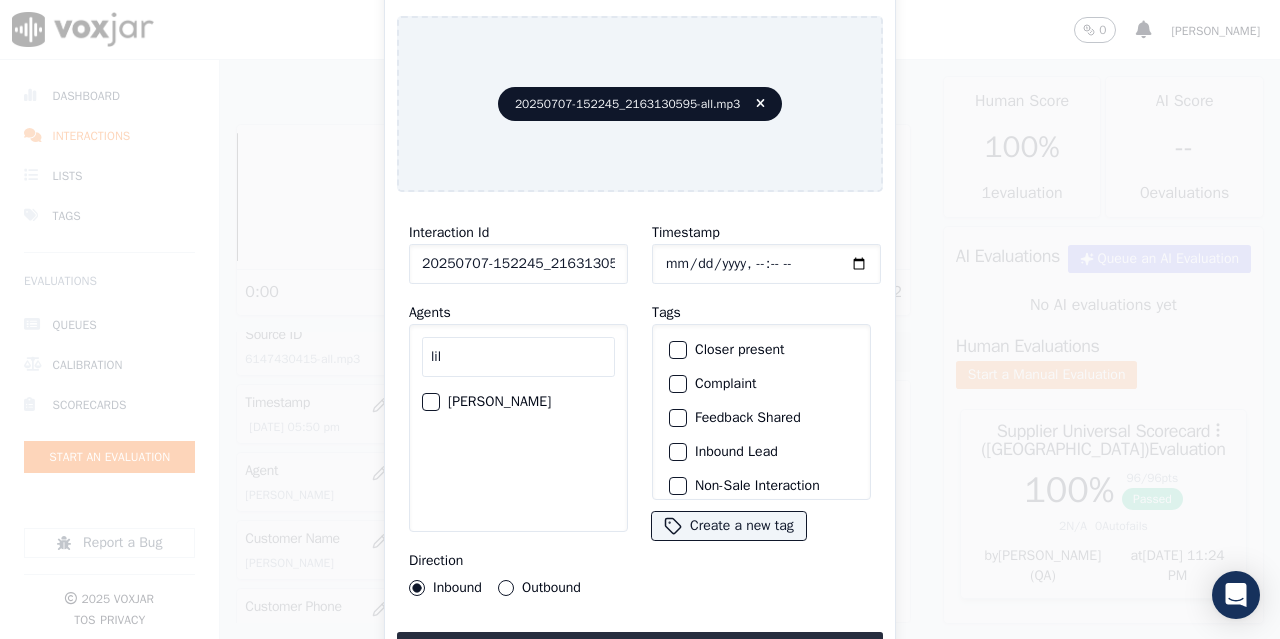 type on "lil" 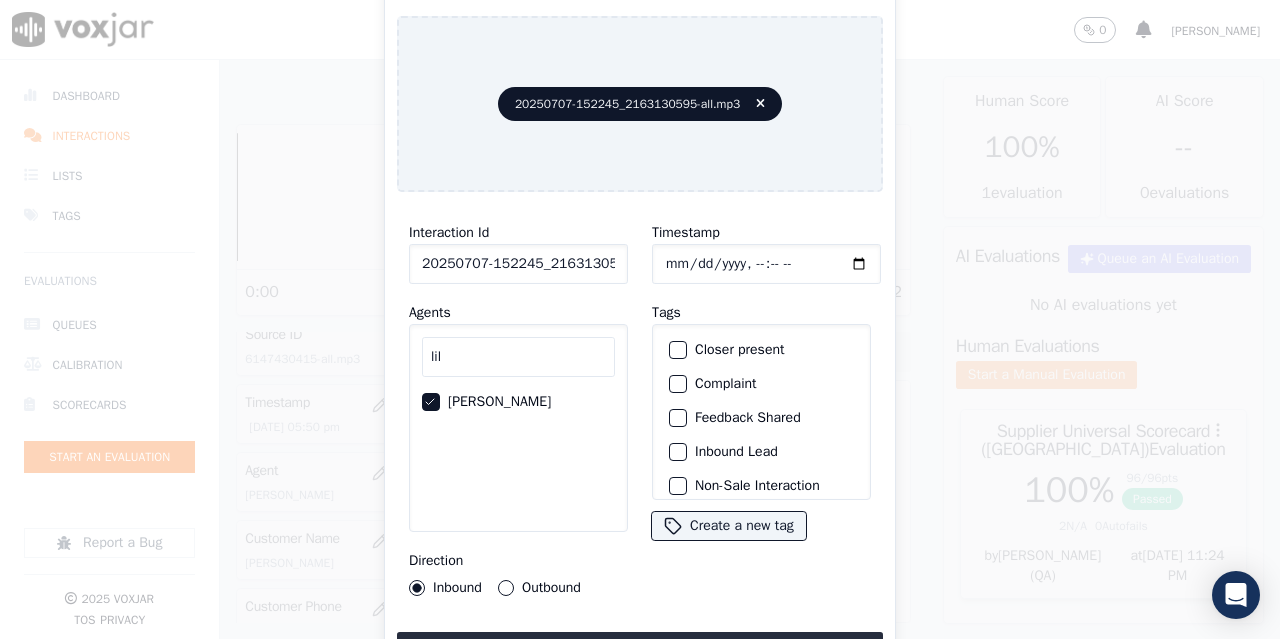 click on "Timestamp" 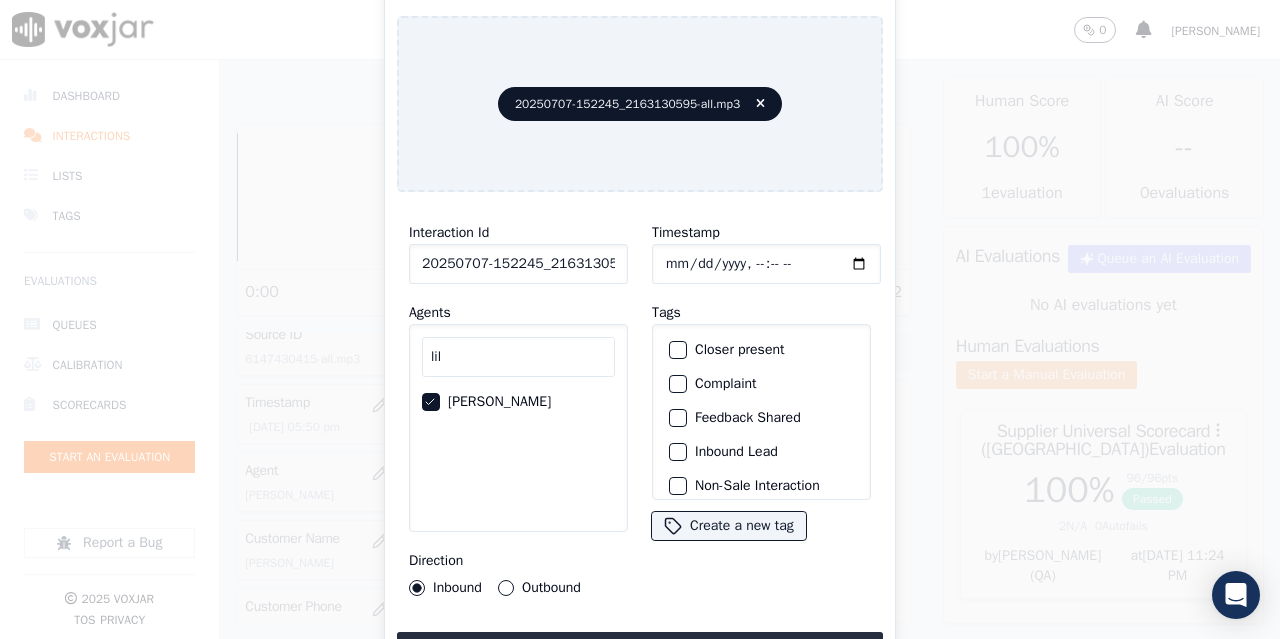 scroll, scrollTop: 189, scrollLeft: 0, axis: vertical 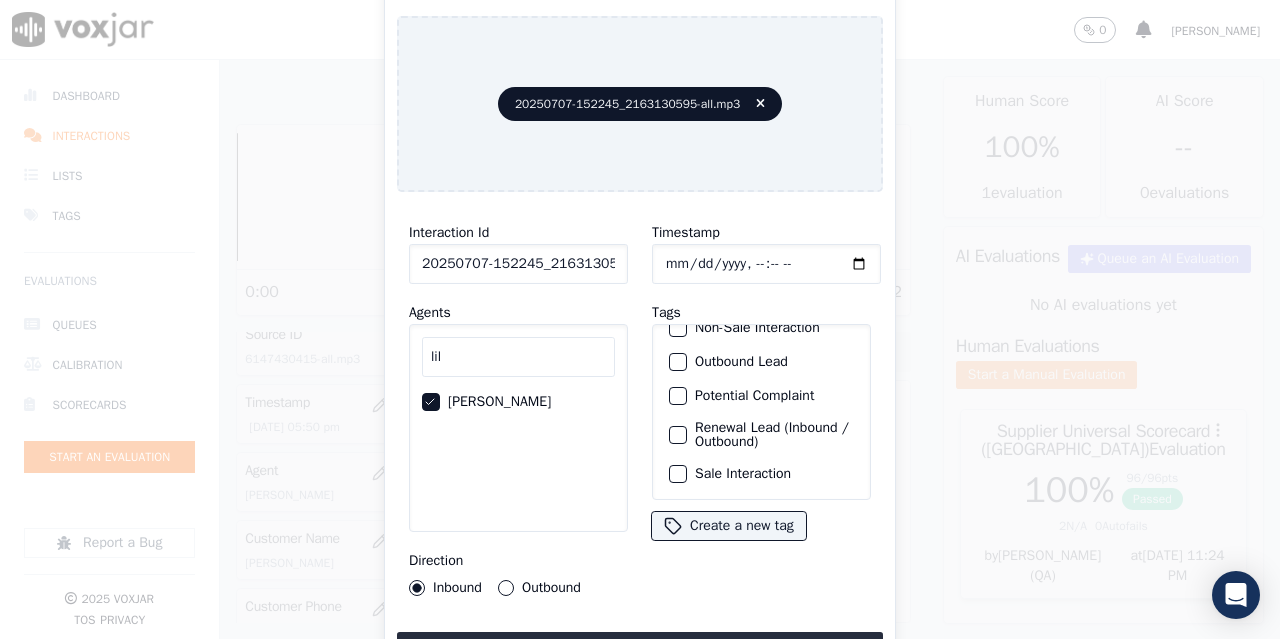 click on "Sale Interaction" 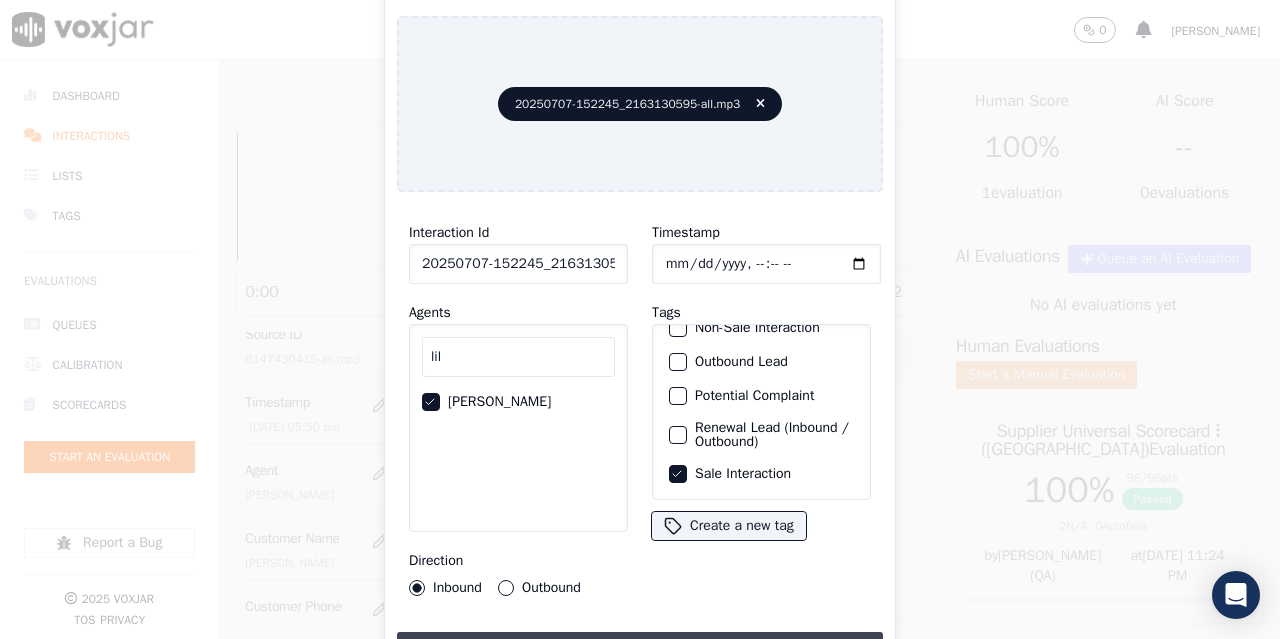 click on "Upload interaction to start evaluation" at bounding box center (640, 650) 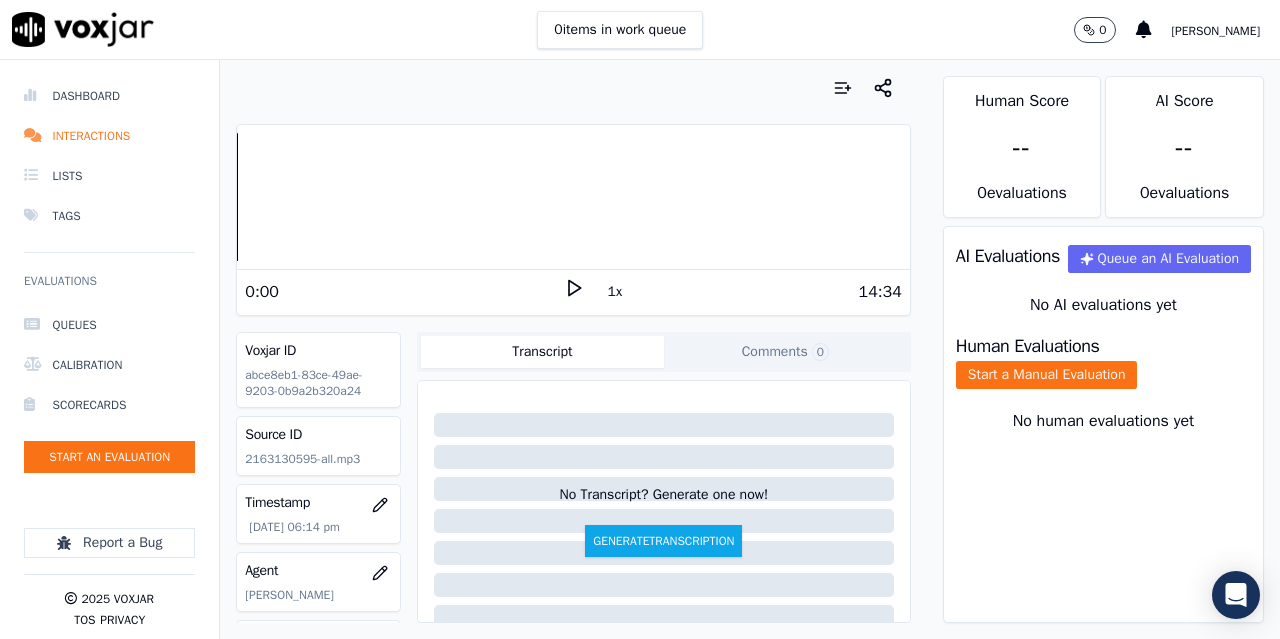 scroll, scrollTop: 200, scrollLeft: 0, axis: vertical 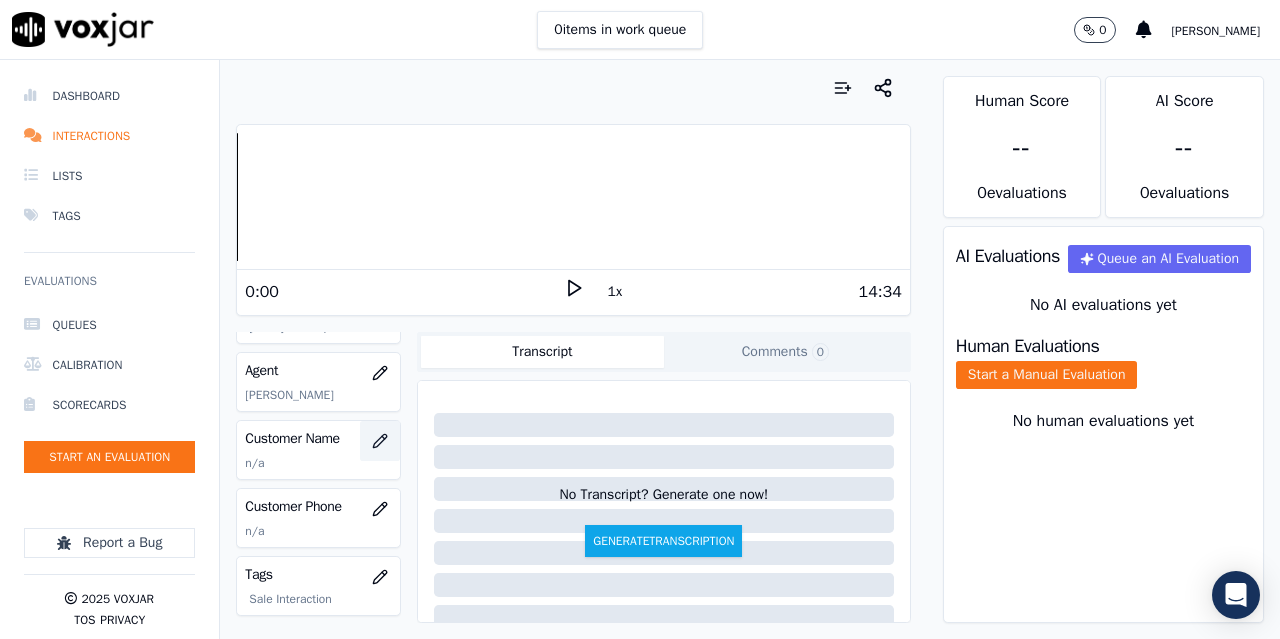 click 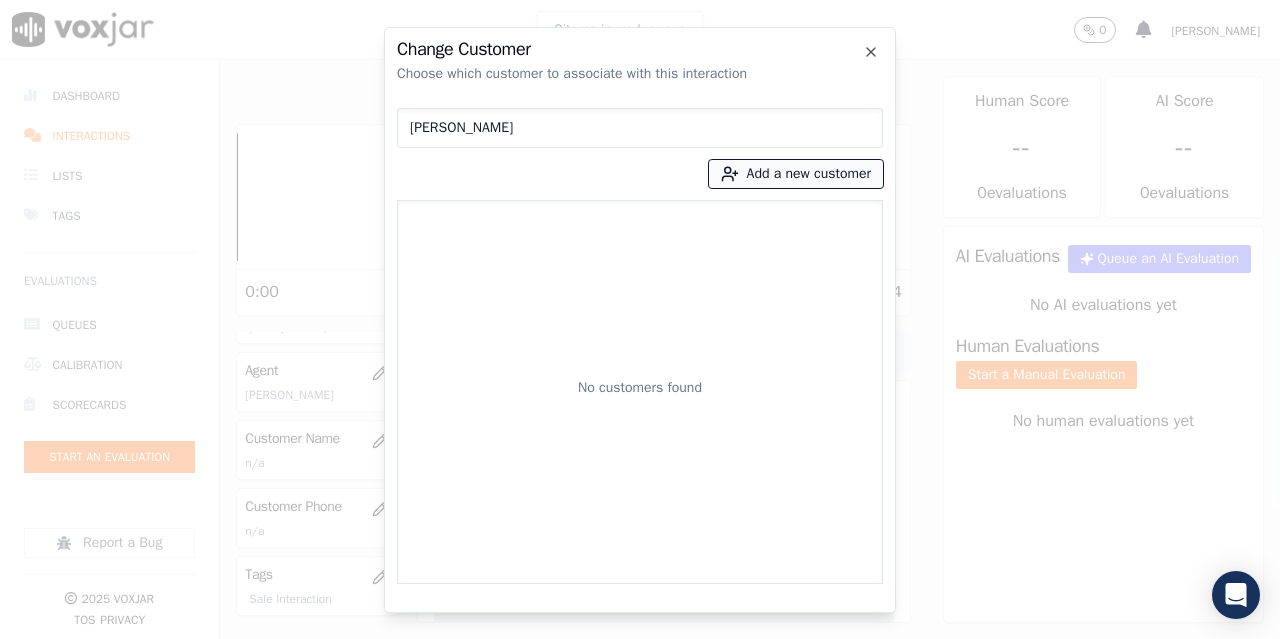 type on "[PERSON_NAME]" 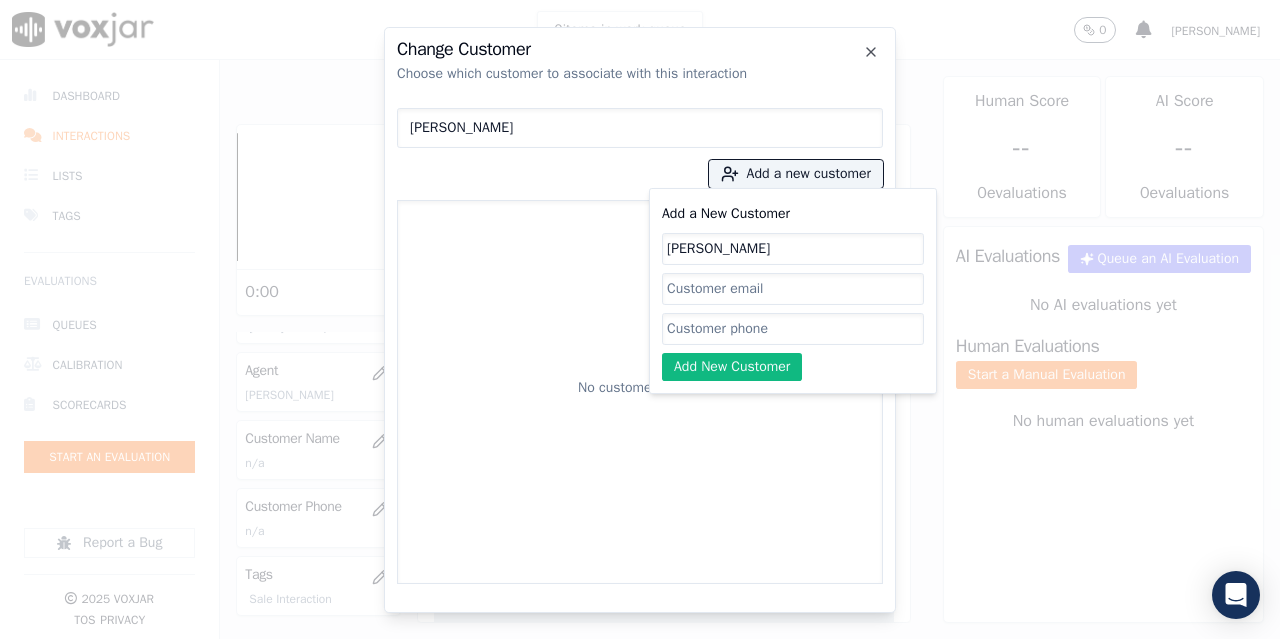 type on "[PERSON_NAME]" 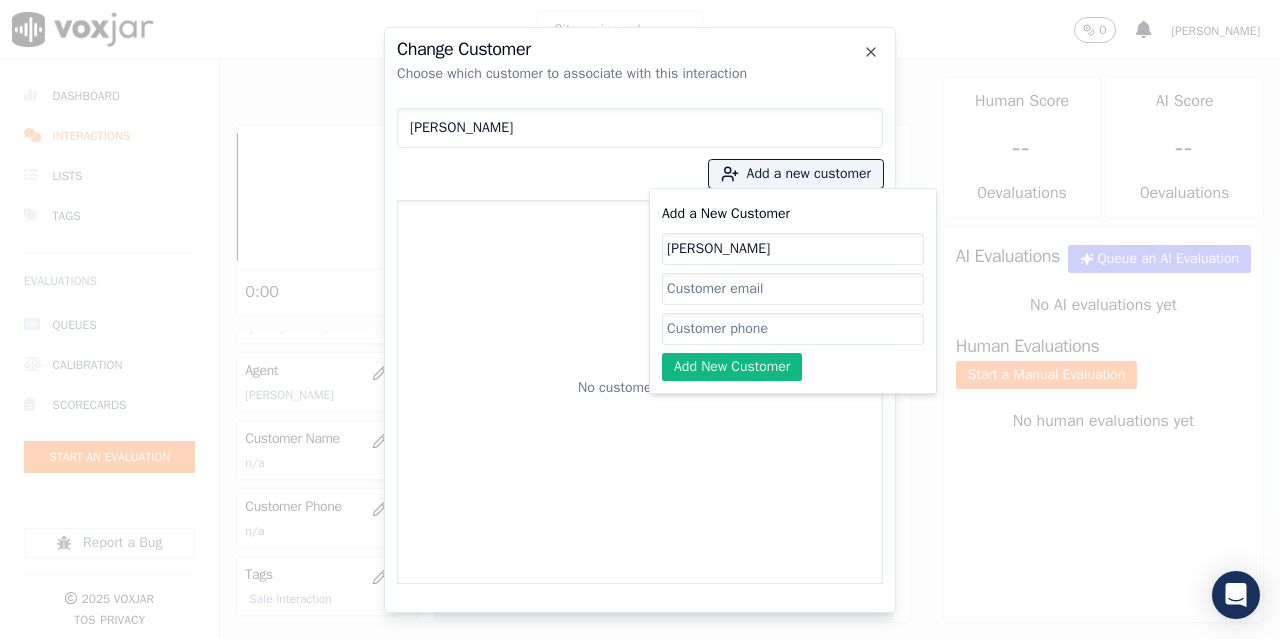 click on "Add a New Customer" 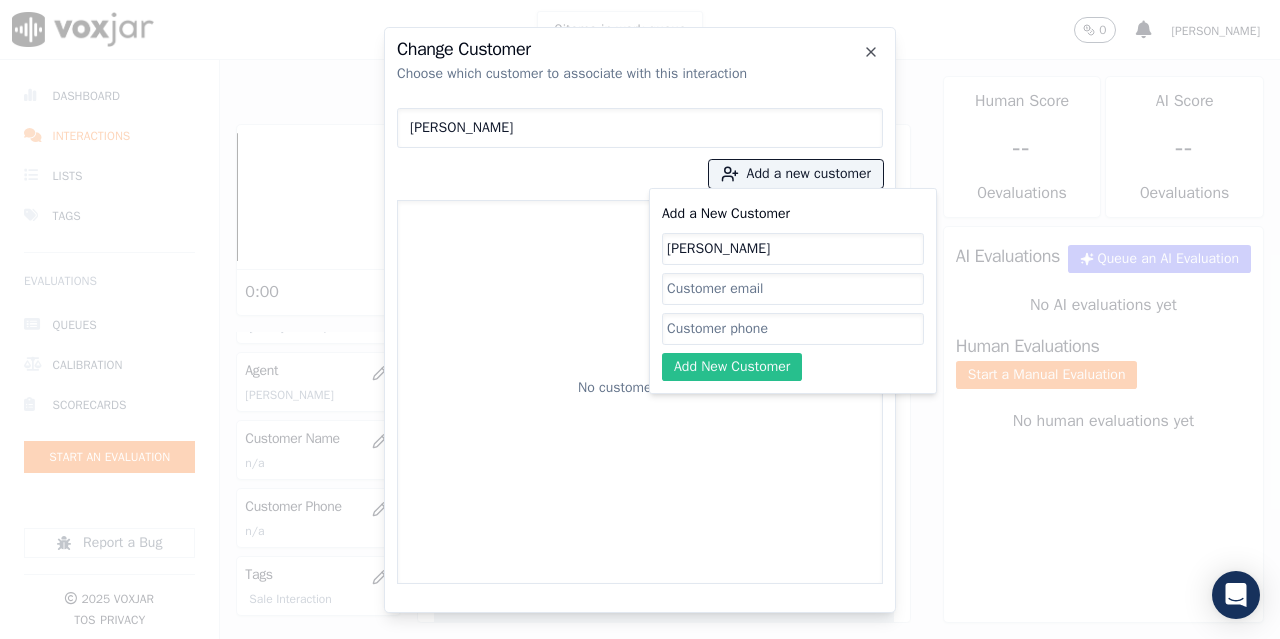 paste on "2163130595" 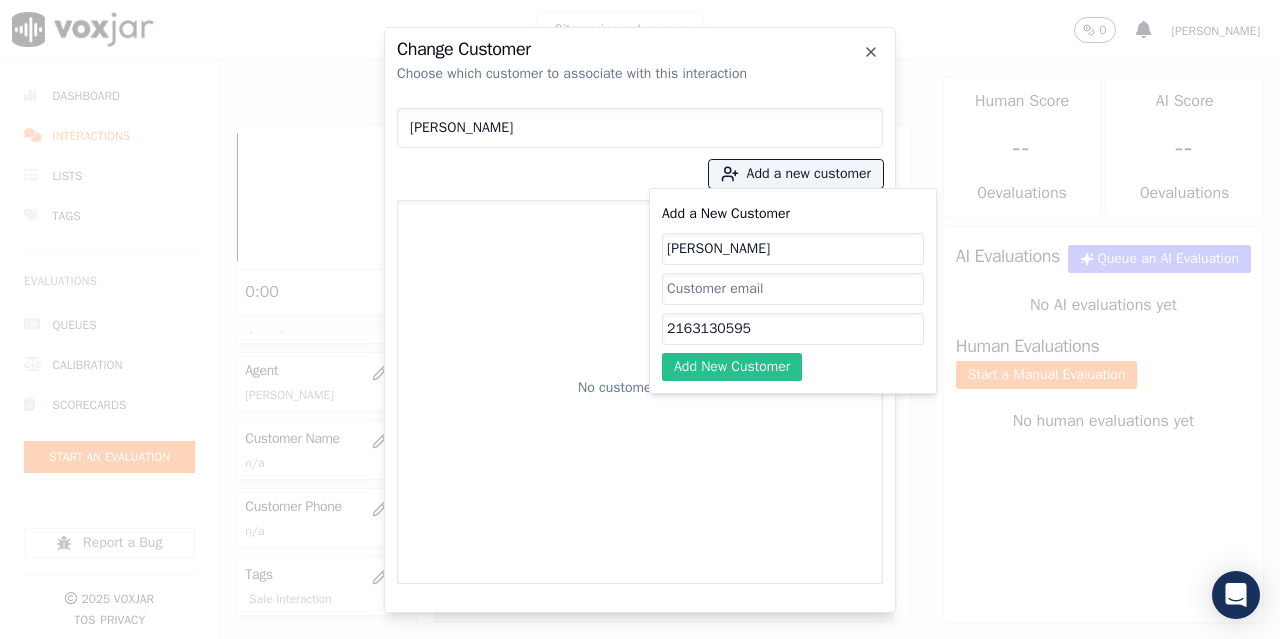 type on "2163130595" 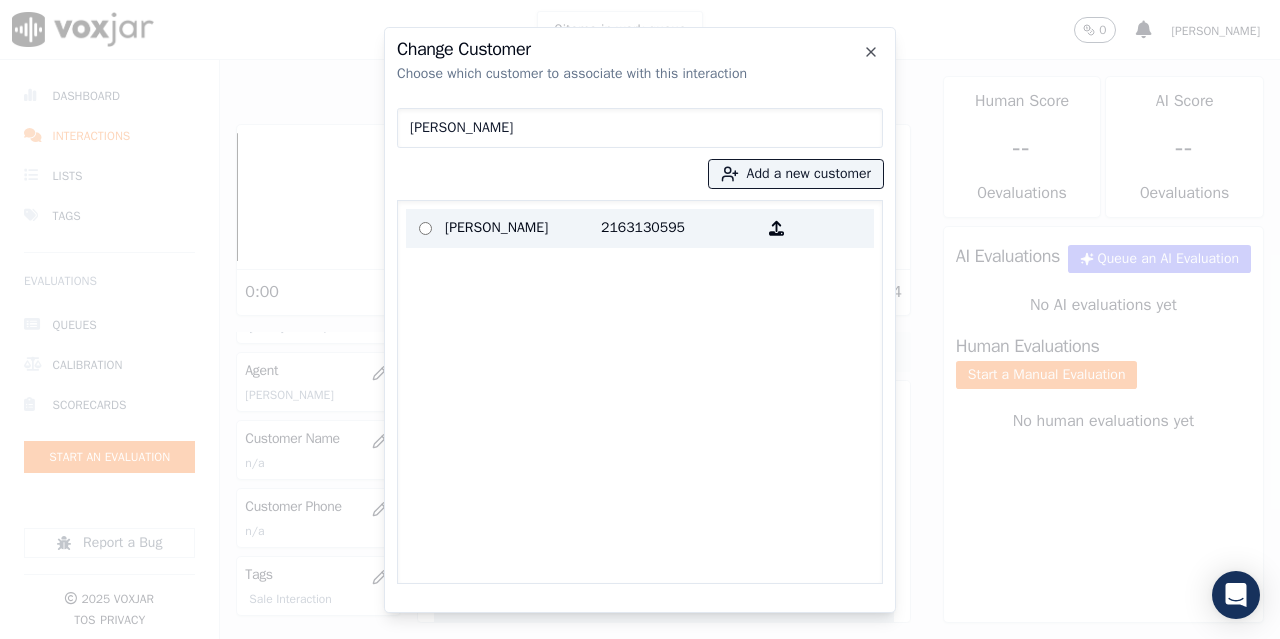 drag, startPoint x: 463, startPoint y: 225, endPoint x: 747, endPoint y: 409, distance: 338.3962 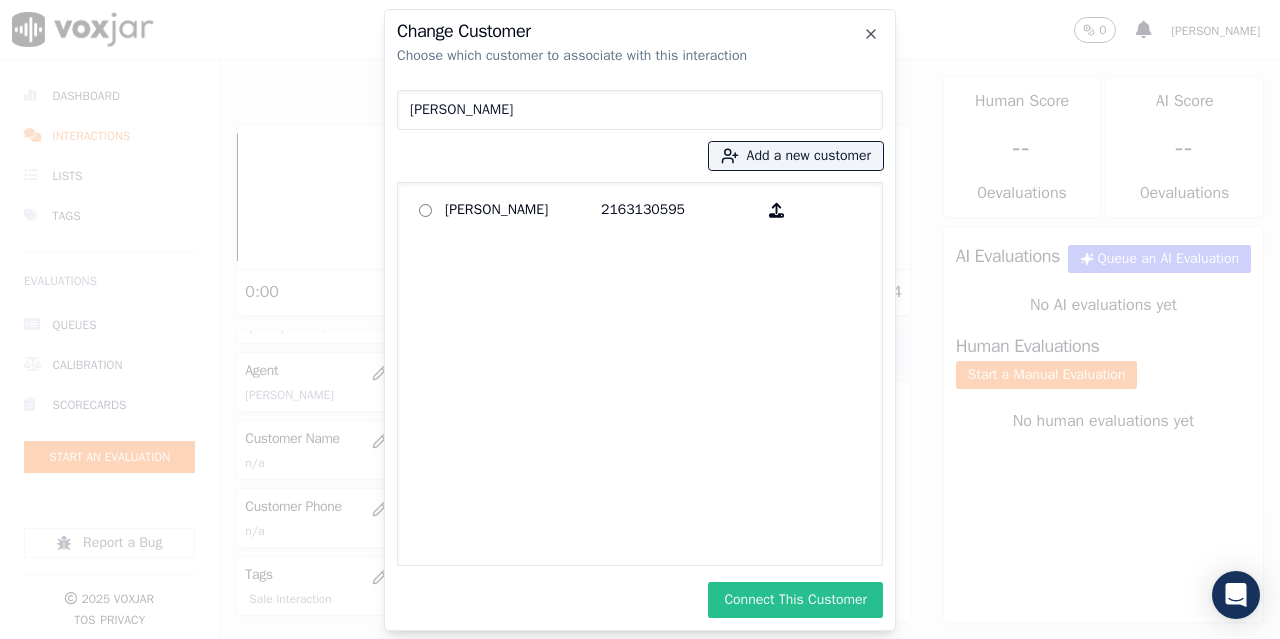 click on "Connect This Customer" at bounding box center (795, 600) 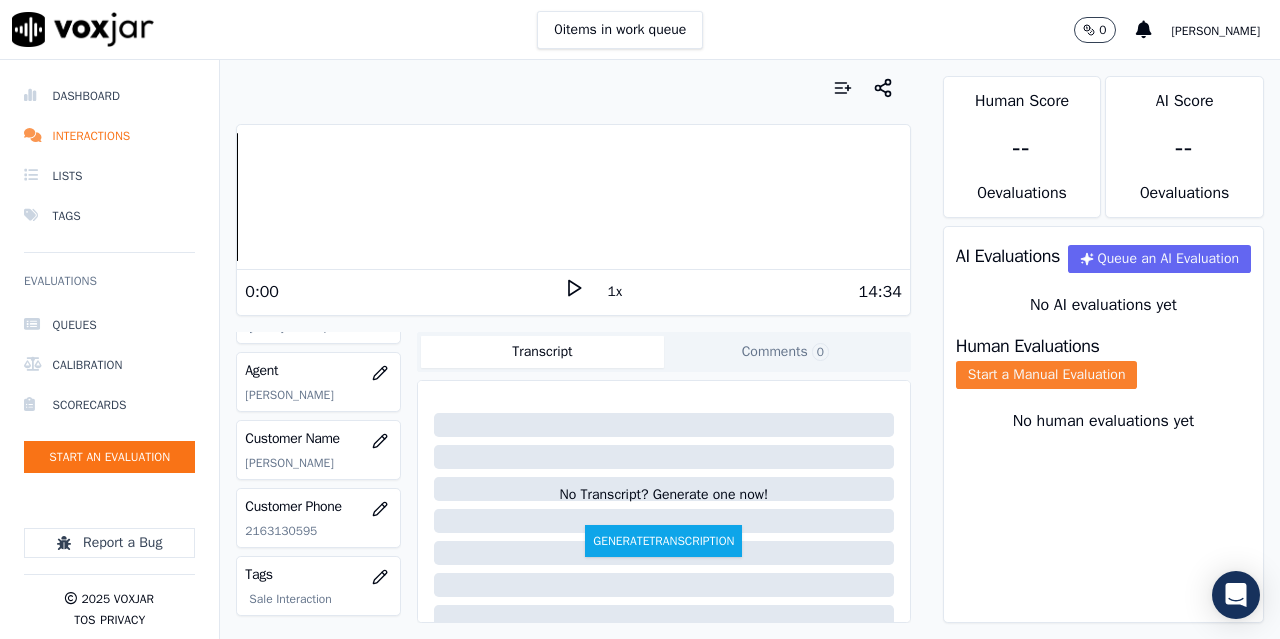 click on "Start a Manual Evaluation" 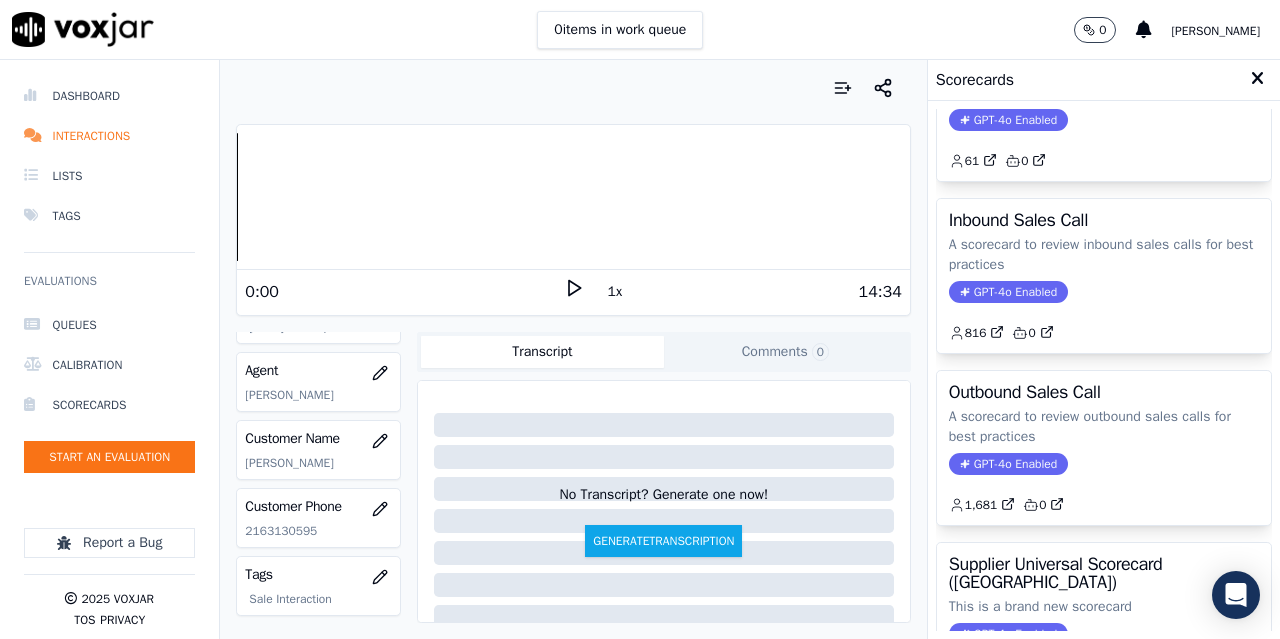 scroll, scrollTop: 200, scrollLeft: 0, axis: vertical 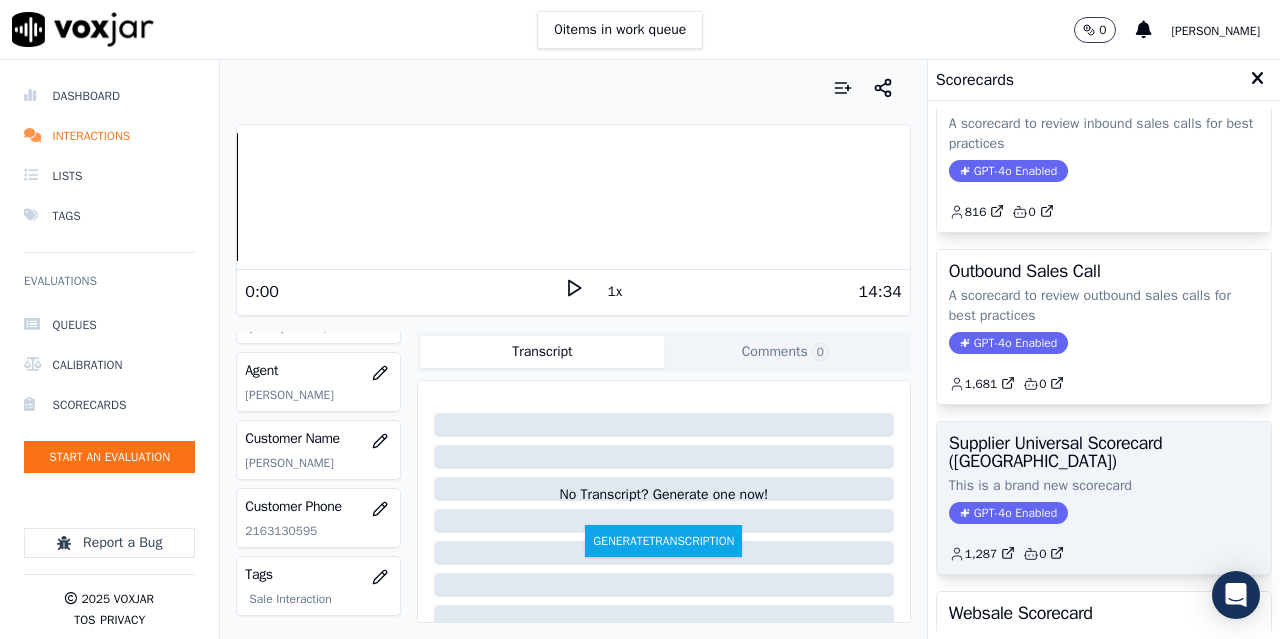 click on "Supplier Universal Scorecard ([GEOGRAPHIC_DATA])" at bounding box center [1104, 452] 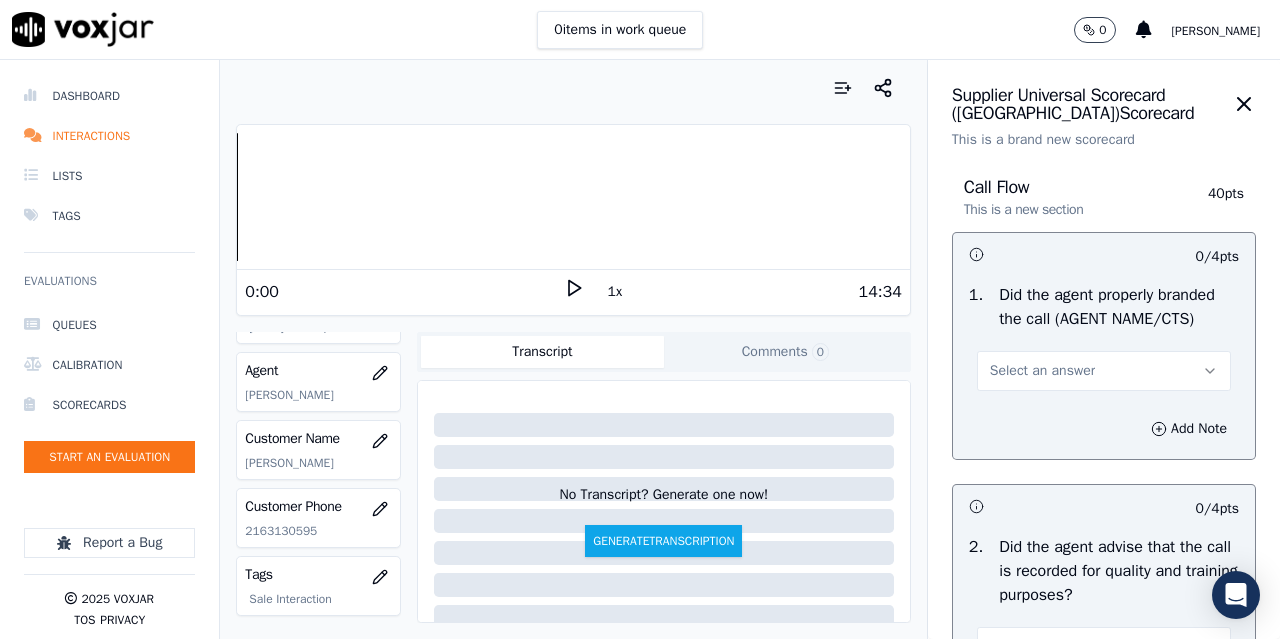 click on "Select an answer" at bounding box center (1104, 371) 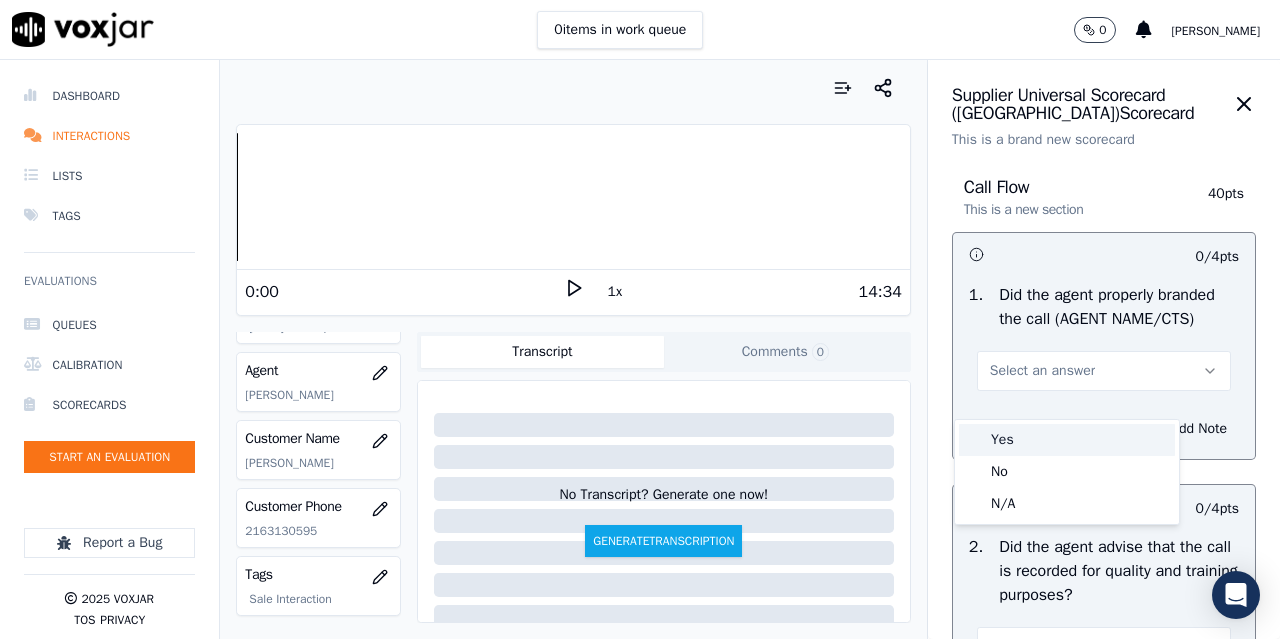 click on "Yes" at bounding box center (1067, 440) 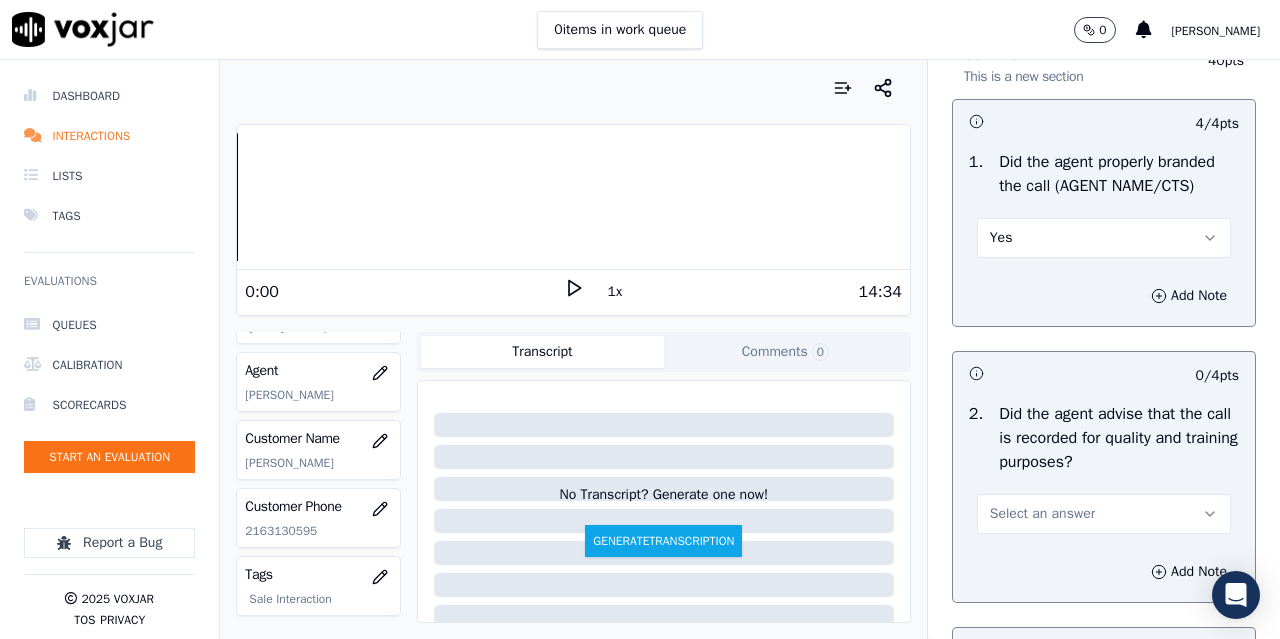 scroll, scrollTop: 300, scrollLeft: 0, axis: vertical 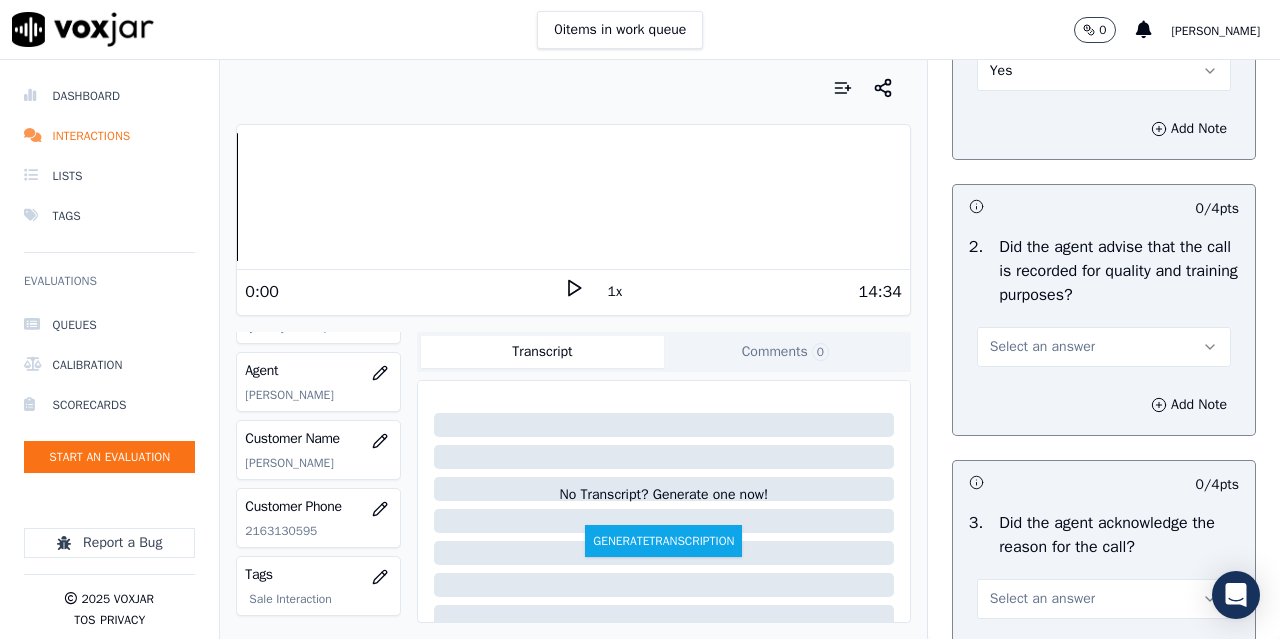 click on "Select an answer" at bounding box center (1104, 347) 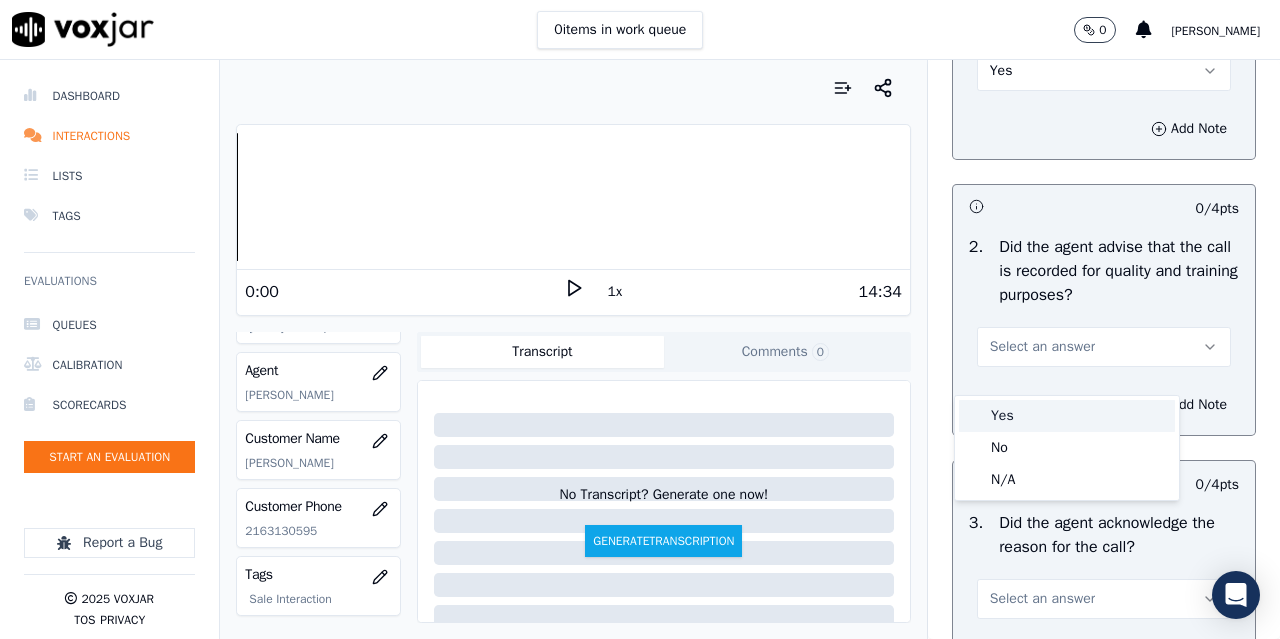 click on "Yes" at bounding box center (1067, 416) 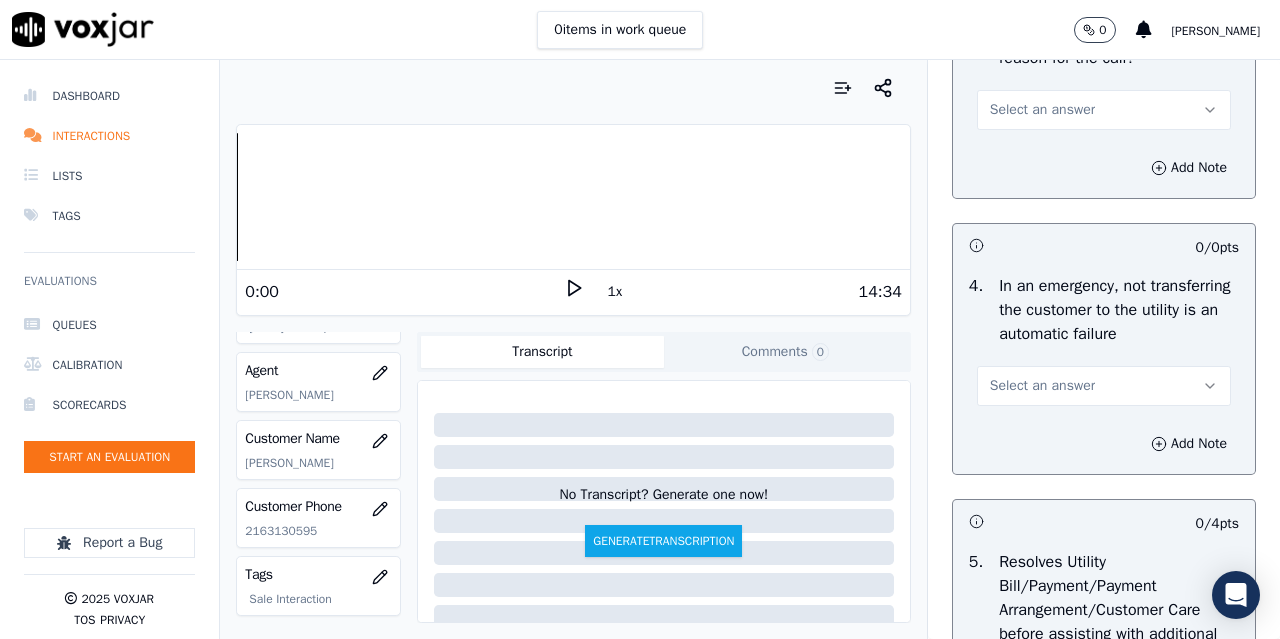 scroll, scrollTop: 800, scrollLeft: 0, axis: vertical 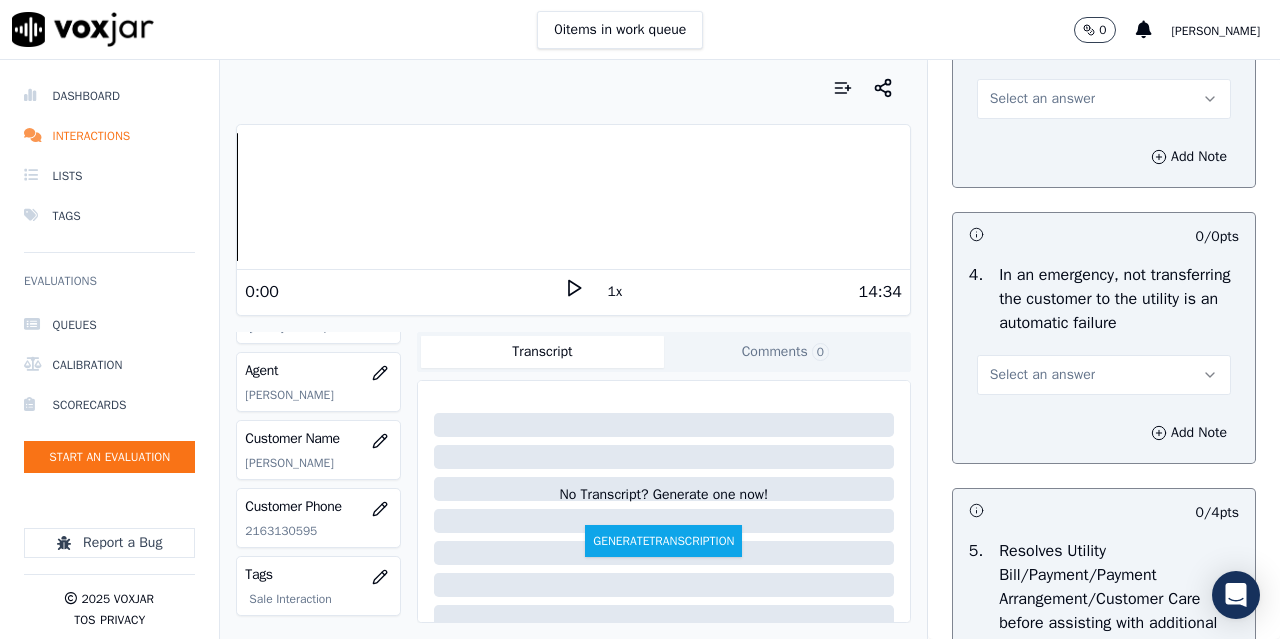 click on "Select an answer" at bounding box center (1042, 99) 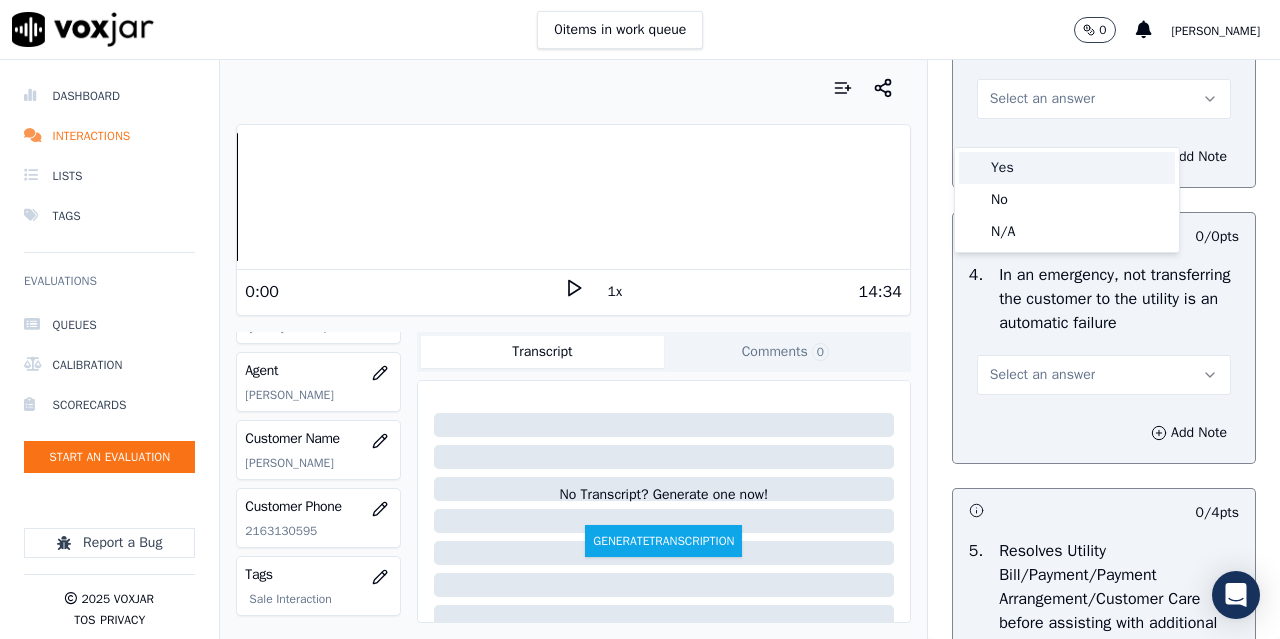 click on "Yes" at bounding box center (1067, 168) 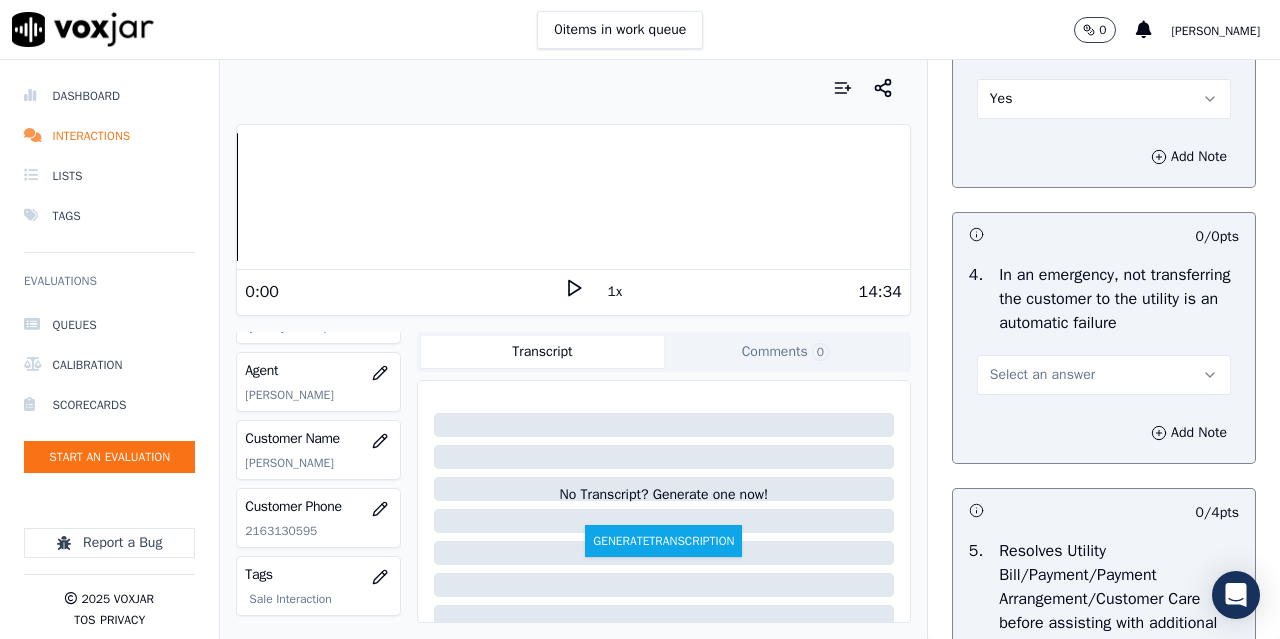 click on "Select an answer" at bounding box center (1104, 365) 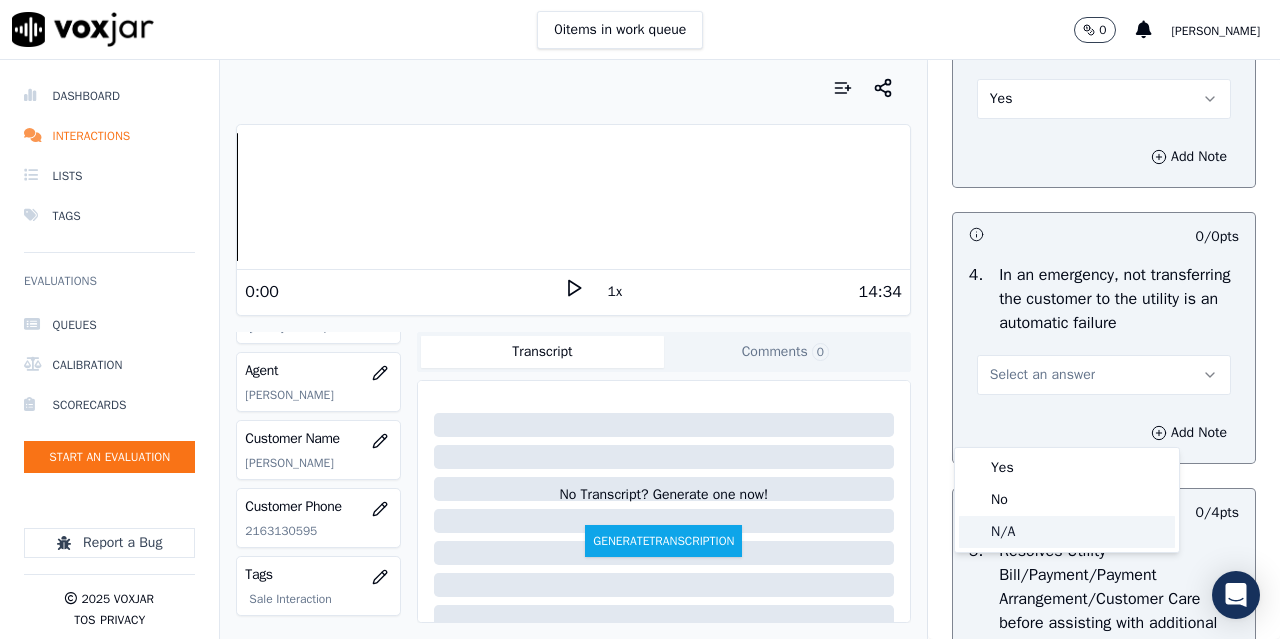 click on "N/A" 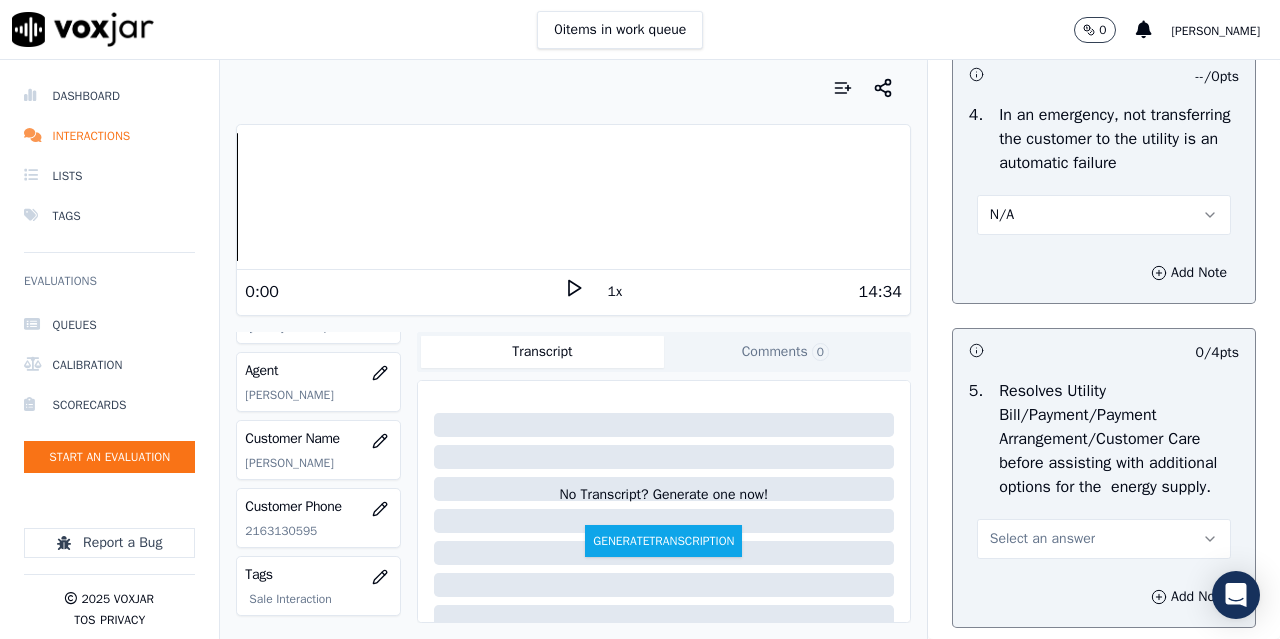 scroll, scrollTop: 1200, scrollLeft: 0, axis: vertical 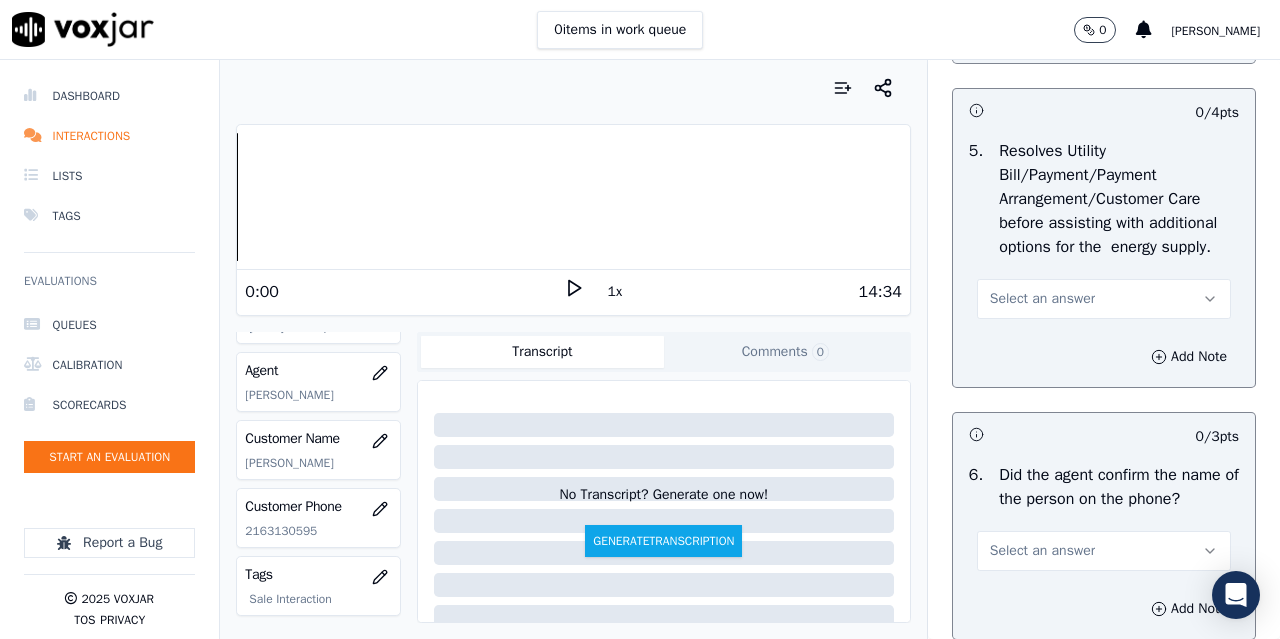 click on "Select an answer" at bounding box center [1042, 299] 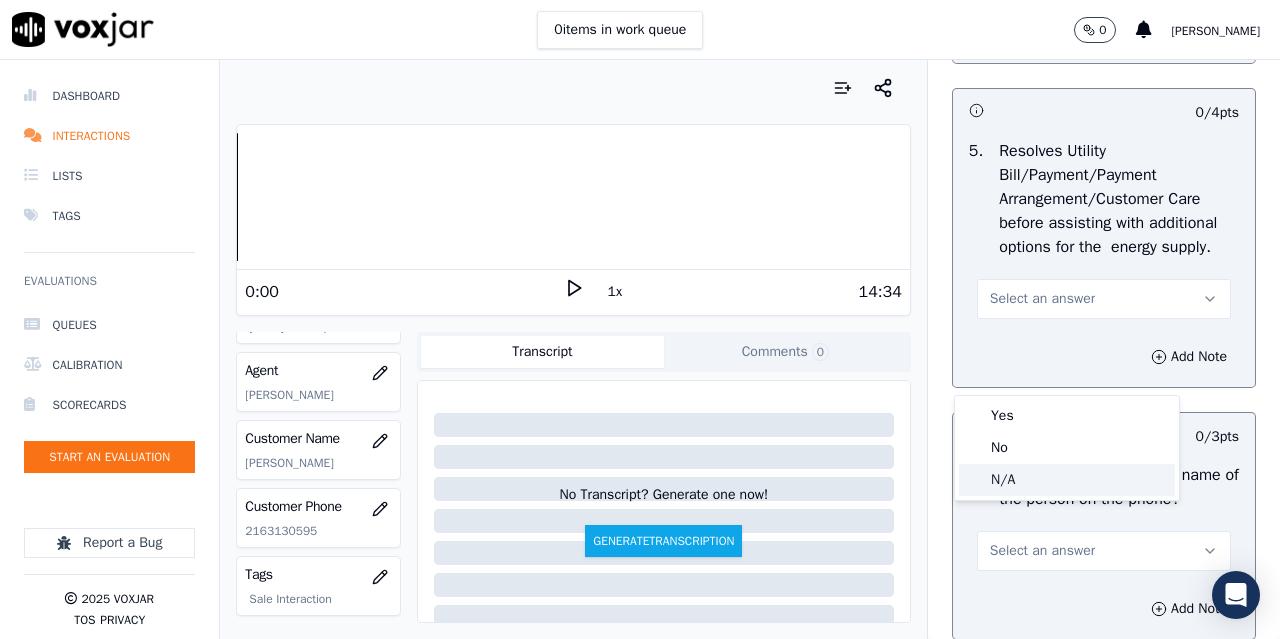 click on "N/A" 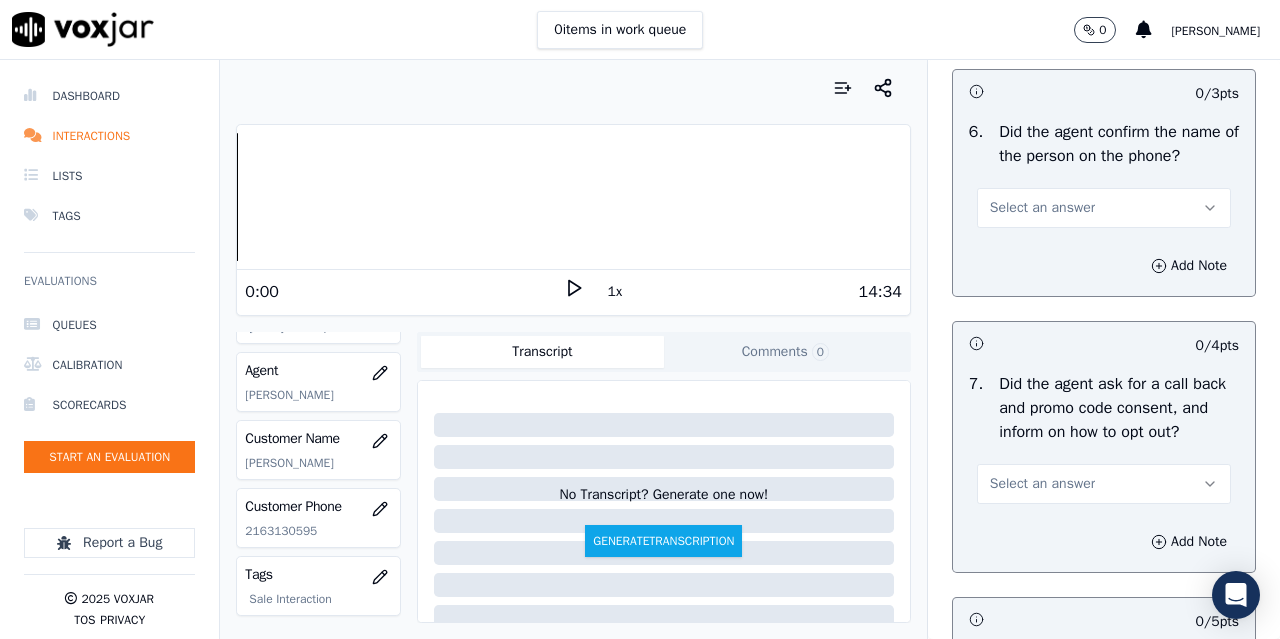 scroll, scrollTop: 1600, scrollLeft: 0, axis: vertical 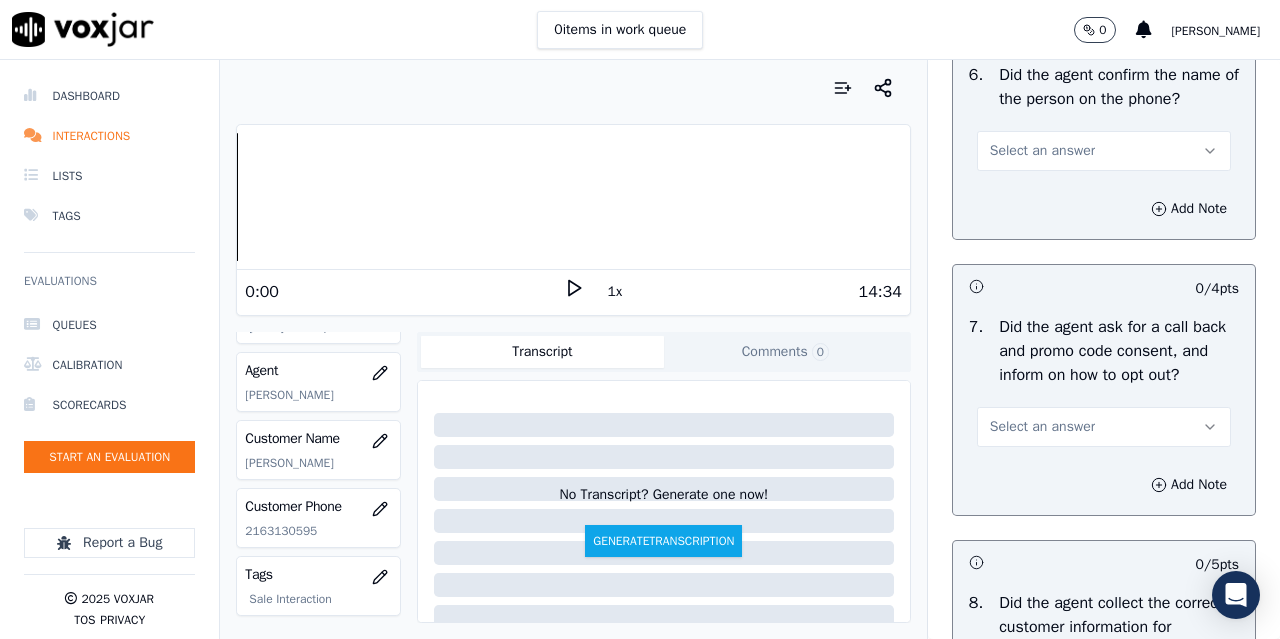 click on "Select an answer" at bounding box center [1042, 151] 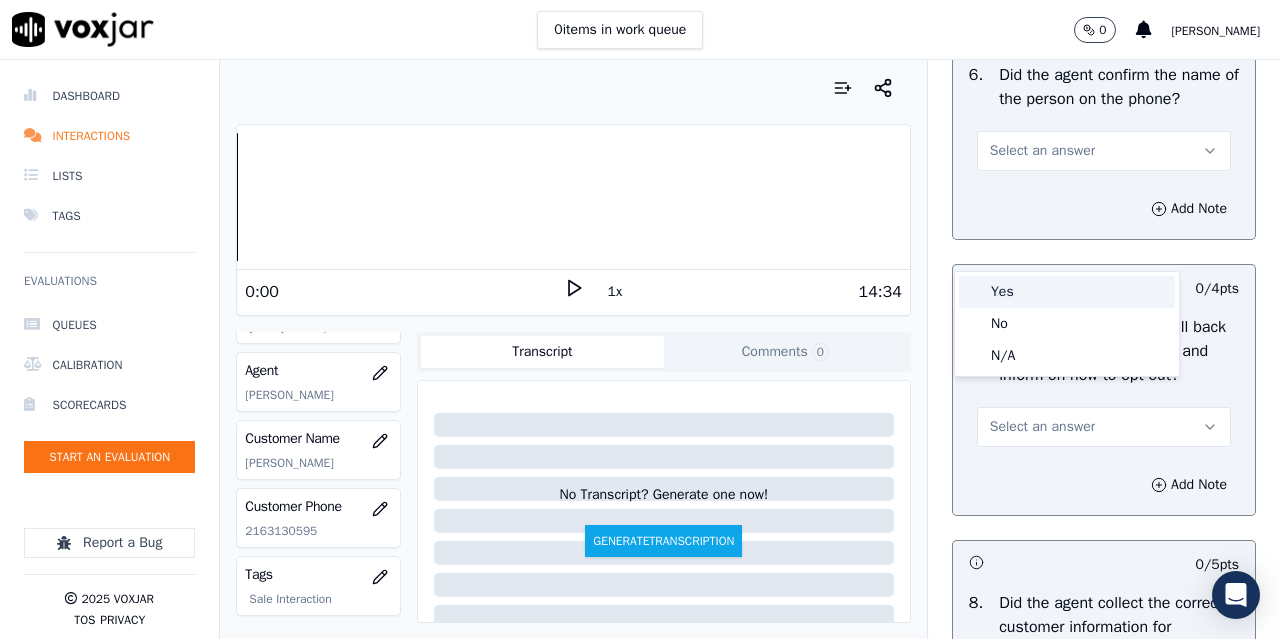 click on "Yes" at bounding box center (1067, 292) 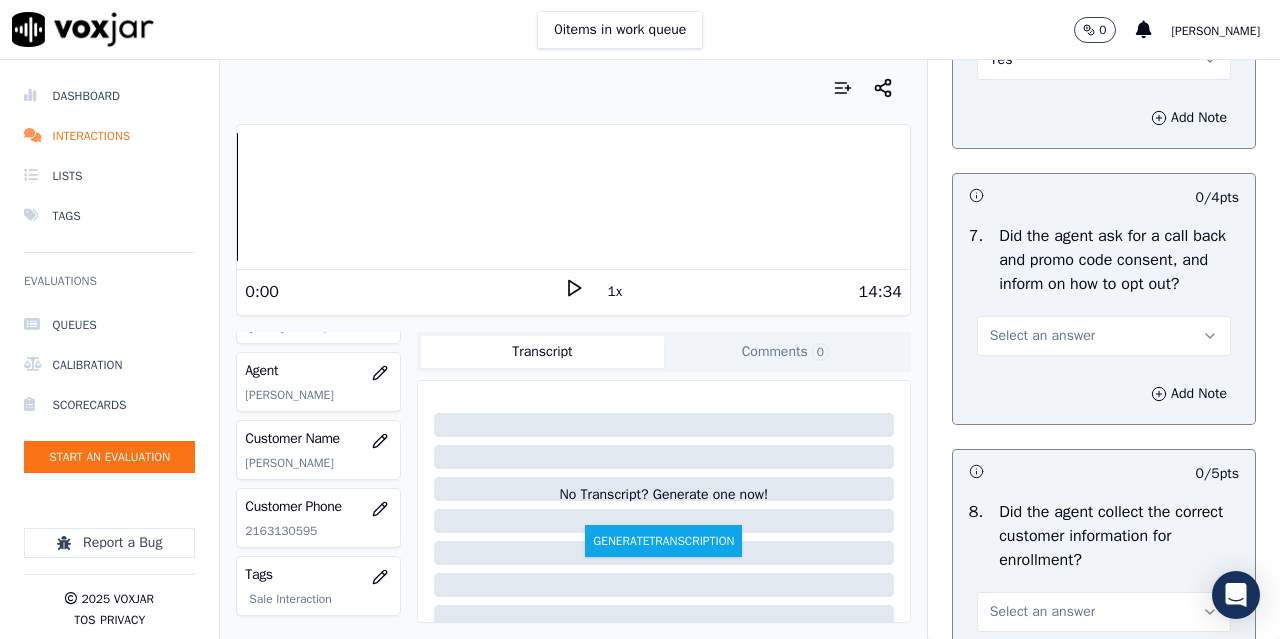 scroll, scrollTop: 1900, scrollLeft: 0, axis: vertical 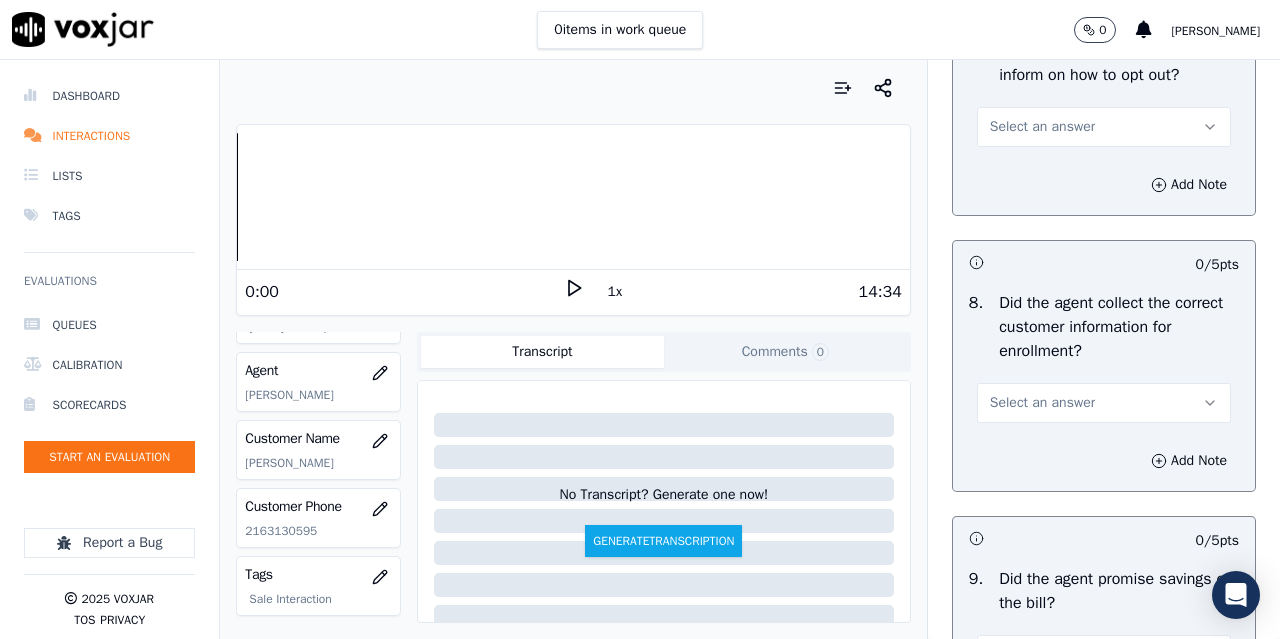 click on "Select an answer" at bounding box center [1042, 127] 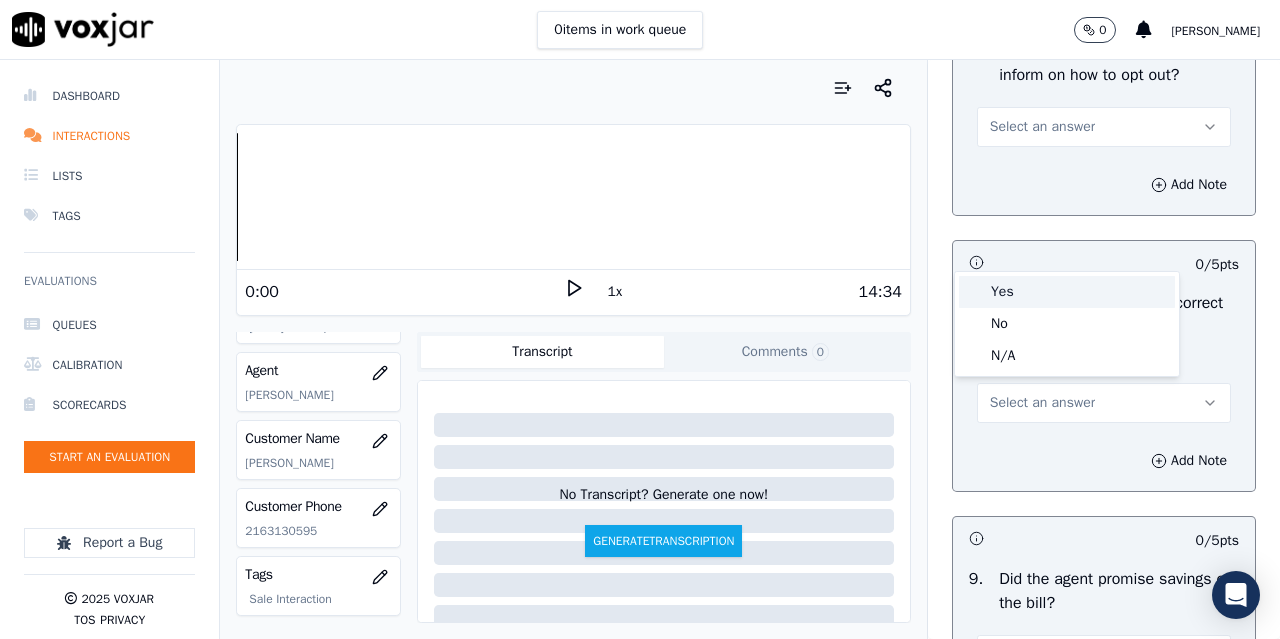 click on "Yes" at bounding box center [1067, 292] 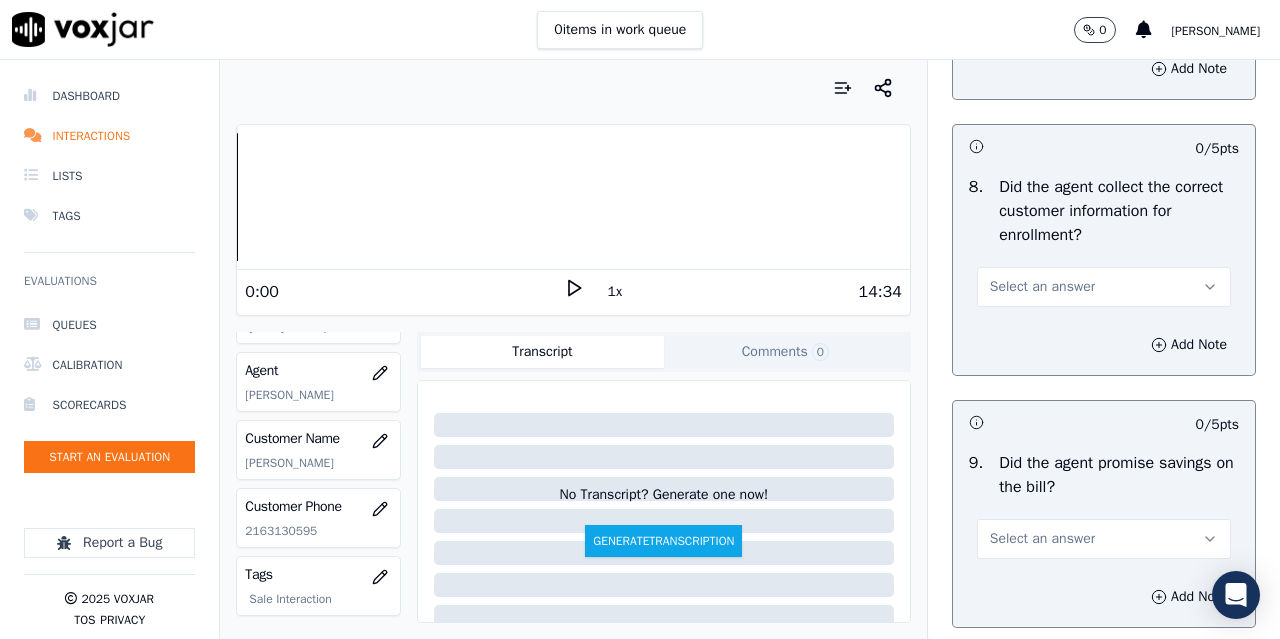 scroll, scrollTop: 2200, scrollLeft: 0, axis: vertical 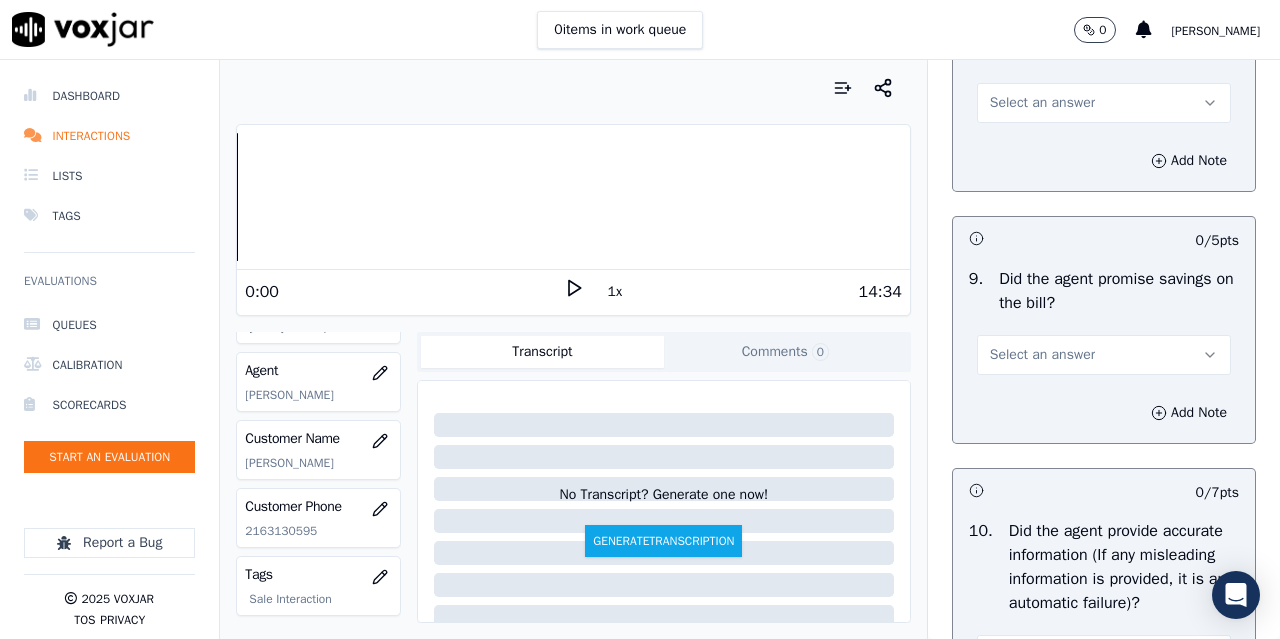 click on "Select an answer" at bounding box center [1104, 103] 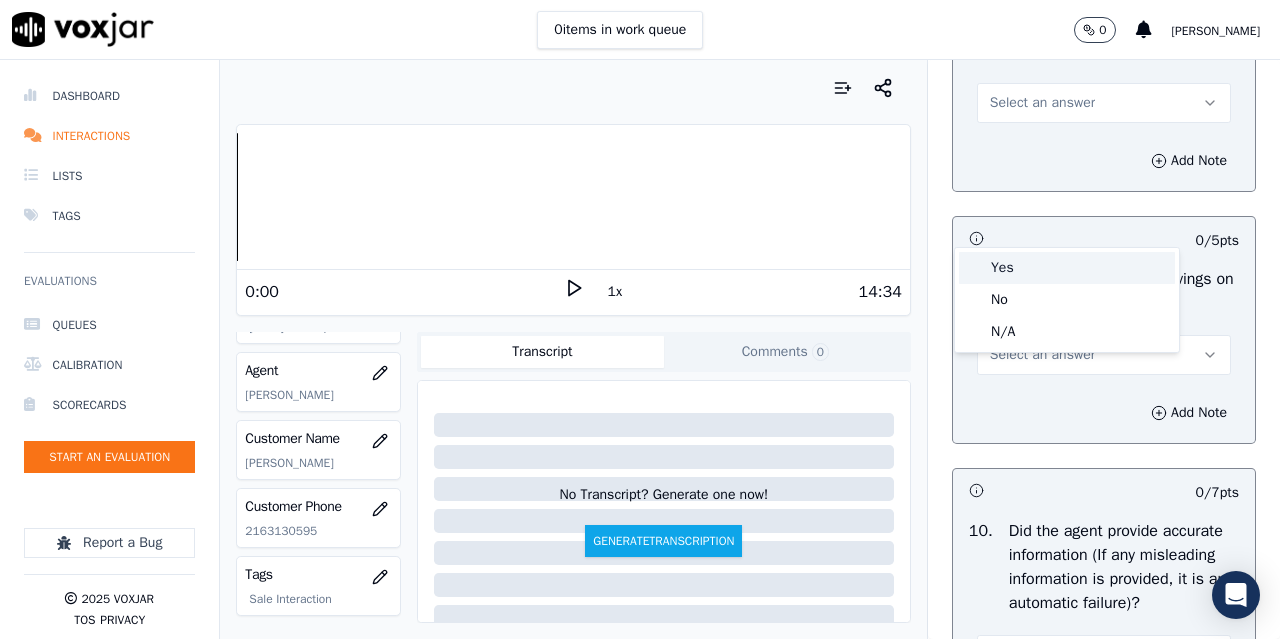 click on "Yes" at bounding box center [1067, 268] 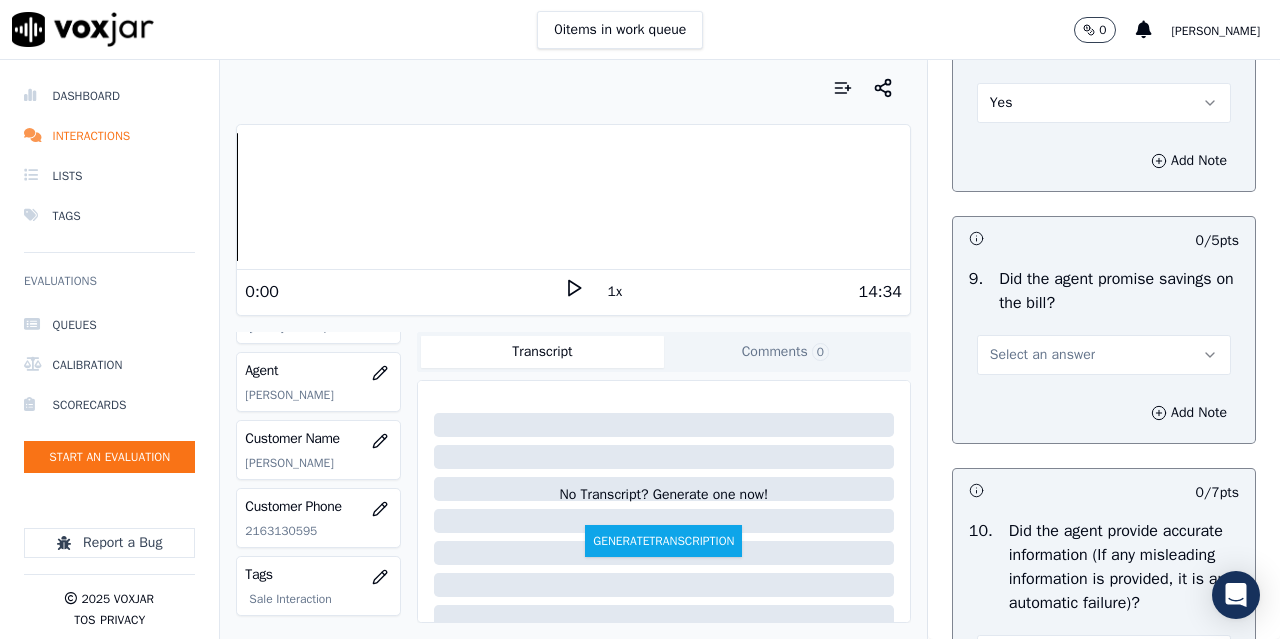 click on "Yes" at bounding box center [1104, 103] 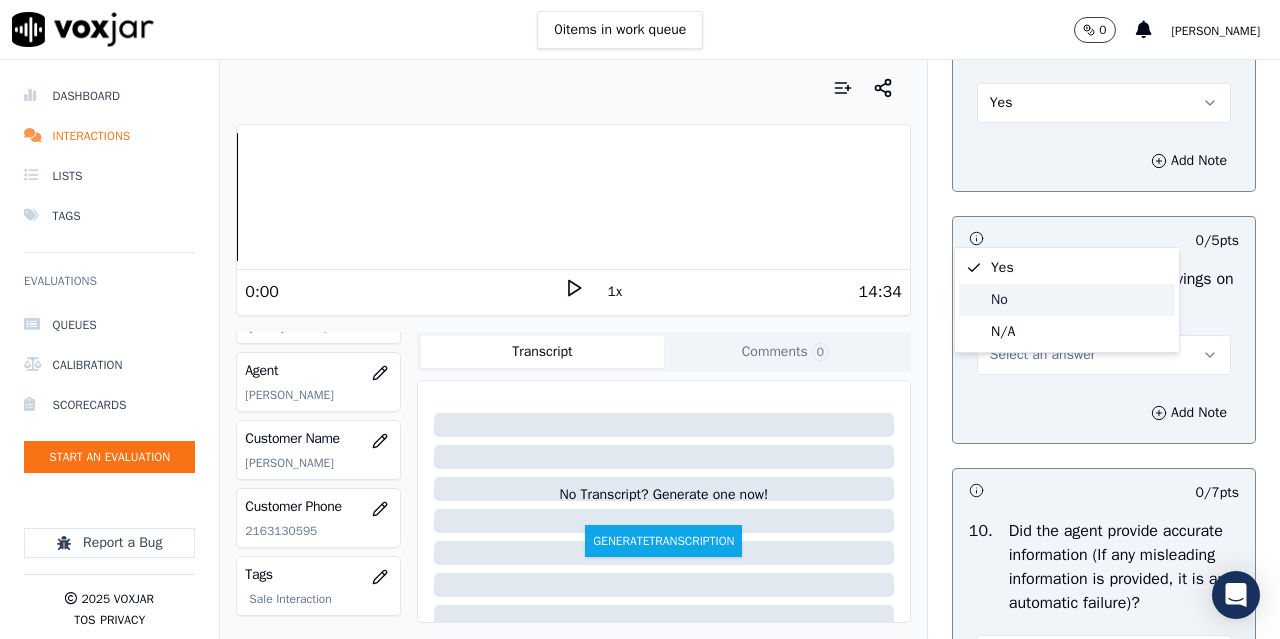 click on "No" 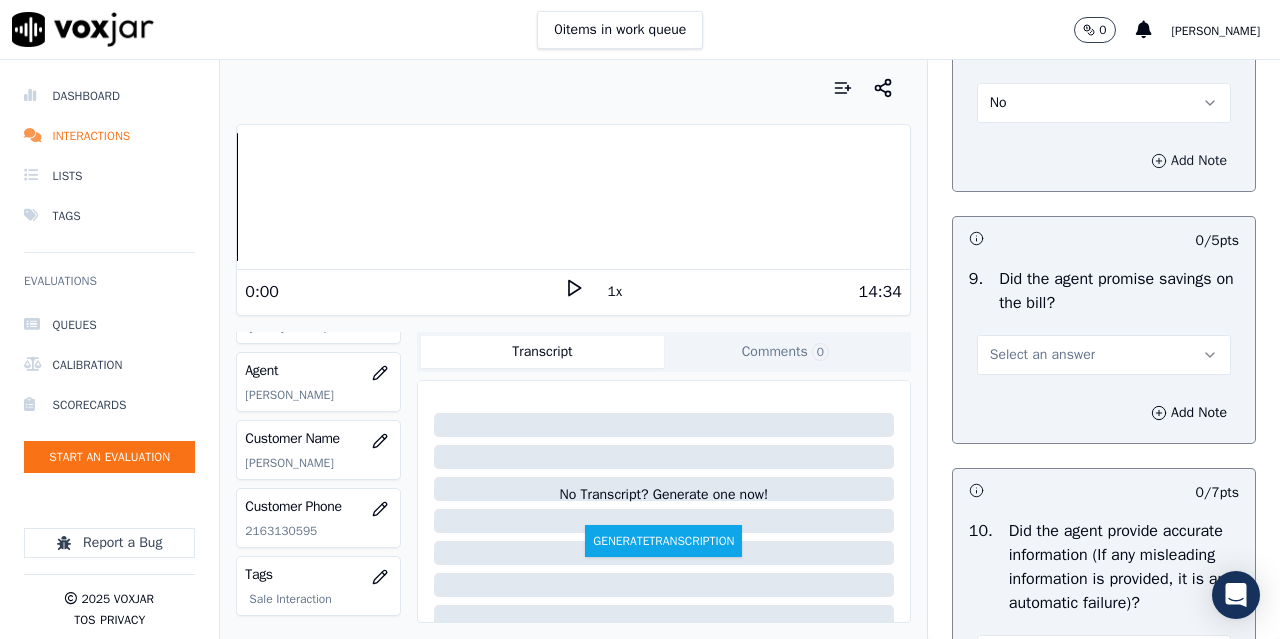click on "Add Note" at bounding box center [1189, 161] 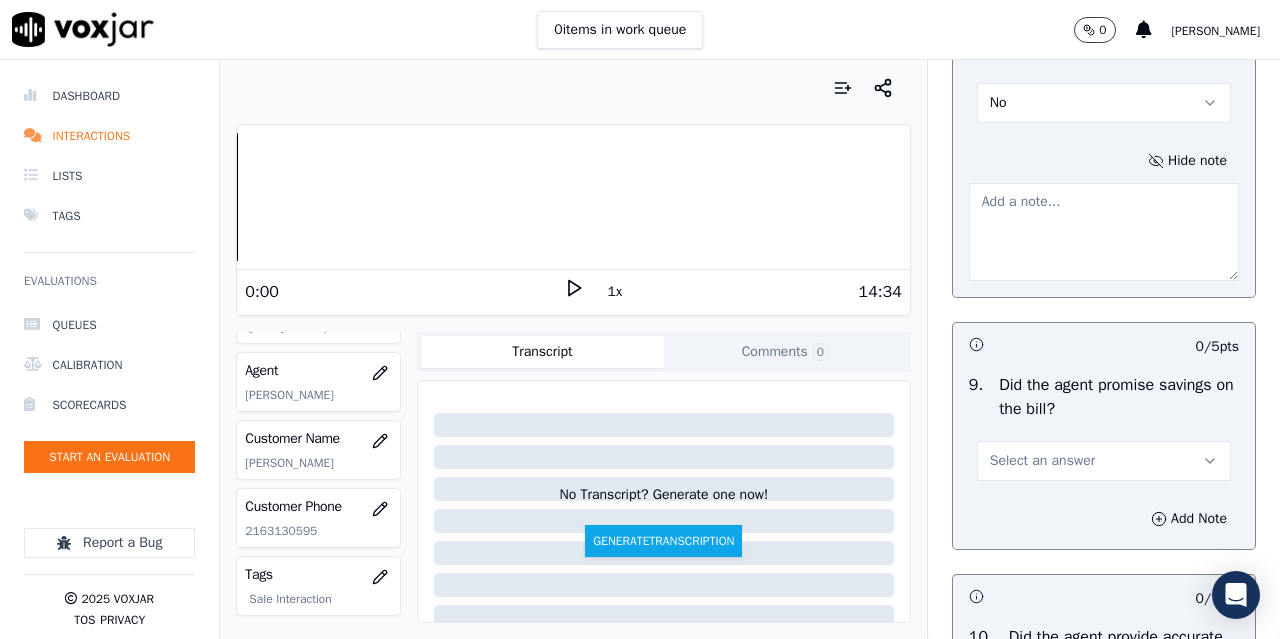 click at bounding box center [1104, 232] 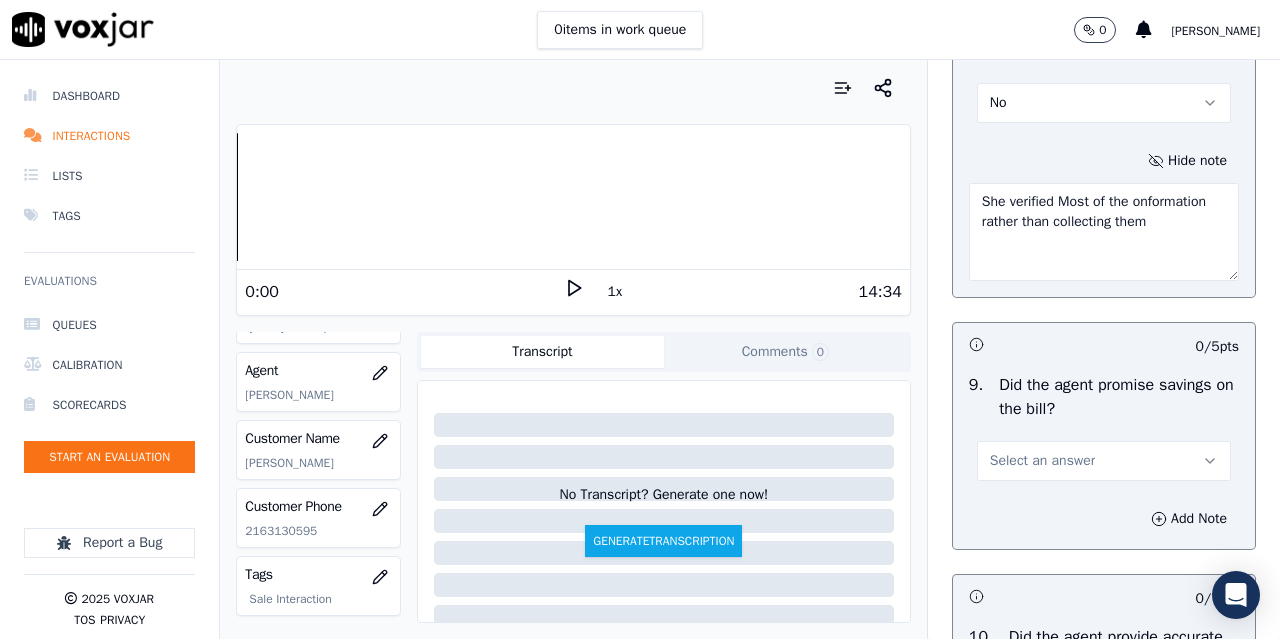 click on "She verified Most of the onformation rather than collecting them" at bounding box center [1104, 232] 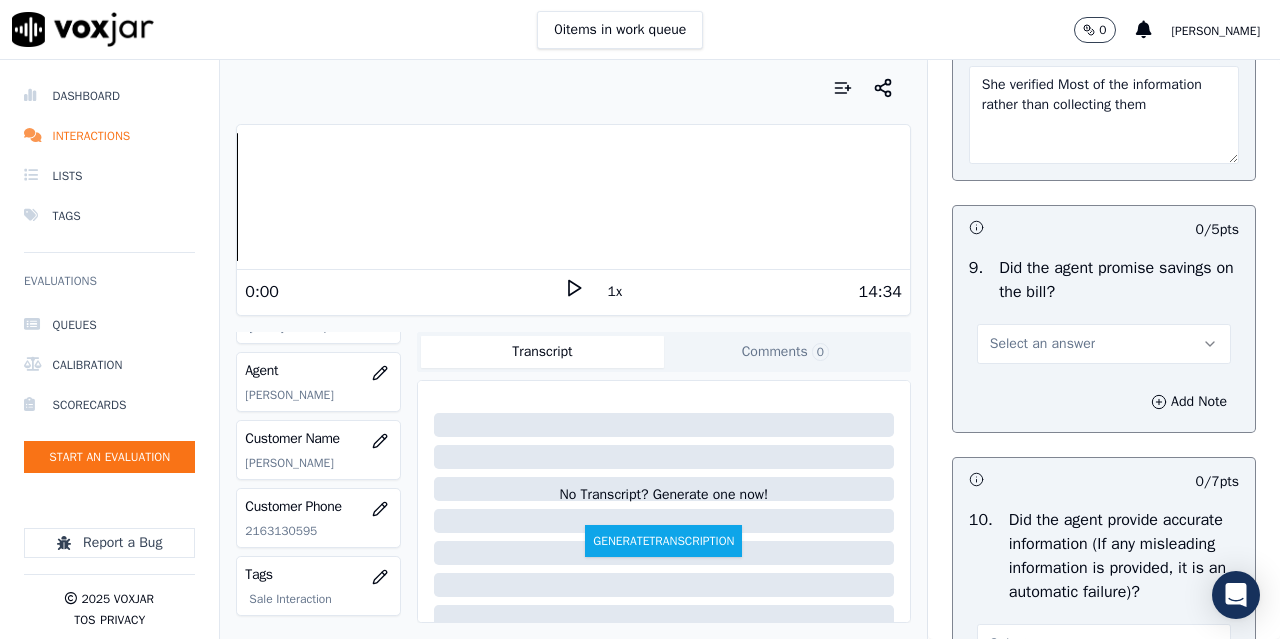 scroll, scrollTop: 2500, scrollLeft: 0, axis: vertical 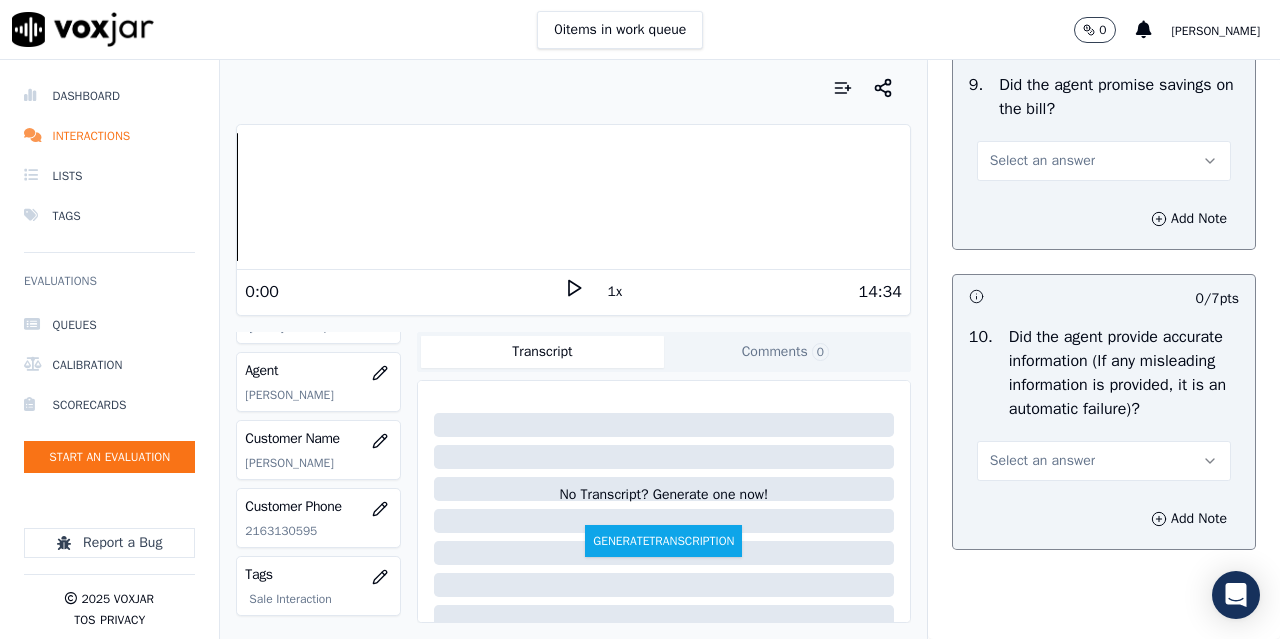 type on "She verified Most of the information rather than collecting them" 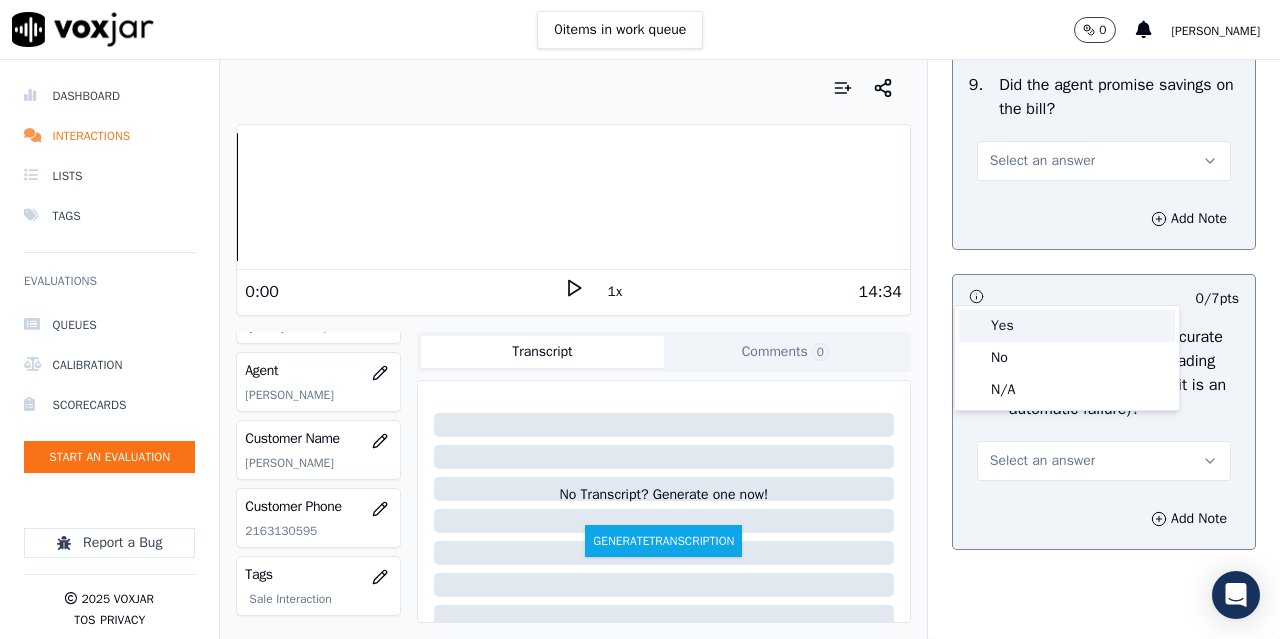 click on "Yes" at bounding box center (1067, 326) 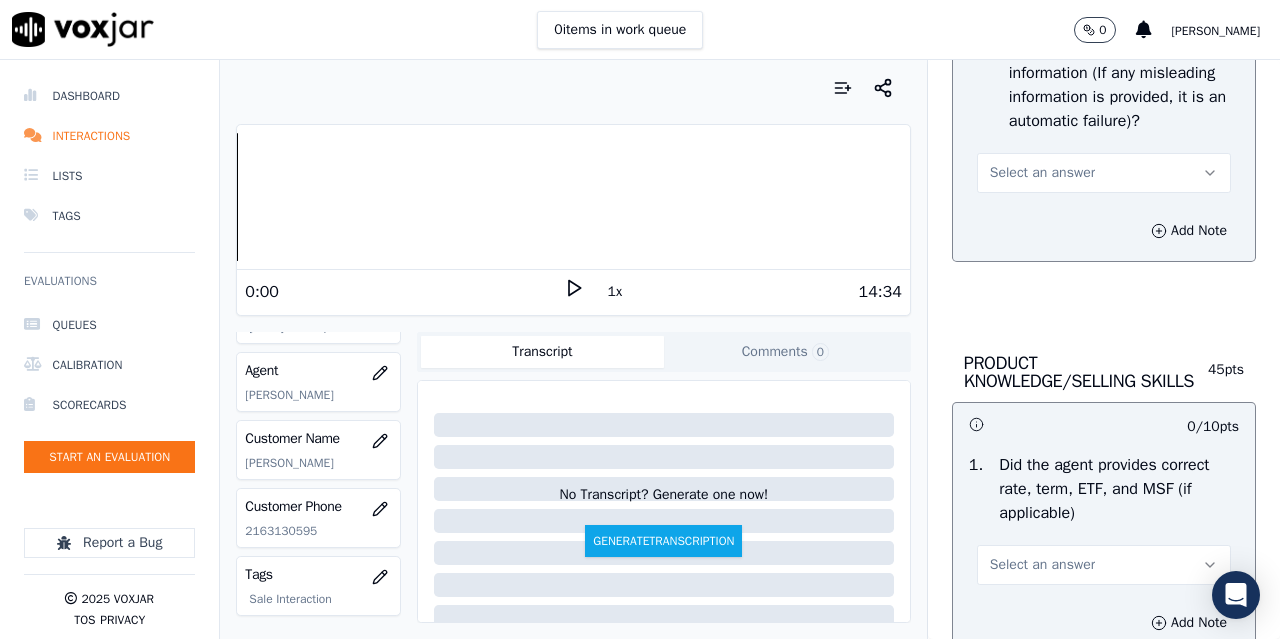 scroll, scrollTop: 2800, scrollLeft: 0, axis: vertical 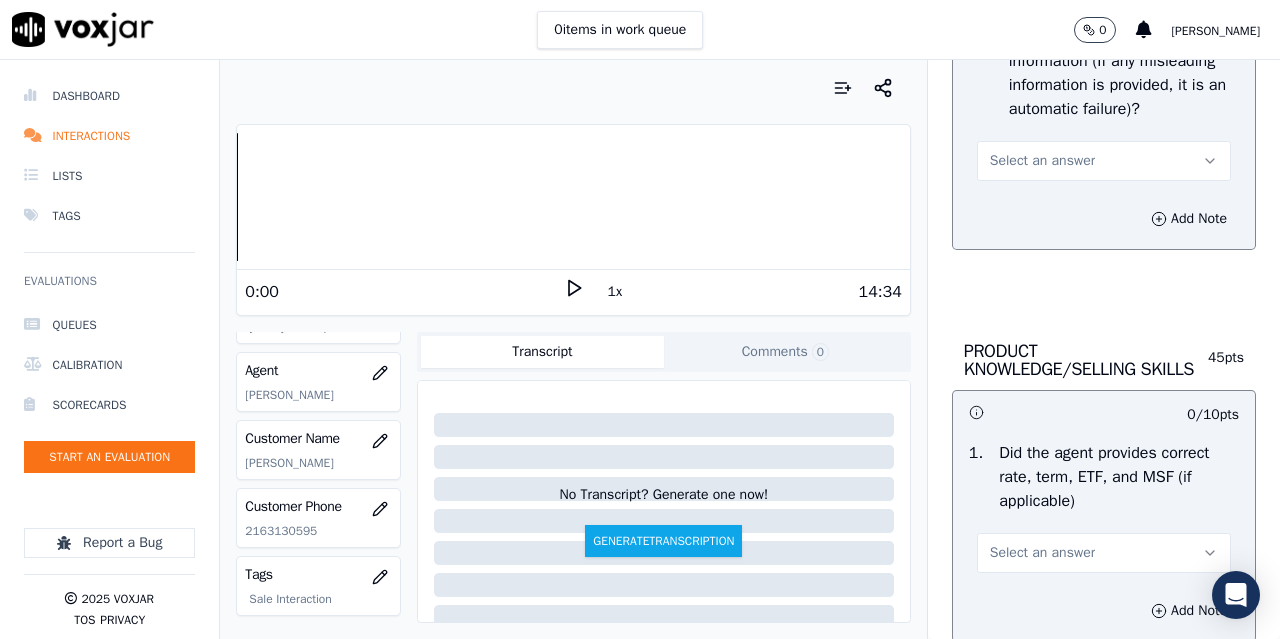 click on "Select an answer" at bounding box center (1104, 161) 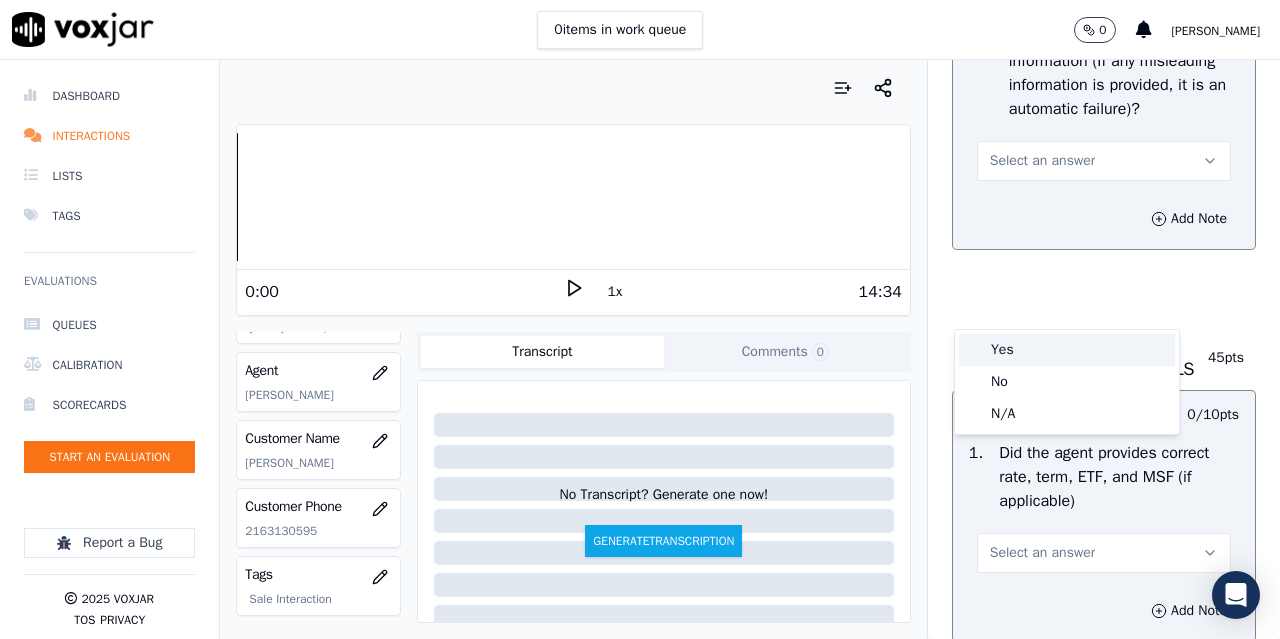 click on "Yes" at bounding box center (1067, 350) 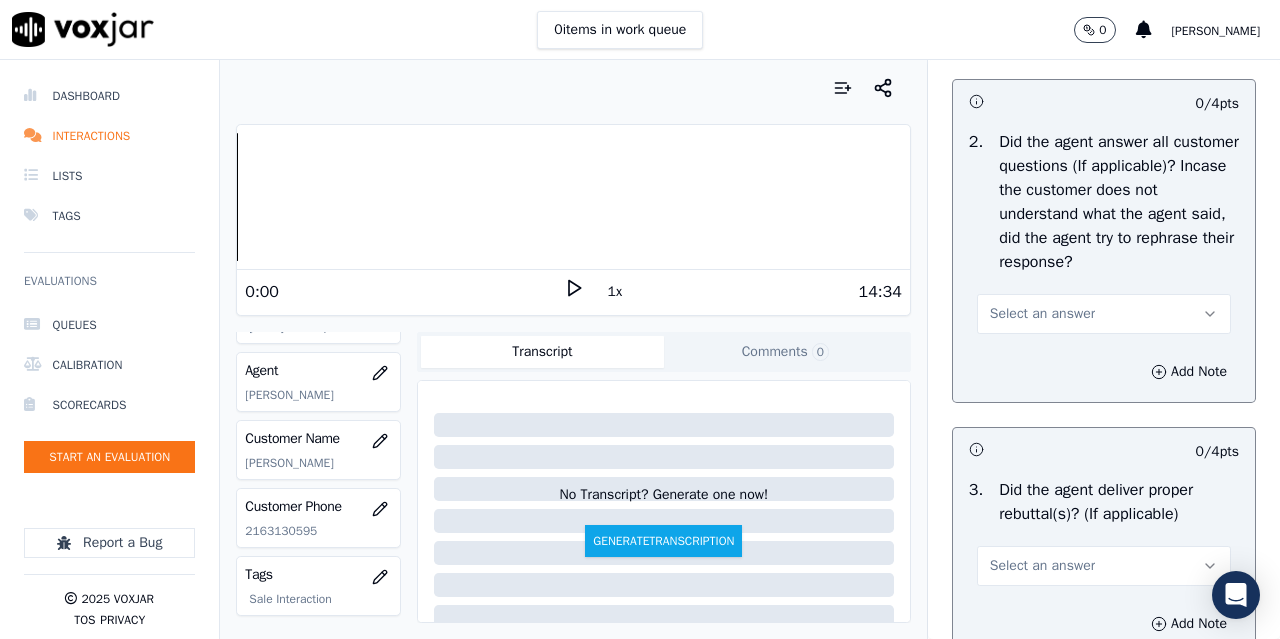 scroll, scrollTop: 3400, scrollLeft: 0, axis: vertical 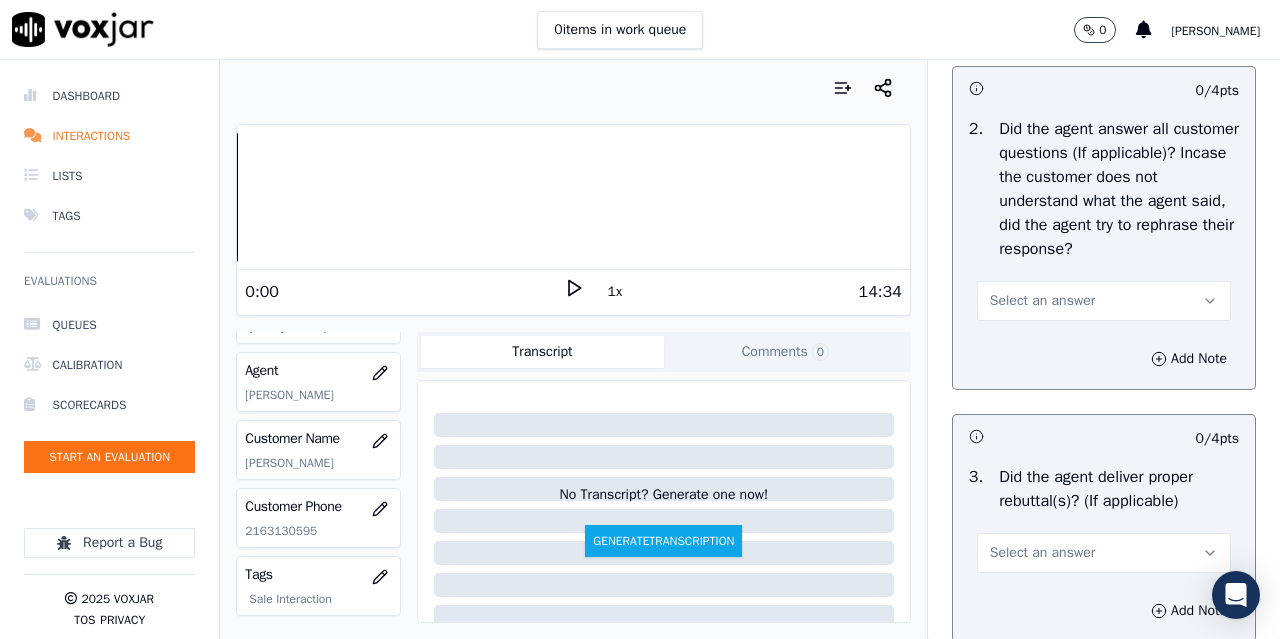 click on "Select an answer" at bounding box center [1104, -47] 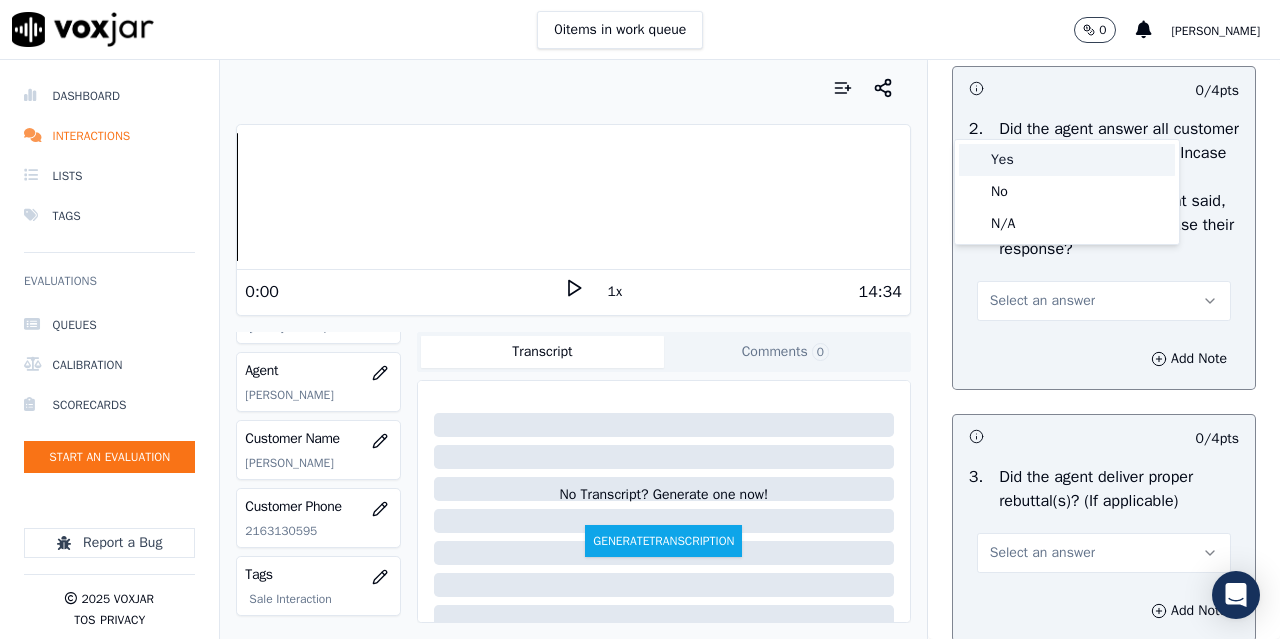 click on "Yes" at bounding box center [1067, 160] 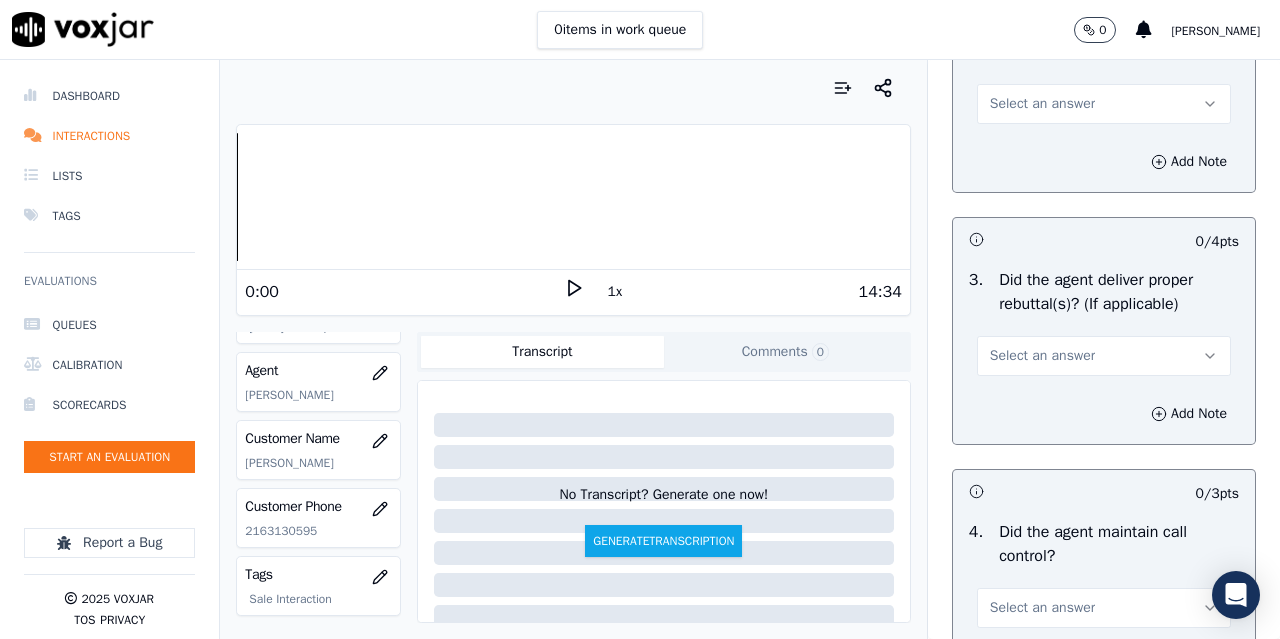 scroll, scrollTop: 3600, scrollLeft: 0, axis: vertical 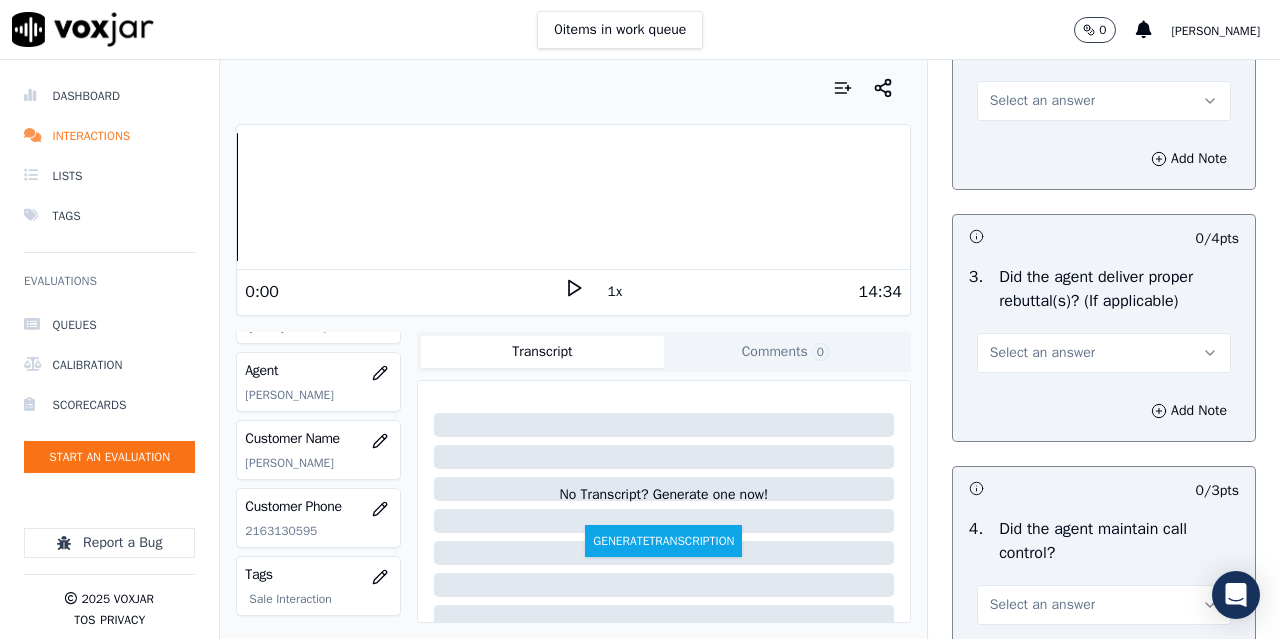 click on "Select an answer" at bounding box center [1042, 101] 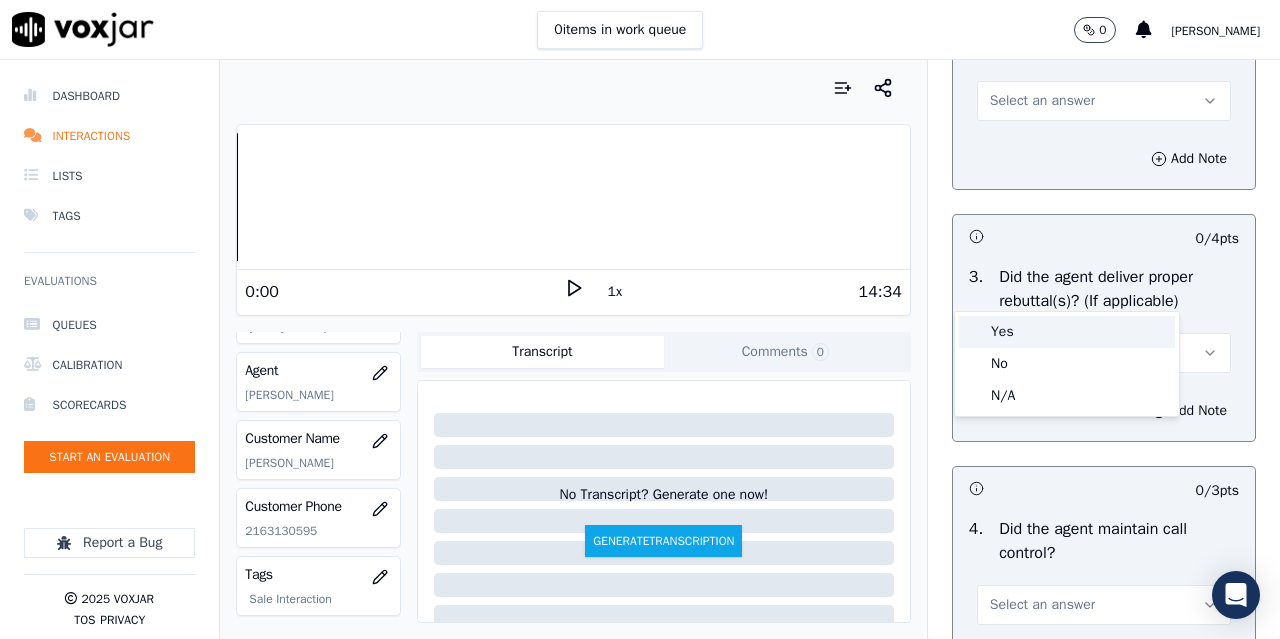 click on "Yes" at bounding box center [1067, 332] 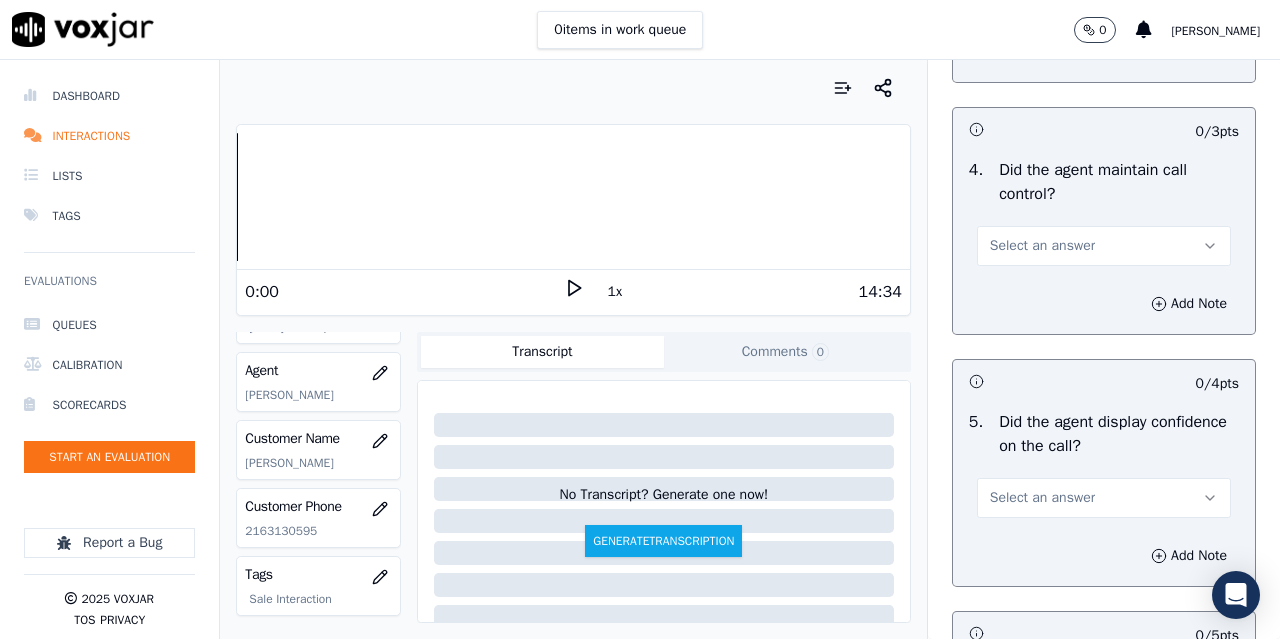 scroll, scrollTop: 4000, scrollLeft: 0, axis: vertical 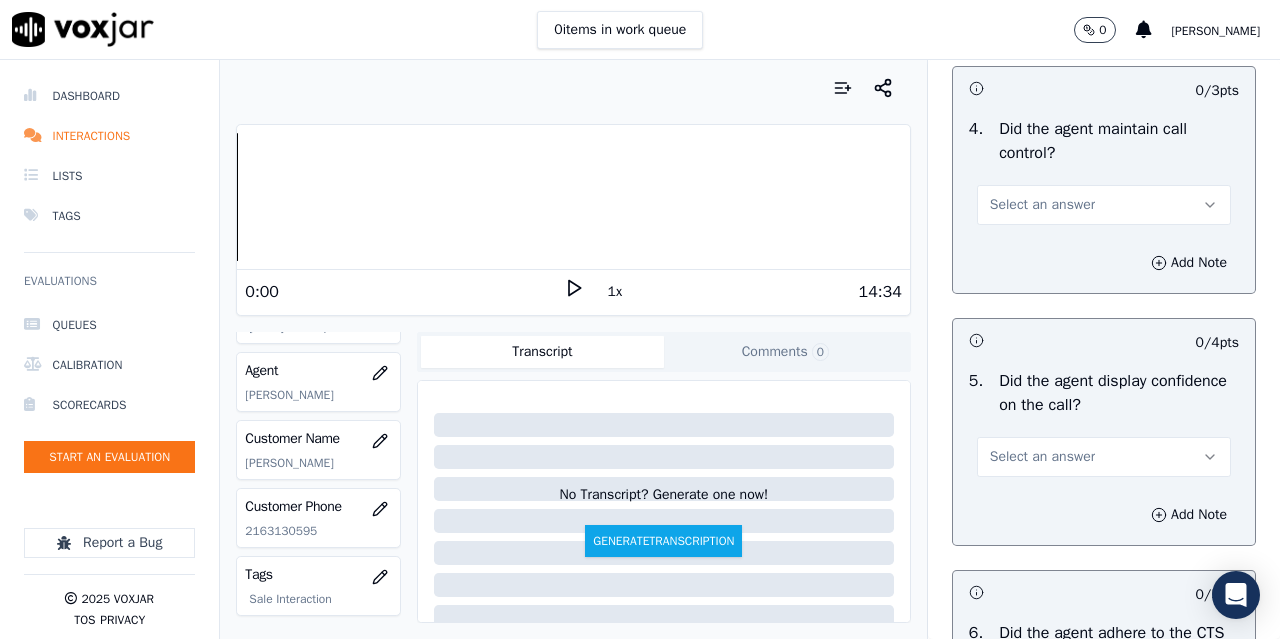 click on "Select an answer" at bounding box center (1042, -47) 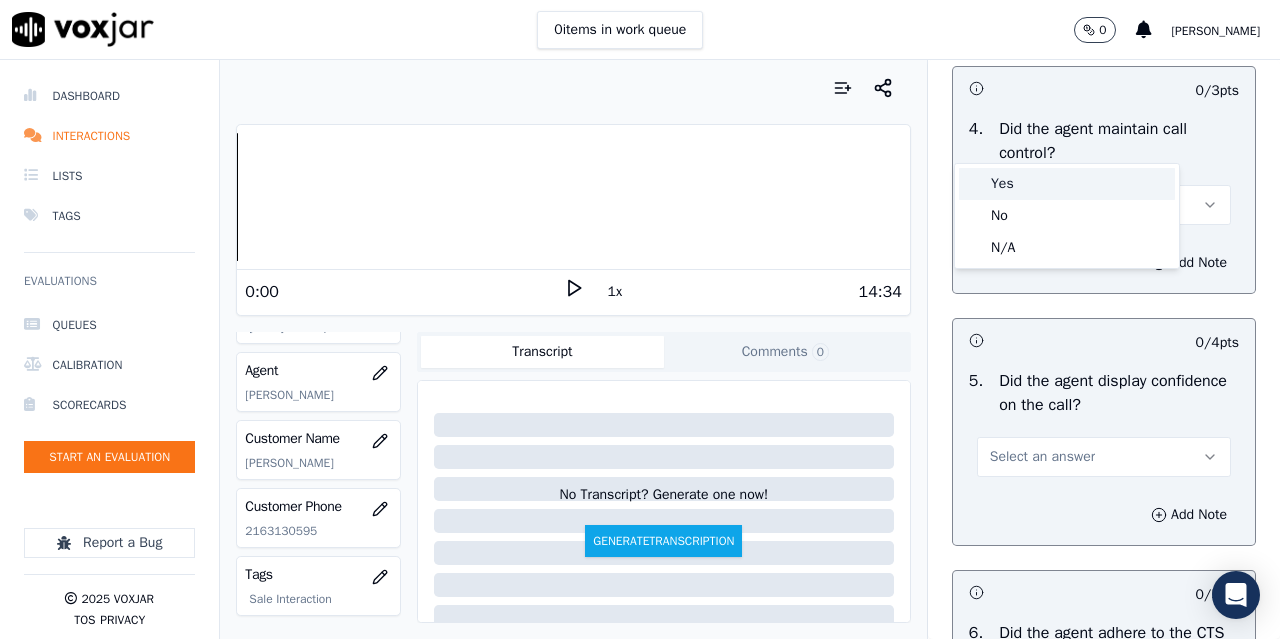 click on "Yes" at bounding box center (1067, 184) 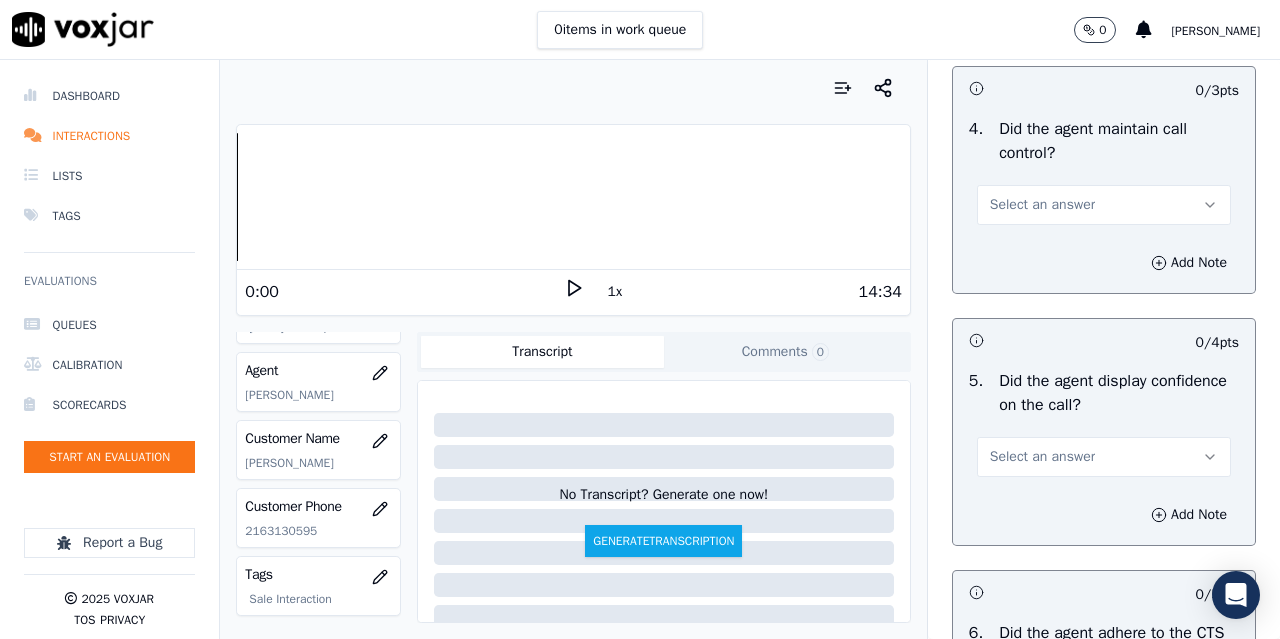 click on "Select an answer" at bounding box center [1042, 205] 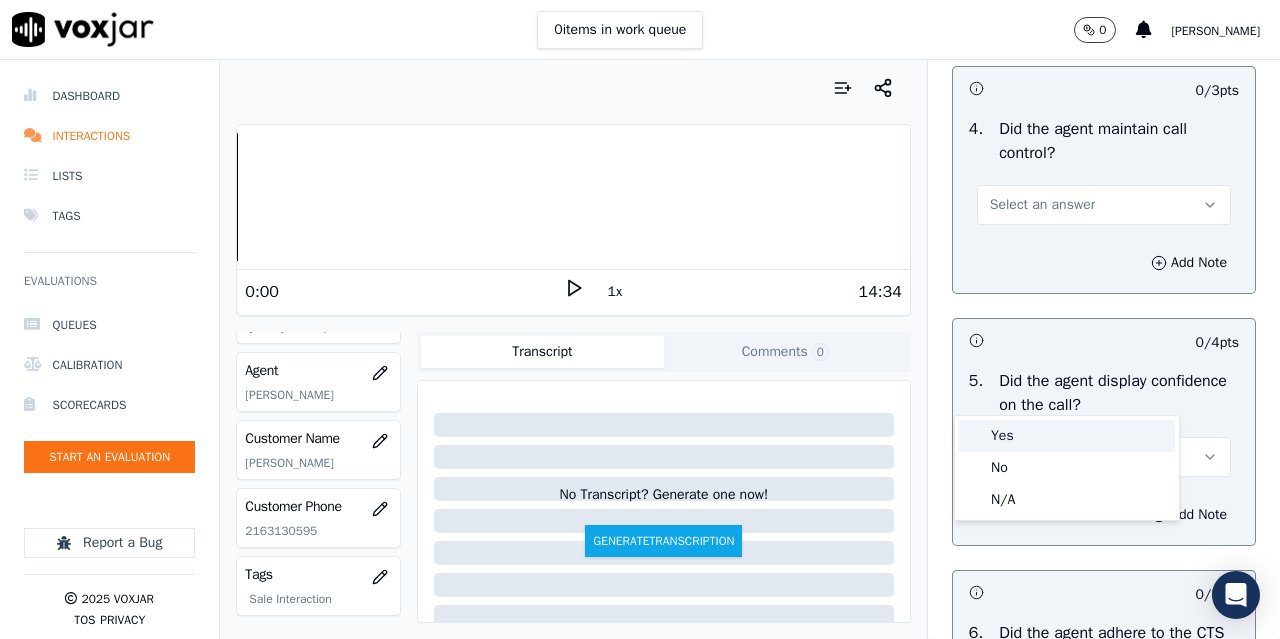 click on "Yes" at bounding box center [1067, 436] 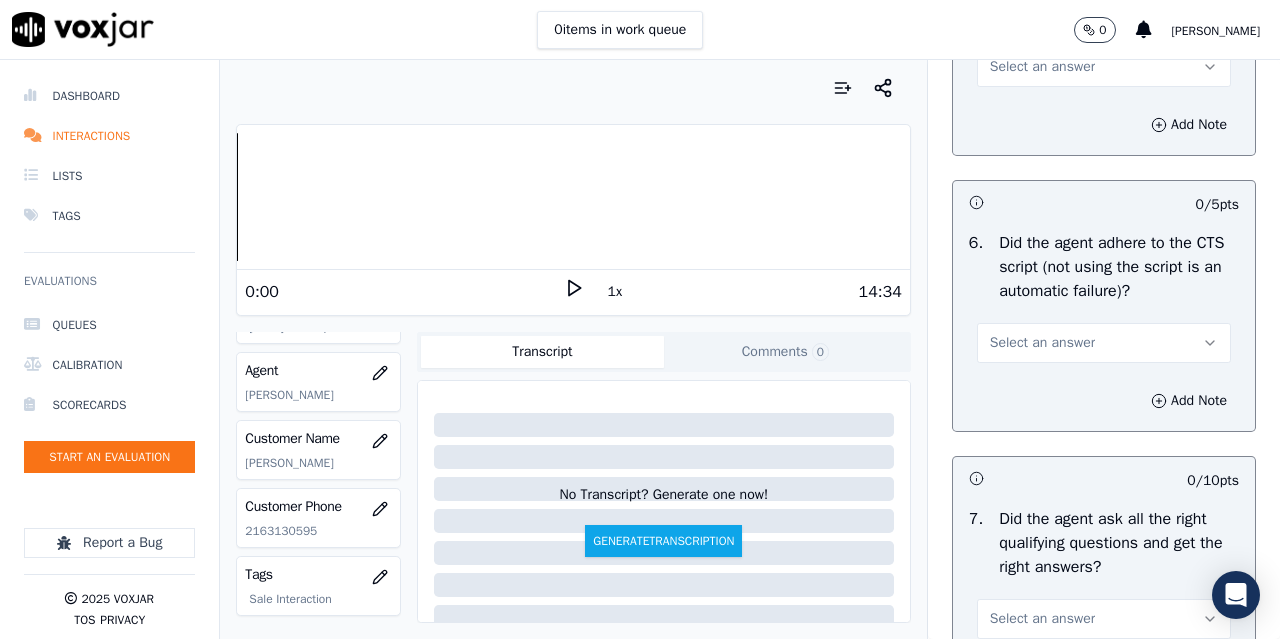 scroll, scrollTop: 4400, scrollLeft: 0, axis: vertical 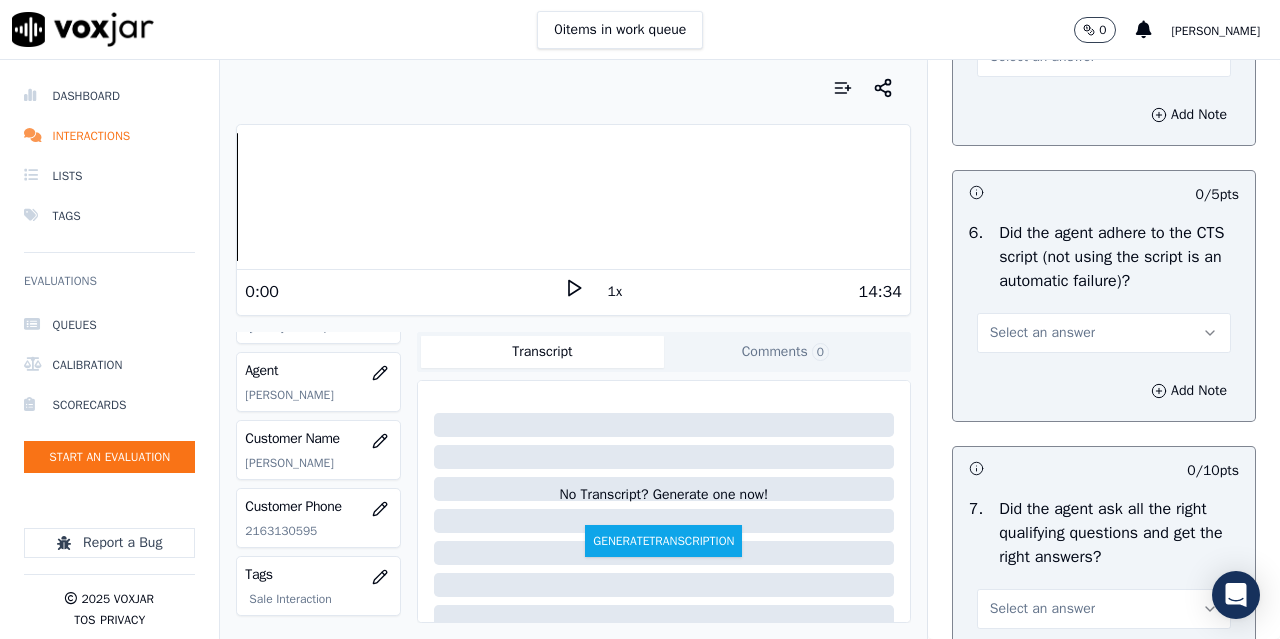click on "Select an answer" at bounding box center (1042, 57) 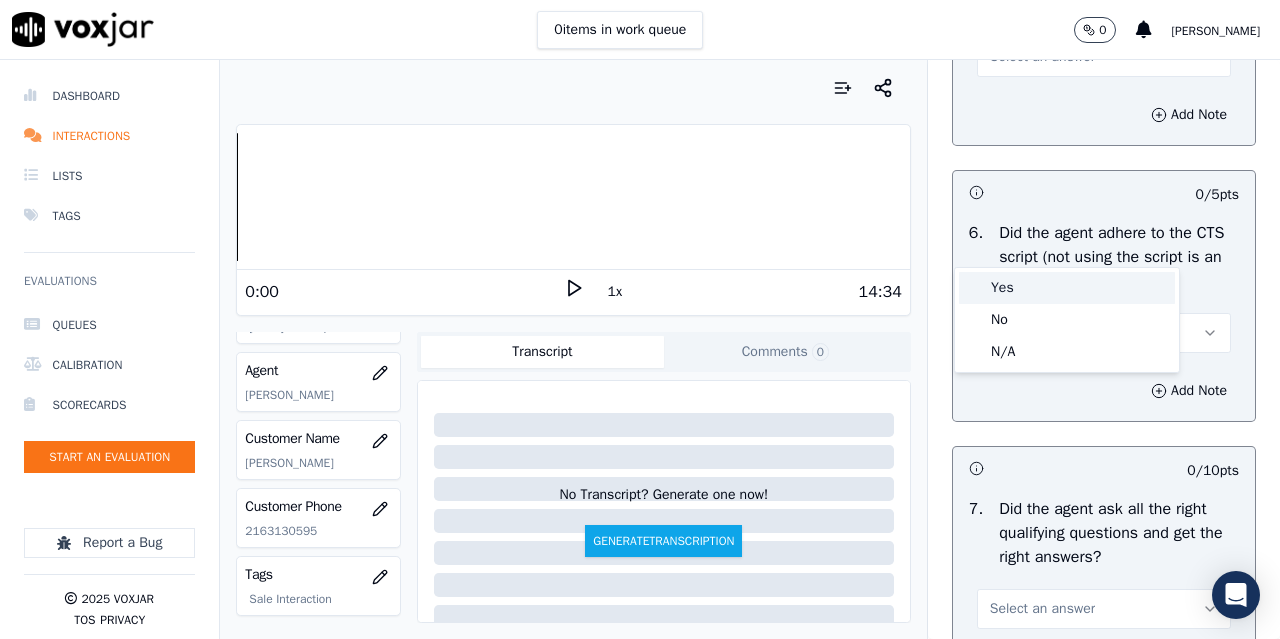 click on "Yes" at bounding box center (1067, 288) 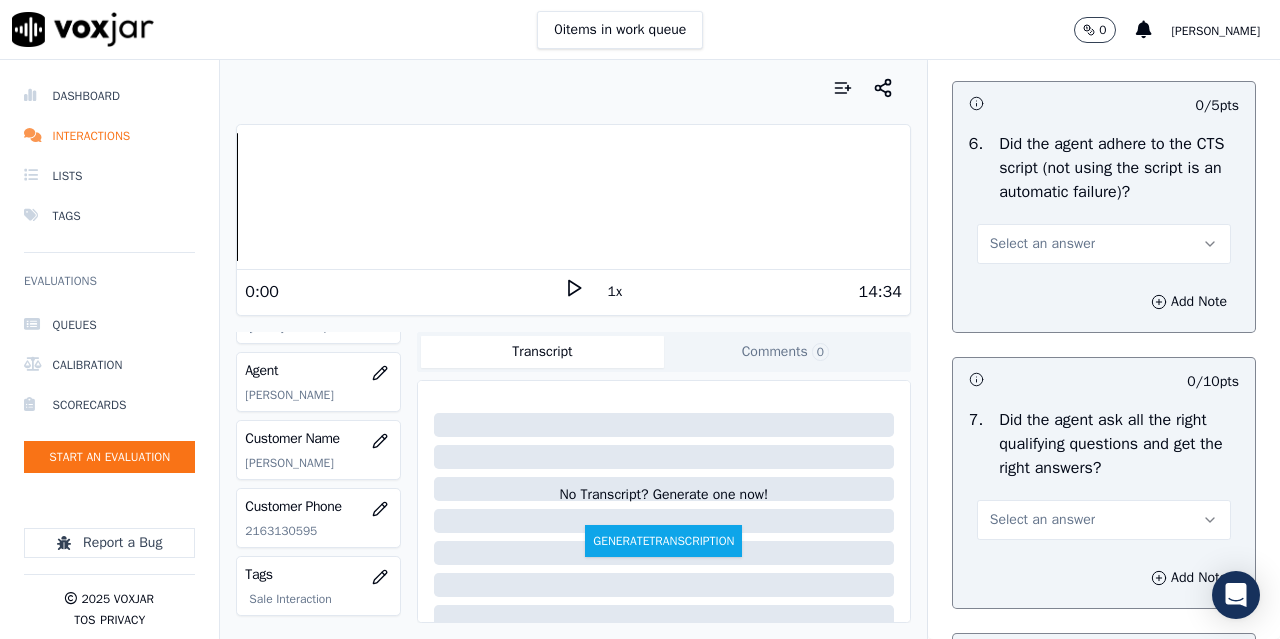 scroll, scrollTop: 4700, scrollLeft: 0, axis: vertical 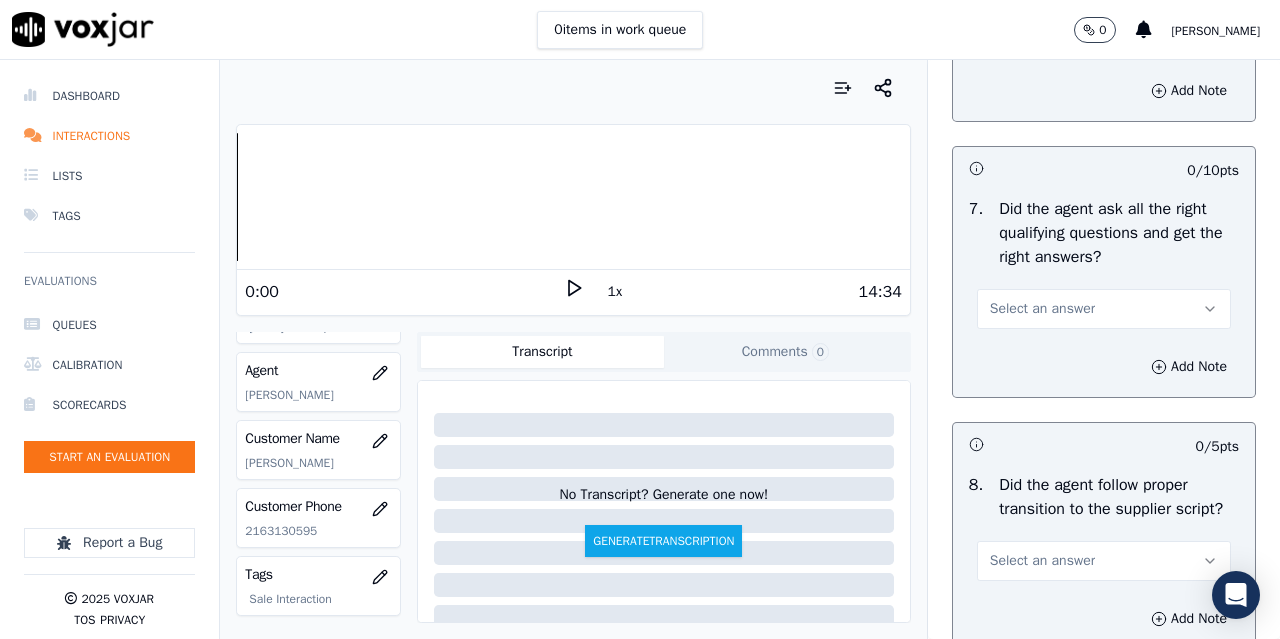 click on "Select an answer" at bounding box center (1104, 33) 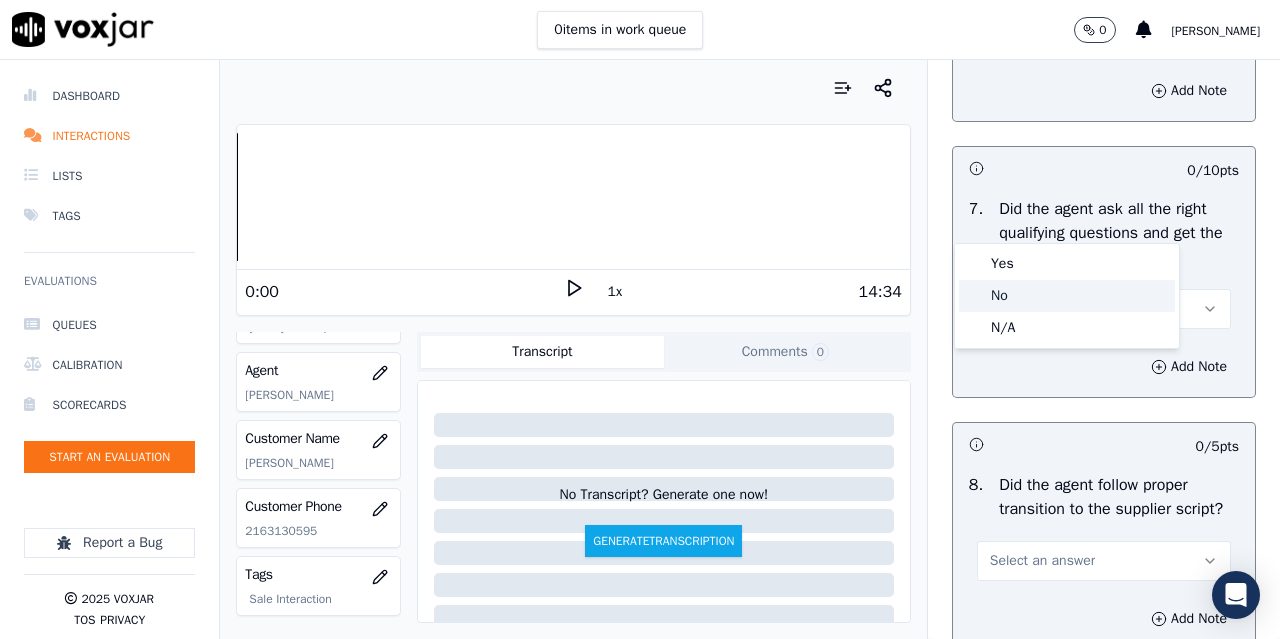 click on "No" 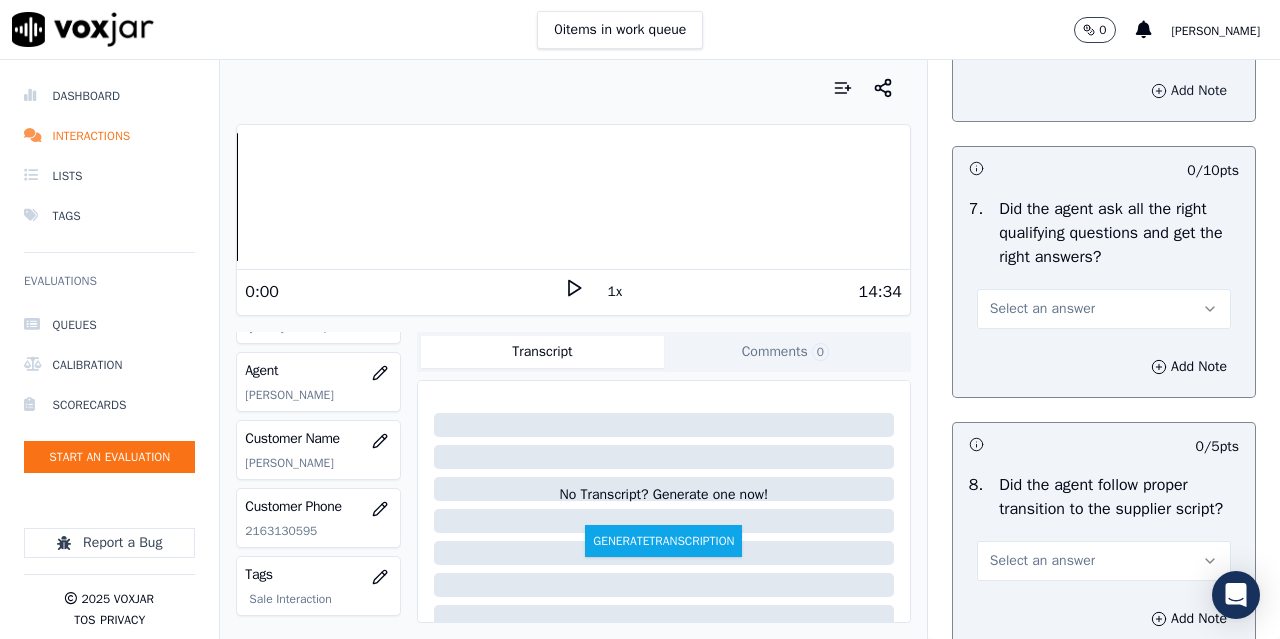 click on "Add Note" at bounding box center (1189, 91) 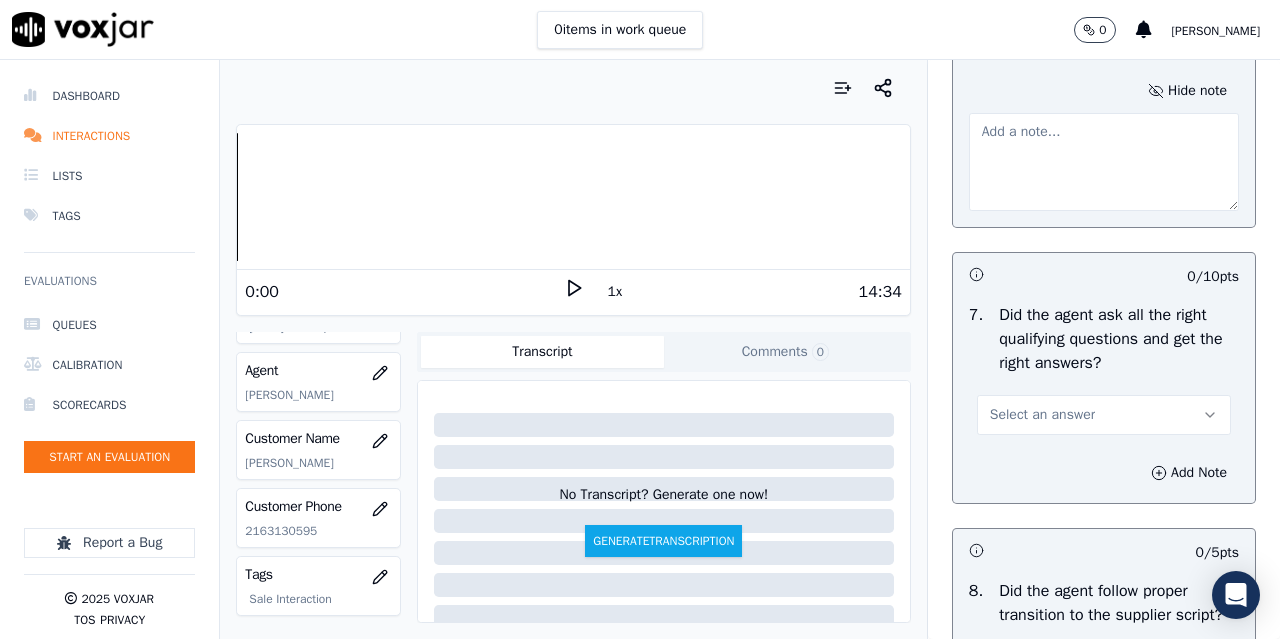 click at bounding box center (1104, 162) 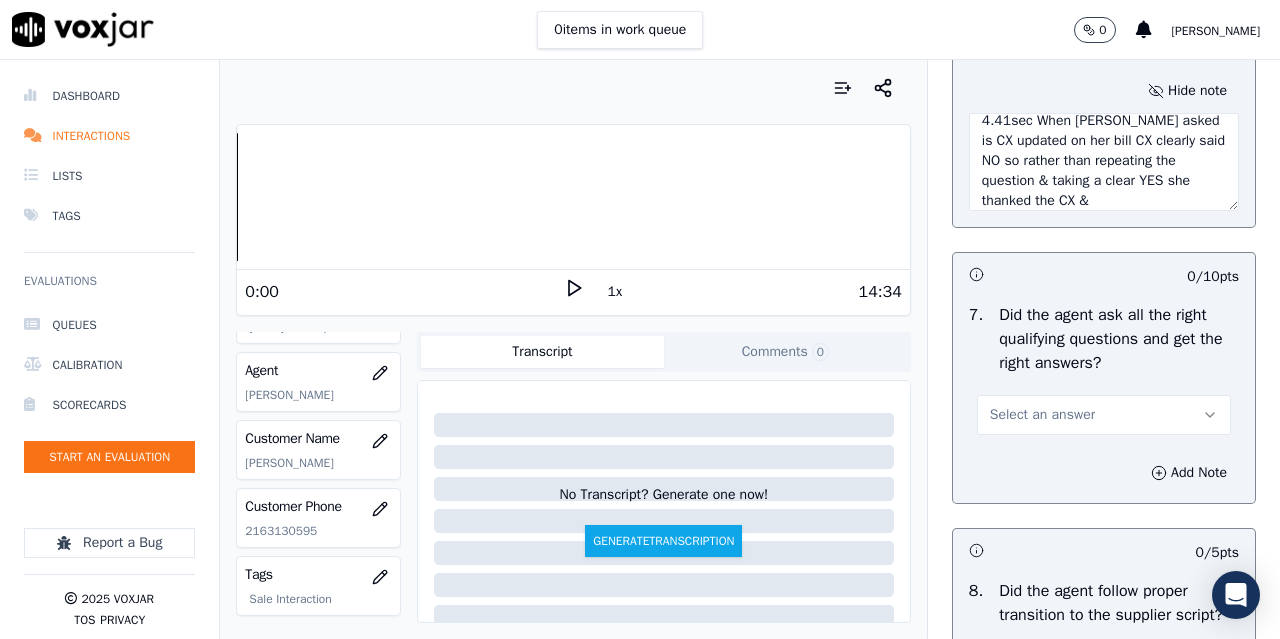 scroll, scrollTop: 31, scrollLeft: 0, axis: vertical 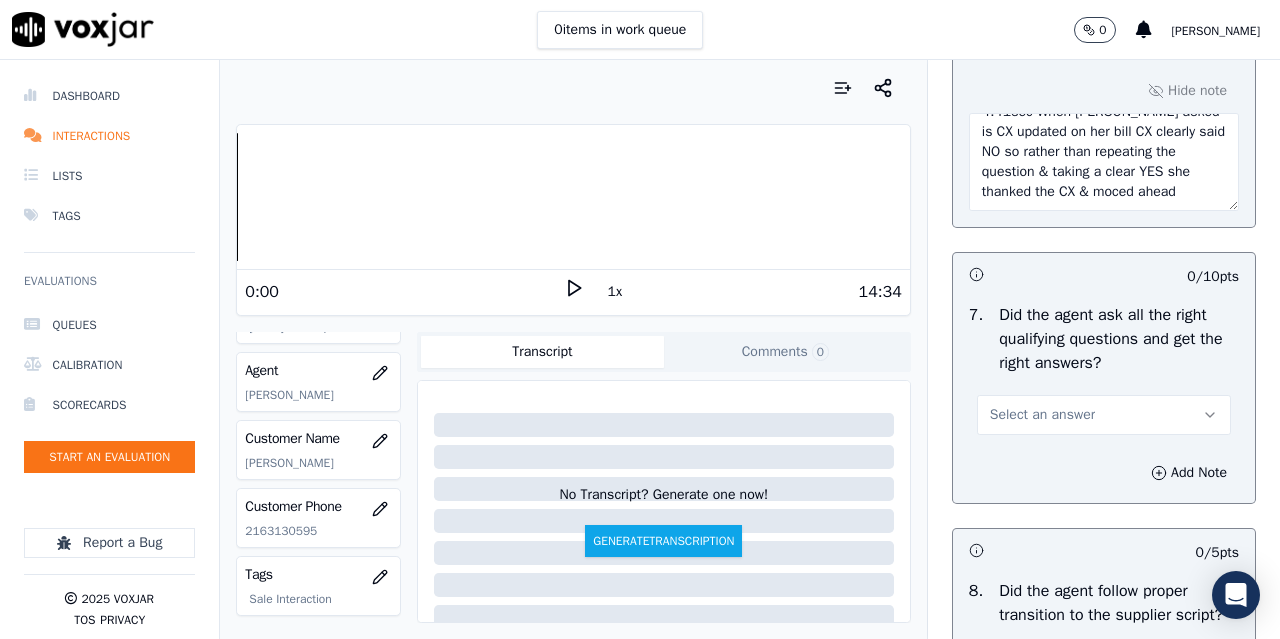 click on "4.41sec When [PERSON_NAME] asked is CX updated on her bill CX clearly said NO so rather than repeating the question & taking a clear YES she thanked the CX & moced ahead" at bounding box center [1104, 162] 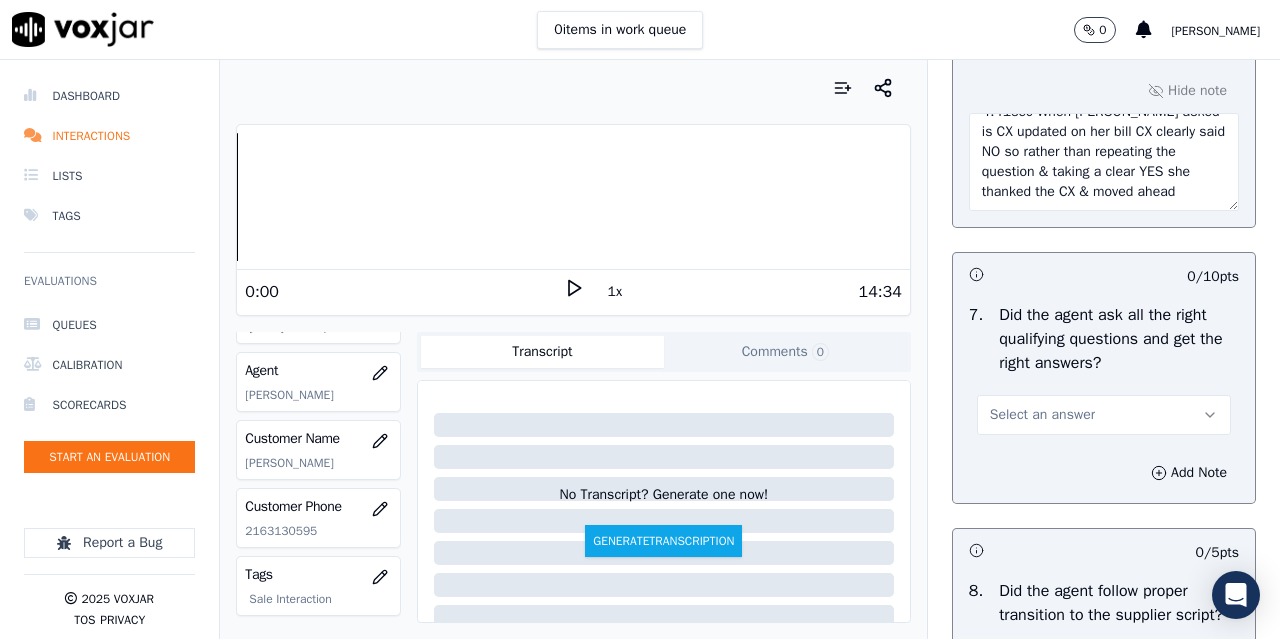 click on "4.41sec When [PERSON_NAME] asked is CX updated on her bill CX clearly said NO so rather than repeating the question & taking a clear YES she thanked the CX & moved ahead" at bounding box center [1104, 162] 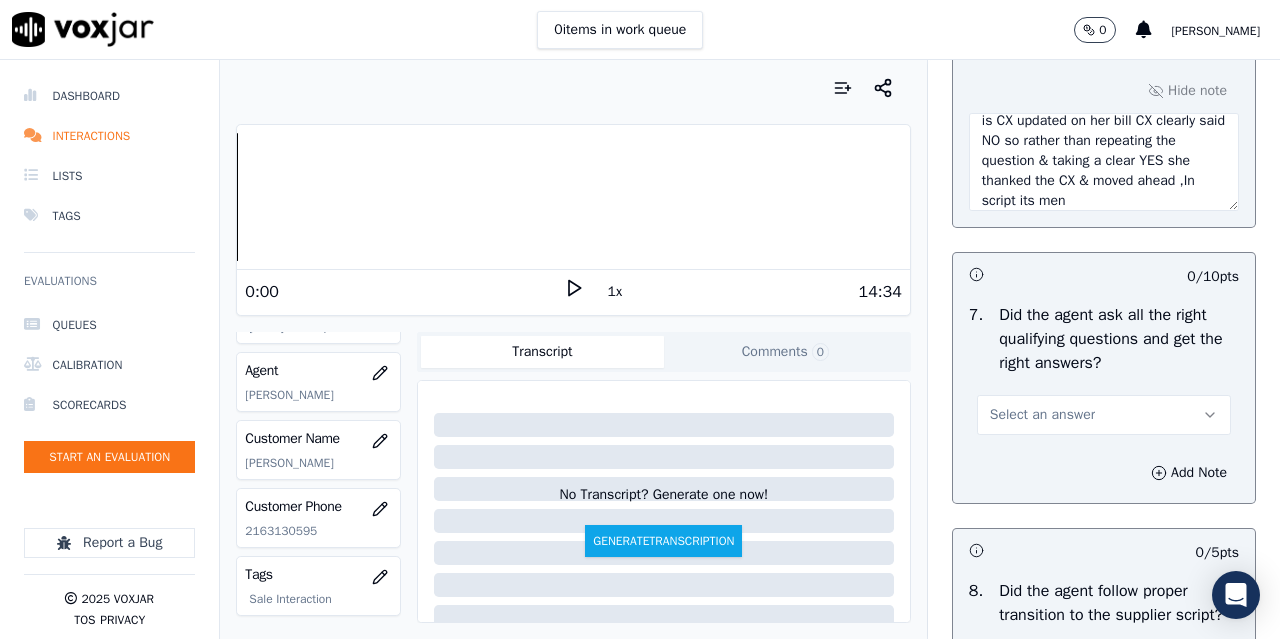 scroll, scrollTop: 51, scrollLeft: 0, axis: vertical 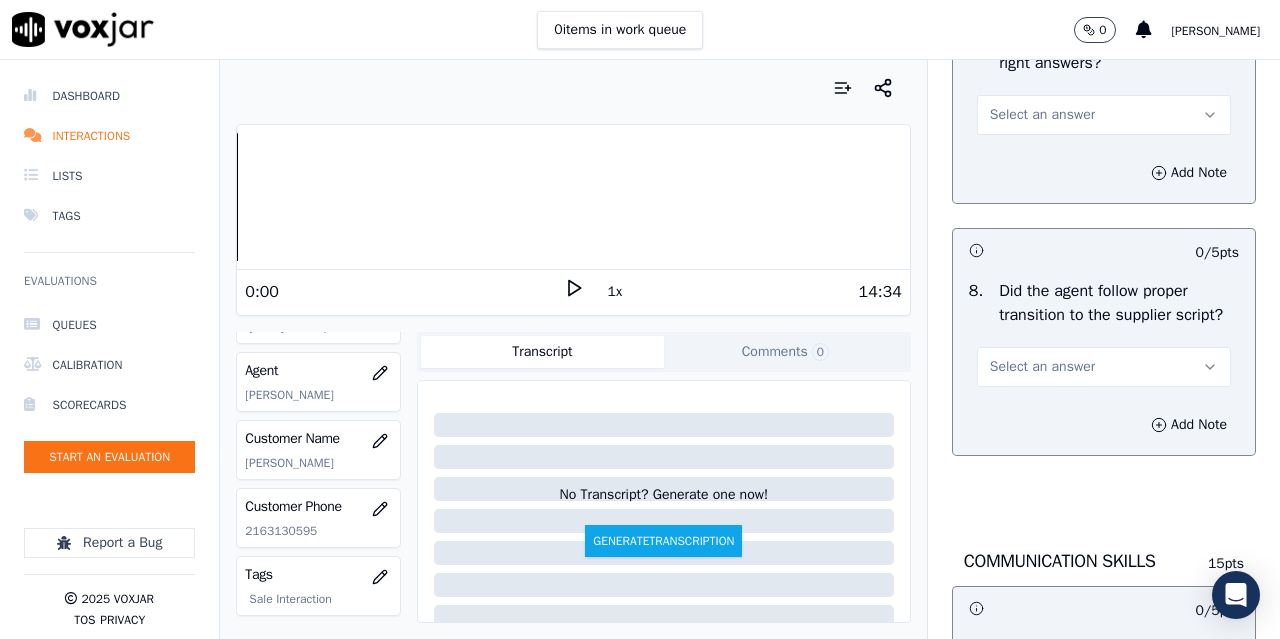 click on "Select an answer" at bounding box center [1042, 115] 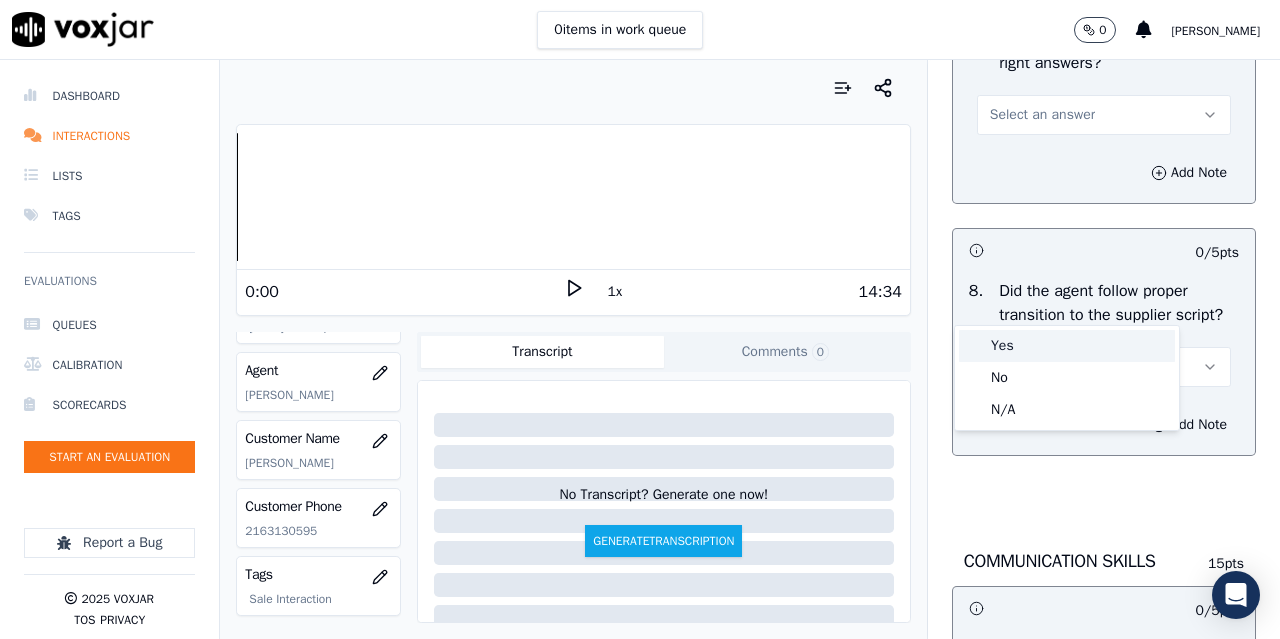 click on "Yes" at bounding box center (1067, 346) 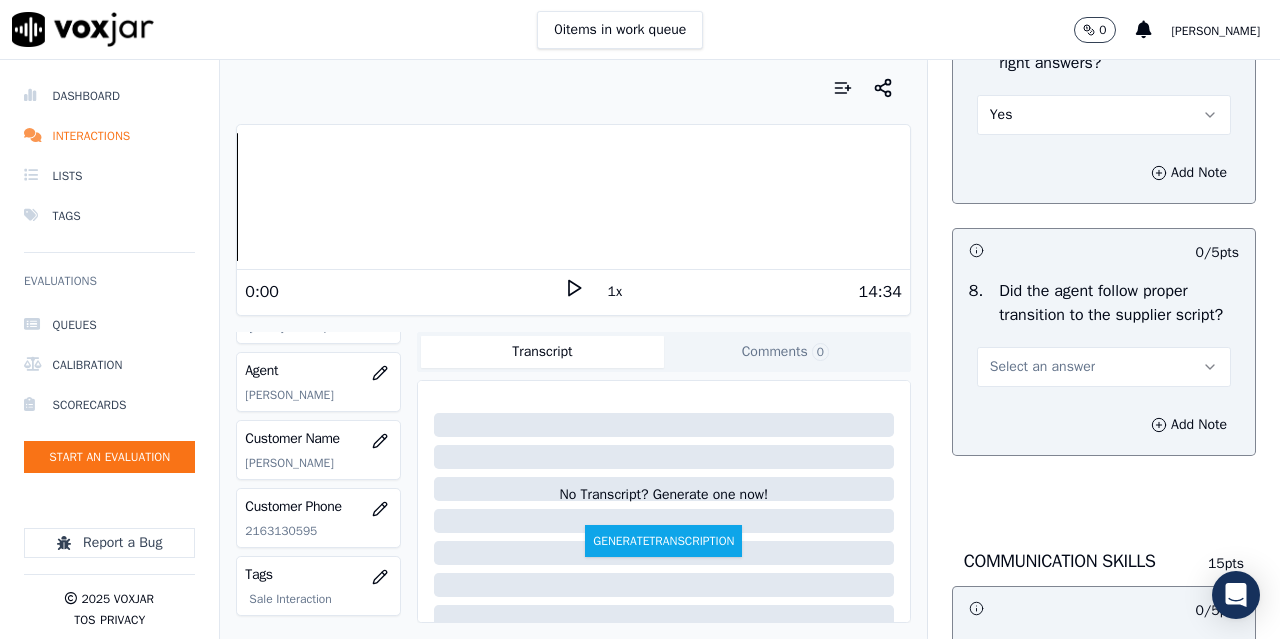 click on "Select an answer" at bounding box center [1104, 367] 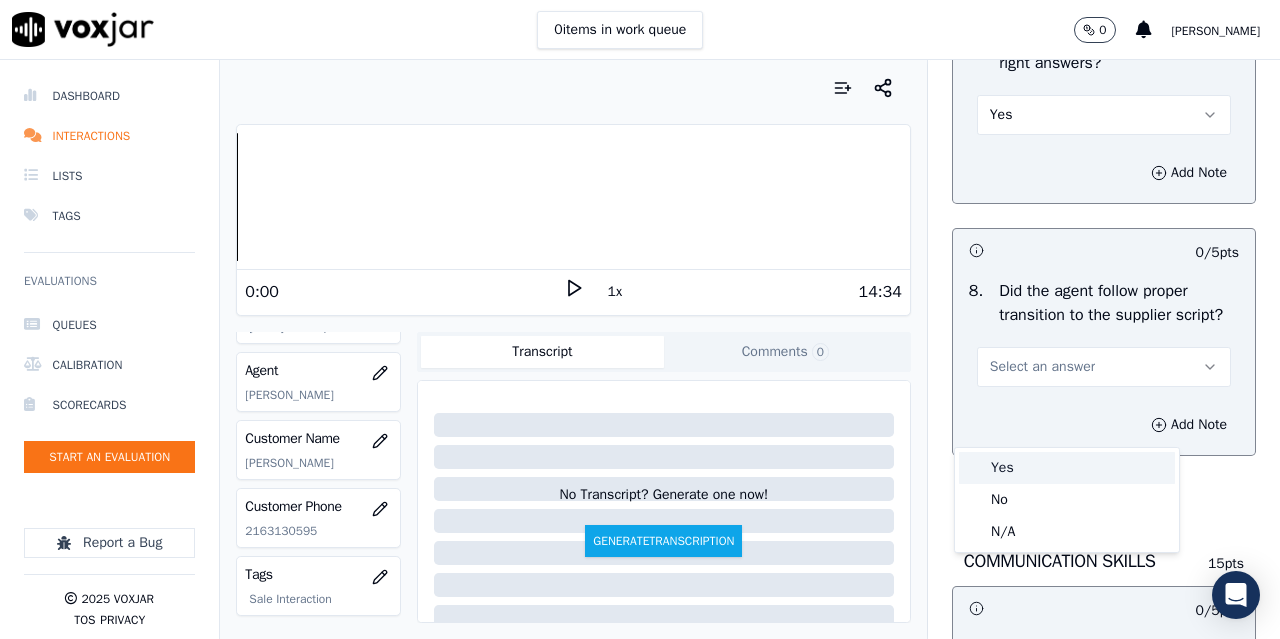 click on "Yes" at bounding box center [1067, 468] 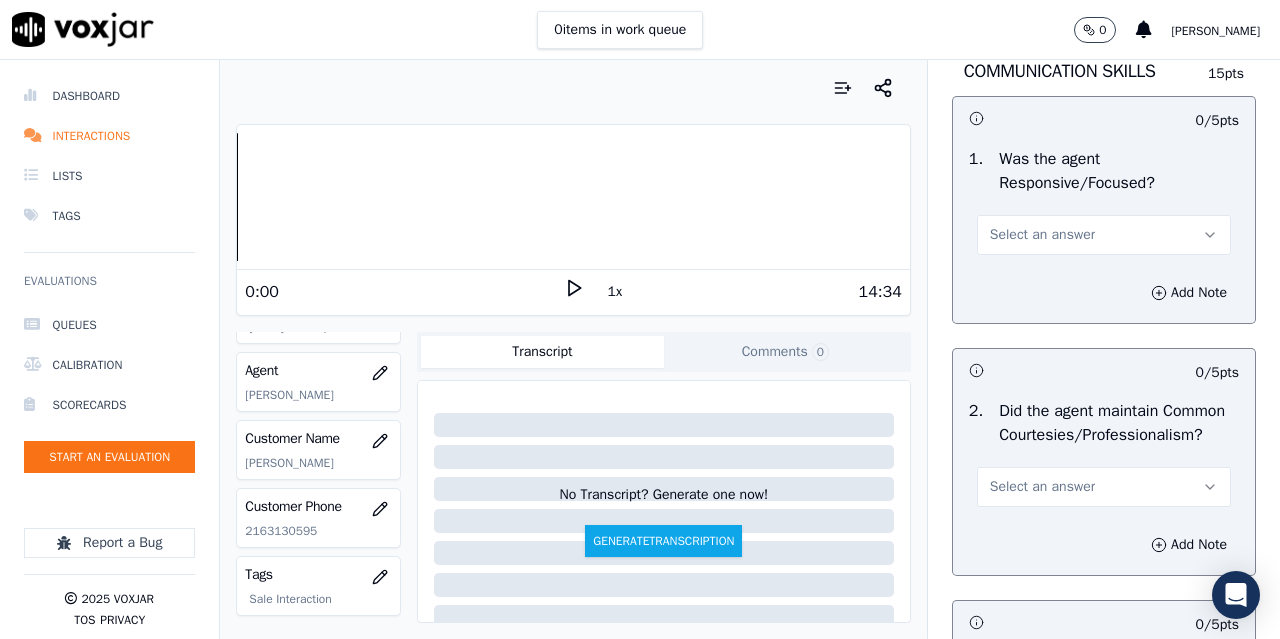 scroll, scrollTop: 5500, scrollLeft: 0, axis: vertical 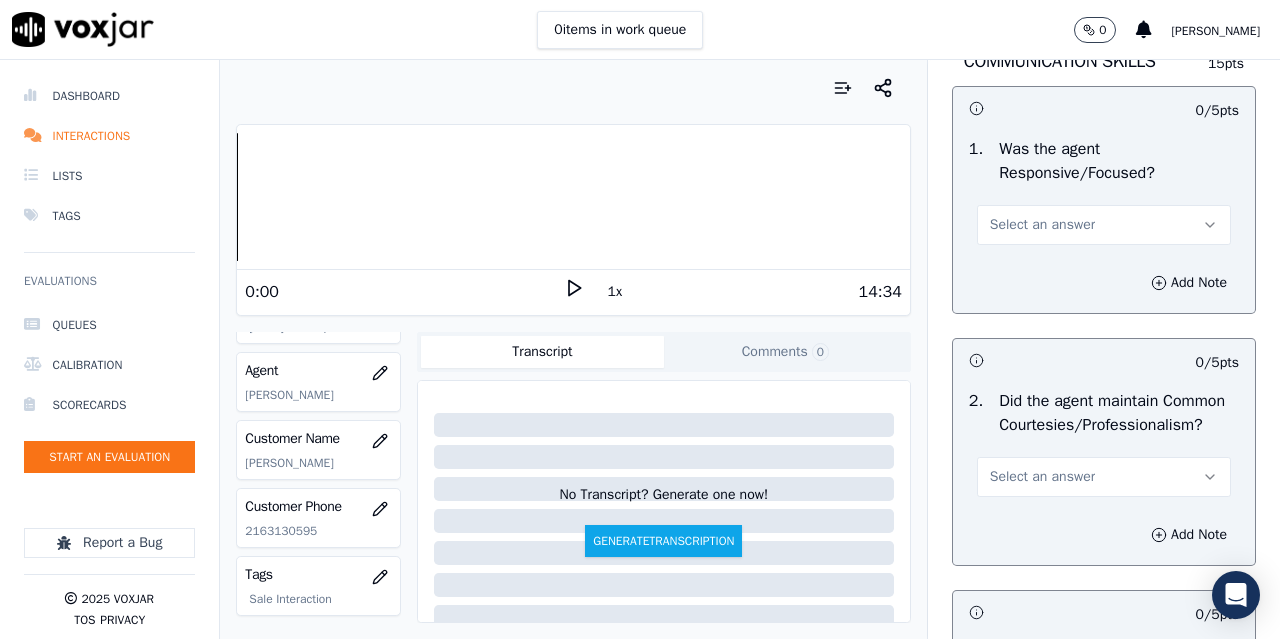 click on "Select an answer" at bounding box center (1042, 225) 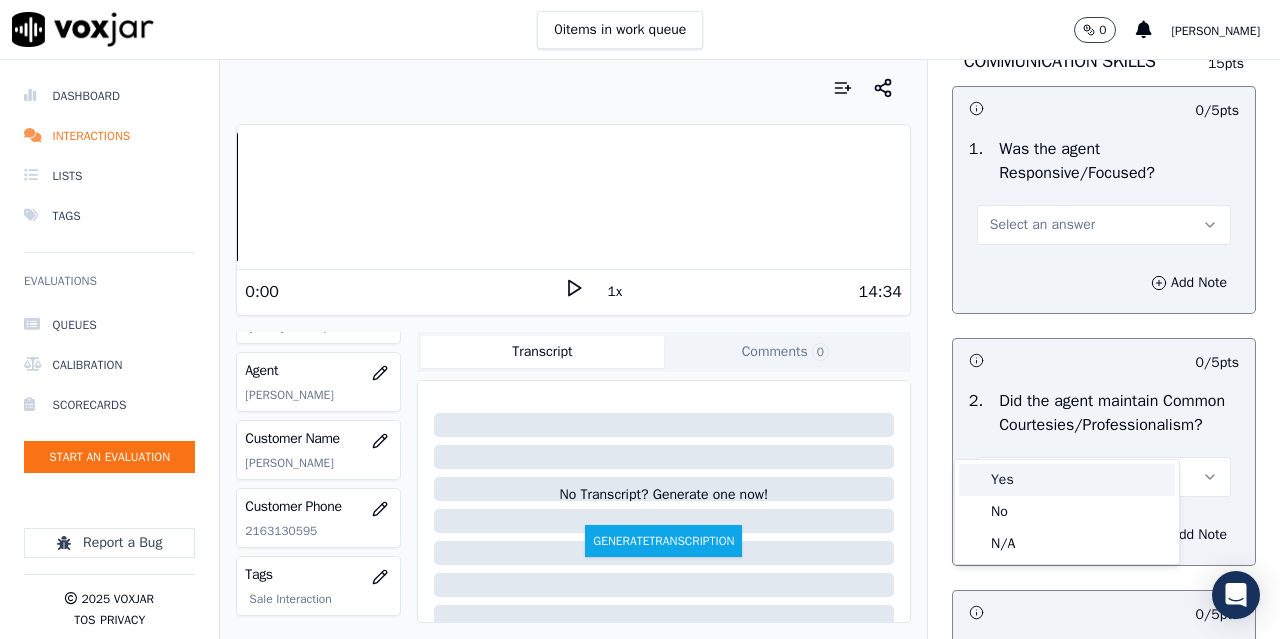 click on "Yes" at bounding box center [1067, 480] 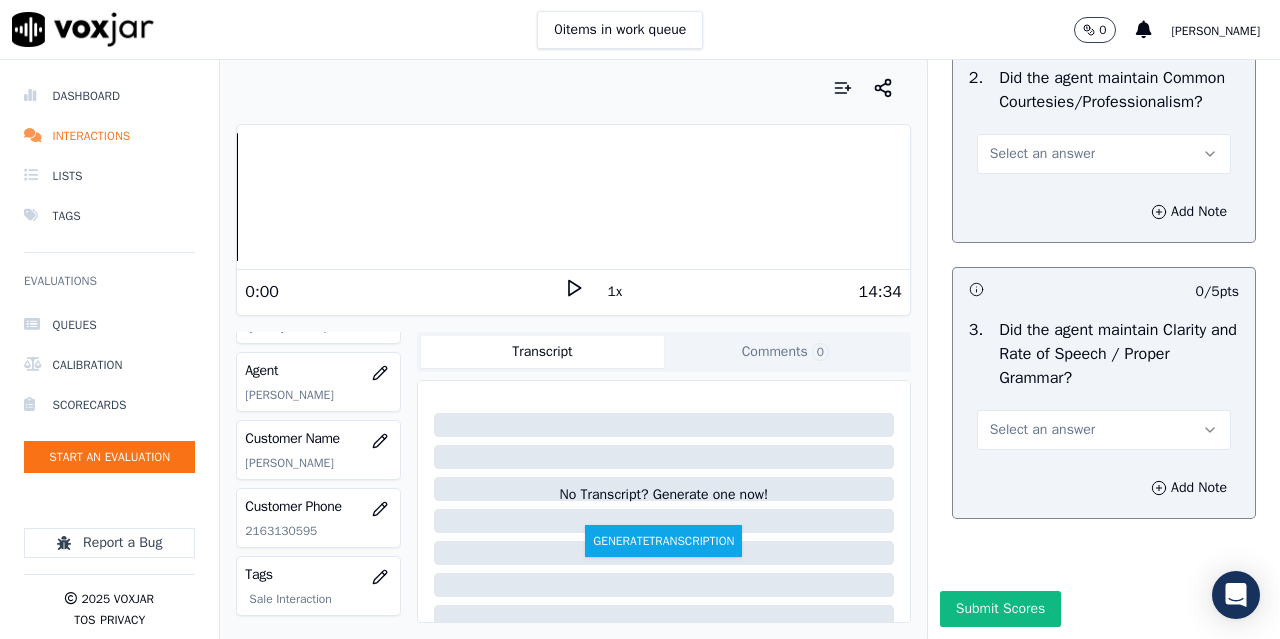 scroll, scrollTop: 6000, scrollLeft: 0, axis: vertical 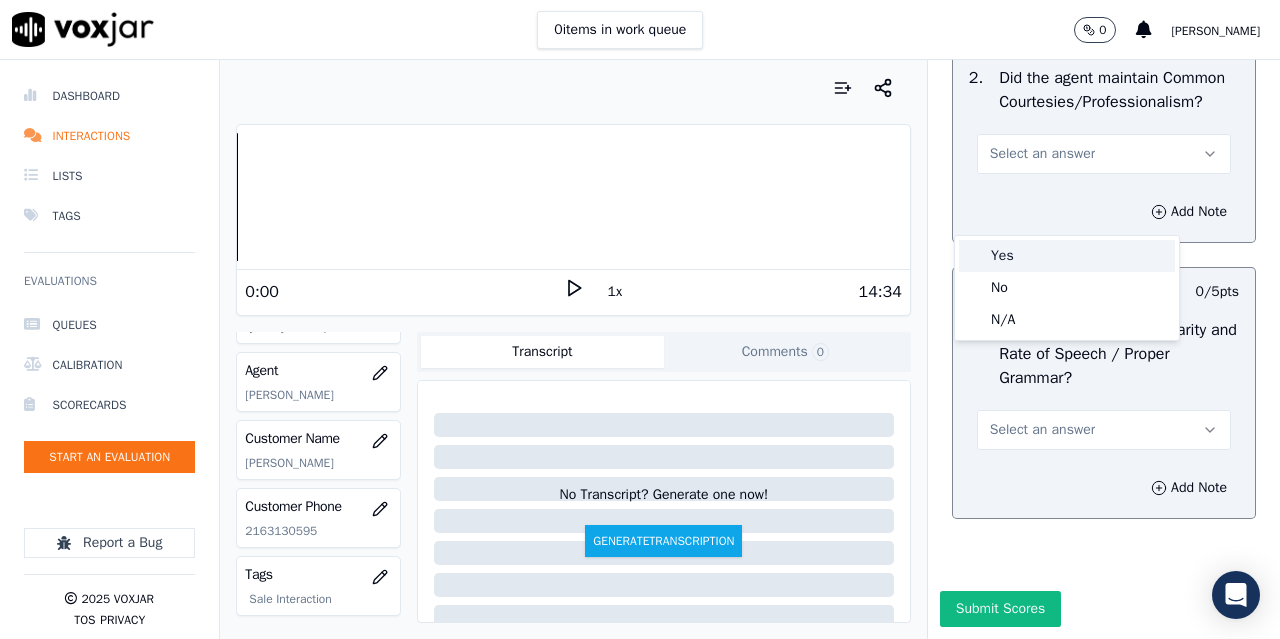click on "Yes" at bounding box center [1067, 256] 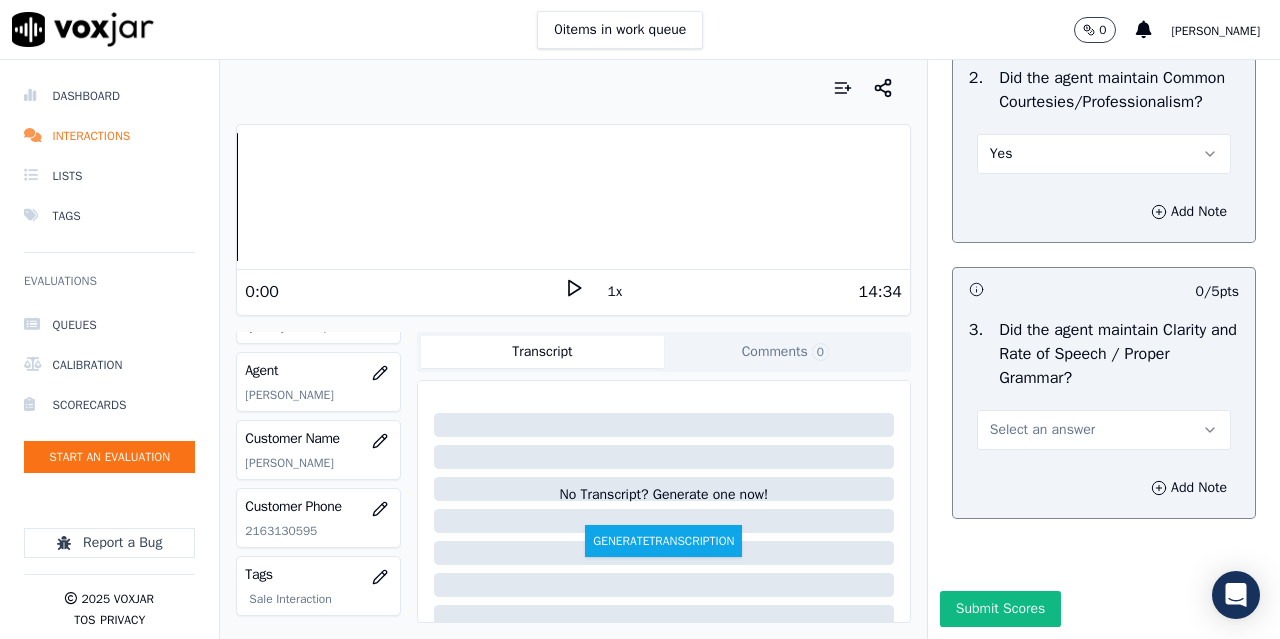 scroll, scrollTop: 6108, scrollLeft: 0, axis: vertical 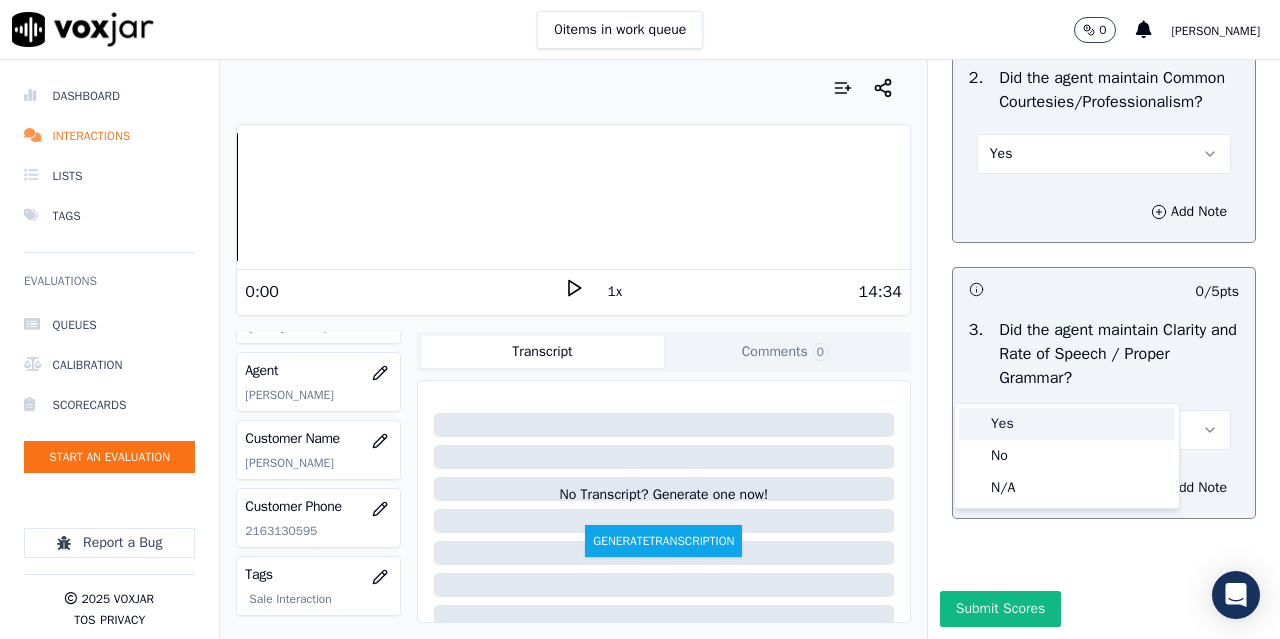 drag, startPoint x: 1022, startPoint y: 422, endPoint x: 791, endPoint y: 466, distance: 235.15314 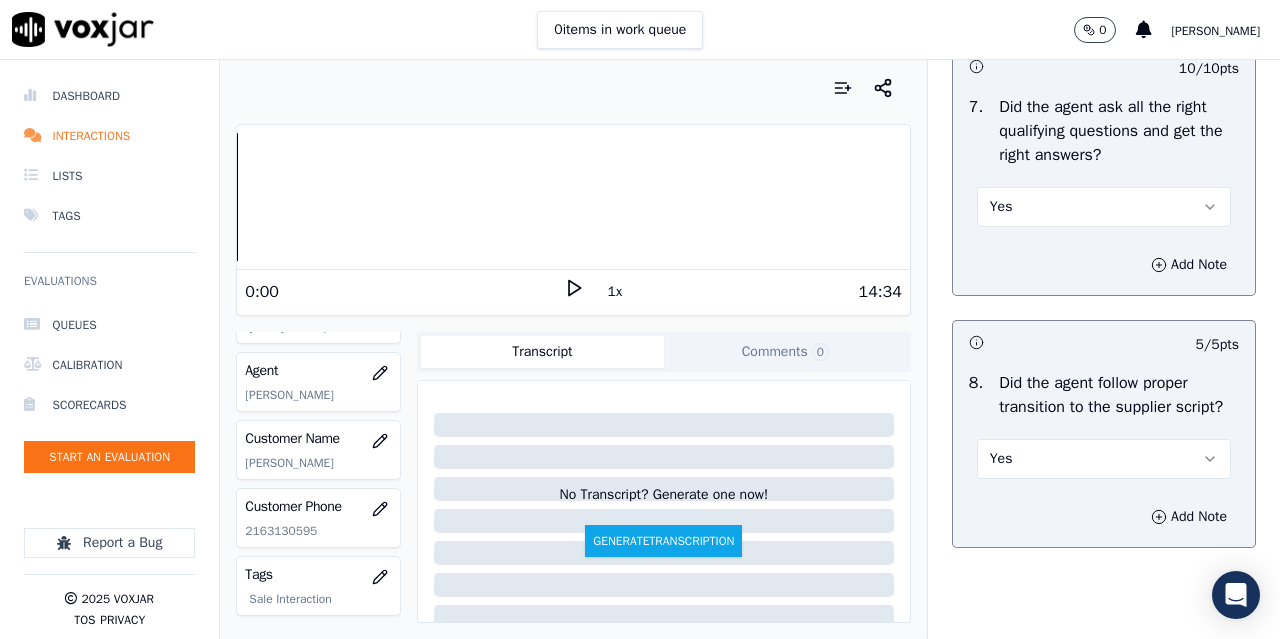 scroll, scrollTop: 4808, scrollLeft: 0, axis: vertical 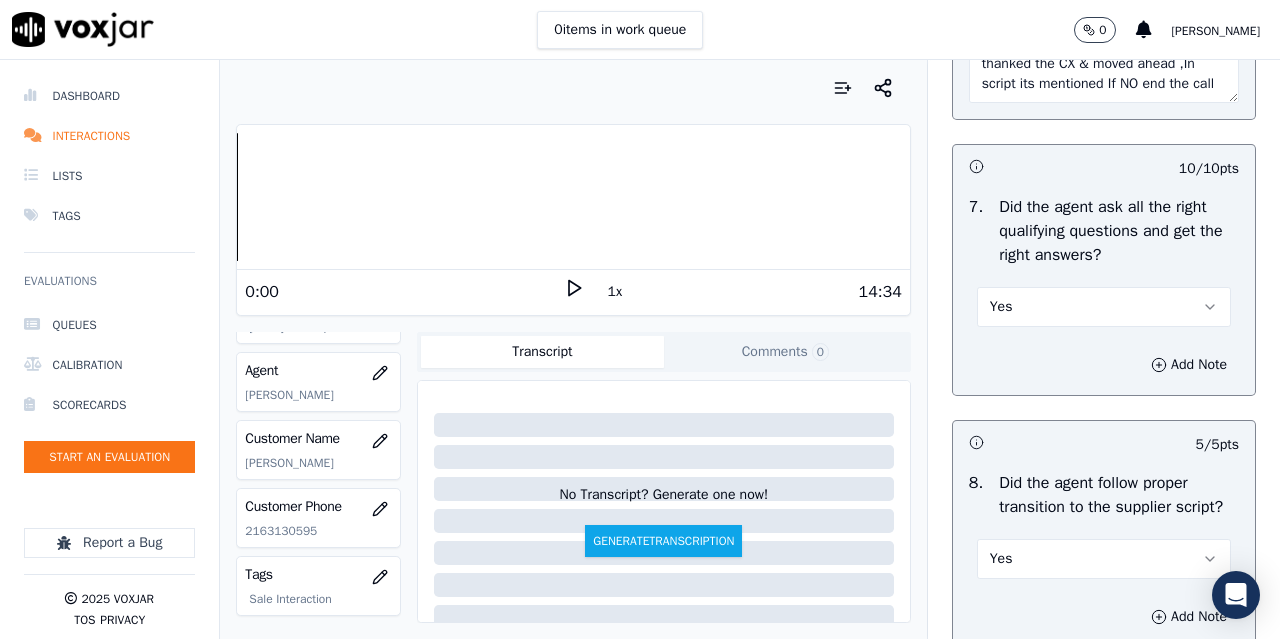 click on "4.41sec When [PERSON_NAME] asked is CX updated on her bill CX clearly said NO so rather than repeating the question & taking a clear YES she thanked the CX & moved ahead ,In script its mentioned If NO end the call" at bounding box center (1104, 54) 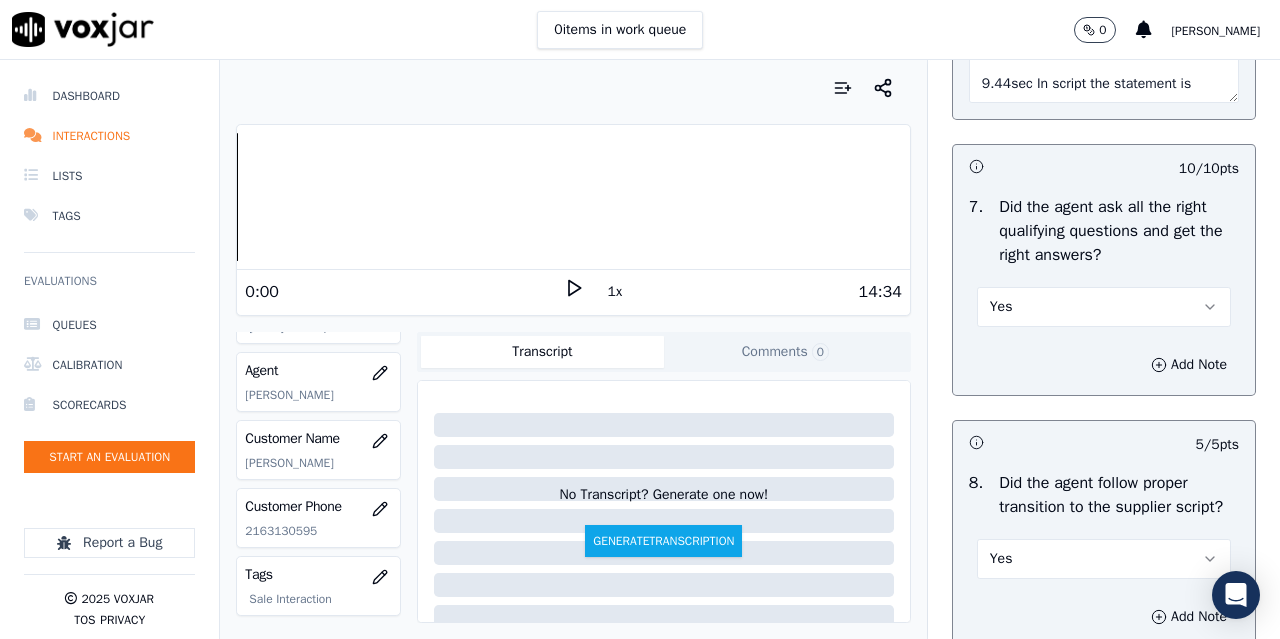 scroll, scrollTop: 111, scrollLeft: 0, axis: vertical 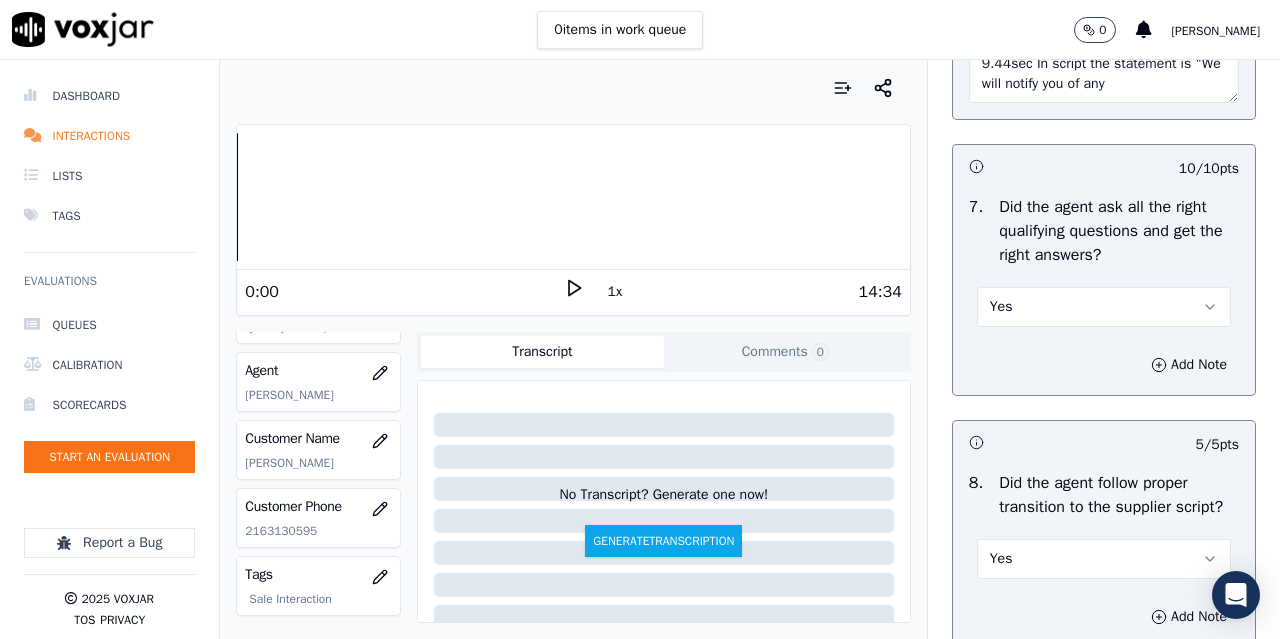 drag, startPoint x: 1139, startPoint y: 279, endPoint x: 1111, endPoint y: 275, distance: 28.284271 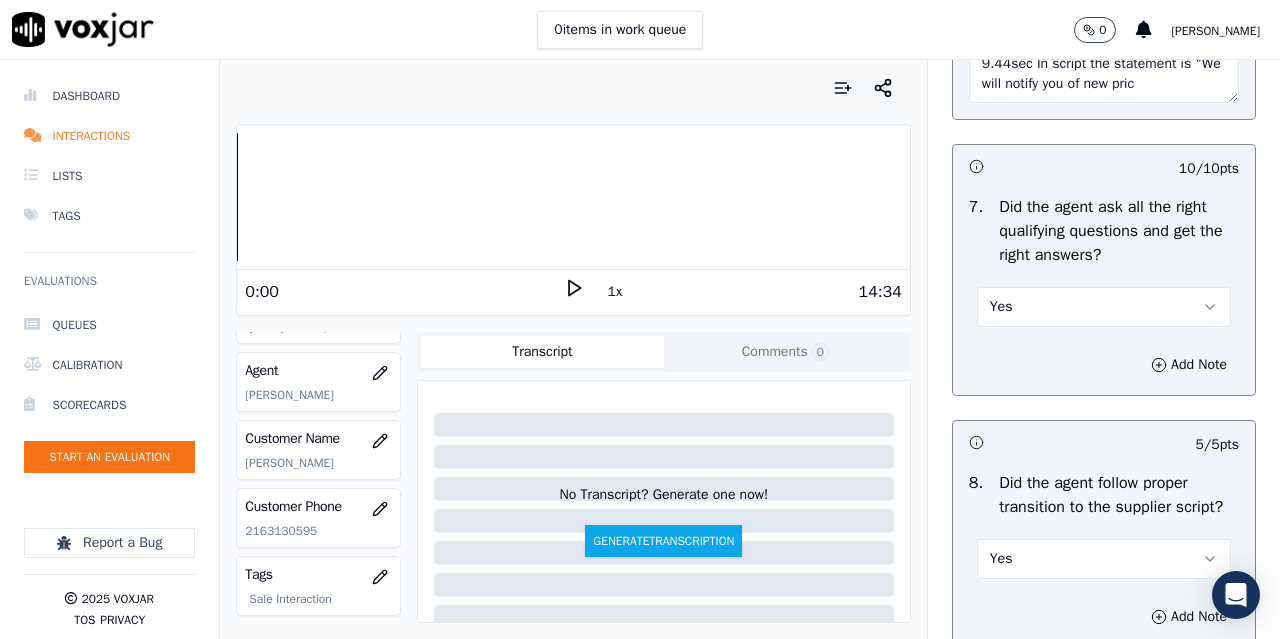 scroll, scrollTop: 131, scrollLeft: 0, axis: vertical 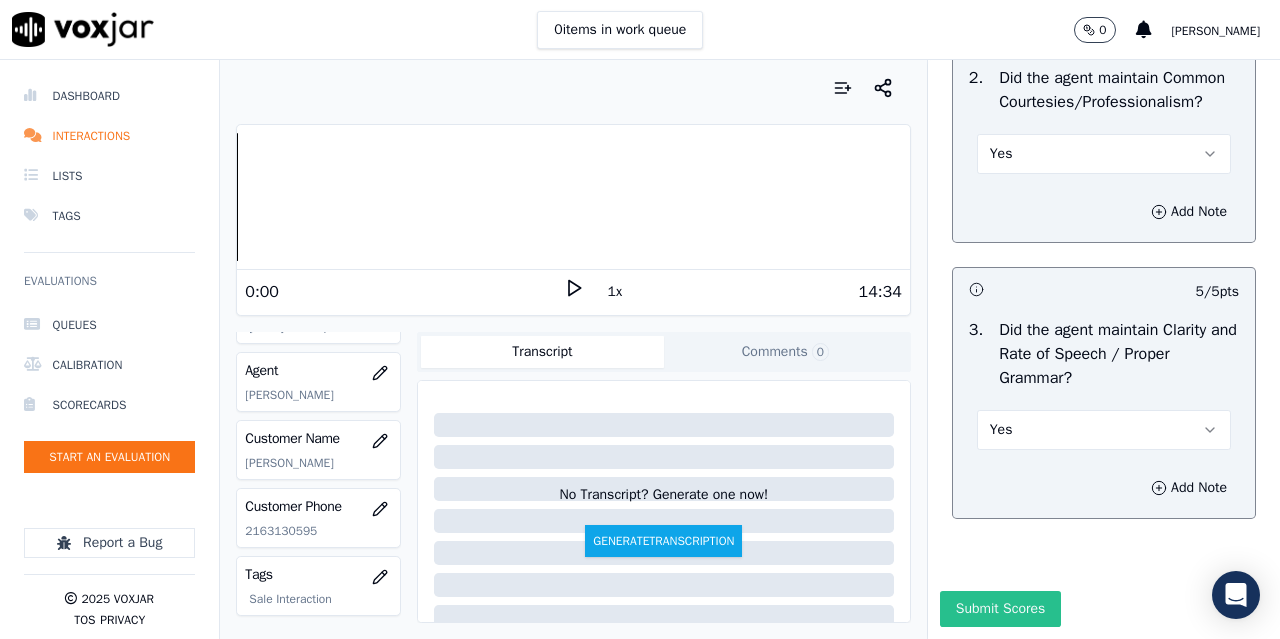 type on "4.41sec When [PERSON_NAME] asked is CX updated on her bill CX clearly said NO so rather than repeating the question & taking a clear YES she thanked the CX & moved ahead ,In script its mentioned If NO end the call
9.44sec In script the statement is "We will notify you of new pricing option but [PERSON_NAME] said " If you have any question or any new pricing option you can call & then she gave the CC number" 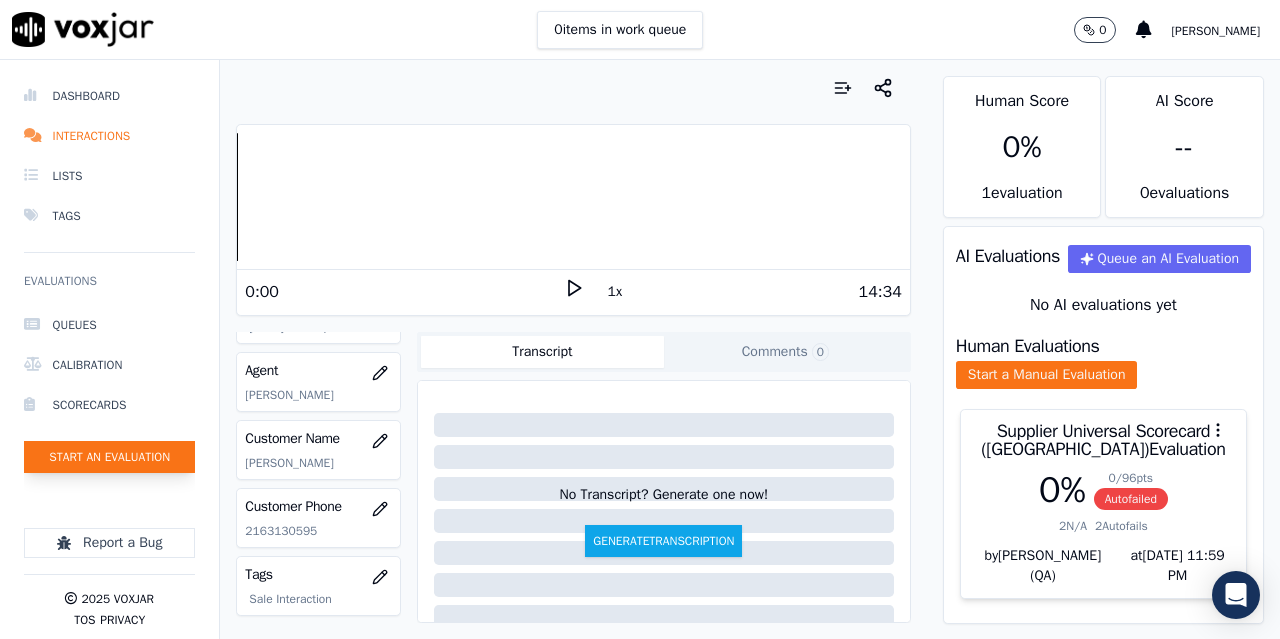 click on "Start an Evaluation" 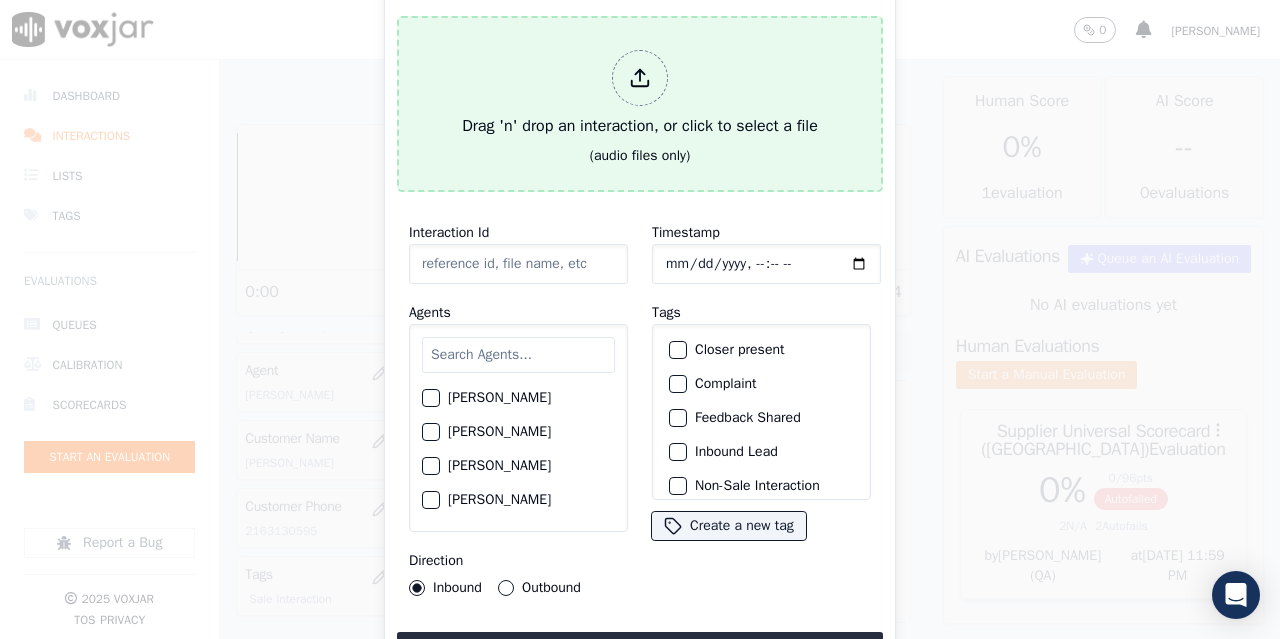 click on "Drag 'n' drop an interaction, or click to select a file" at bounding box center (640, 94) 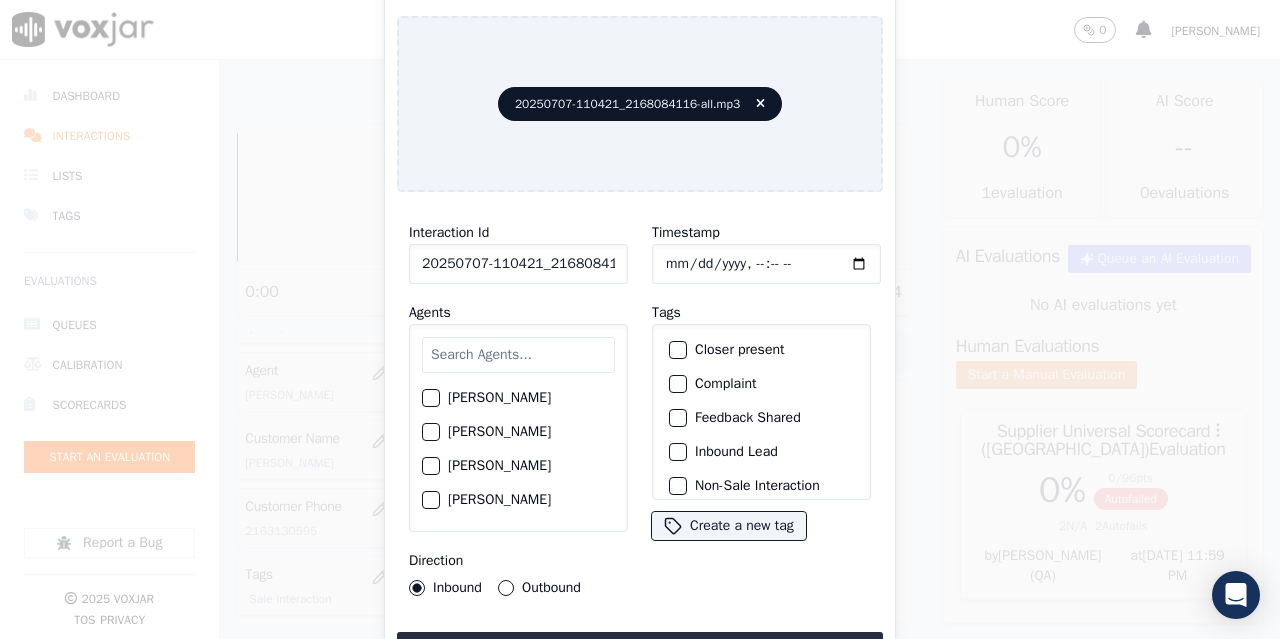click at bounding box center (518, 355) 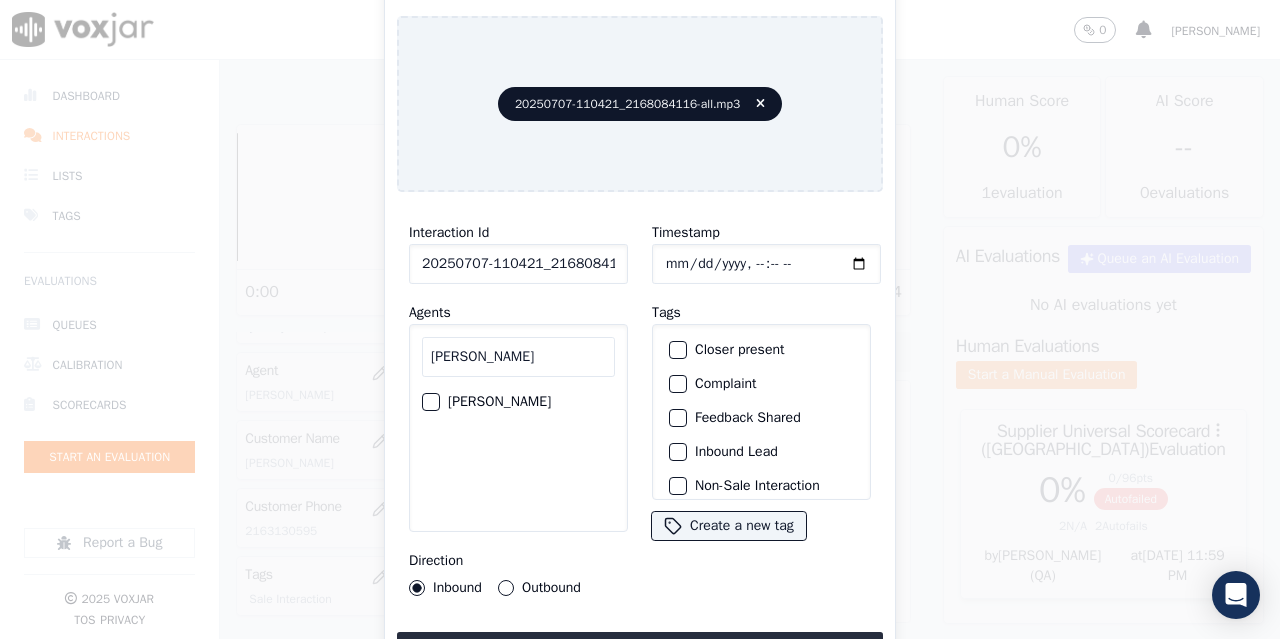 type on "[PERSON_NAME]" 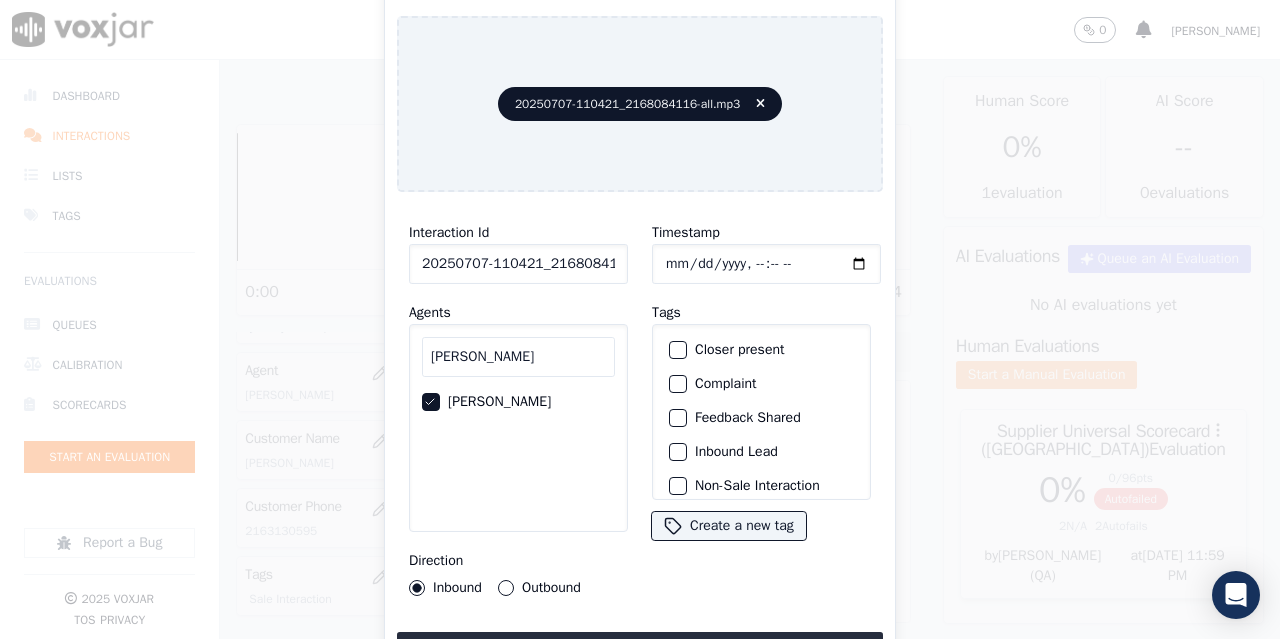 click on "Timestamp" 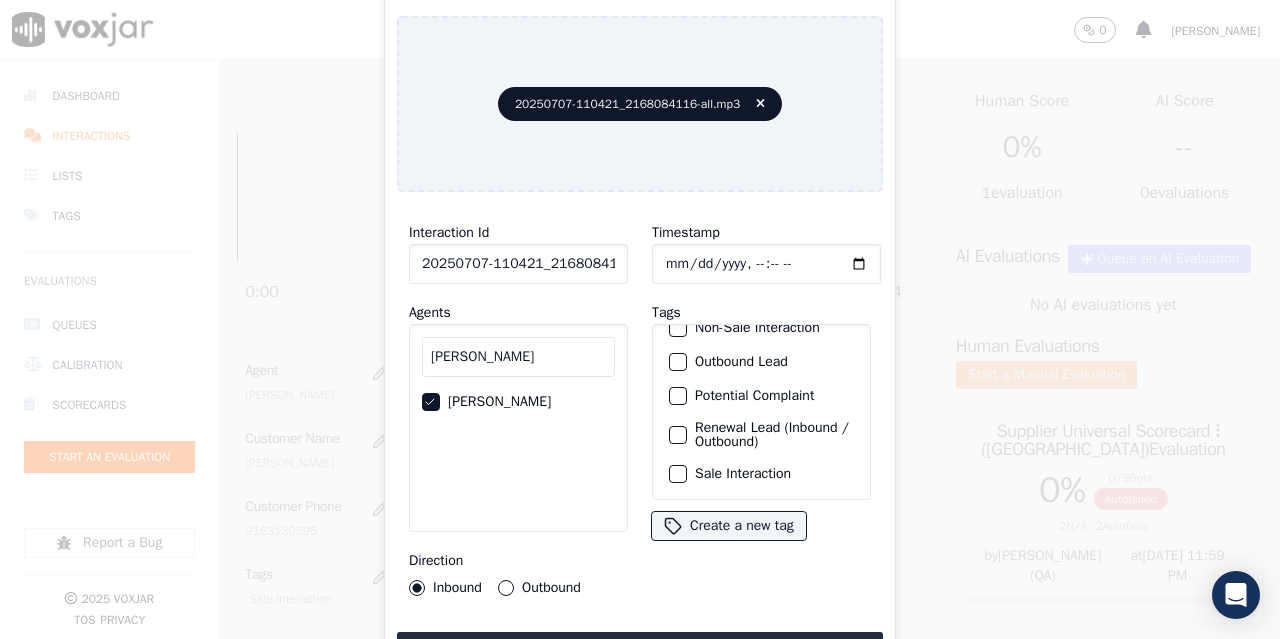 click on "Sale Interaction" 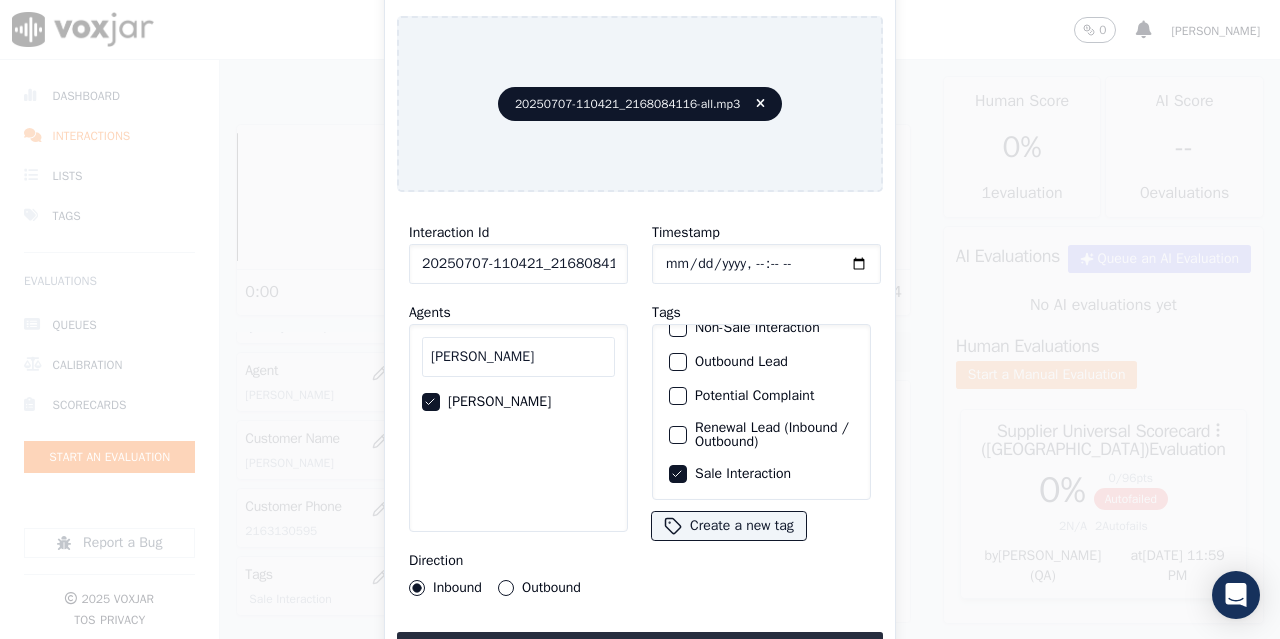 click on "Outbound" 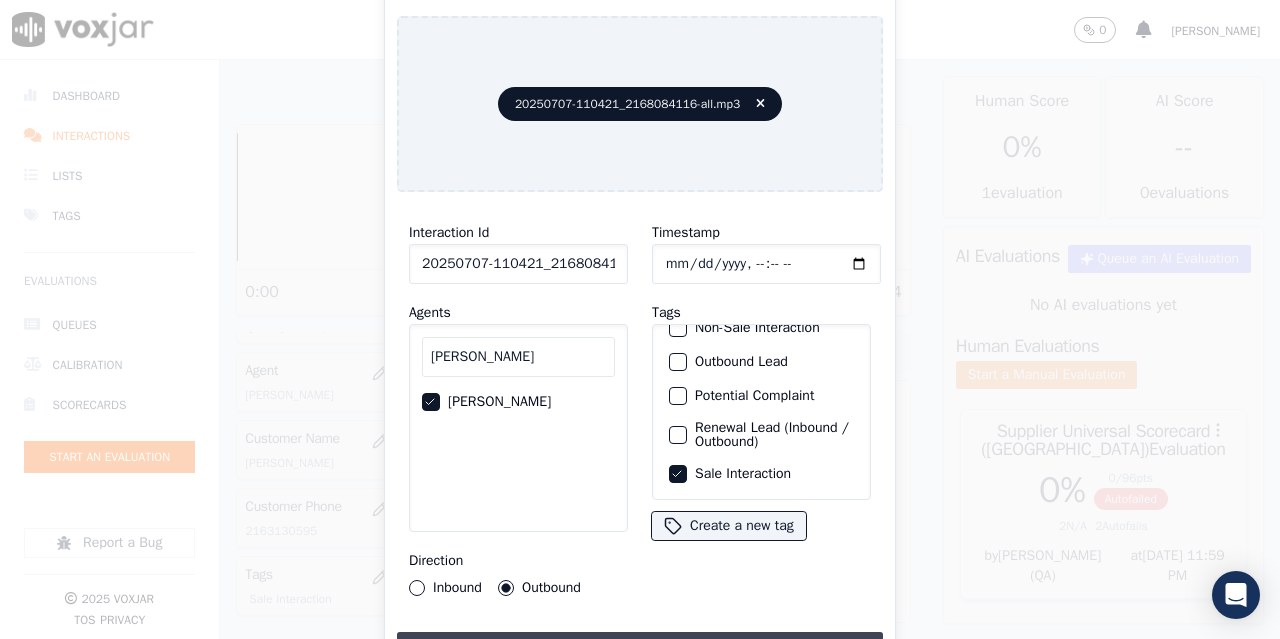 click on "Upload interaction to start evaluation" at bounding box center (640, 650) 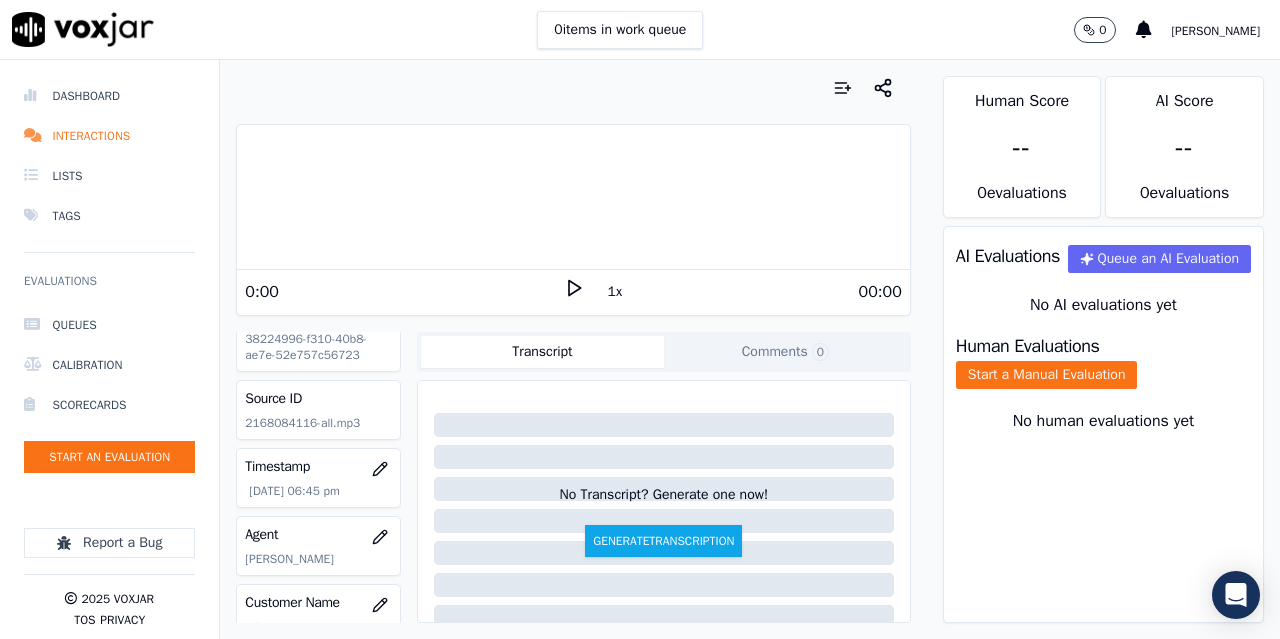 scroll, scrollTop: 100, scrollLeft: 0, axis: vertical 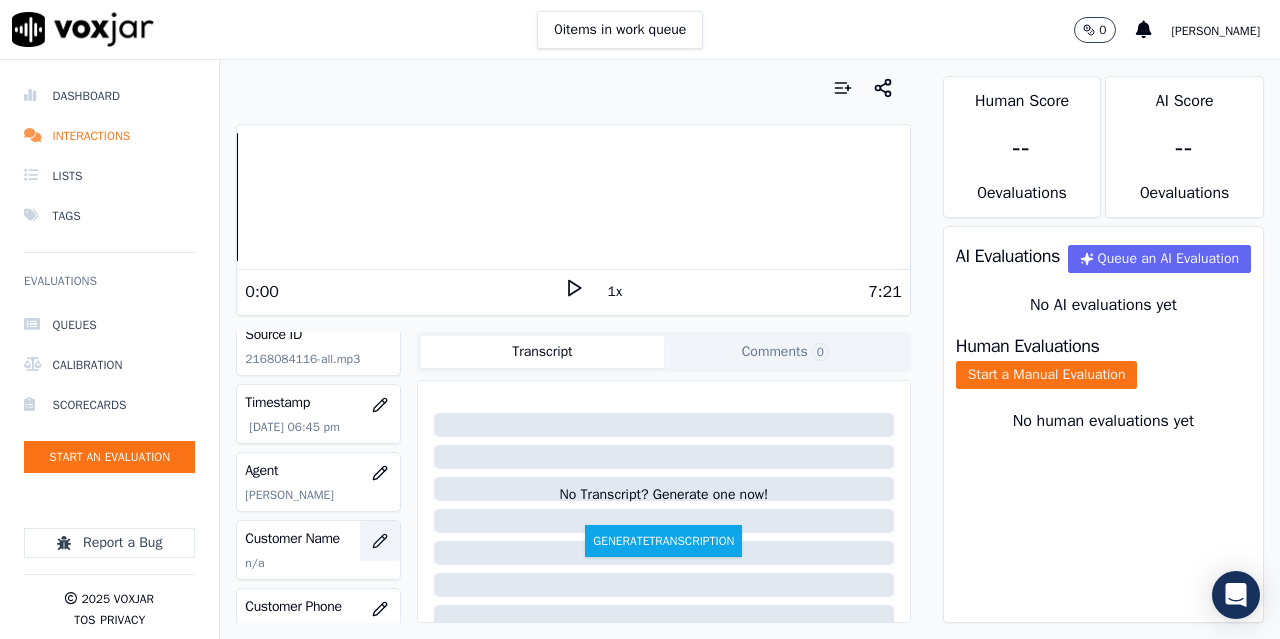 click 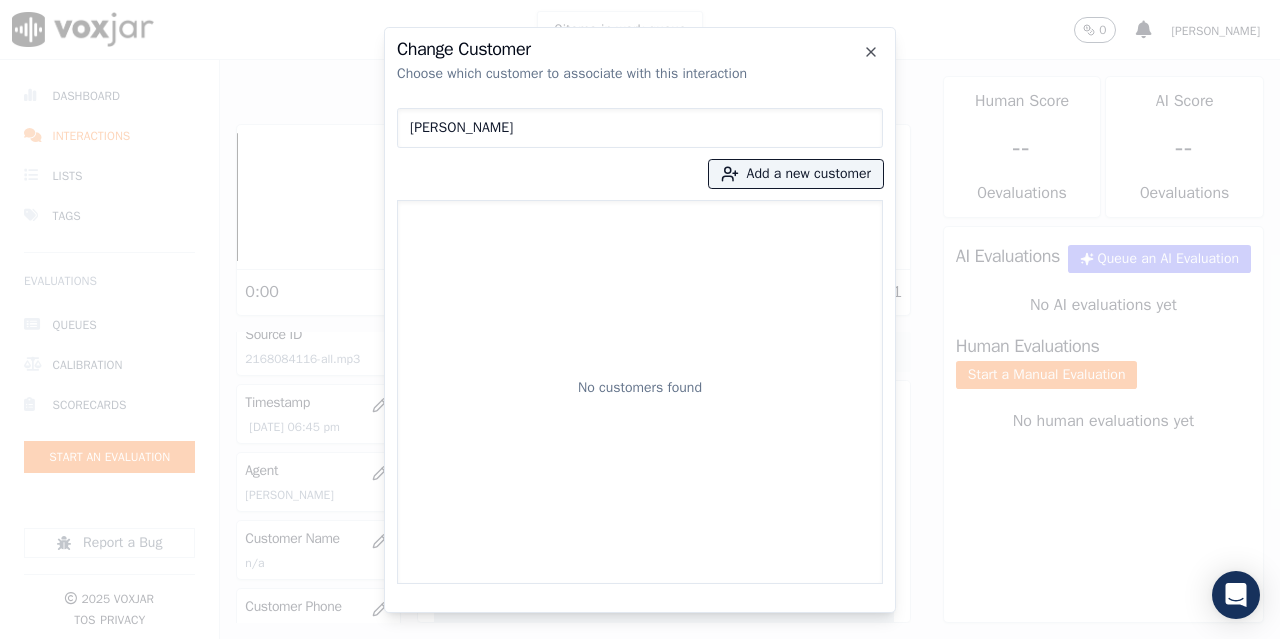 drag, startPoint x: 450, startPoint y: 130, endPoint x: 352, endPoint y: 130, distance: 98 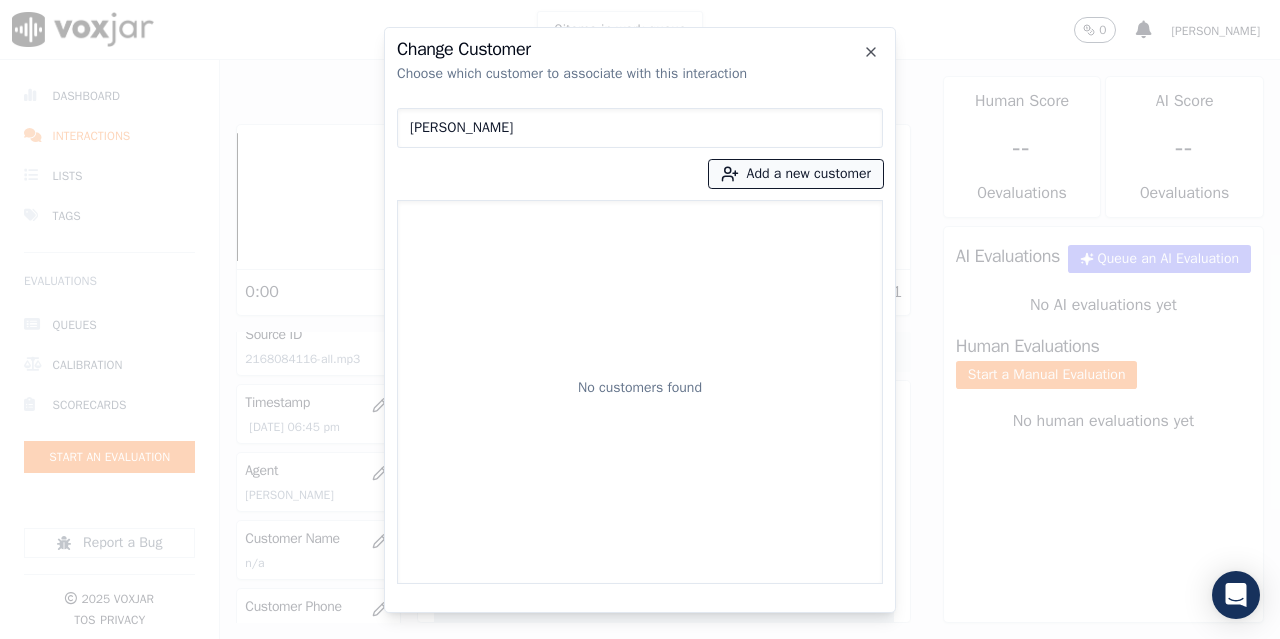 type on "[PERSON_NAME]" 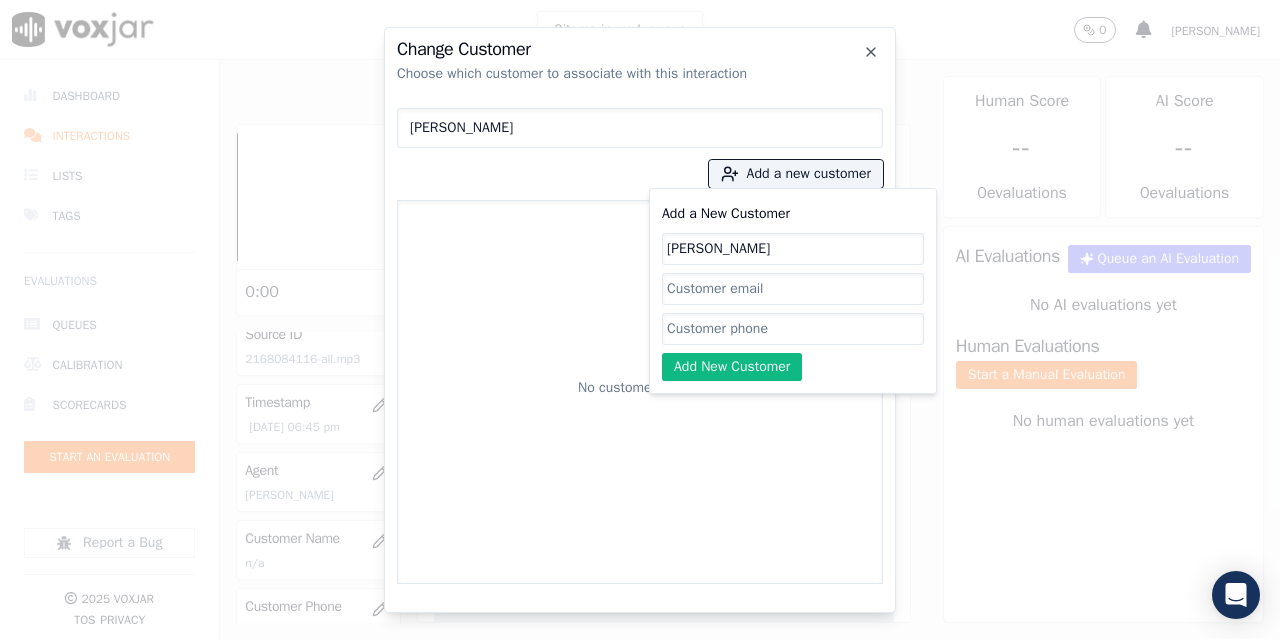 type on "[PERSON_NAME]" 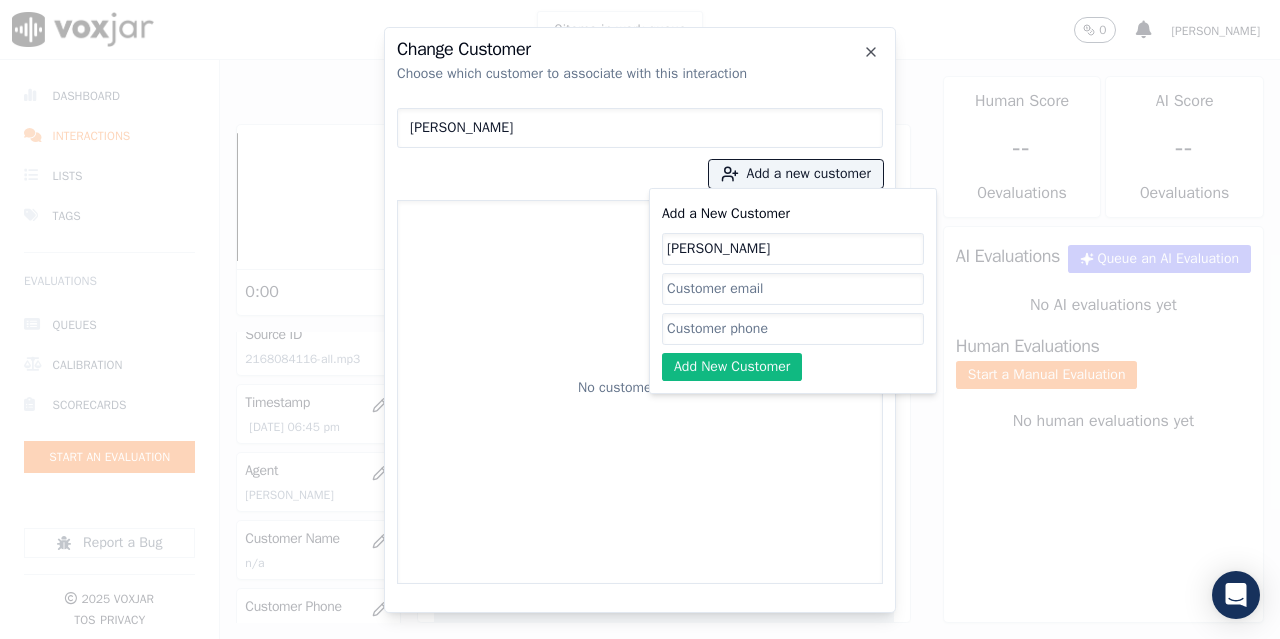 click on "Add a New Customer" 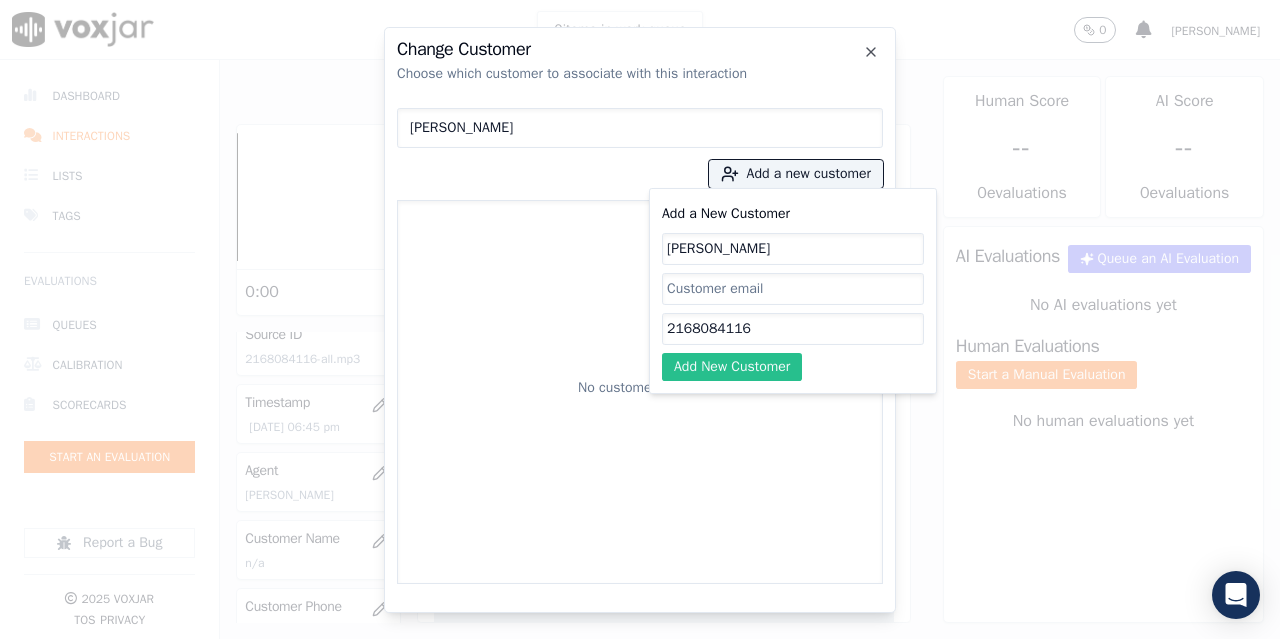 type on "2168084116" 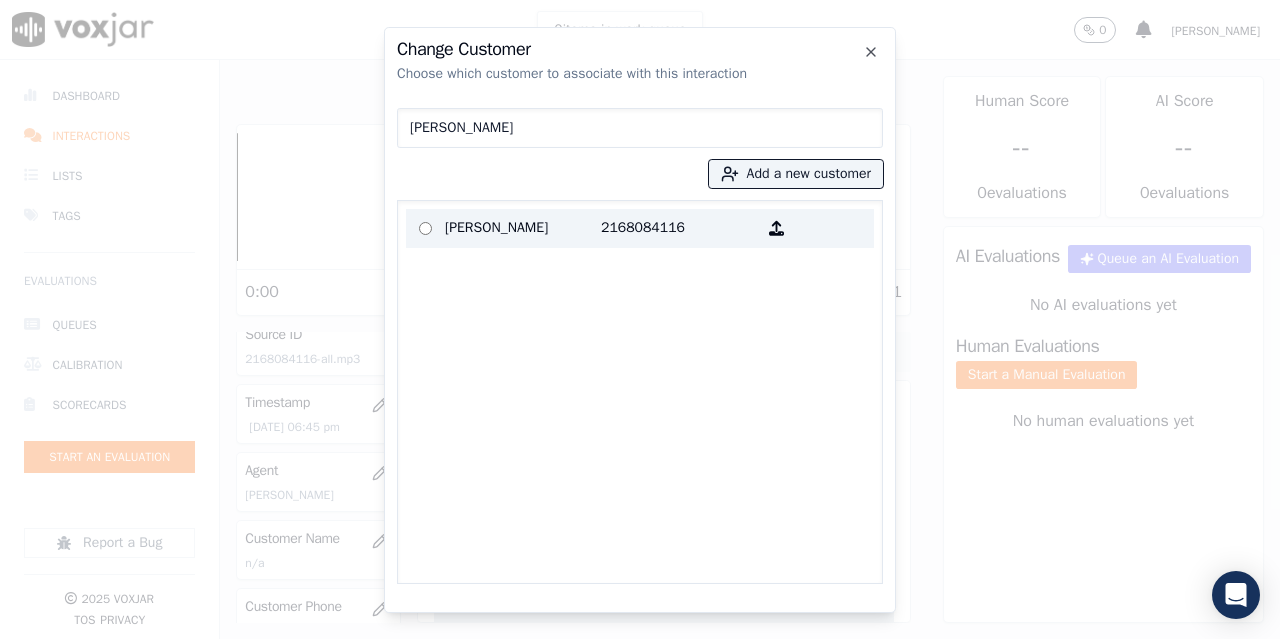 click on "[PERSON_NAME]" at bounding box center (523, 228) 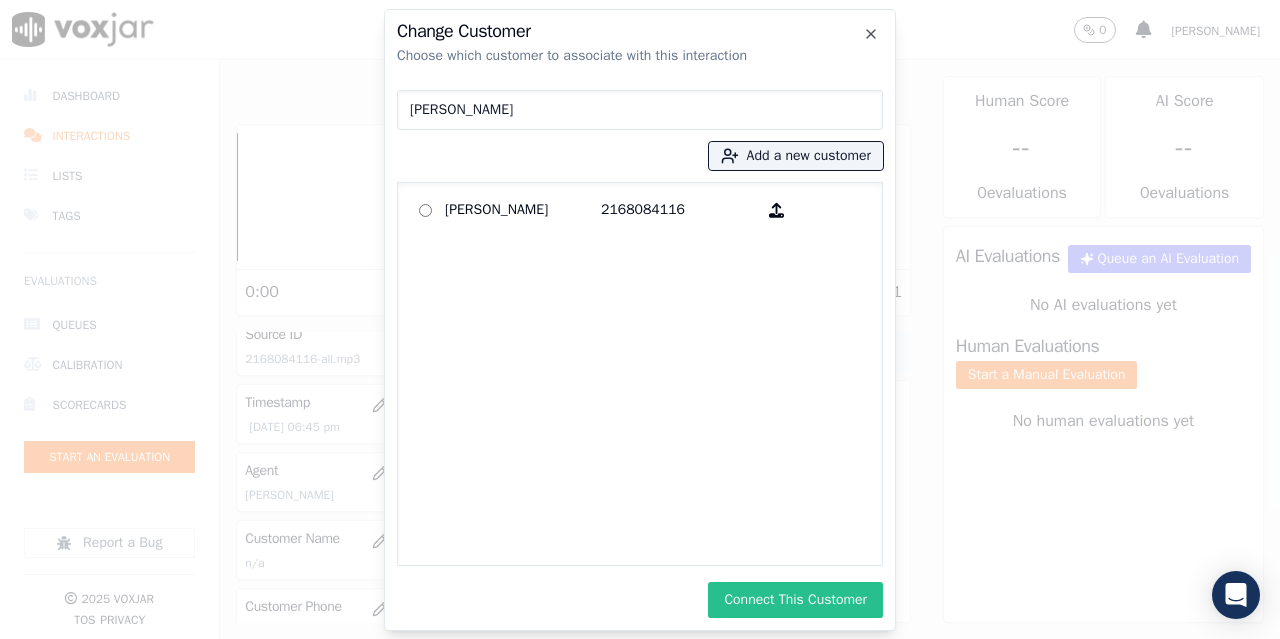 drag, startPoint x: 815, startPoint y: 594, endPoint x: 470, endPoint y: 561, distance: 346.57468 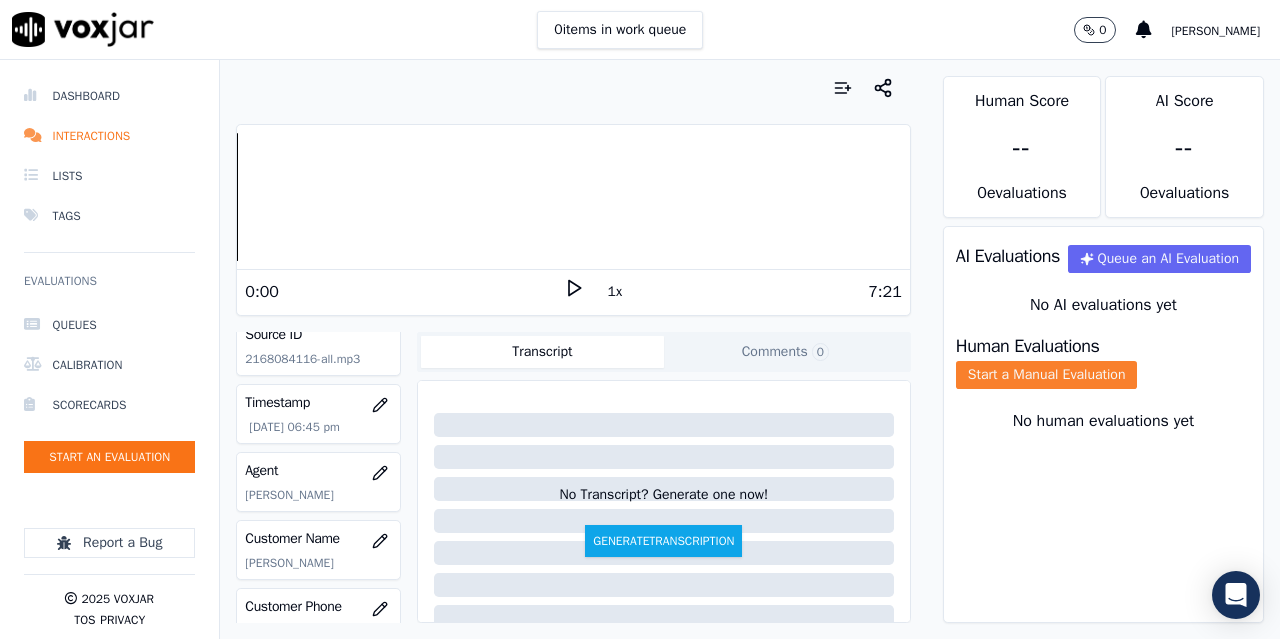 click on "Start a Manual Evaluation" 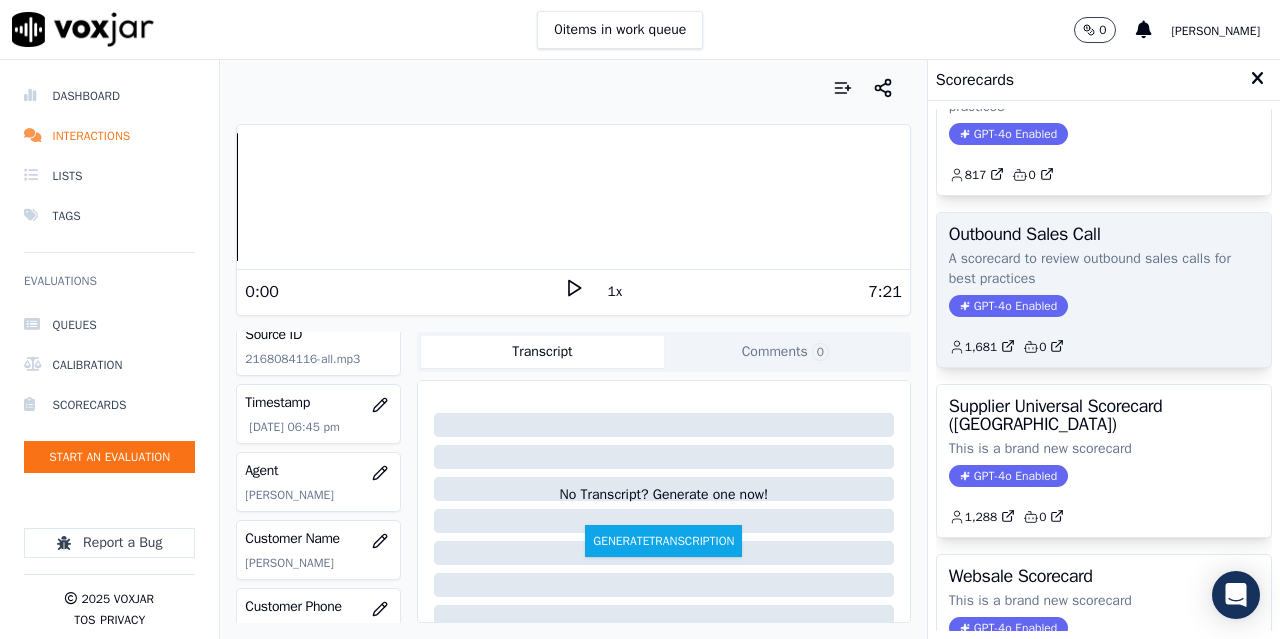 scroll, scrollTop: 300, scrollLeft: 0, axis: vertical 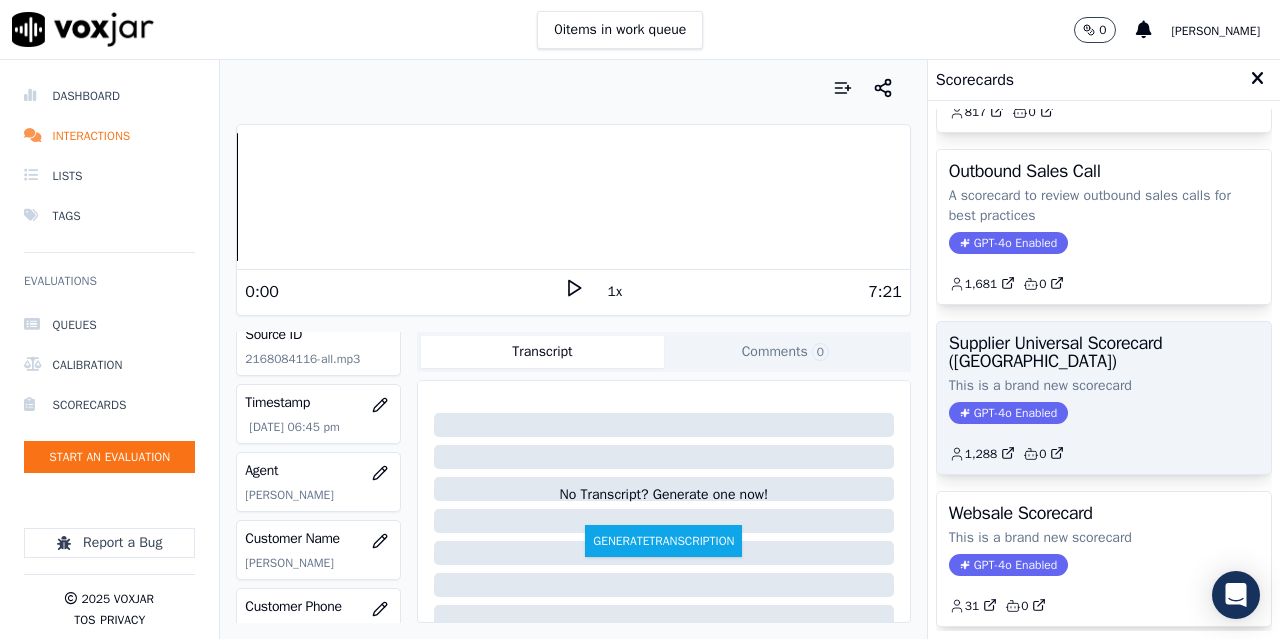 click on "This is a brand new scorecard" 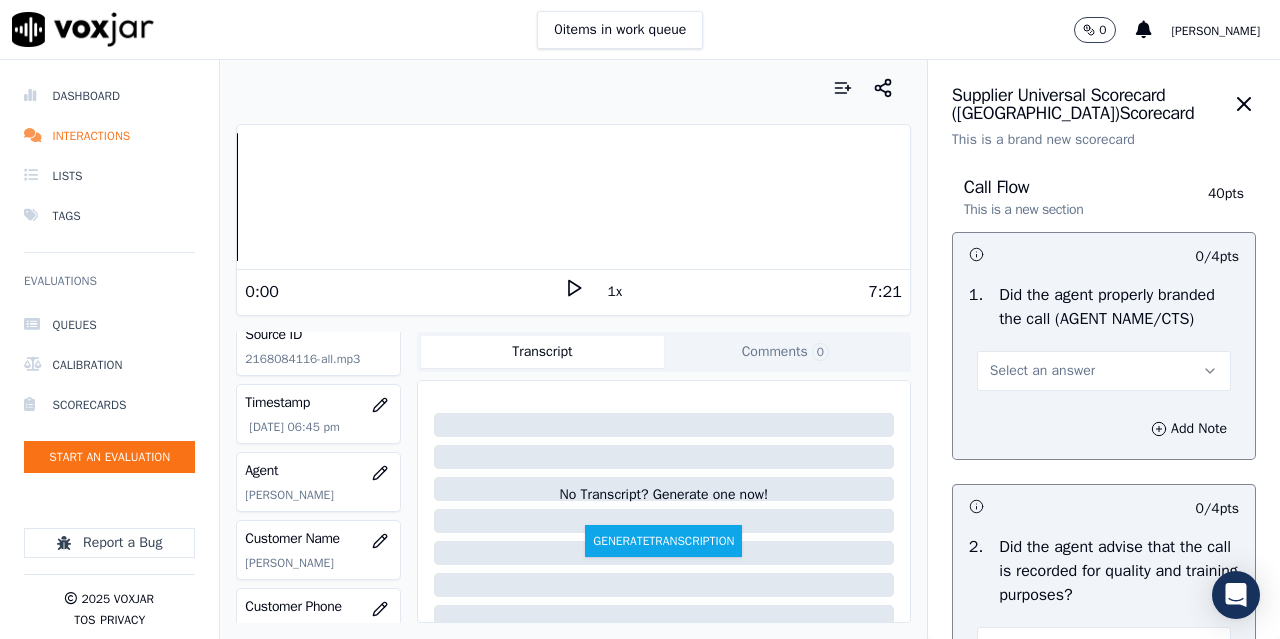 click on "Select an answer" at bounding box center (1042, 371) 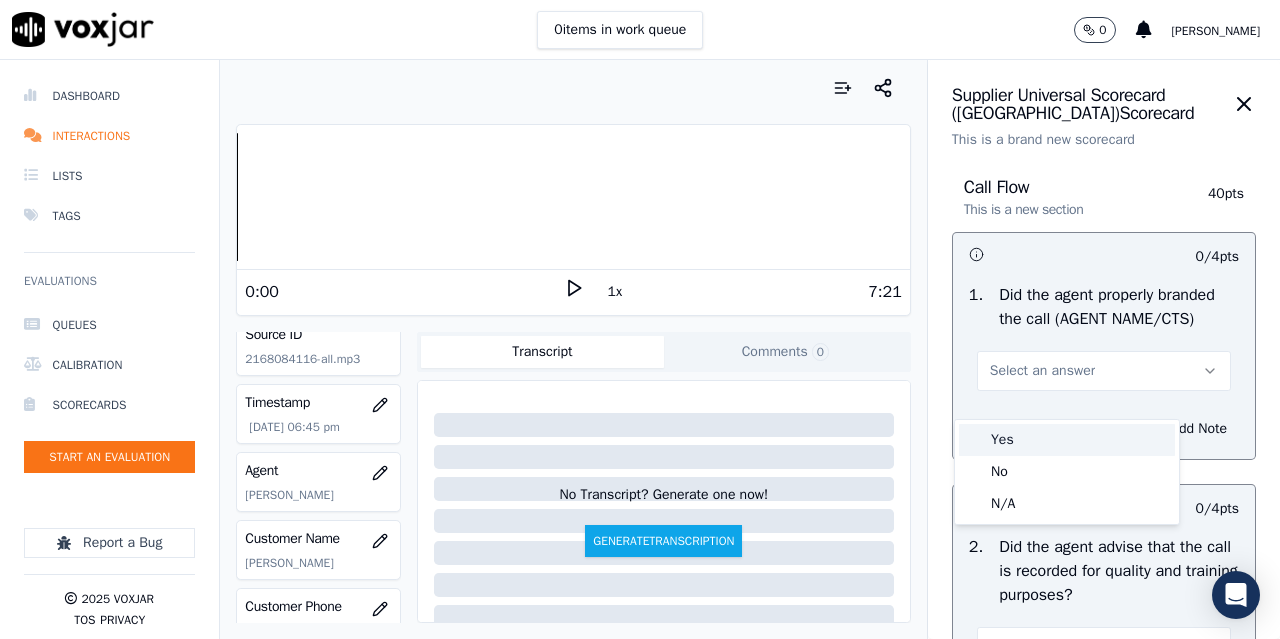 click on "Yes" at bounding box center [1067, 440] 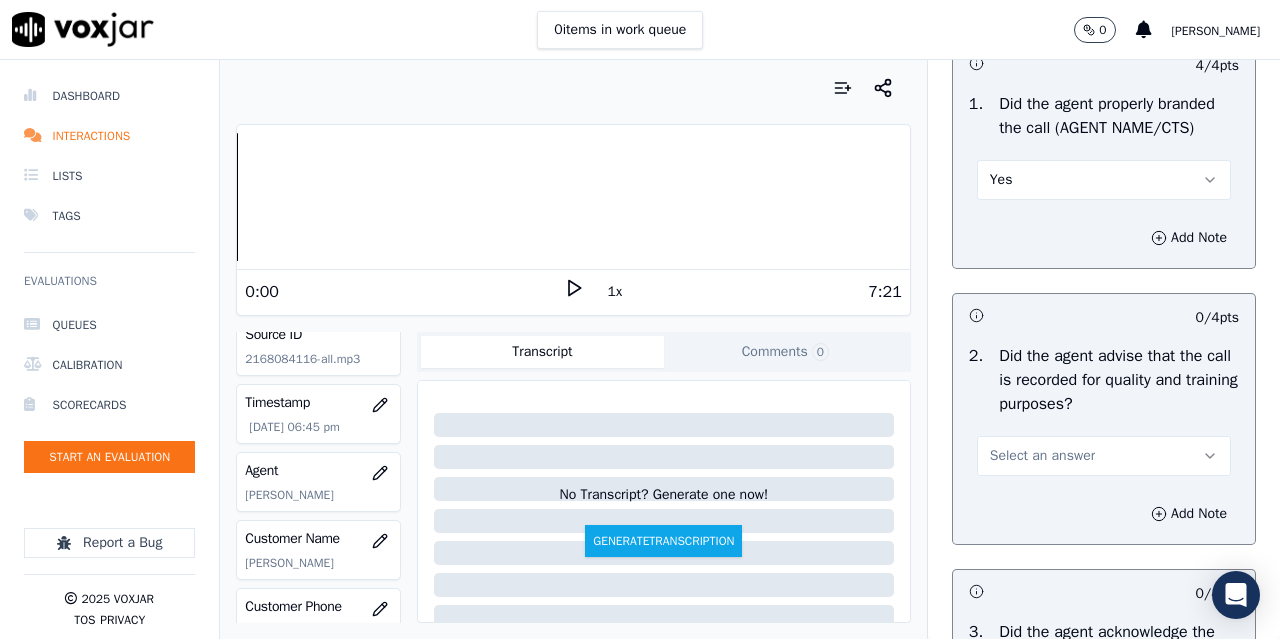 scroll, scrollTop: 500, scrollLeft: 0, axis: vertical 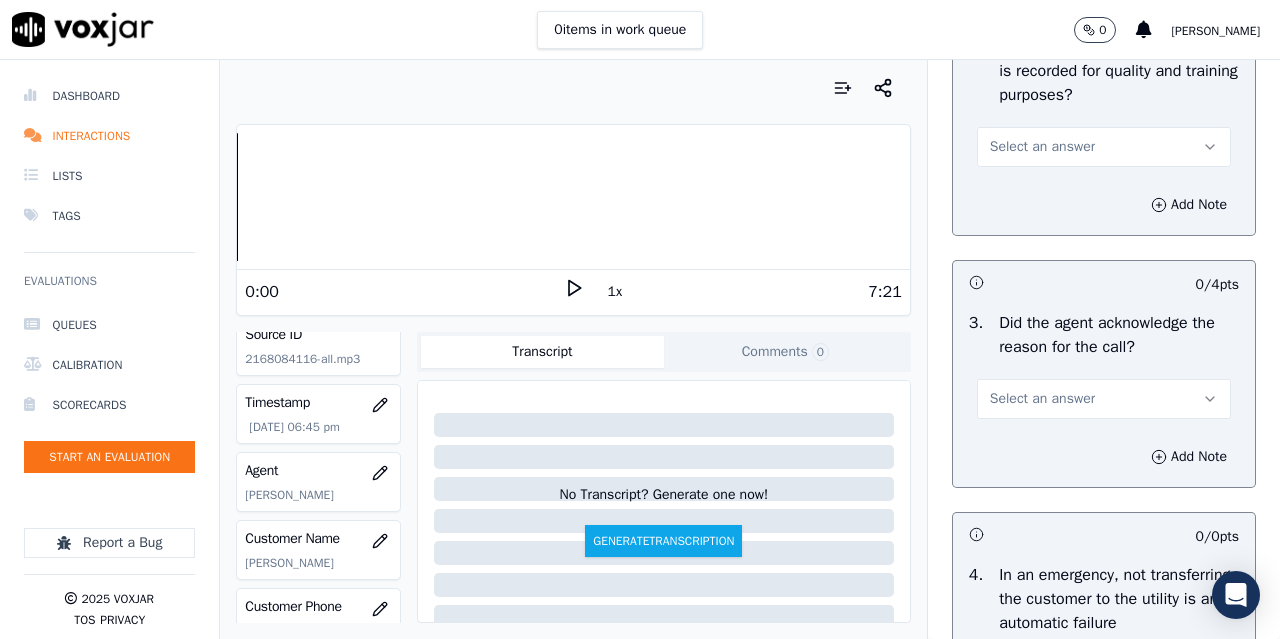 click on "Select an answer" at bounding box center (1042, 147) 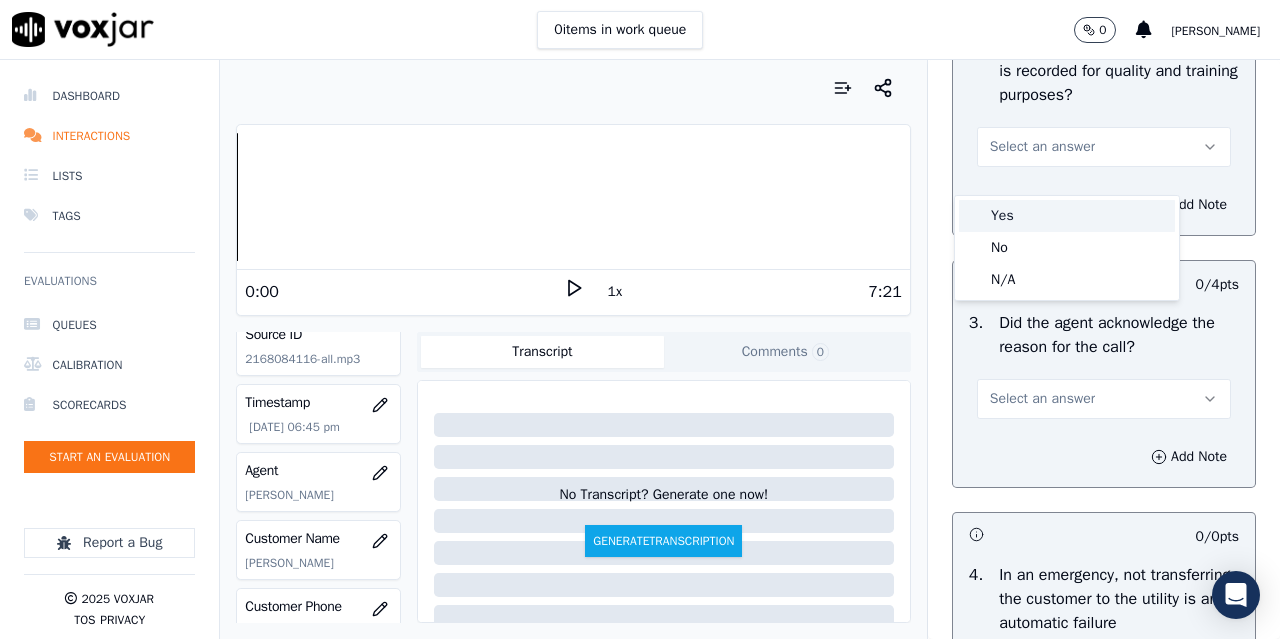 click on "Yes" at bounding box center (1067, 216) 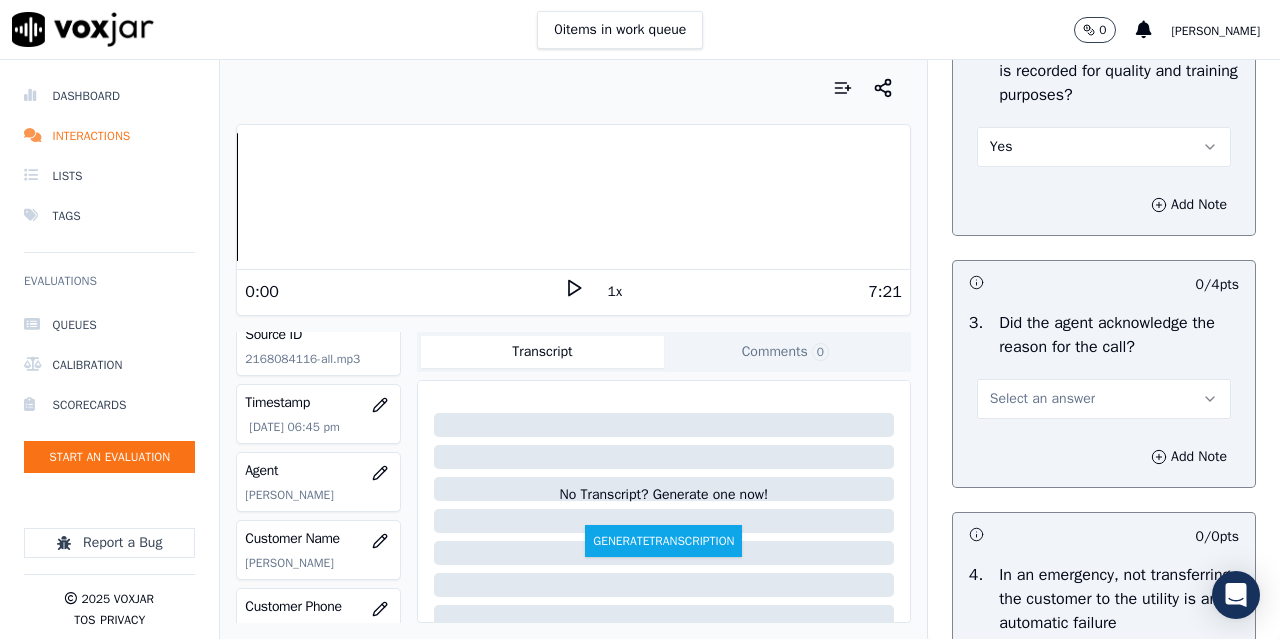 click on "Select an answer" at bounding box center (1042, 399) 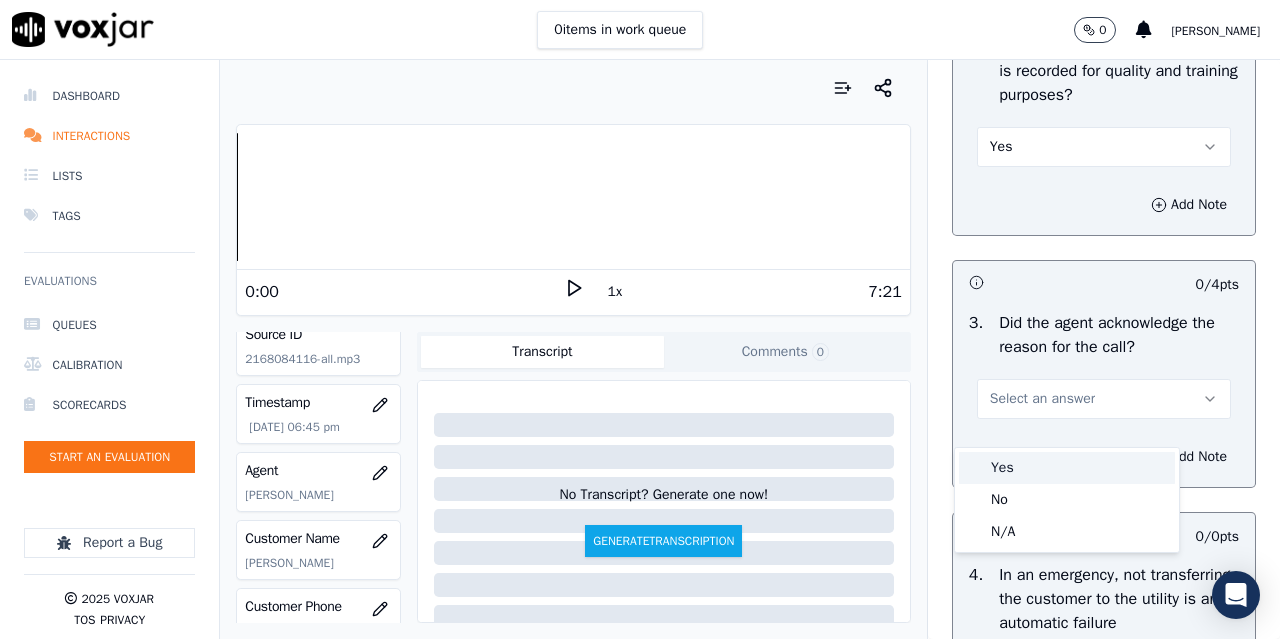 click on "Yes" at bounding box center (1067, 468) 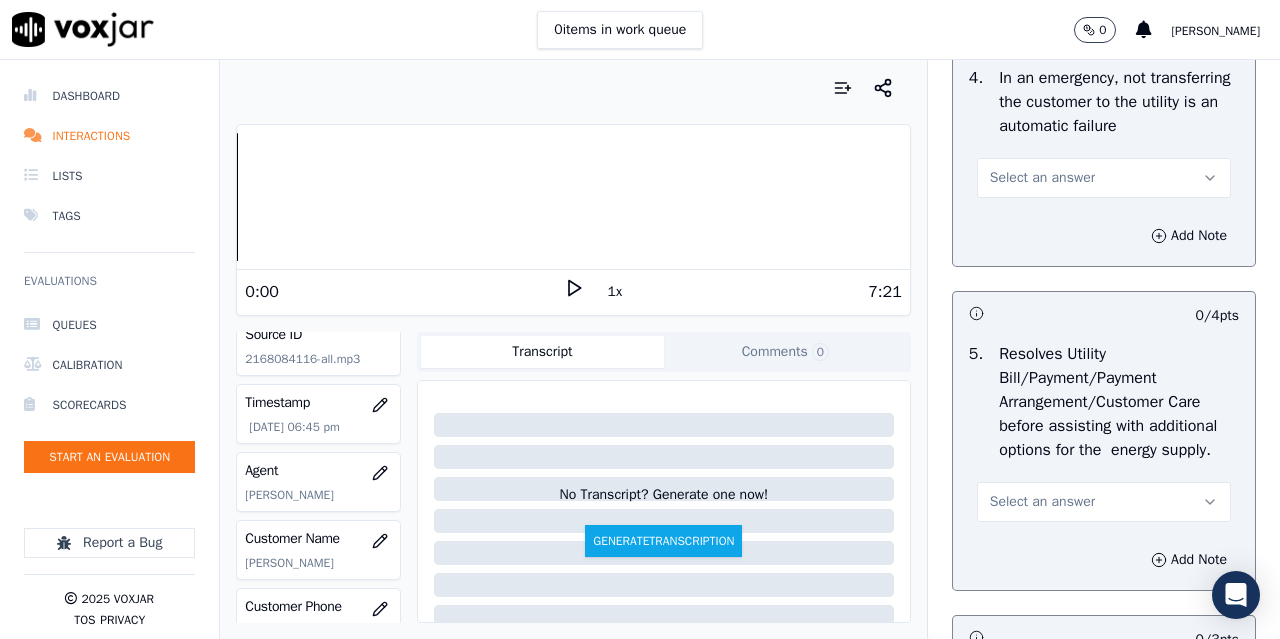 scroll, scrollTop: 1000, scrollLeft: 0, axis: vertical 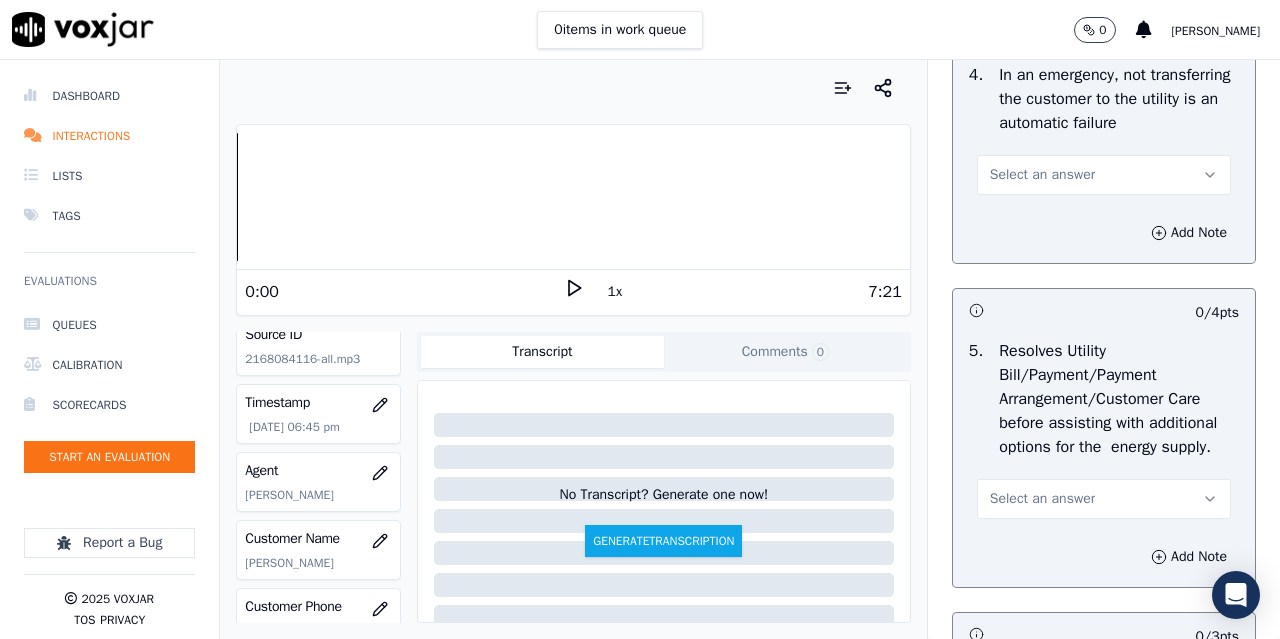 click on "Select an answer" at bounding box center [1104, 175] 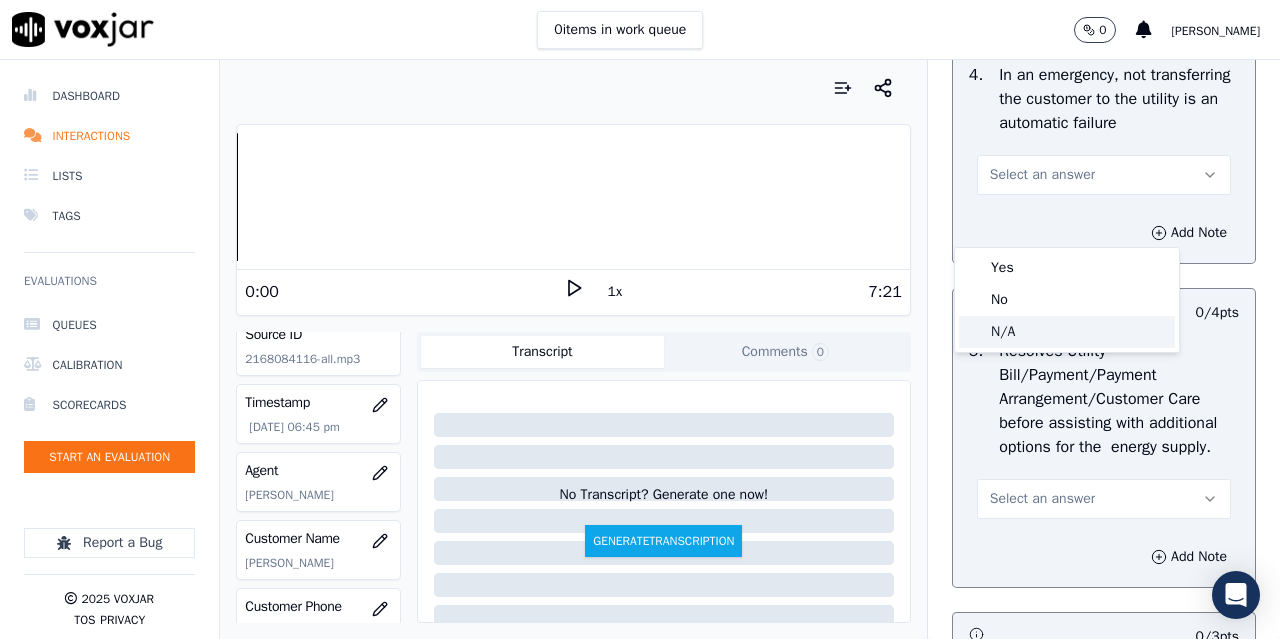 click on "N/A" 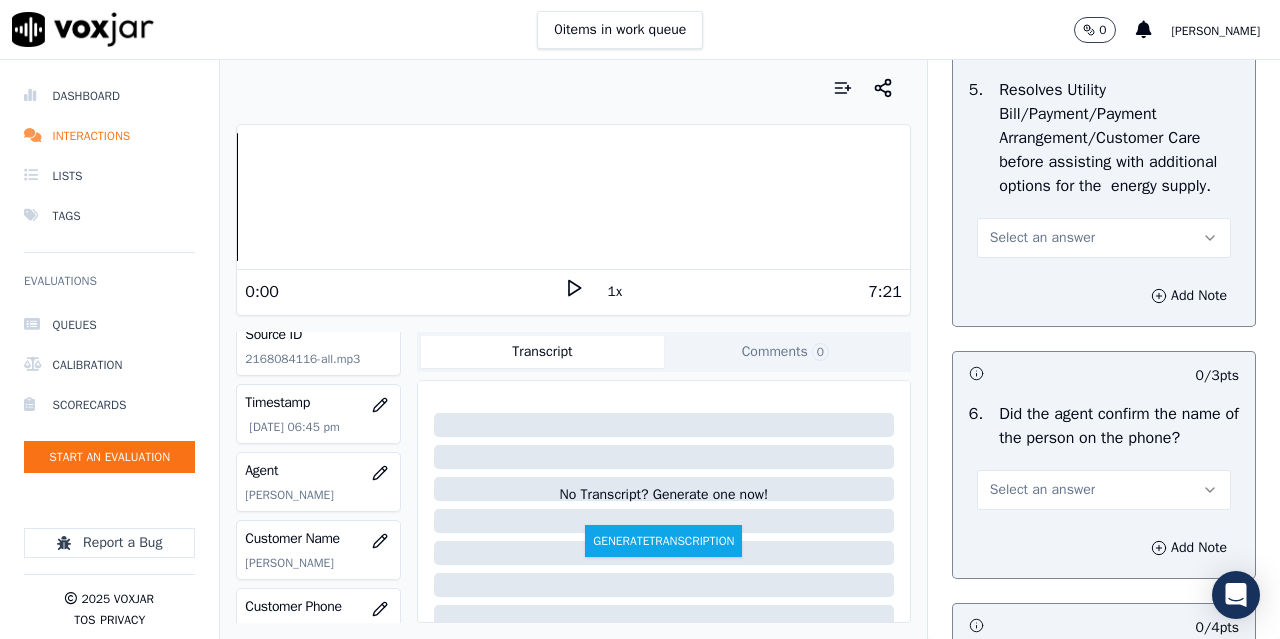 scroll, scrollTop: 1300, scrollLeft: 0, axis: vertical 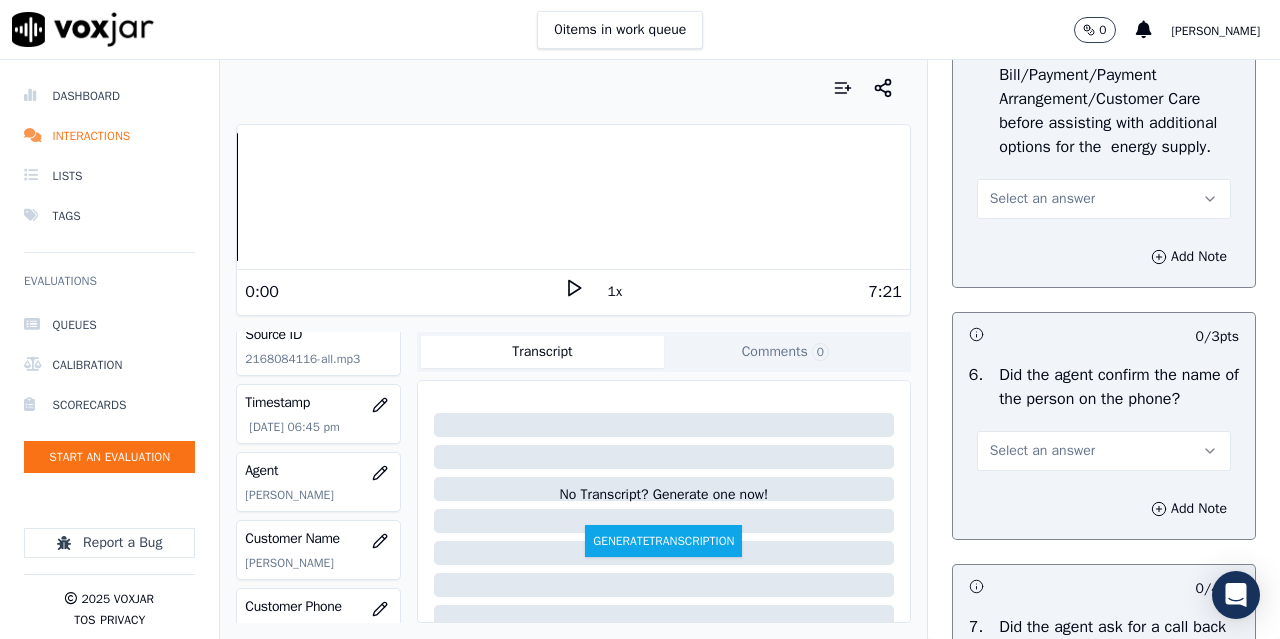 click on "Select an answer" at bounding box center (1042, 199) 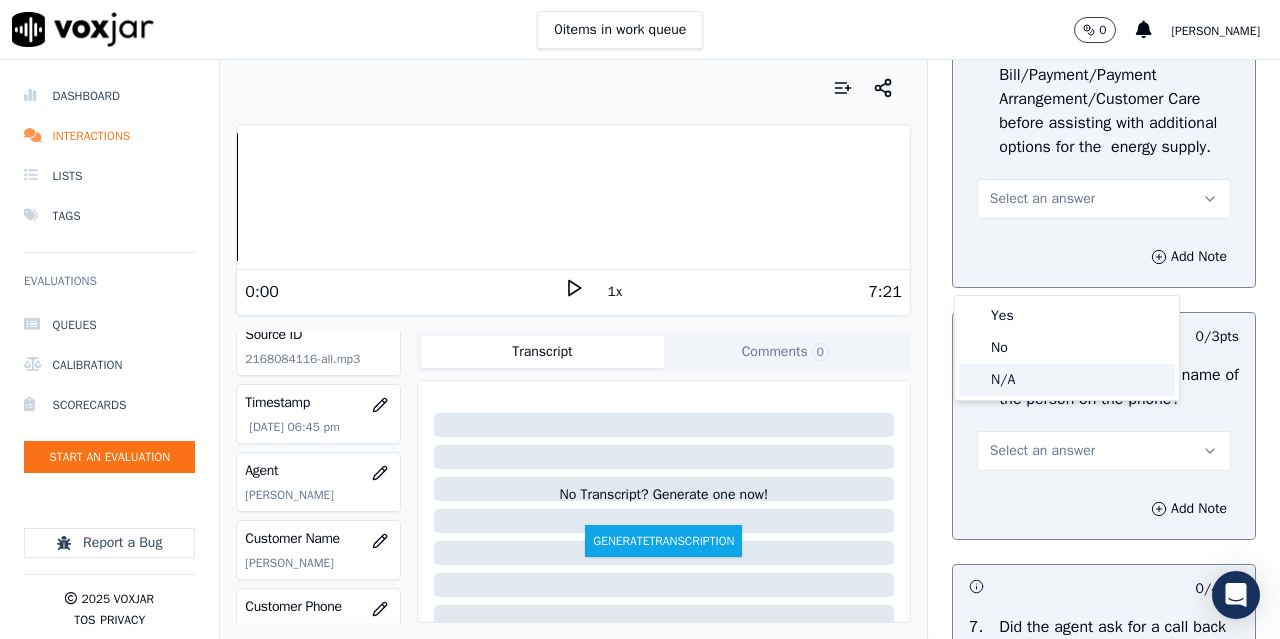 click on "N/A" 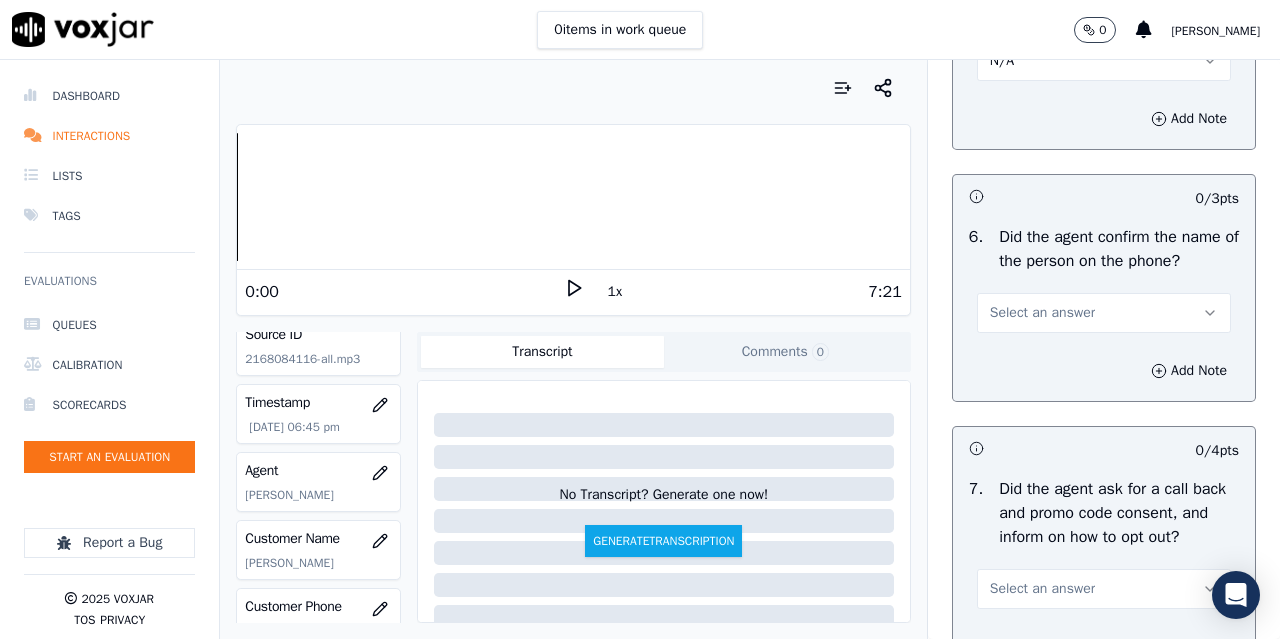 scroll, scrollTop: 1700, scrollLeft: 0, axis: vertical 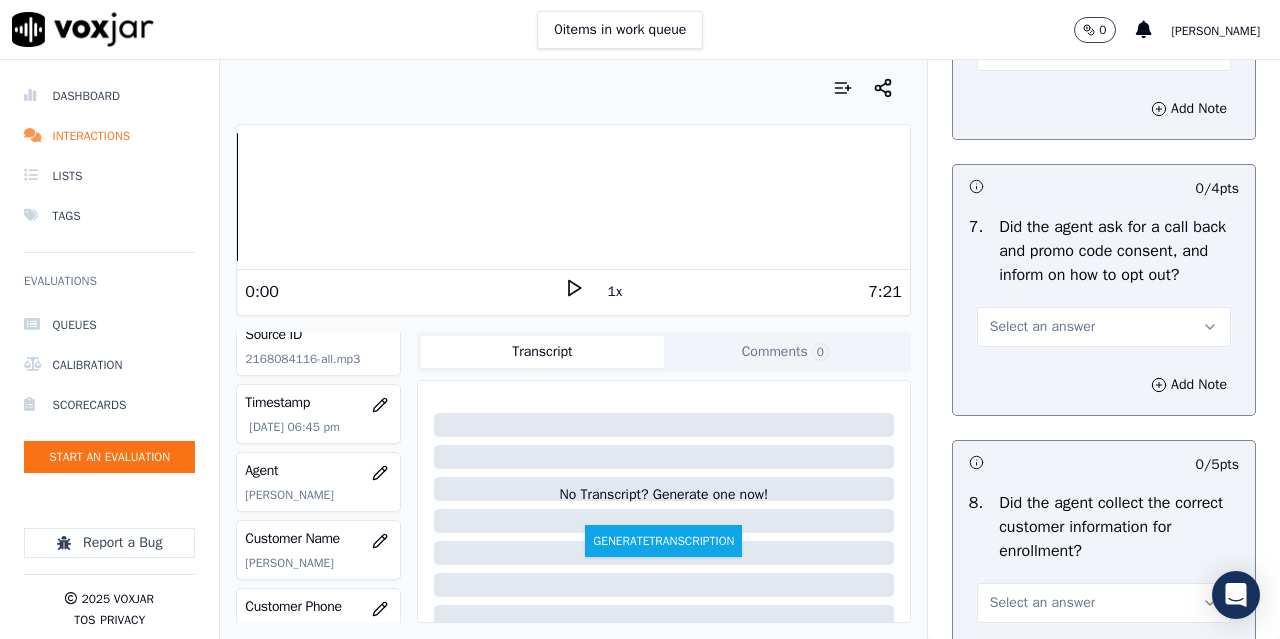 click on "Select an answer" at bounding box center (1042, 51) 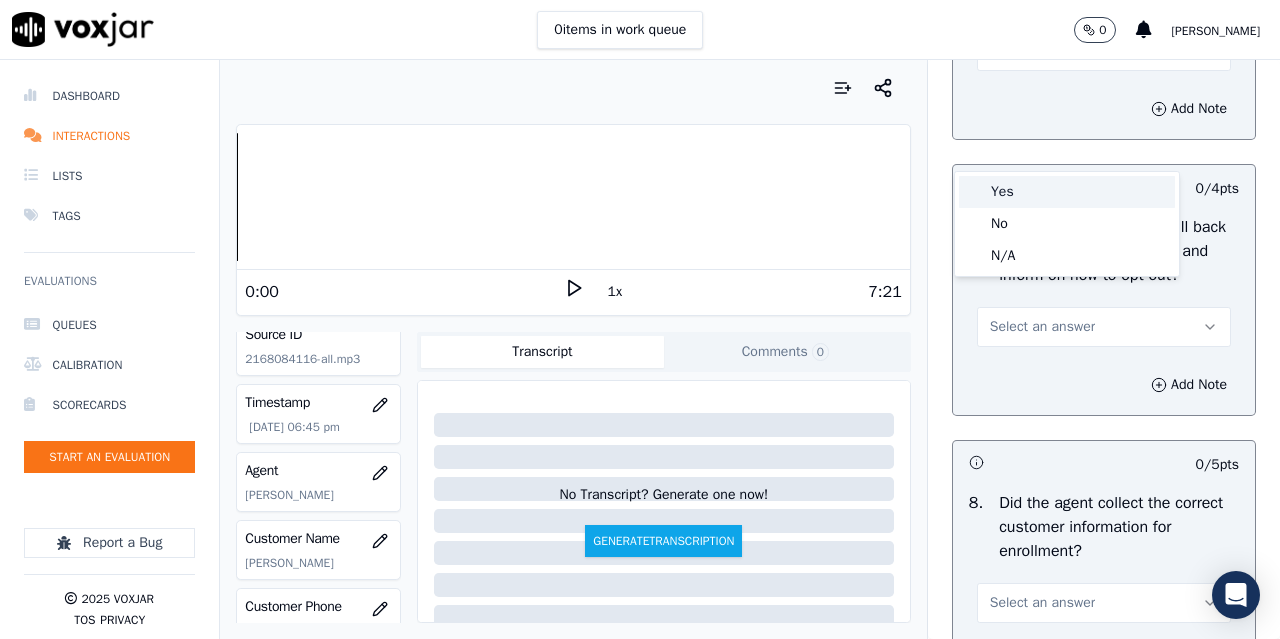click on "Yes" at bounding box center [1067, 192] 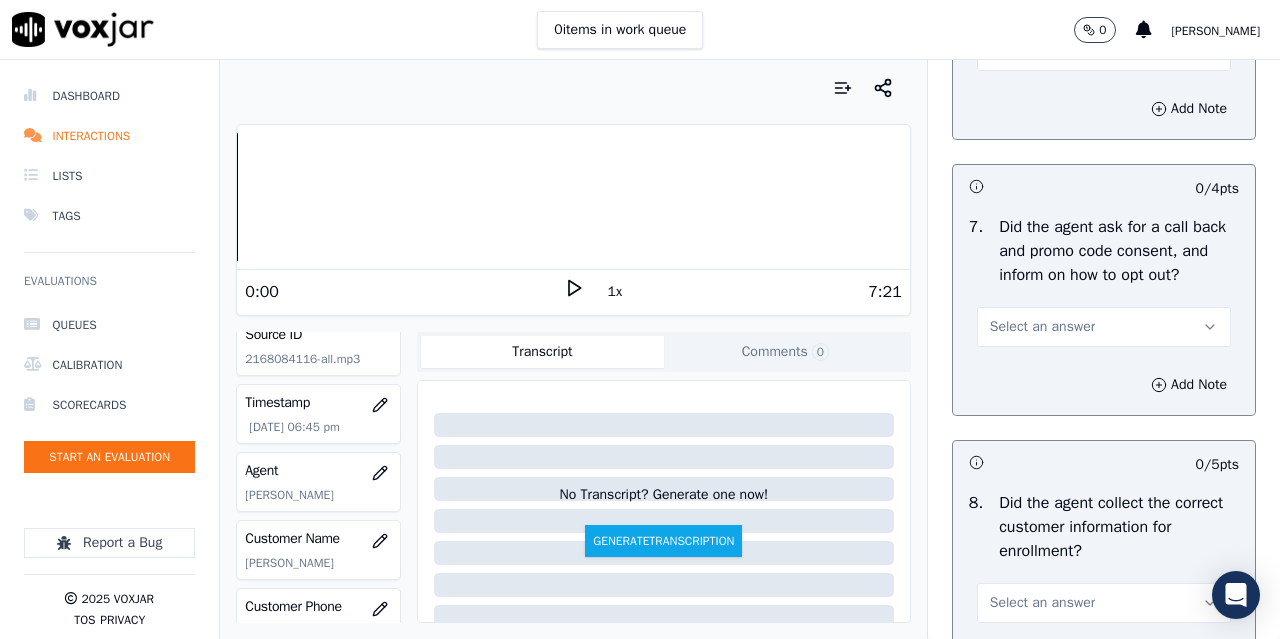 click on "Select an answer" at bounding box center [1104, 327] 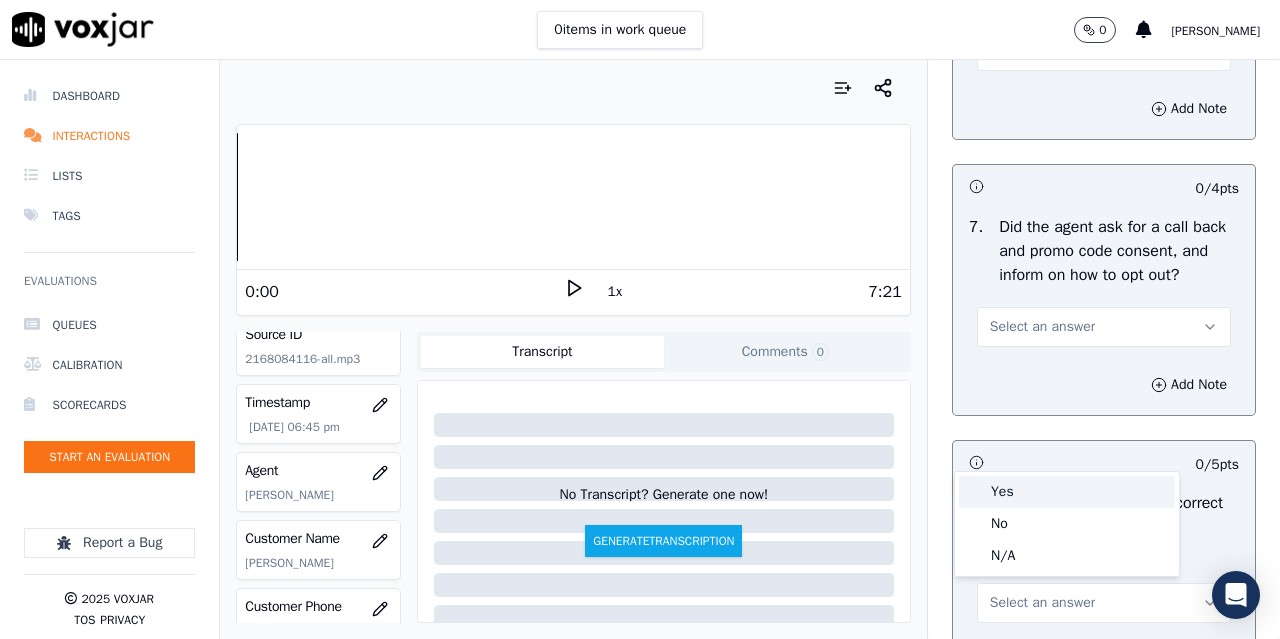 click on "Yes" at bounding box center [1067, 492] 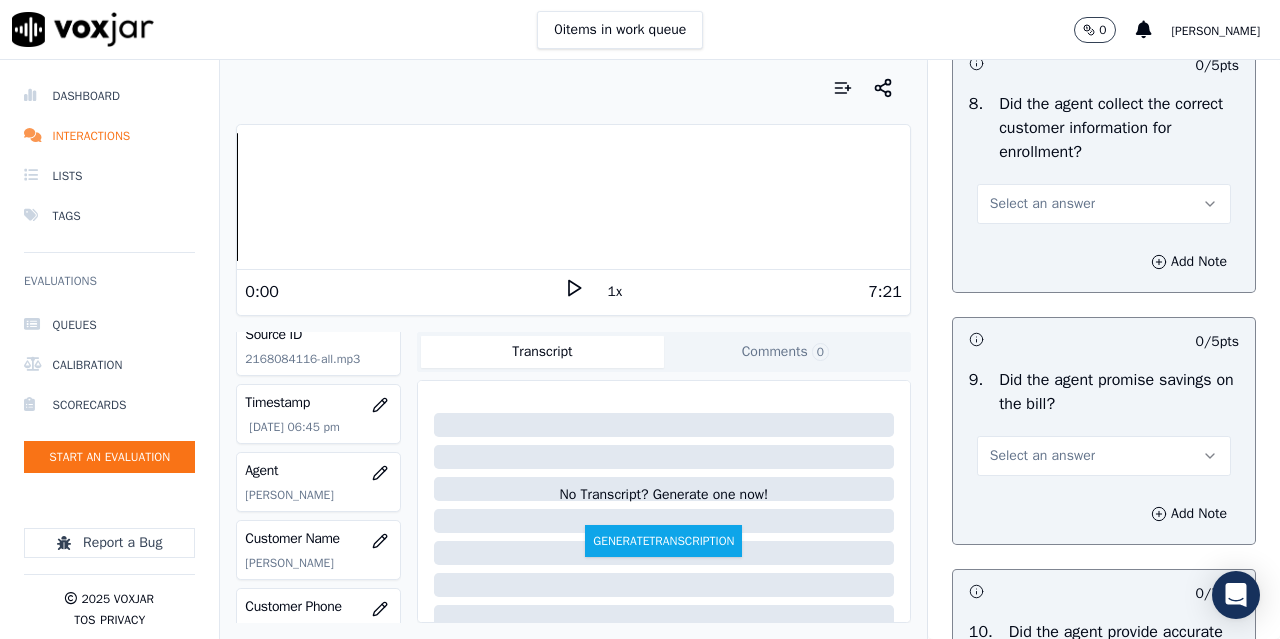 scroll, scrollTop: 2100, scrollLeft: 0, axis: vertical 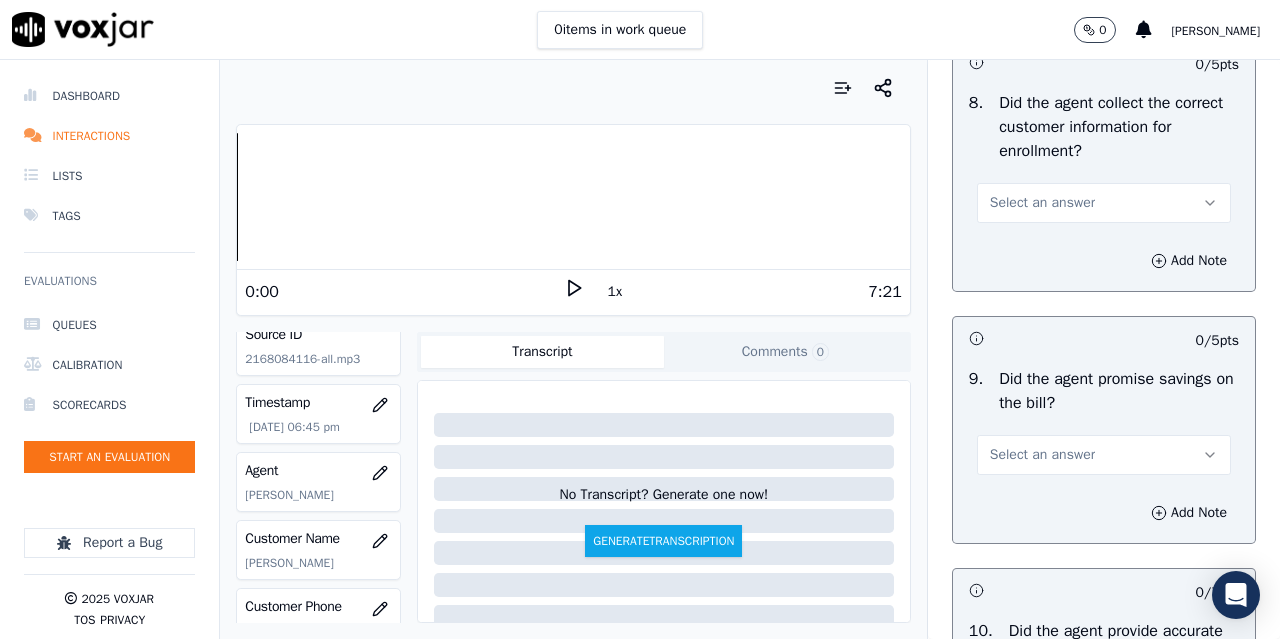 click on "Select an answer" at bounding box center [1042, 203] 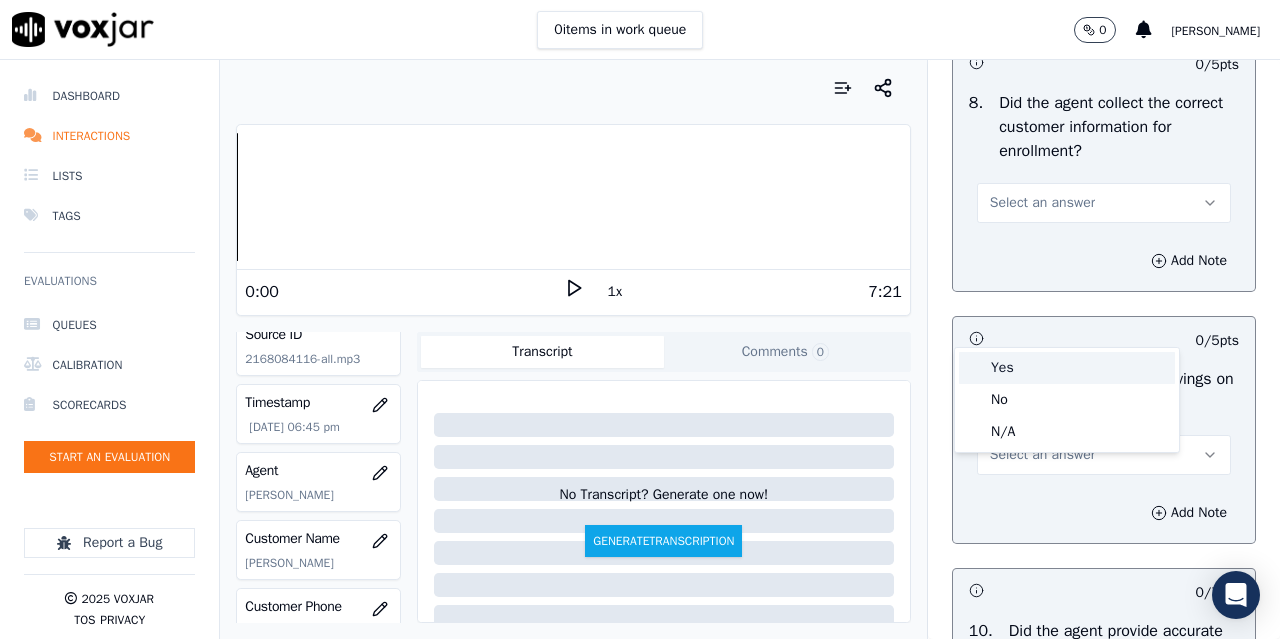 click on "Yes" at bounding box center (1067, 368) 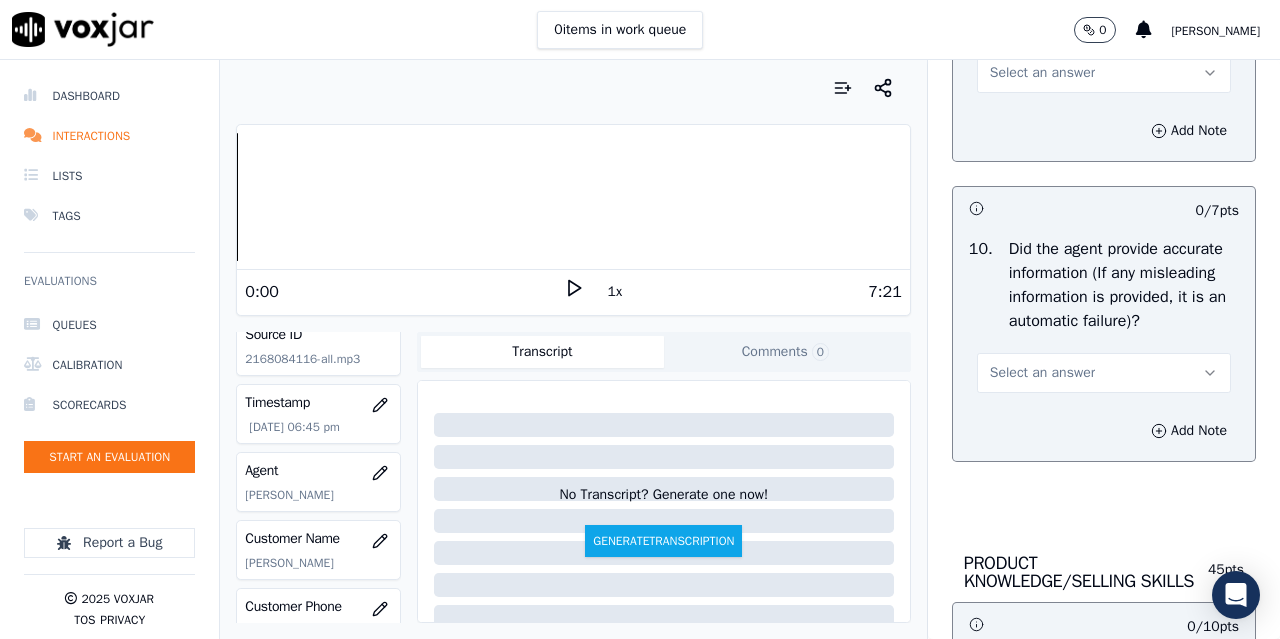 scroll, scrollTop: 2500, scrollLeft: 0, axis: vertical 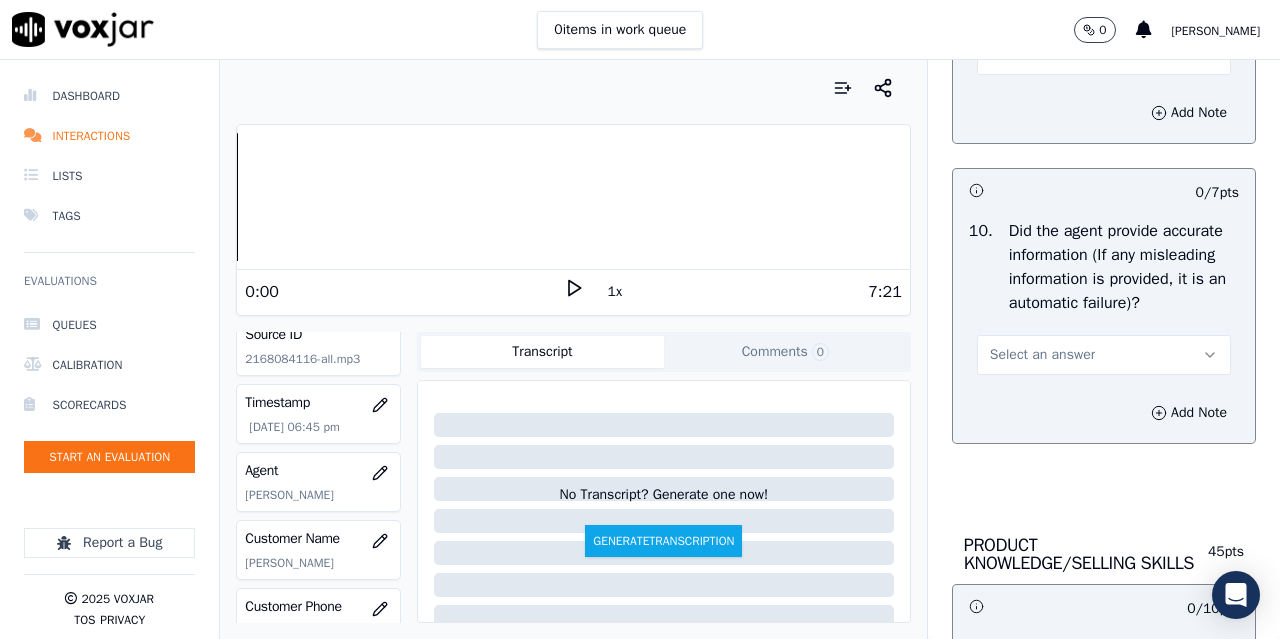 click on "Select an answer" at bounding box center [1042, 55] 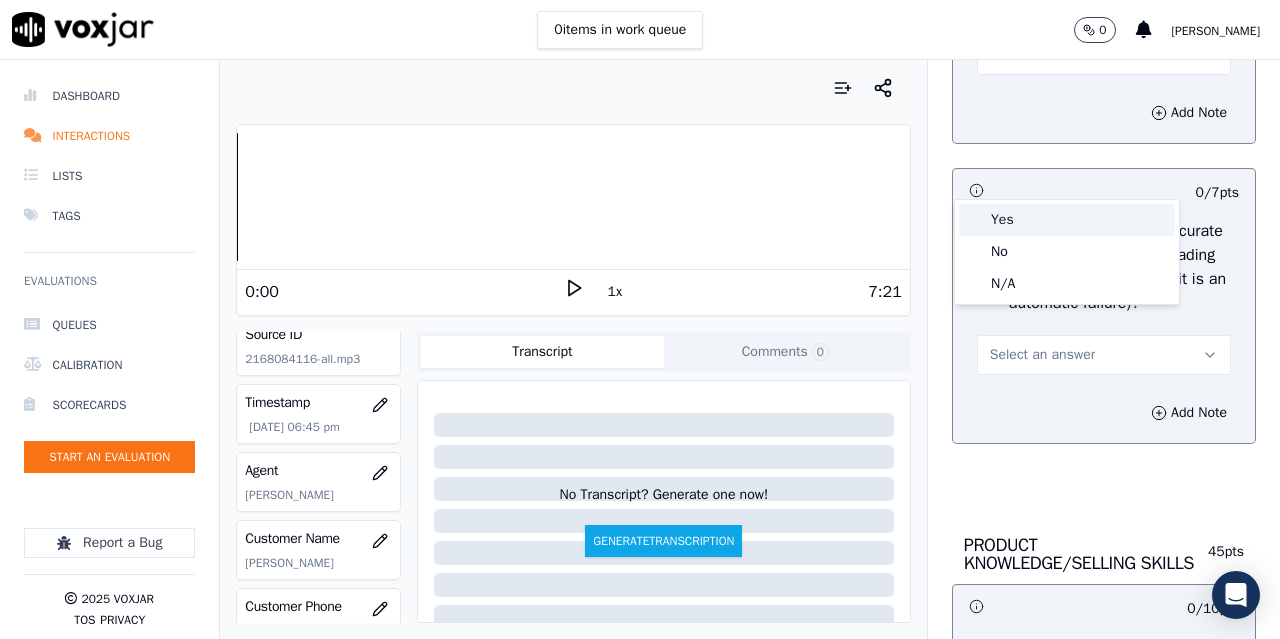 click on "Yes" at bounding box center [1067, 220] 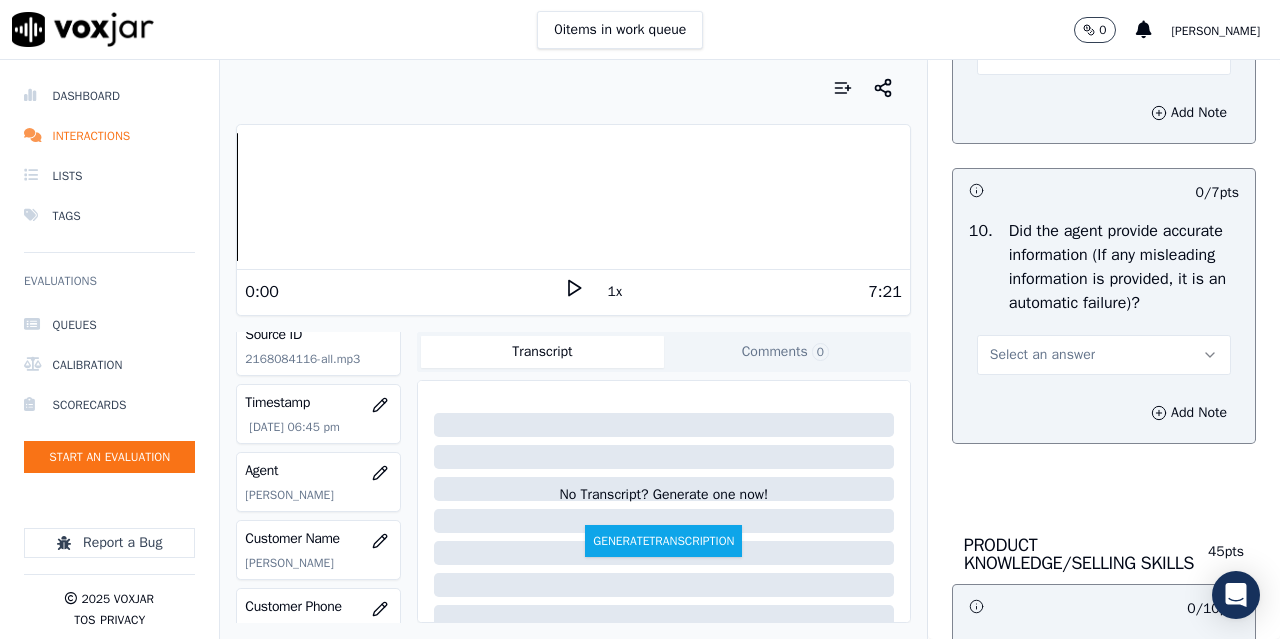 scroll, scrollTop: 2700, scrollLeft: 0, axis: vertical 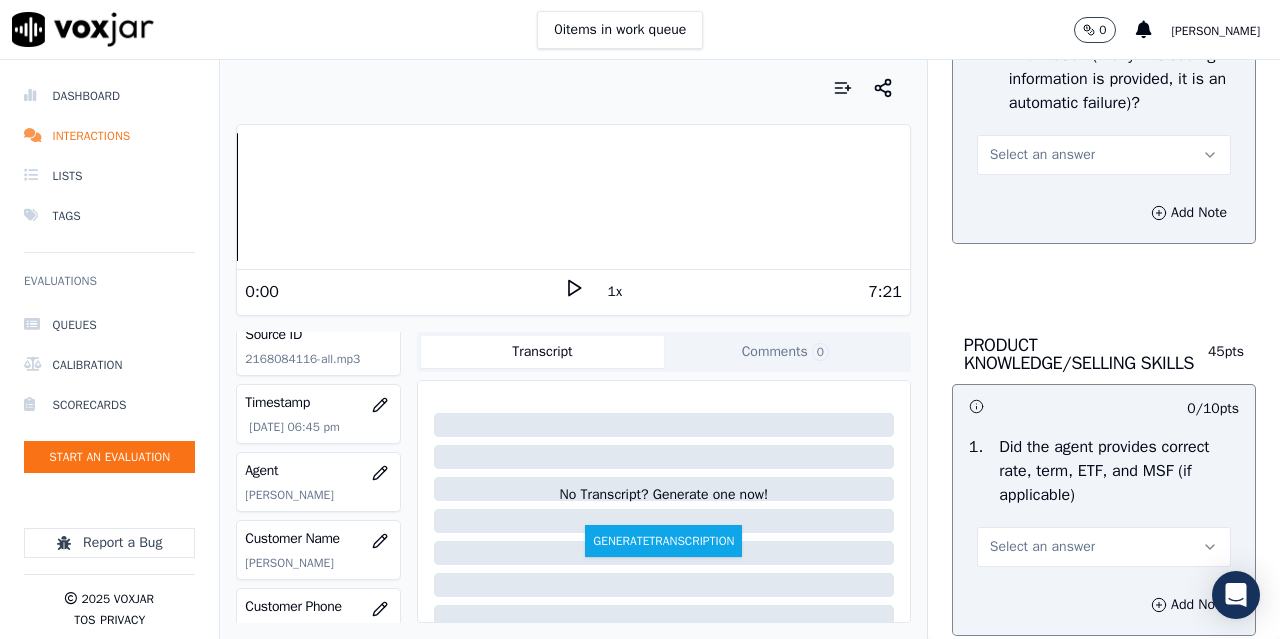 click on "Select an answer" at bounding box center [1042, 155] 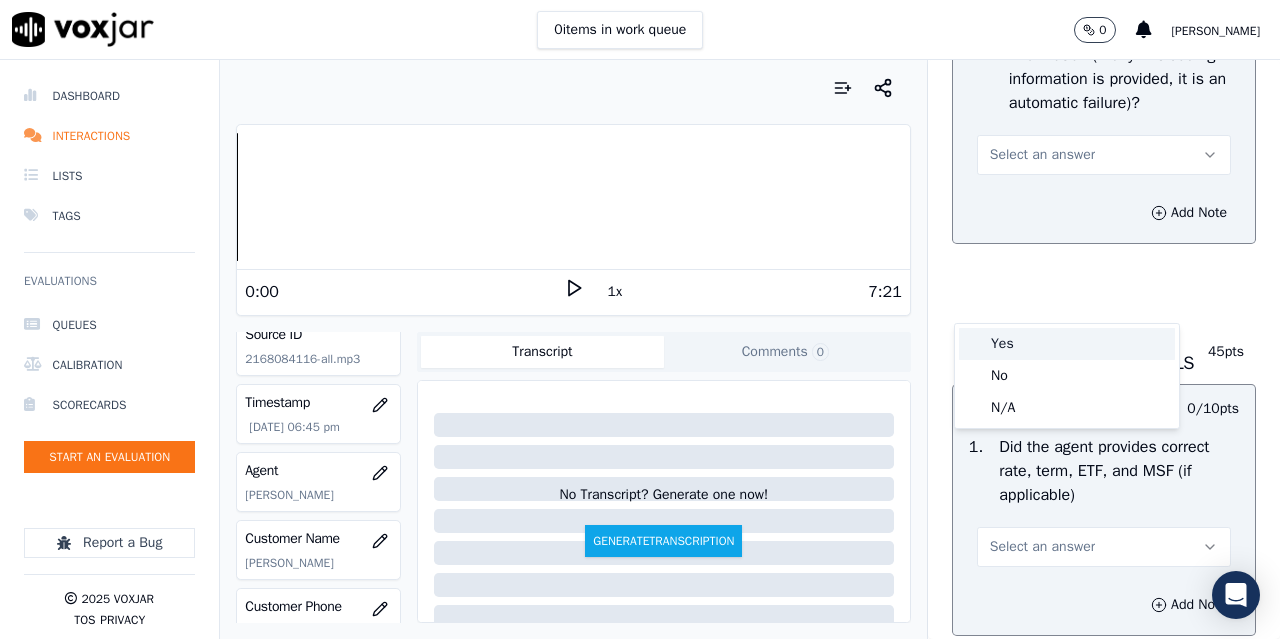 click on "Yes" at bounding box center [1067, 344] 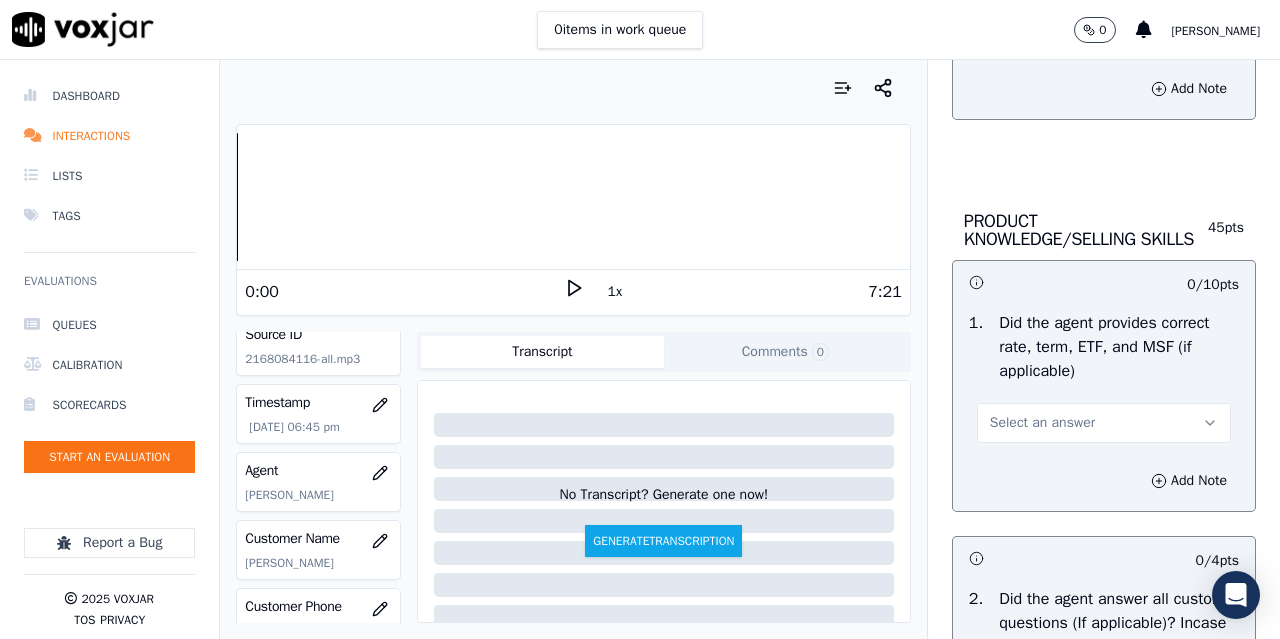scroll, scrollTop: 3000, scrollLeft: 0, axis: vertical 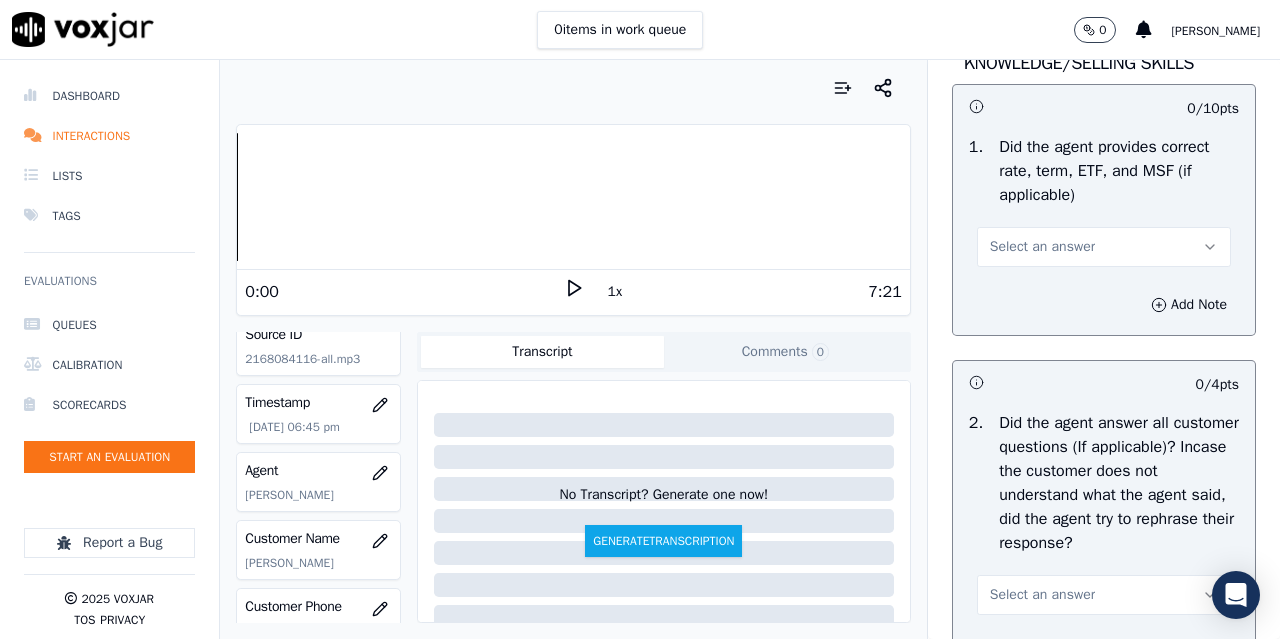 click on "Select an answer" at bounding box center [1042, 247] 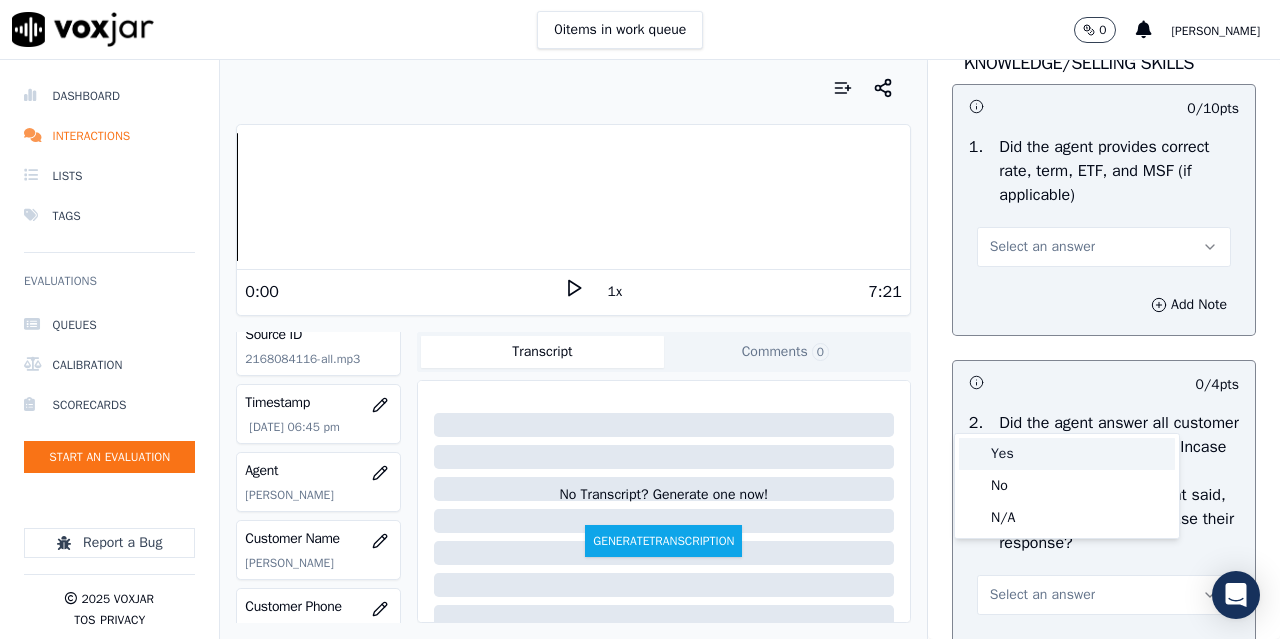 click on "Yes" at bounding box center (1067, 454) 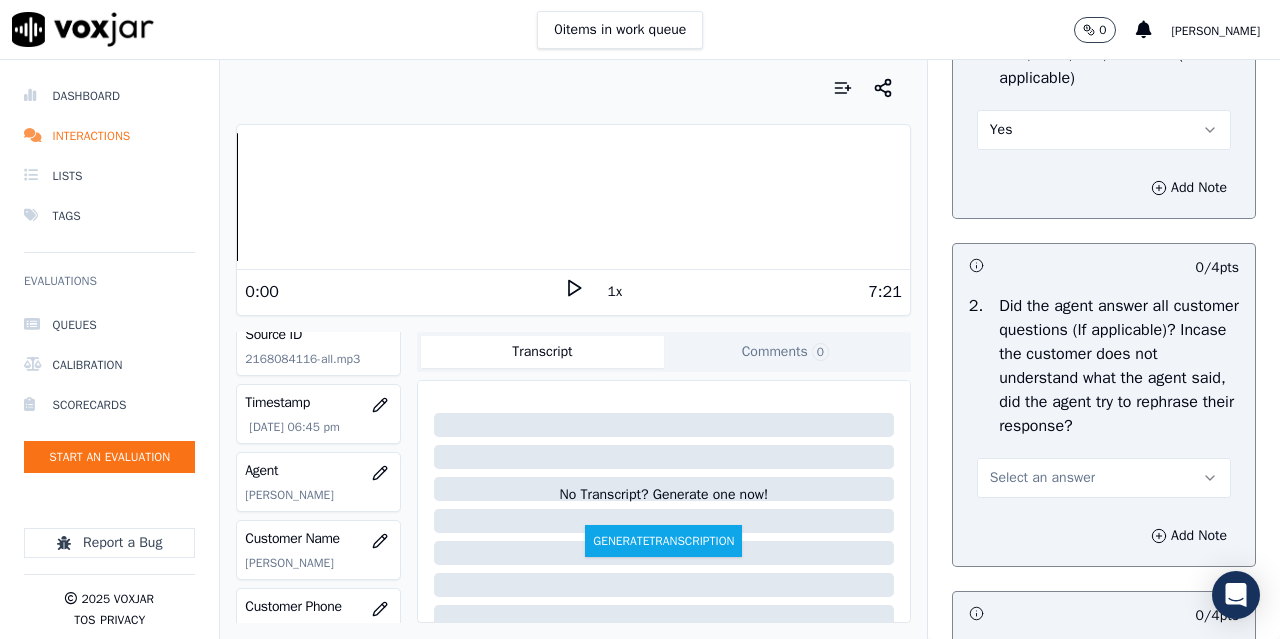 scroll, scrollTop: 3400, scrollLeft: 0, axis: vertical 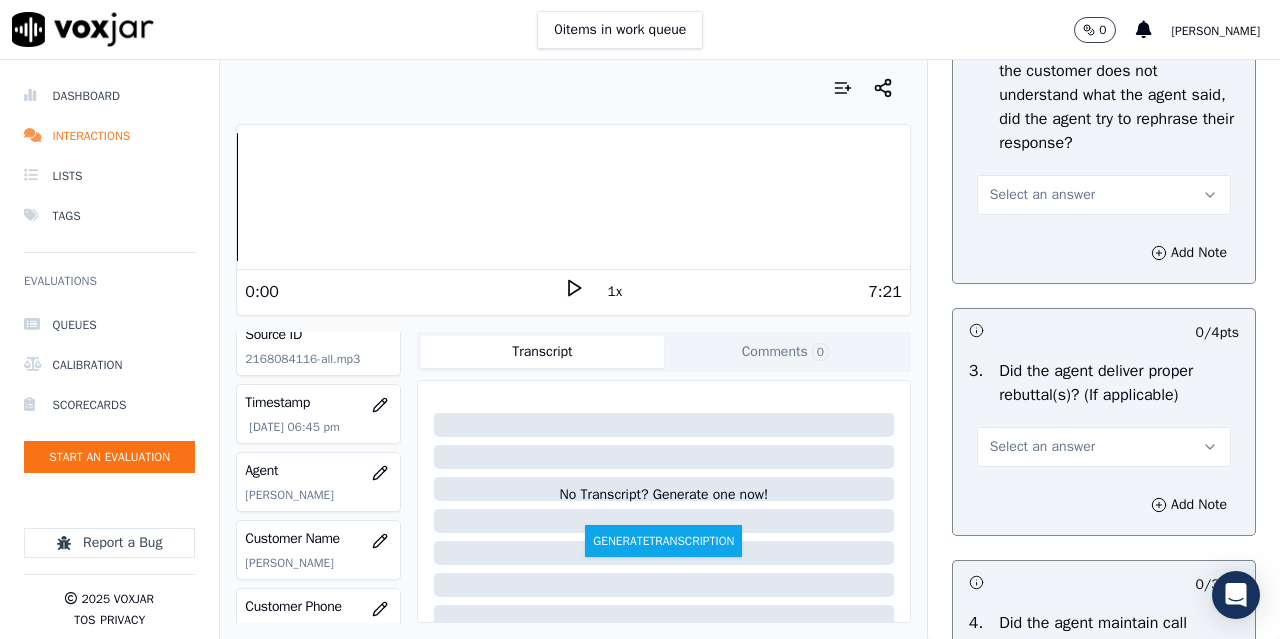 click on "Select an answer" at bounding box center [1104, 195] 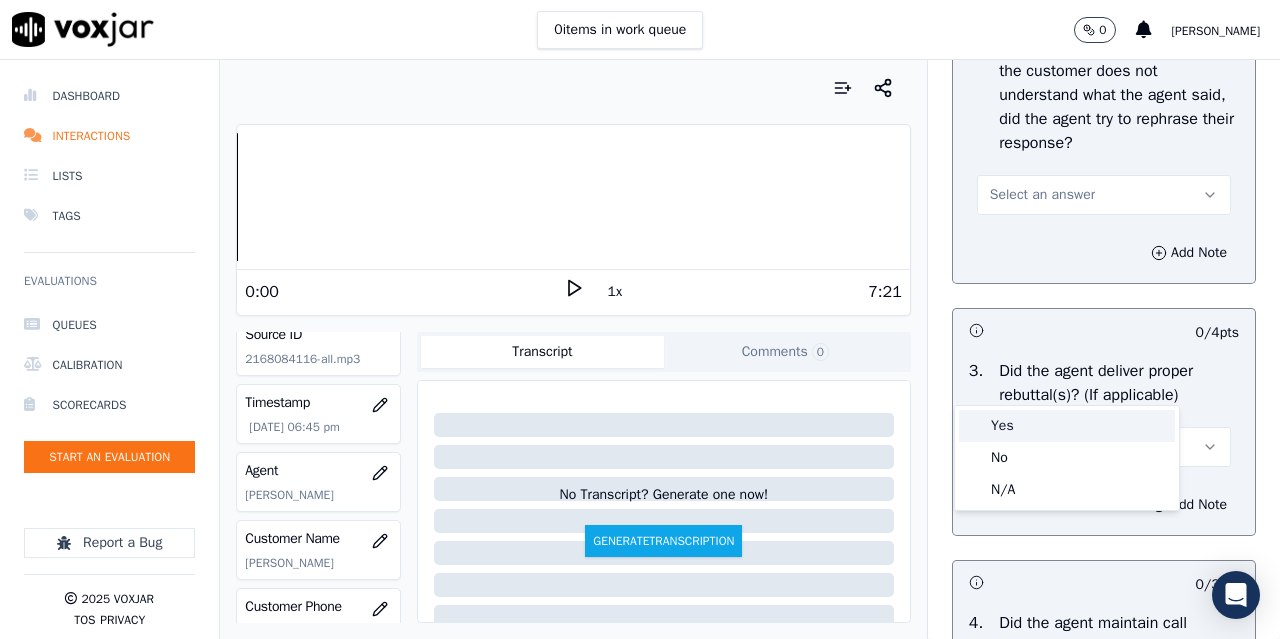 click on "Yes" at bounding box center [1067, 426] 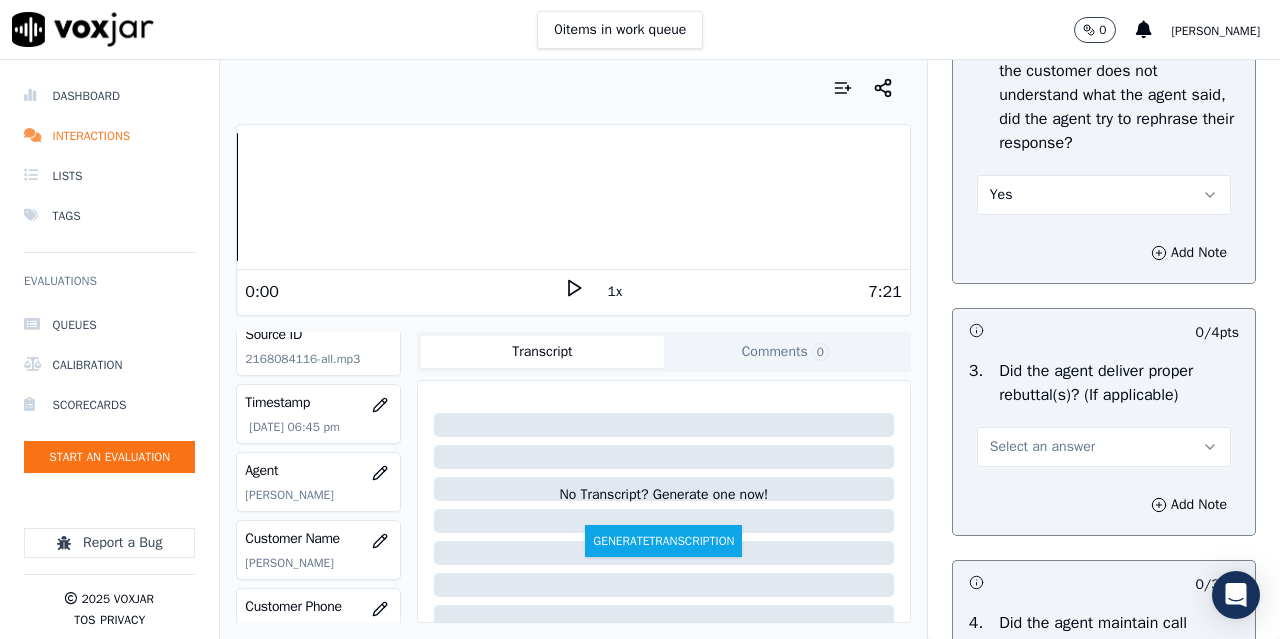 scroll, scrollTop: 3800, scrollLeft: 0, axis: vertical 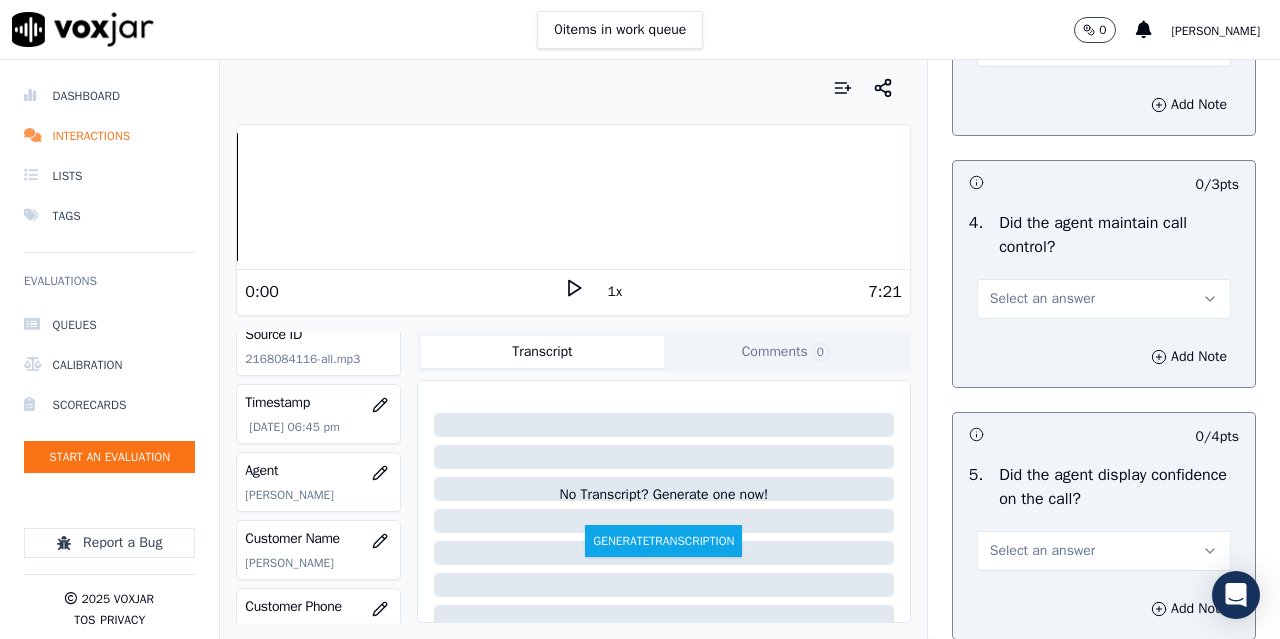 click on "Select an answer" at bounding box center [1042, 47] 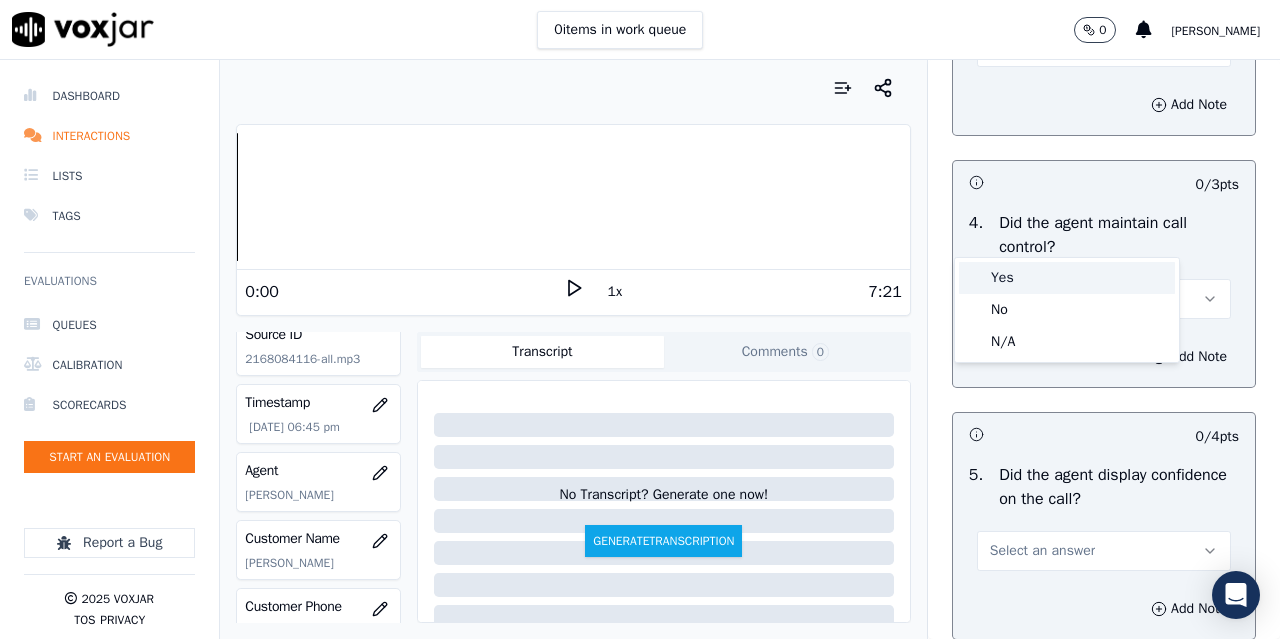 click on "Yes" at bounding box center (1067, 278) 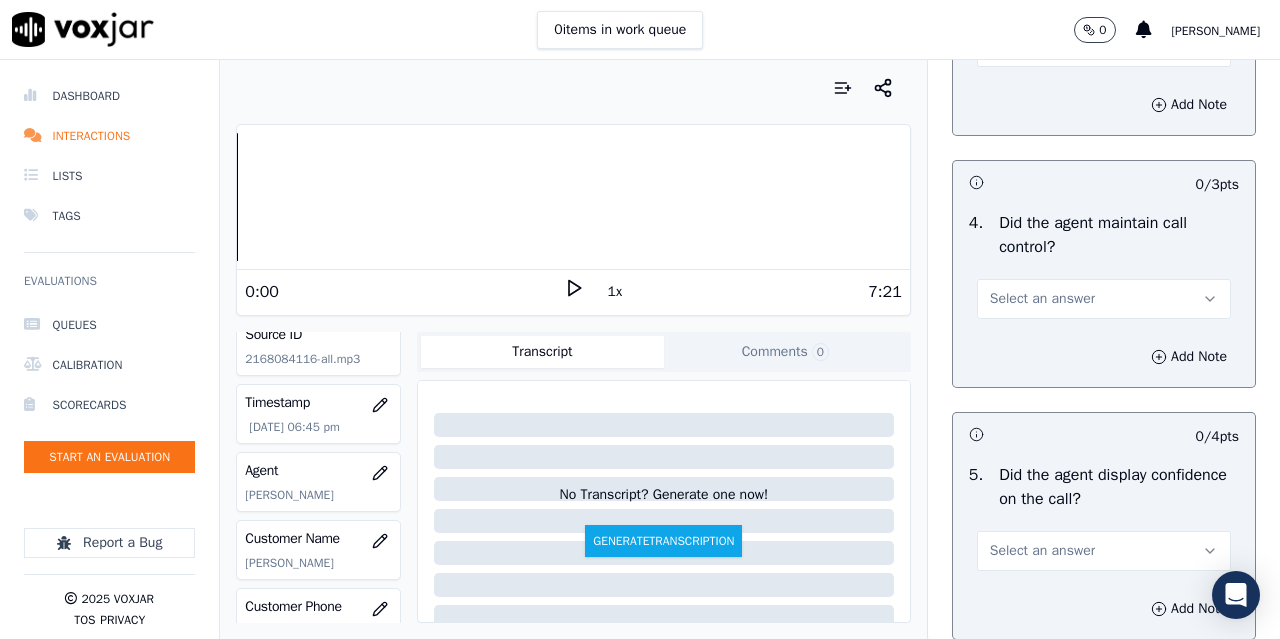 scroll, scrollTop: 4100, scrollLeft: 0, axis: vertical 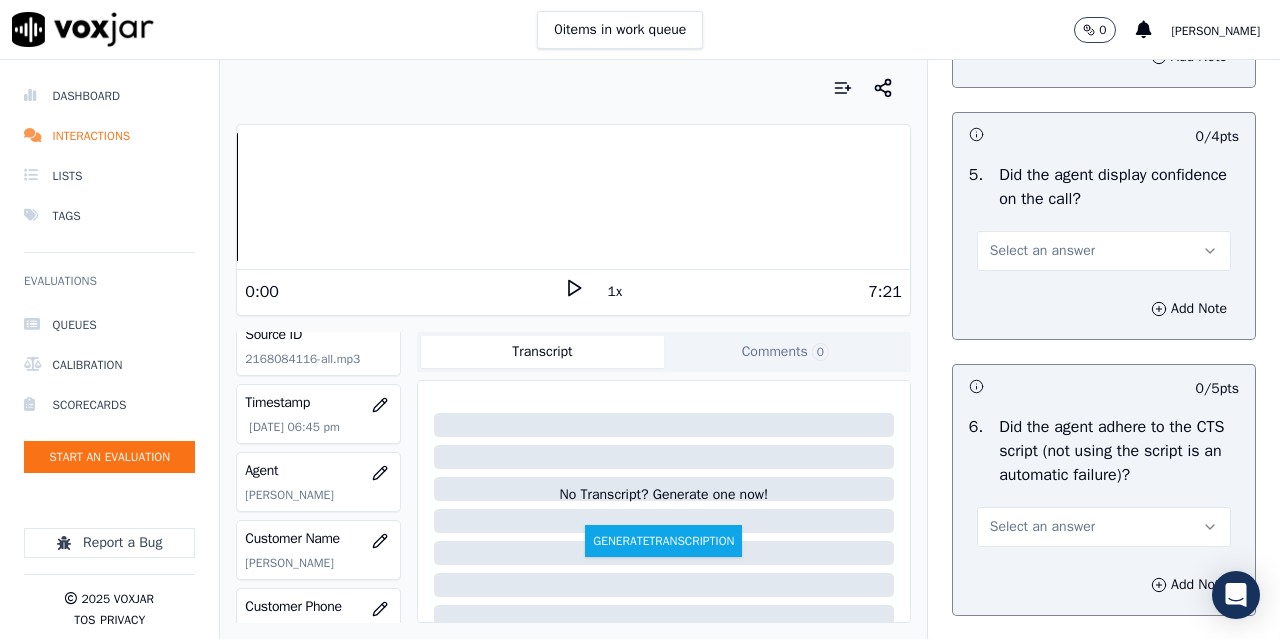 click on "Select an answer" at bounding box center [1042, -1] 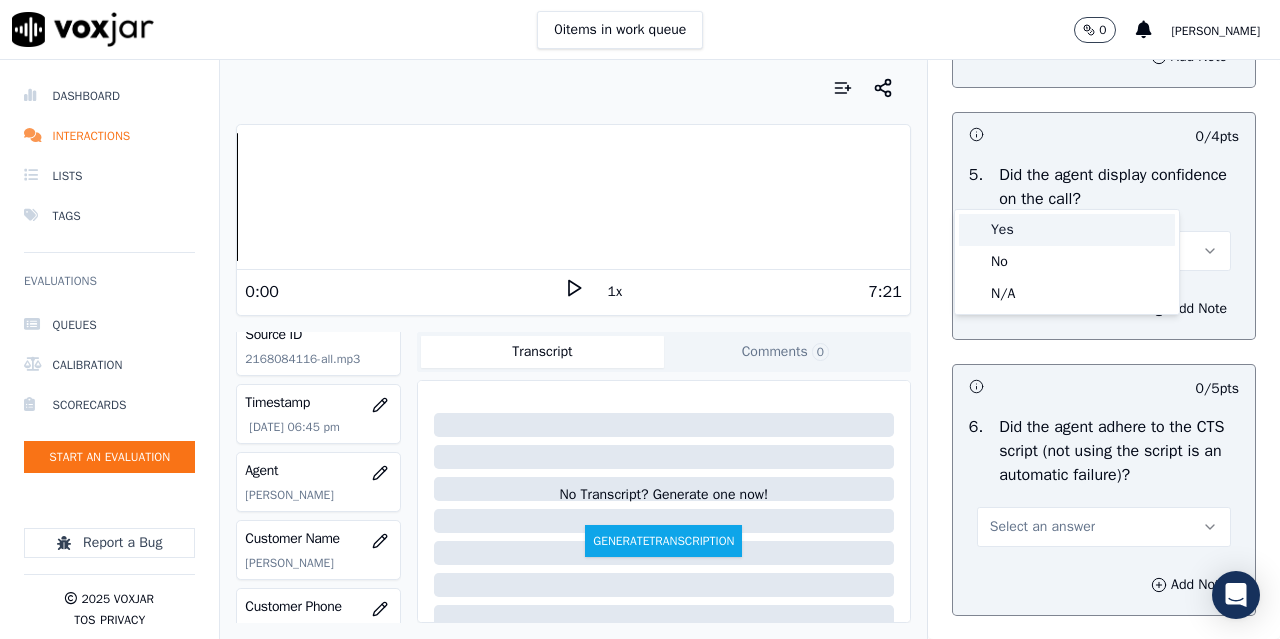click on "Yes" at bounding box center [1067, 230] 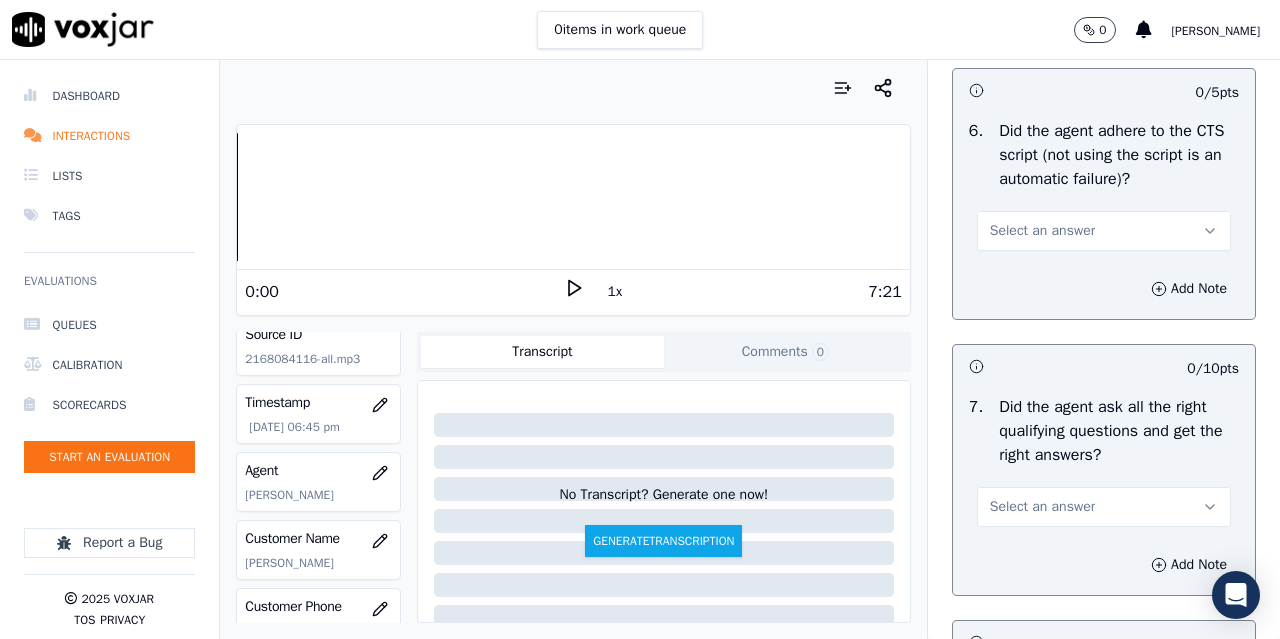 scroll, scrollTop: 4400, scrollLeft: 0, axis: vertical 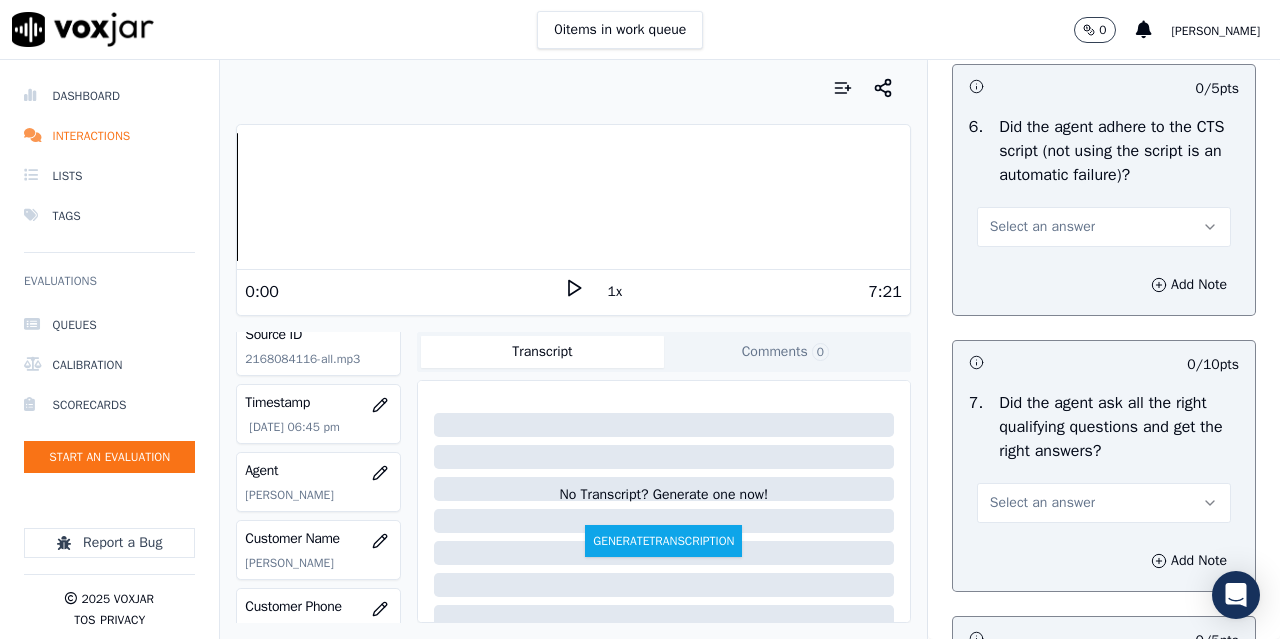 click on "Select an answer" at bounding box center [1042, -49] 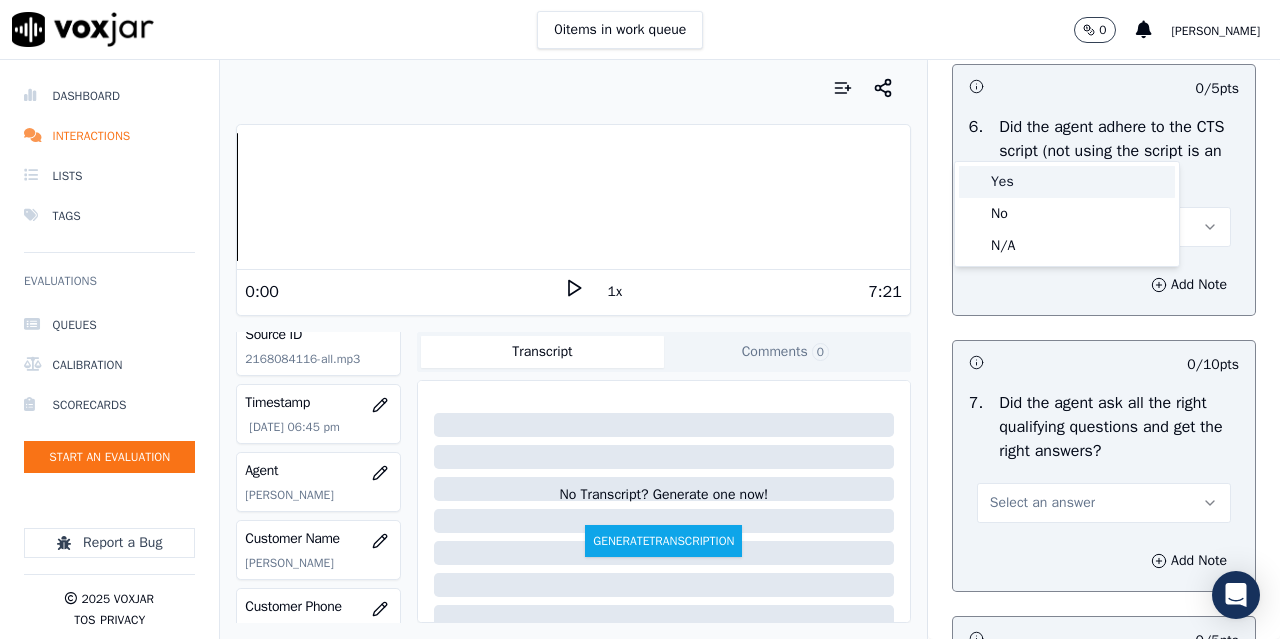 click on "Yes" at bounding box center [1067, 182] 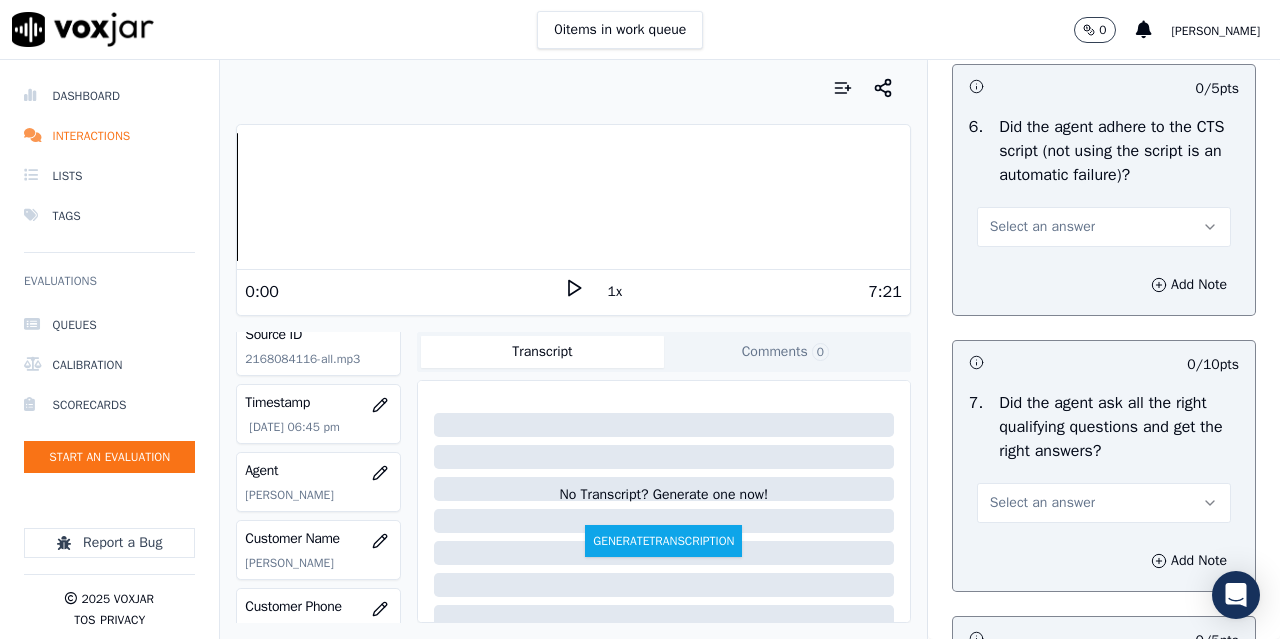 click on "Select an answer" at bounding box center [1042, 227] 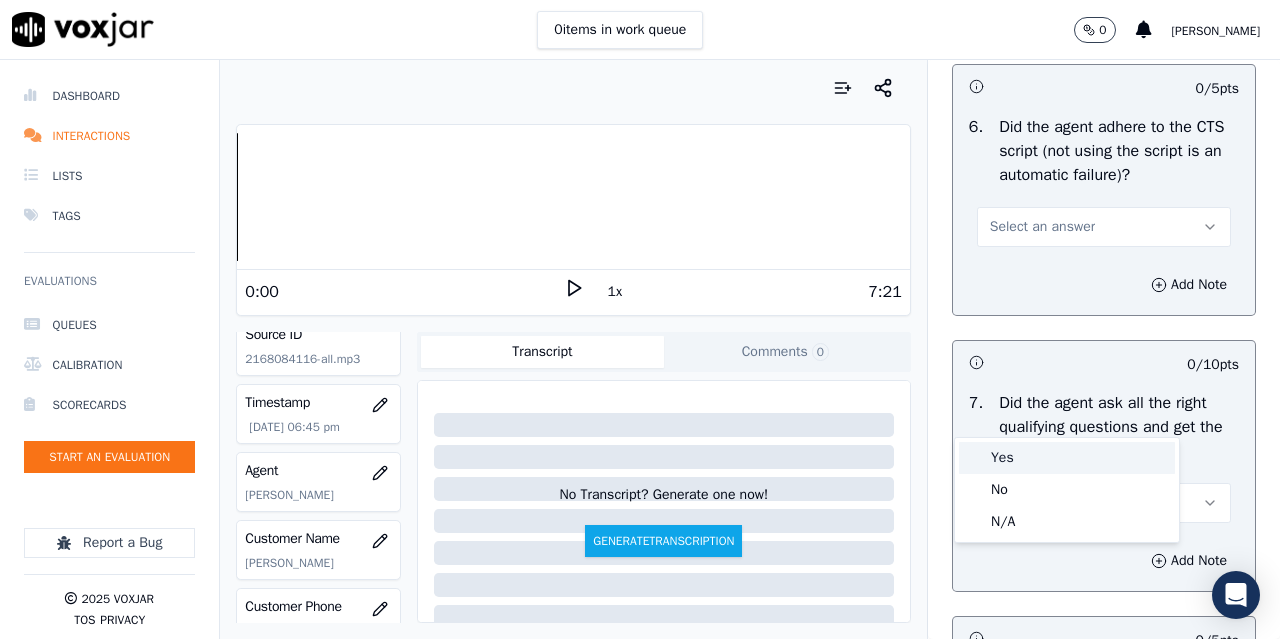 click on "Yes" at bounding box center [1067, 458] 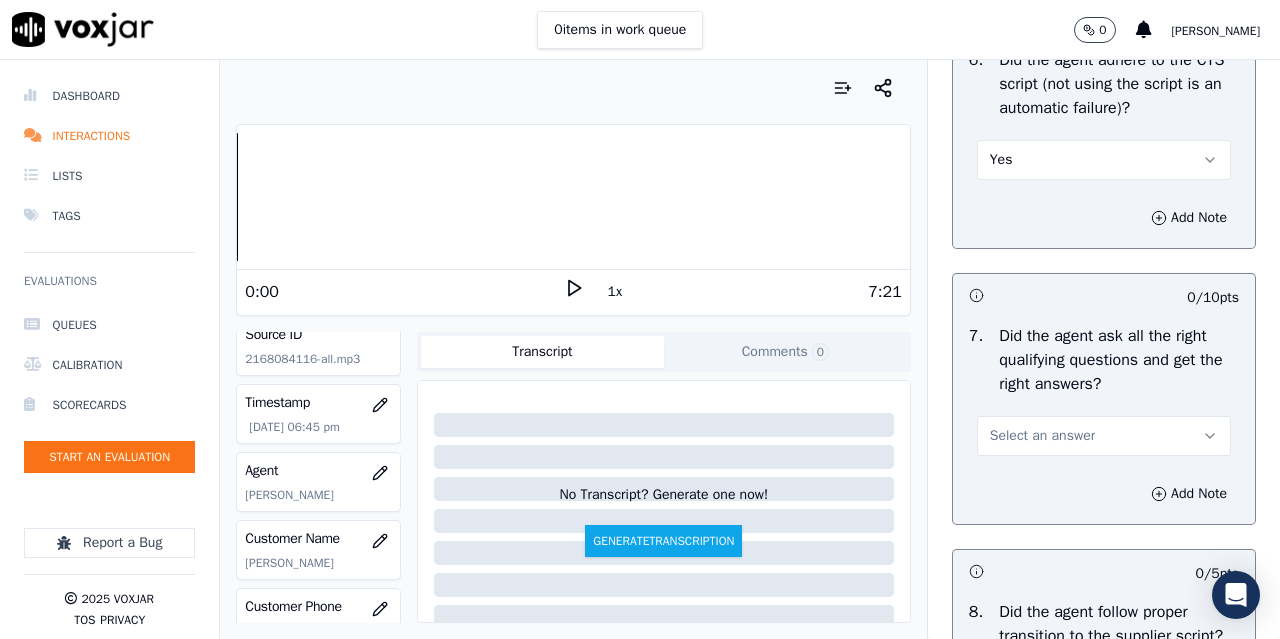 scroll, scrollTop: 4600, scrollLeft: 0, axis: vertical 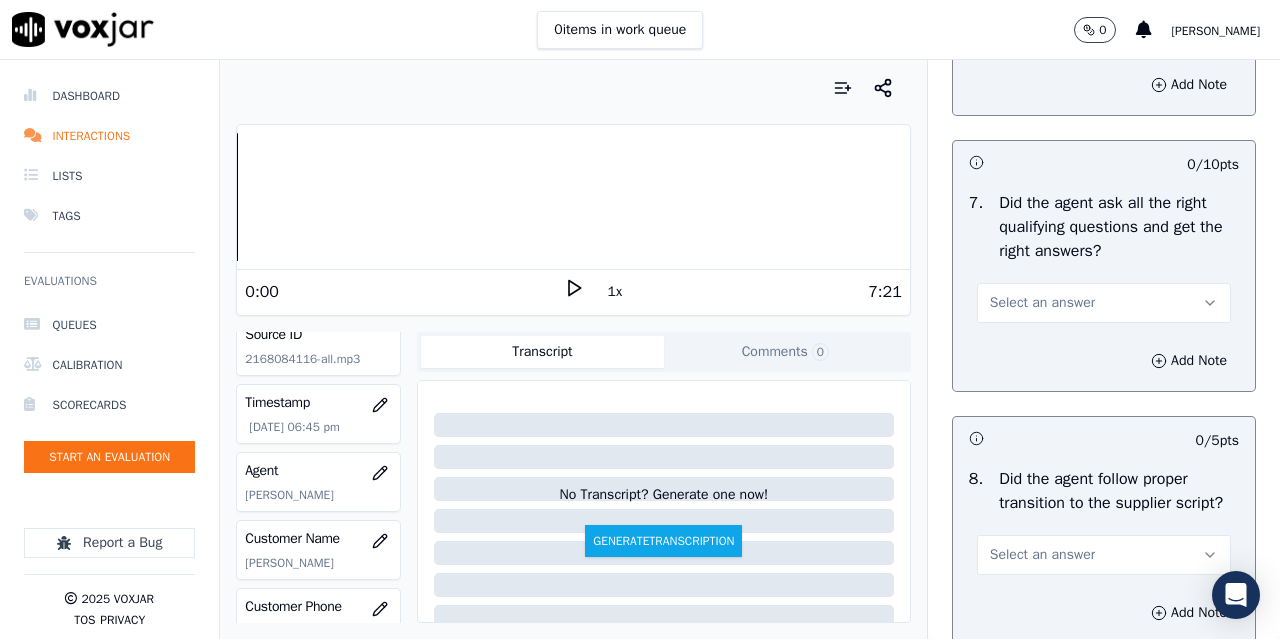 click on "Select an answer" at bounding box center [1042, 303] 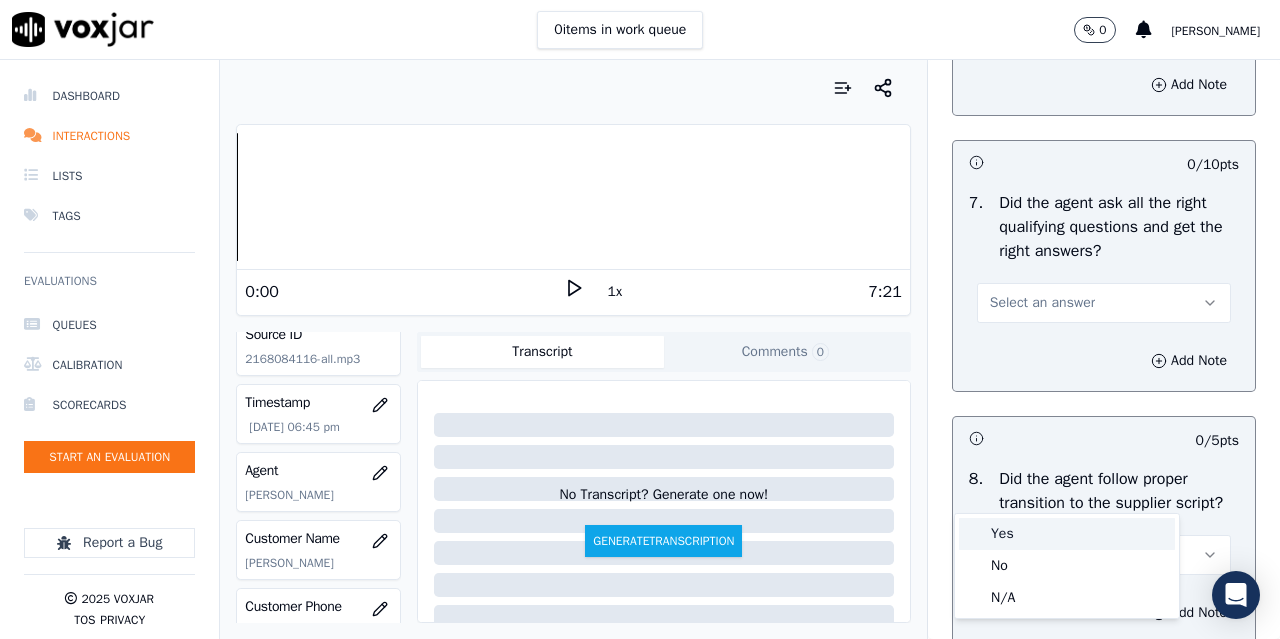 click on "Yes" at bounding box center (1067, 534) 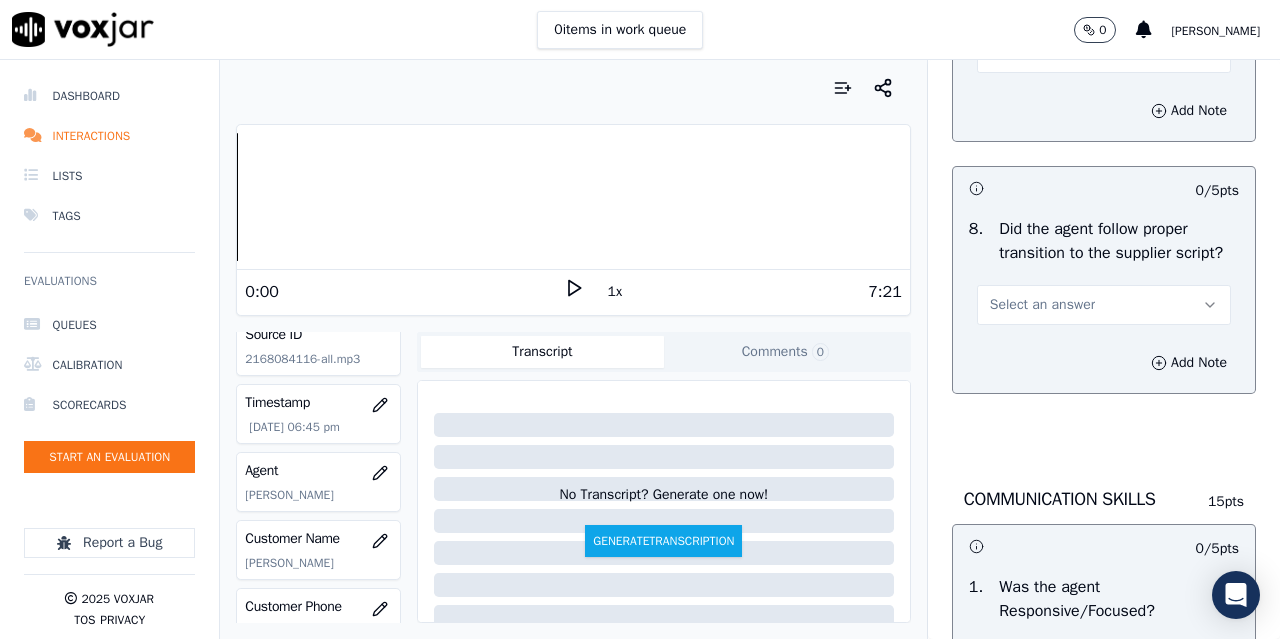scroll, scrollTop: 5000, scrollLeft: 0, axis: vertical 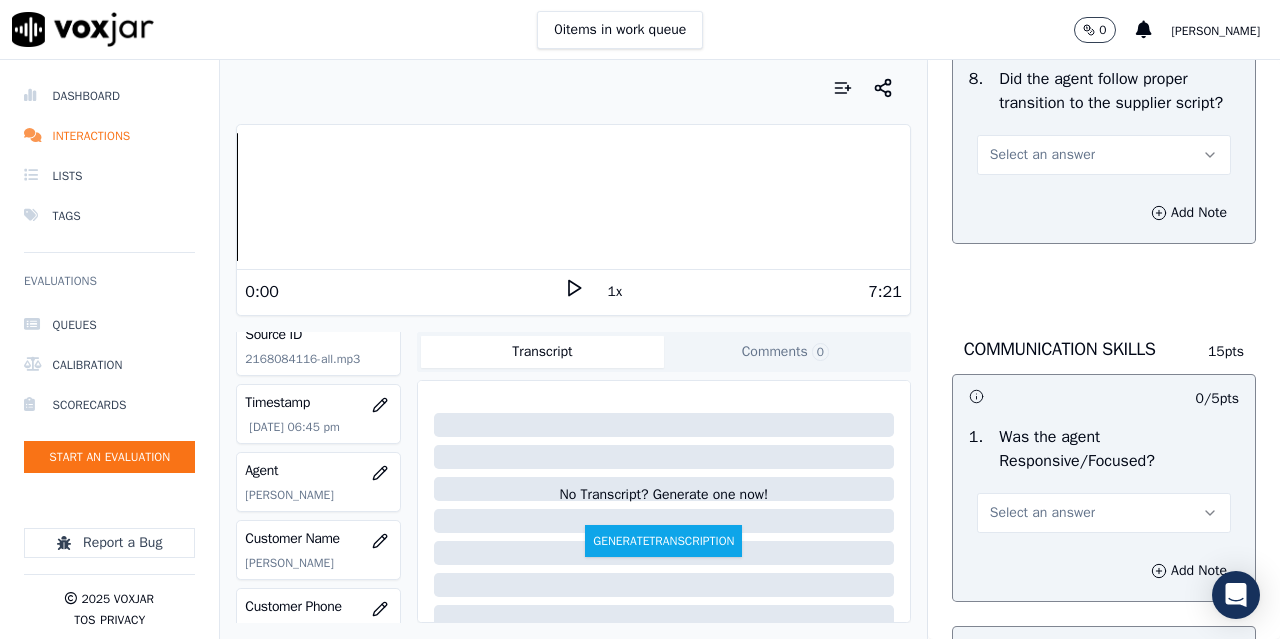 click on "Select an answer" at bounding box center (1042, 155) 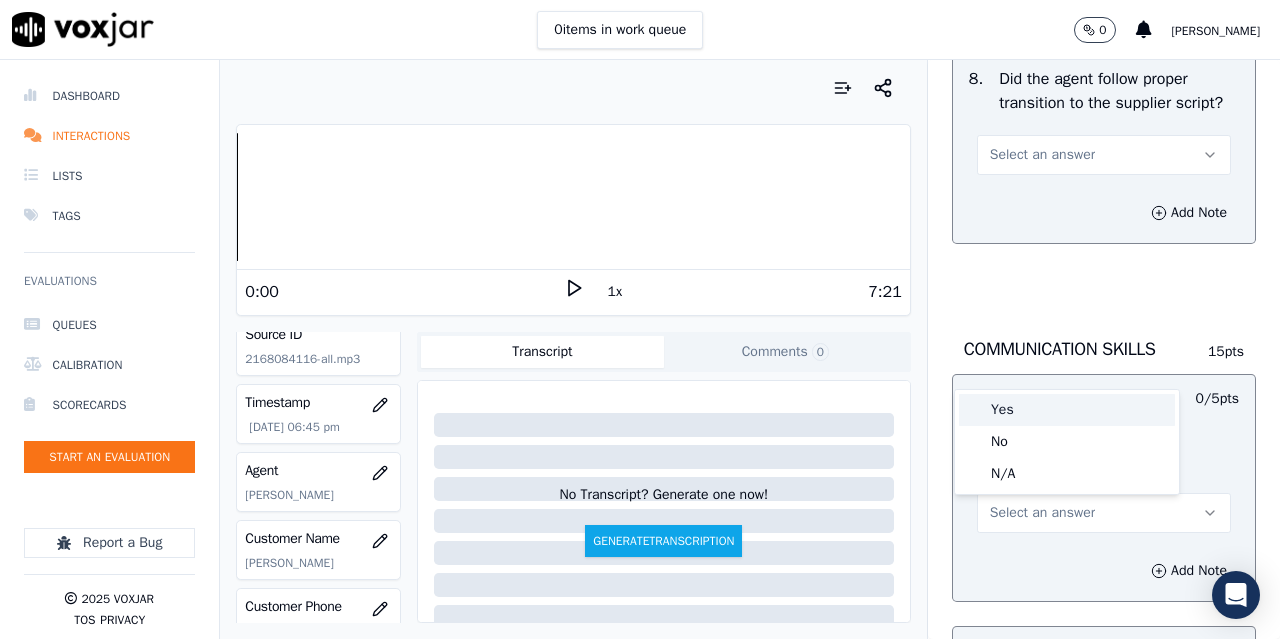 click on "Yes" at bounding box center (1067, 410) 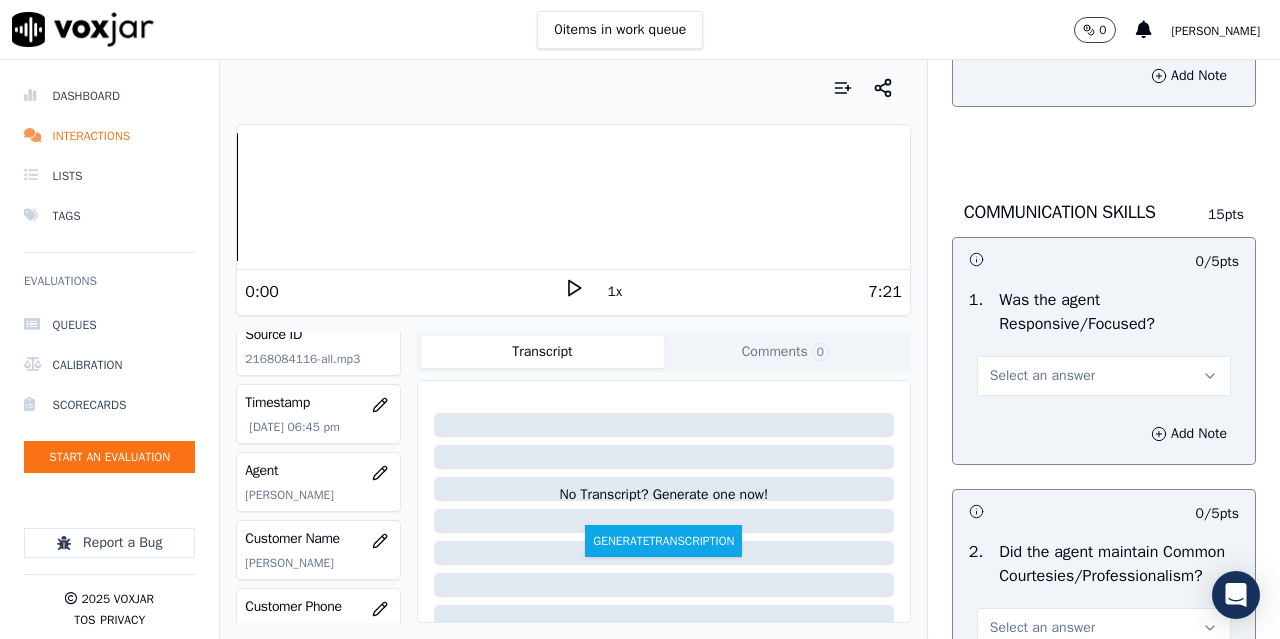 scroll, scrollTop: 5400, scrollLeft: 0, axis: vertical 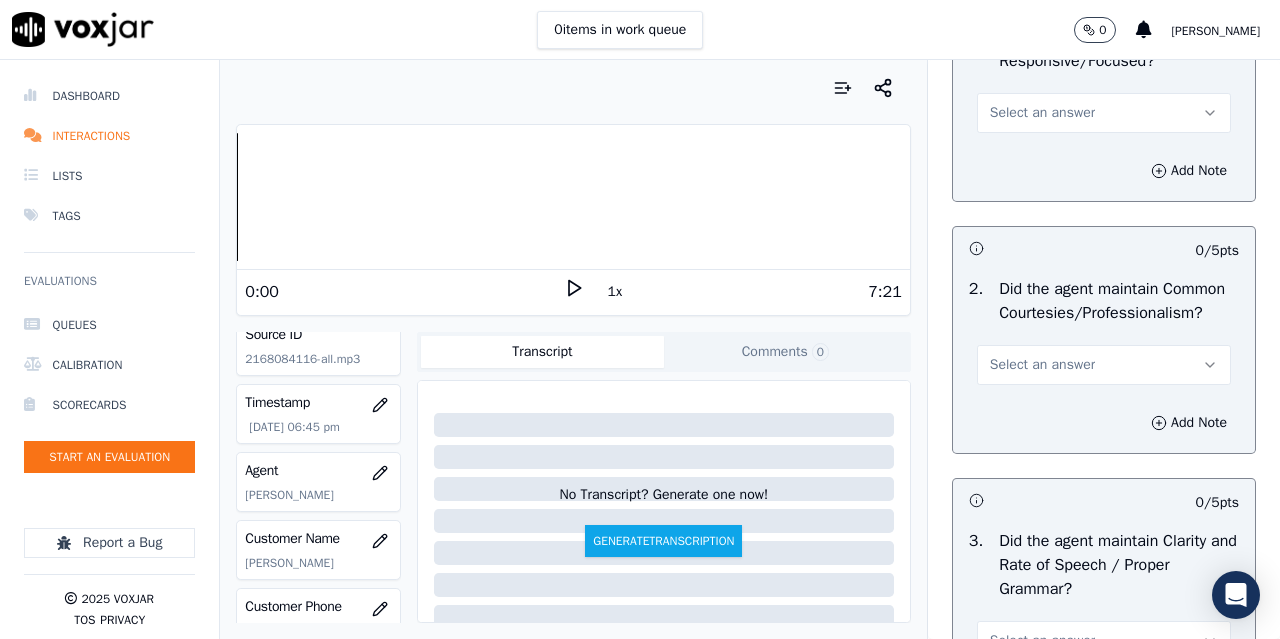 click on "Select an answer" at bounding box center [1042, 113] 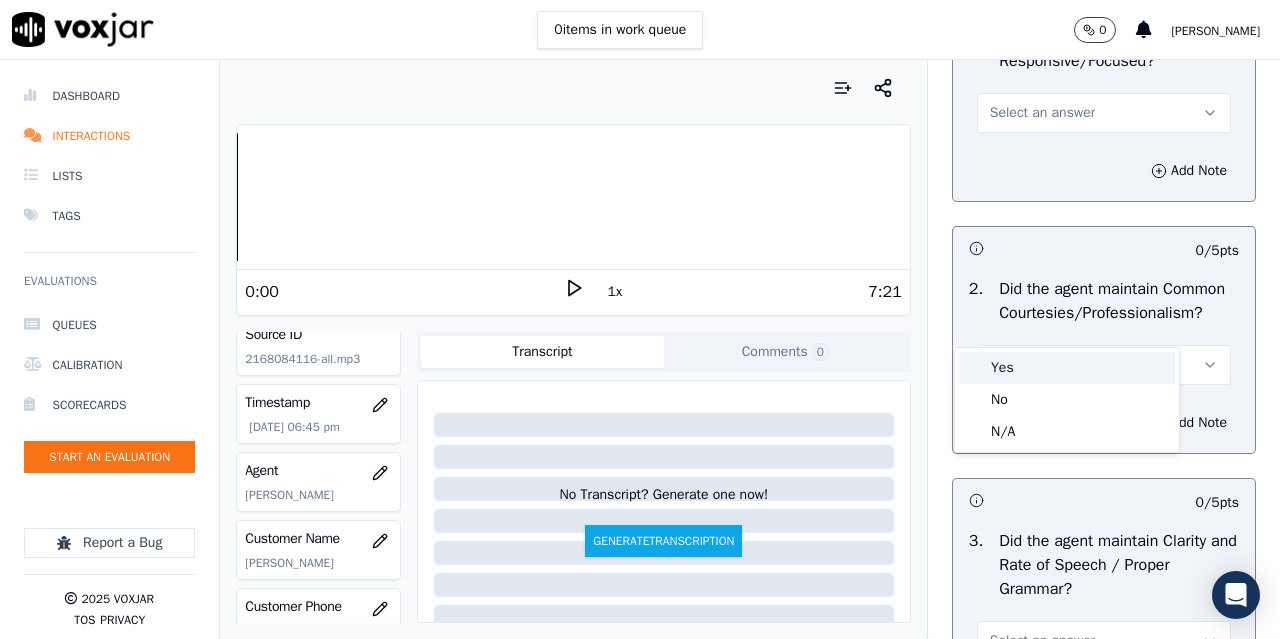 drag, startPoint x: 1047, startPoint y: 362, endPoint x: 1044, endPoint y: 380, distance: 18.248287 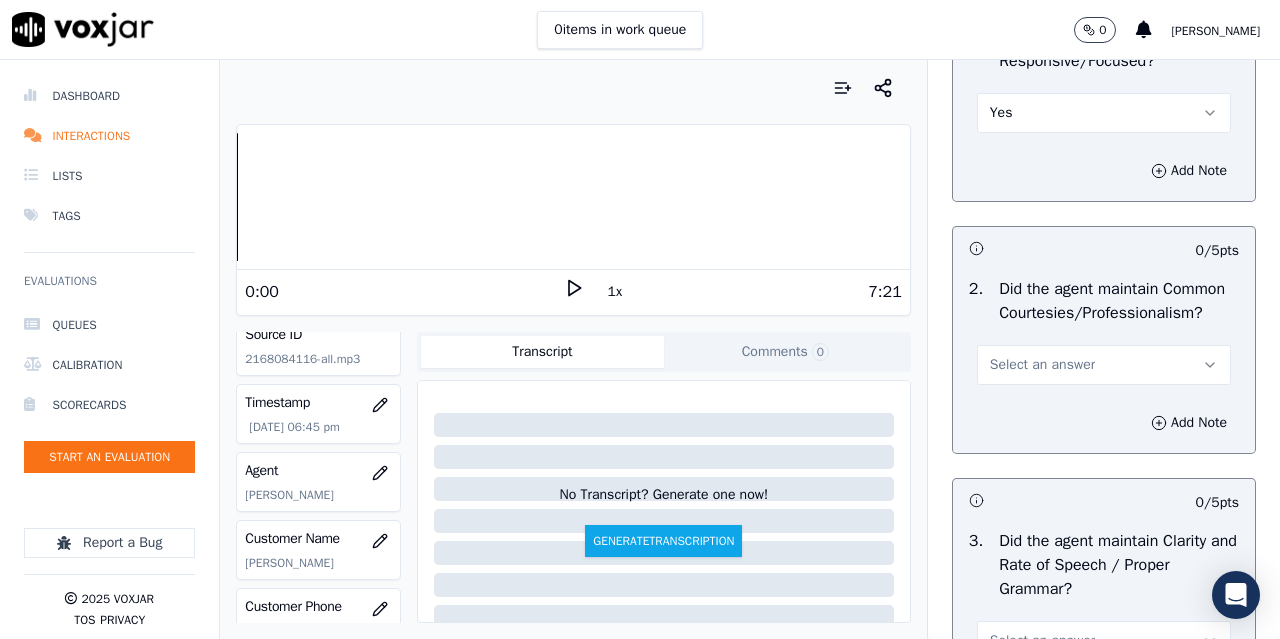 scroll, scrollTop: 5700, scrollLeft: 0, axis: vertical 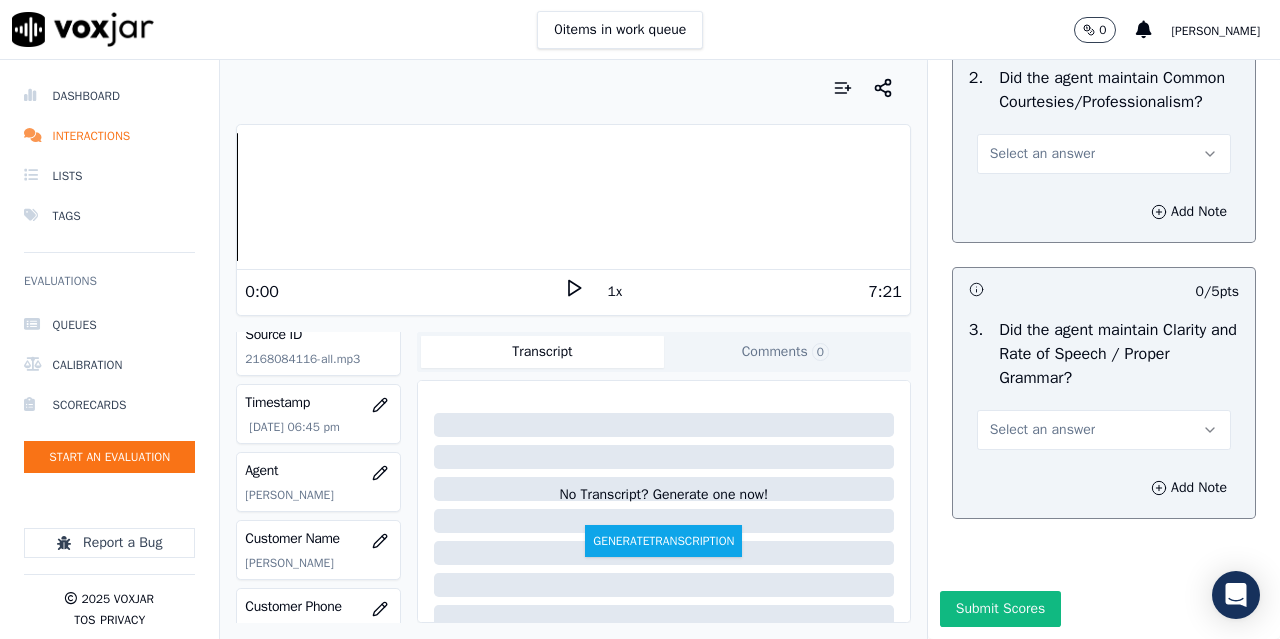 click on "Select an answer" at bounding box center (1042, 154) 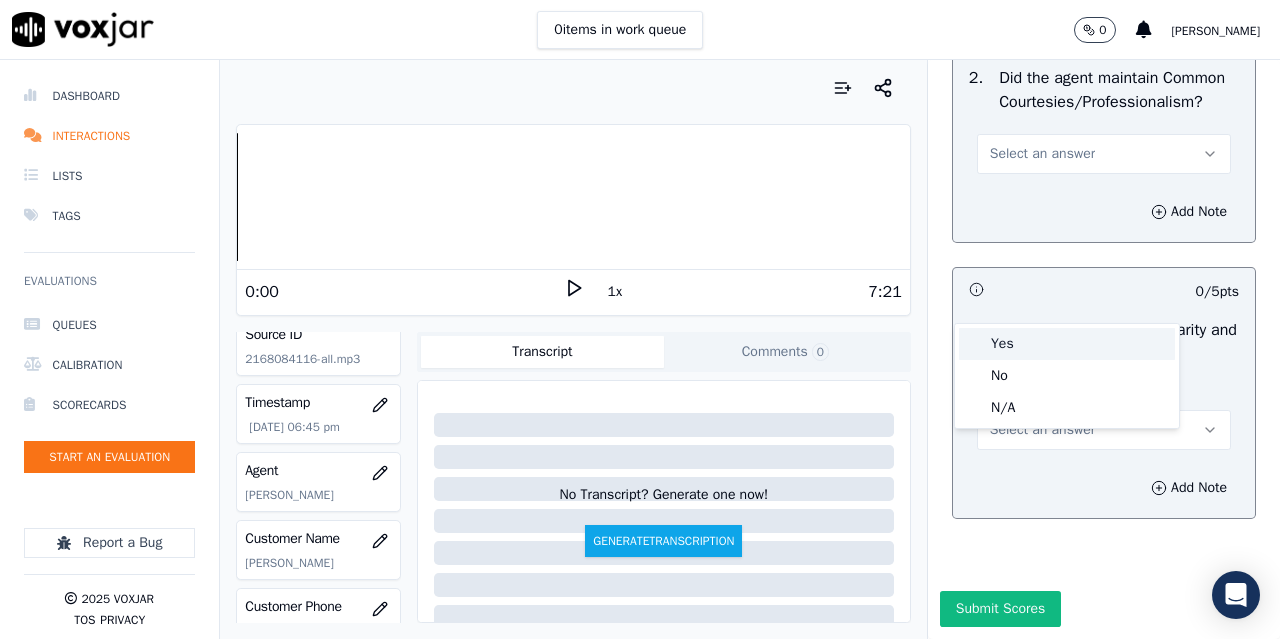 click on "Yes" at bounding box center [1067, 344] 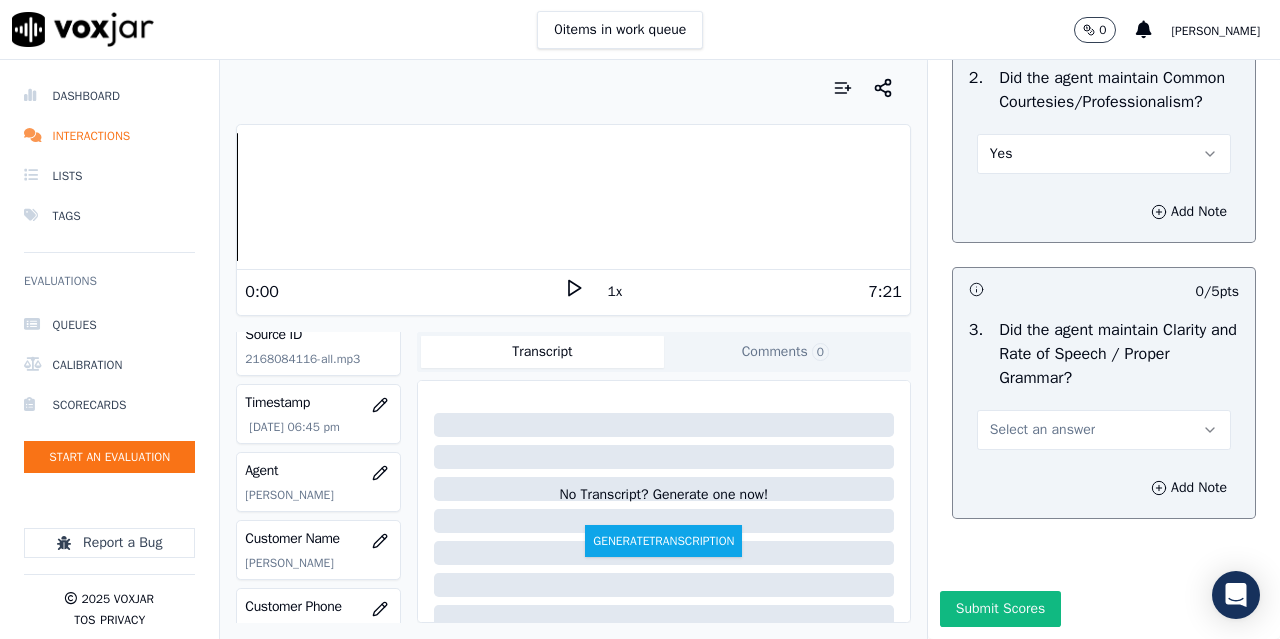 scroll, scrollTop: 5896, scrollLeft: 0, axis: vertical 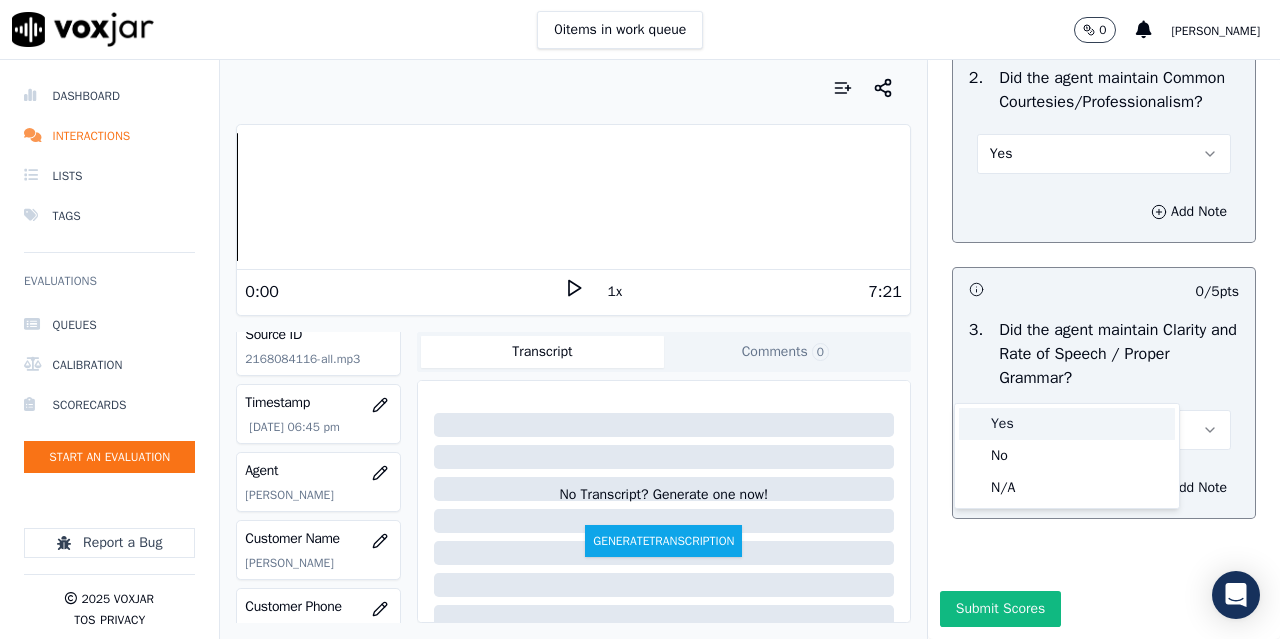 click on "Yes" at bounding box center (1067, 424) 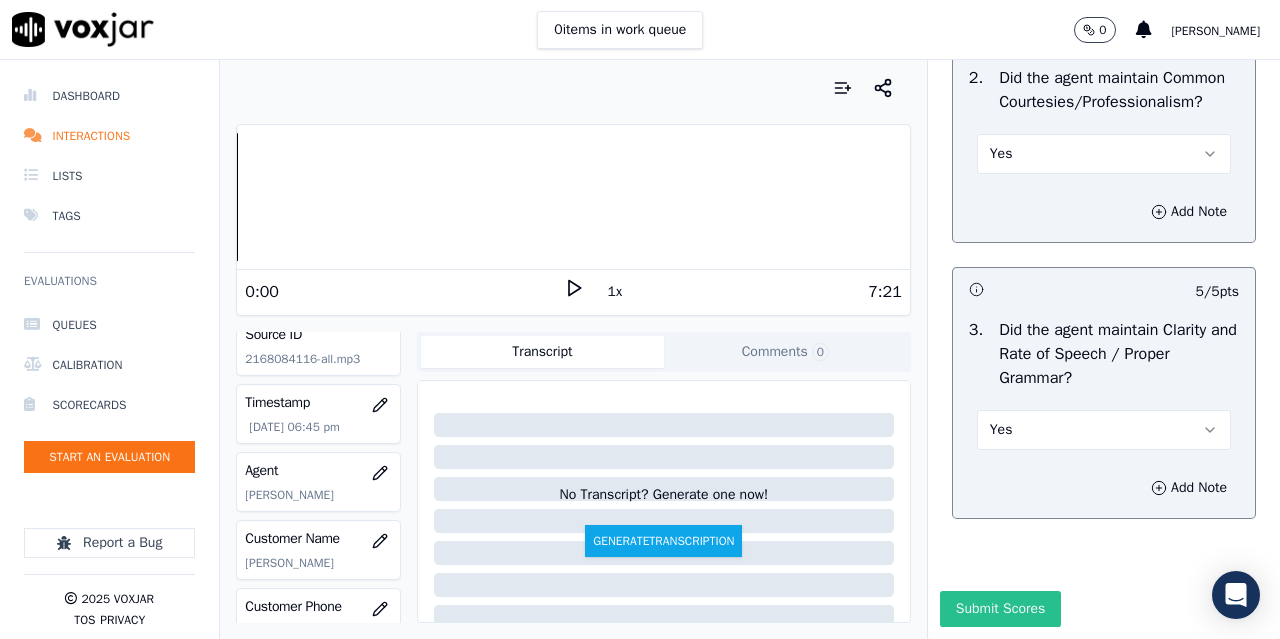 click on "Submit Scores" at bounding box center [1000, 609] 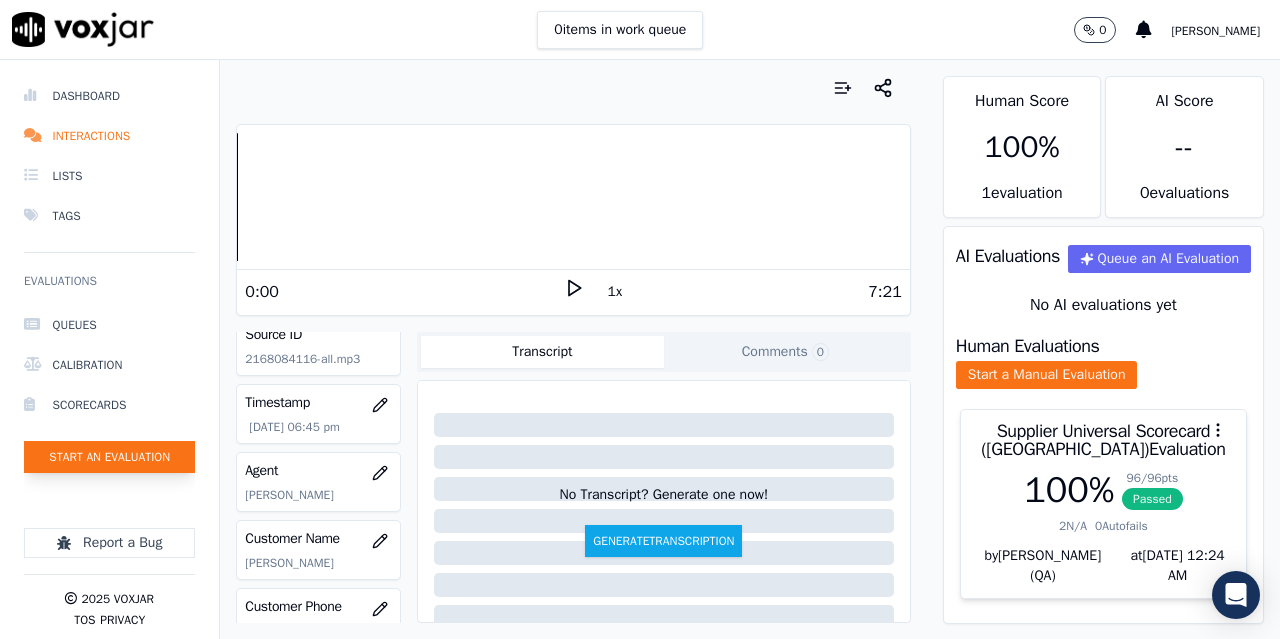 click on "Start an Evaluation" 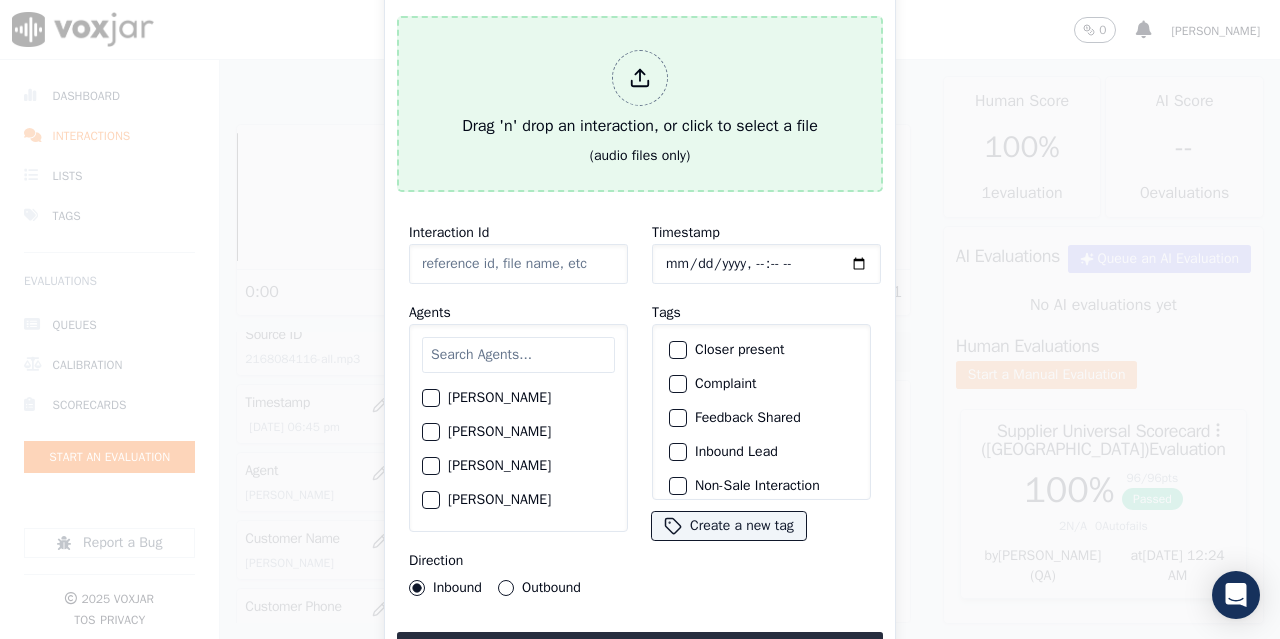 click on "Drag 'n' drop an interaction, or click to select a file" at bounding box center [640, 94] 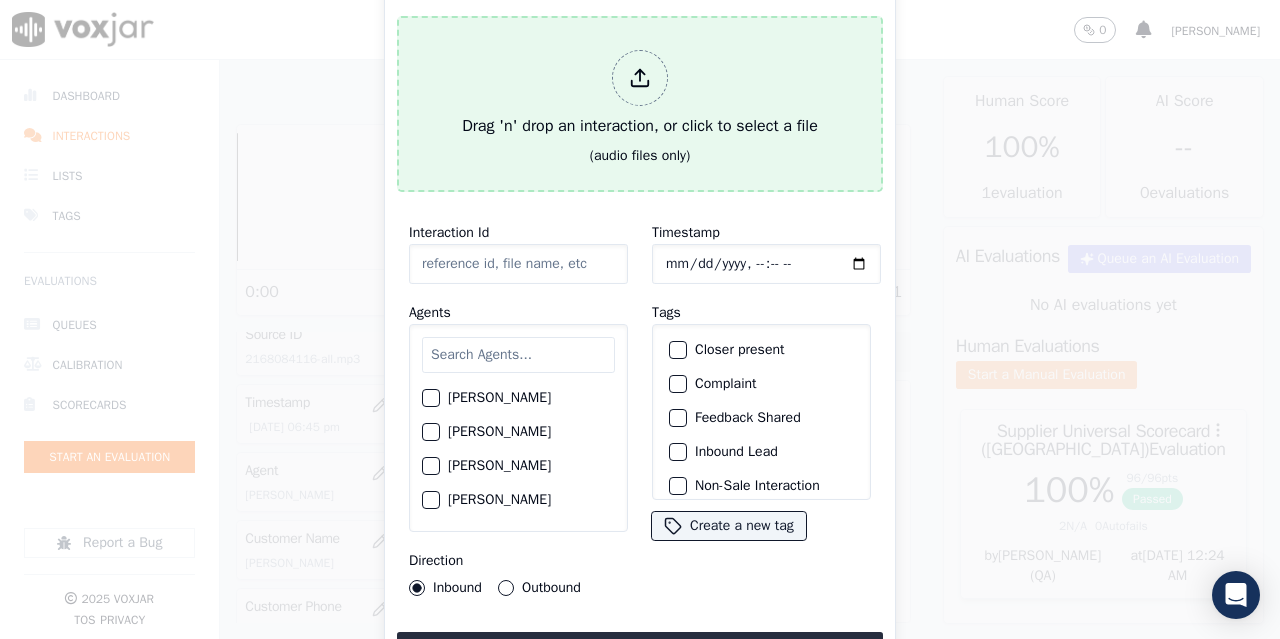 type on "20250707-111753_7245240047-all.mp3" 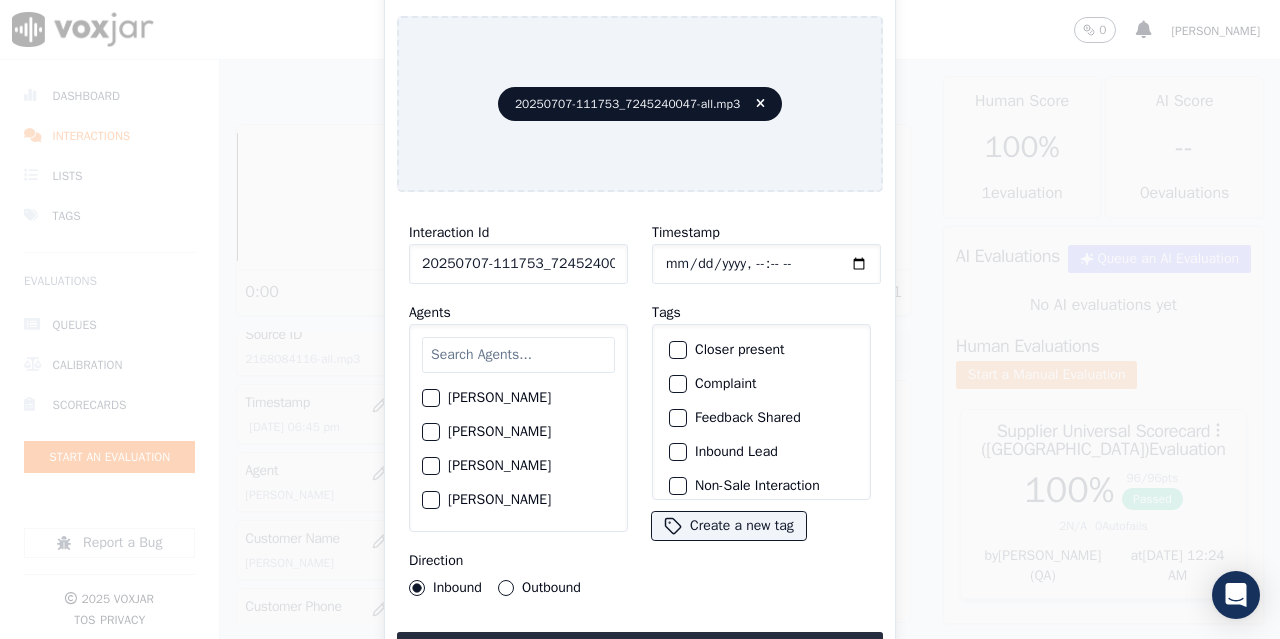 click at bounding box center [518, 355] 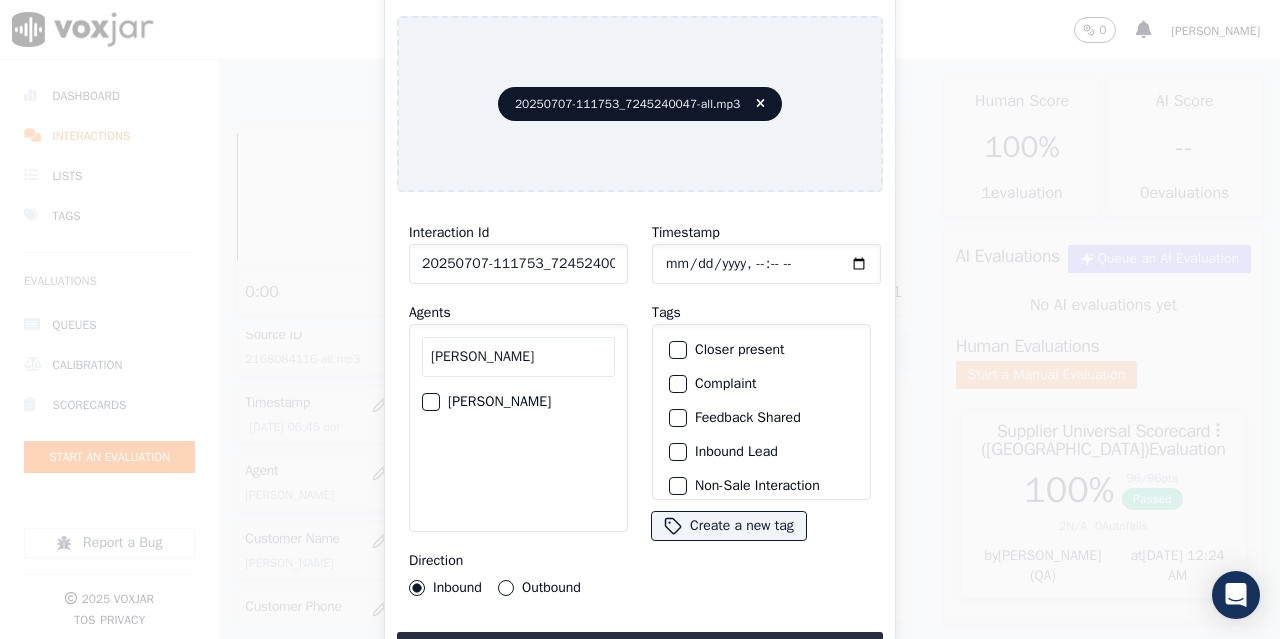 type on "[PERSON_NAME]" 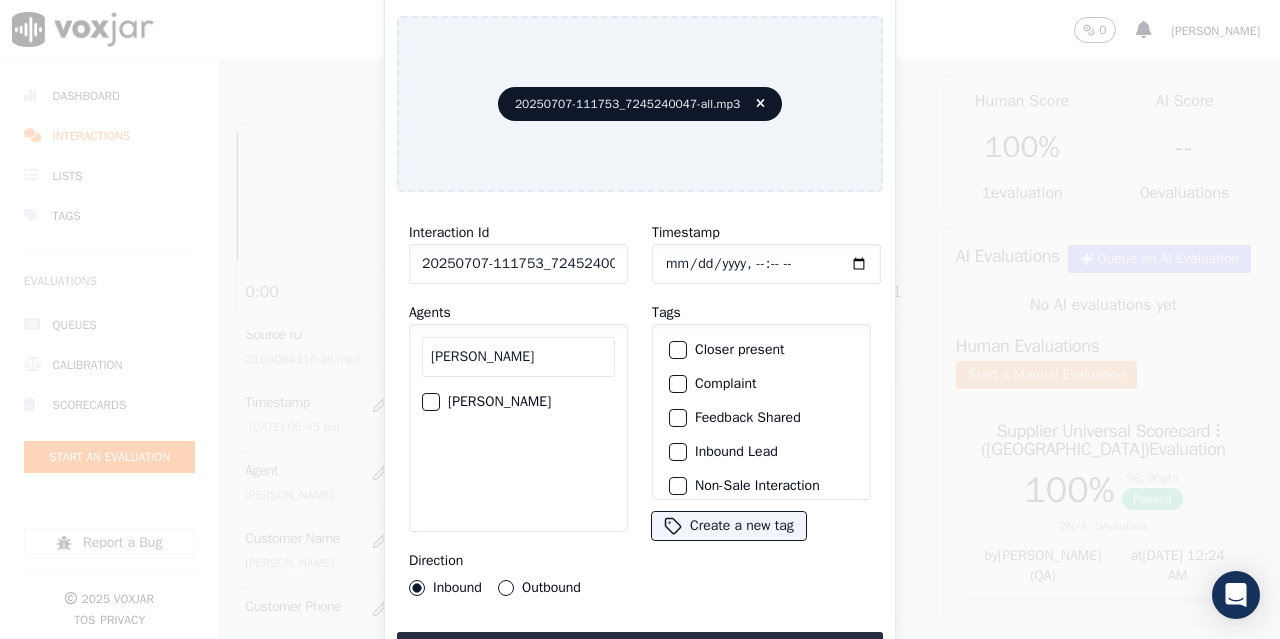 drag, startPoint x: 472, startPoint y: 390, endPoint x: 424, endPoint y: 589, distance: 204.7071 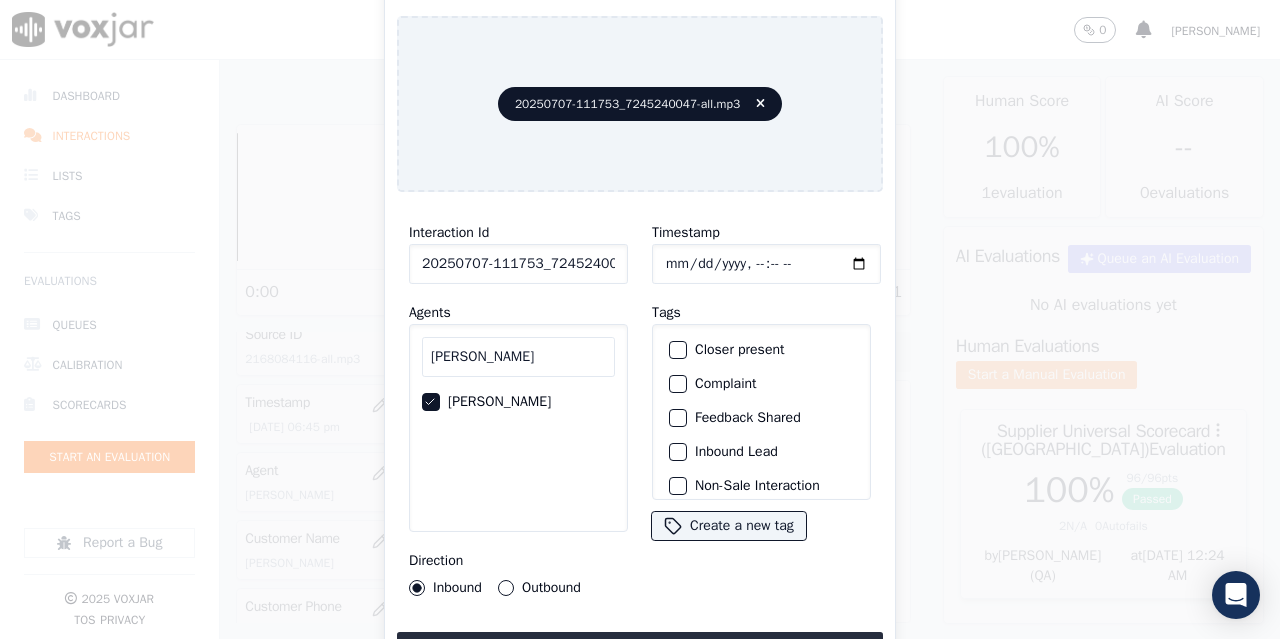 click on "Timestamp" 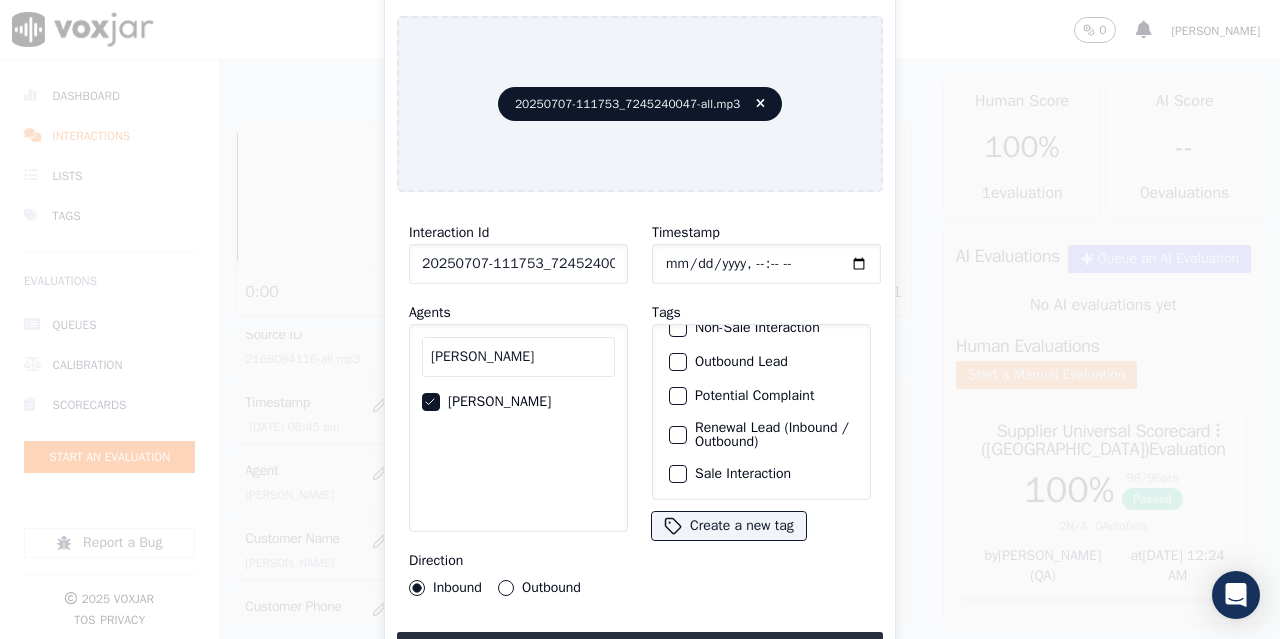 click on "Sale Interaction" 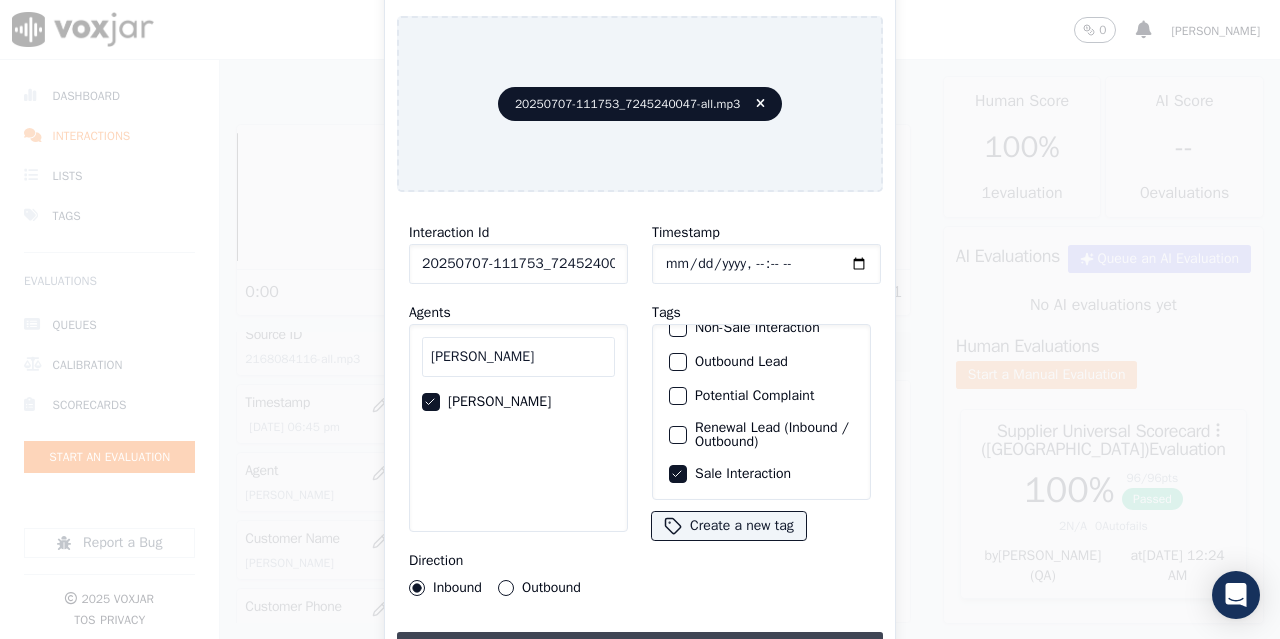 click on "Upload interaction to start evaluation" at bounding box center (640, 650) 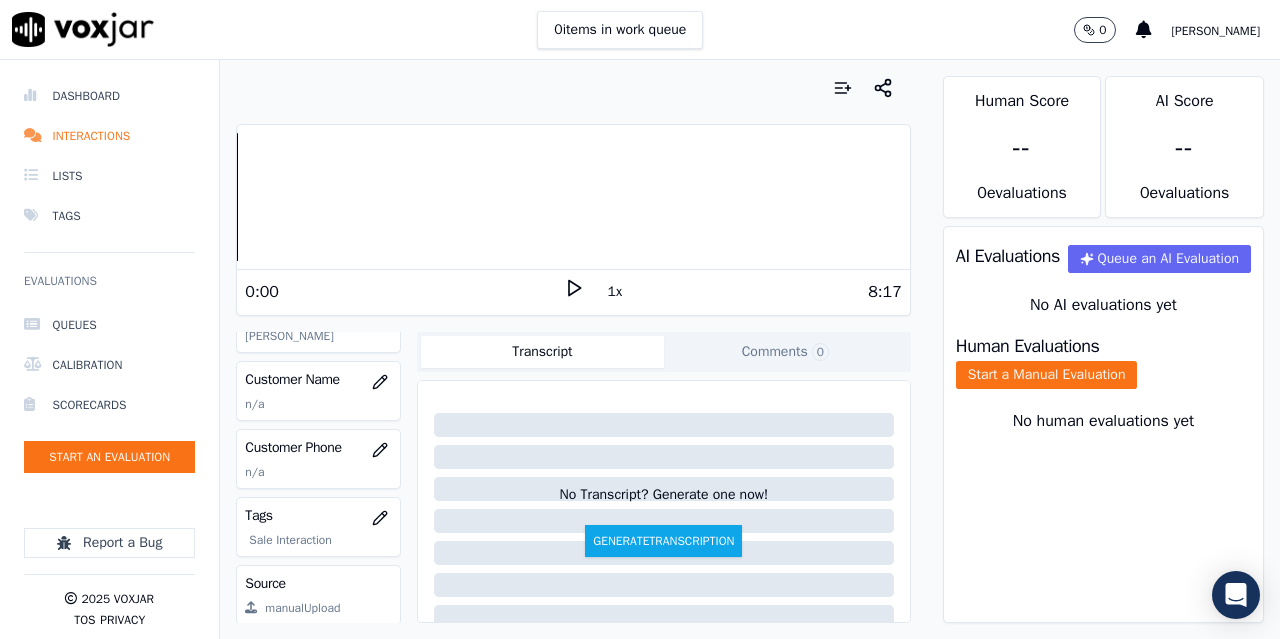 scroll, scrollTop: 300, scrollLeft: 0, axis: vertical 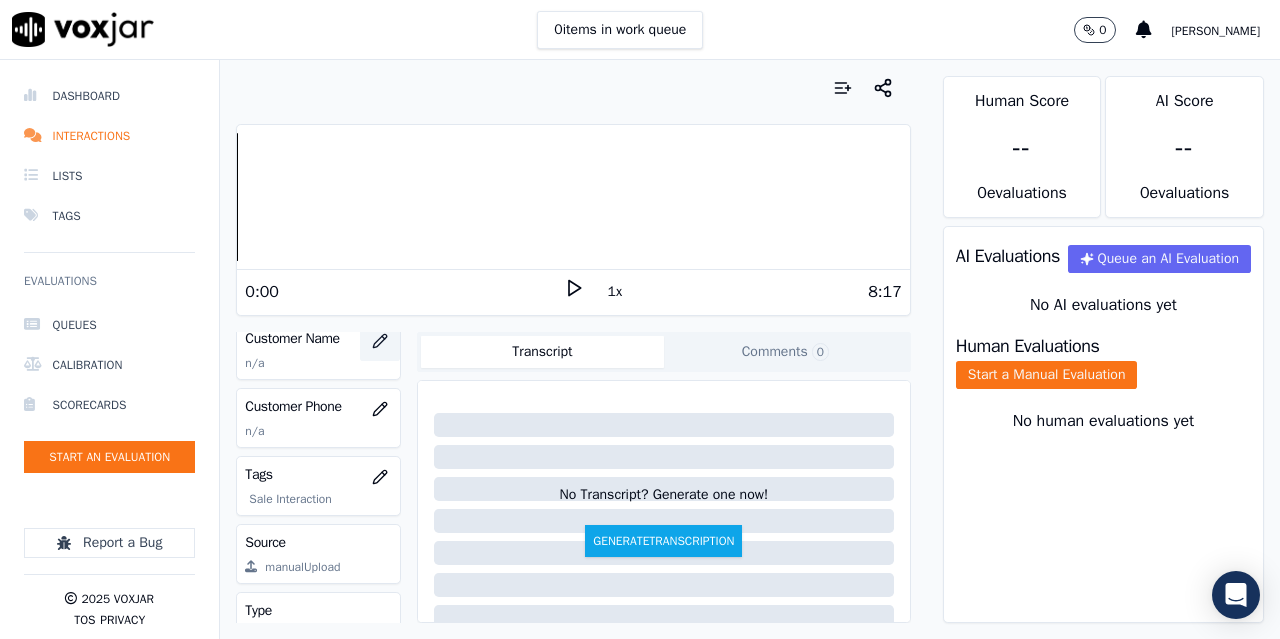 click 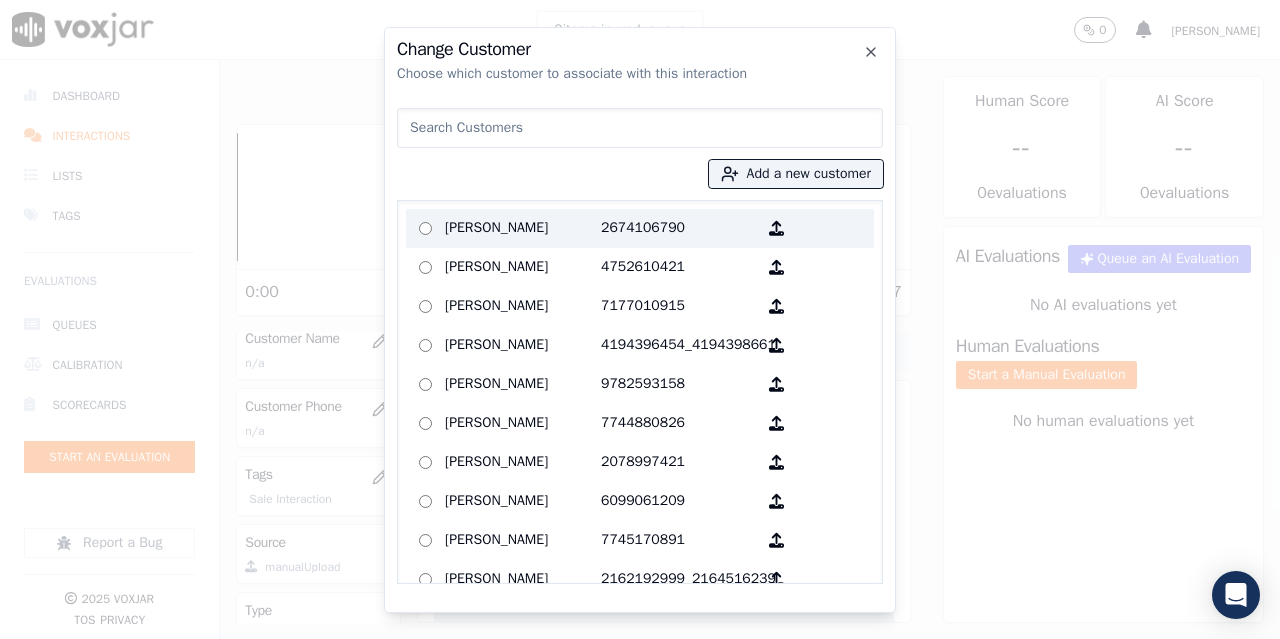 paste on "[PERSON_NAME]" 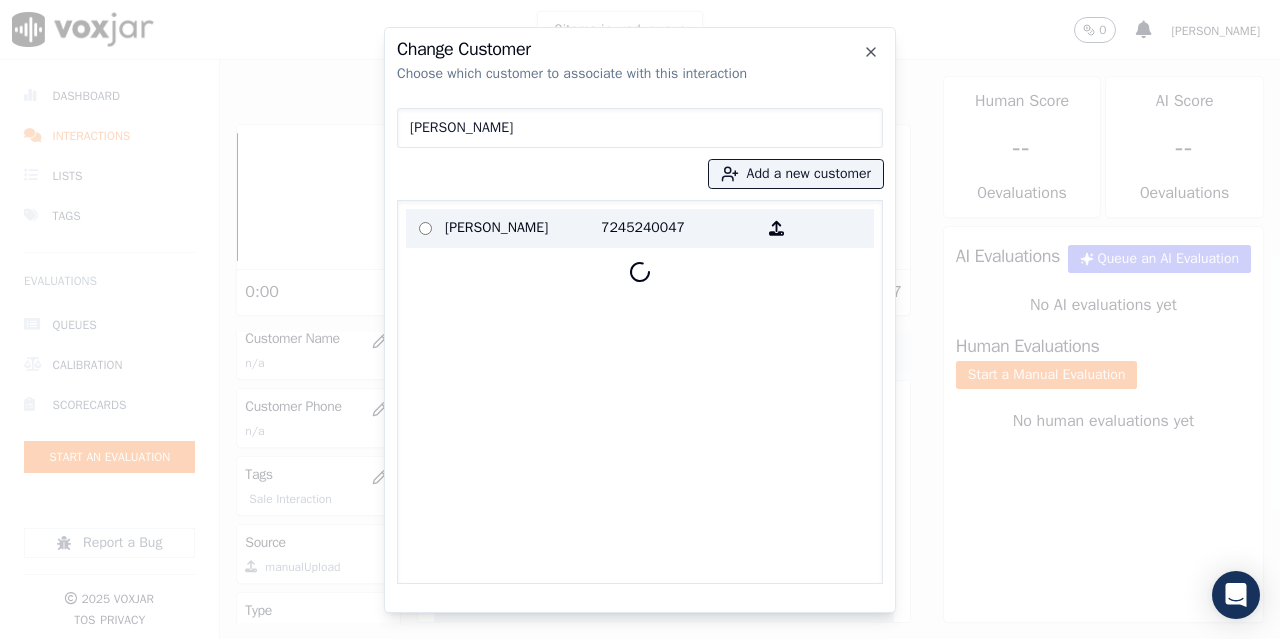 type on "[PERSON_NAME]" 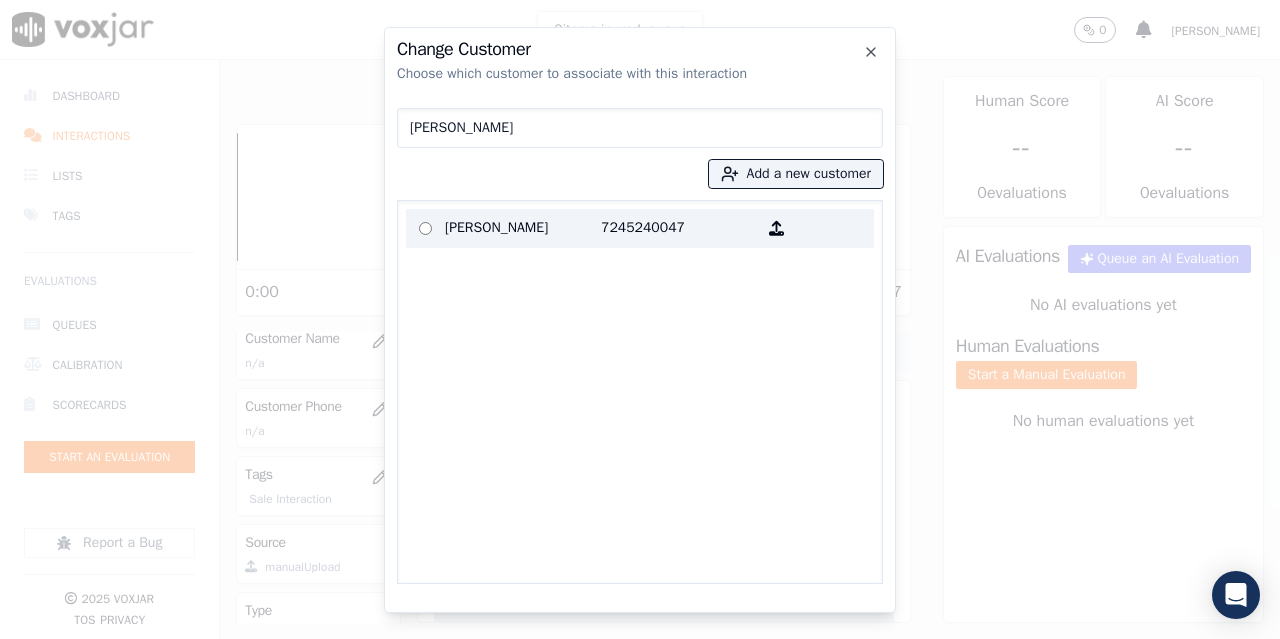 click on "[PERSON_NAME]" at bounding box center (523, 228) 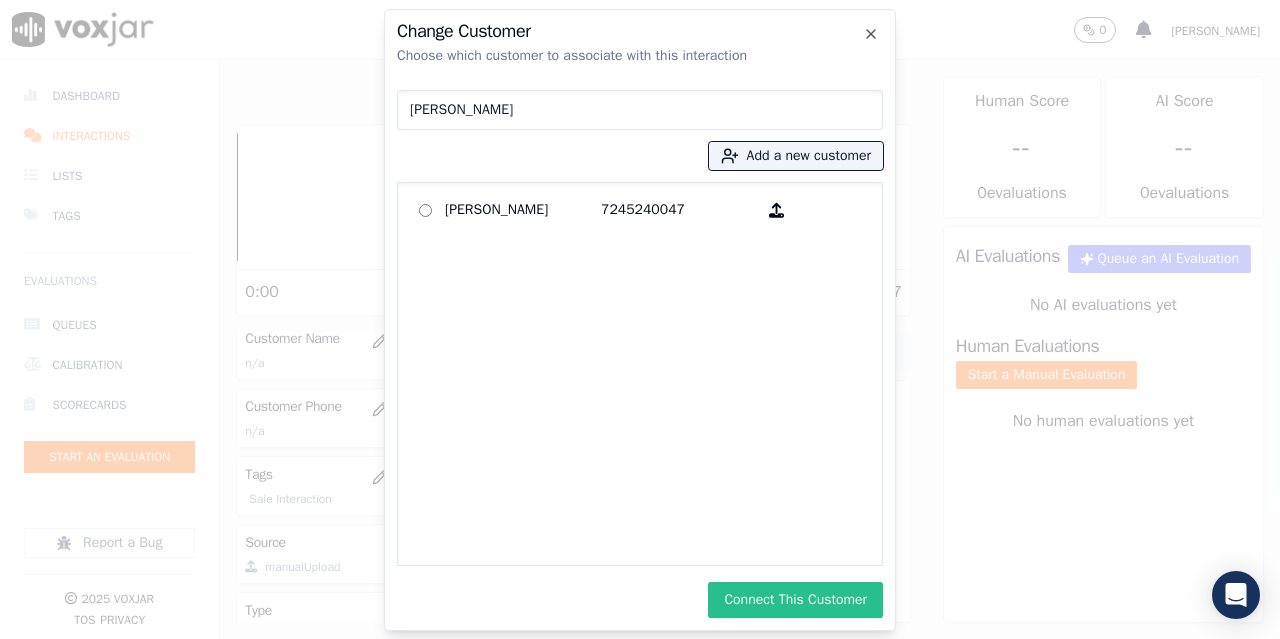 click on "Connect This Customer" at bounding box center (795, 600) 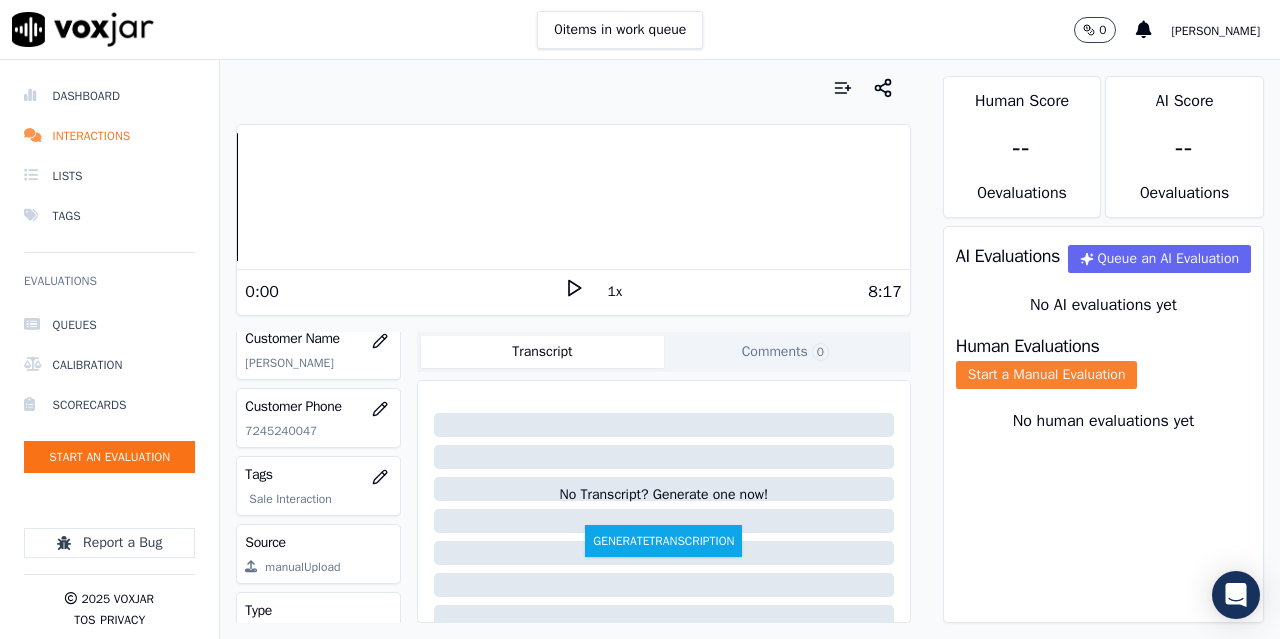 click on "Start a Manual Evaluation" 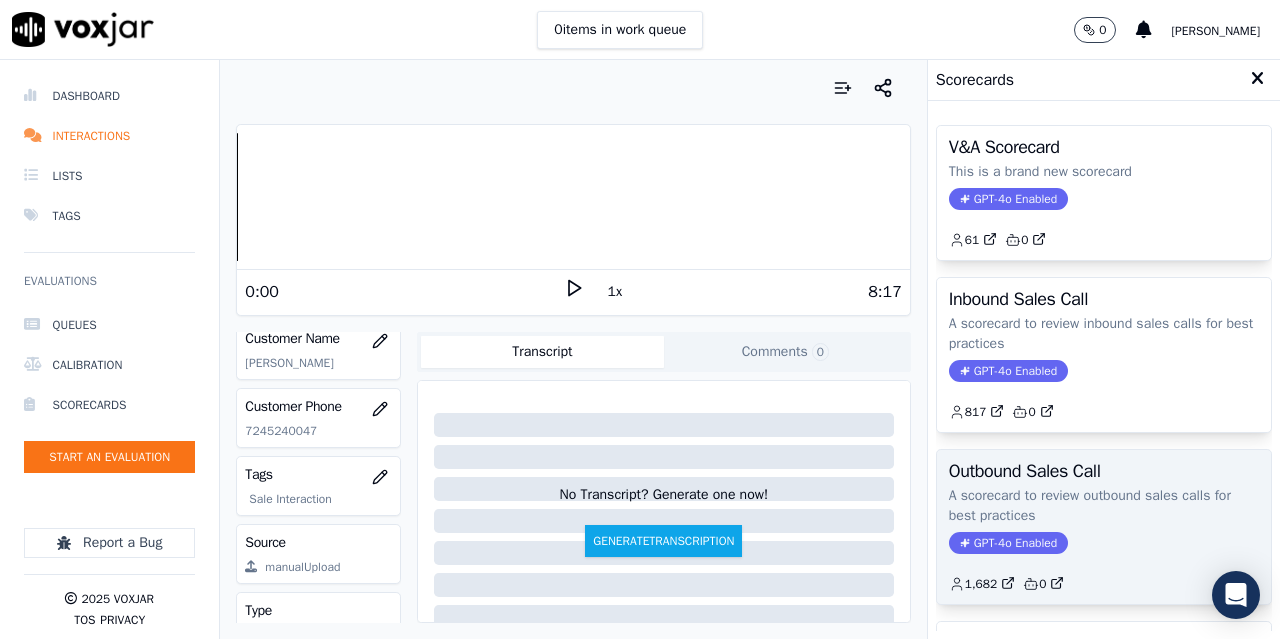 scroll, scrollTop: 300, scrollLeft: 0, axis: vertical 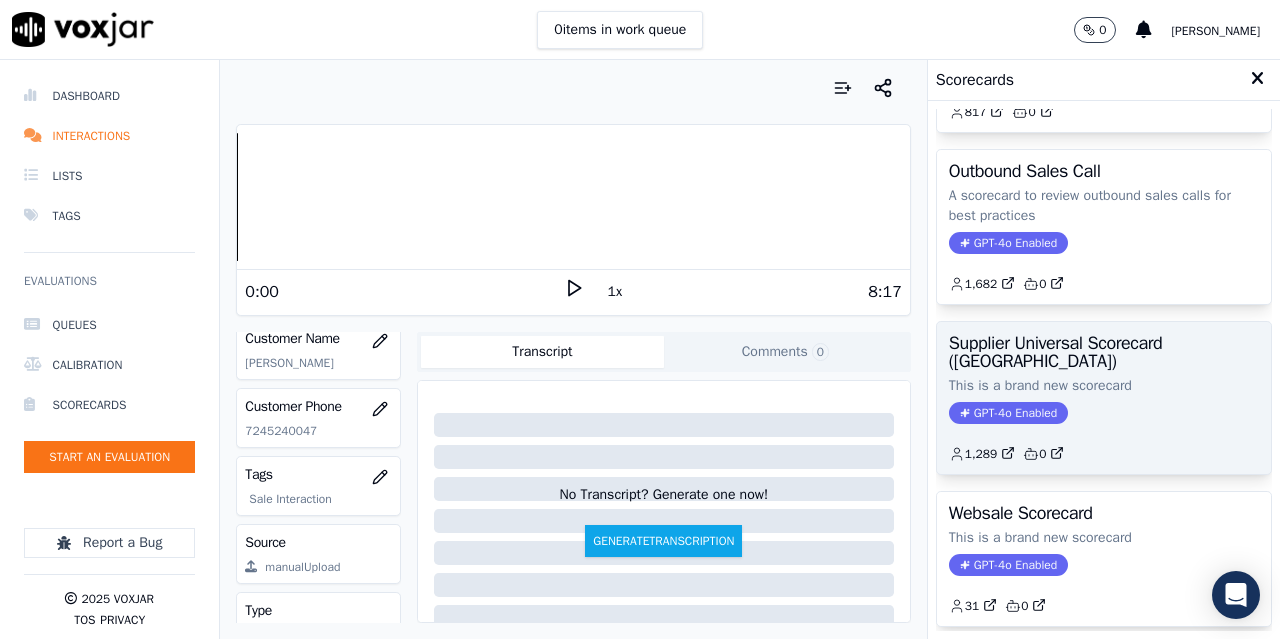 click on "Supplier Universal Scorecard ([GEOGRAPHIC_DATA])" at bounding box center (1104, 352) 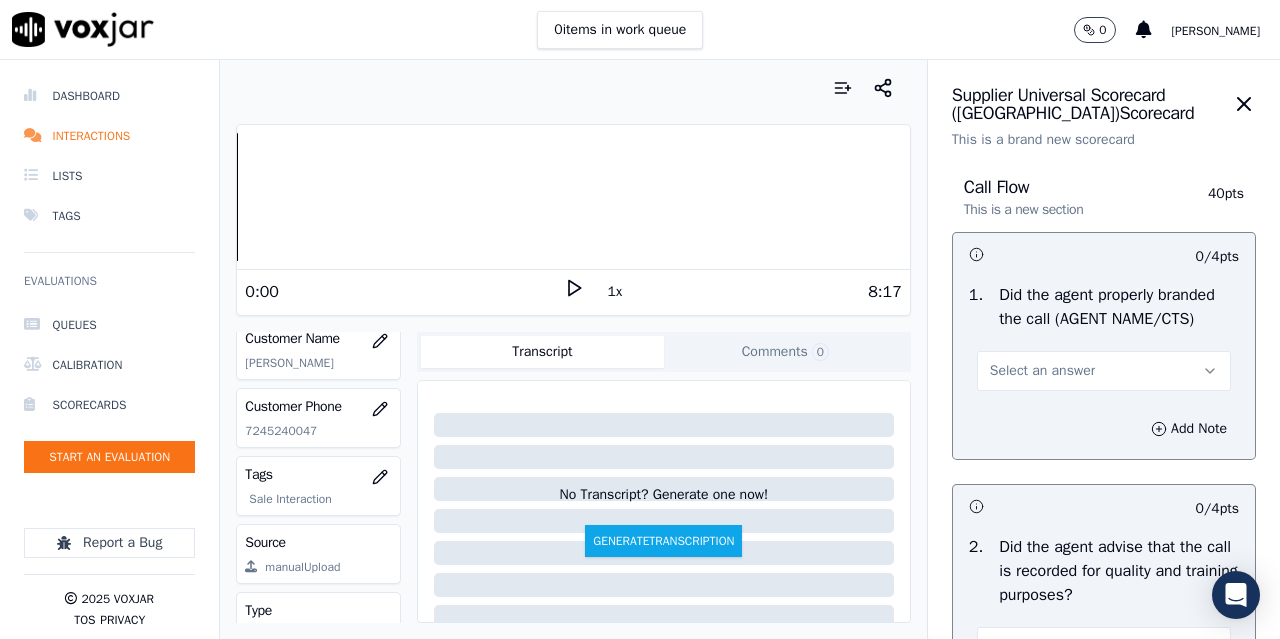 click on "Select an answer" at bounding box center (1042, 371) 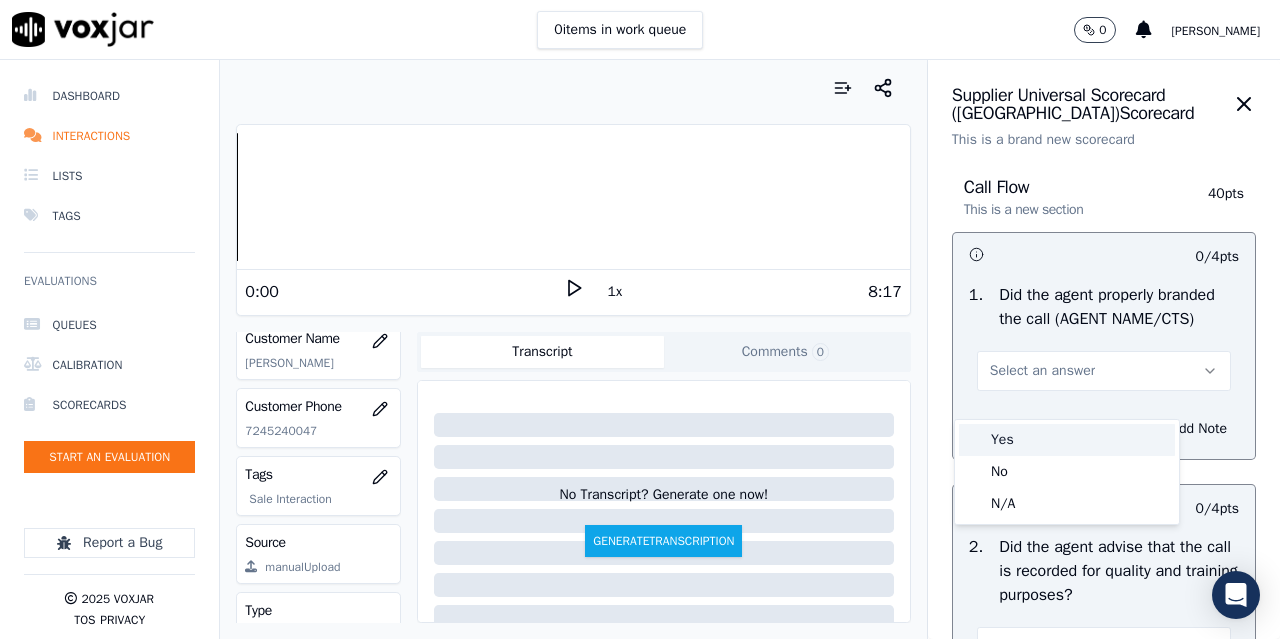 click on "Yes" at bounding box center (1067, 440) 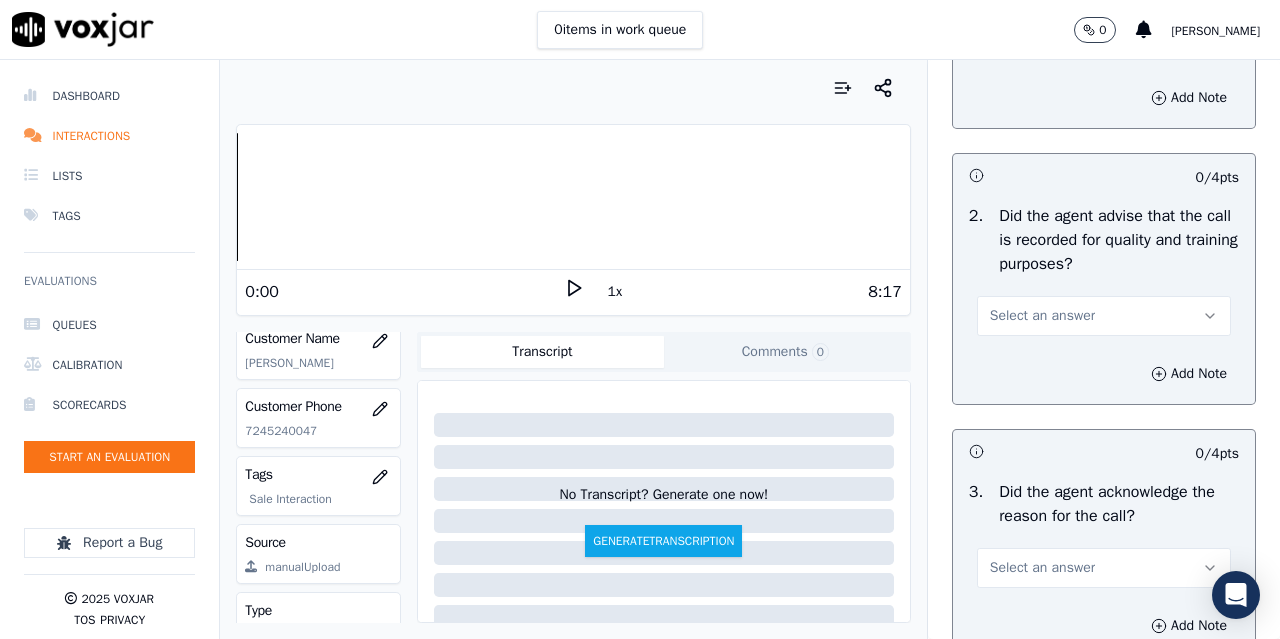 scroll, scrollTop: 400, scrollLeft: 0, axis: vertical 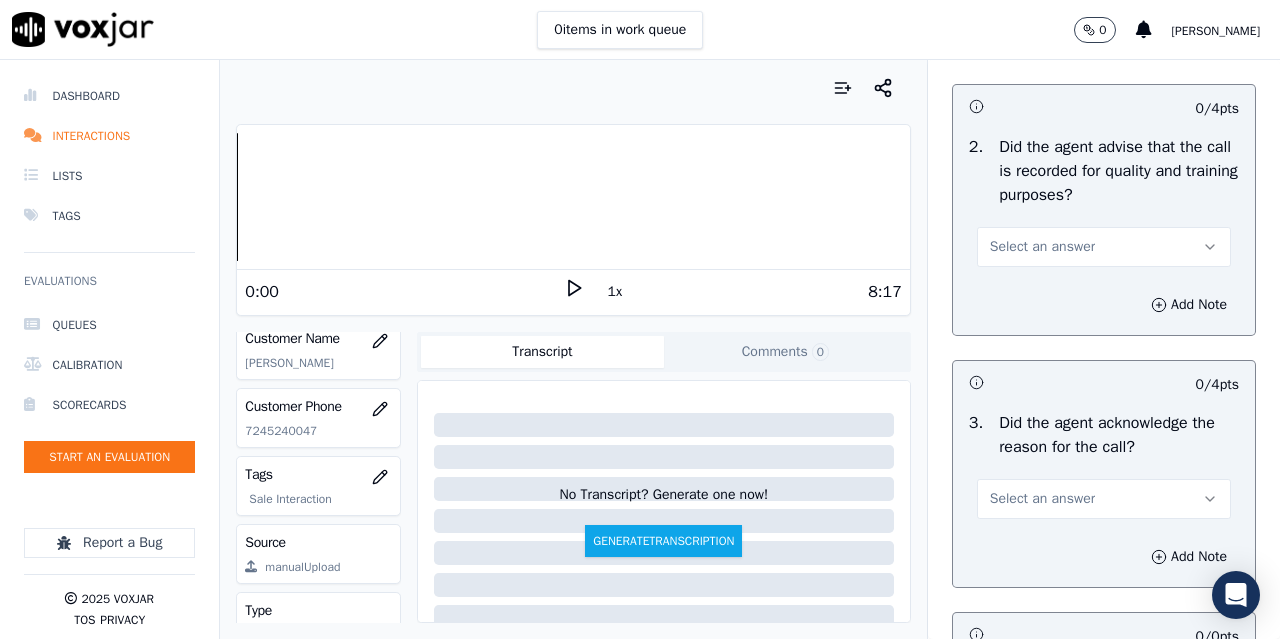 click on "Select an answer" at bounding box center [1042, 247] 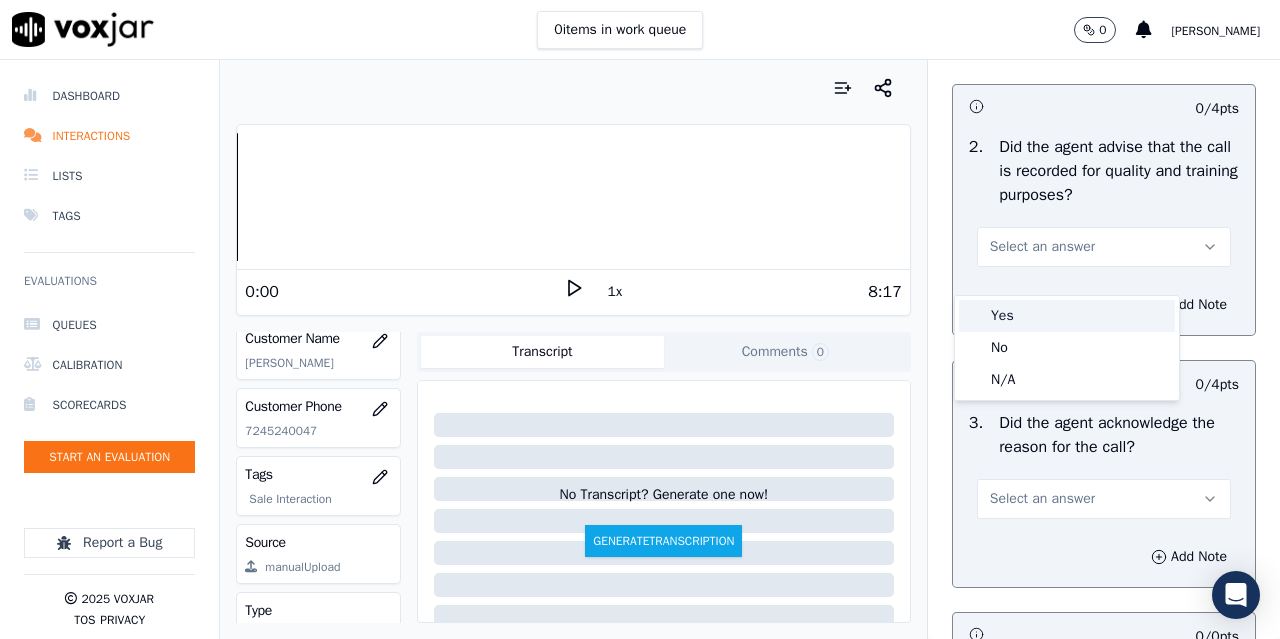 click on "Yes" at bounding box center [1067, 316] 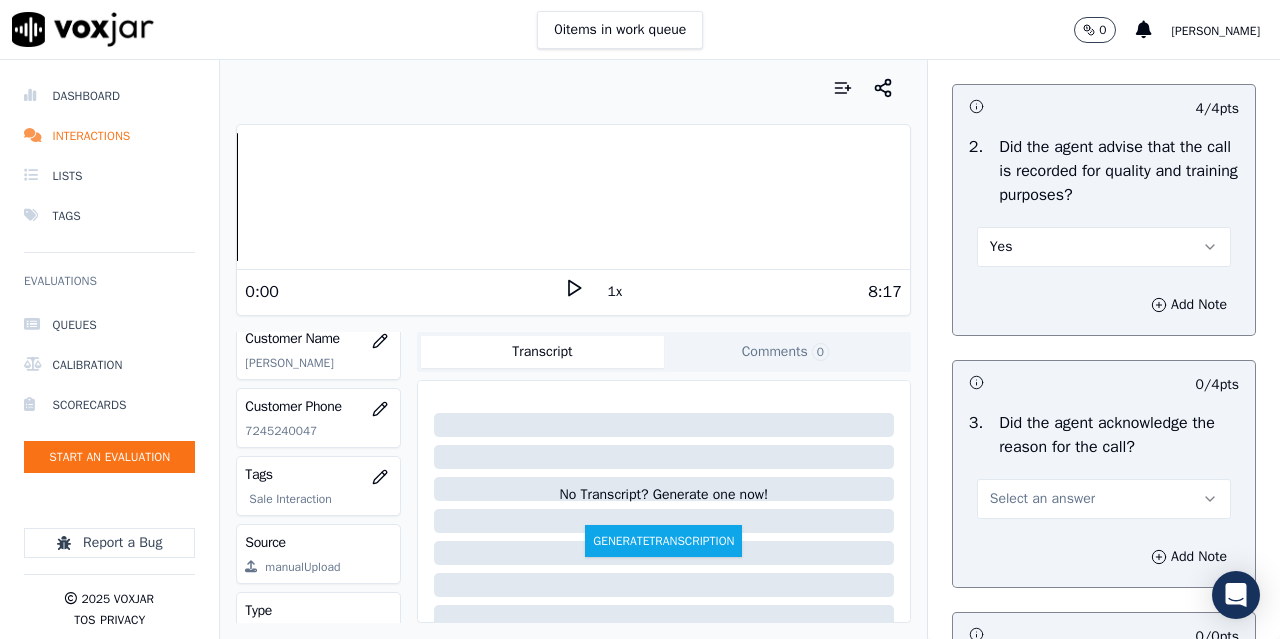 scroll, scrollTop: 600, scrollLeft: 0, axis: vertical 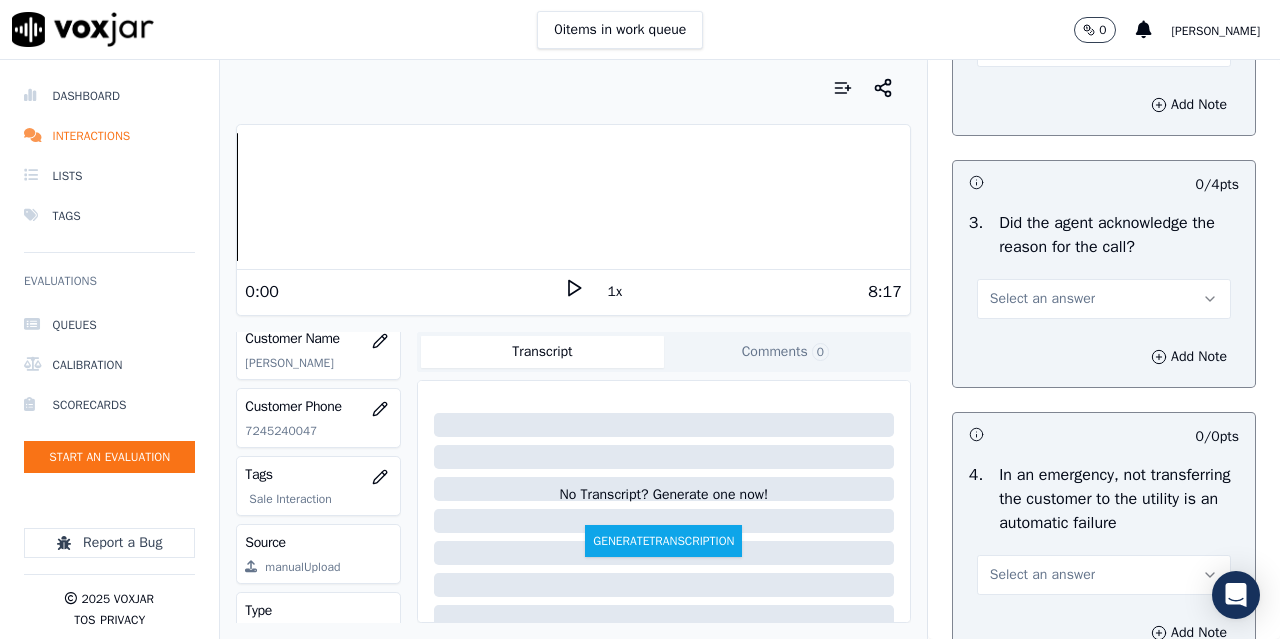 click on "Select an answer" at bounding box center (1042, 299) 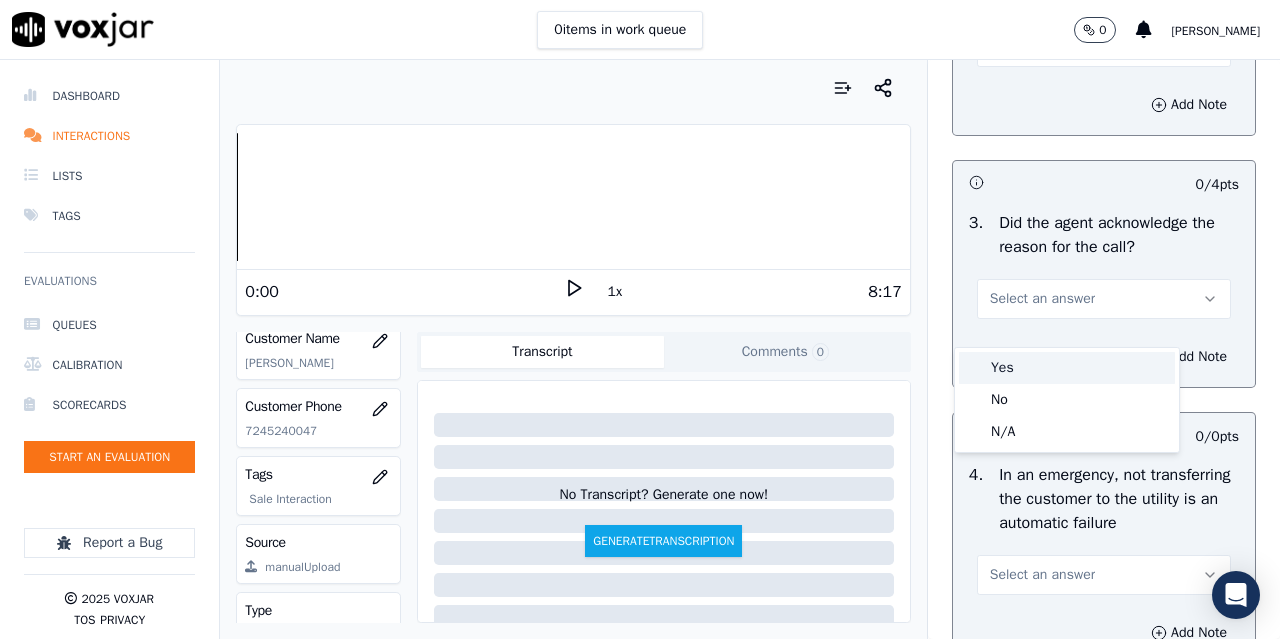 click on "Yes" at bounding box center [1067, 368] 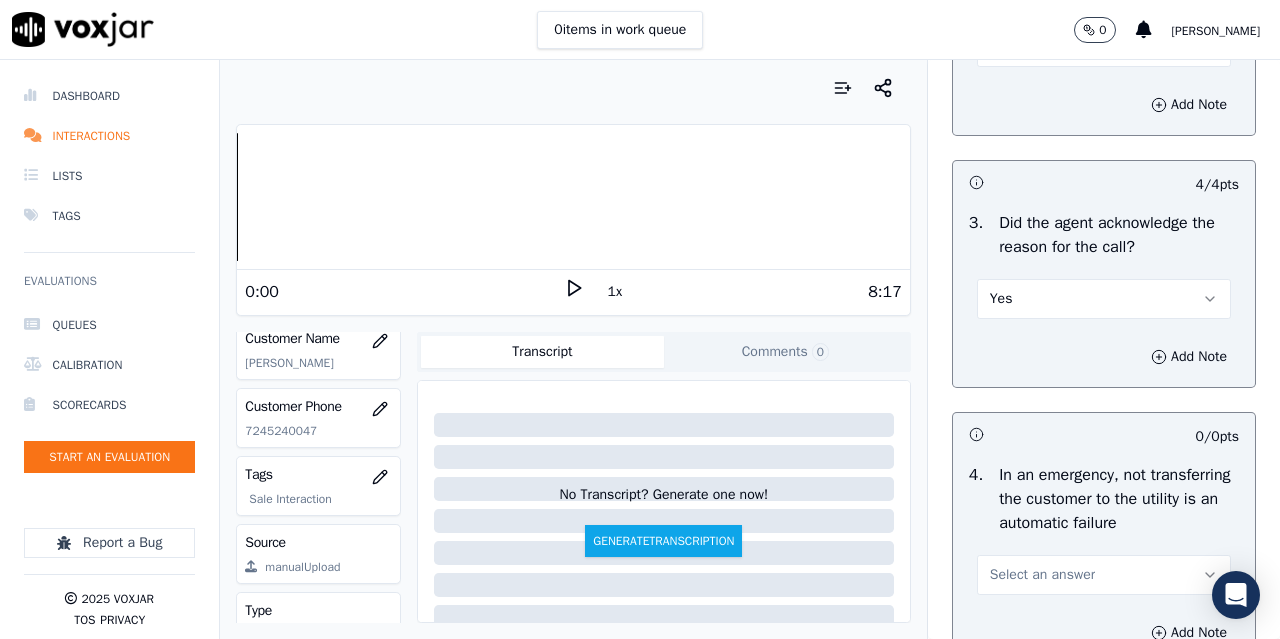 scroll, scrollTop: 900, scrollLeft: 0, axis: vertical 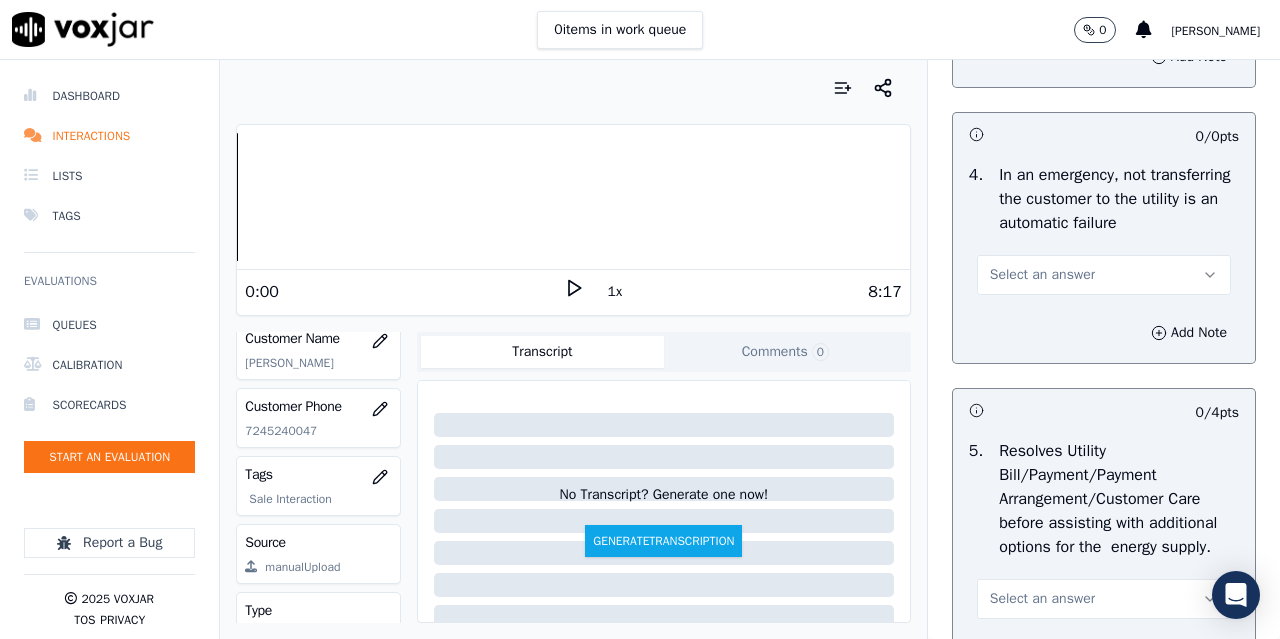 click on "Select an answer" at bounding box center (1104, 275) 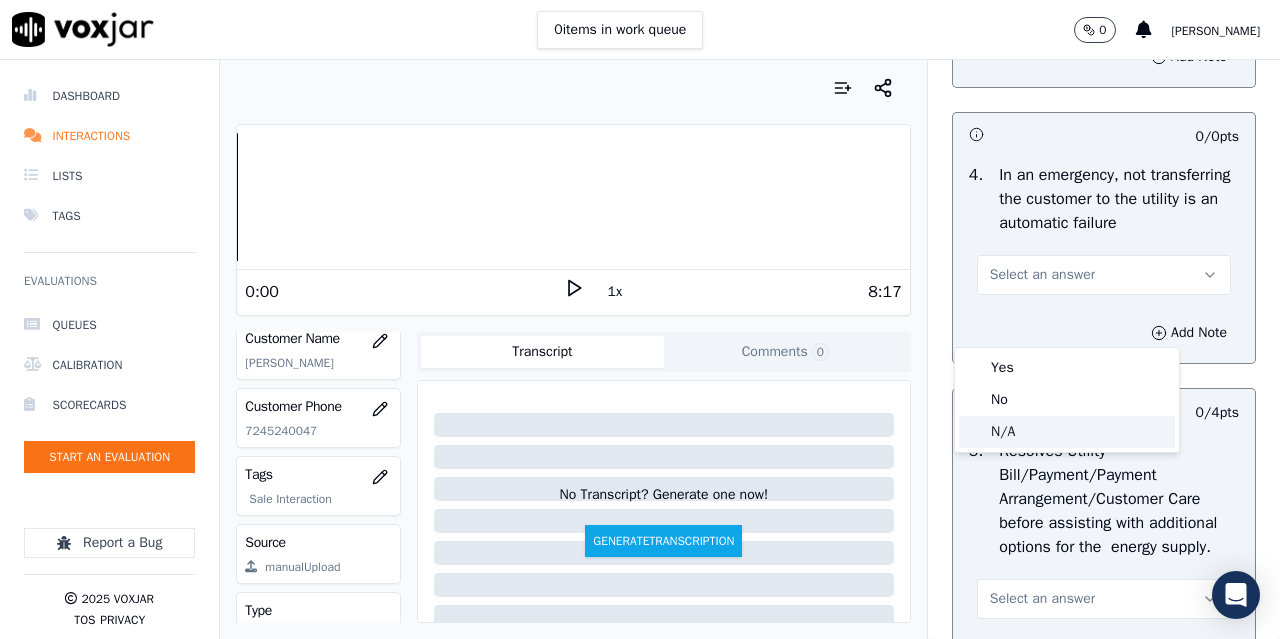click on "N/A" 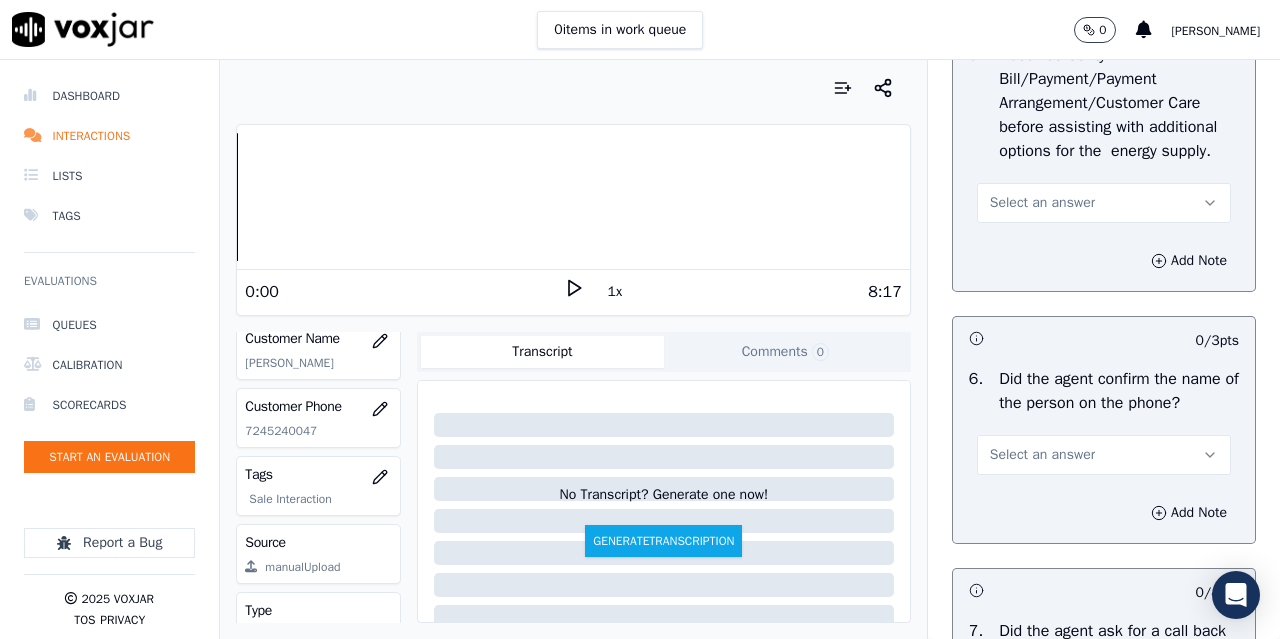 scroll, scrollTop: 1300, scrollLeft: 0, axis: vertical 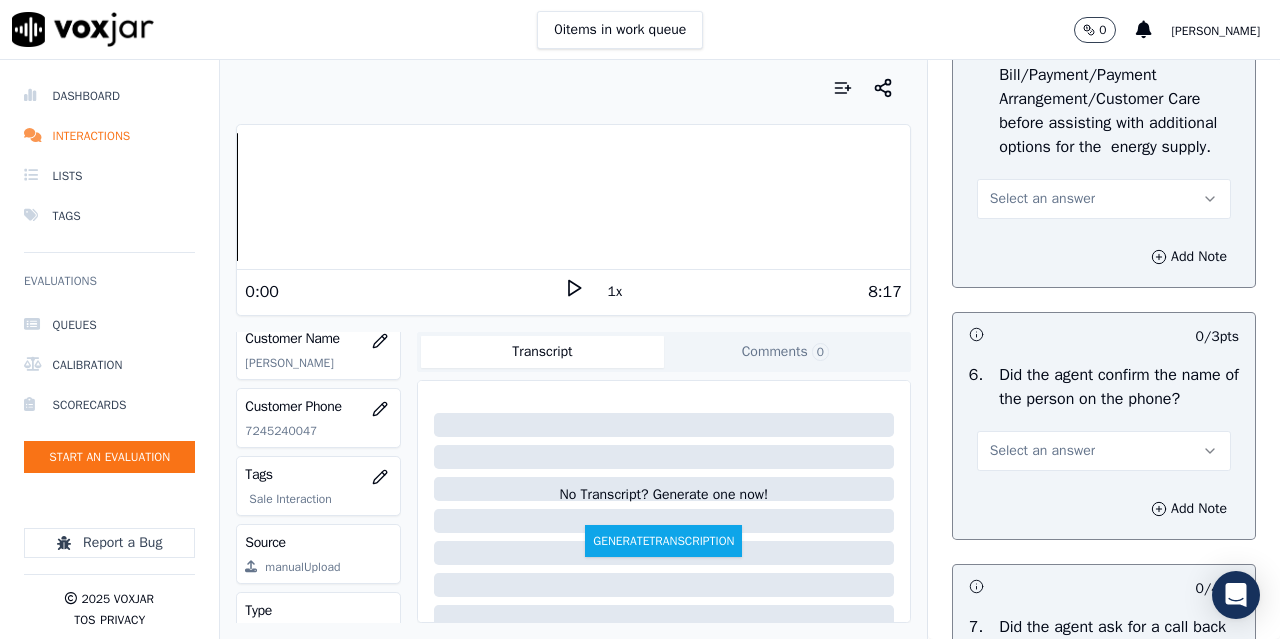 click on "Select an answer" at bounding box center (1042, 199) 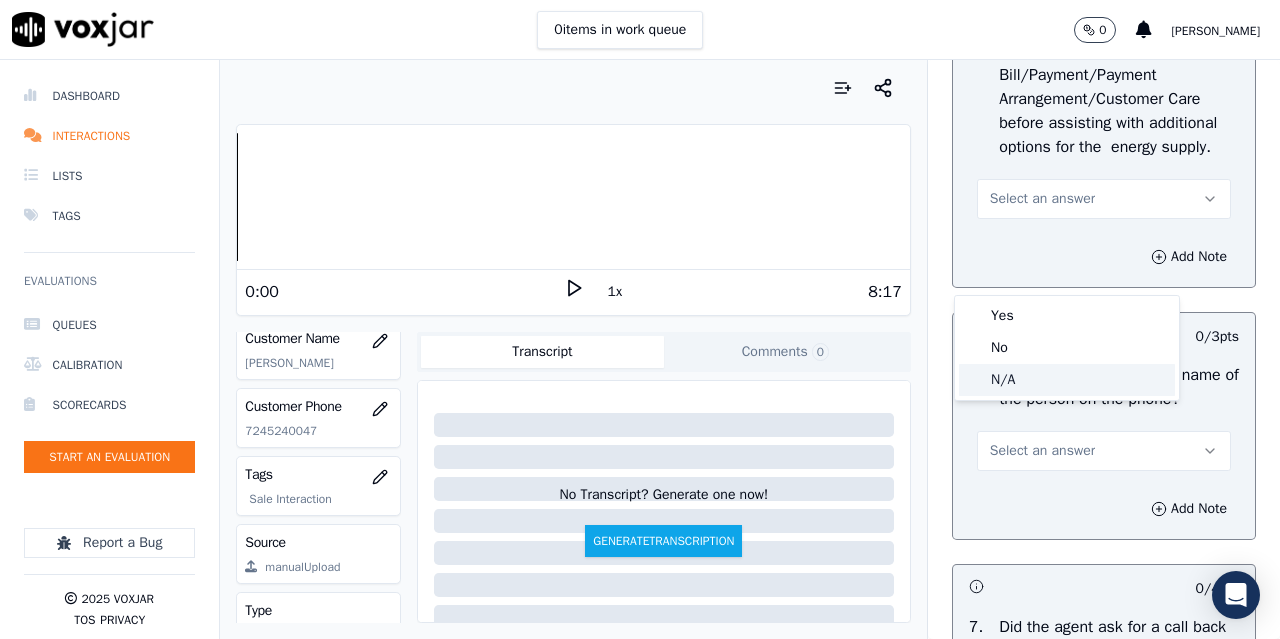 click on "N/A" 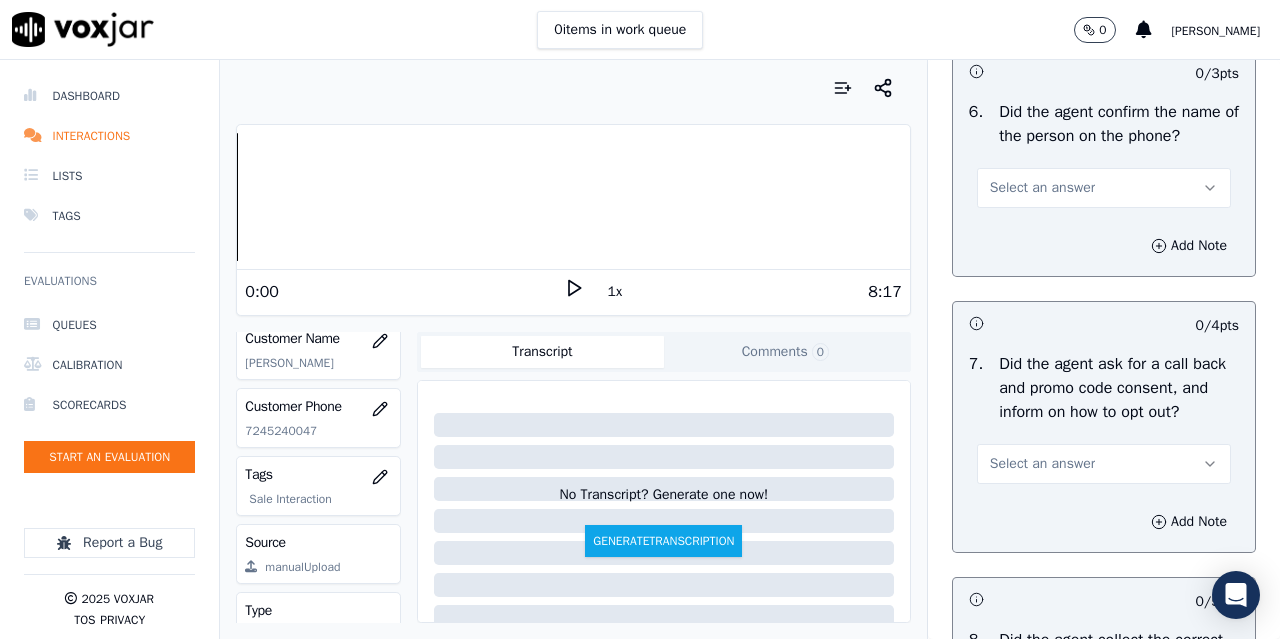 scroll, scrollTop: 1600, scrollLeft: 0, axis: vertical 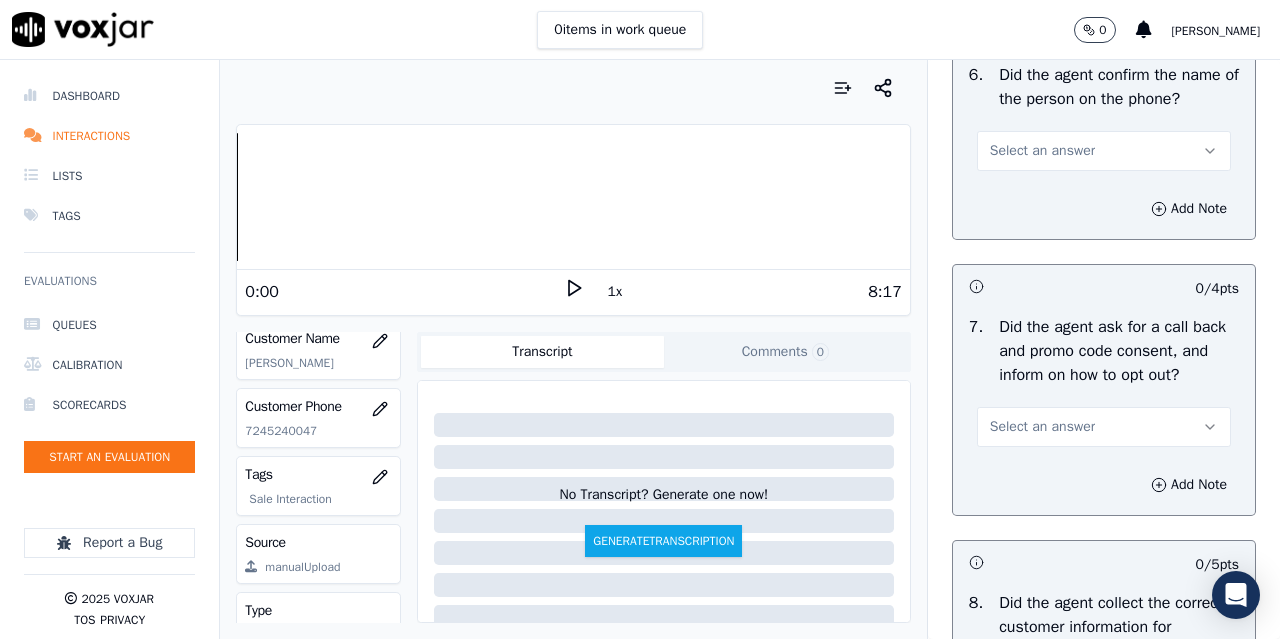 click on "Select an answer" at bounding box center [1042, 151] 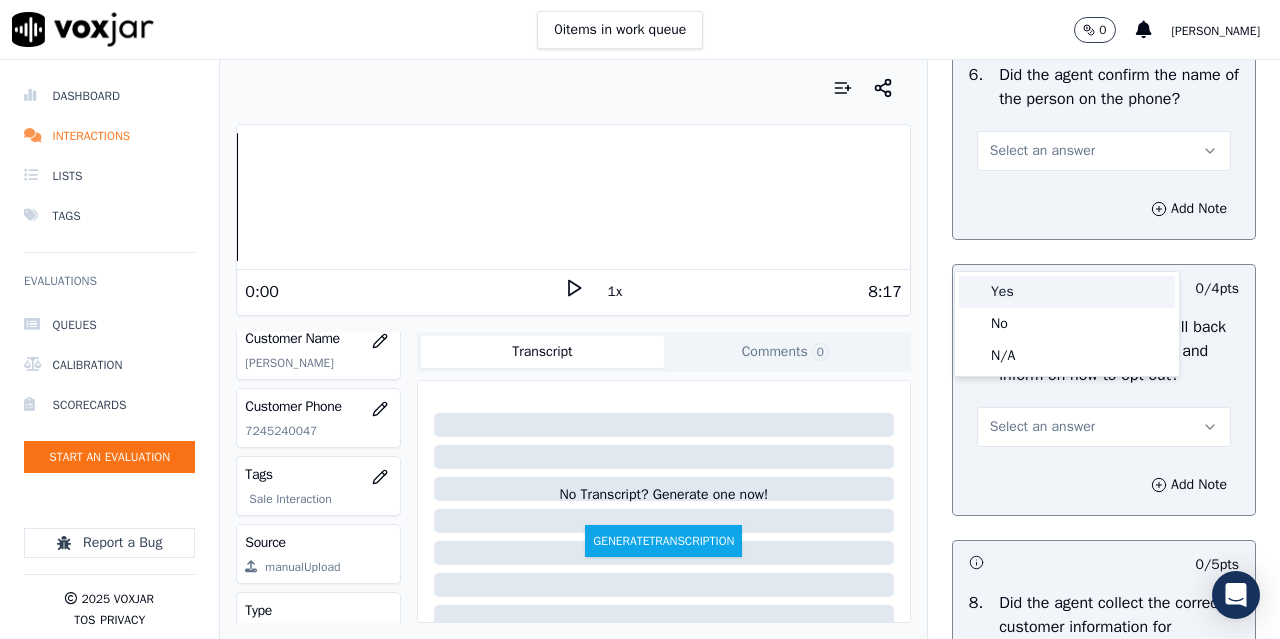 click on "Yes" at bounding box center (1067, 292) 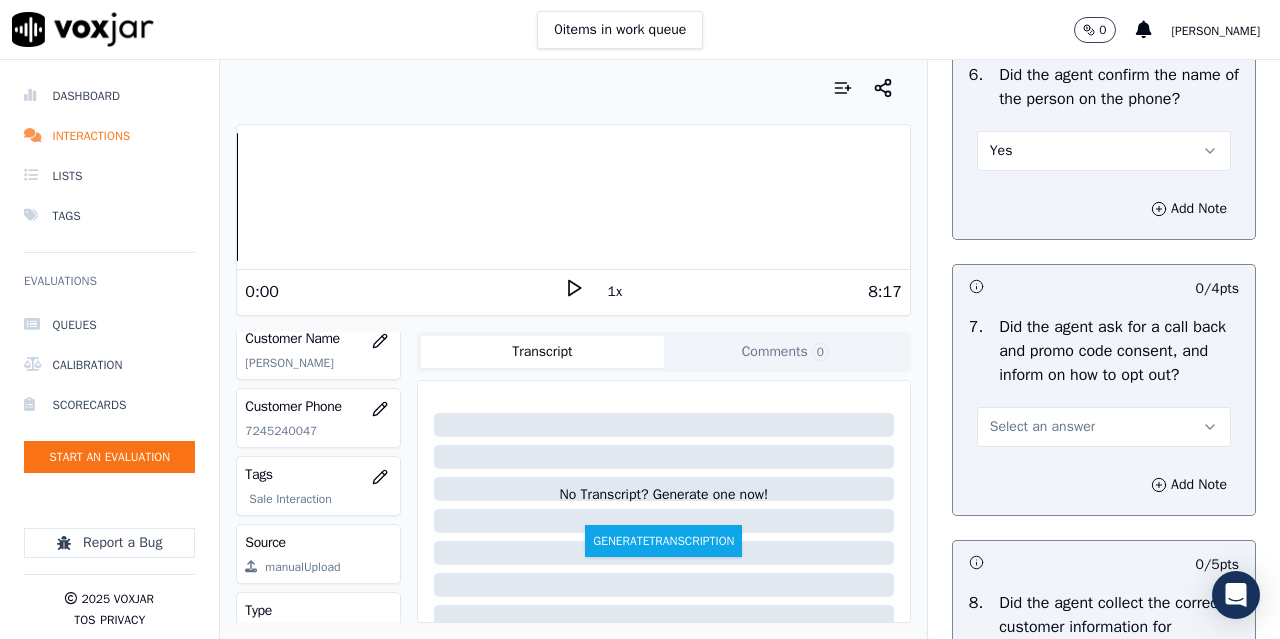 scroll, scrollTop: 1700, scrollLeft: 0, axis: vertical 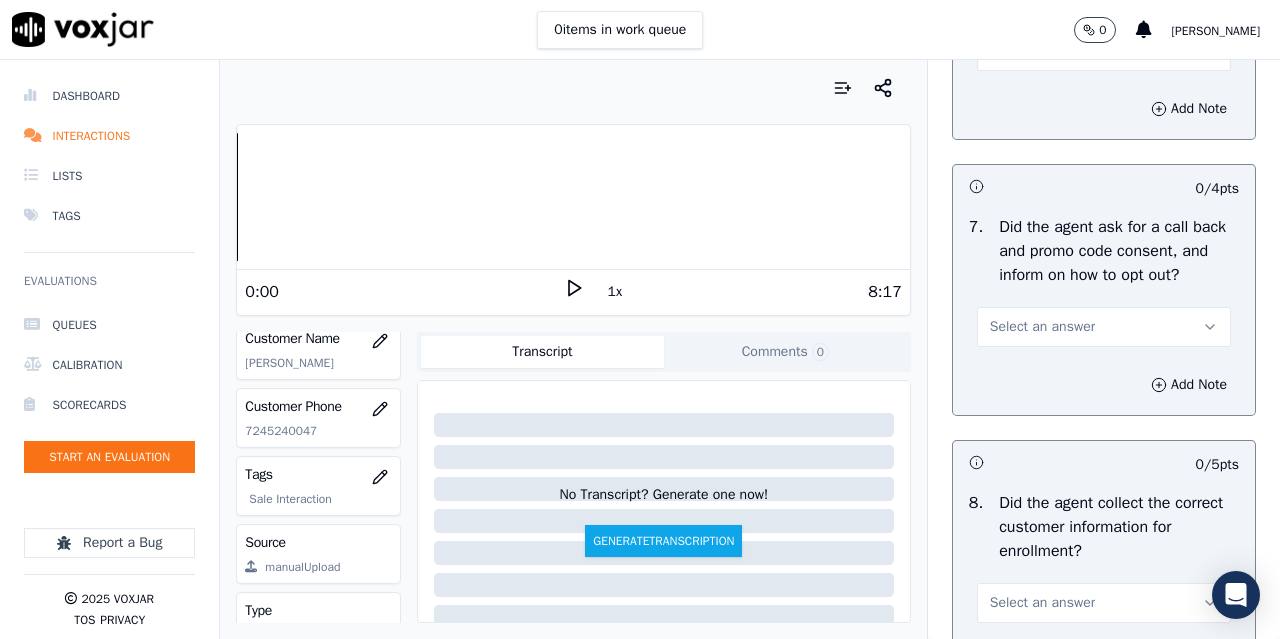 click on "Select an answer" at bounding box center (1104, 327) 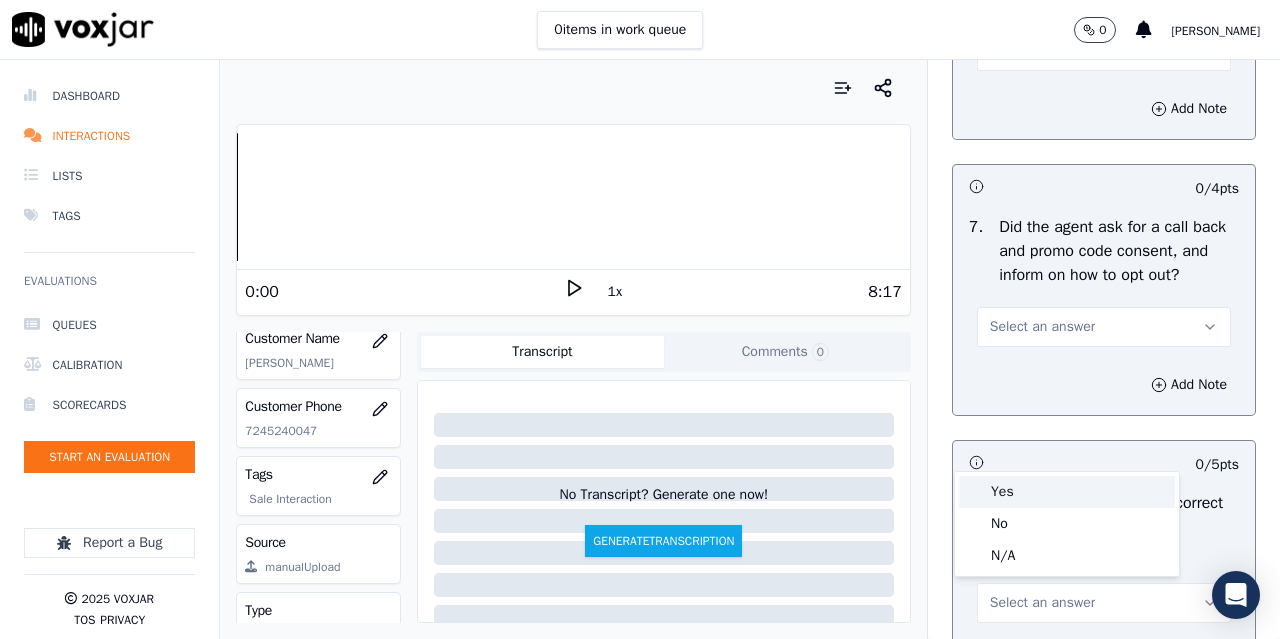click on "Yes" at bounding box center [1067, 492] 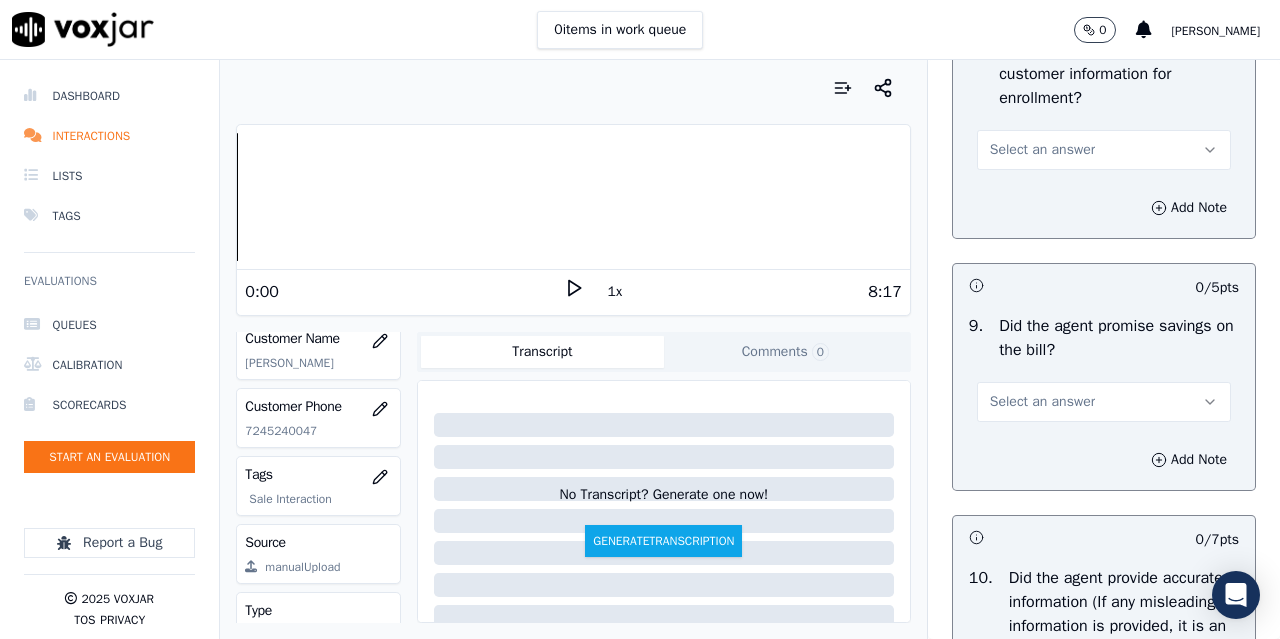 scroll, scrollTop: 2200, scrollLeft: 0, axis: vertical 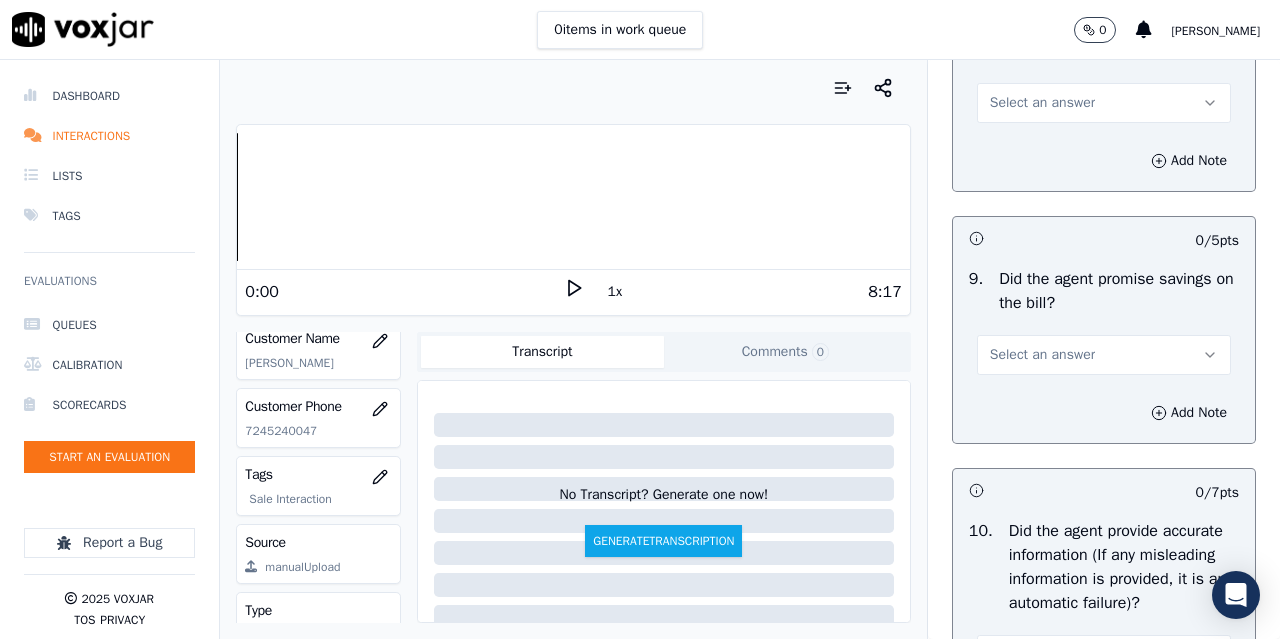click on "Select an answer" at bounding box center [1042, 103] 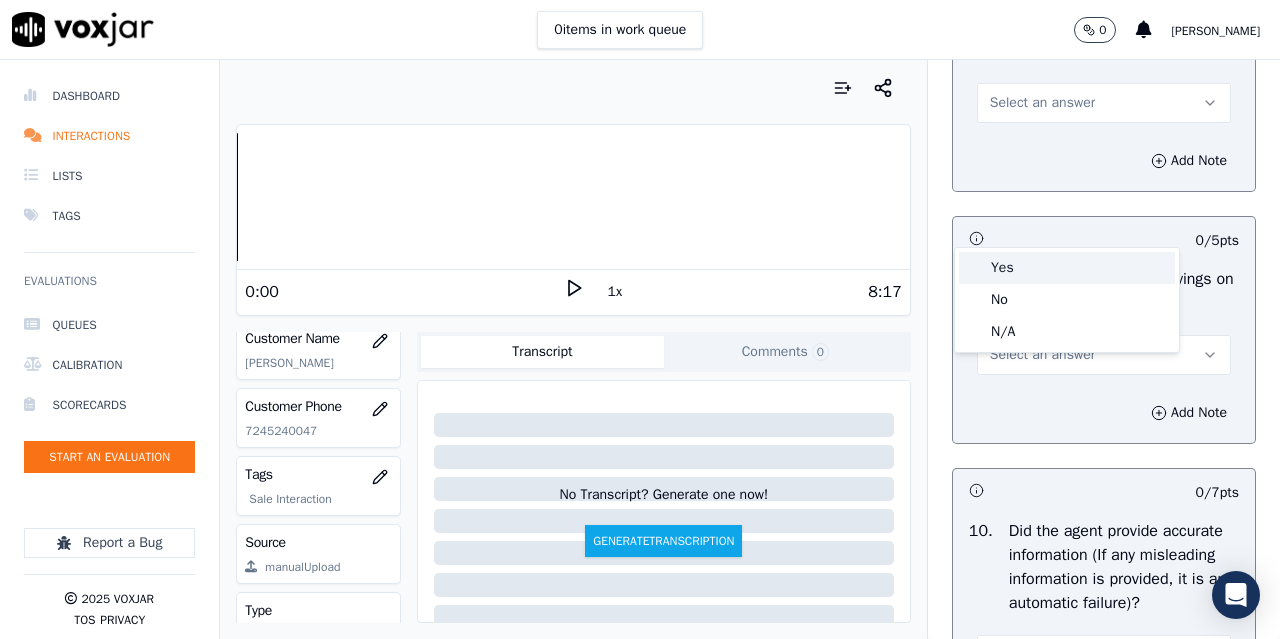 click on "Yes" at bounding box center [1067, 268] 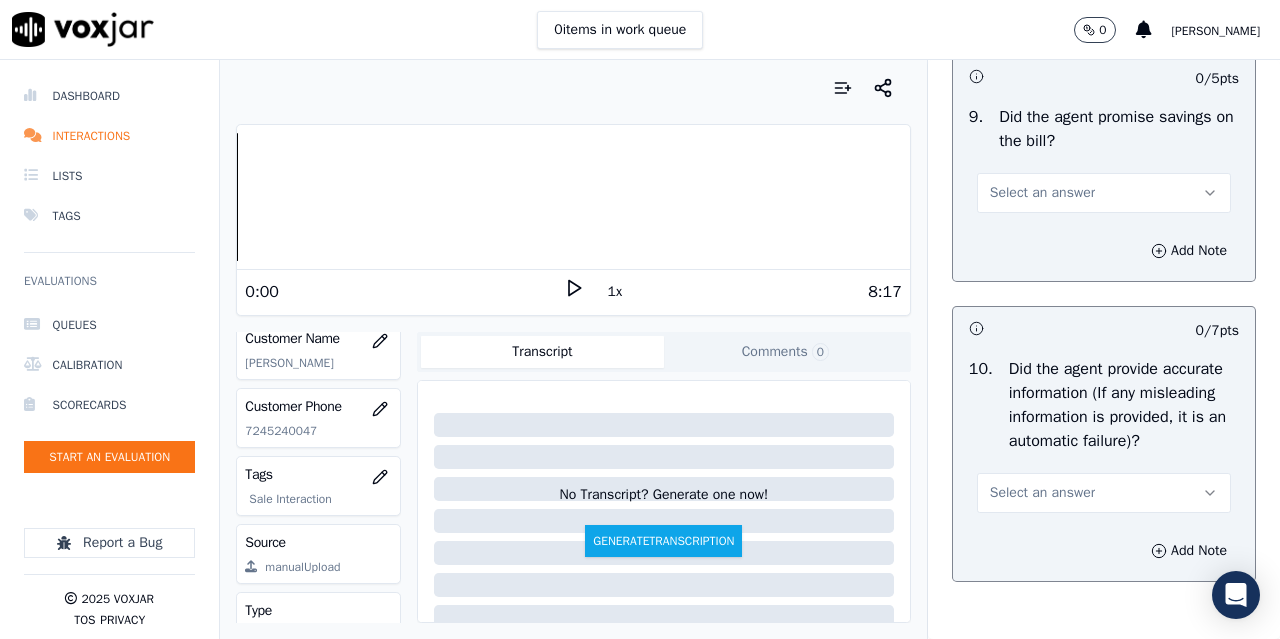 scroll, scrollTop: 2400, scrollLeft: 0, axis: vertical 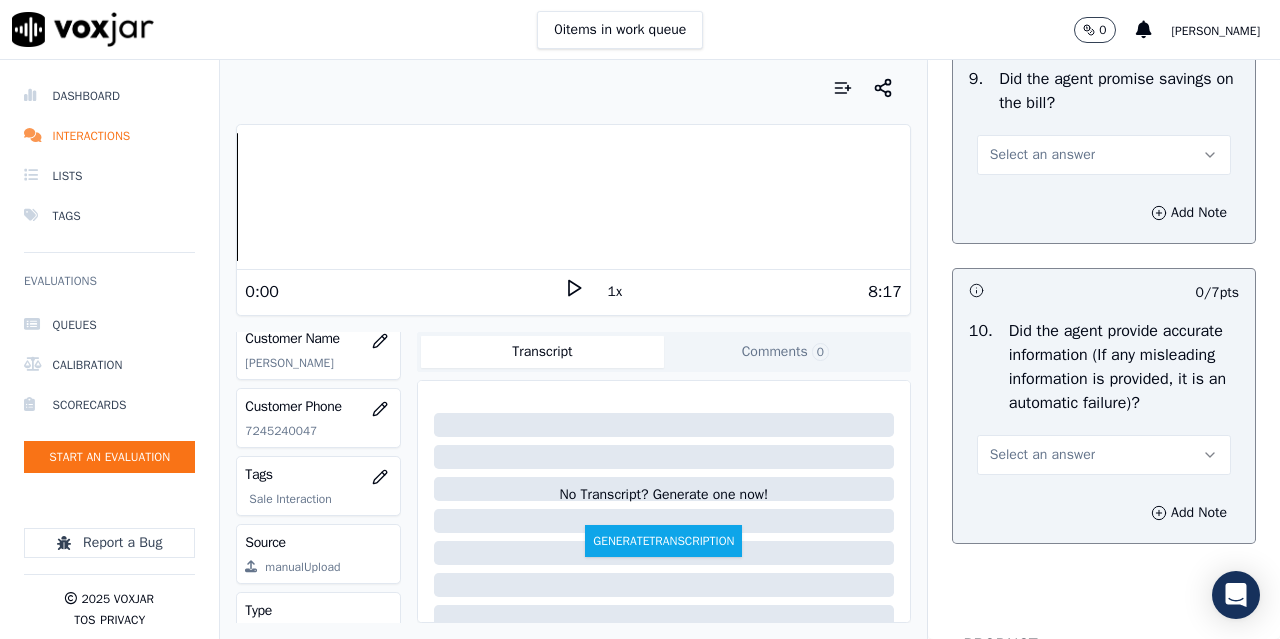 click on "Select an answer" at bounding box center [1042, 155] 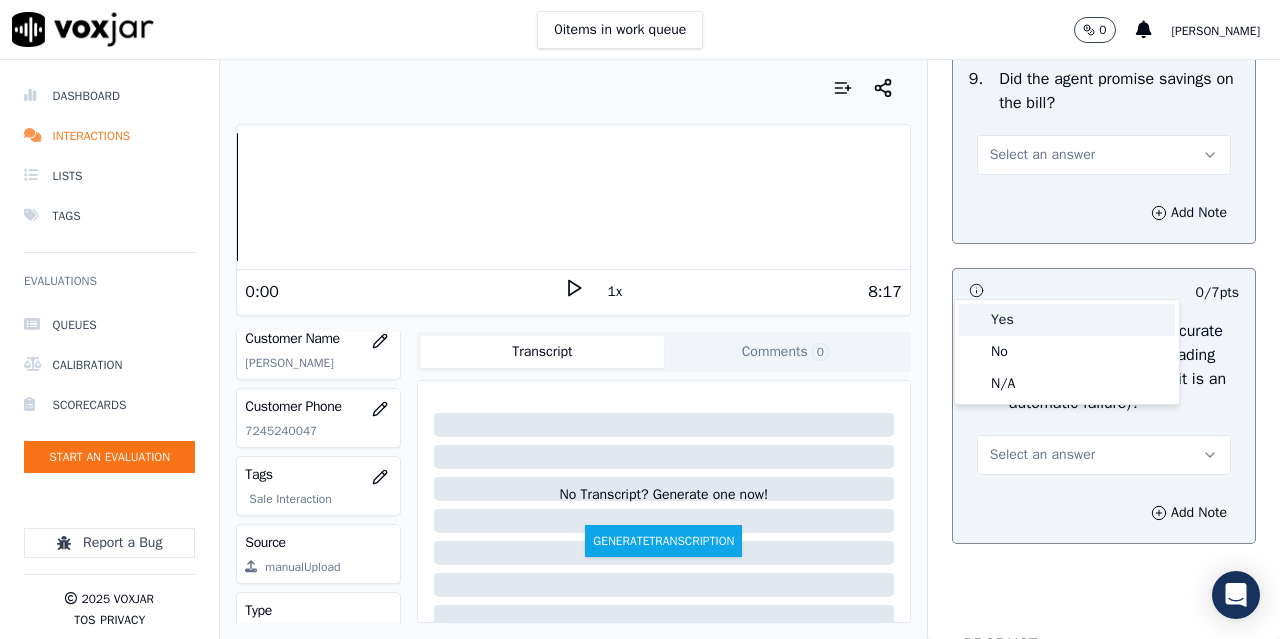 click on "Yes" at bounding box center (1067, 320) 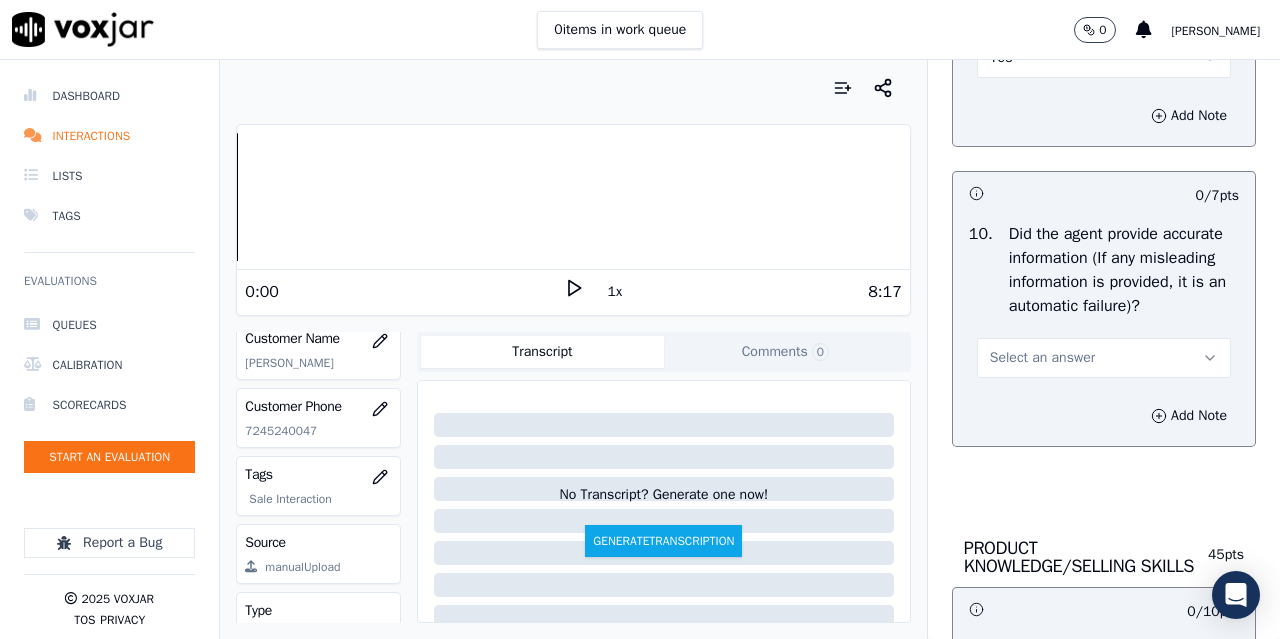 scroll, scrollTop: 2600, scrollLeft: 0, axis: vertical 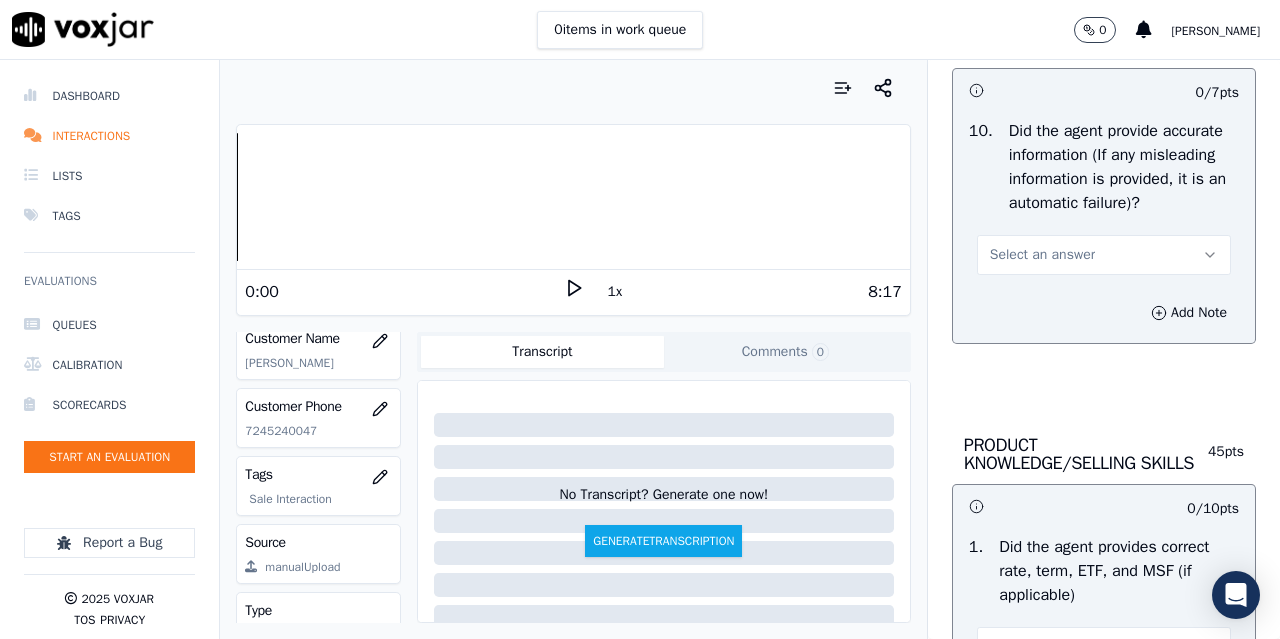 click on "Select an answer" at bounding box center (1104, 253) 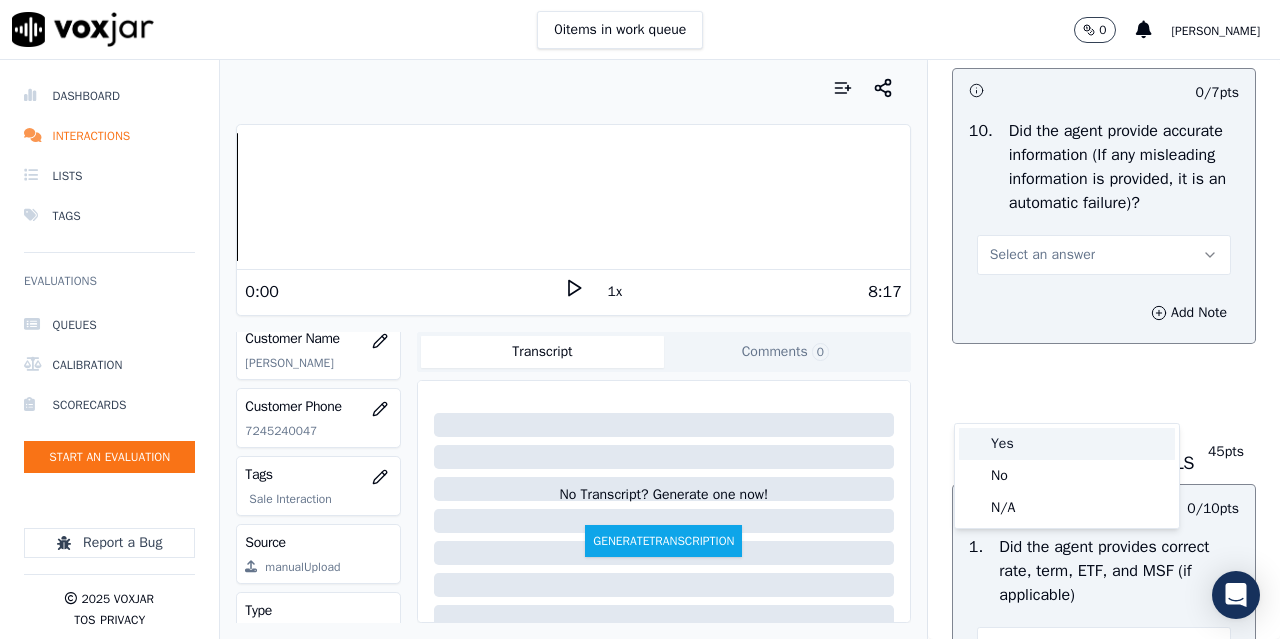 click on "Yes" at bounding box center (1067, 444) 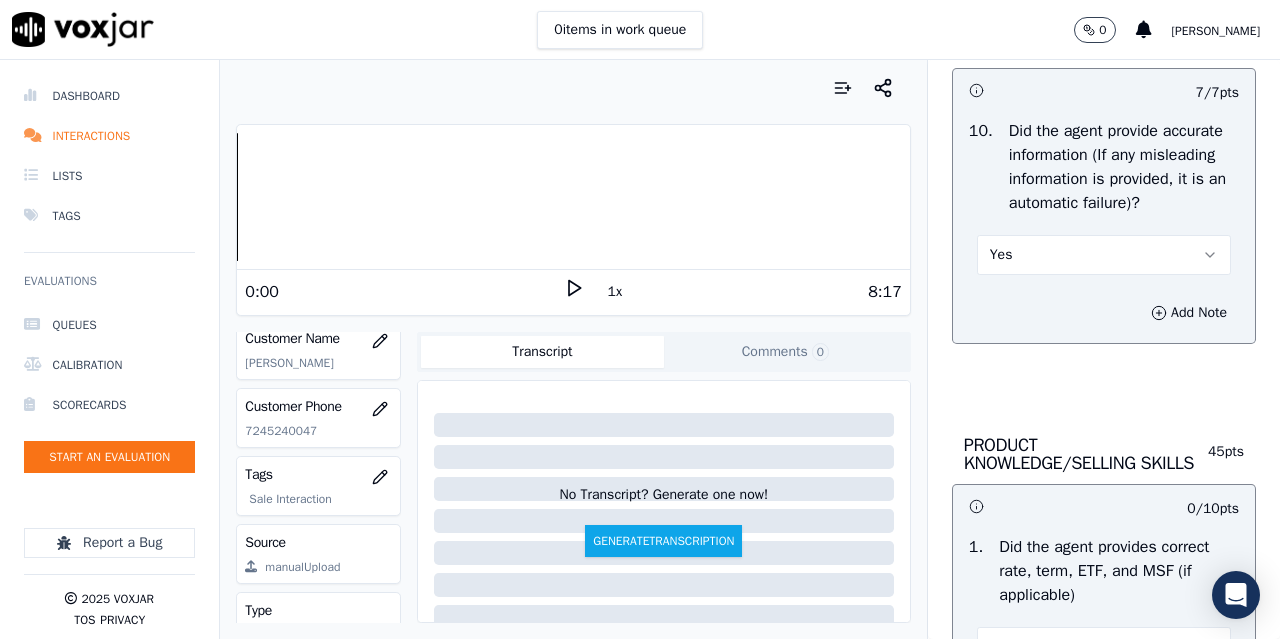scroll, scrollTop: 3000, scrollLeft: 0, axis: vertical 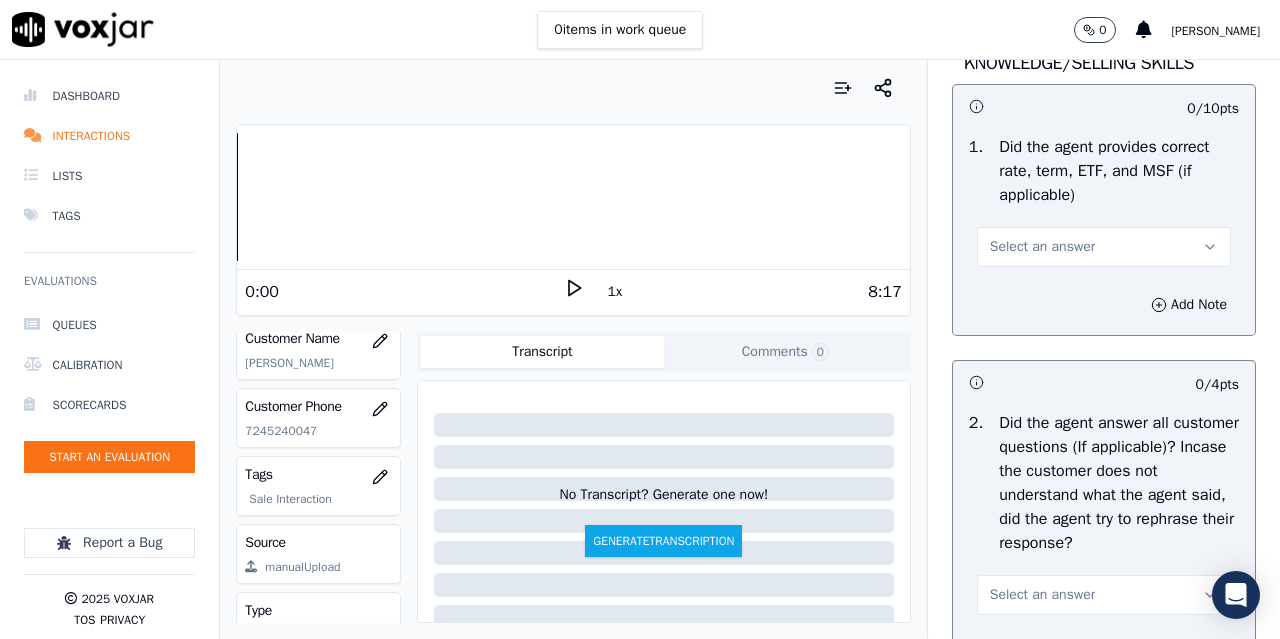 click on "Select an answer" at bounding box center [1042, 247] 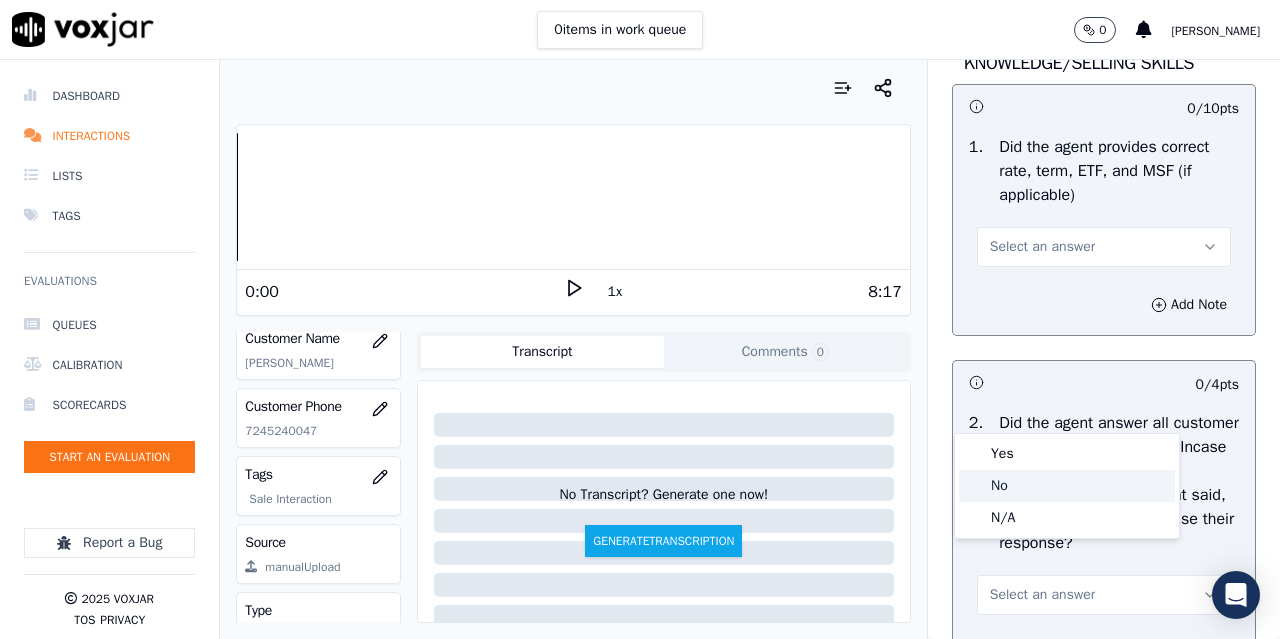 click on "No" 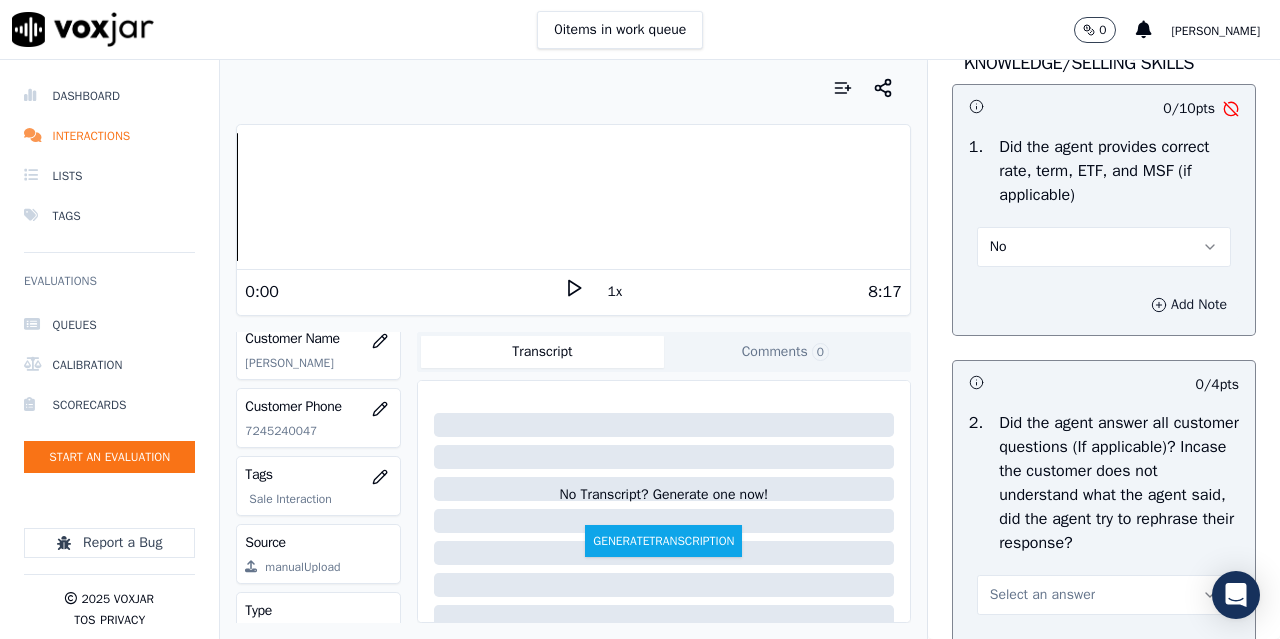 click 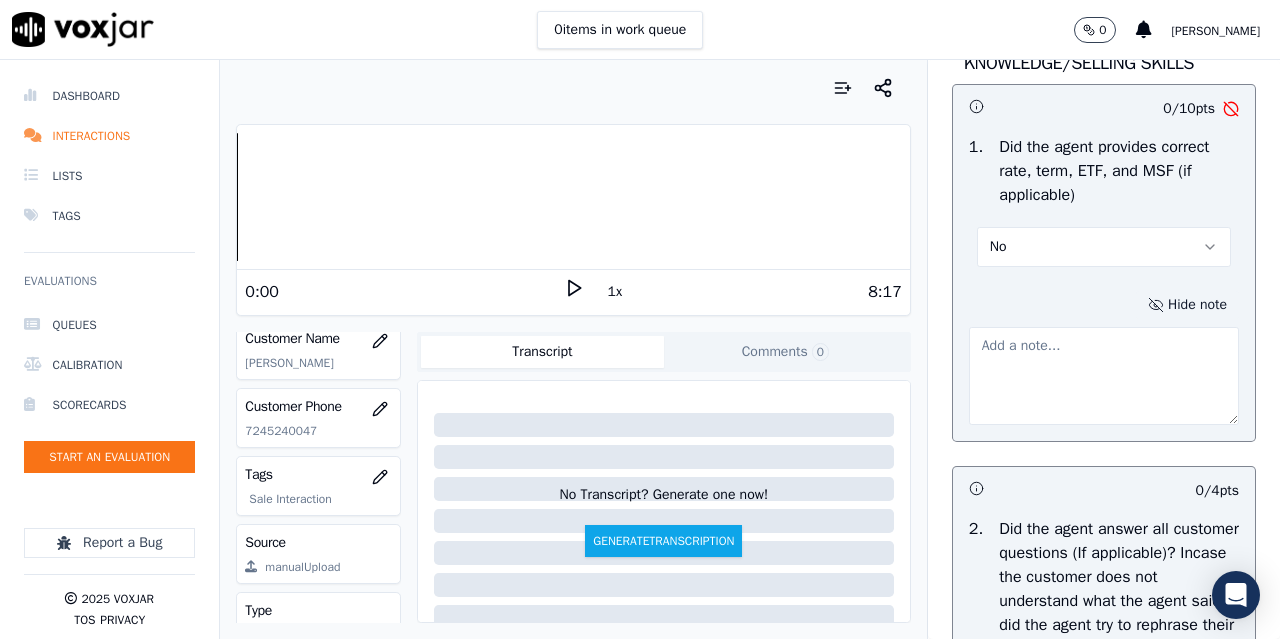 click at bounding box center [1104, 376] 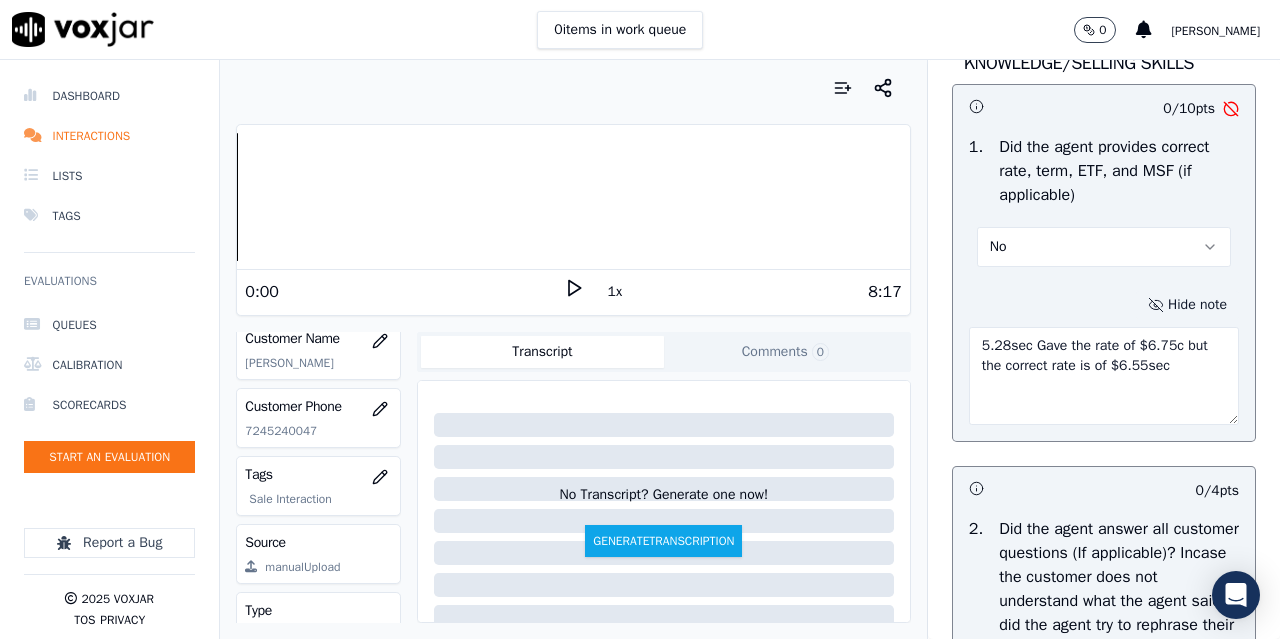 type on "5.28sec Gave the rate of $6.75c but the correct rate is of $6.55sec" 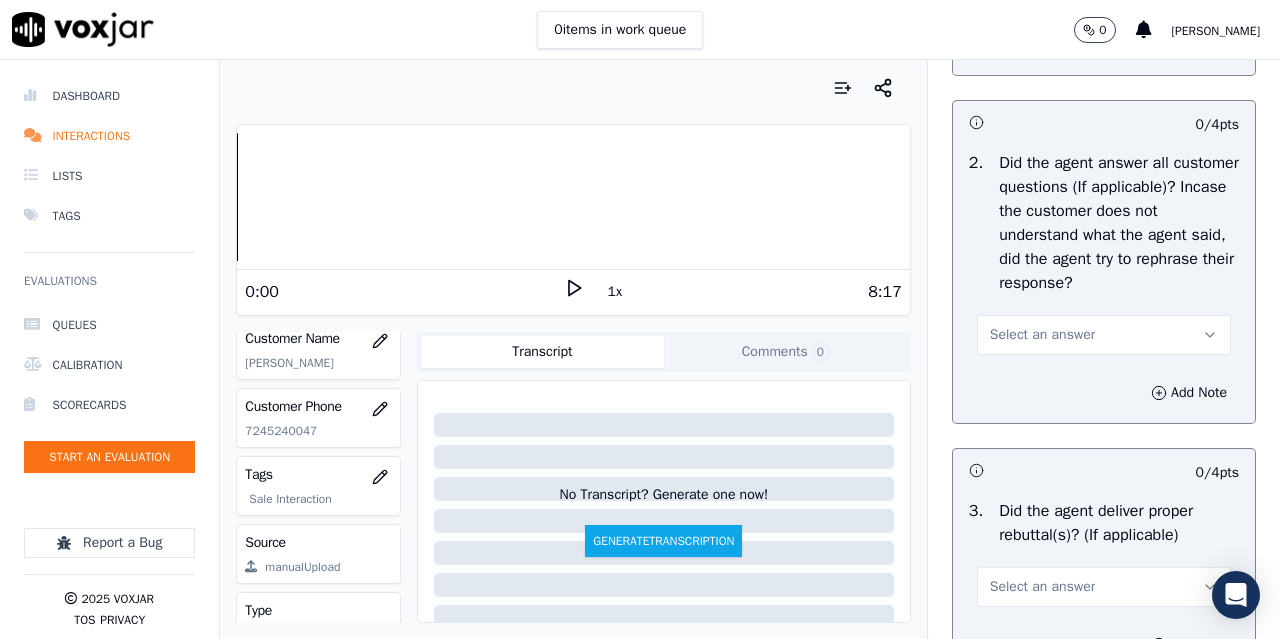 scroll, scrollTop: 3500, scrollLeft: 0, axis: vertical 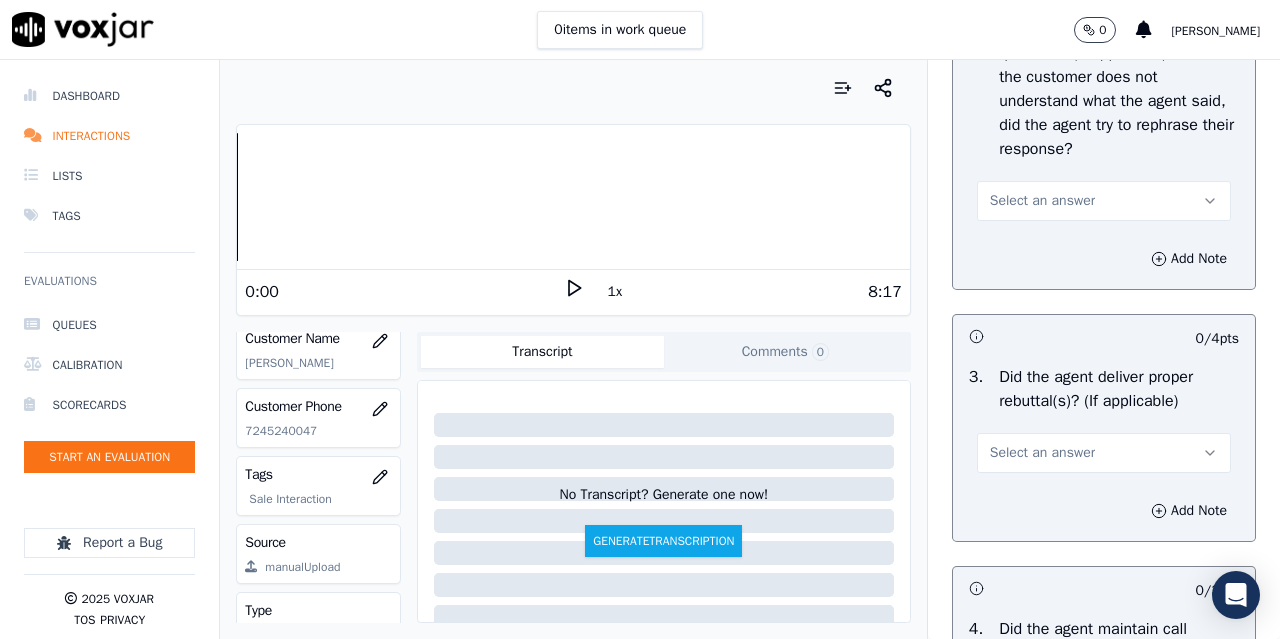 click on "Select an answer" at bounding box center [1042, 201] 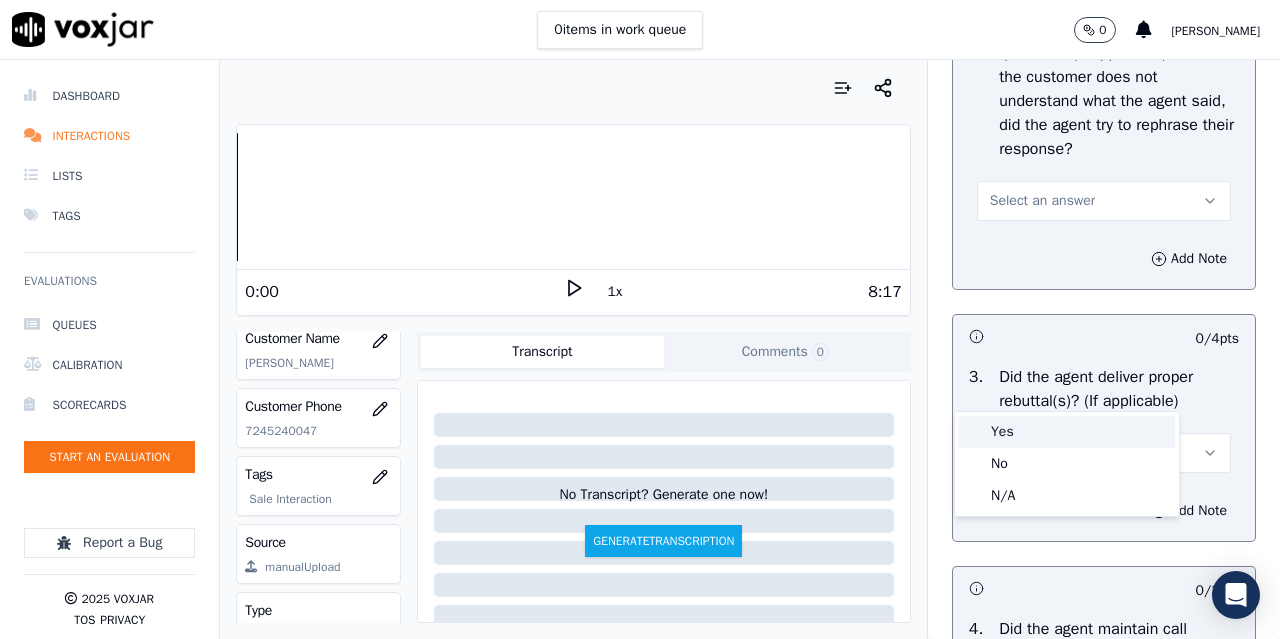 click on "Yes" at bounding box center [1067, 432] 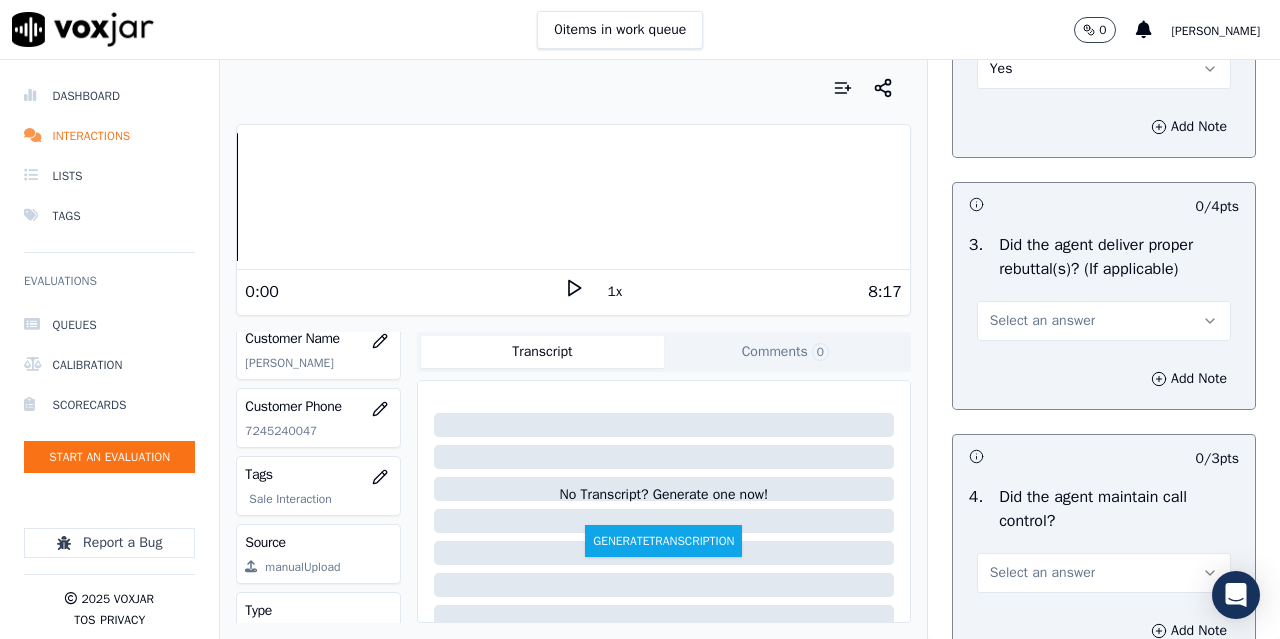 scroll, scrollTop: 3800, scrollLeft: 0, axis: vertical 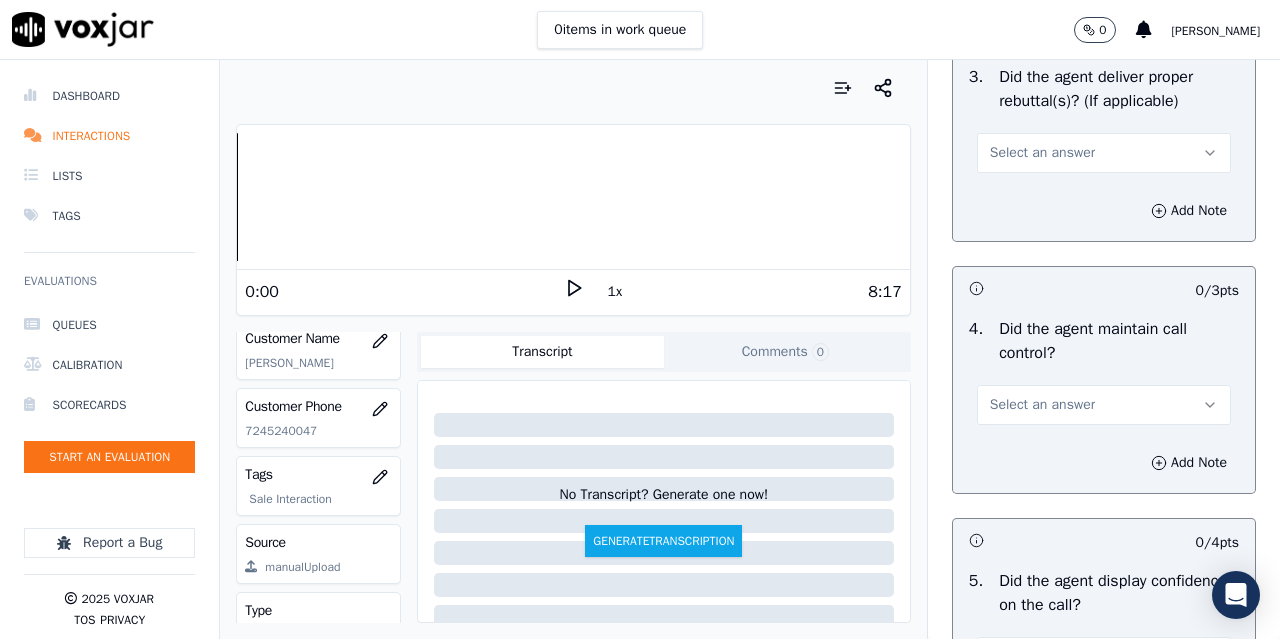 click on "Select an answer" at bounding box center [1042, 153] 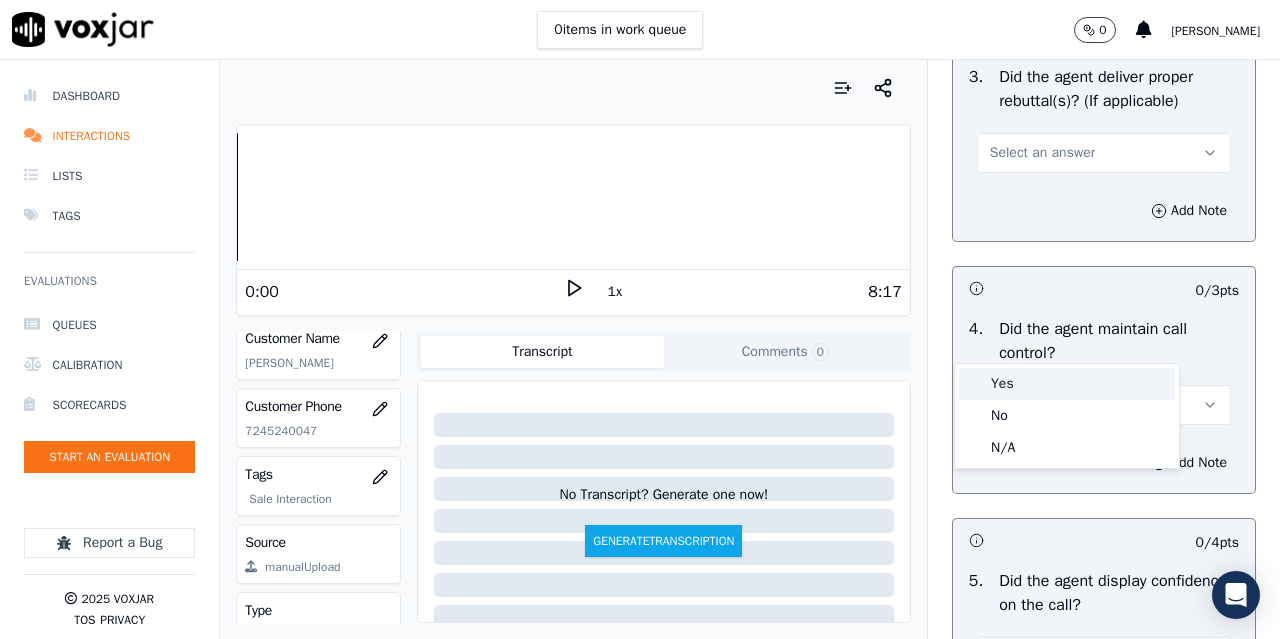 click on "Yes" at bounding box center [1067, 384] 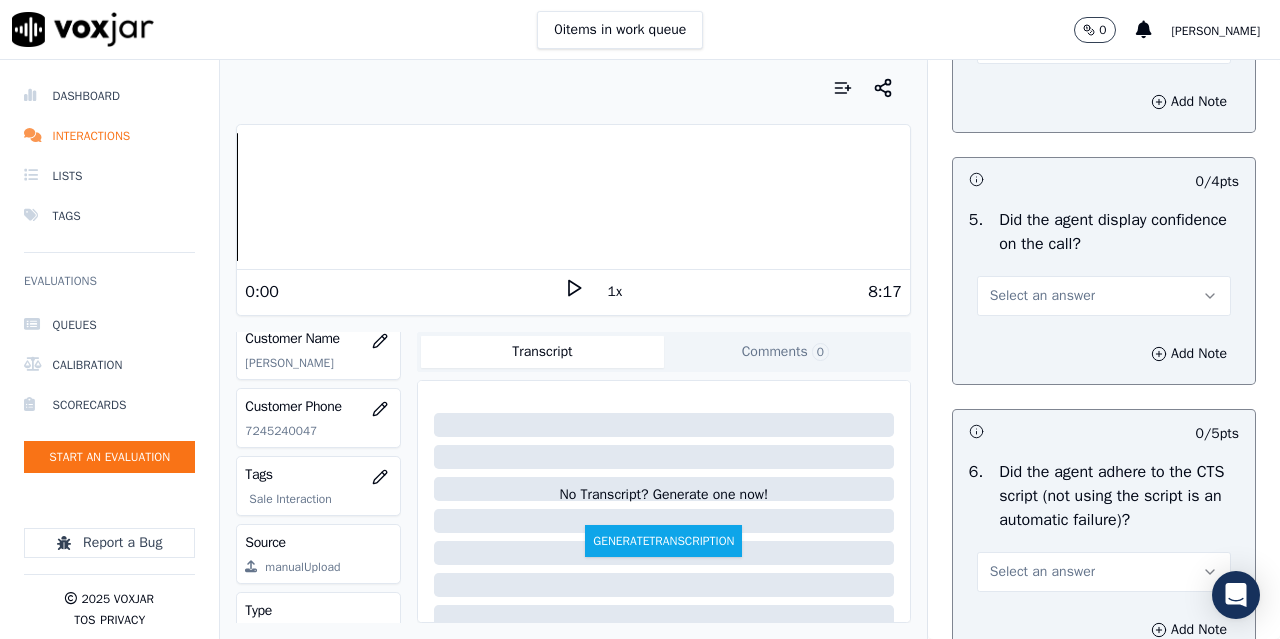 scroll, scrollTop: 4200, scrollLeft: 0, axis: vertical 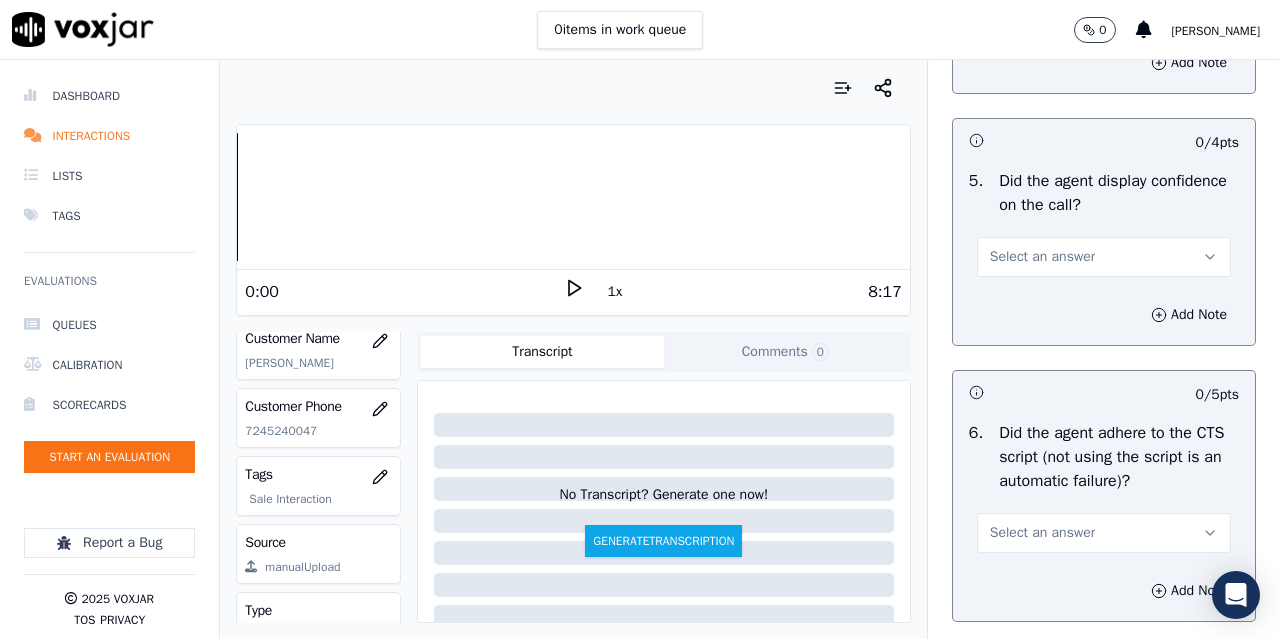 click on "Select an answer" at bounding box center (1042, 5) 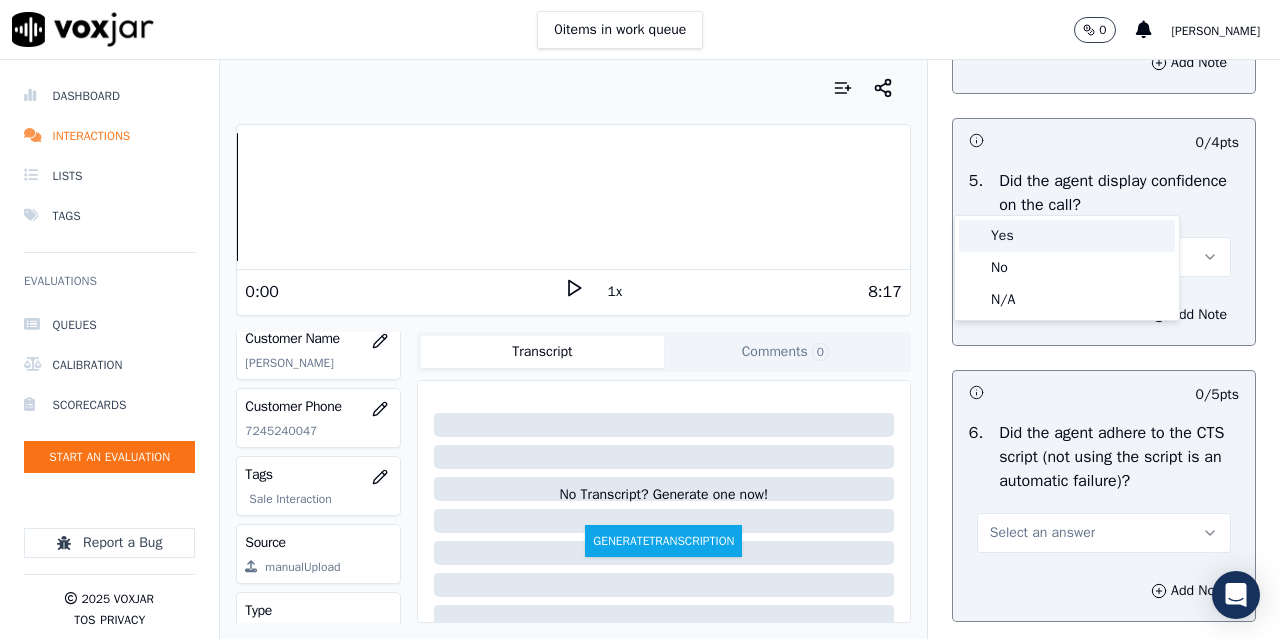 click on "Yes" at bounding box center [1067, 236] 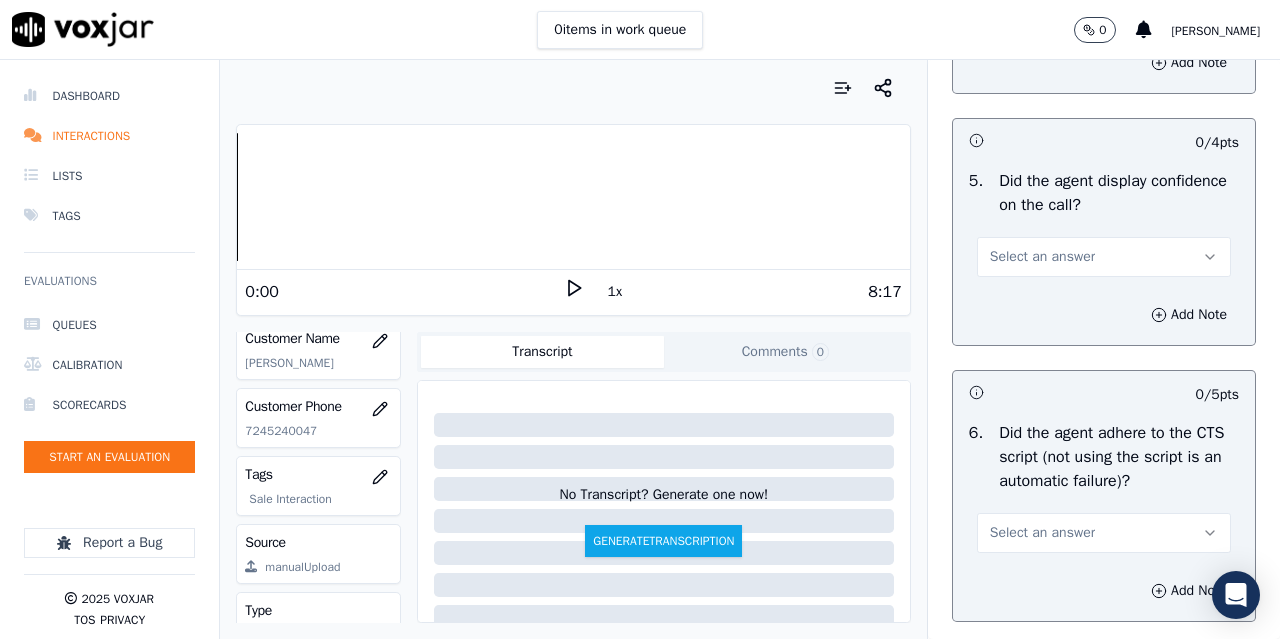 click on "Select an answer" at bounding box center [1042, 257] 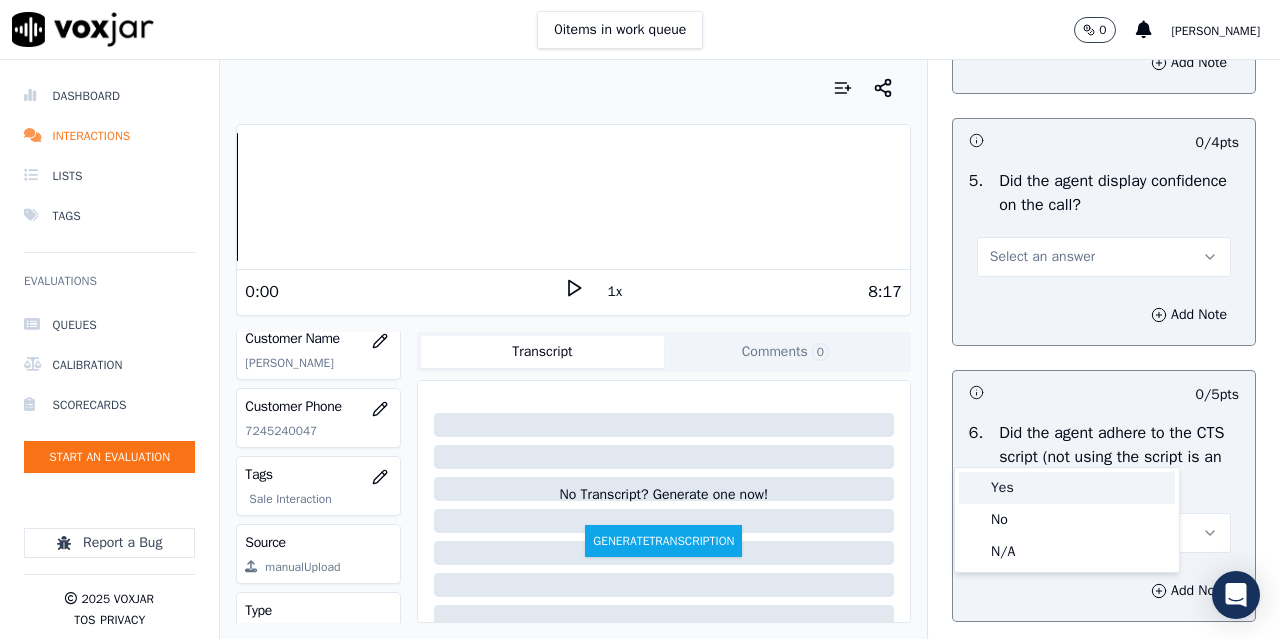 click on "Yes" at bounding box center (1067, 488) 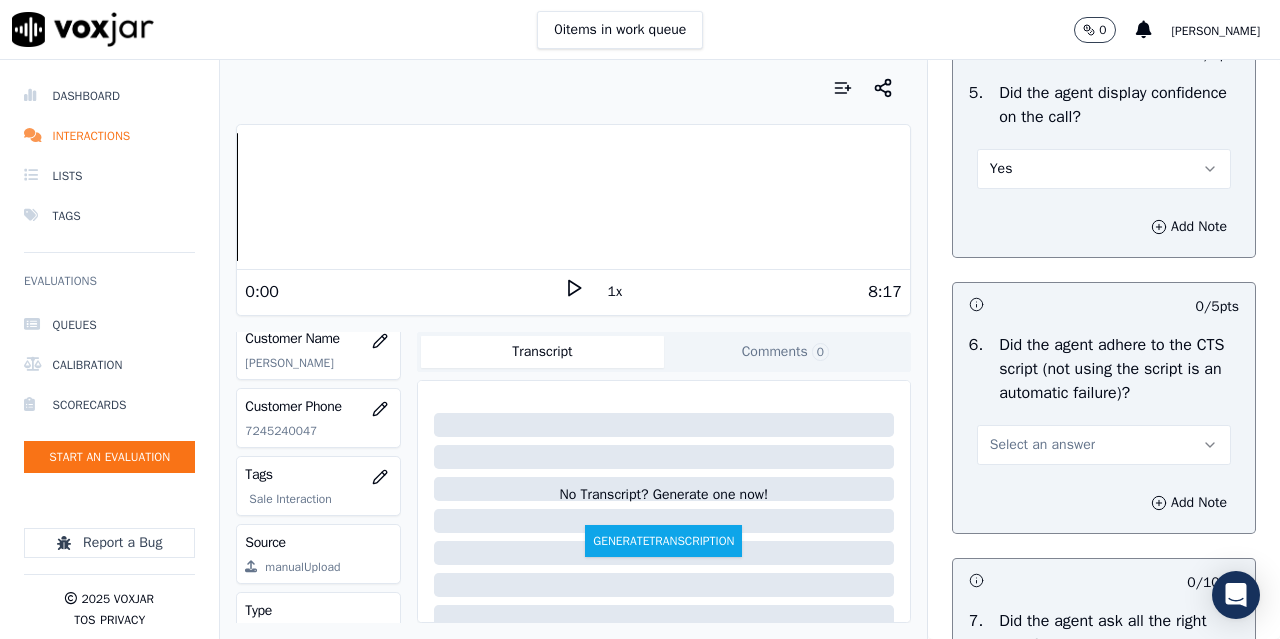 scroll, scrollTop: 4500, scrollLeft: 0, axis: vertical 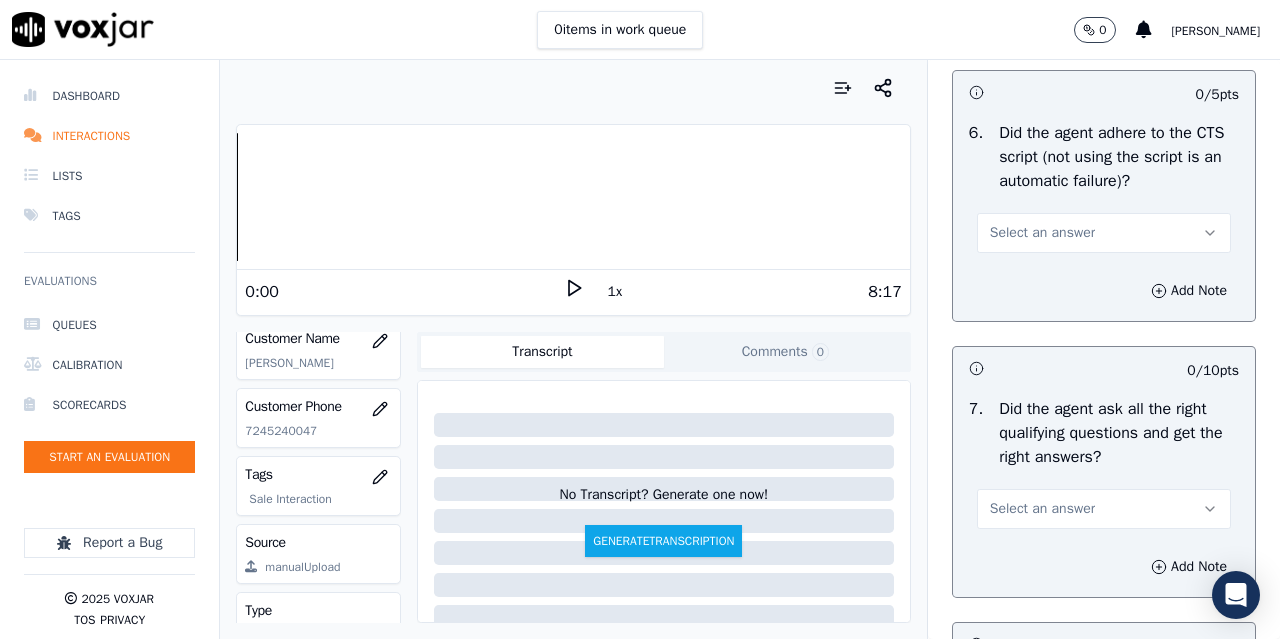 click on "Select an answer" at bounding box center (1042, 233) 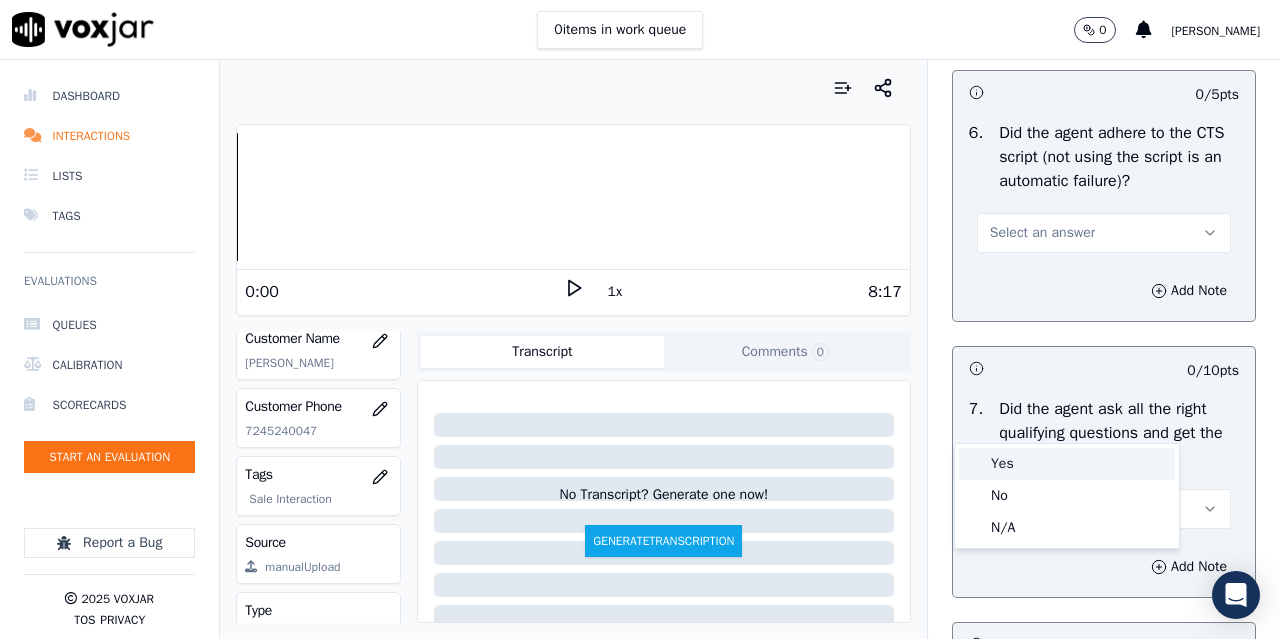 click on "Yes" at bounding box center (1067, 464) 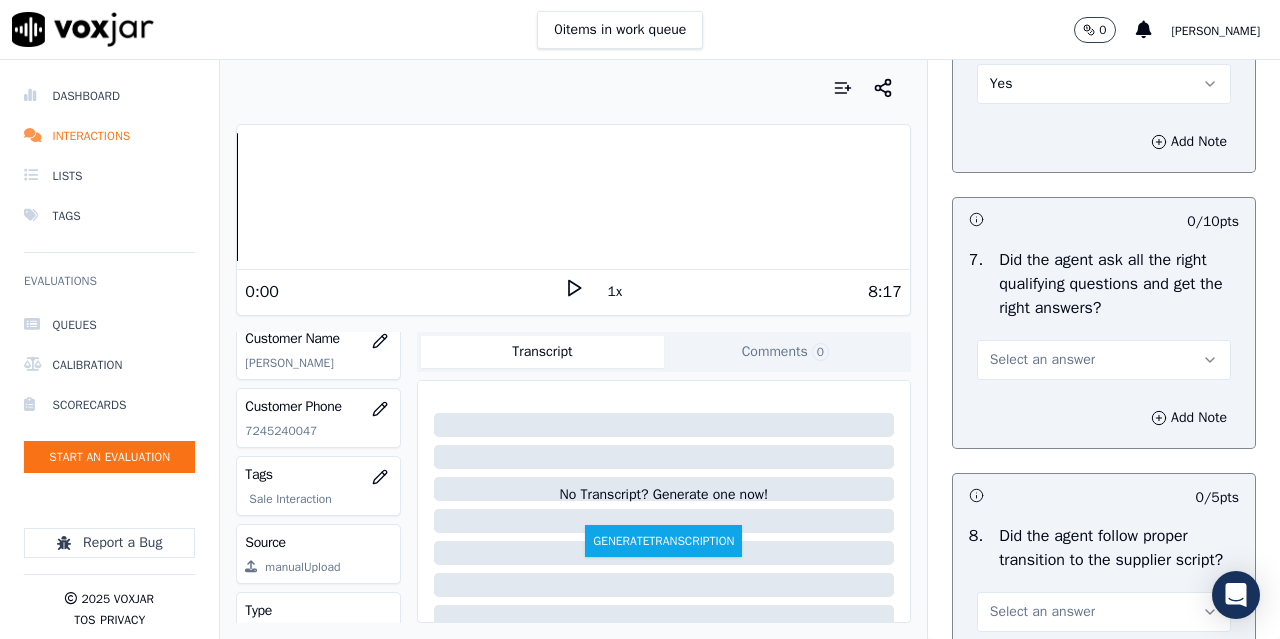 scroll, scrollTop: 4900, scrollLeft: 0, axis: vertical 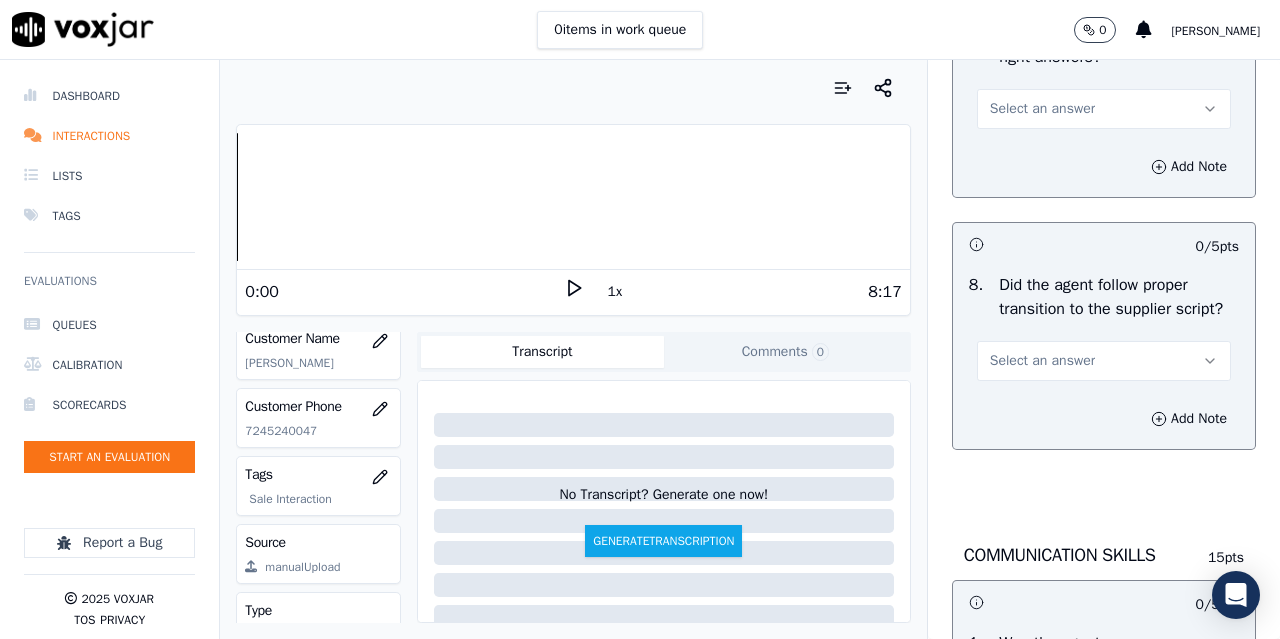 click on "Select an answer" at bounding box center (1042, 109) 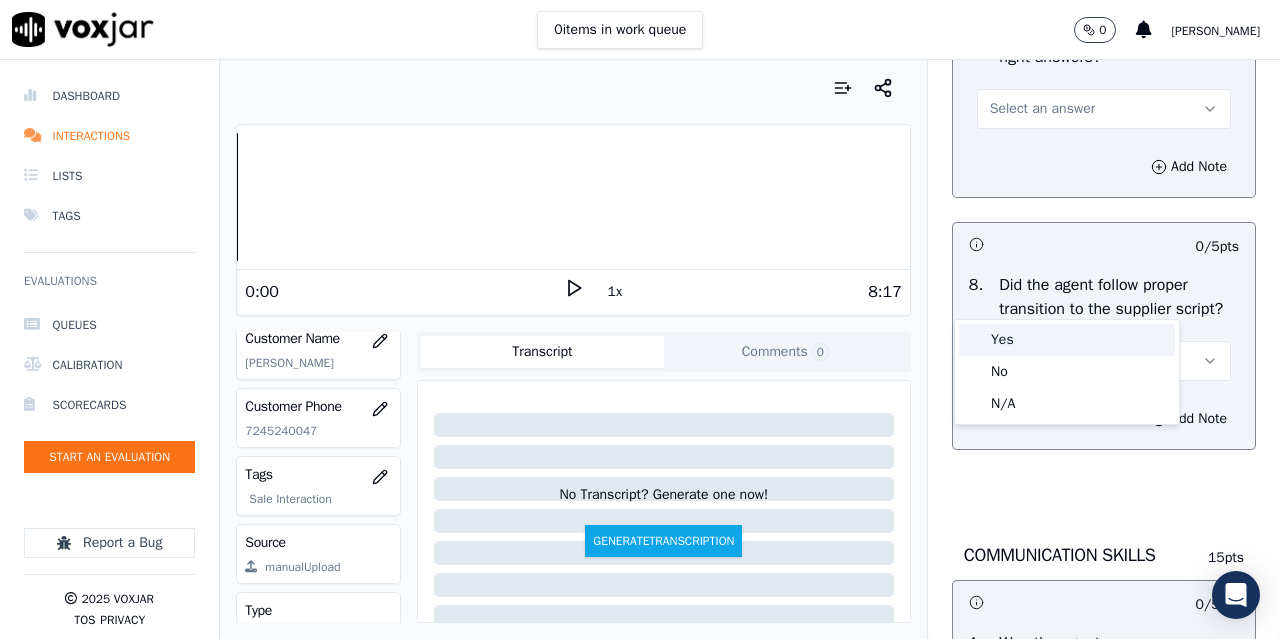click on "Yes" at bounding box center (1067, 340) 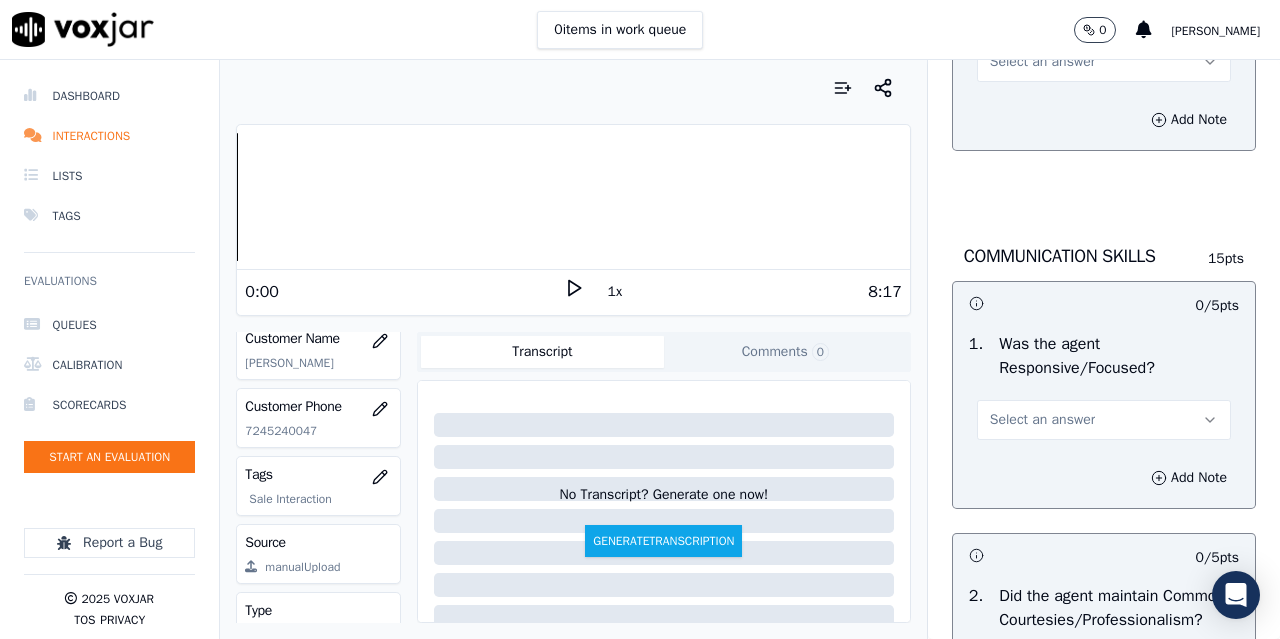 scroll, scrollTop: 5200, scrollLeft: 0, axis: vertical 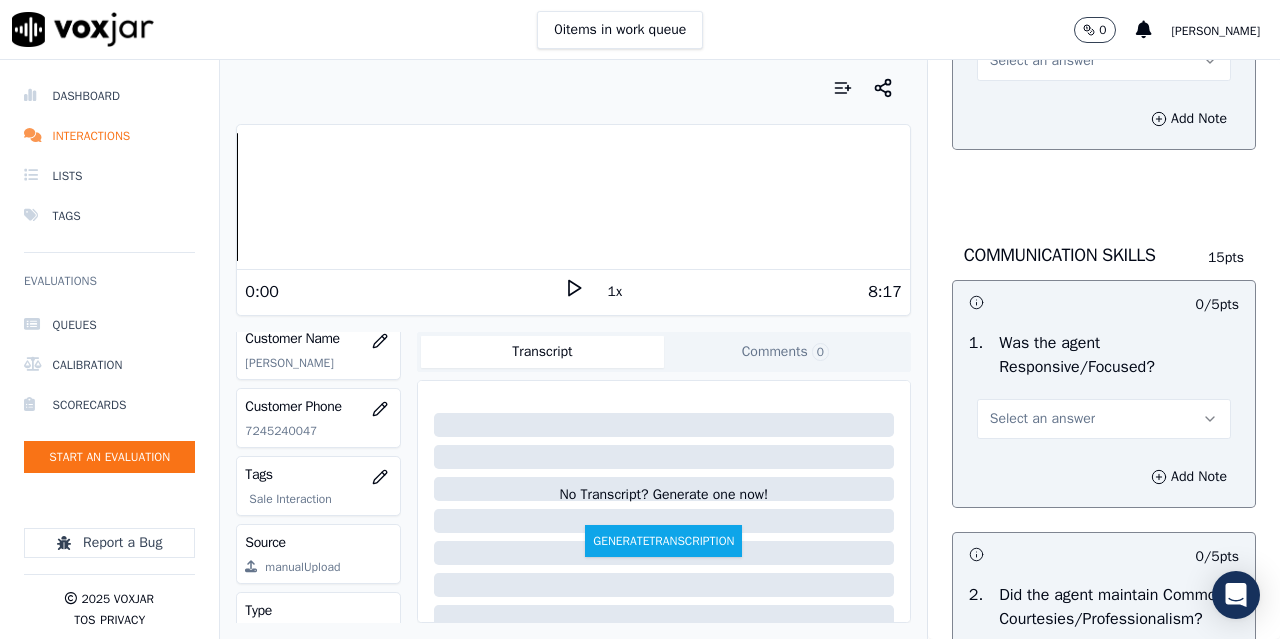 click on "Select an answer" at bounding box center (1042, 61) 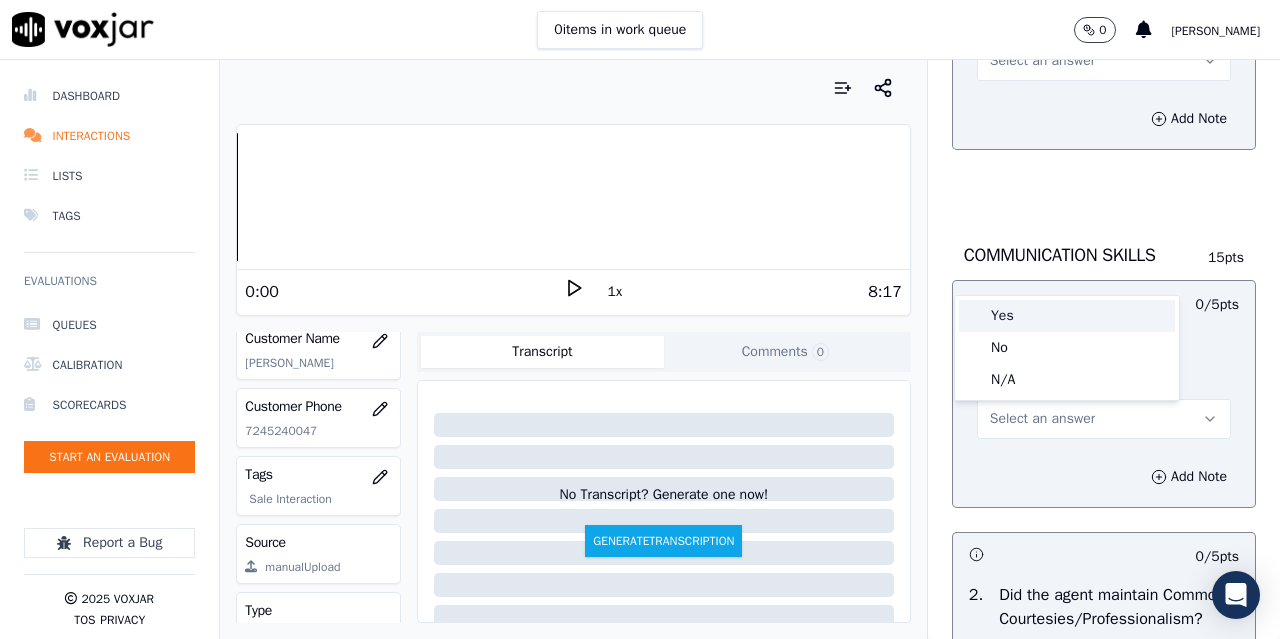 click on "Yes" at bounding box center (1067, 316) 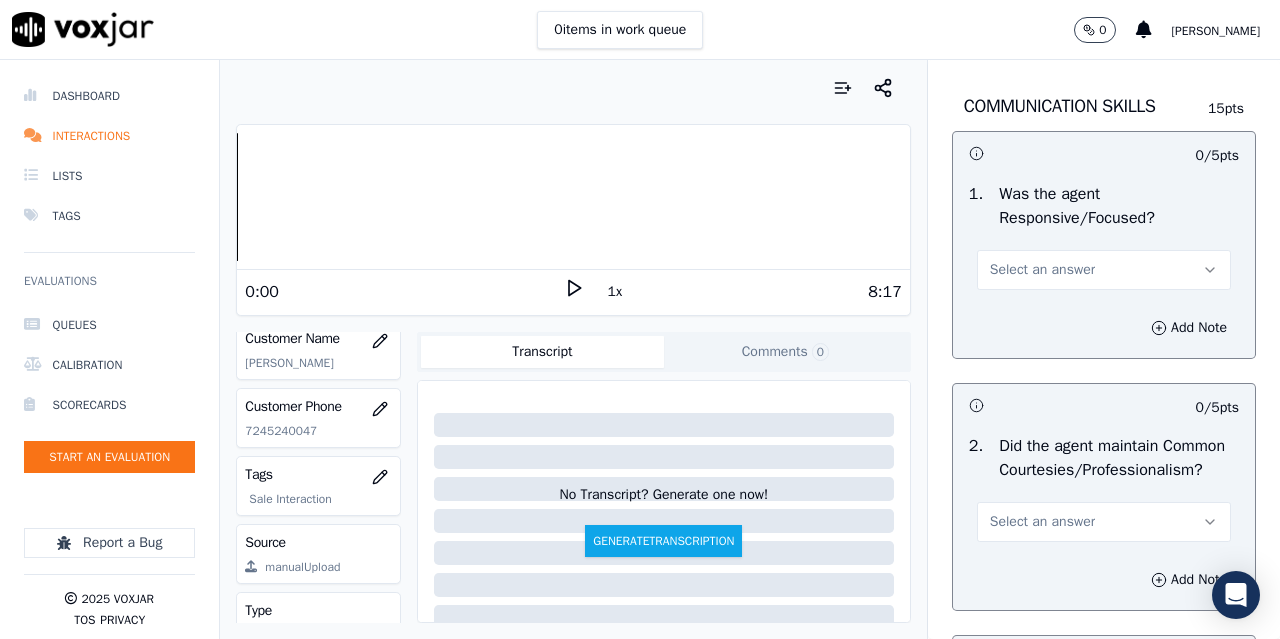 scroll, scrollTop: 5500, scrollLeft: 0, axis: vertical 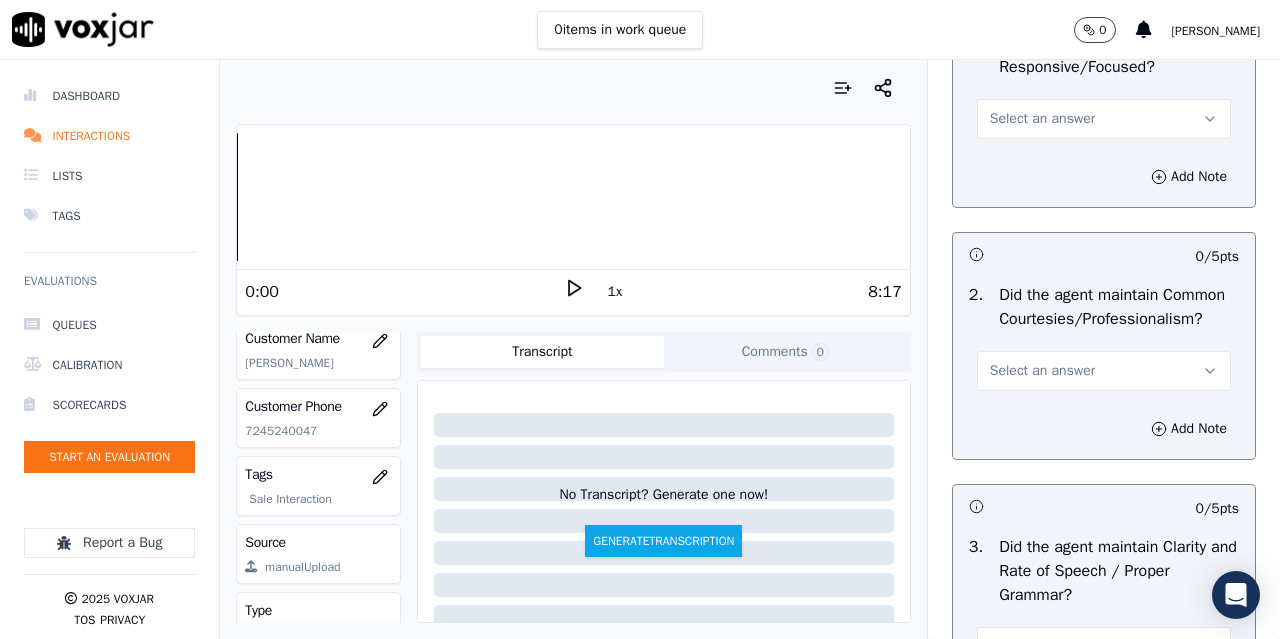 click on "Select an answer" at bounding box center [1042, 119] 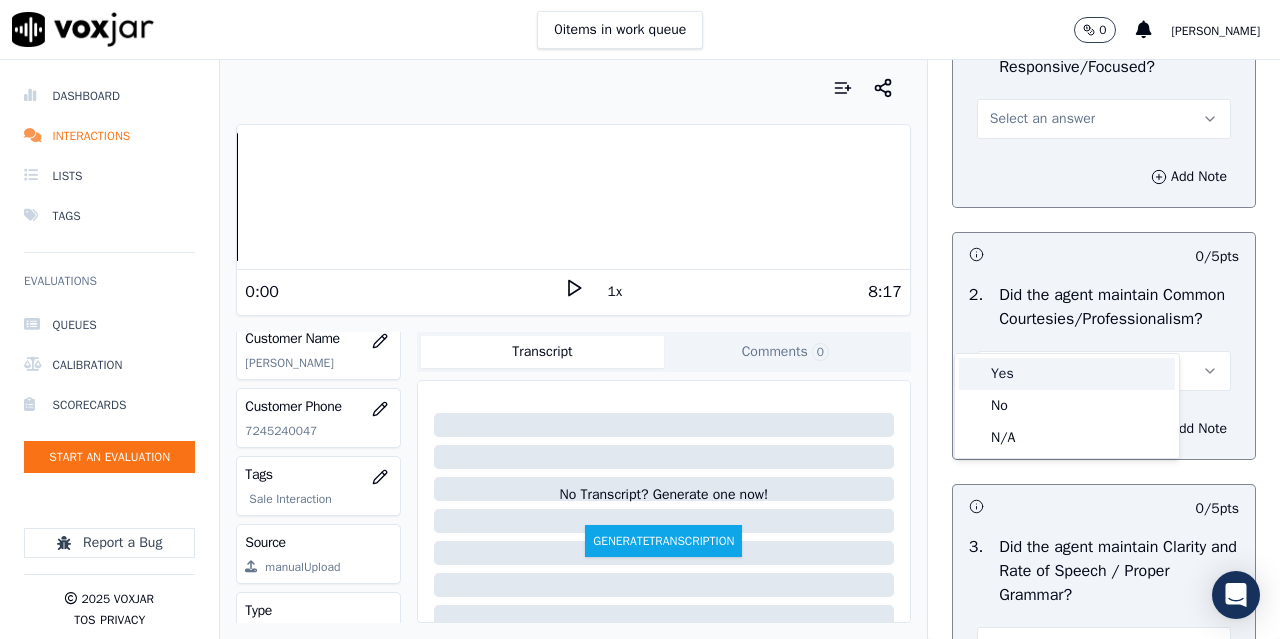 click on "Yes" at bounding box center [1067, 374] 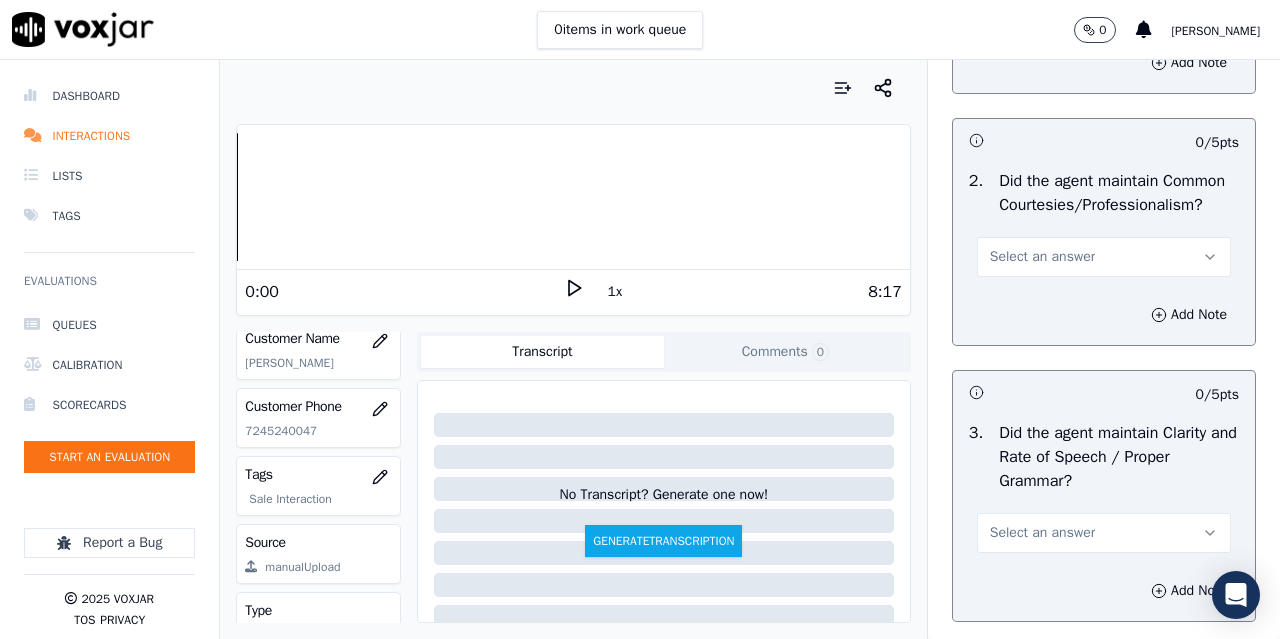 scroll, scrollTop: 5800, scrollLeft: 0, axis: vertical 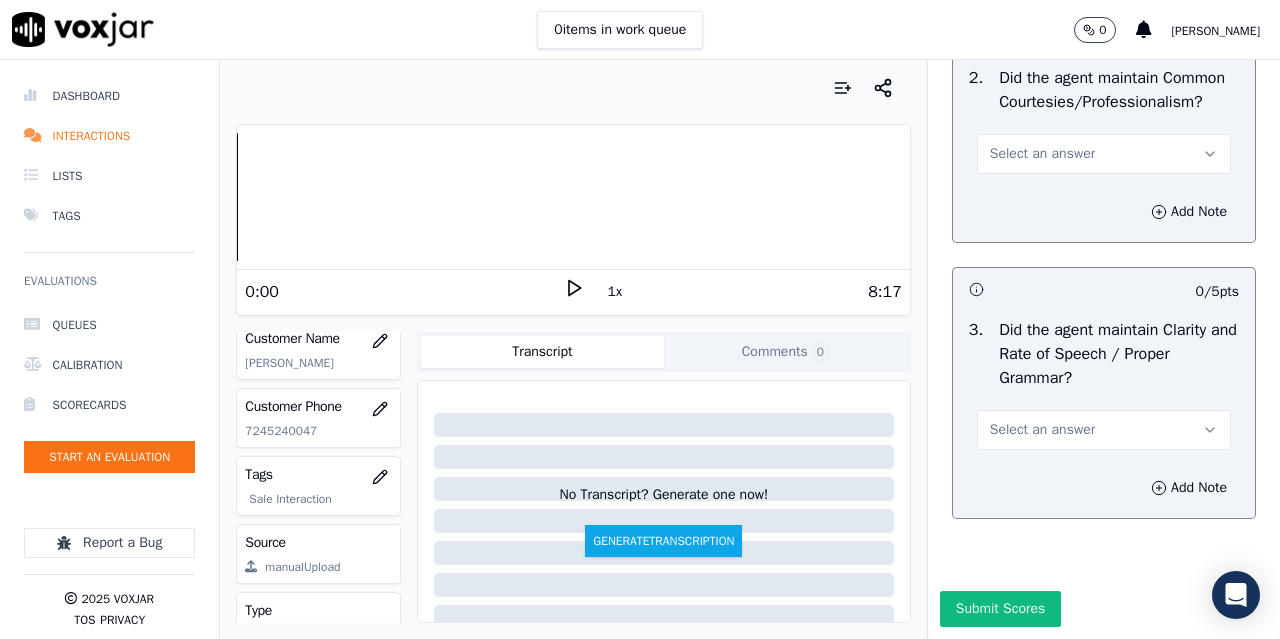 click on "Select an answer" at bounding box center (1042, 154) 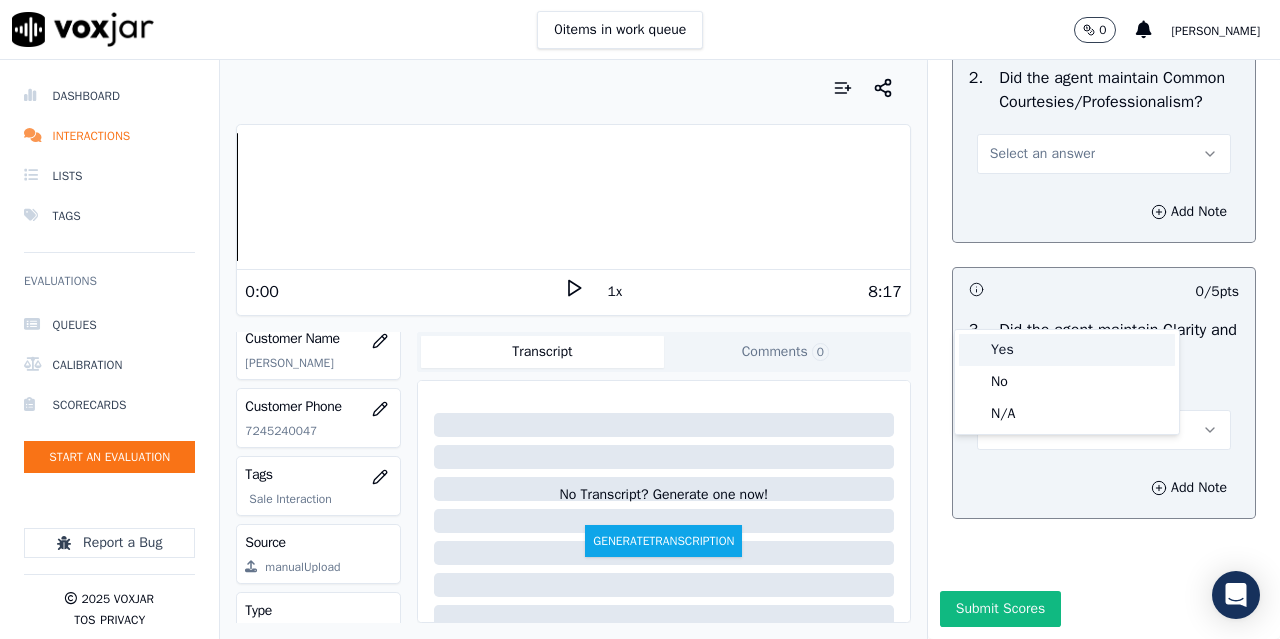 click on "Yes" at bounding box center [1067, 350] 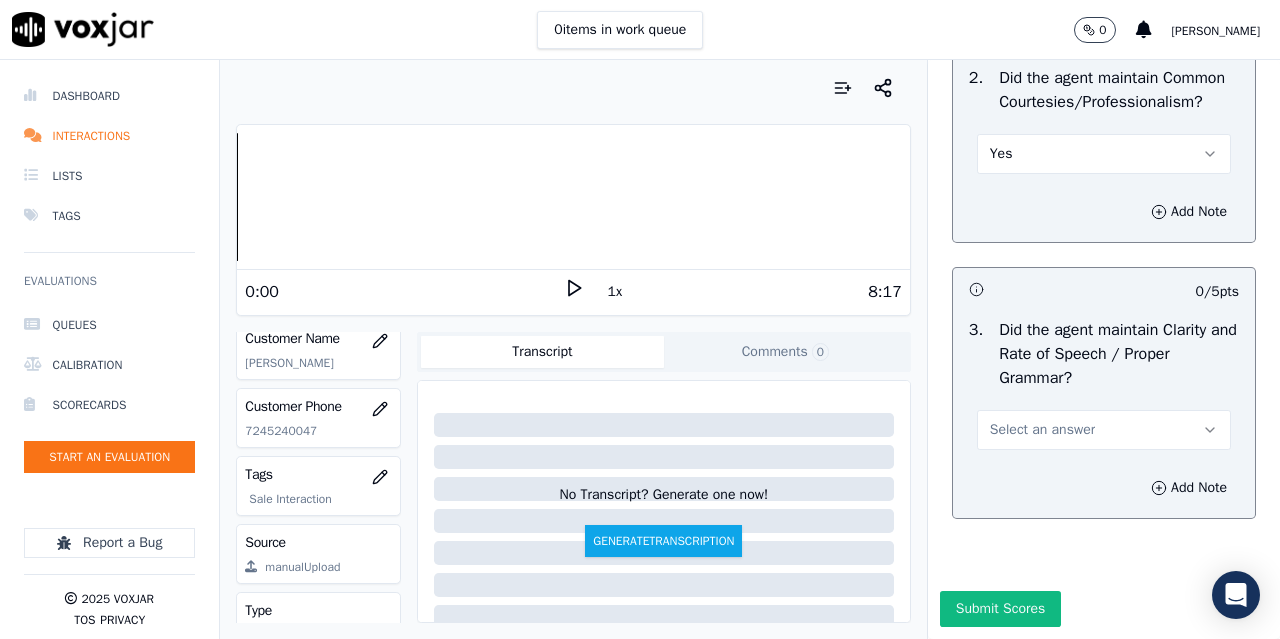 scroll, scrollTop: 6002, scrollLeft: 0, axis: vertical 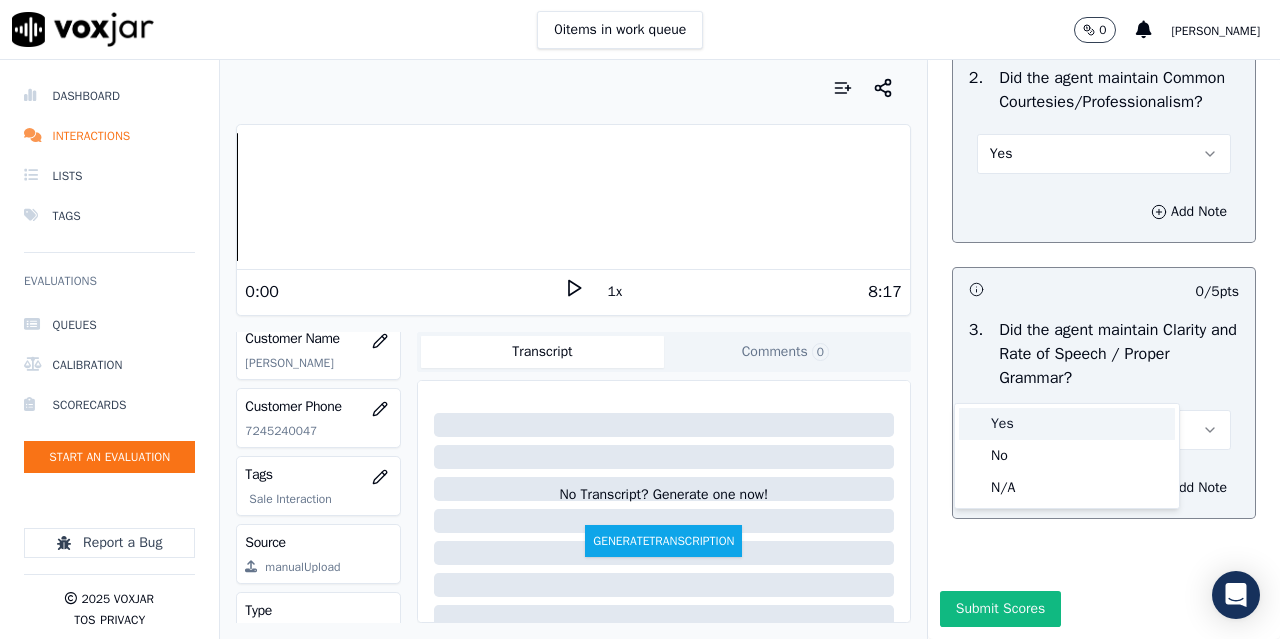 click on "Yes" at bounding box center (1067, 424) 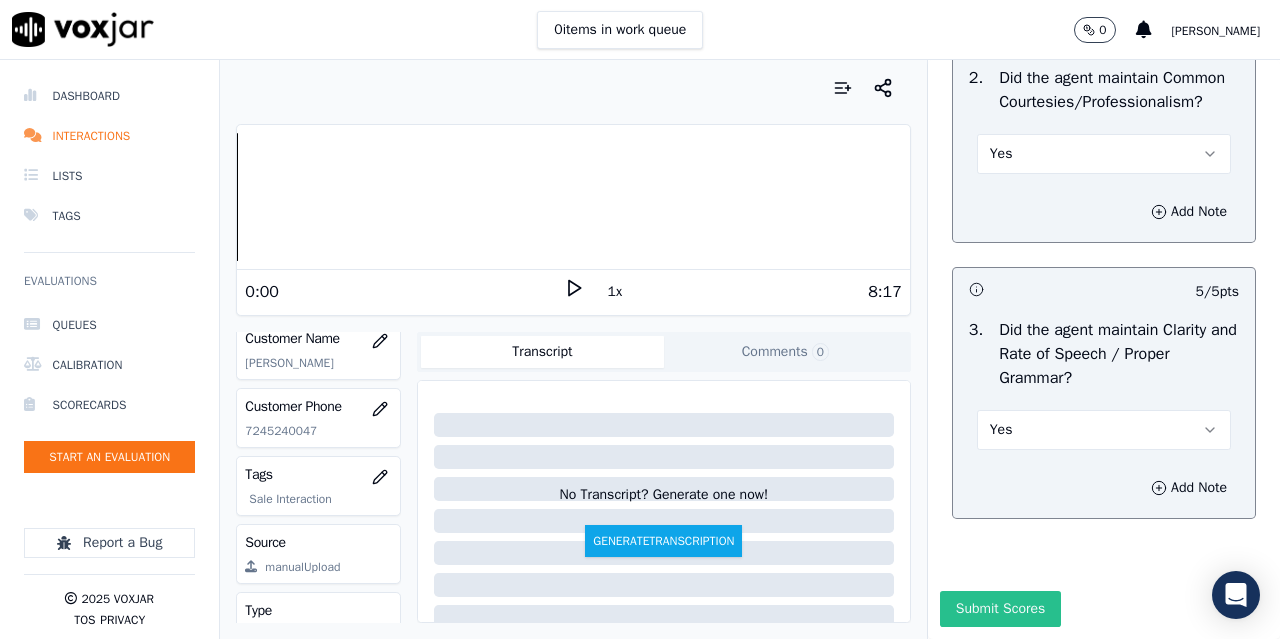 click on "Submit Scores" at bounding box center [1000, 609] 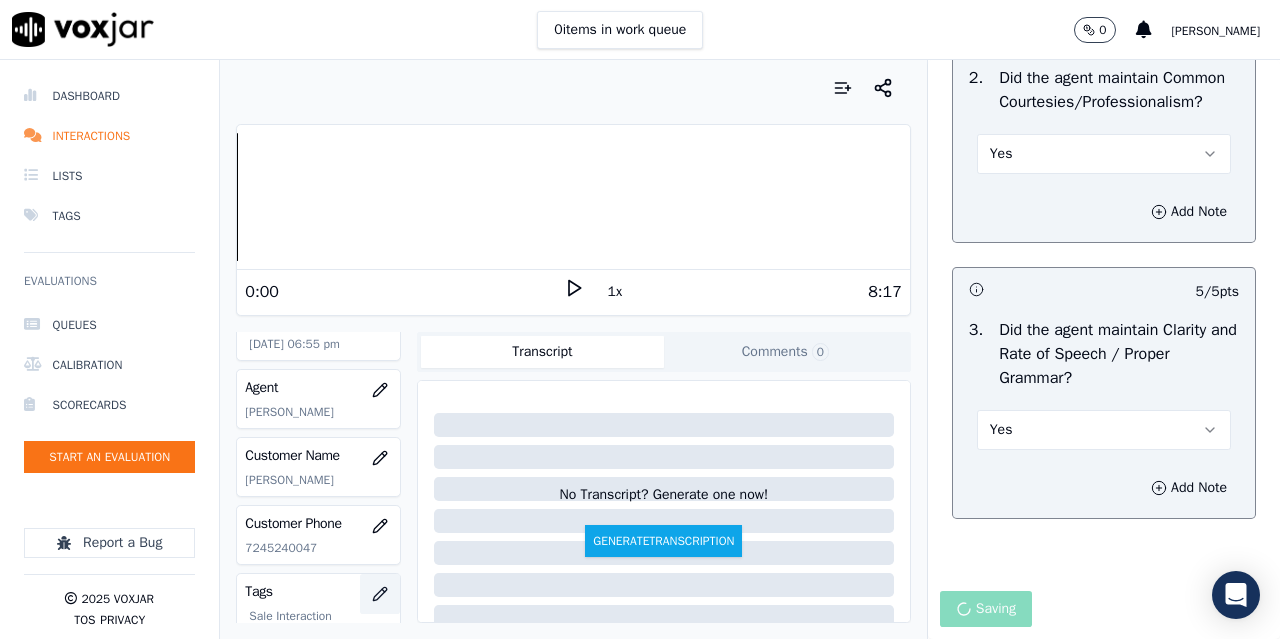 scroll, scrollTop: 180, scrollLeft: 0, axis: vertical 